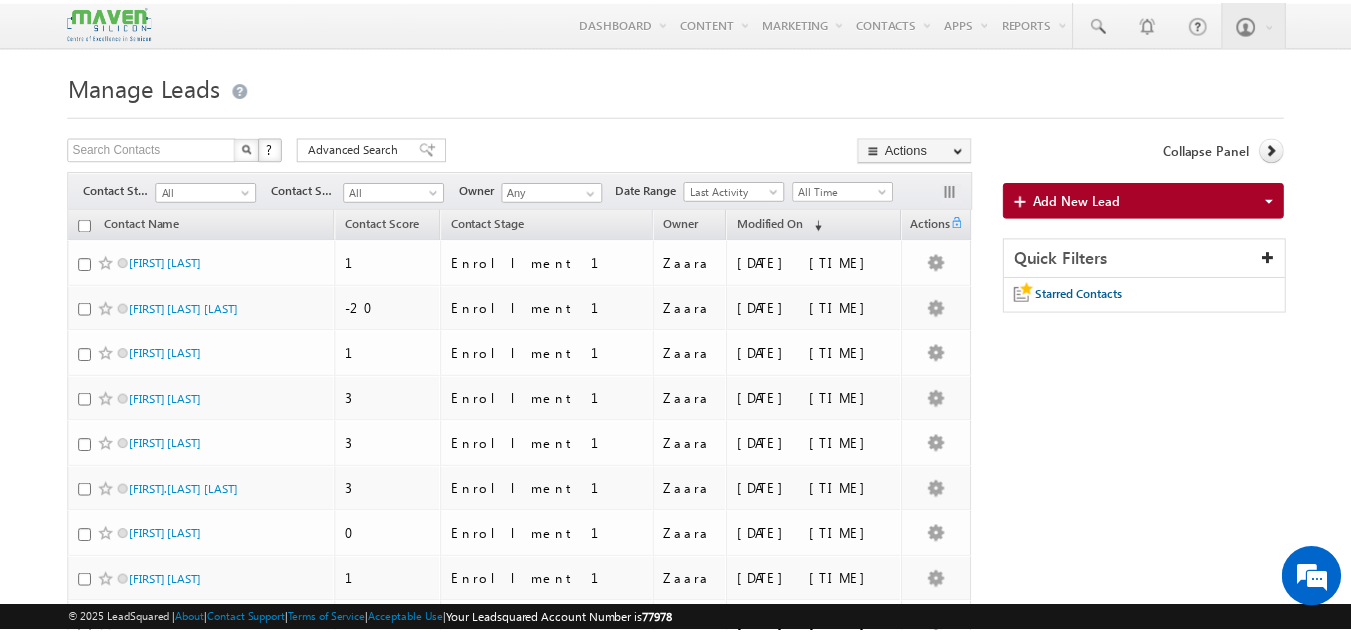 scroll, scrollTop: 0, scrollLeft: 0, axis: both 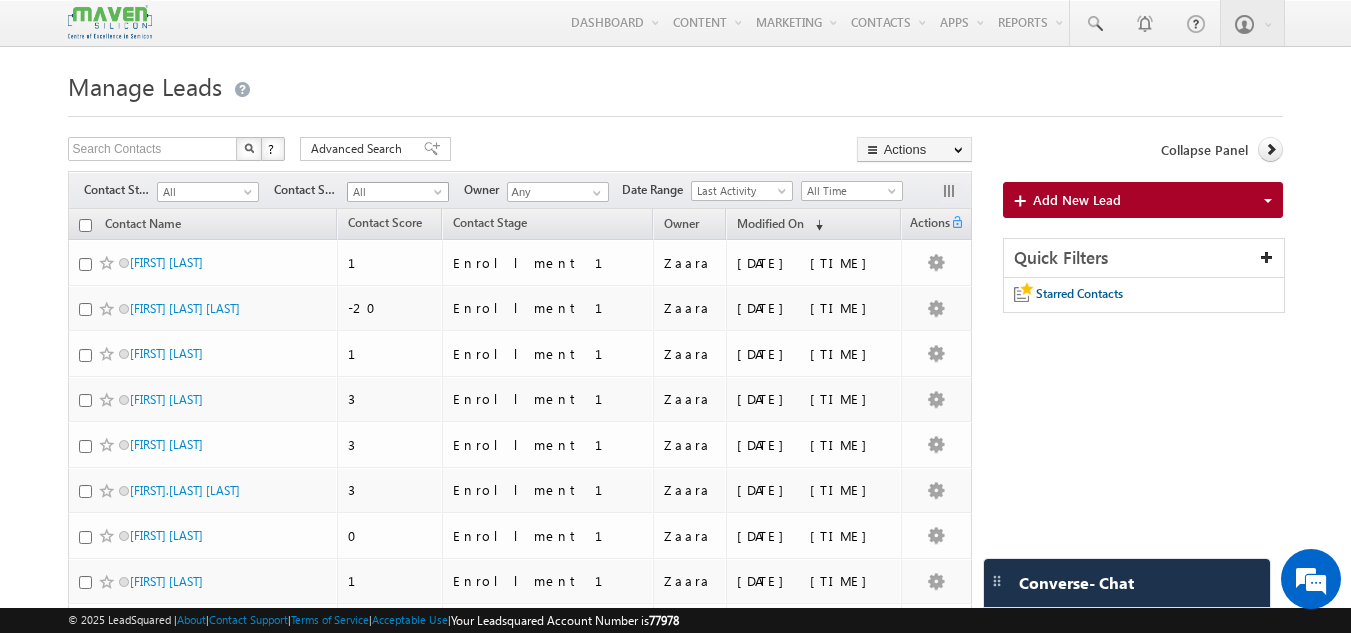 click on "Menu
[FIRST]
[EMAIL]" at bounding box center (675, 744) 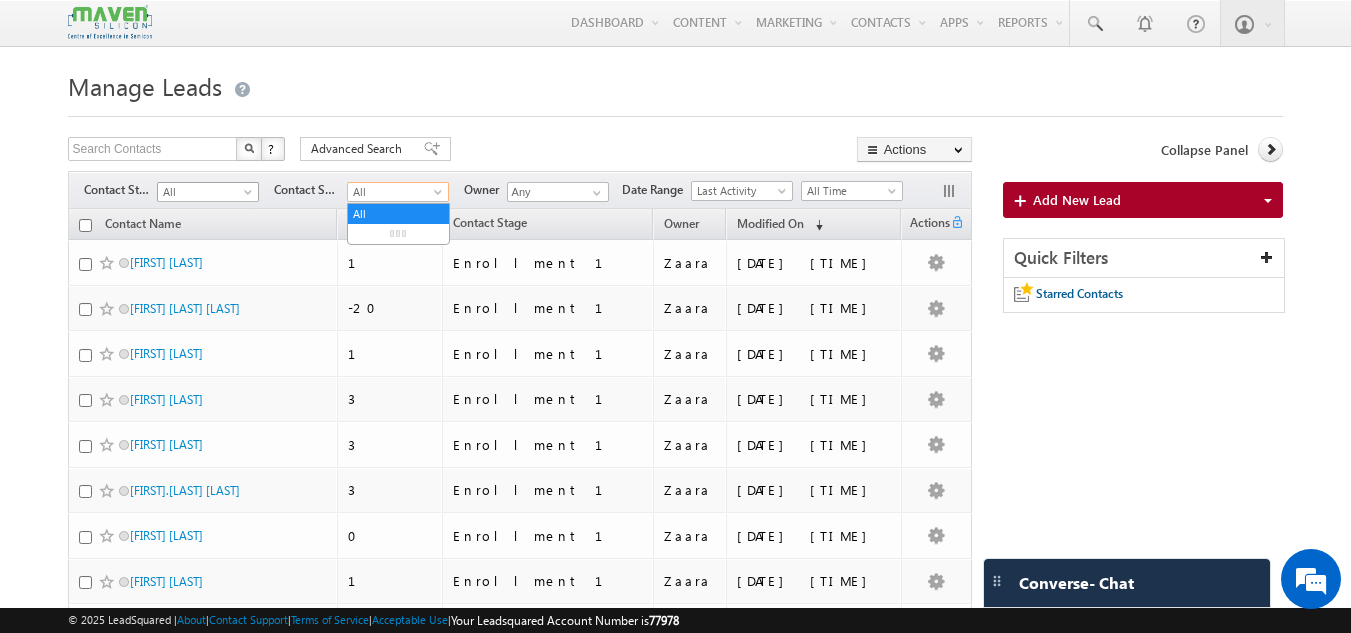 click at bounding box center (250, 196) 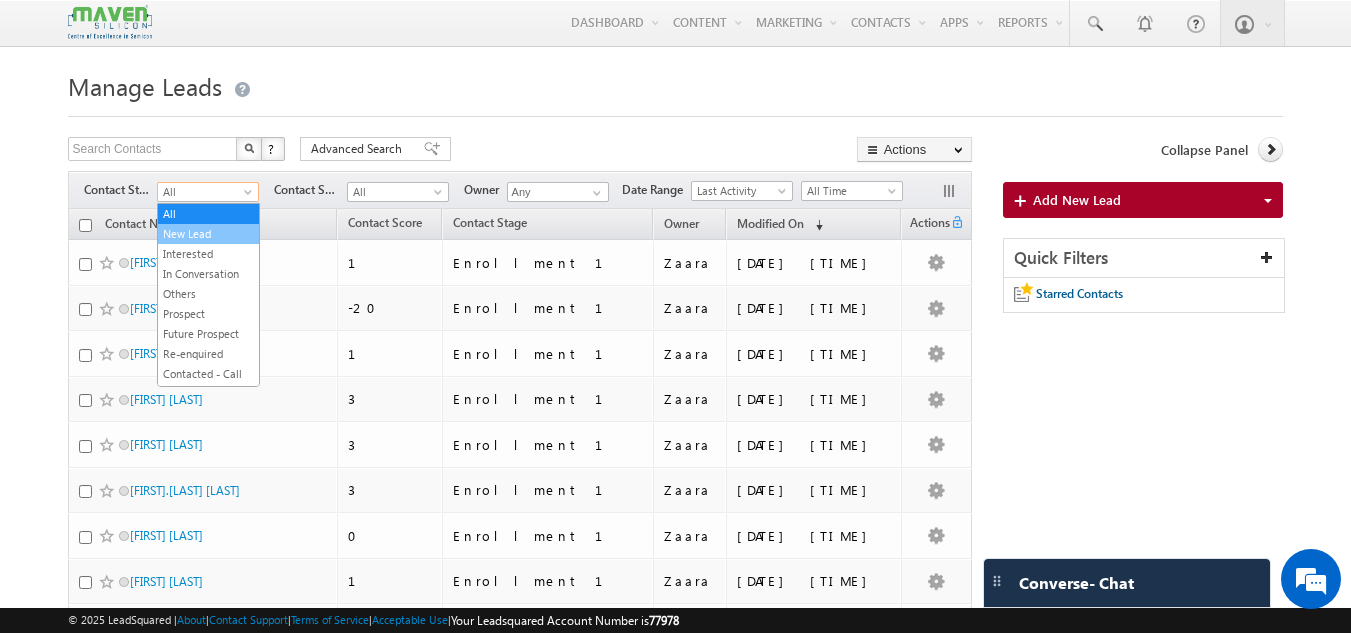 click on "New Lead" at bounding box center (208, 234) 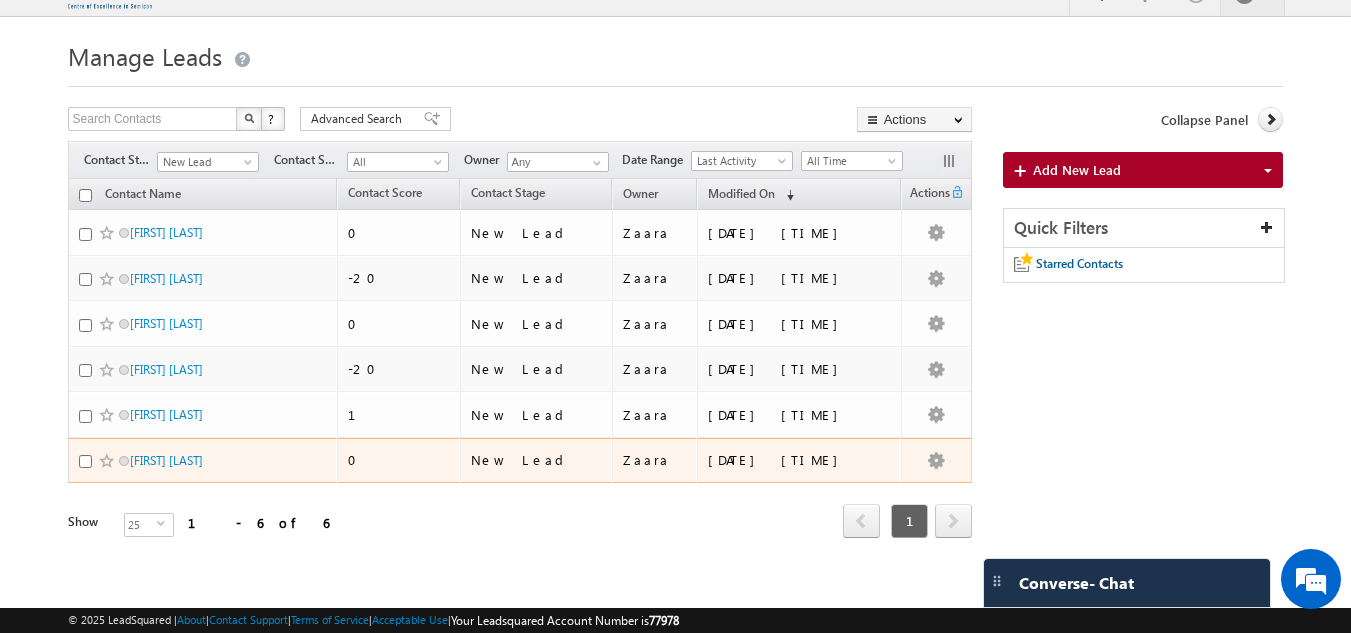 scroll, scrollTop: 42, scrollLeft: 0, axis: vertical 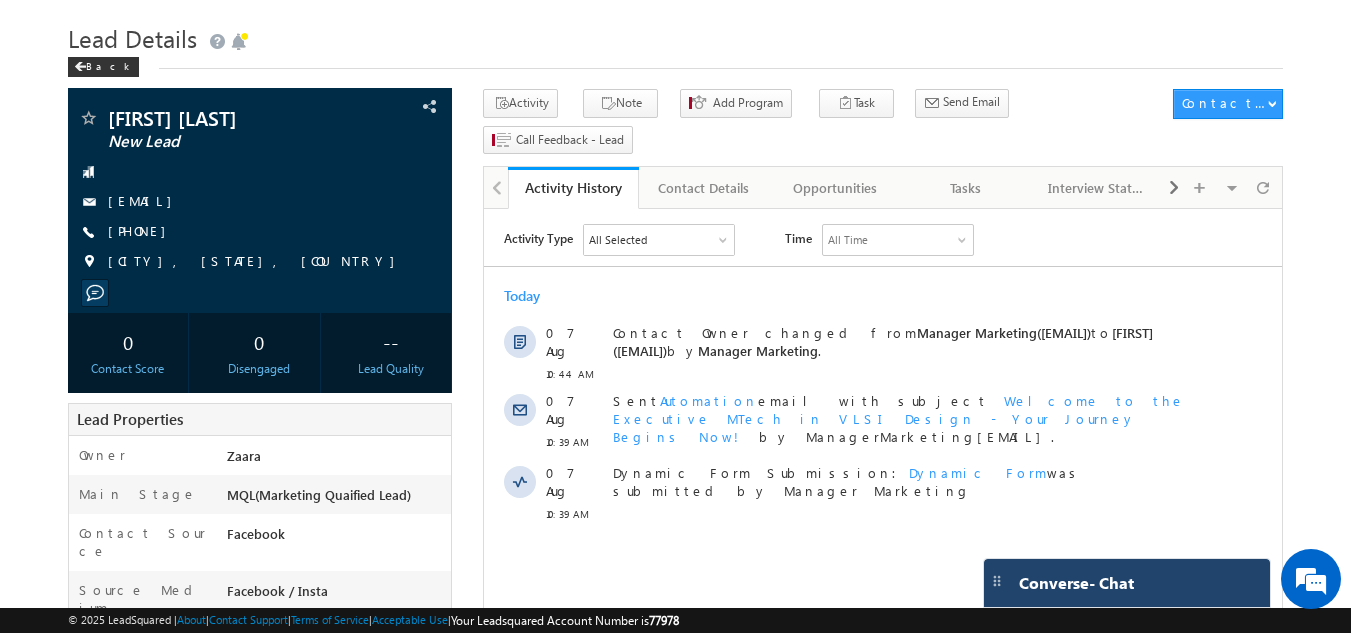 click on "Converse  - Chat" at bounding box center [1127, 583] 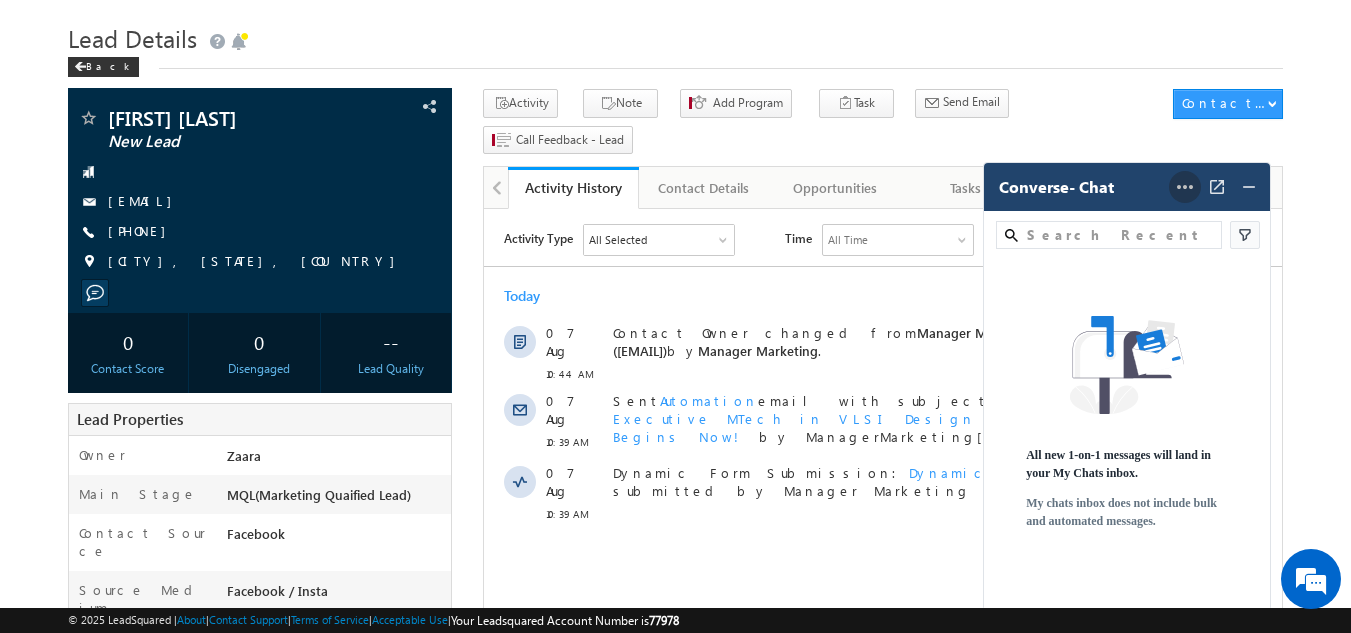 click 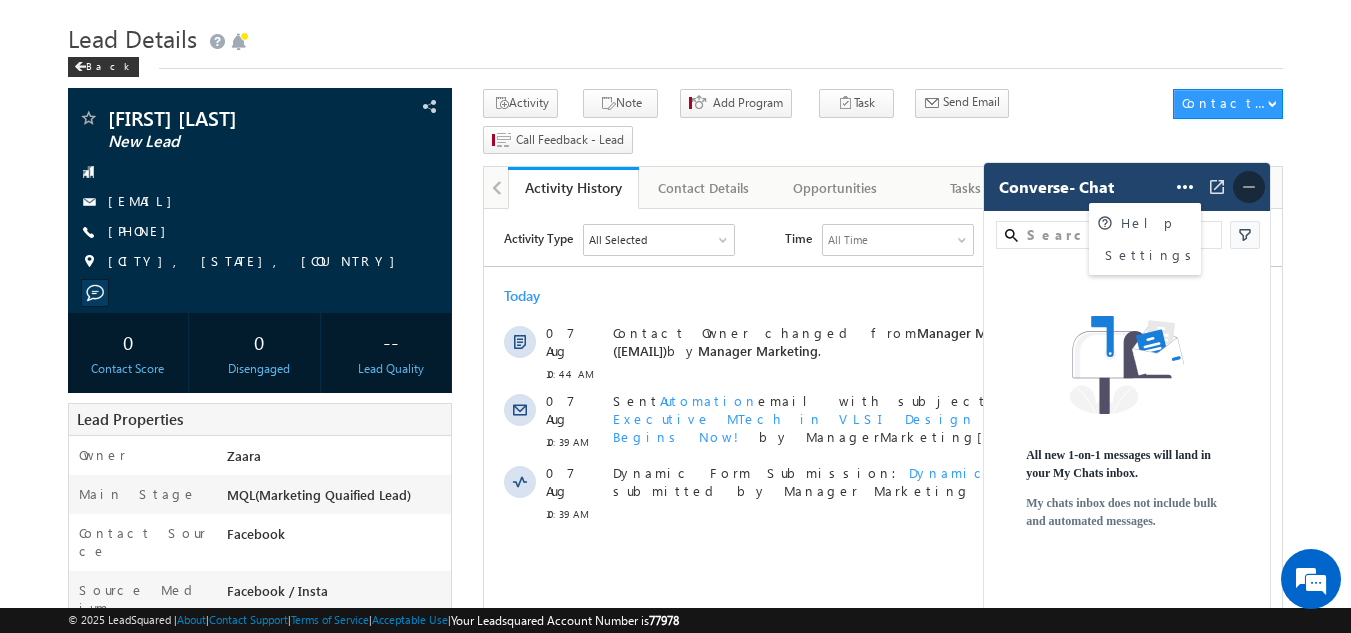 click at bounding box center [1249, 187] 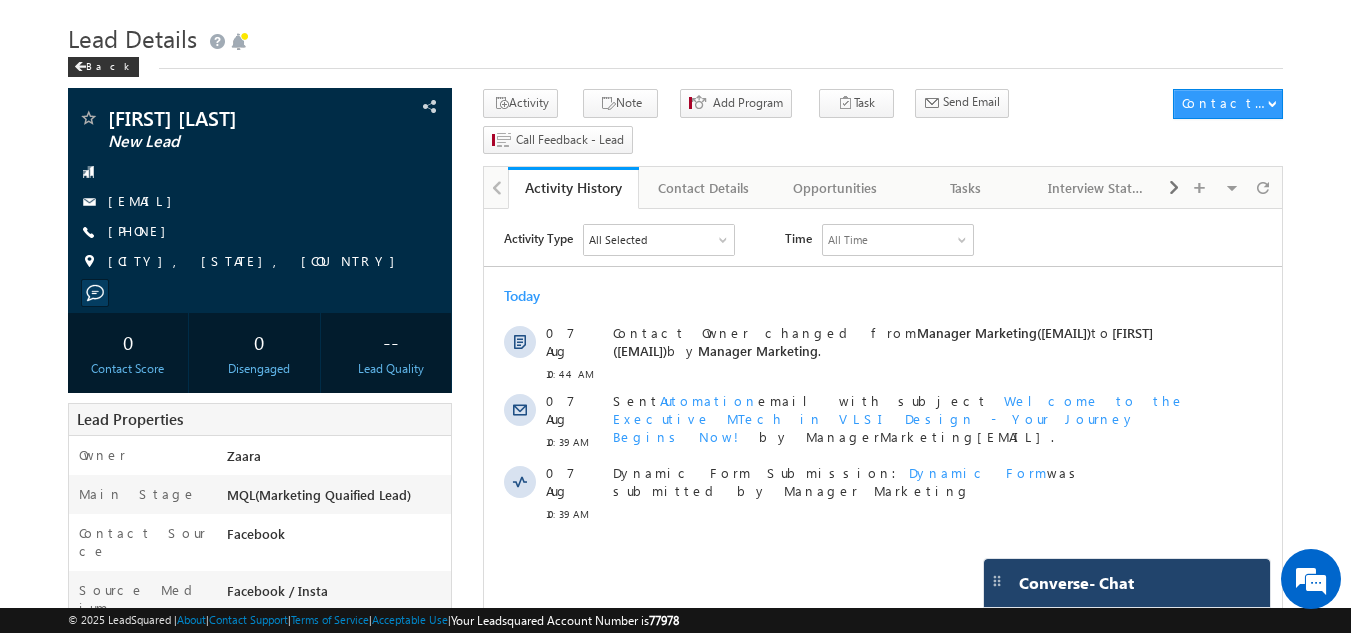 click on "Menu
[FIRST] [LAST]
[EMAIL]" at bounding box center [675, 725] 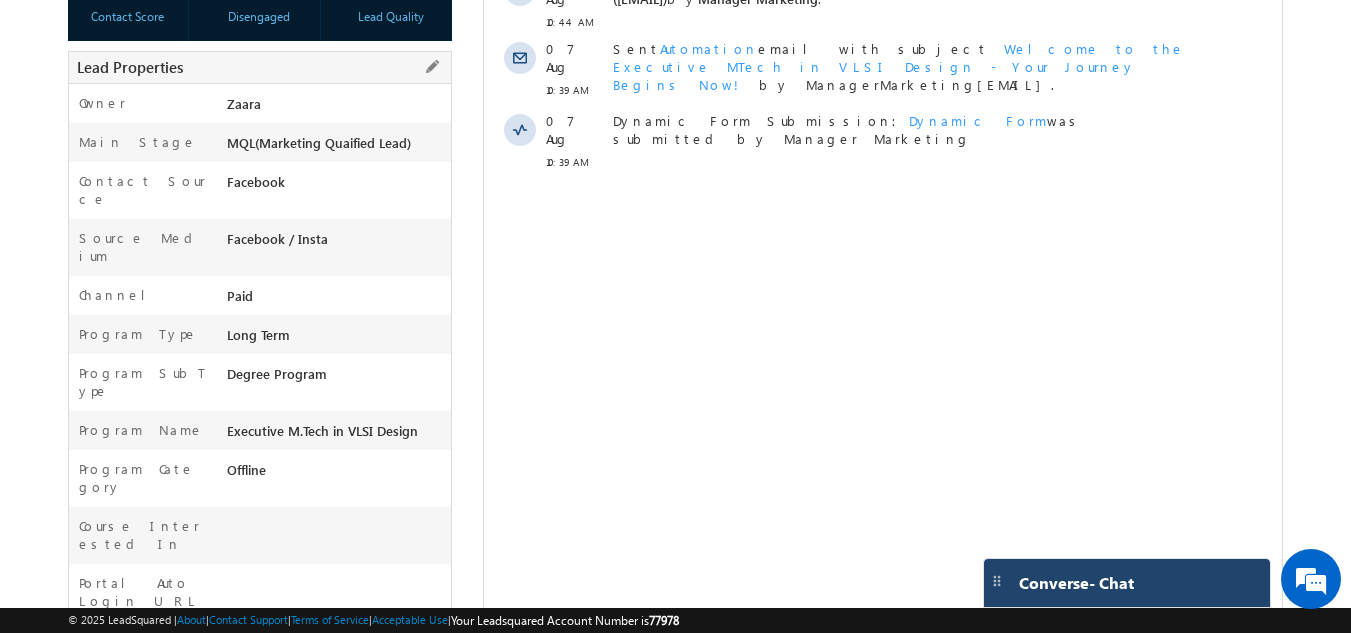 scroll, scrollTop: 348, scrollLeft: 0, axis: vertical 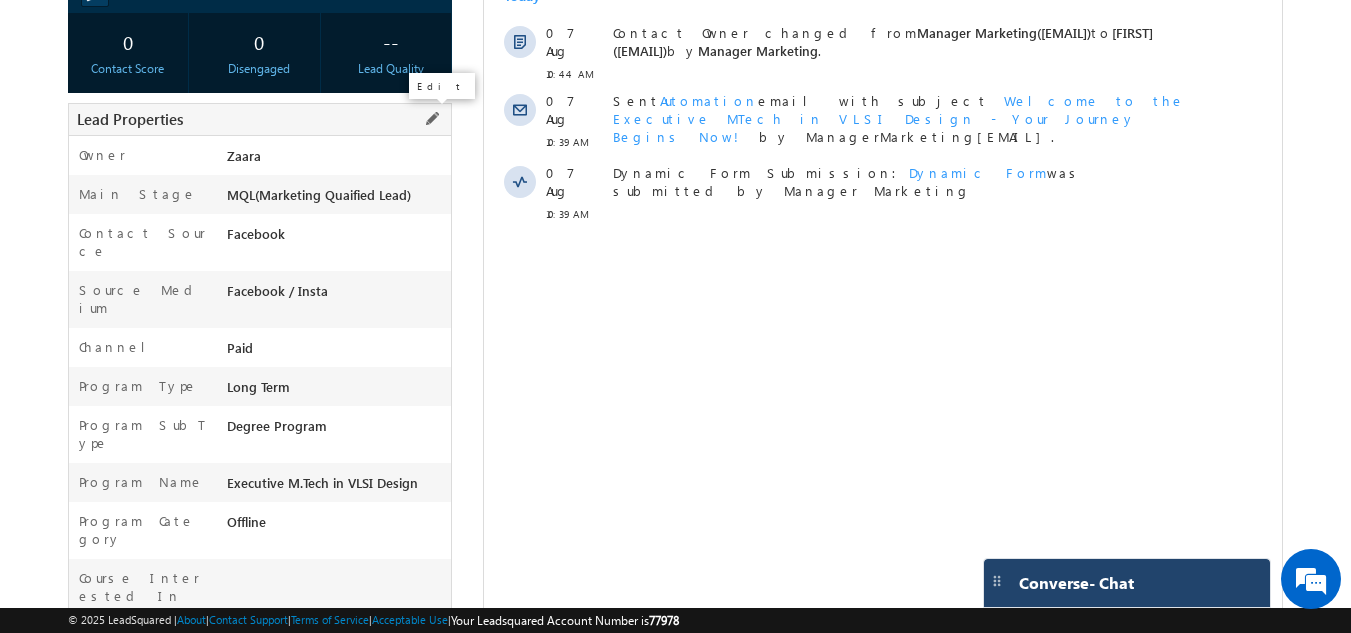 click at bounding box center [432, 119] 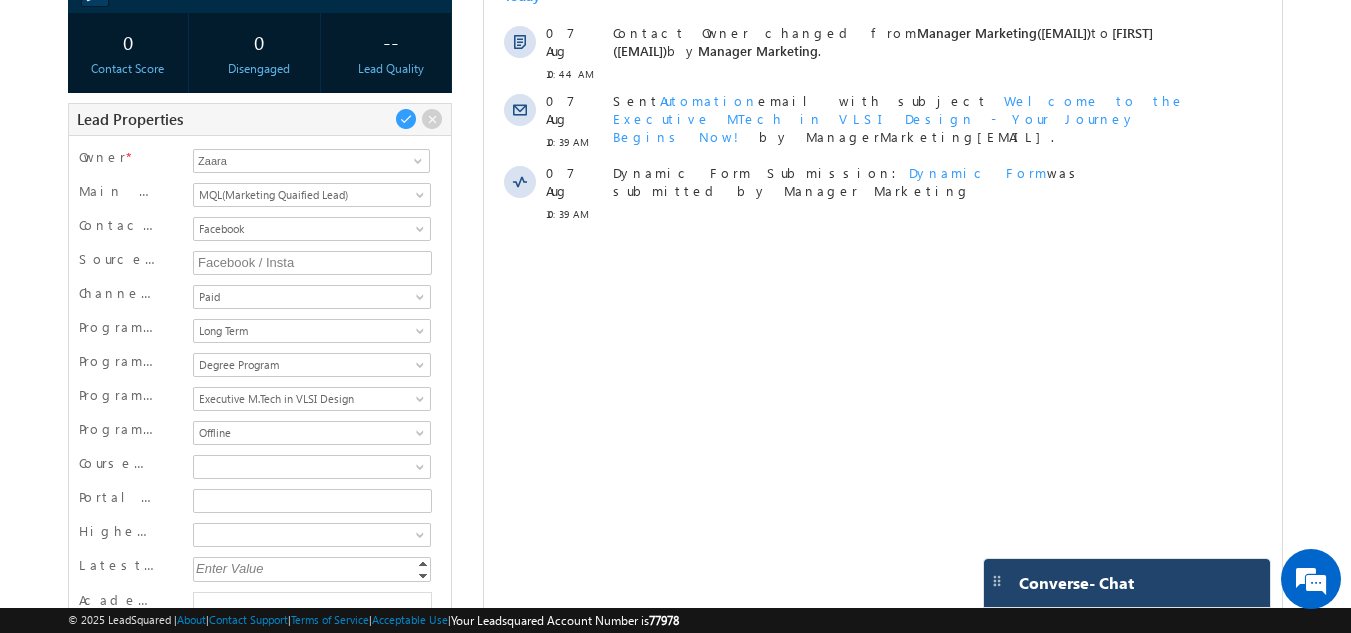 scroll, scrollTop: 732, scrollLeft: 0, axis: vertical 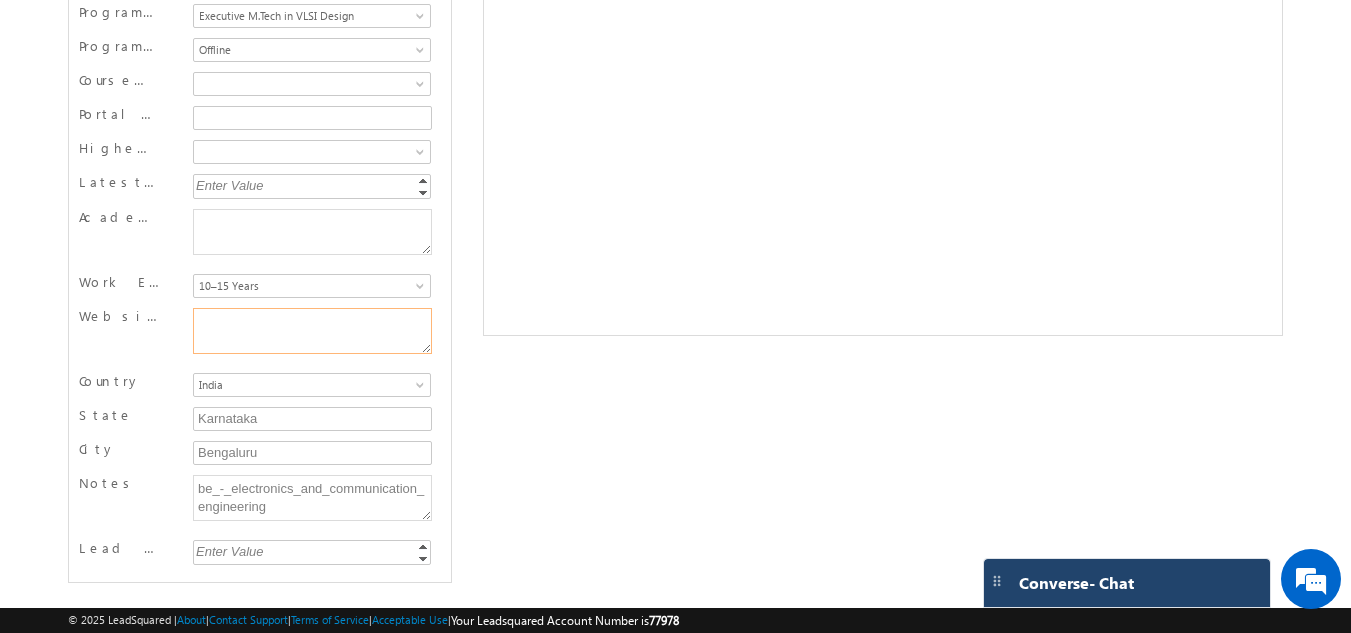click on "Website Page" at bounding box center [312, 331] 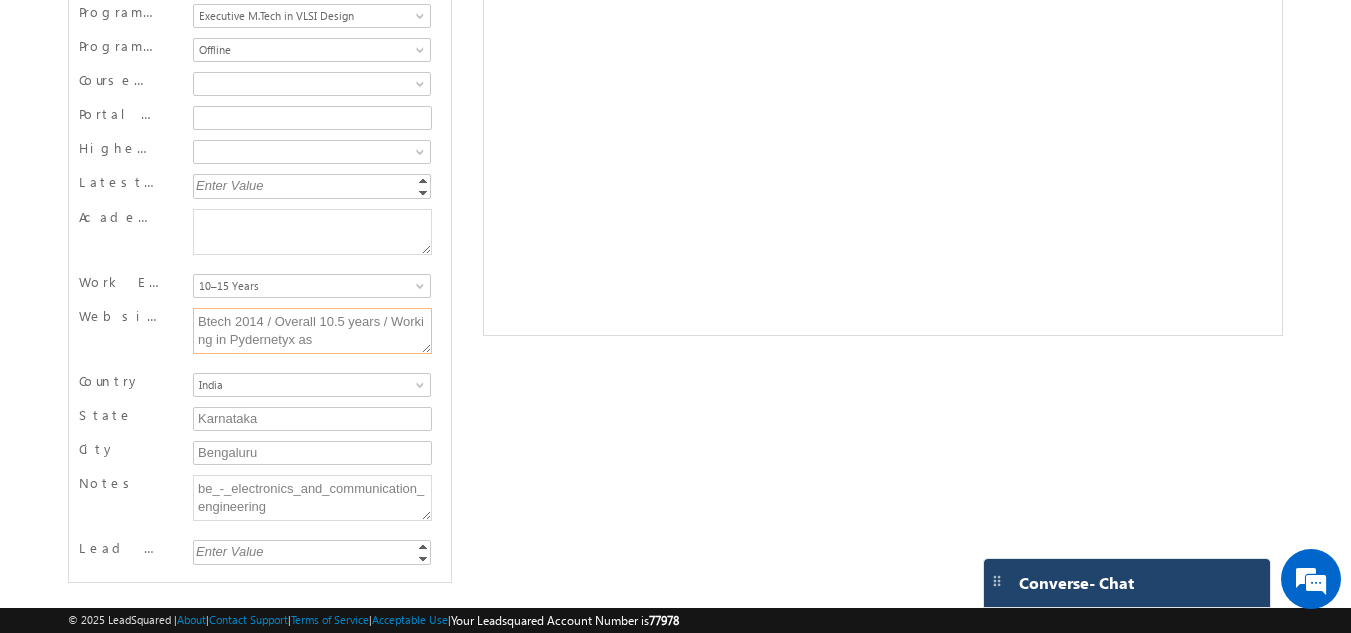 type on "Btech 2014 / Overall 10.5 years / Working in Pydernetyx as" 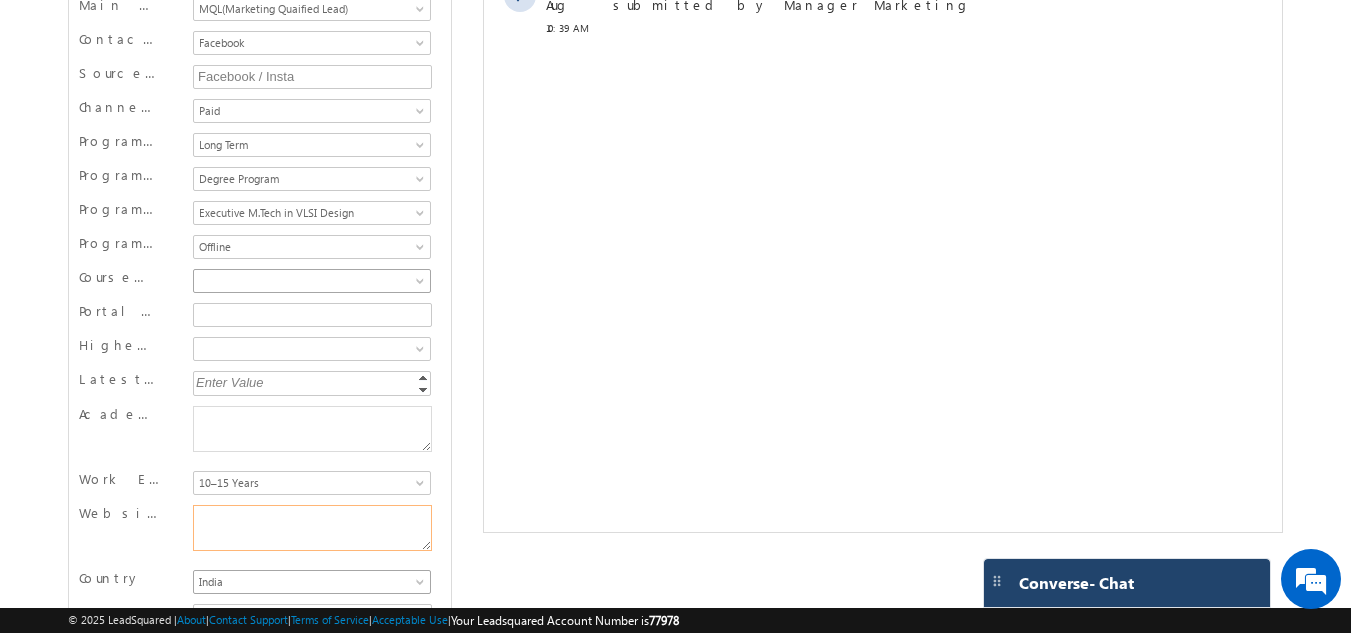 scroll, scrollTop: 632, scrollLeft: 0, axis: vertical 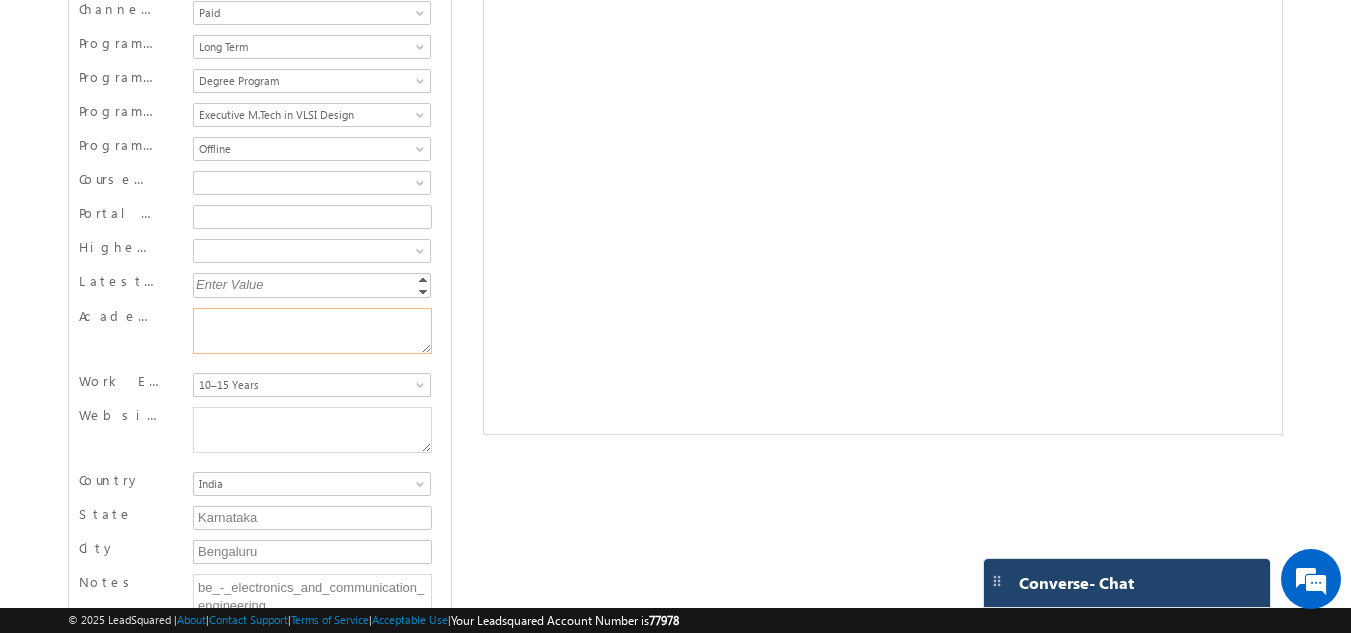 drag, startPoint x: 217, startPoint y: 321, endPoint x: 243, endPoint y: 331, distance: 27.856777 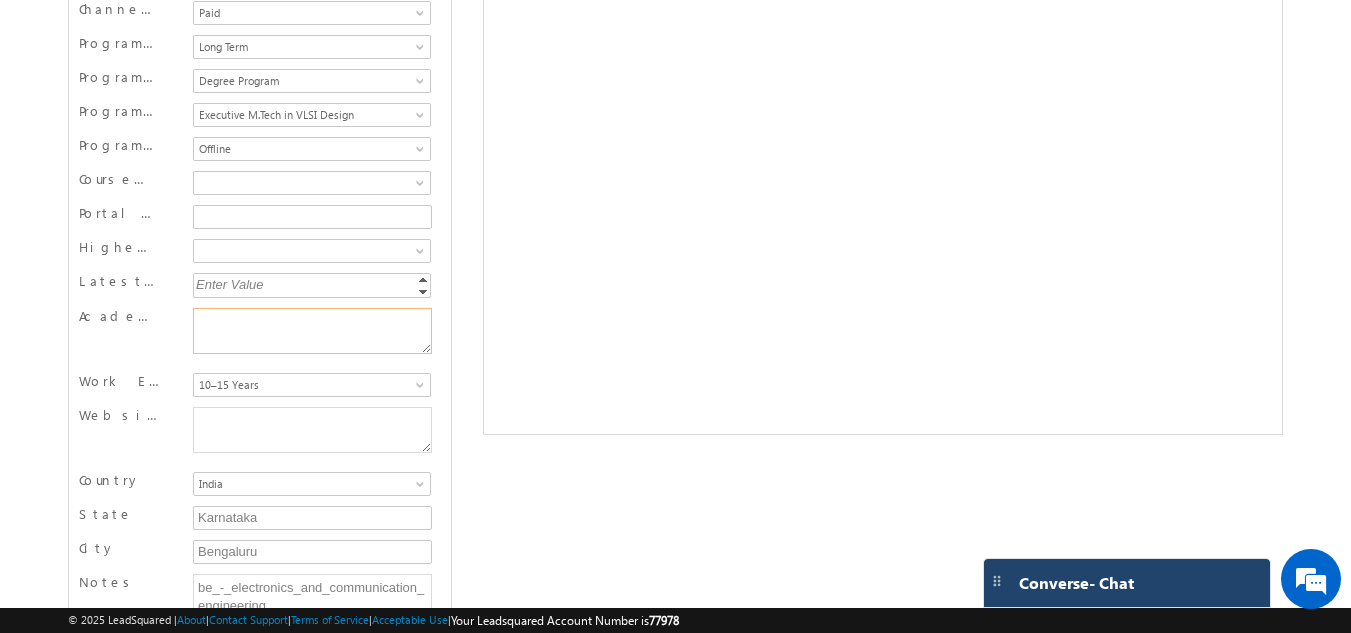 paste on "Btech 2014 / Overall 10.5 years / Working in Pydernetyx as" 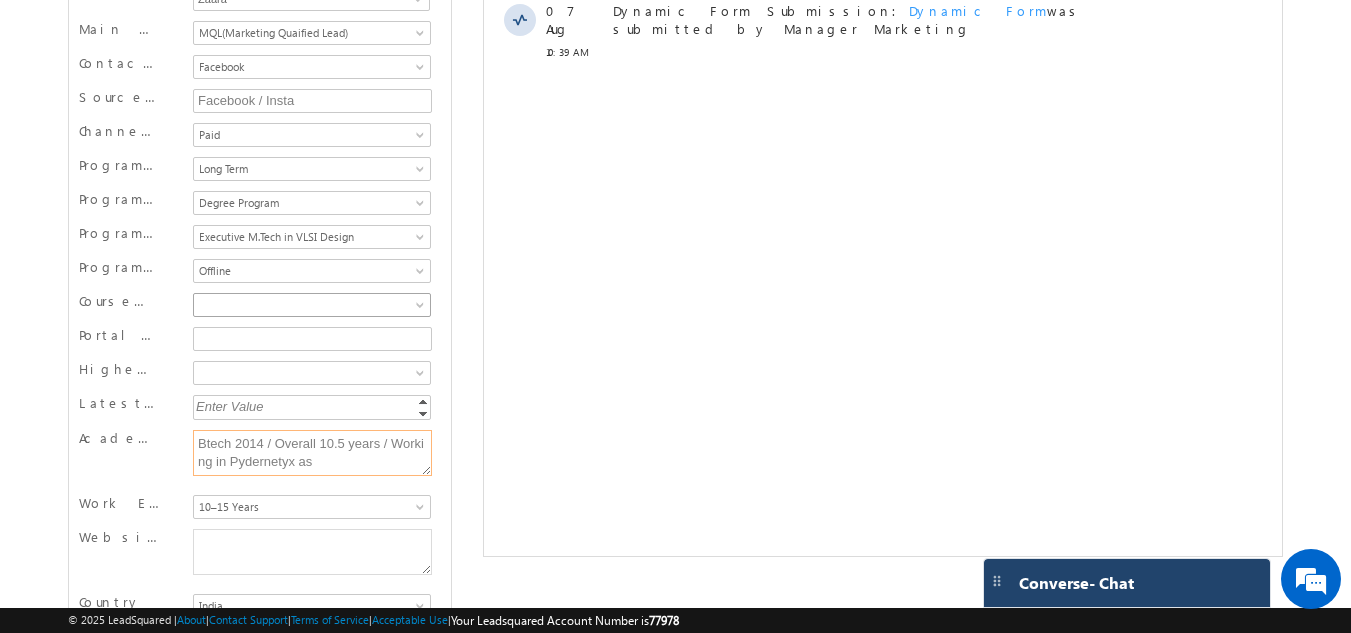 scroll, scrollTop: 232, scrollLeft: 0, axis: vertical 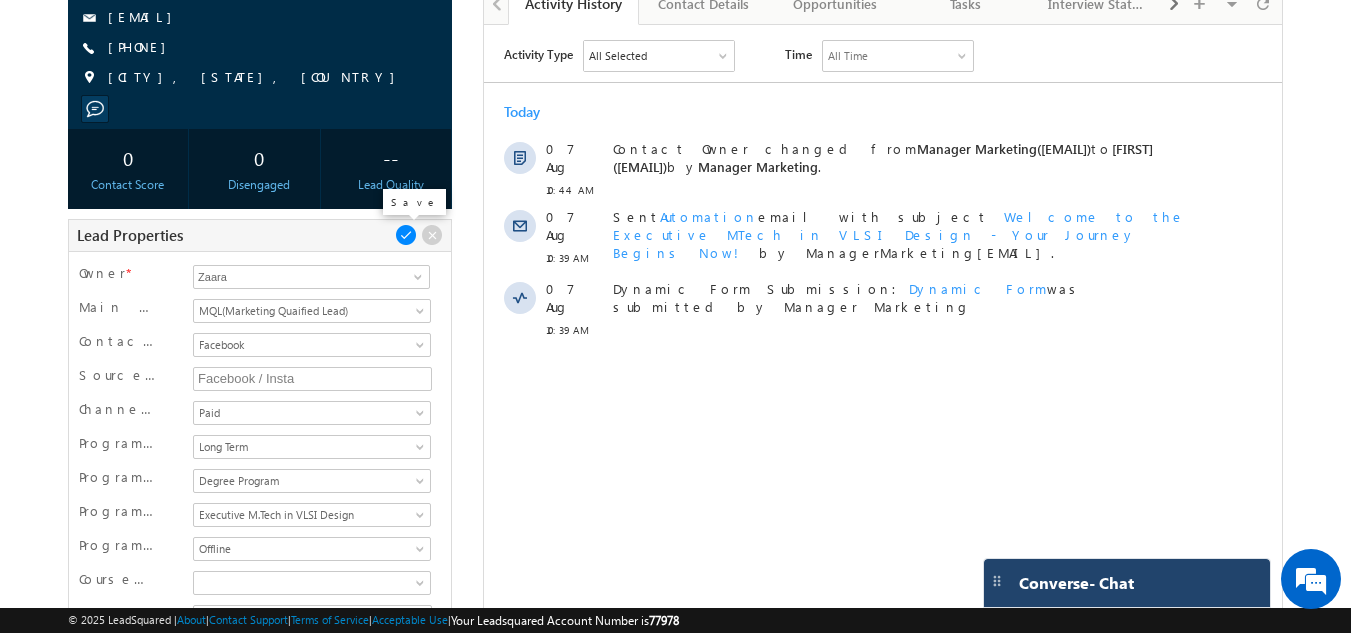 type on "Btech 2014 / Overall 10.5 years / Working in Pydernetyx as" 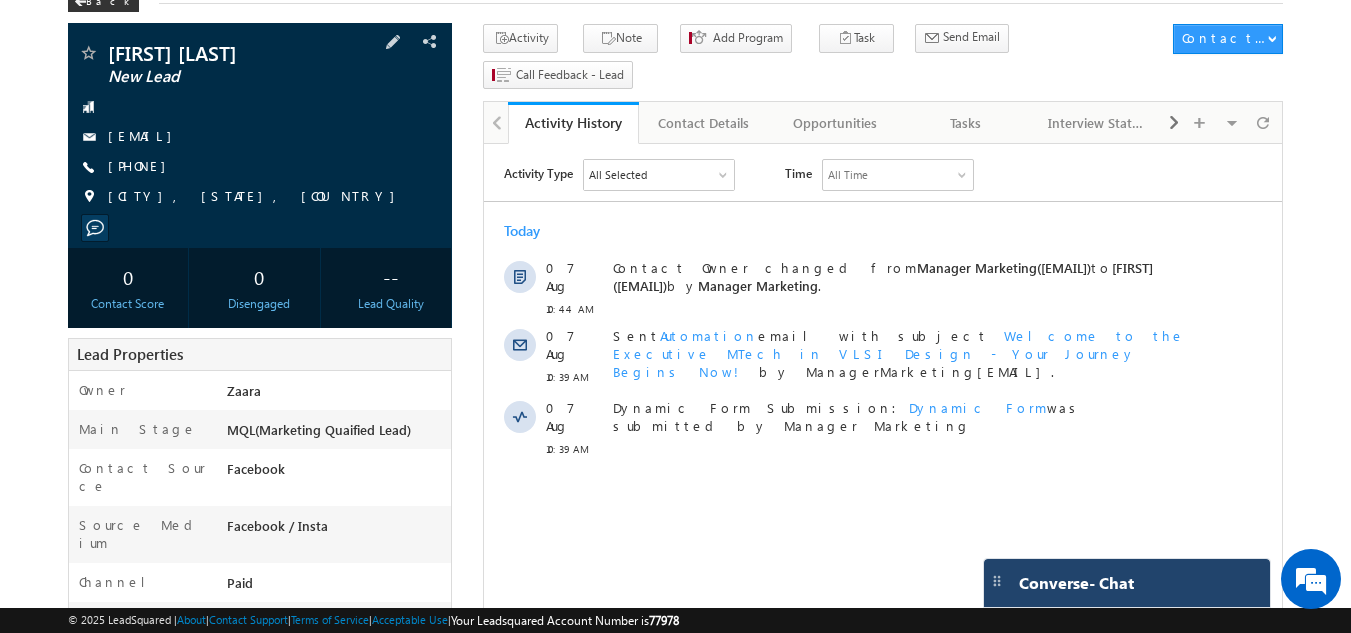 scroll, scrollTop: 79, scrollLeft: 0, axis: vertical 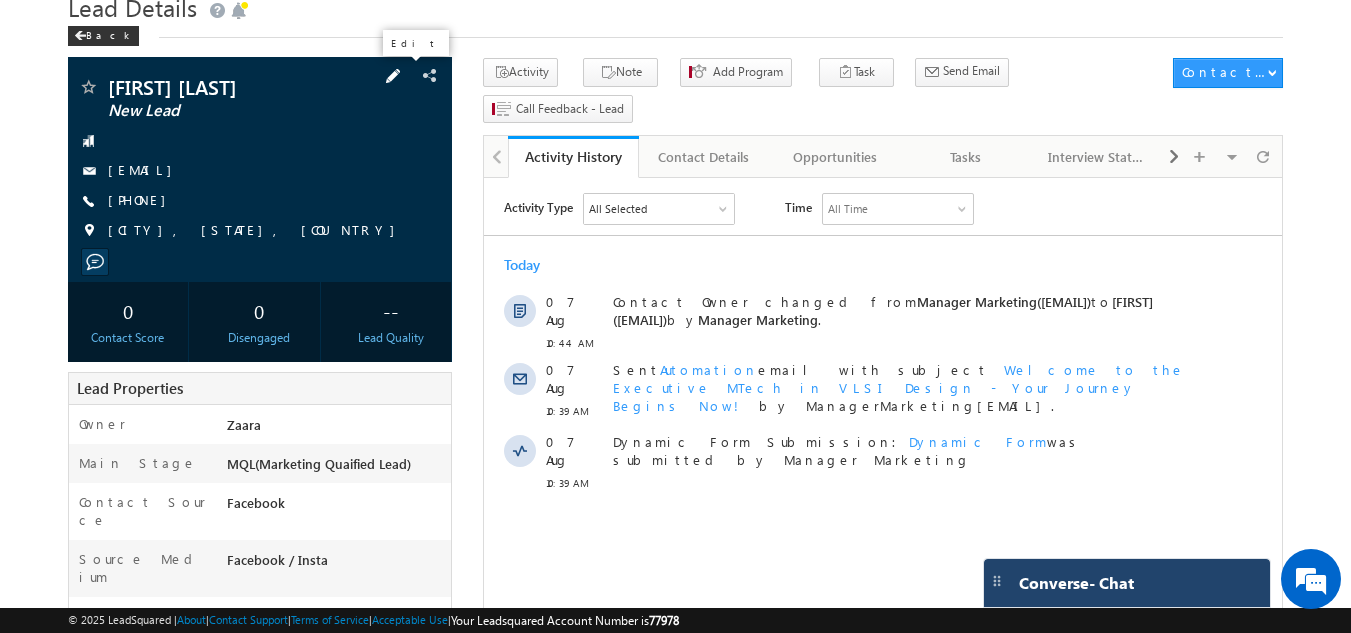 click at bounding box center (393, 76) 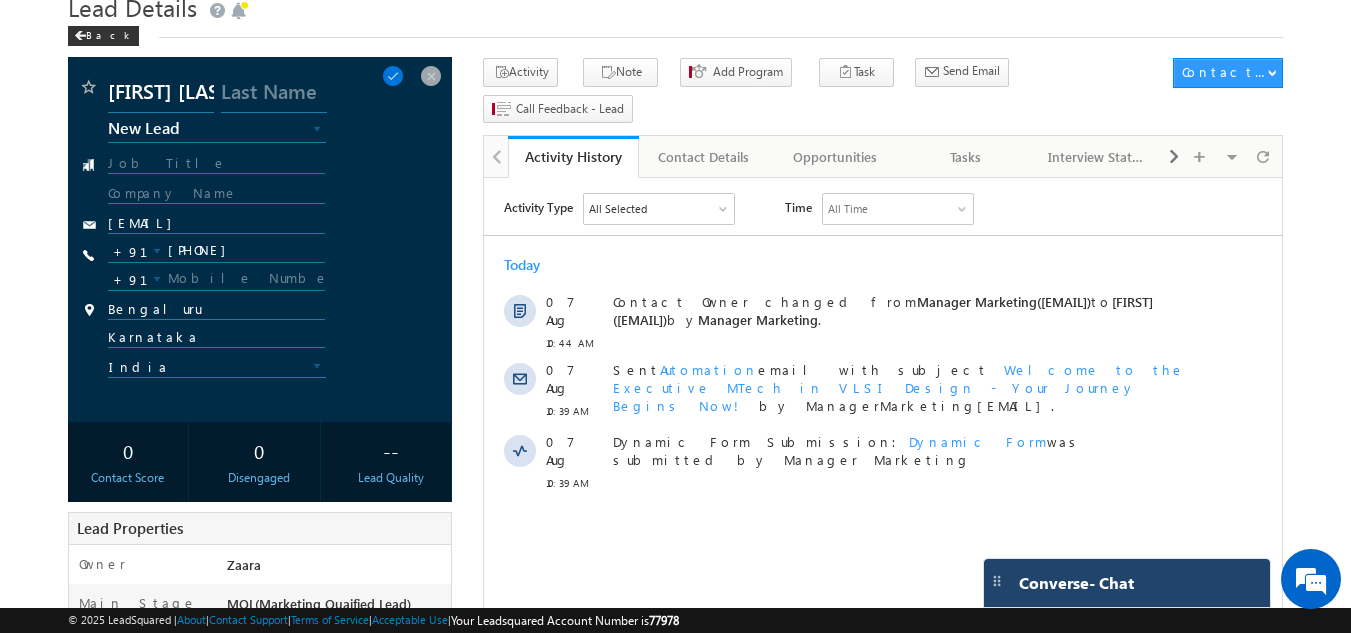 click on "+91" at bounding box center (217, 284) 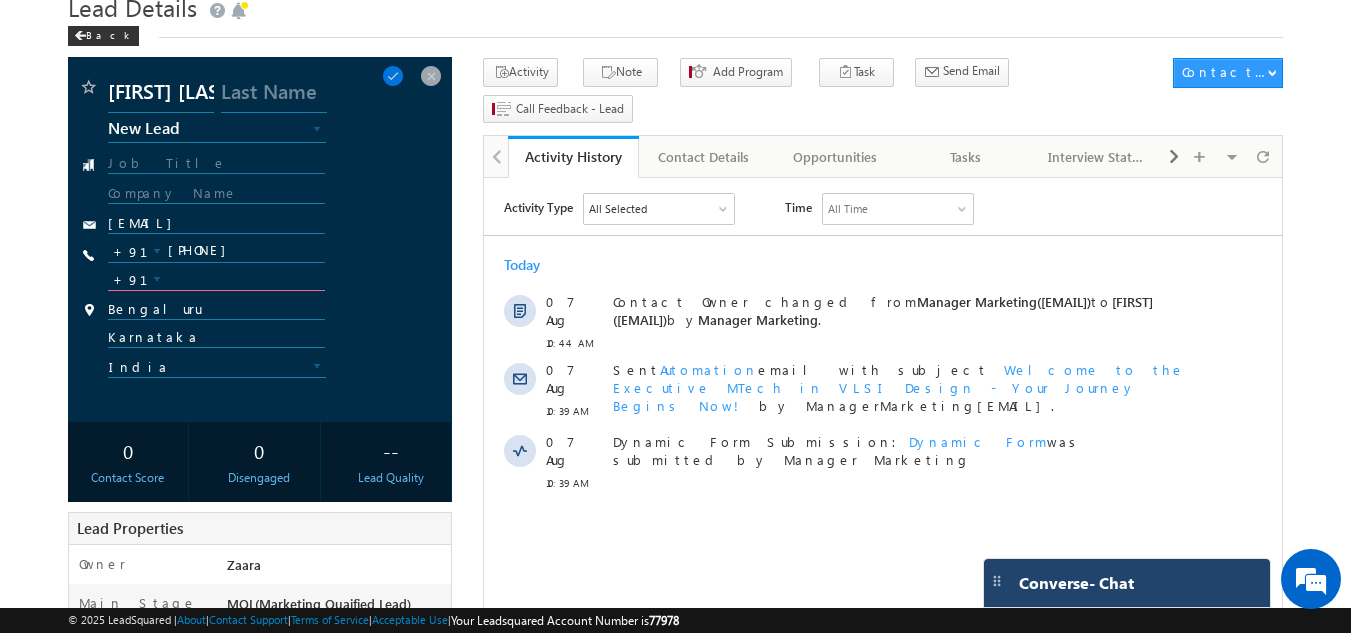 click at bounding box center (217, 279) 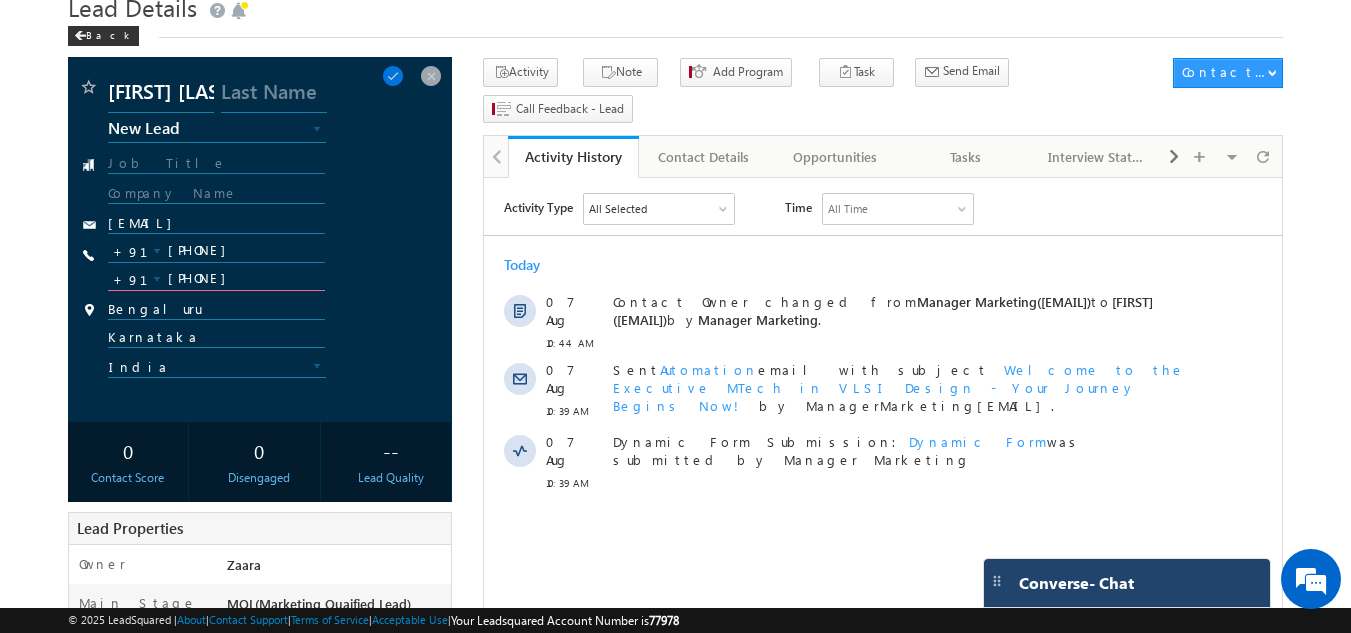 type on "8888229629" 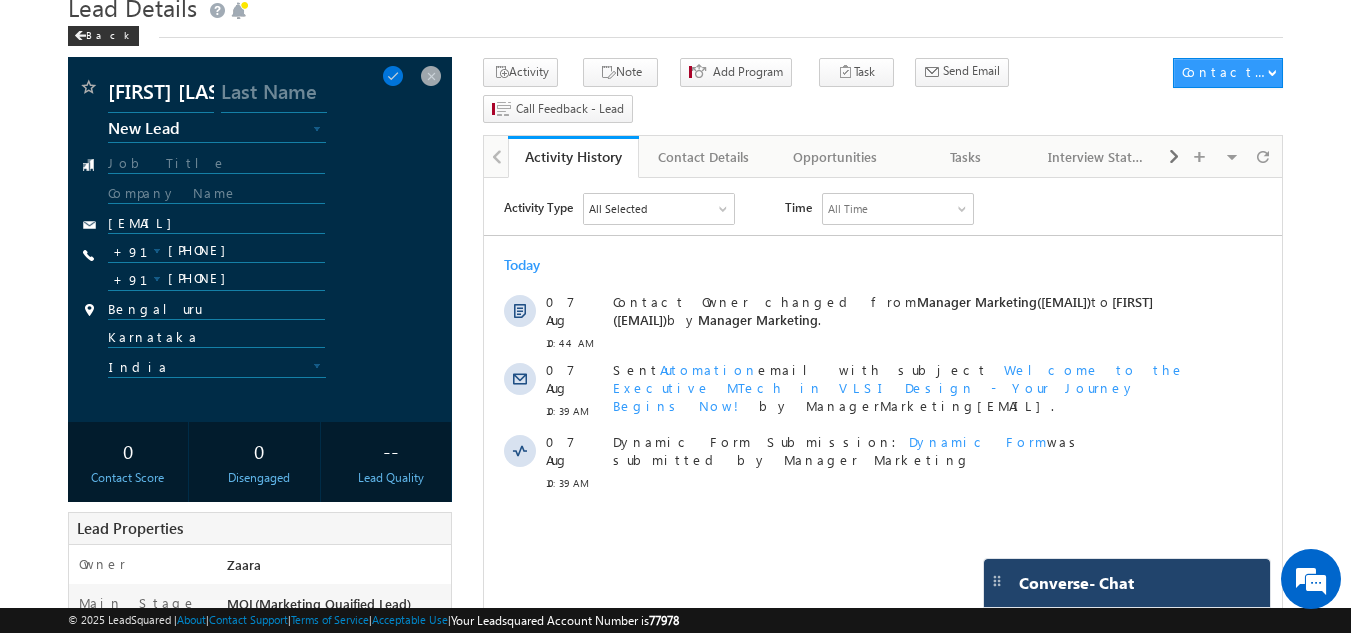 click at bounding box center (263, 199) 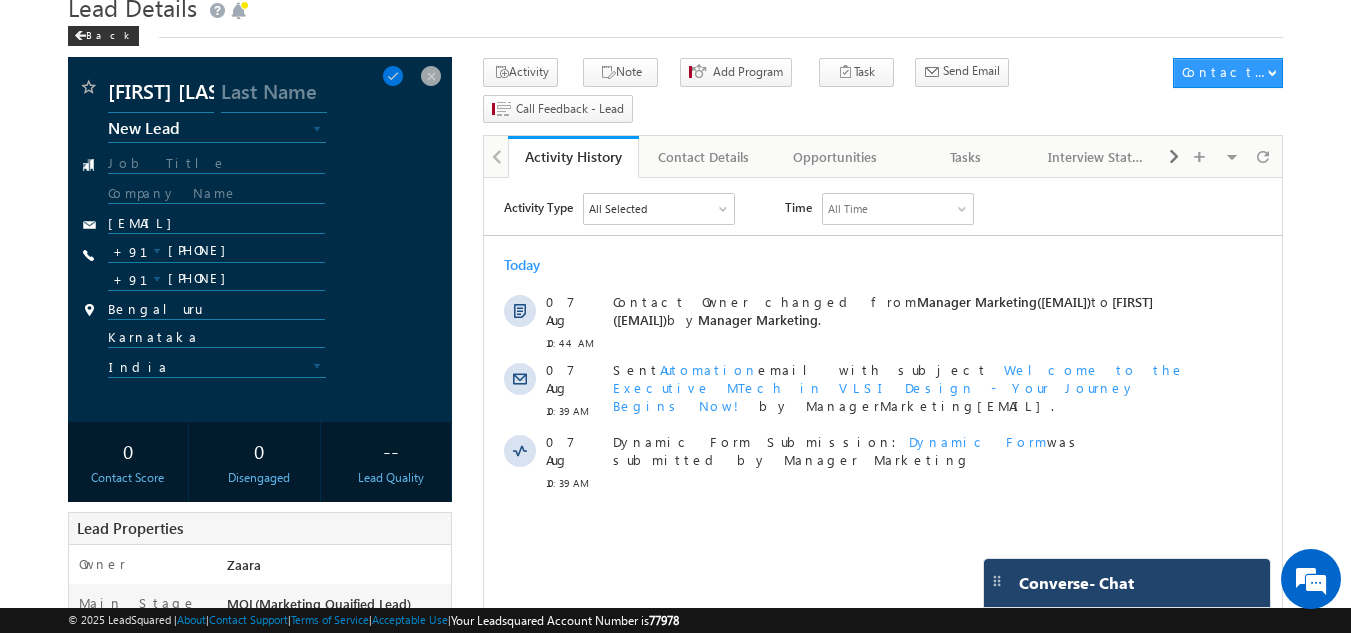 click on "+91-8867686458 8867686458 +91" at bounding box center (263, 256) 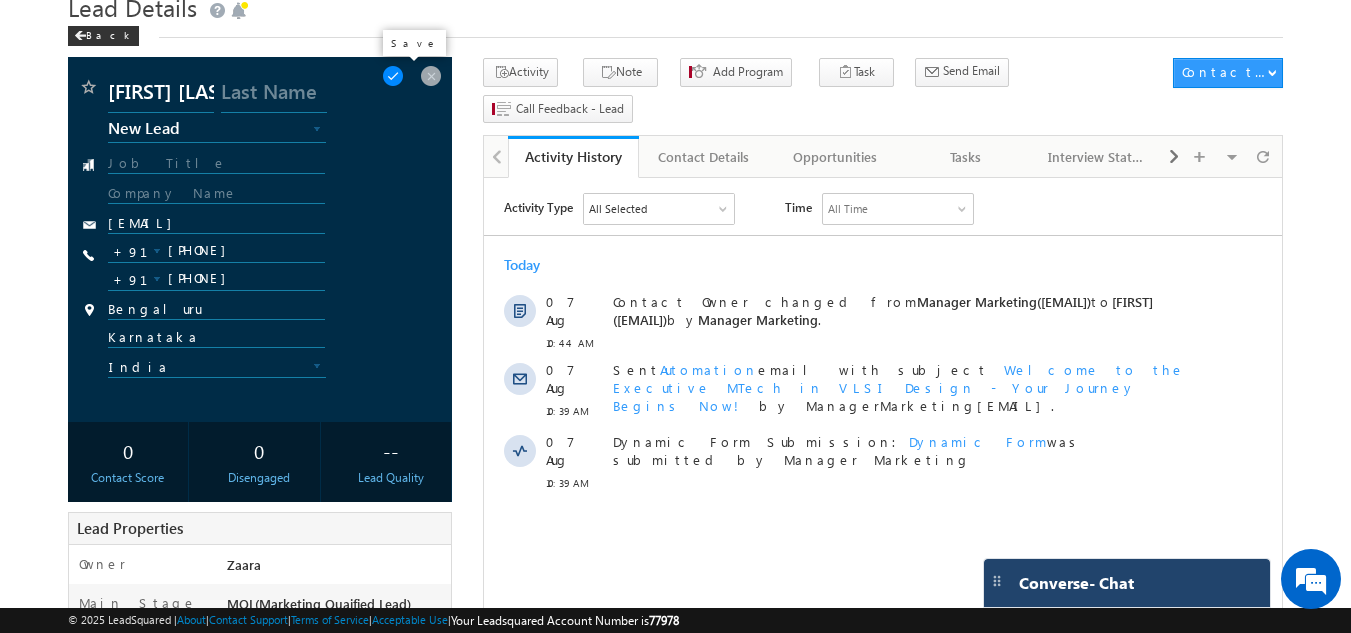 click at bounding box center [393, 76] 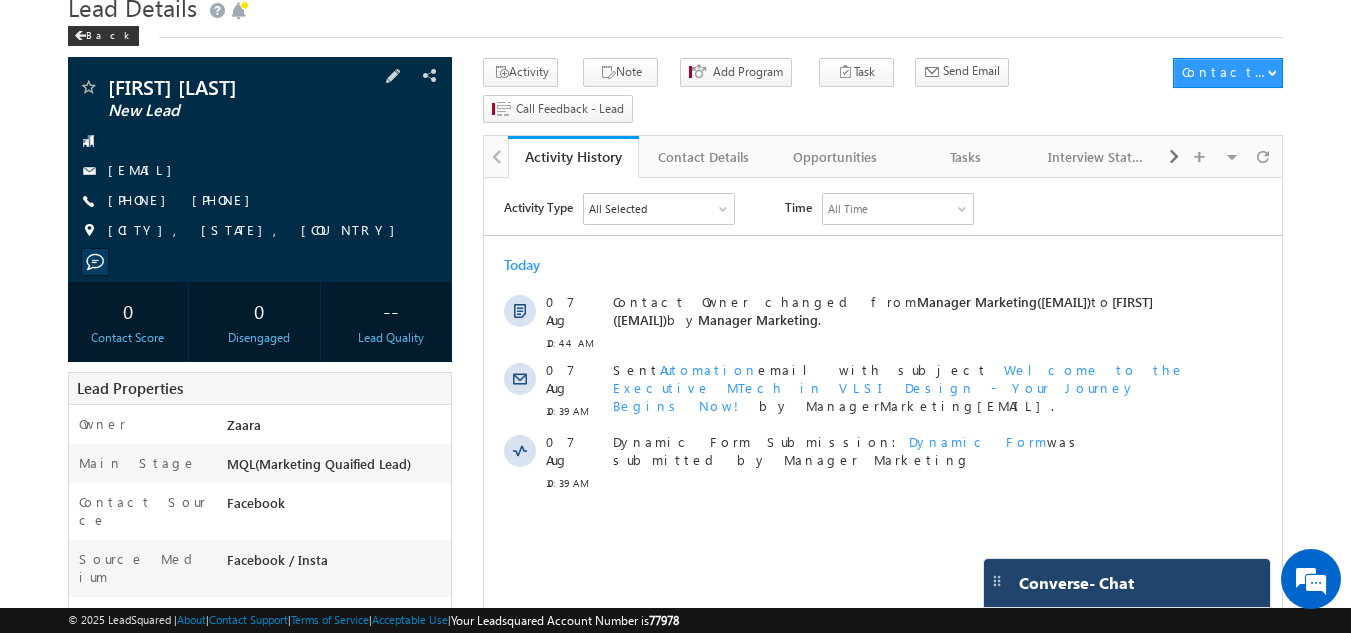 drag, startPoint x: 312, startPoint y: 202, endPoint x: 332, endPoint y: 206, distance: 20.396078 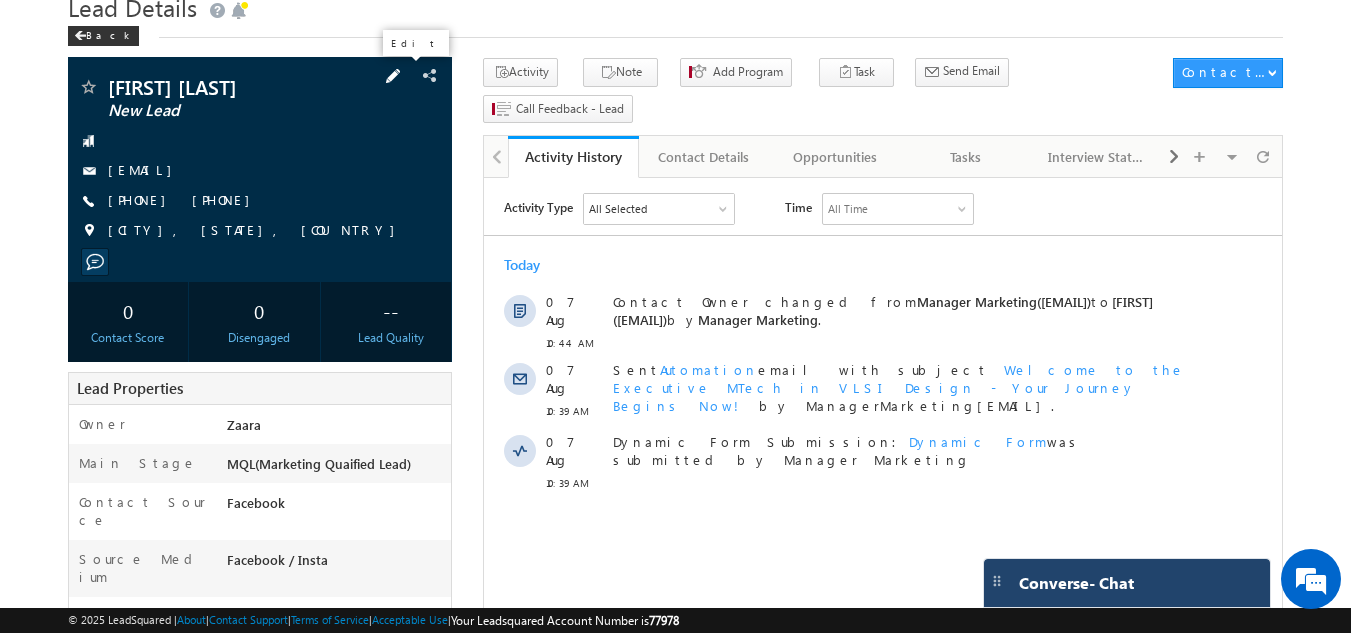 click at bounding box center (393, 76) 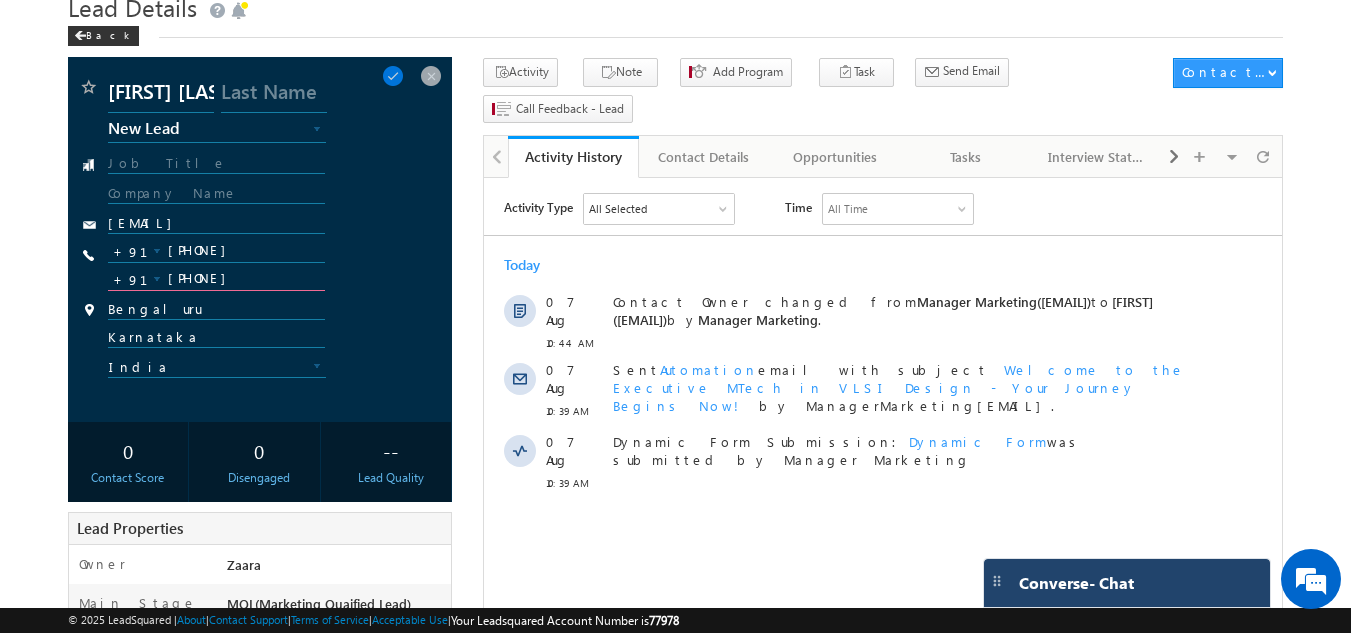 click on "8888229629" at bounding box center (217, 279) 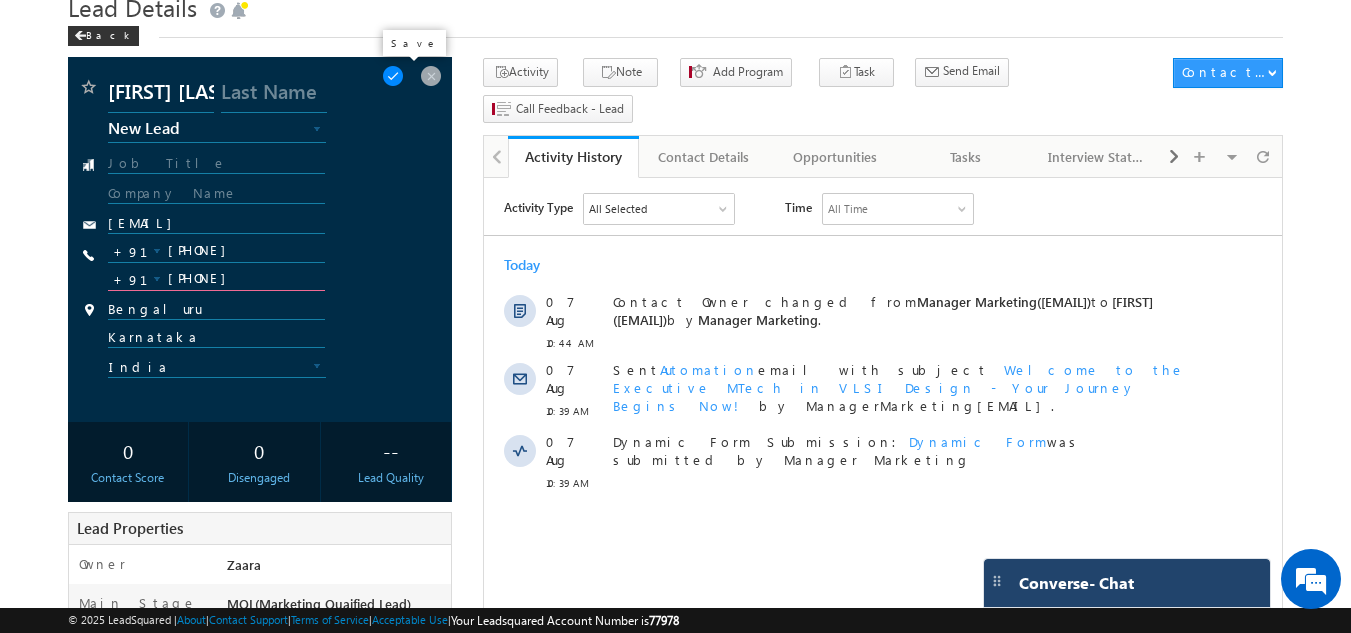 click at bounding box center [393, 76] 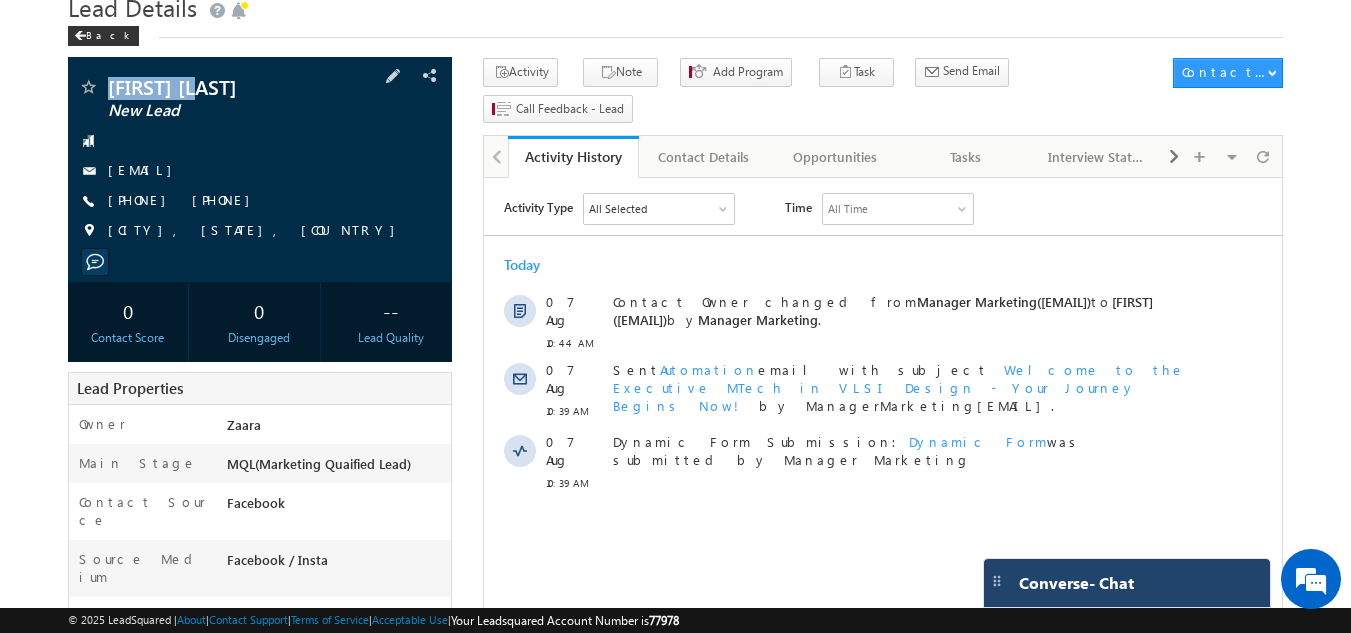drag, startPoint x: 196, startPoint y: 92, endPoint x: 111, endPoint y: 92, distance: 85 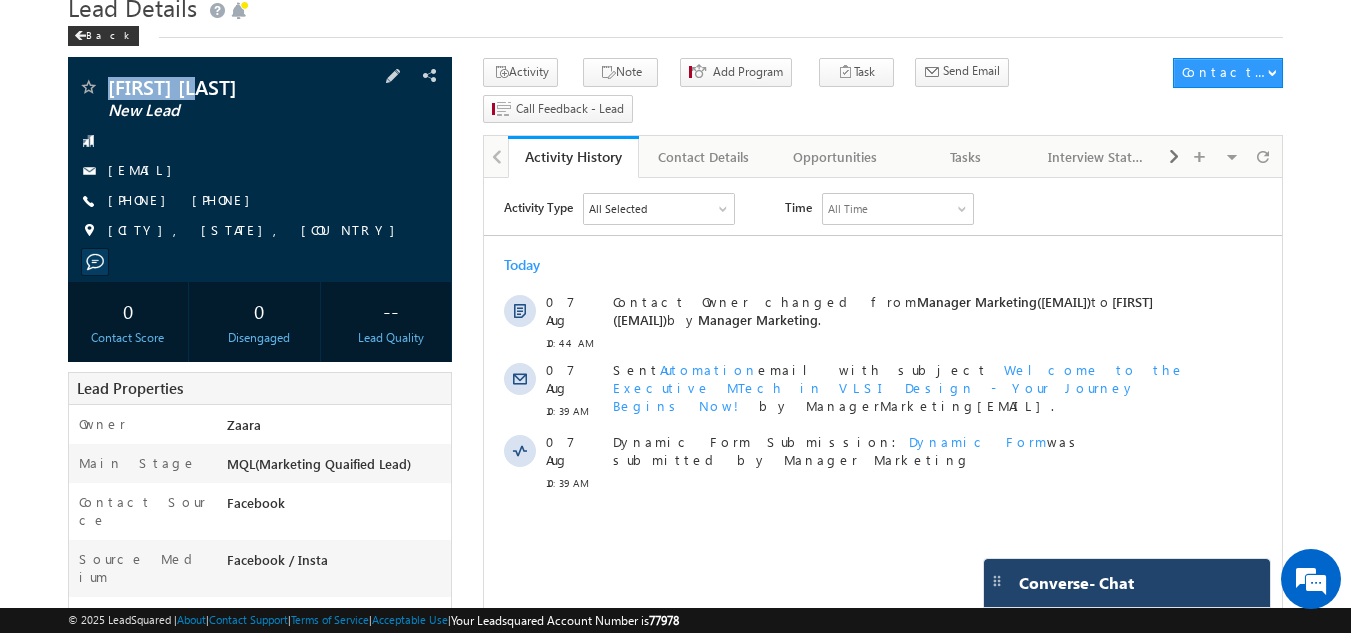 copy on "Amol Aswar" 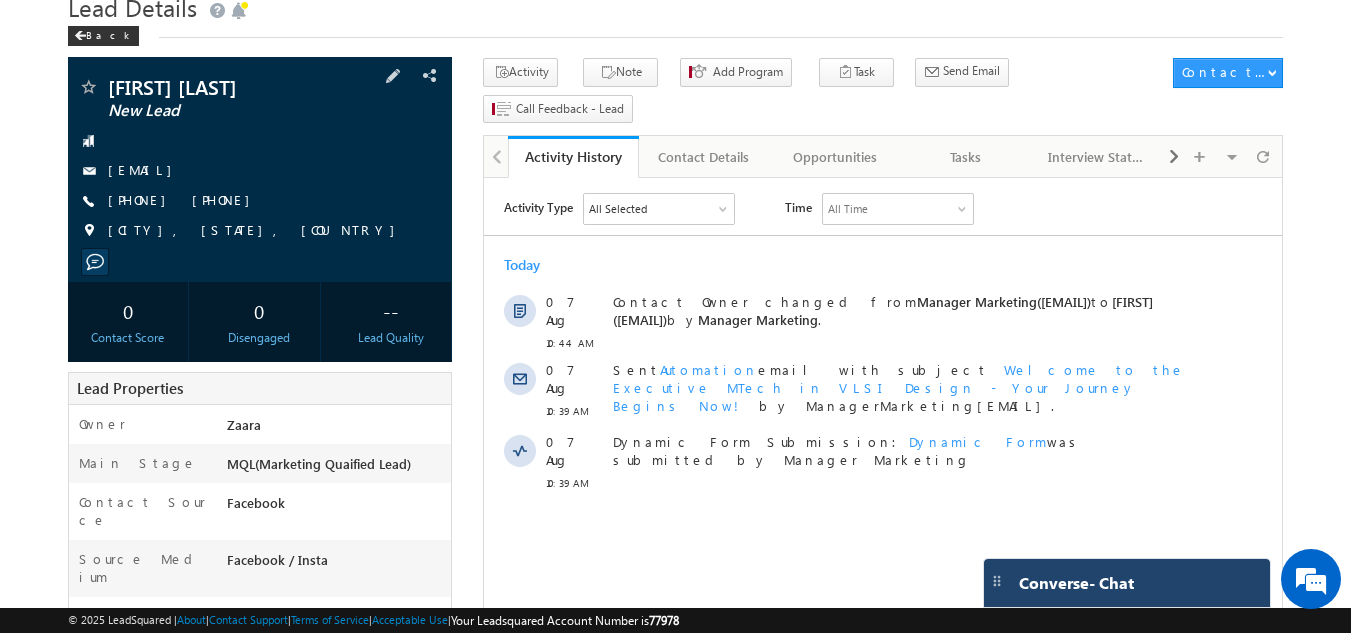 click at bounding box center (260, 262) 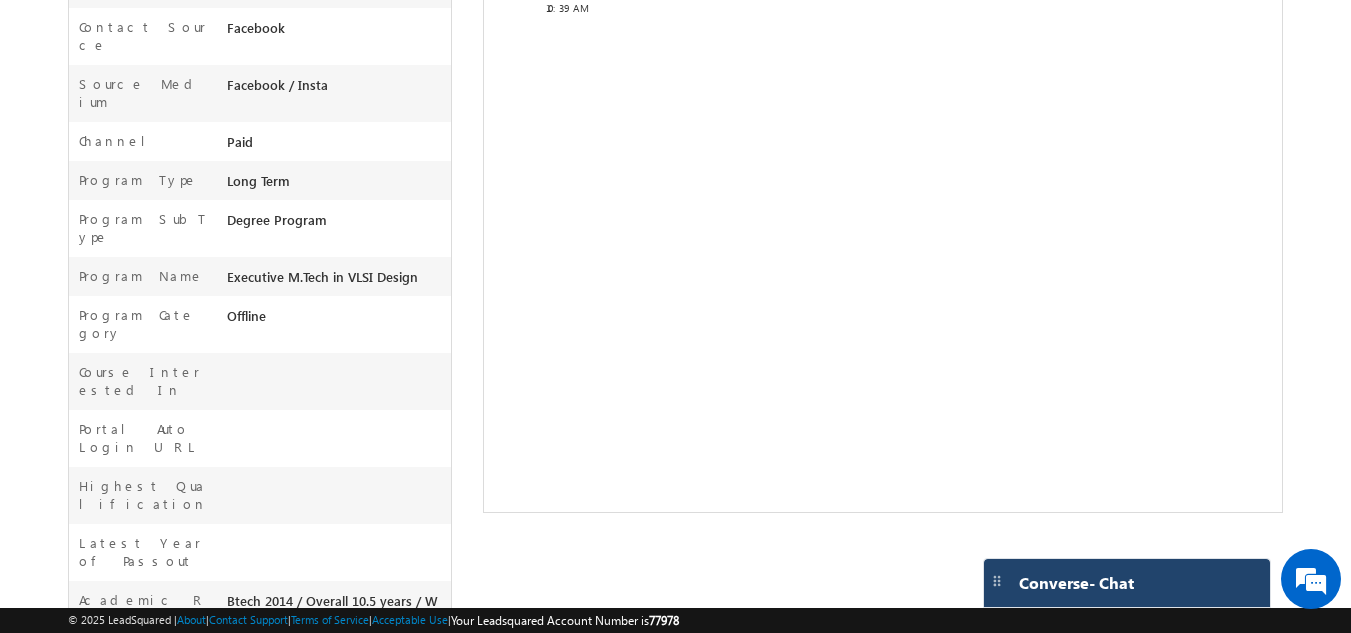 scroll, scrollTop: 264, scrollLeft: 0, axis: vertical 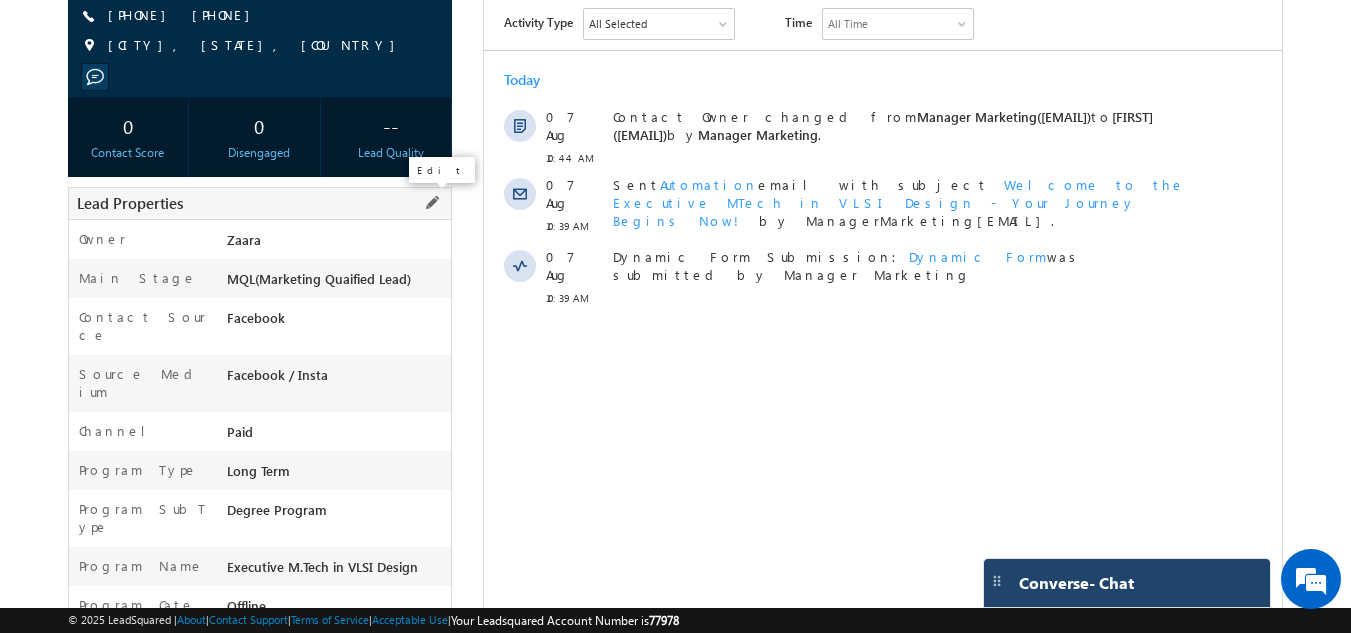 click at bounding box center [432, 203] 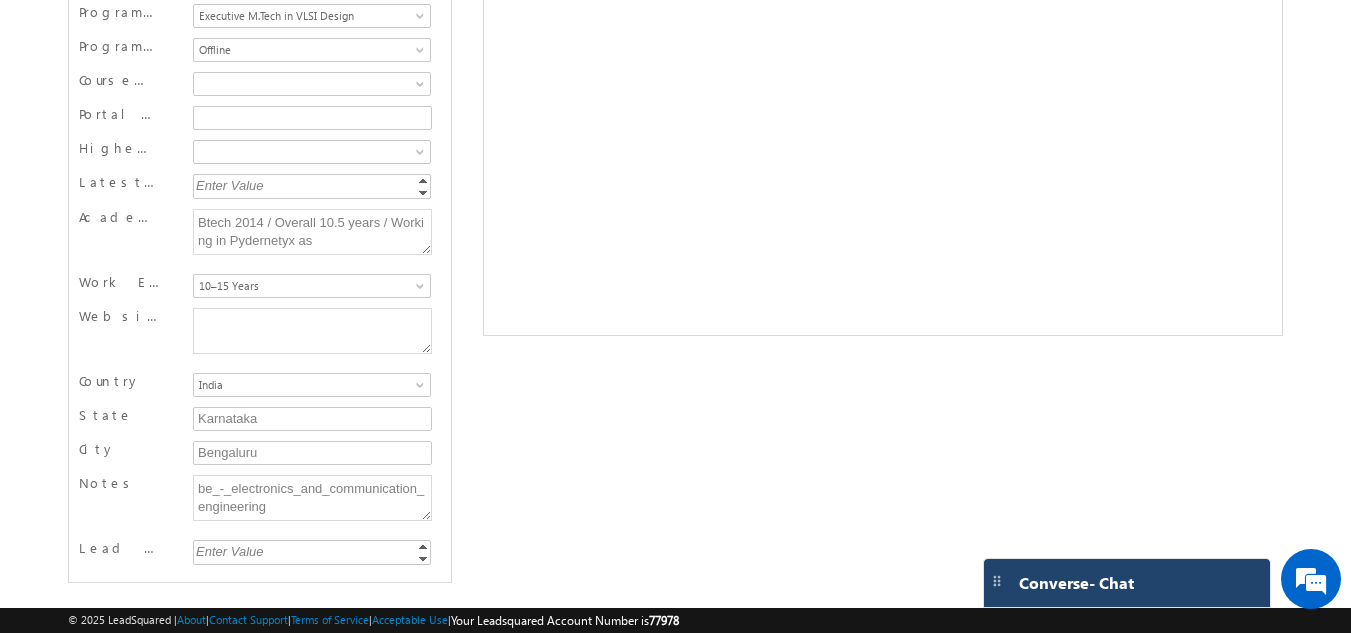 scroll, scrollTop: 732, scrollLeft: 0, axis: vertical 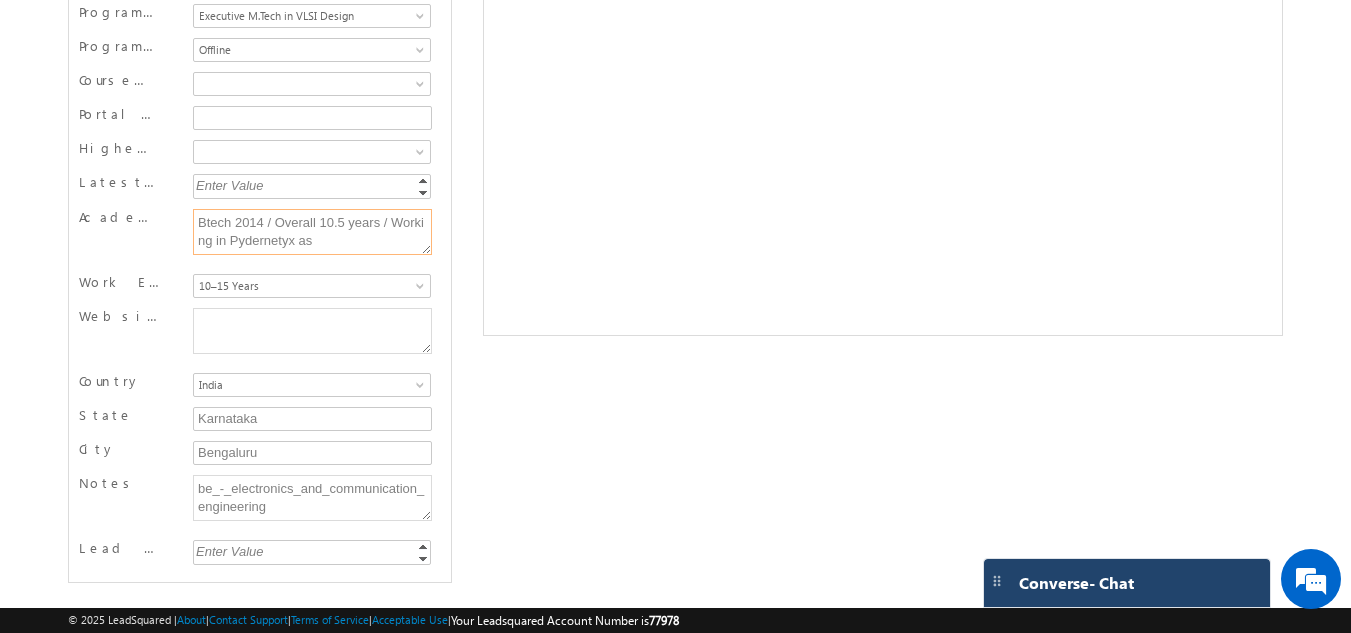 click on "Btech 2014 / Overall 10.5 years / Working in Pydernetyx as" at bounding box center (312, 232) 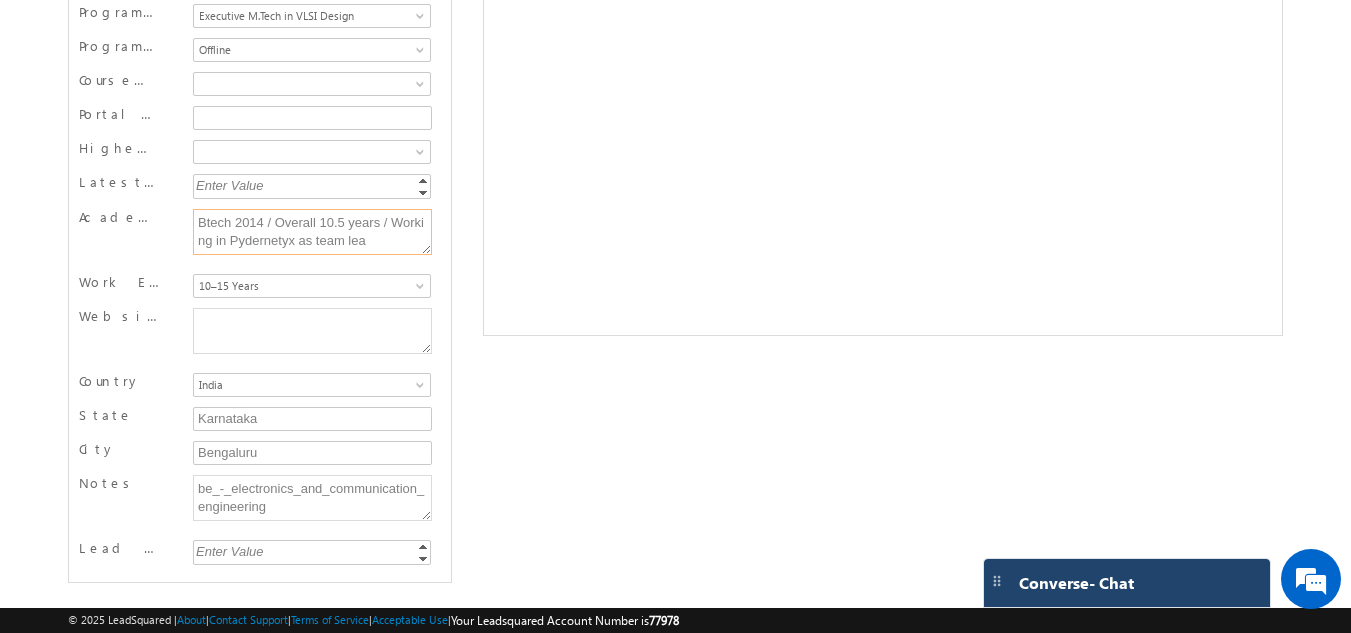 type on "Btech 2014 / Overall 10.5 years / Working in Pydernetyx as team lead" 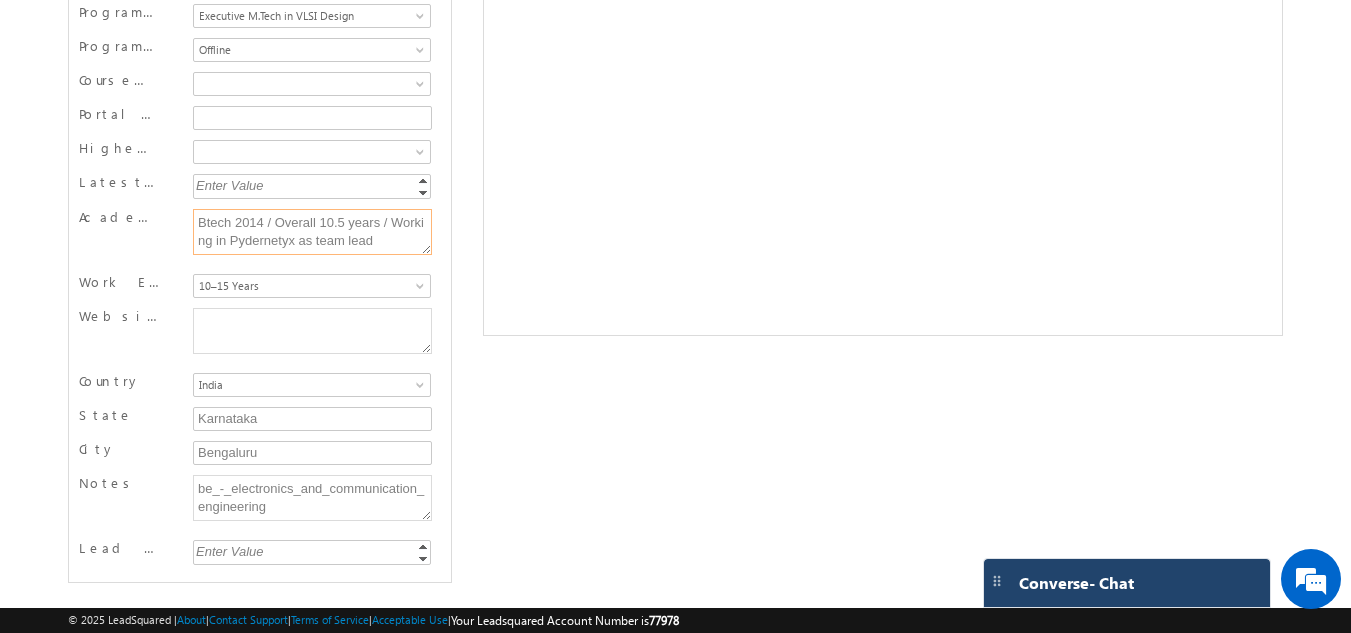 drag, startPoint x: 376, startPoint y: 248, endPoint x: 152, endPoint y: 220, distance: 225.74321 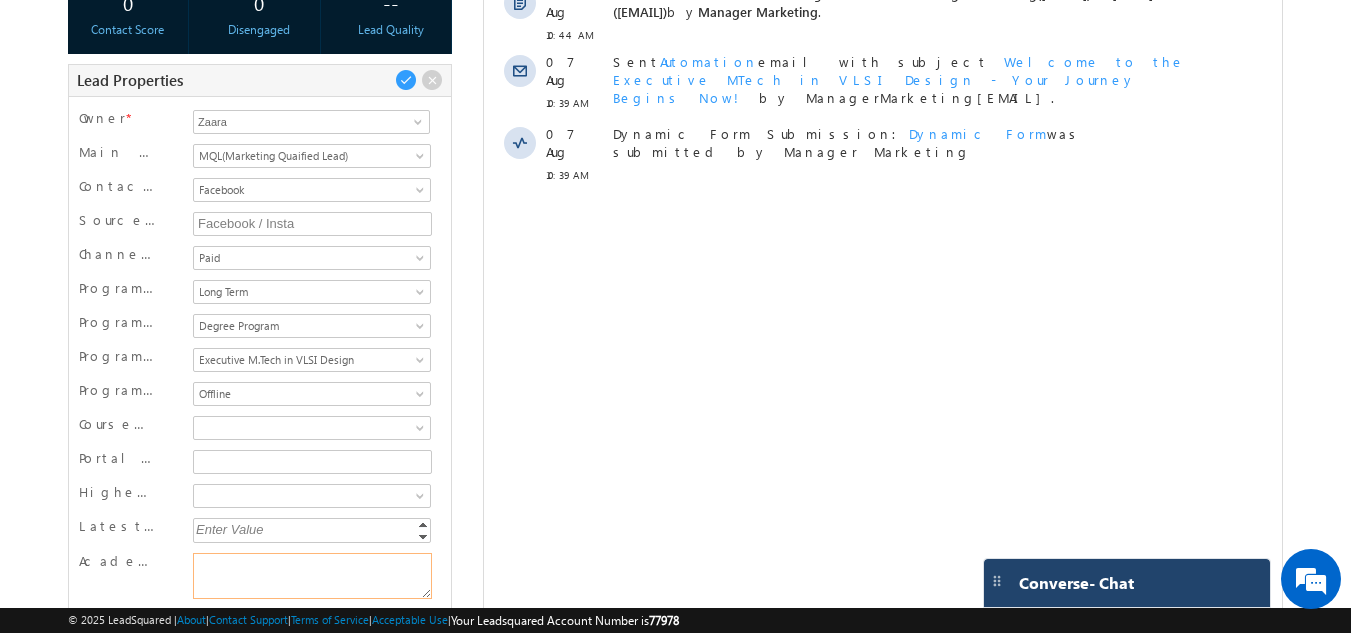 scroll, scrollTop: 132, scrollLeft: 0, axis: vertical 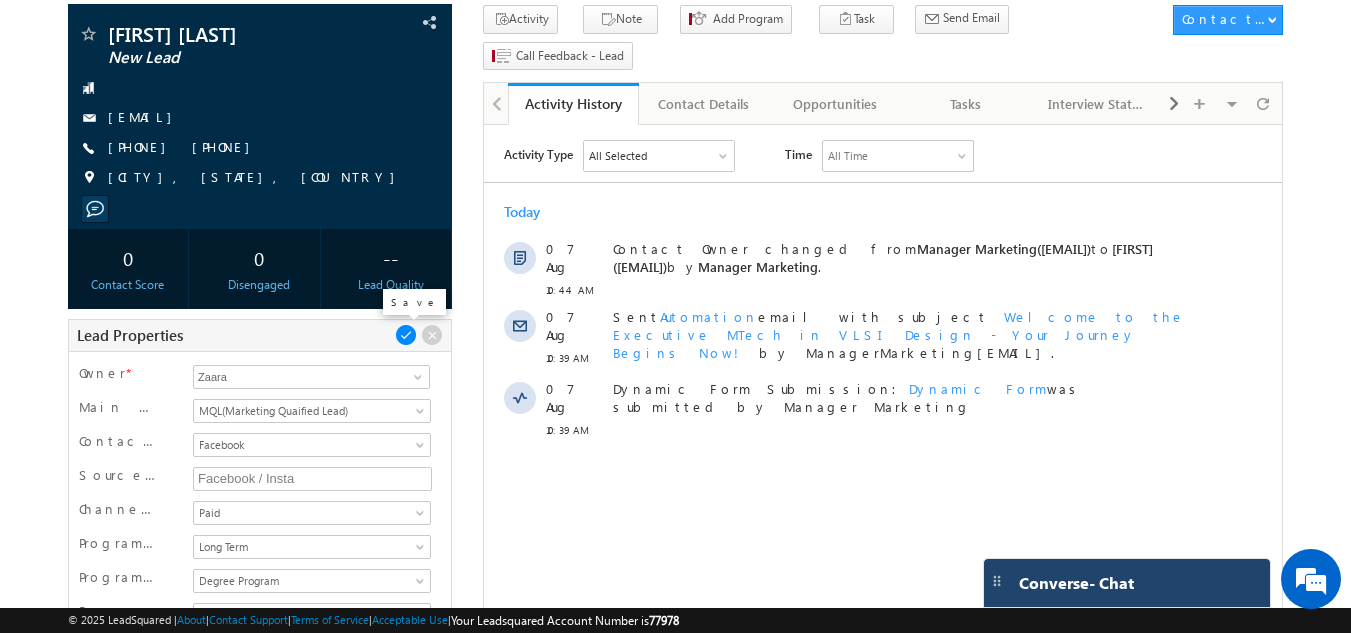 type 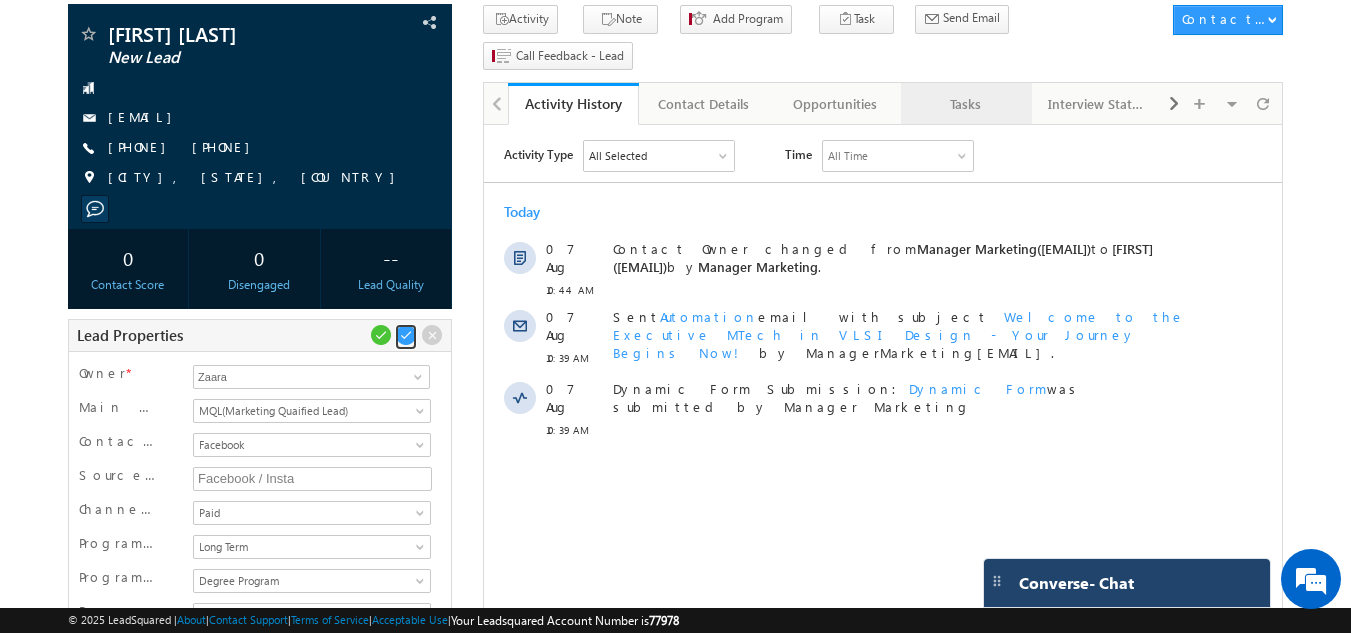scroll, scrollTop: 179, scrollLeft: 0, axis: vertical 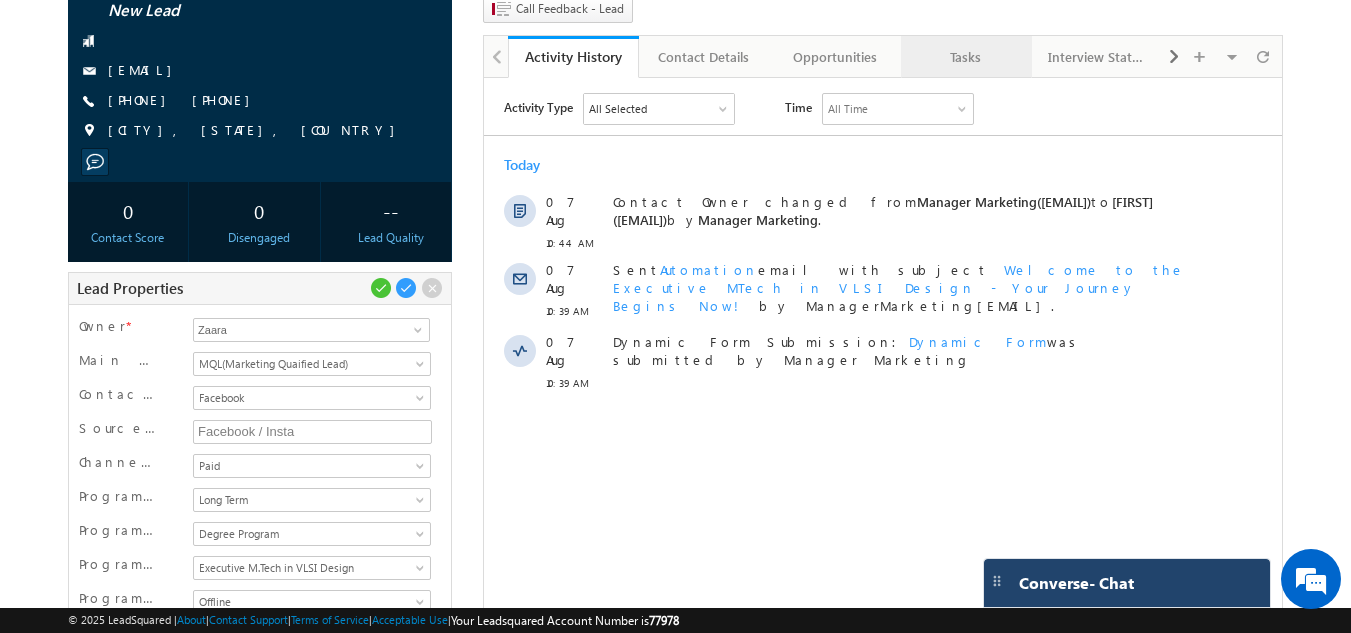 click on "Activity Type
All Selected
Select All Sales Activities 1 Sales Activity Opportunities 1 Program Email Activities 18 Email Bounced Email Link Clicked Email Marked Spam Email Opened Inbound Contact through Email Mailing preference link clicked Negative Response to Email Neutral Response to Email Positive Response to Email Resubscribed Subscribed To Newsletter Subscribed To Promotional Emails Unsubscribe Link Clicked Unsubscribed Unsubscribed From Newsletter Unsubscribed From Promotional Emails View in browser link Clicked Email Sent Web Activities 5 Conversion Button Clicked Converted to Contact Form Submitted on Website Page Visited on Website Tracking URL Clicked Contact Capture Activities 1 Contact Capture Phone Call Activities 2 Inbound Phone Call Activity Outbound Phone Call Activity Other Activities 25 Admission Letter Issued Application Form Batch Transfer Document Generation Interview Status" at bounding box center (893, 109) 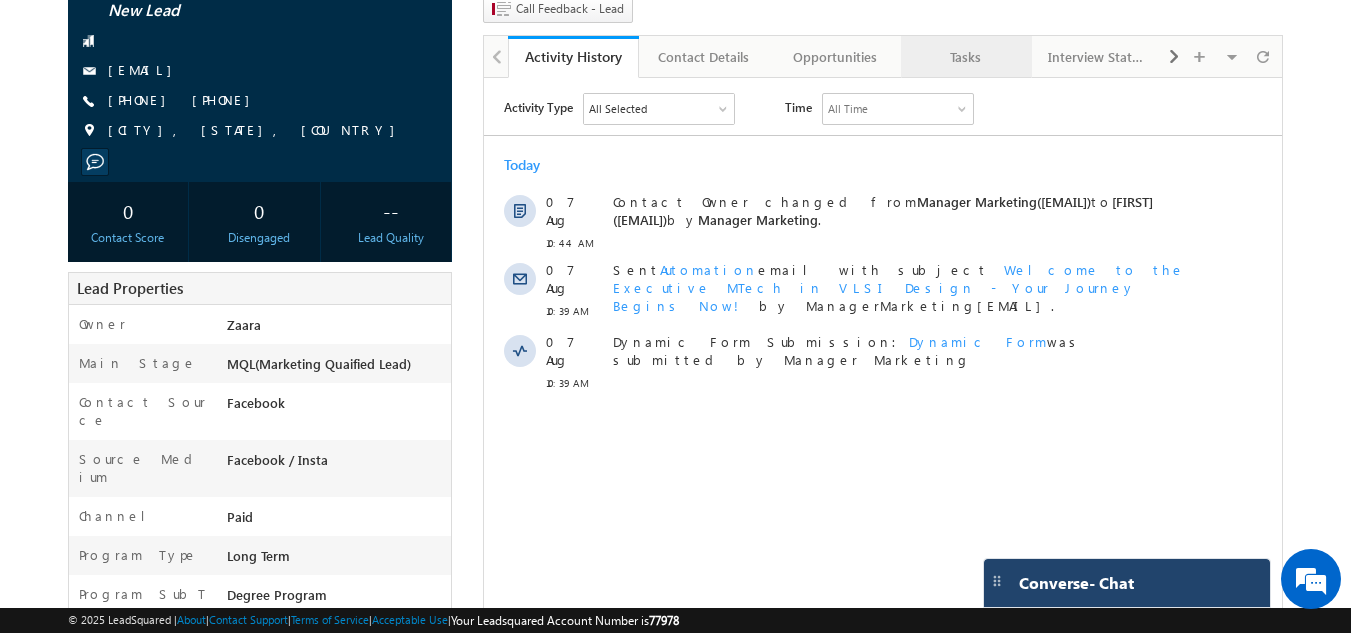 click on "Tasks" at bounding box center (965, 57) 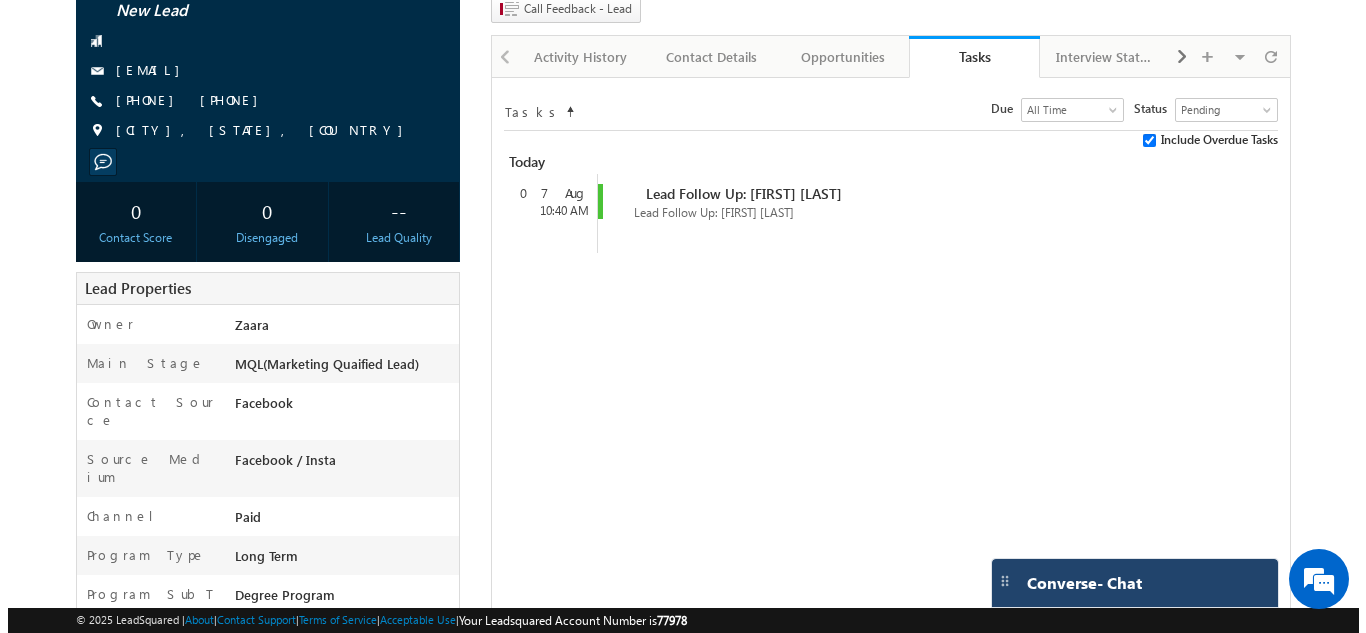 scroll, scrollTop: 79, scrollLeft: 0, axis: vertical 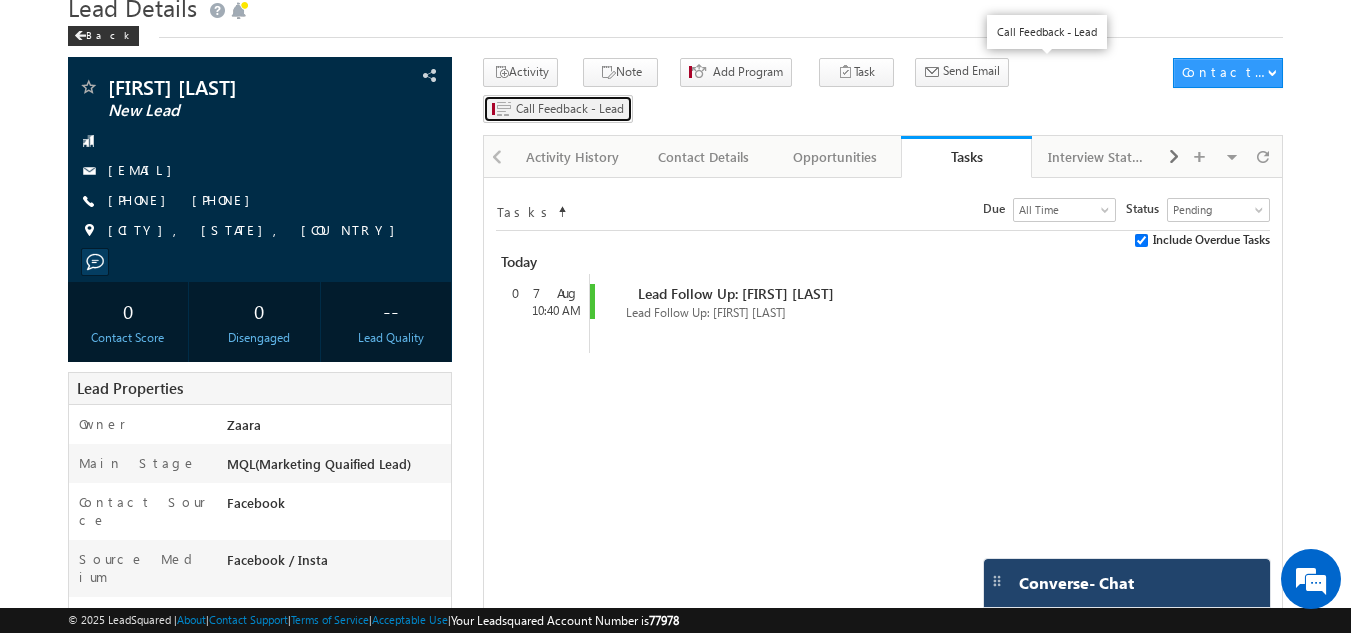 click on "Call Feedback - Lead" at bounding box center [570, 109] 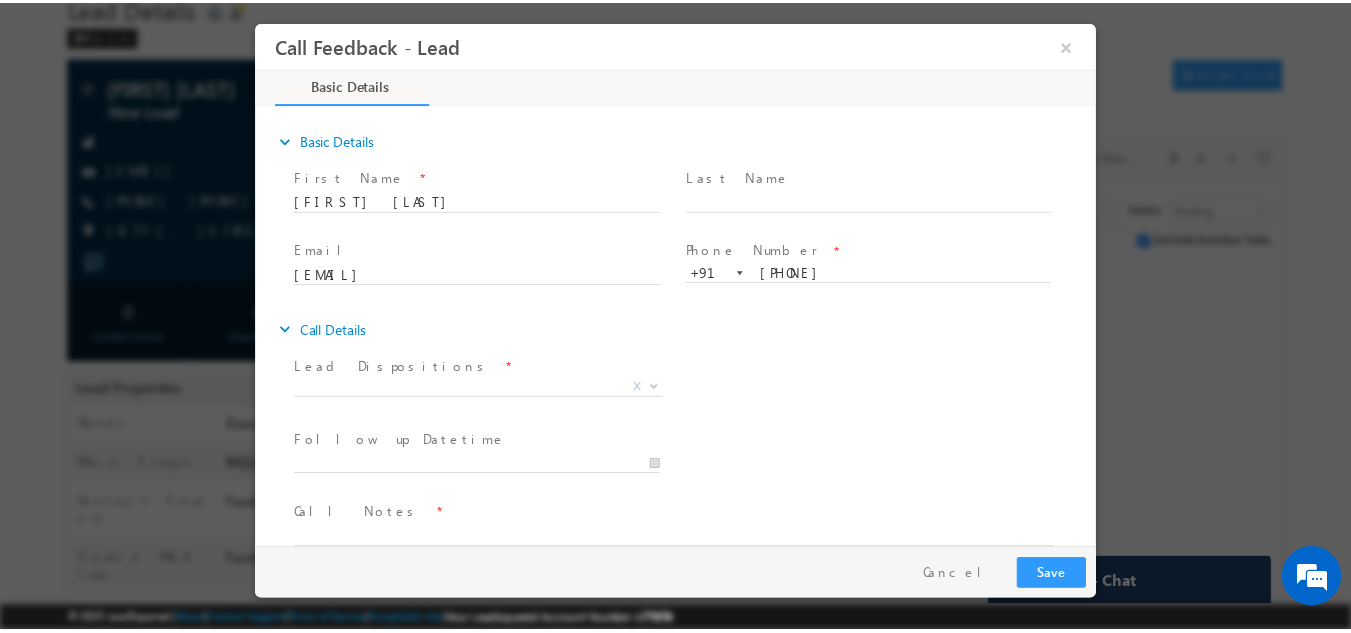 scroll, scrollTop: 0, scrollLeft: 0, axis: both 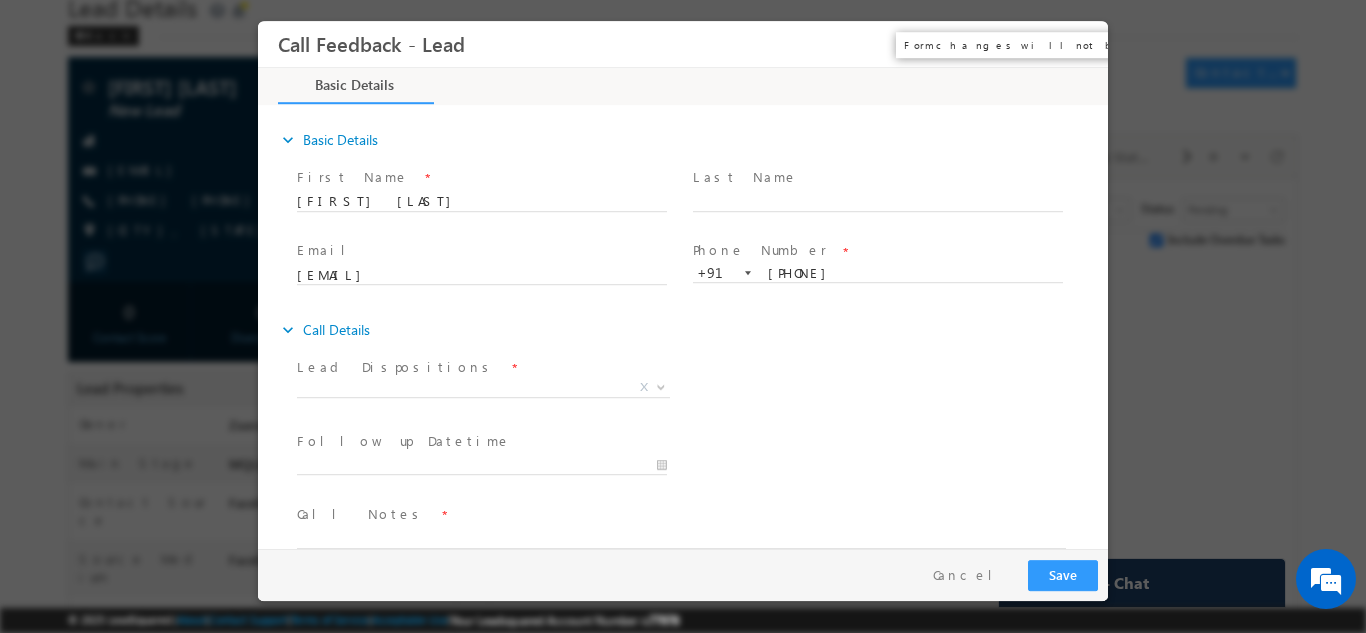 click on "×" at bounding box center (1078, 43) 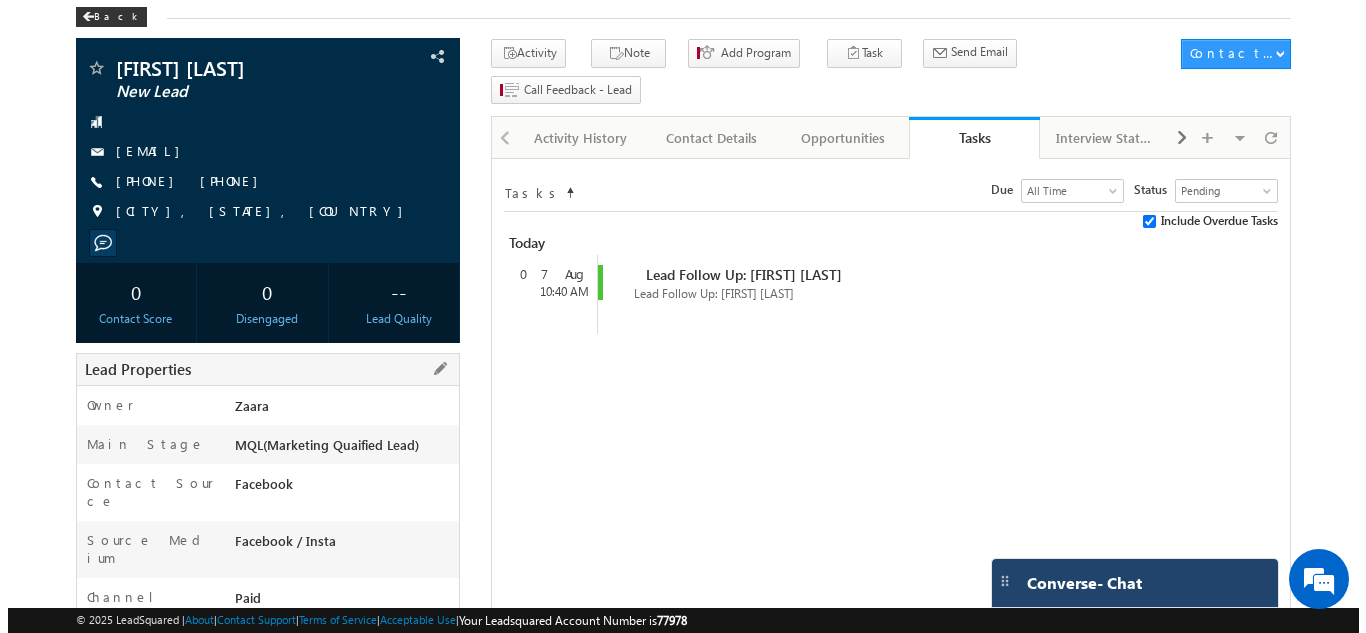 scroll, scrollTop: 0, scrollLeft: 0, axis: both 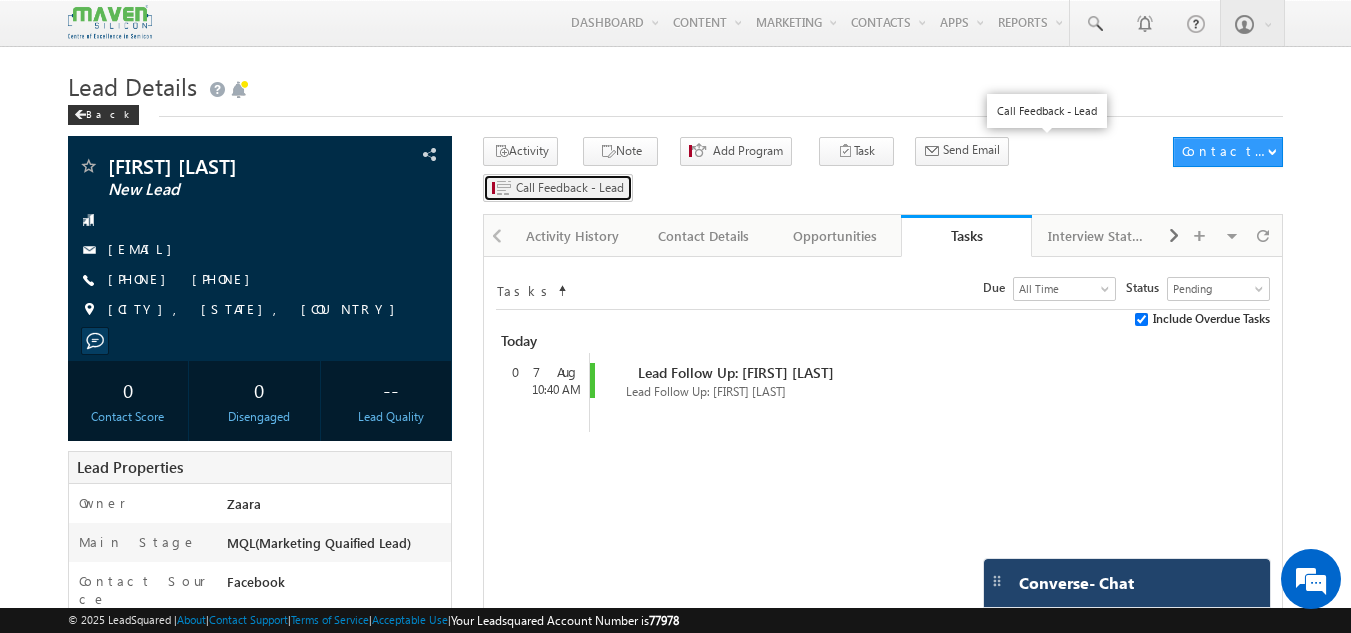 click on "Call Feedback - Lead" at bounding box center (570, 188) 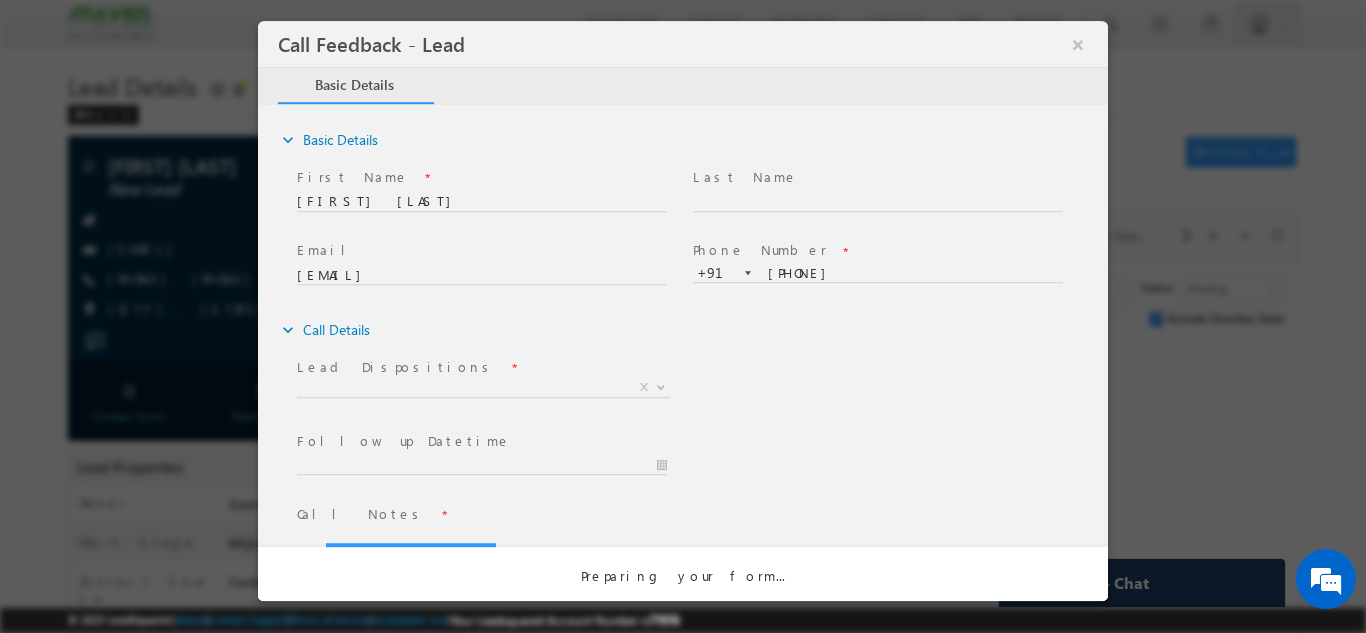 scroll, scrollTop: 0, scrollLeft: 0, axis: both 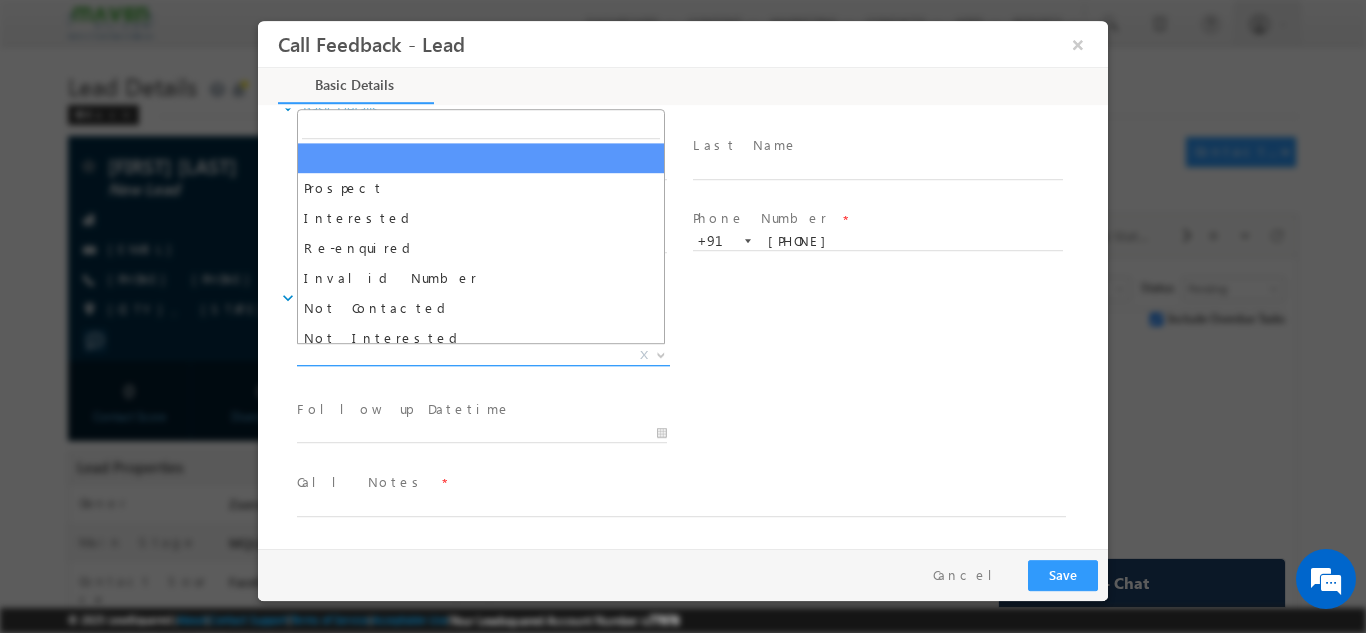 click on "Prospect
Interested
Re-enquired
Invalid Number
Not Contacted
Not Interested
In Conversation
Not Eligible
Contacted-Call back
Cold
Future Prospect
Others
X" at bounding box center (491, 358) 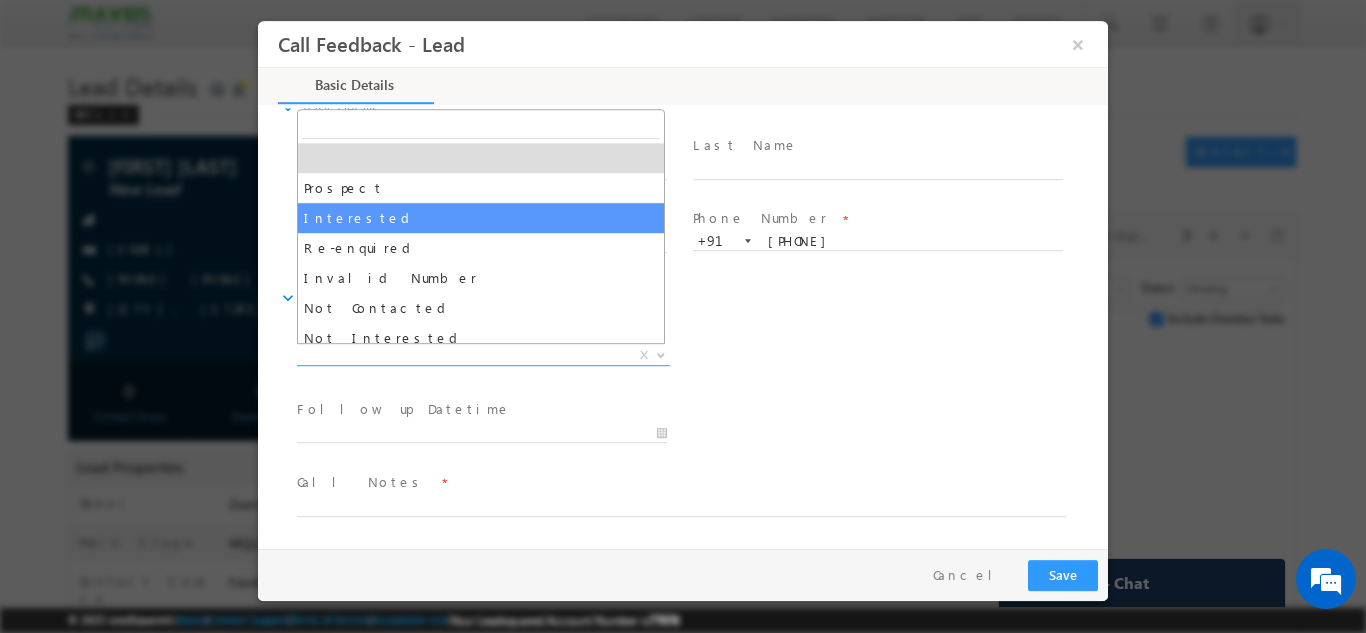 select on "Interested" 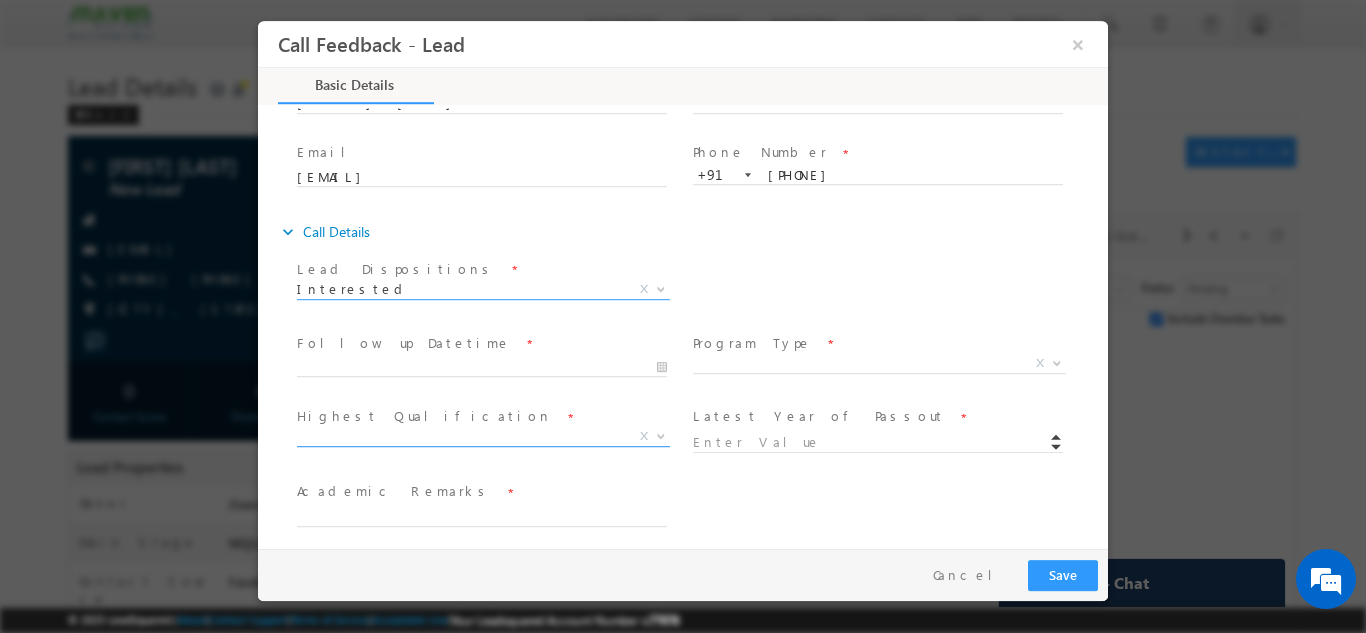 scroll, scrollTop: 182, scrollLeft: 0, axis: vertical 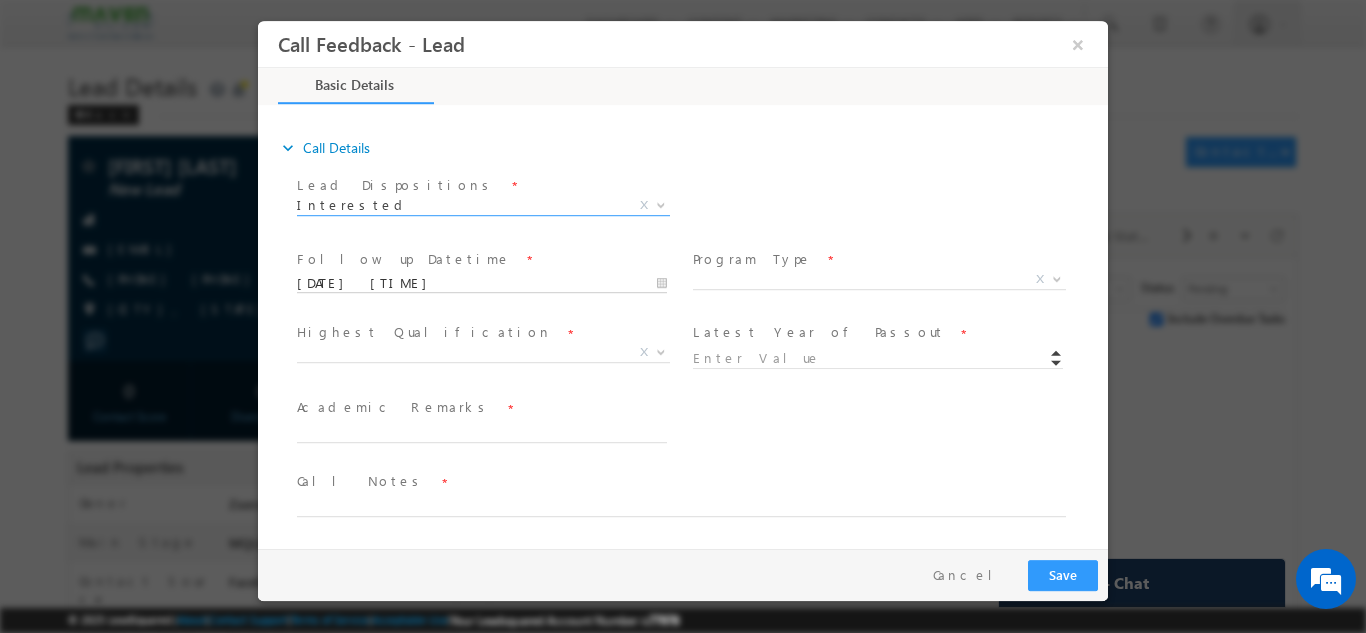 click on "07/08/2025 11:06 AM" at bounding box center (482, 283) 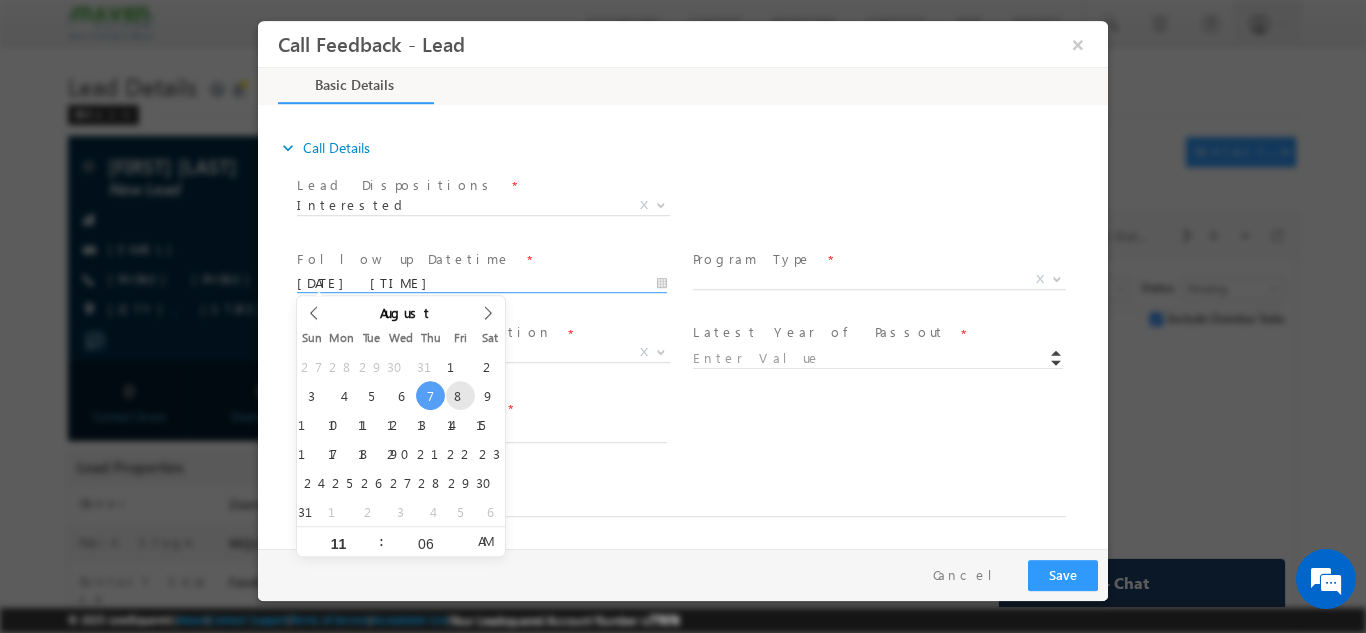 type on "08/08/2025 11:06 AM" 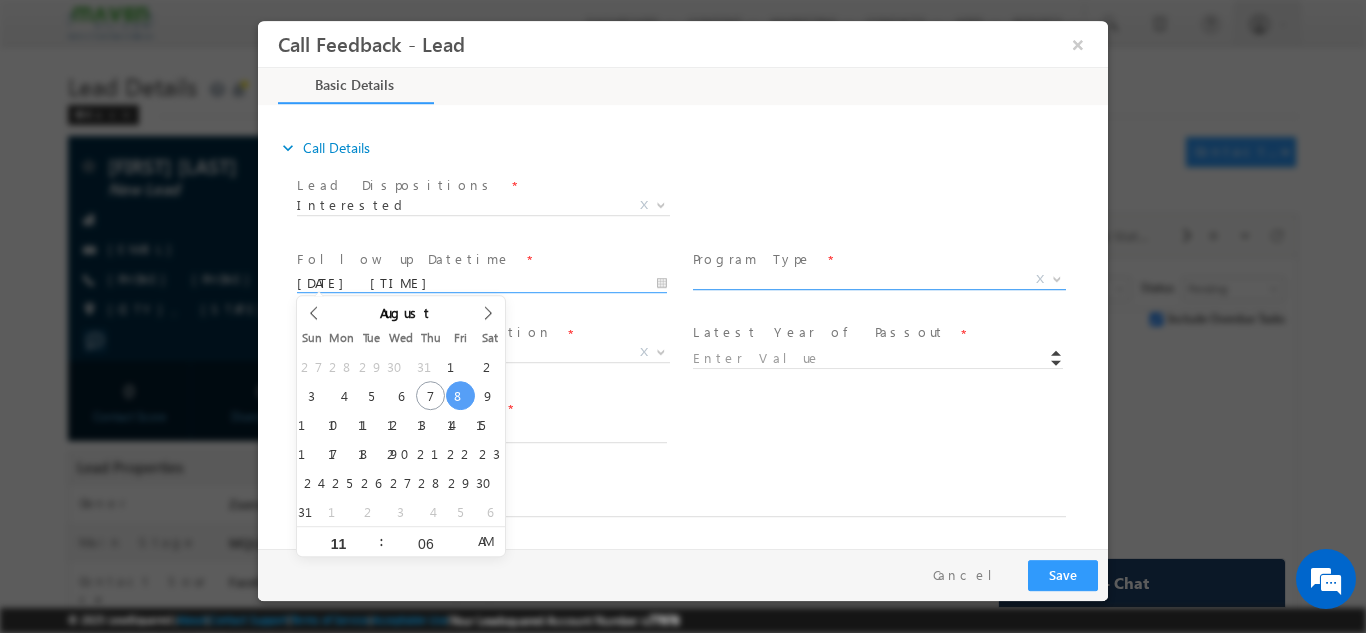 click on "X" at bounding box center [879, 279] 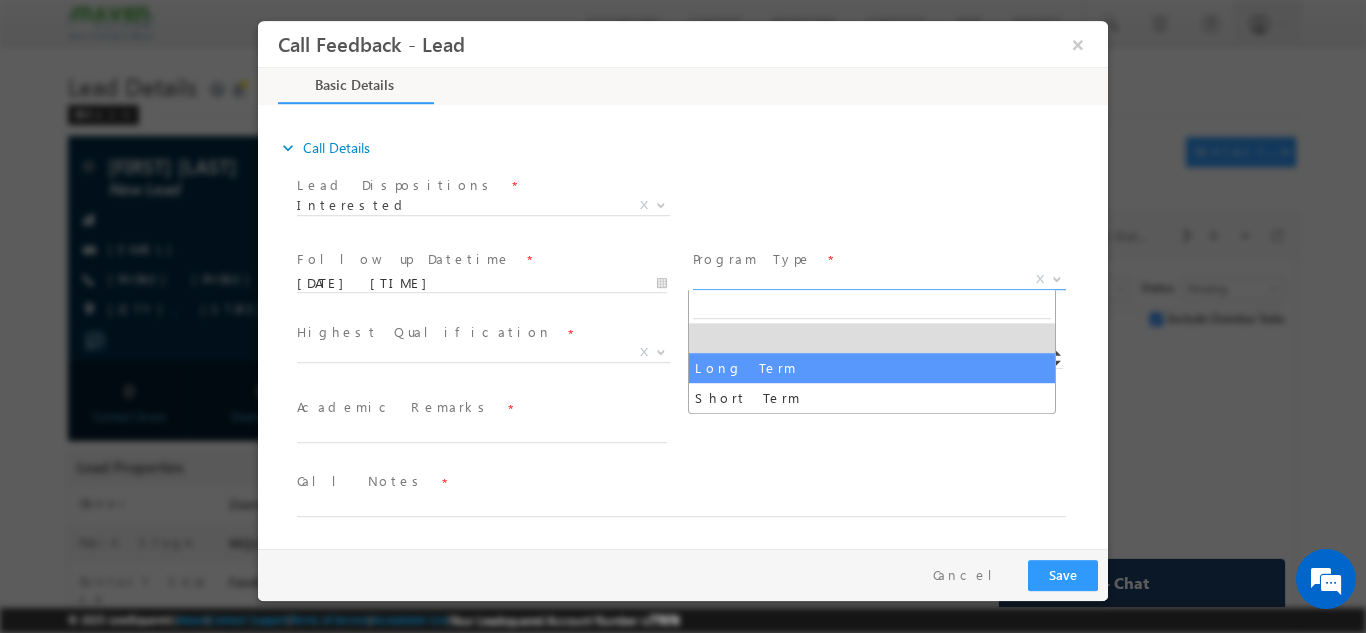 select on "Long Term" 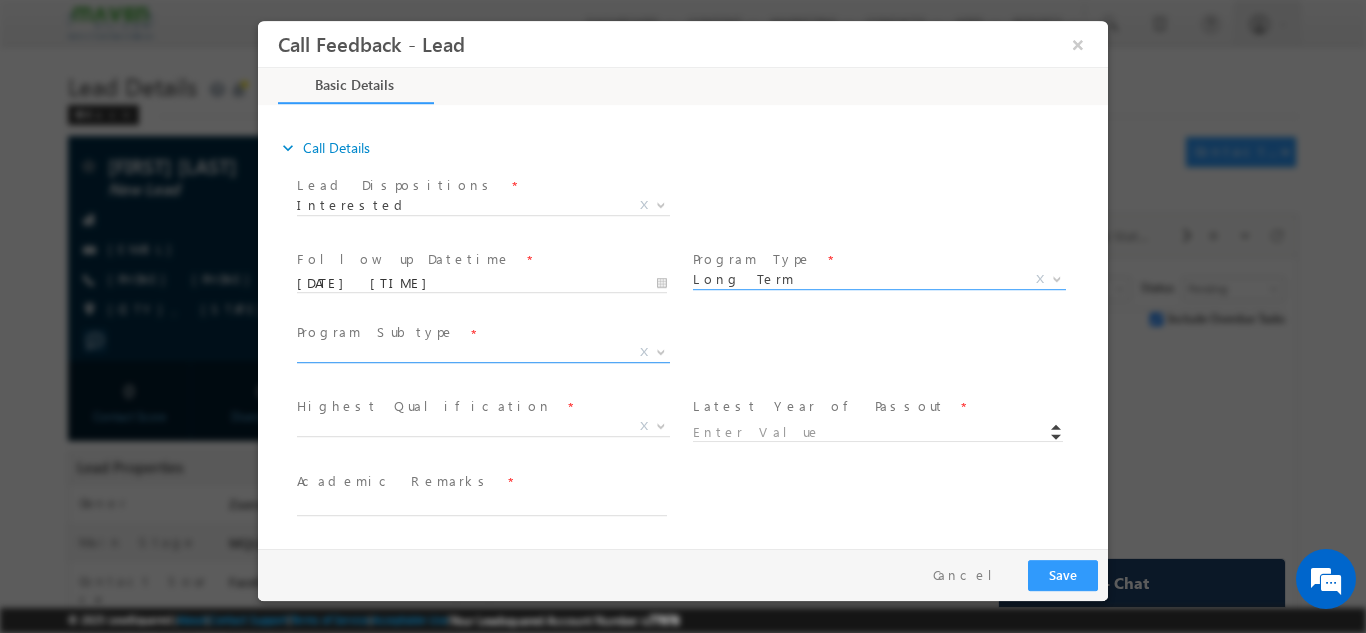 click on "X" at bounding box center [483, 352] 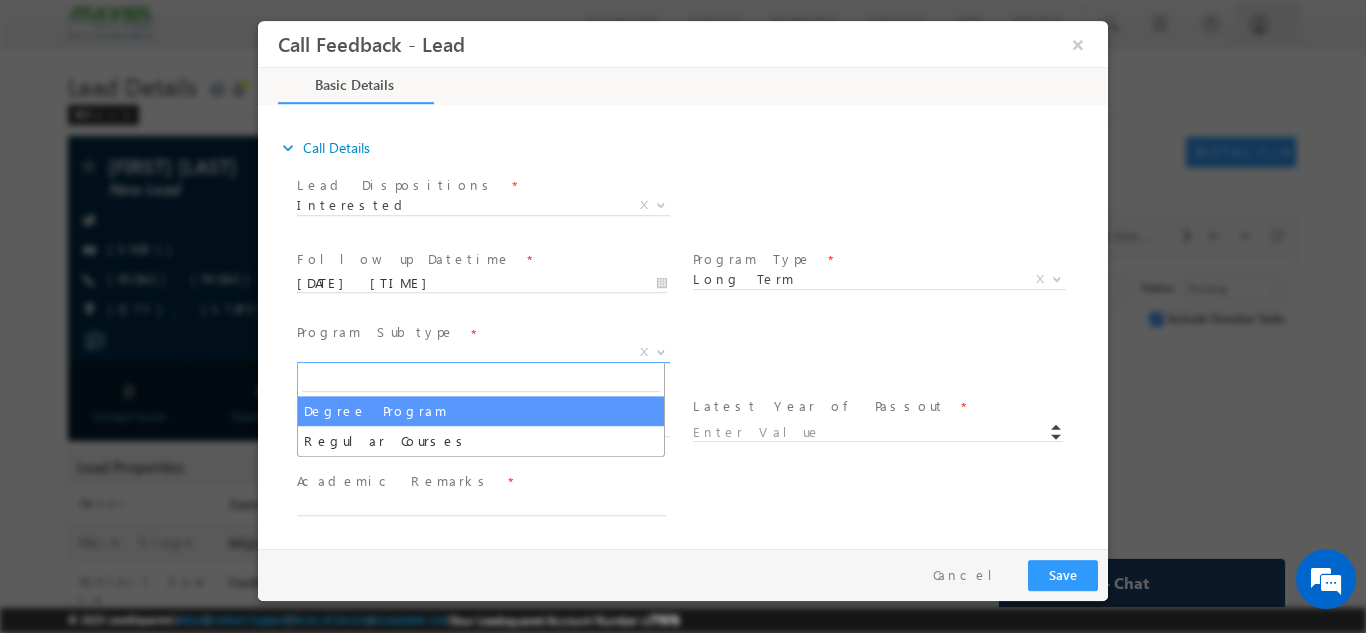 select on "Degree Program" 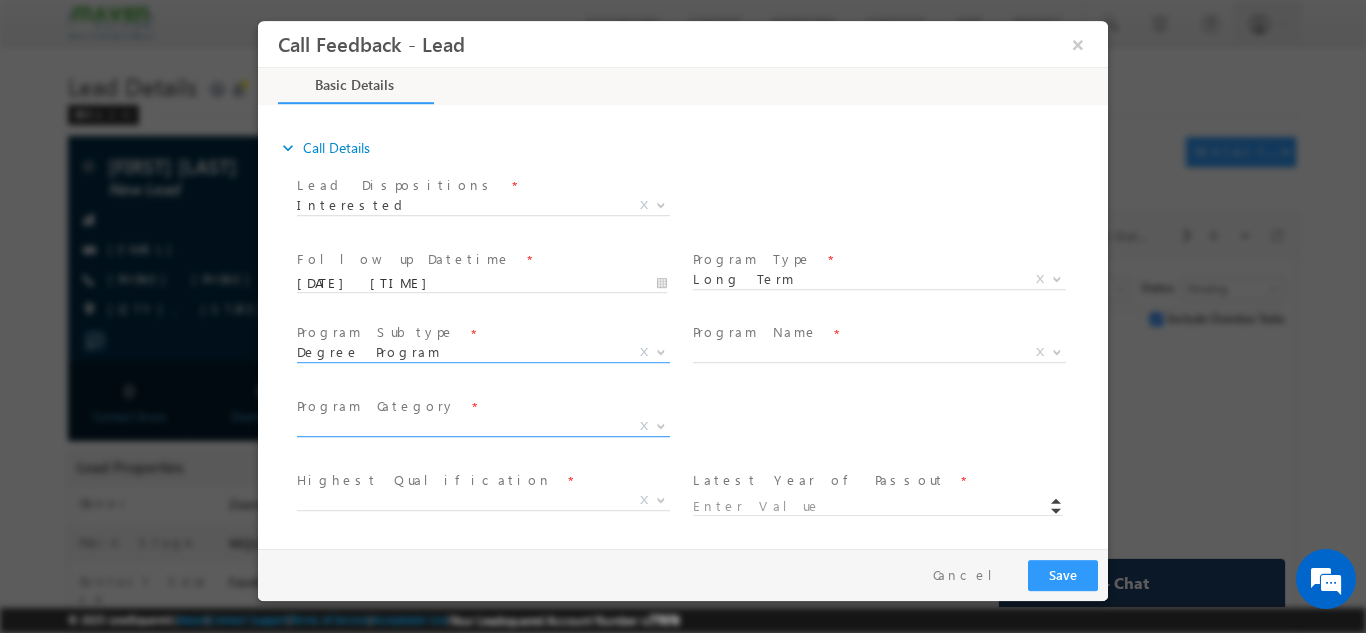 scroll, scrollTop: 282, scrollLeft: 0, axis: vertical 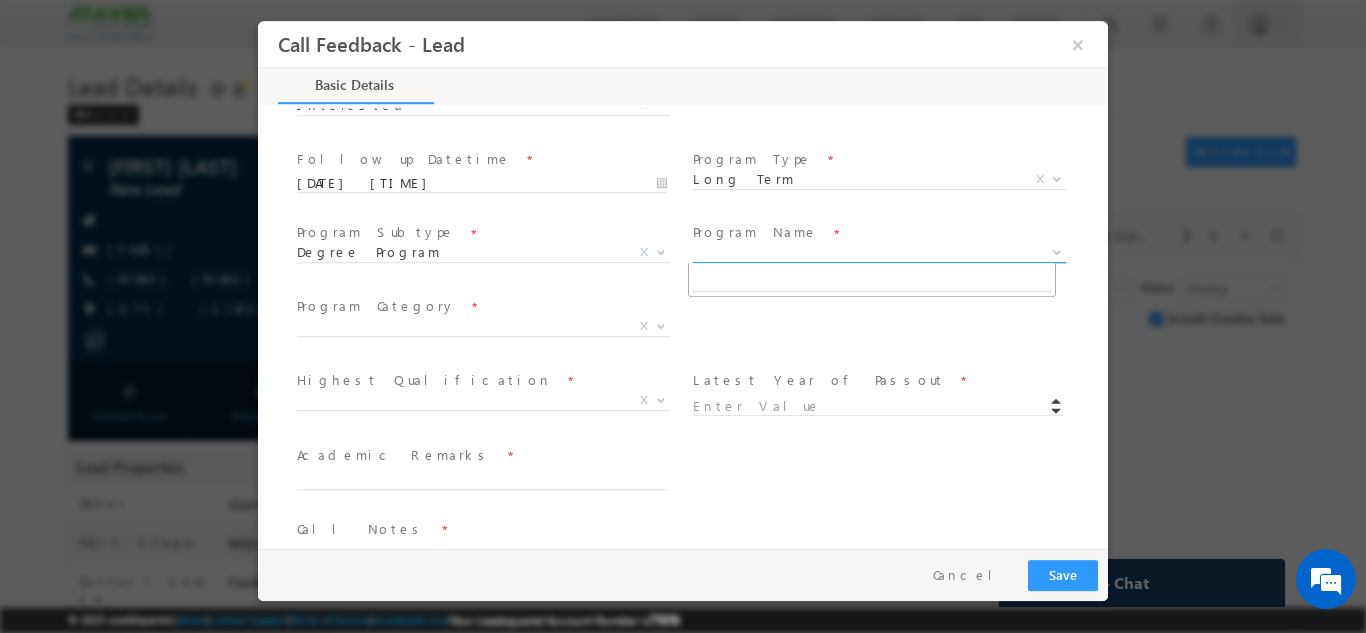 click on "X" at bounding box center (879, 252) 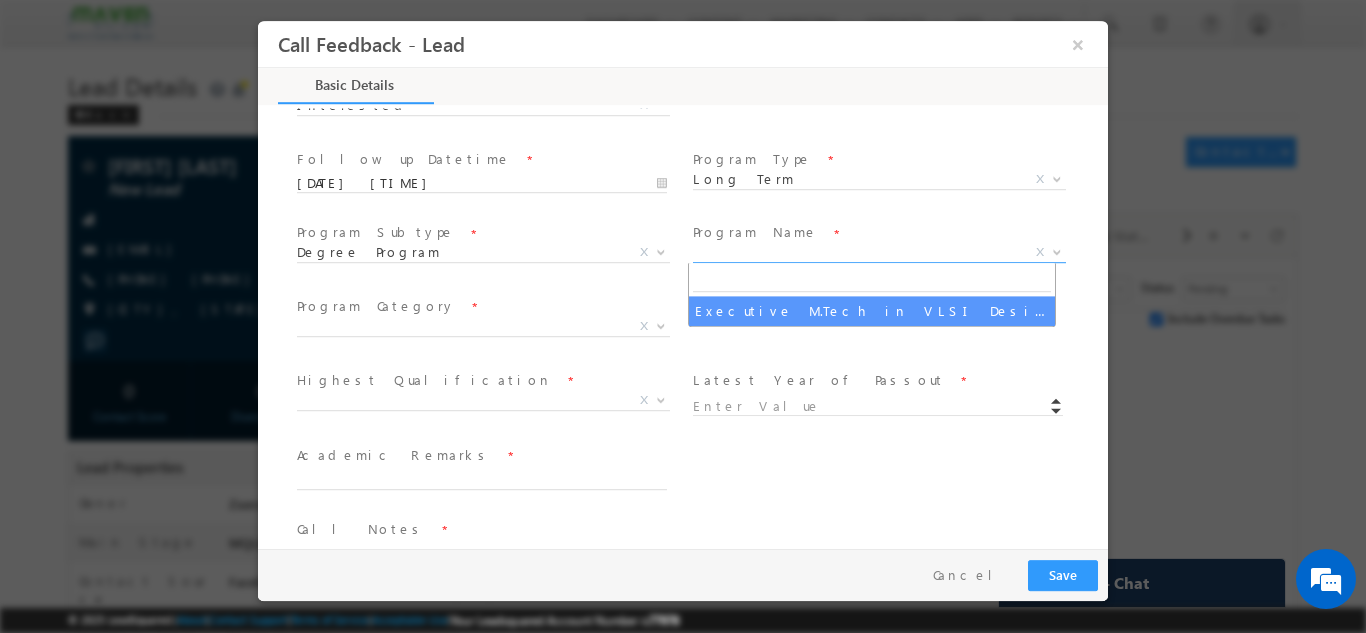 select on "Executive M.Tech in VLSI Design" 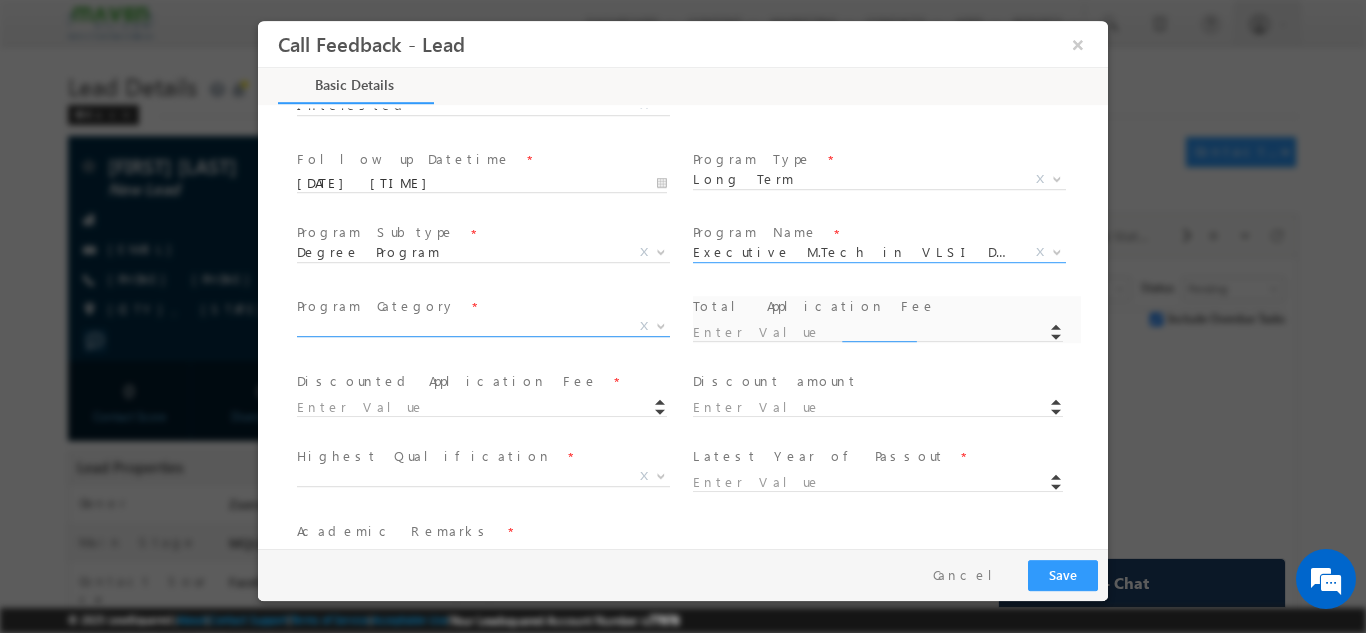 type on "1180" 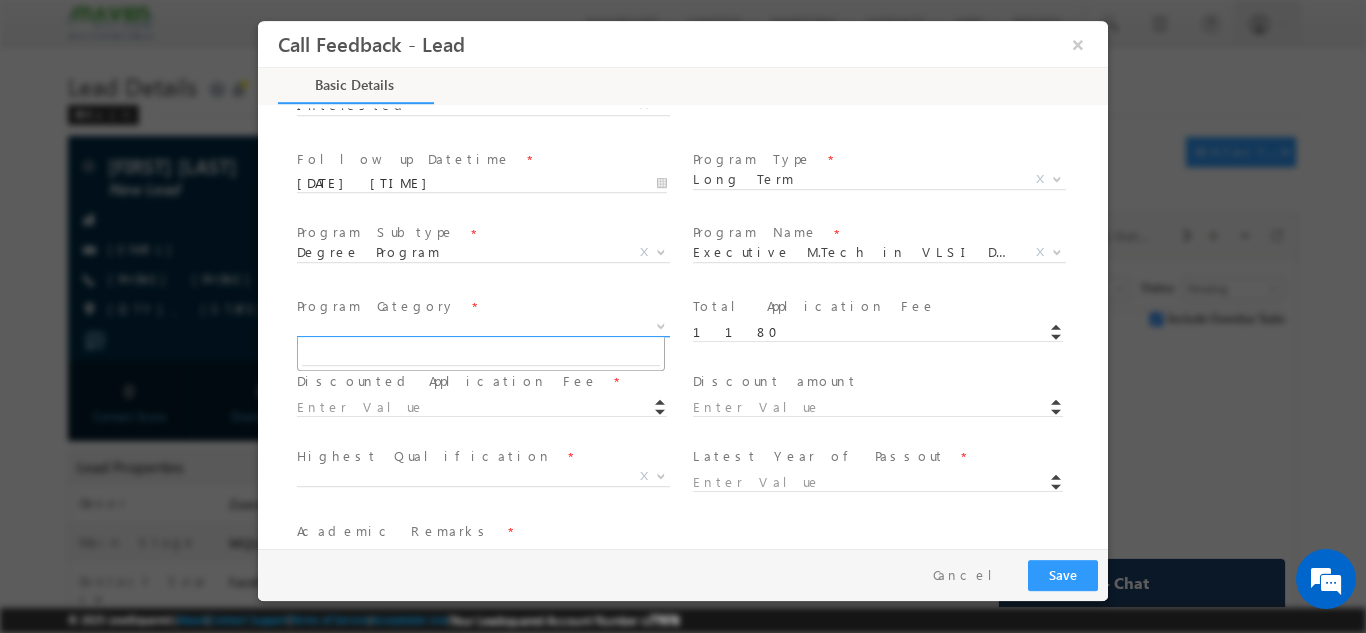 click on "X" at bounding box center [483, 326] 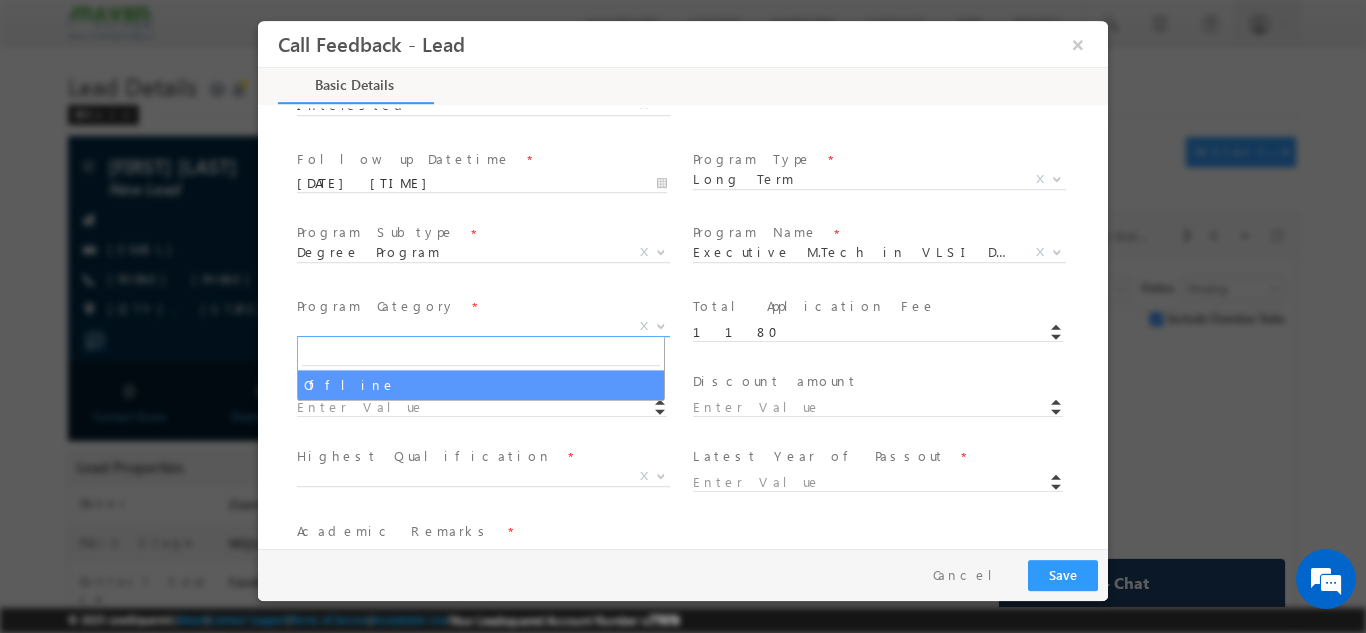 select on "Offline" 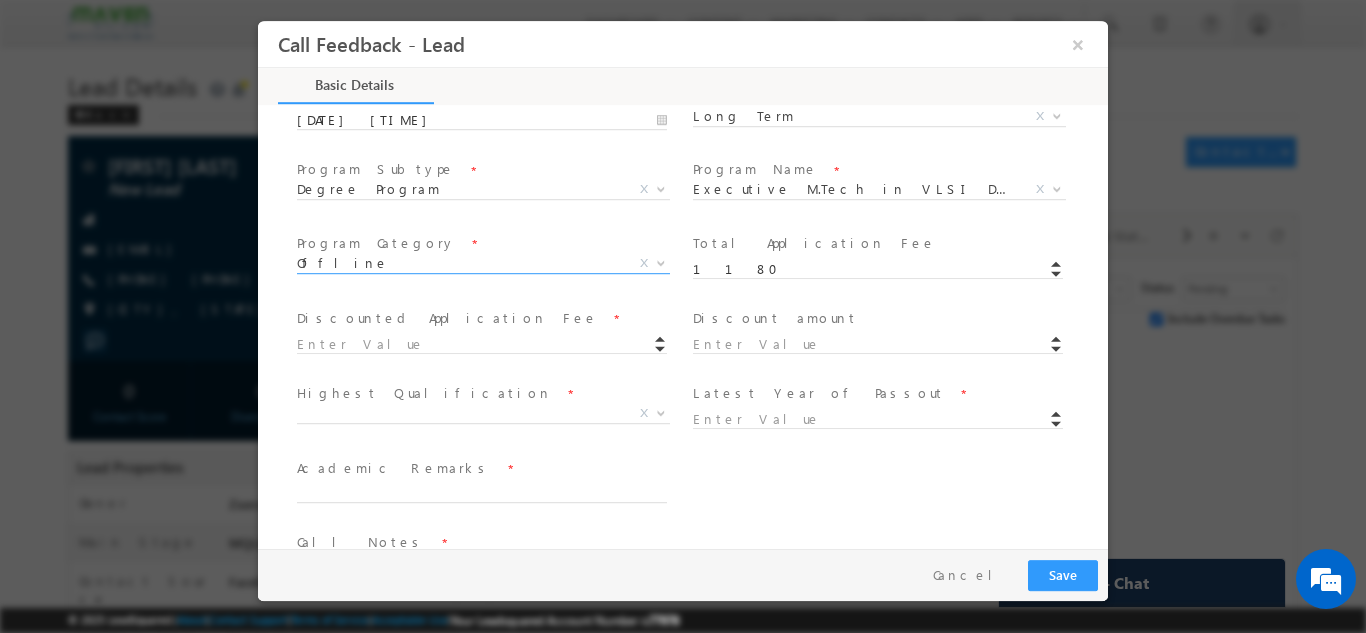 scroll, scrollTop: 405, scrollLeft: 0, axis: vertical 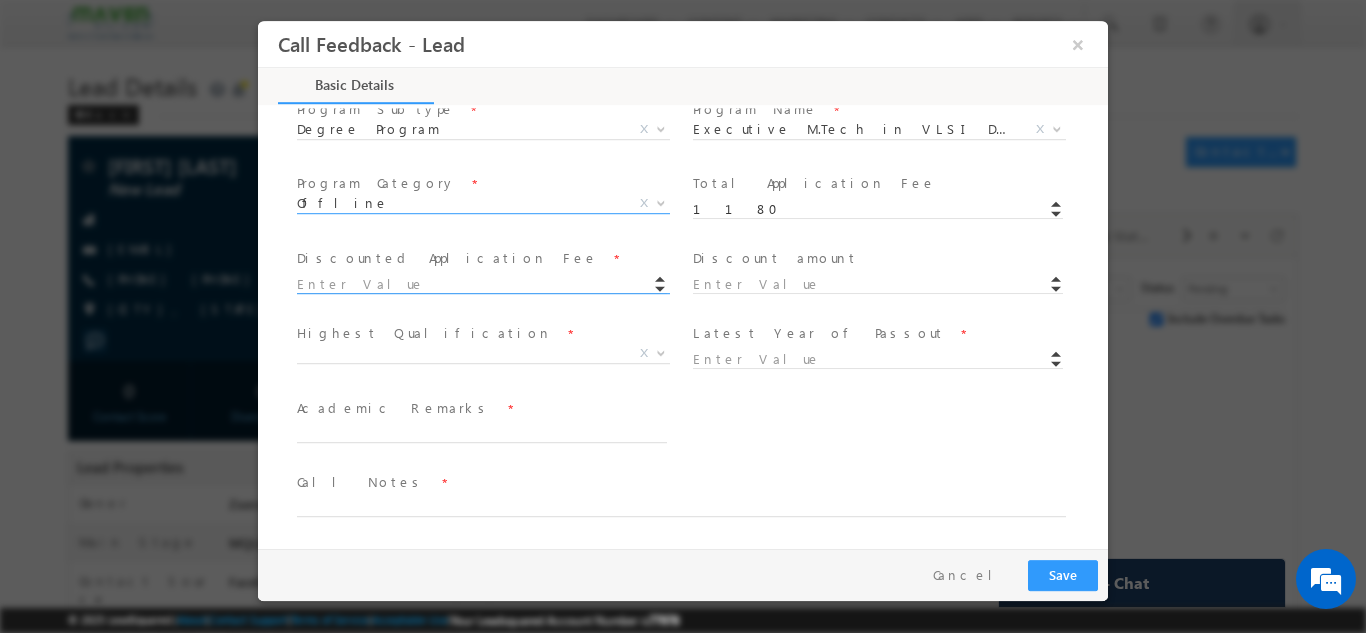 click at bounding box center [482, 284] 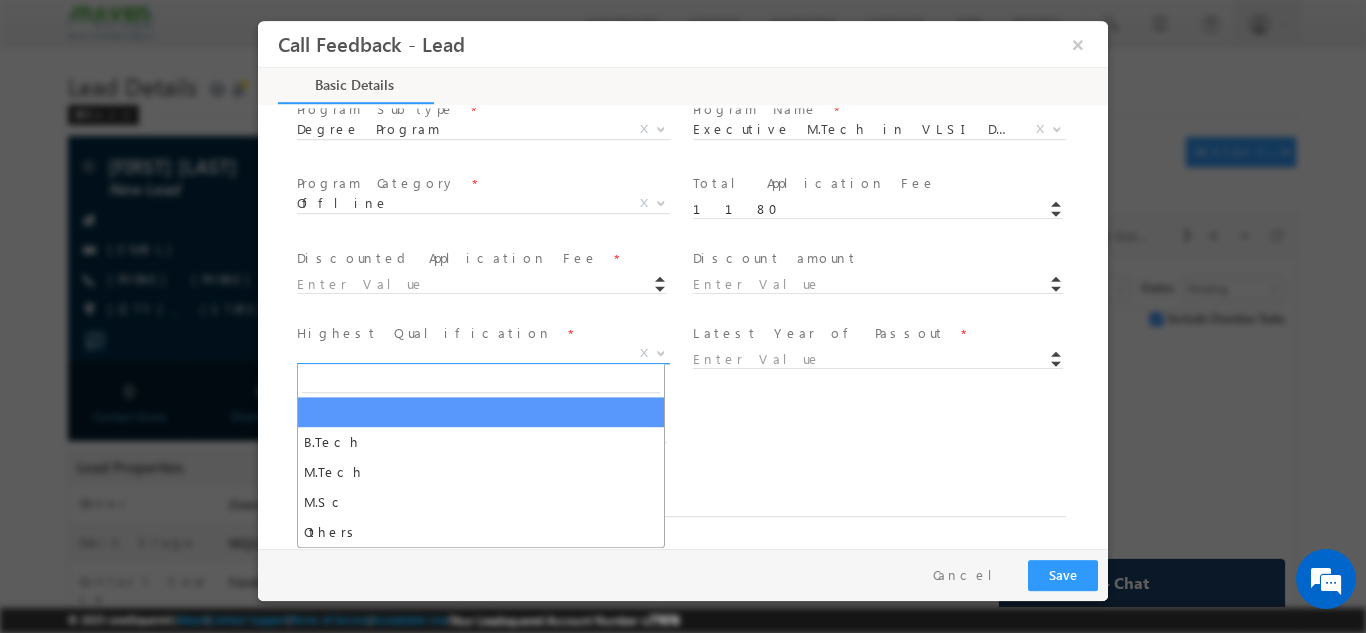 click on "X" at bounding box center (483, 353) 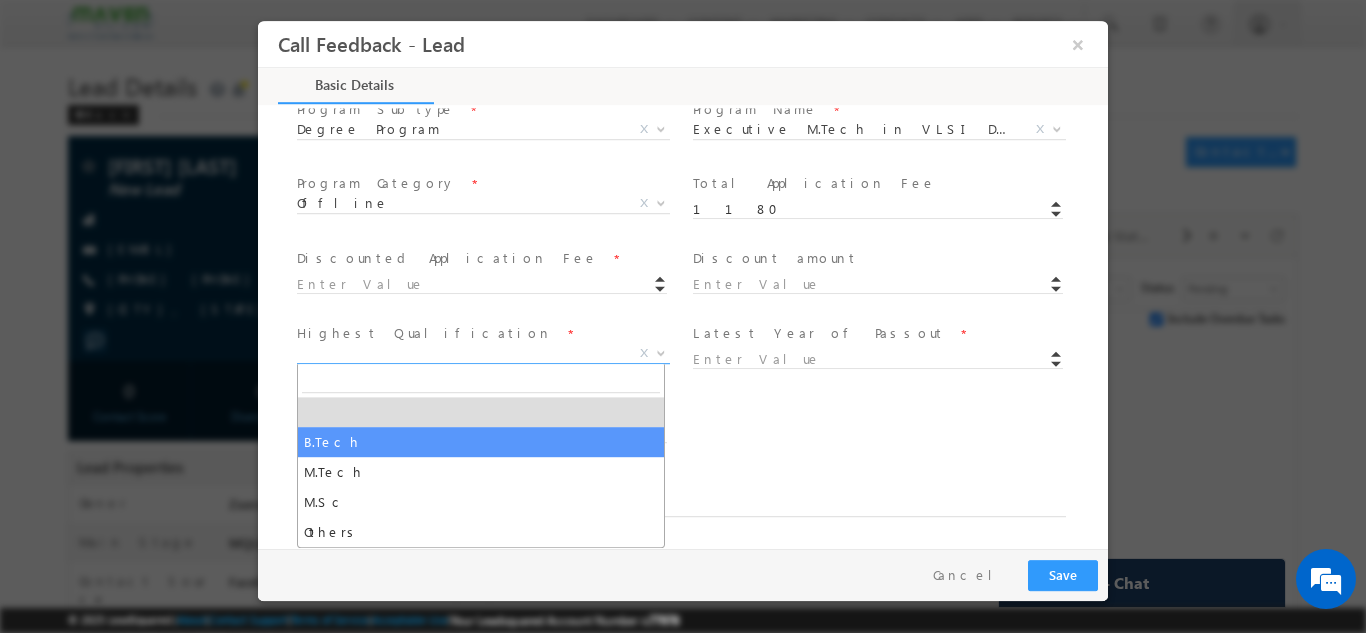 select on "B.Tech" 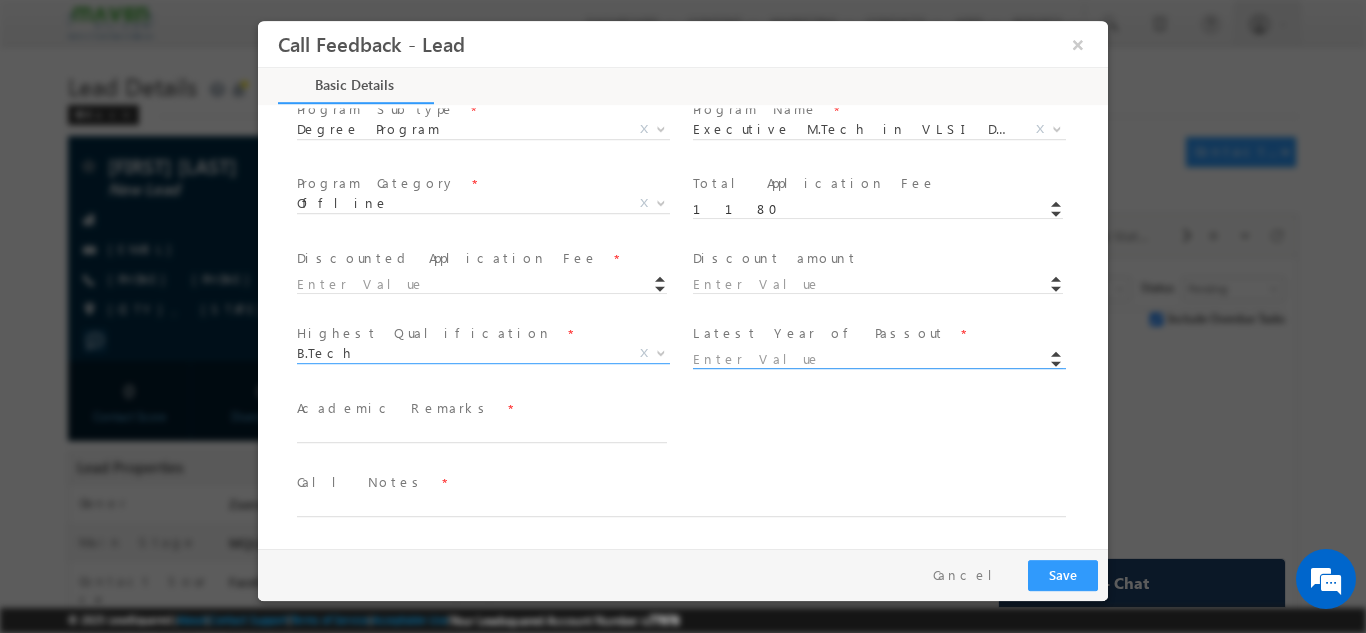 click at bounding box center (878, 359) 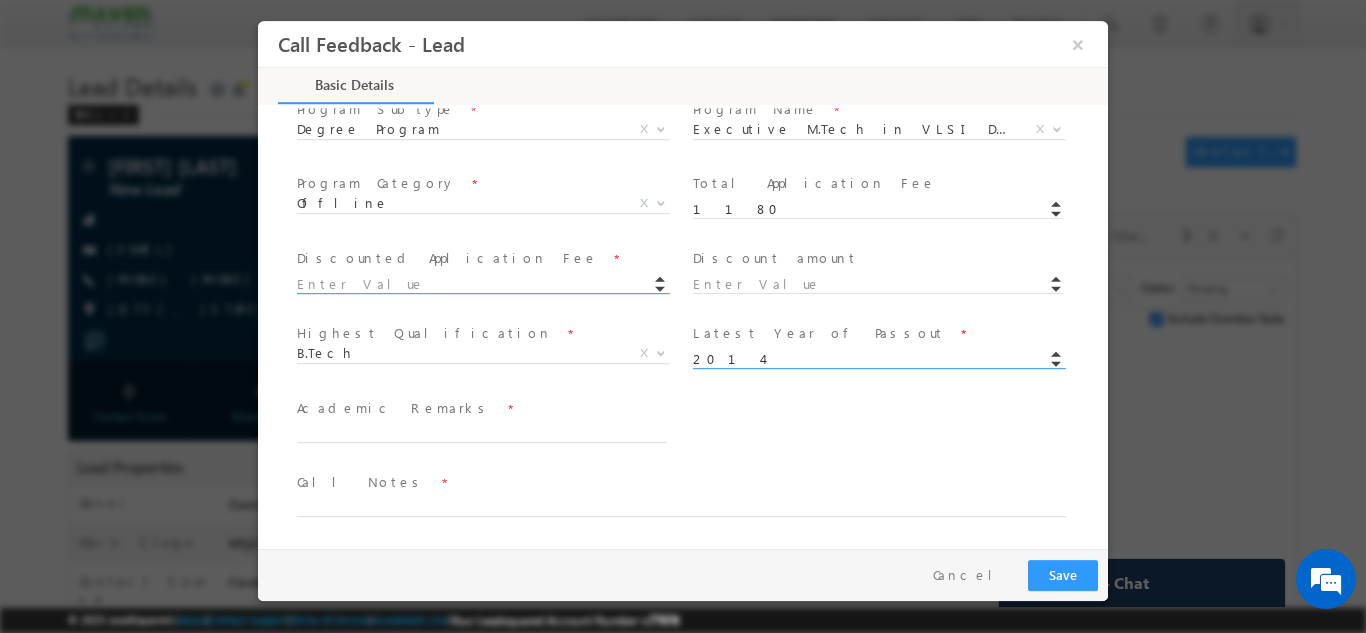 type on "2014" 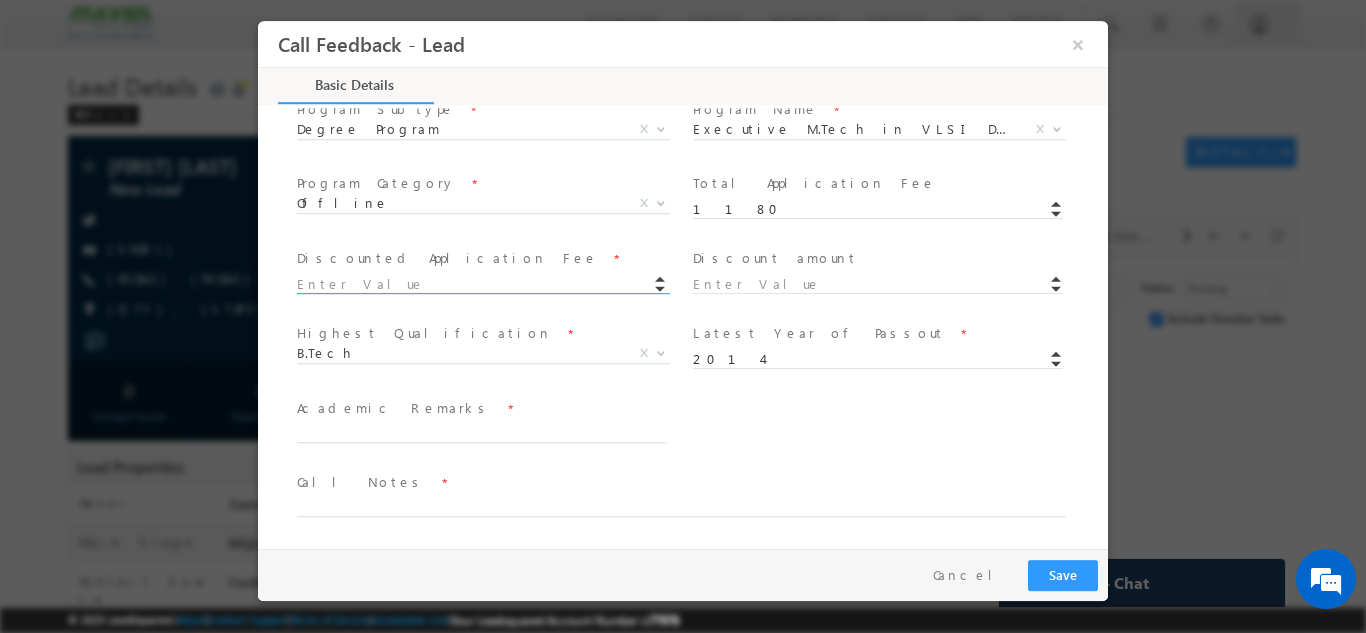 click at bounding box center (482, 284) 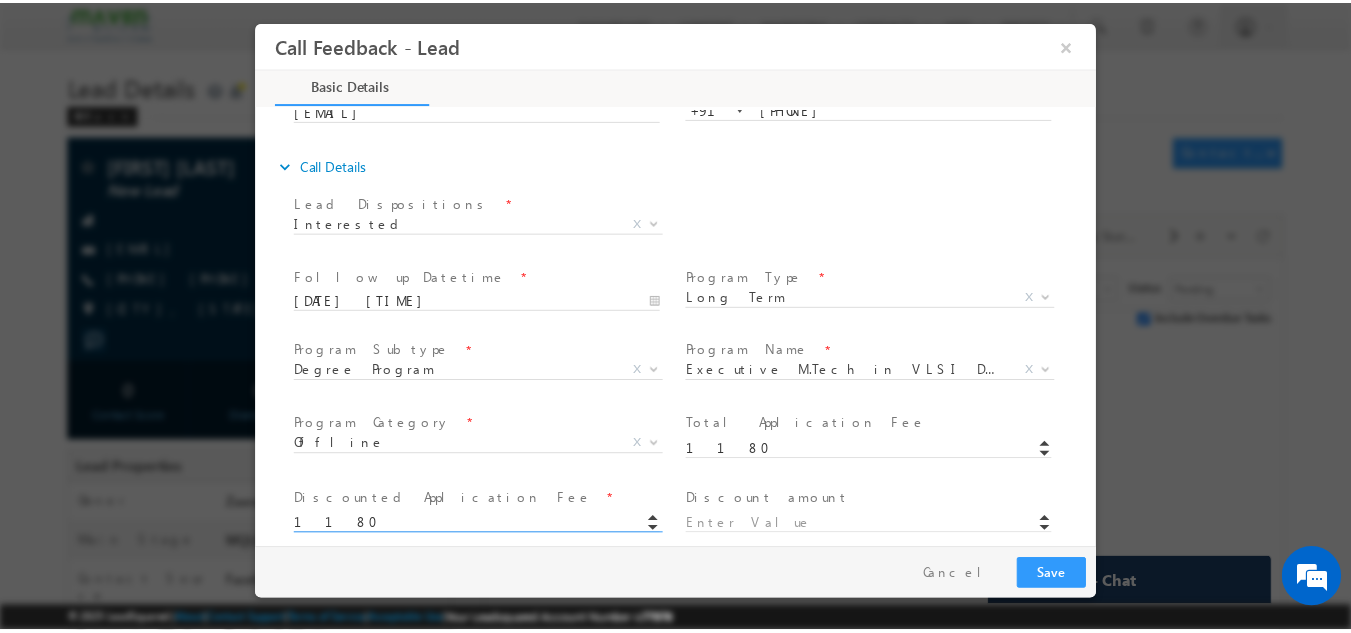 scroll, scrollTop: 405, scrollLeft: 0, axis: vertical 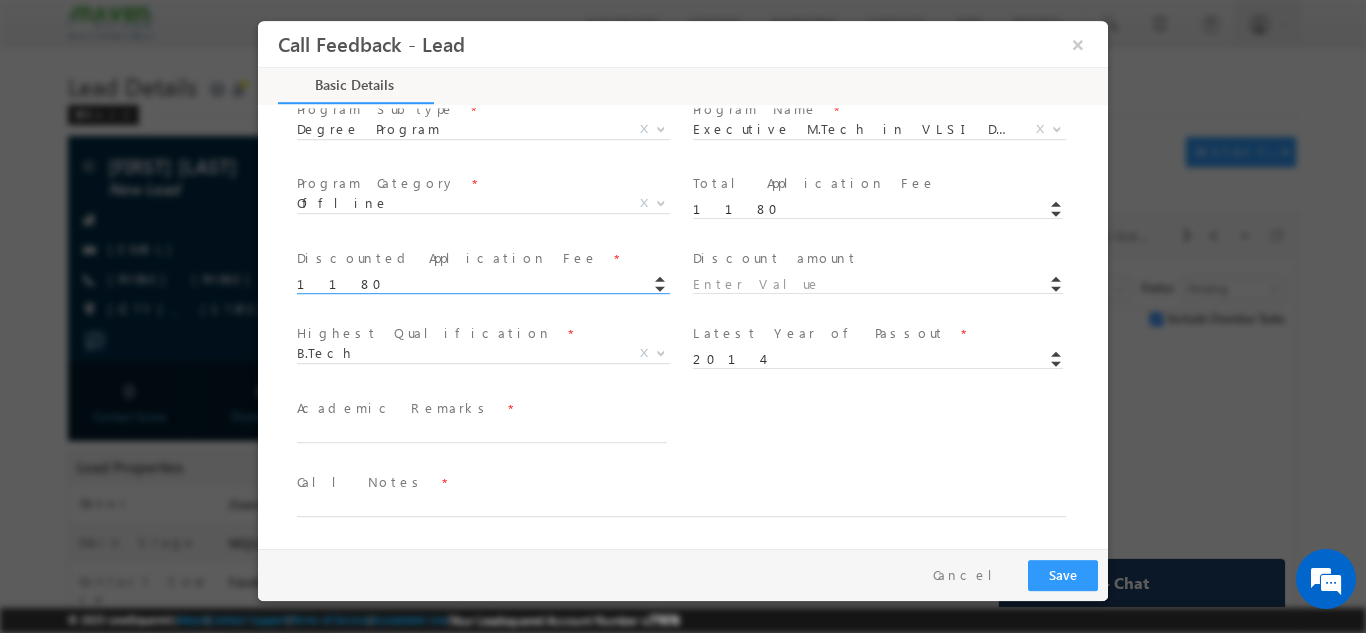 type on "1180.00" 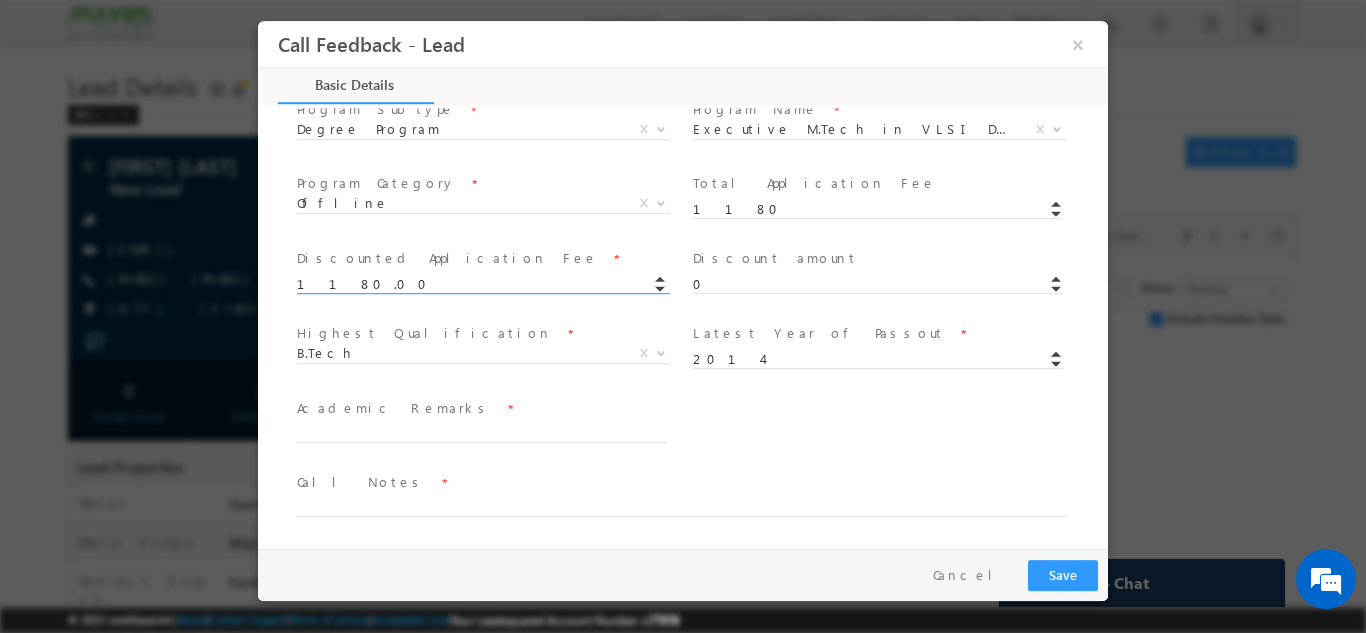 click on "0" at bounding box center (887, 282) 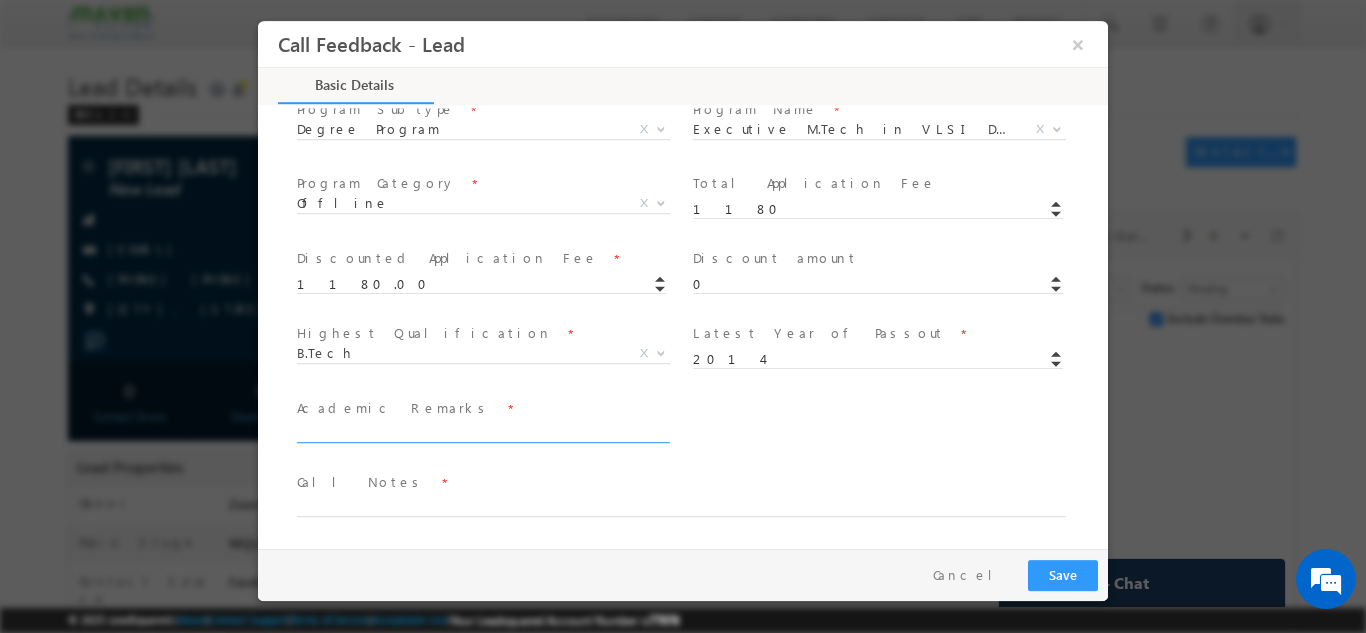 click at bounding box center [482, 430] 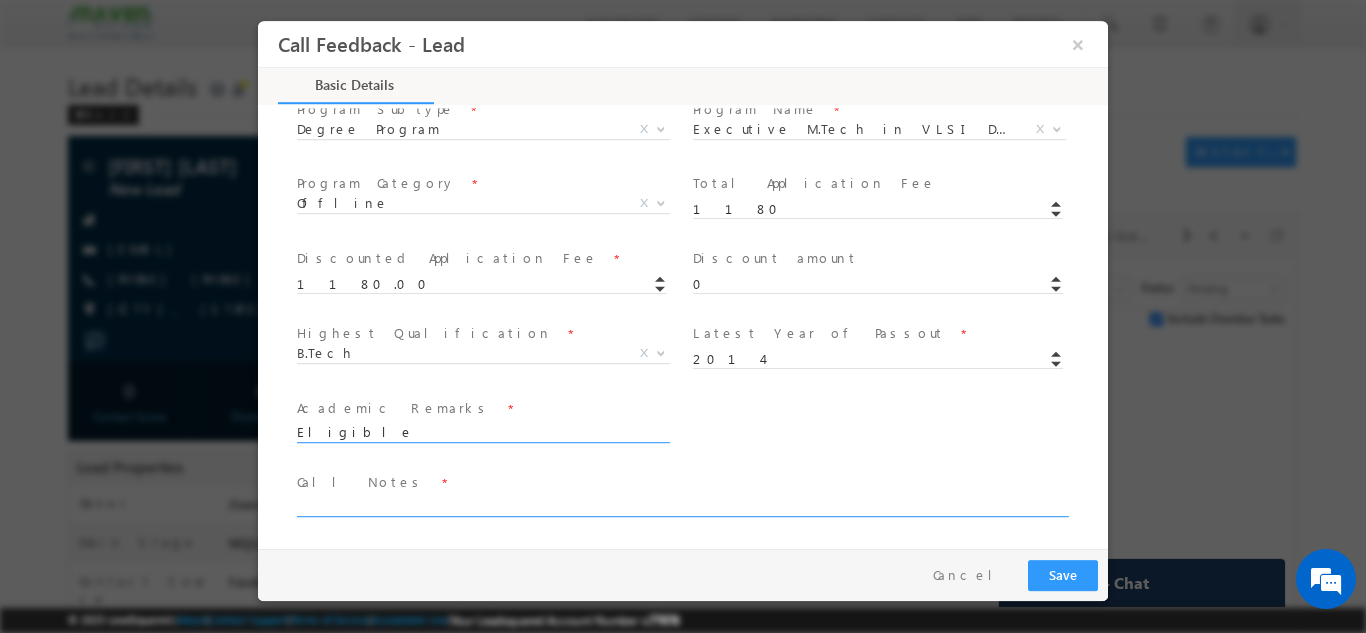 type on "Eligible" 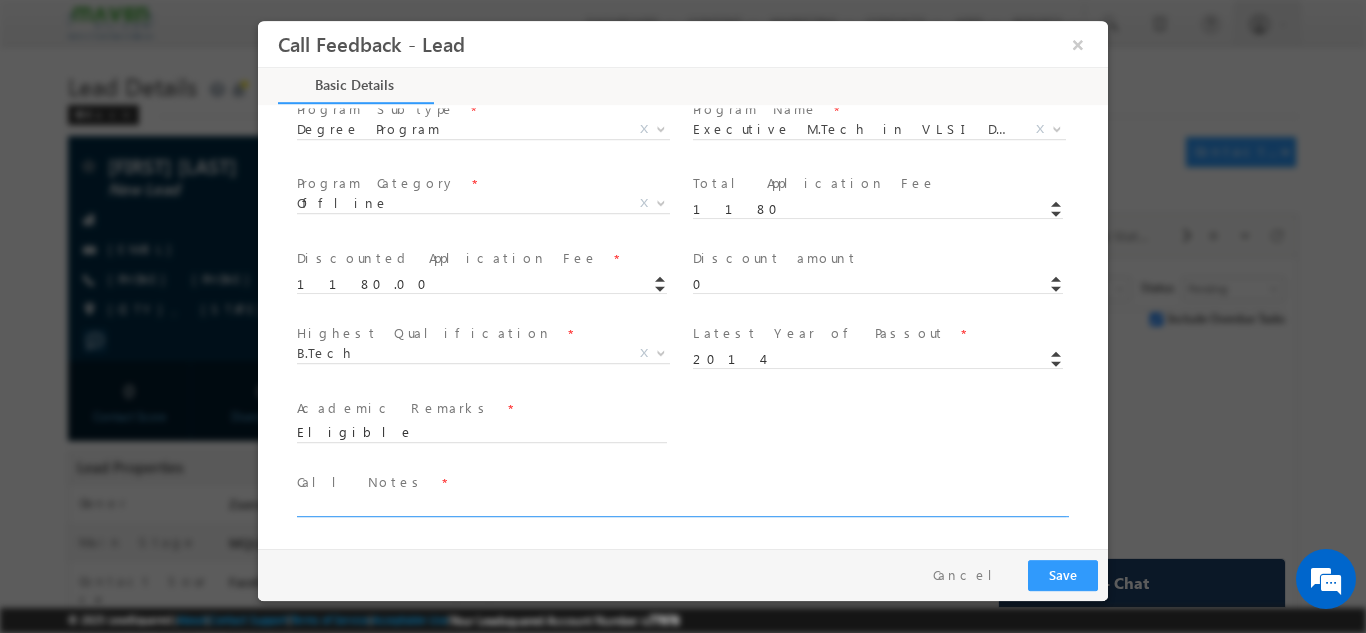 paste on "Btech 2014 / Overall 10.5 years / Working in Pydernetyx as team lead" 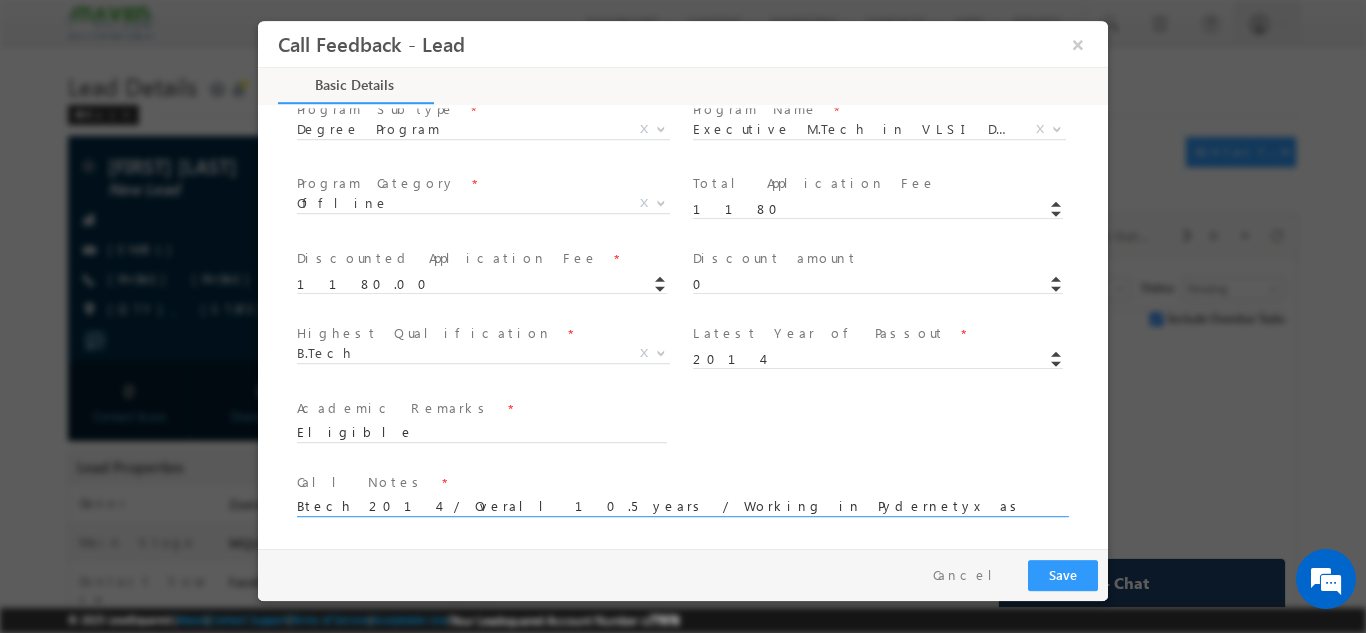 drag, startPoint x: 550, startPoint y: 510, endPoint x: 618, endPoint y: 506, distance: 68.117546 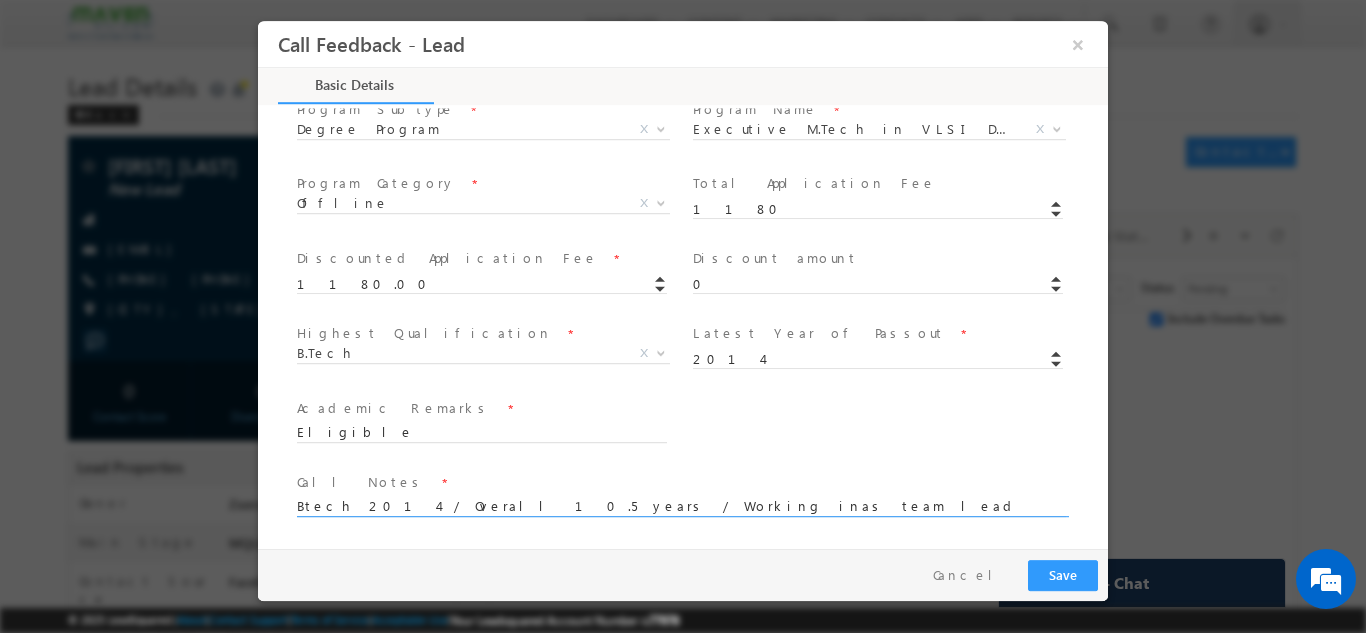 paste on "Cybernetyx" 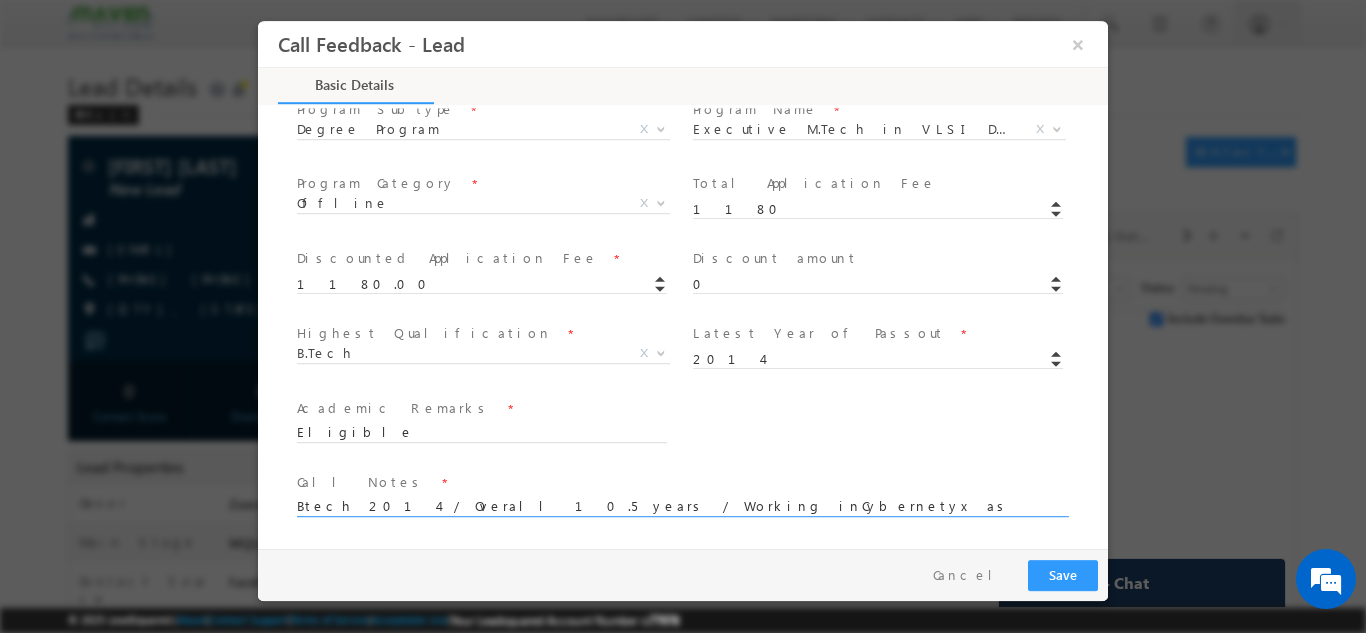 click on "Btech 2014 / Overall 10.5 years / Working inCybernetyx as team lead" at bounding box center [681, 504] 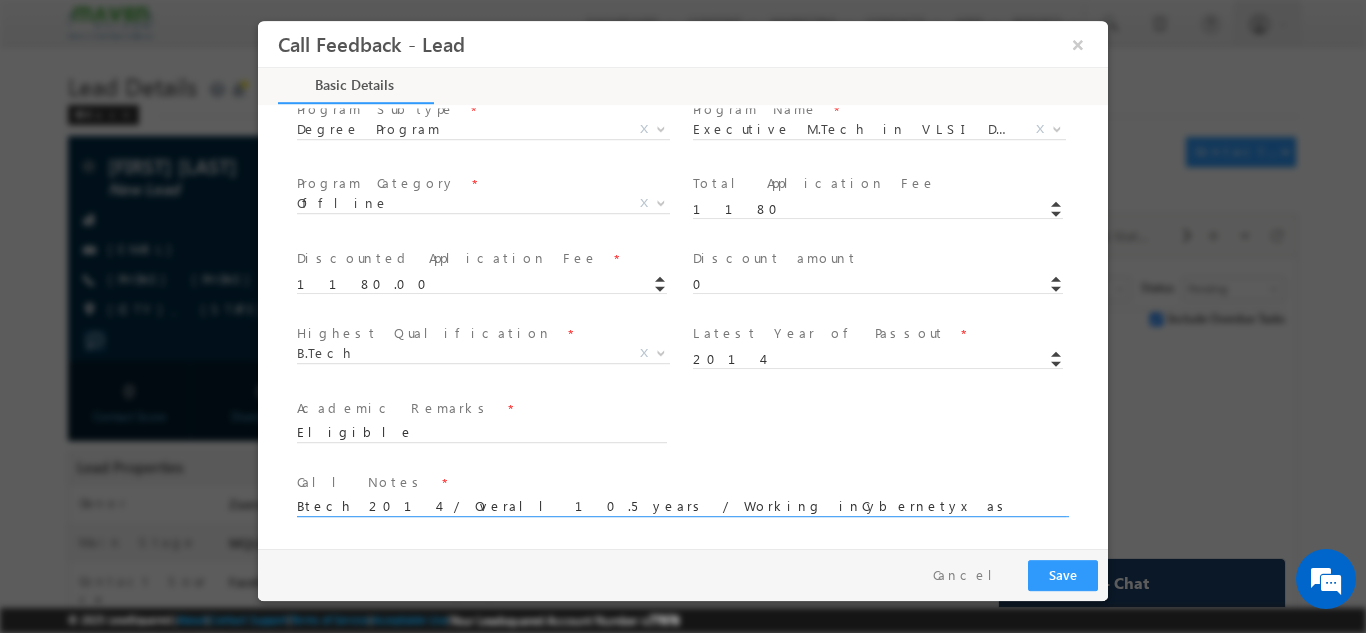 type on "Btech 2014 / Overall 10.5 years / Working inCybernetyx as team lead" 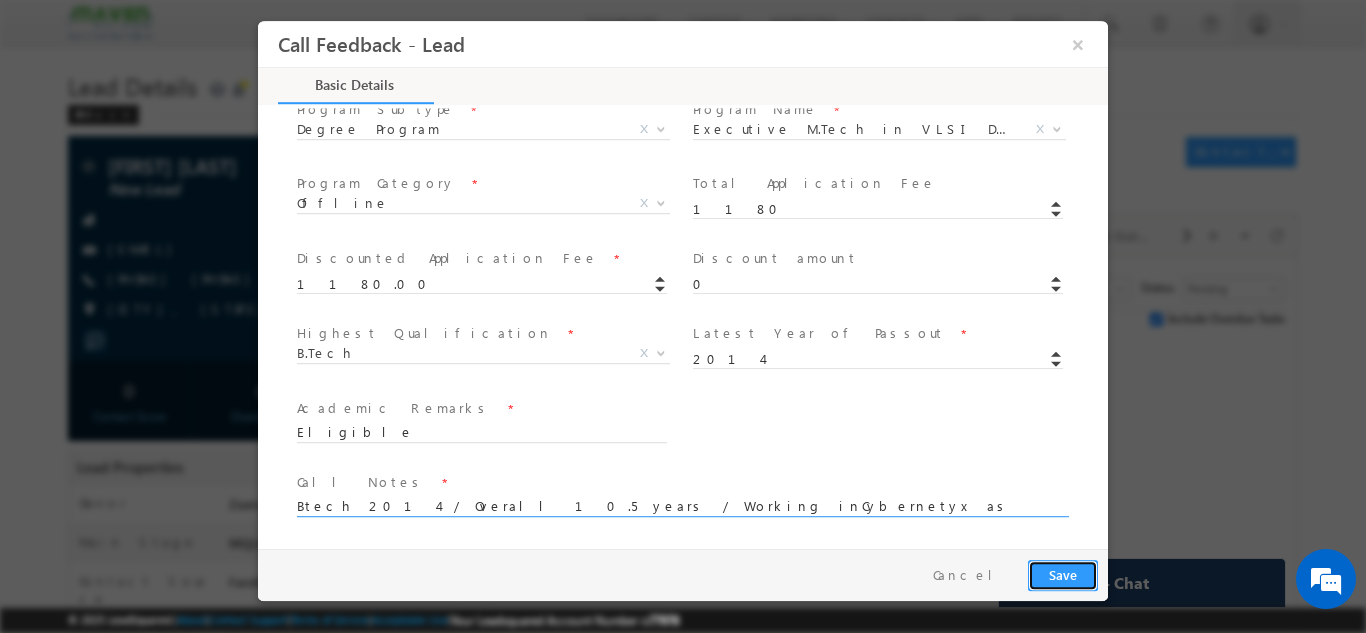 click on "Save" at bounding box center (1063, 574) 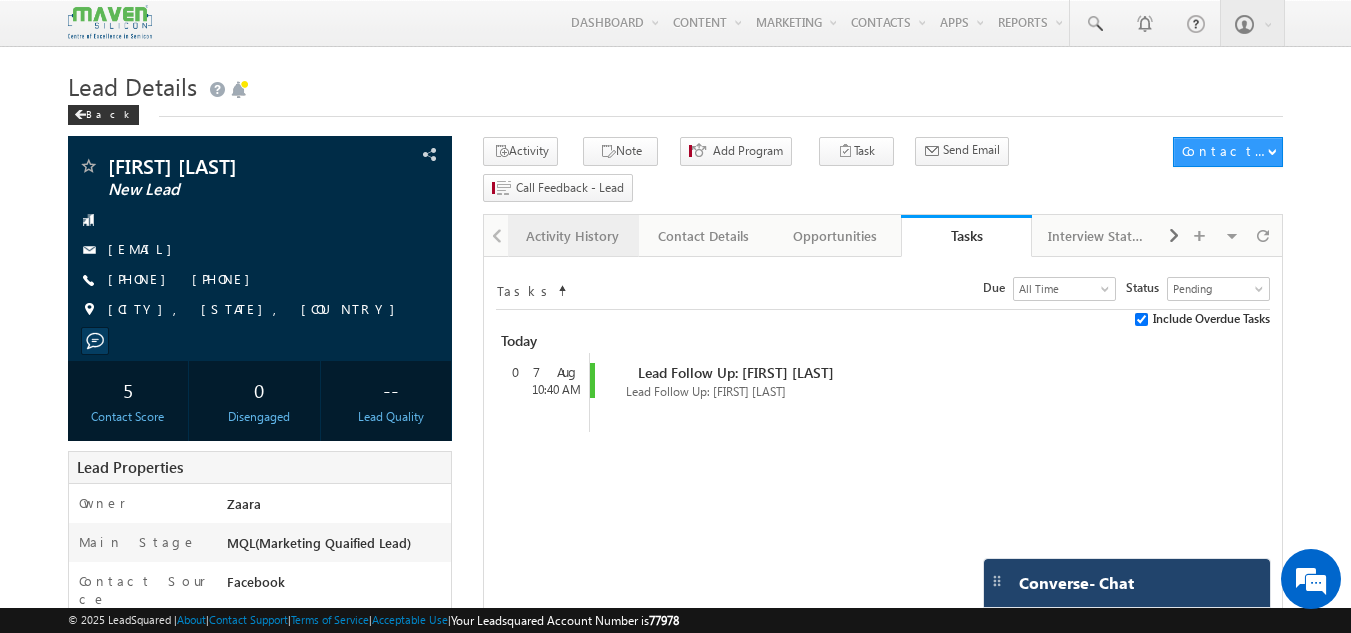 click on "Activity History" at bounding box center (573, 236) 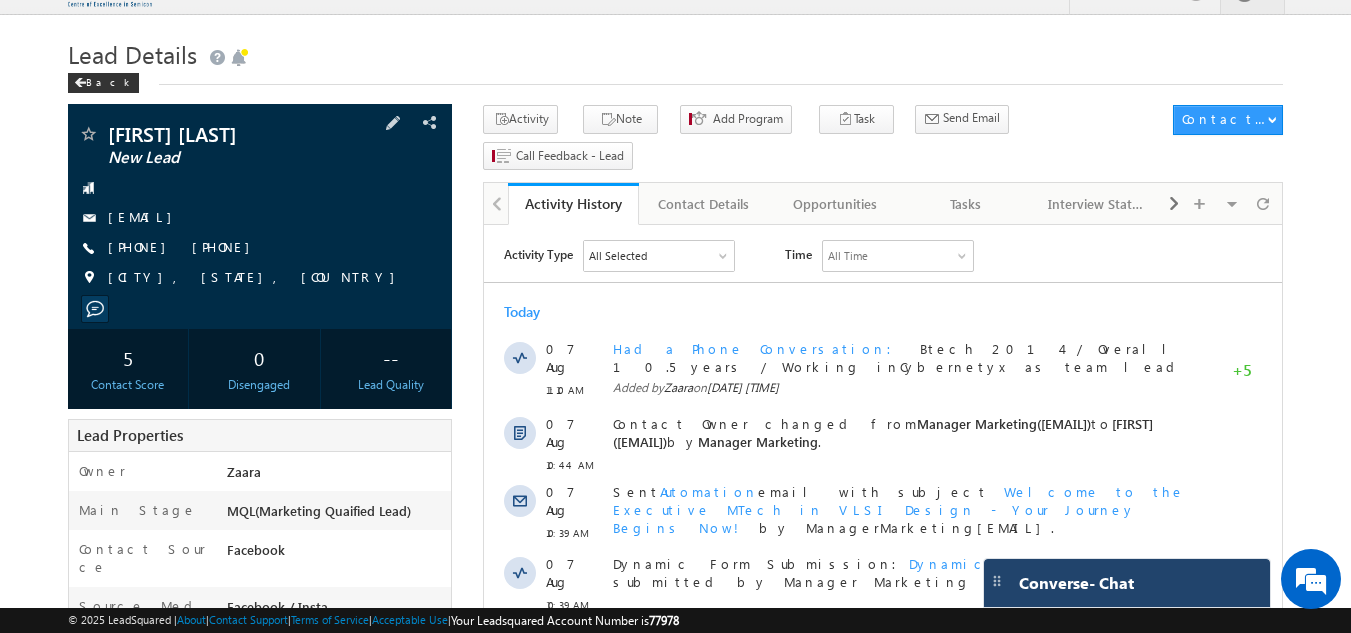 scroll, scrollTop: 0, scrollLeft: 0, axis: both 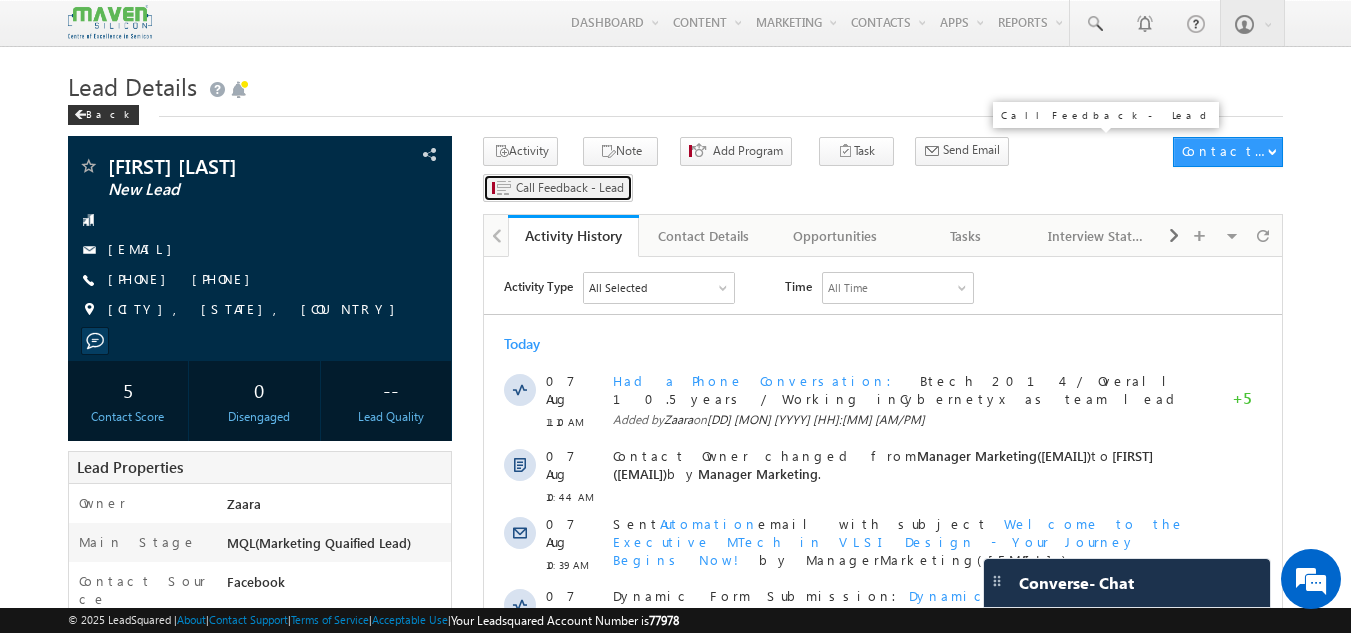 click on "Call Feedback - Lead" at bounding box center [570, 188] 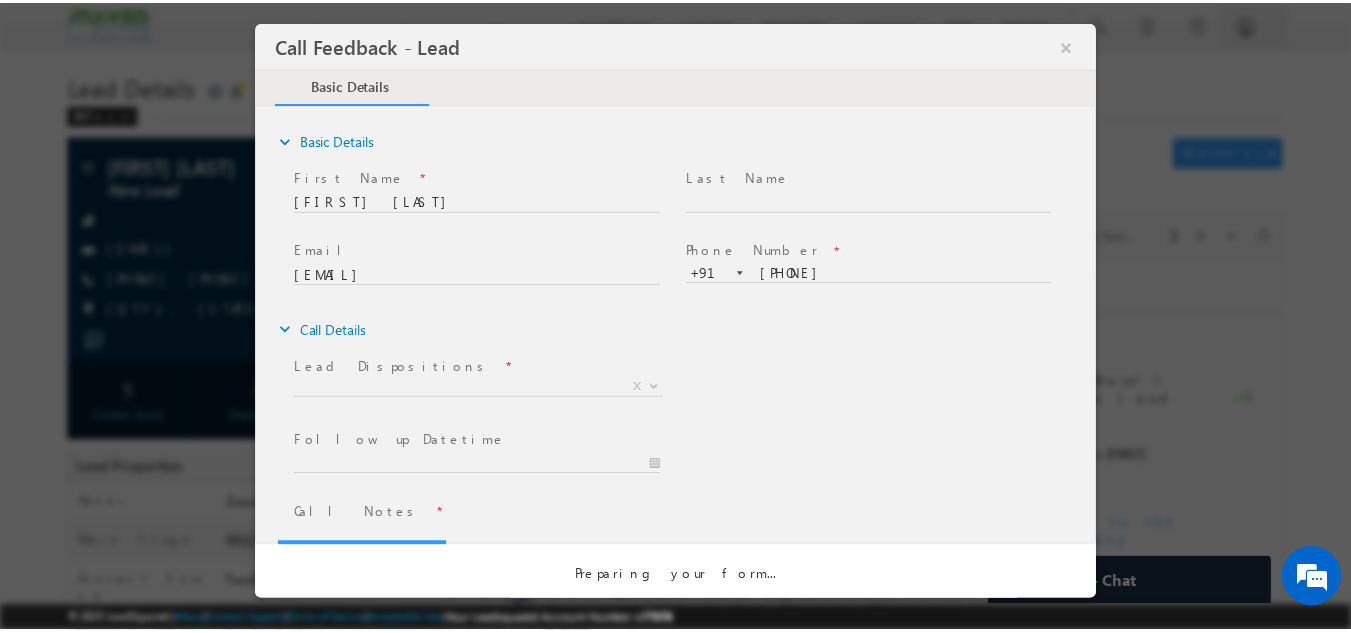 scroll, scrollTop: 0, scrollLeft: 0, axis: both 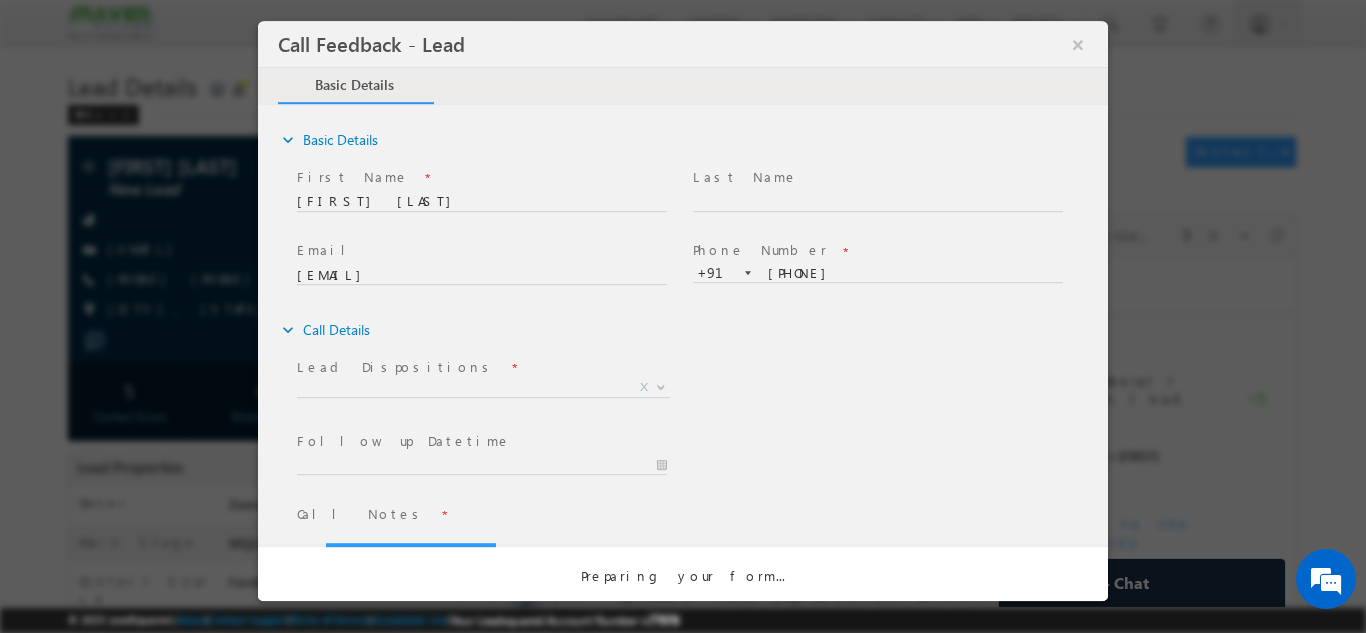 click on "Call Feedback - Lead
×" at bounding box center (690, 44) 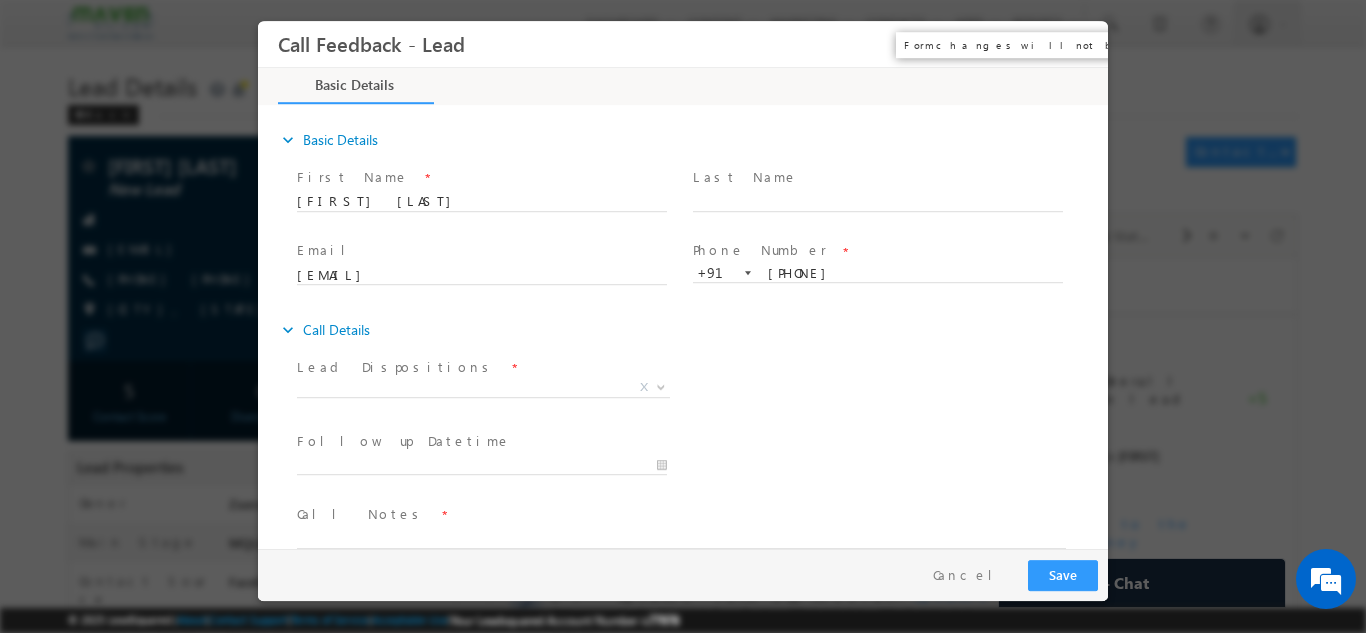 click on "×" at bounding box center [1078, 43] 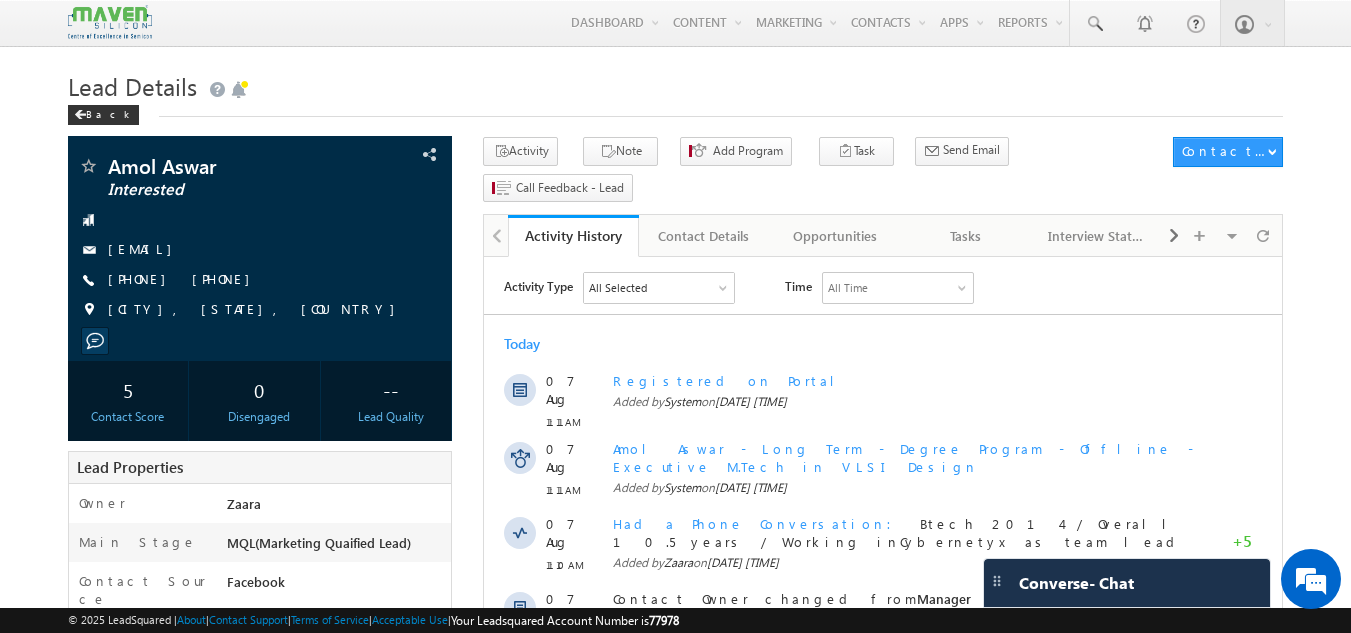 scroll, scrollTop: 0, scrollLeft: 0, axis: both 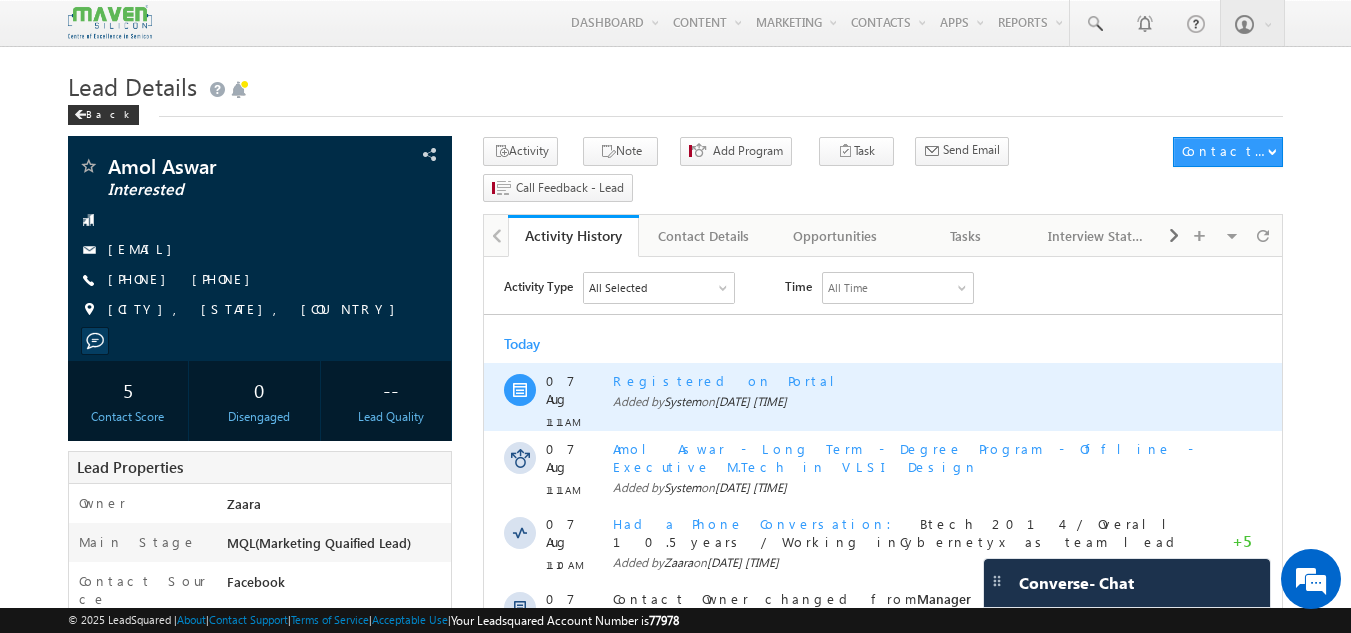 click on "Registered on Portal" at bounding box center (905, 381) 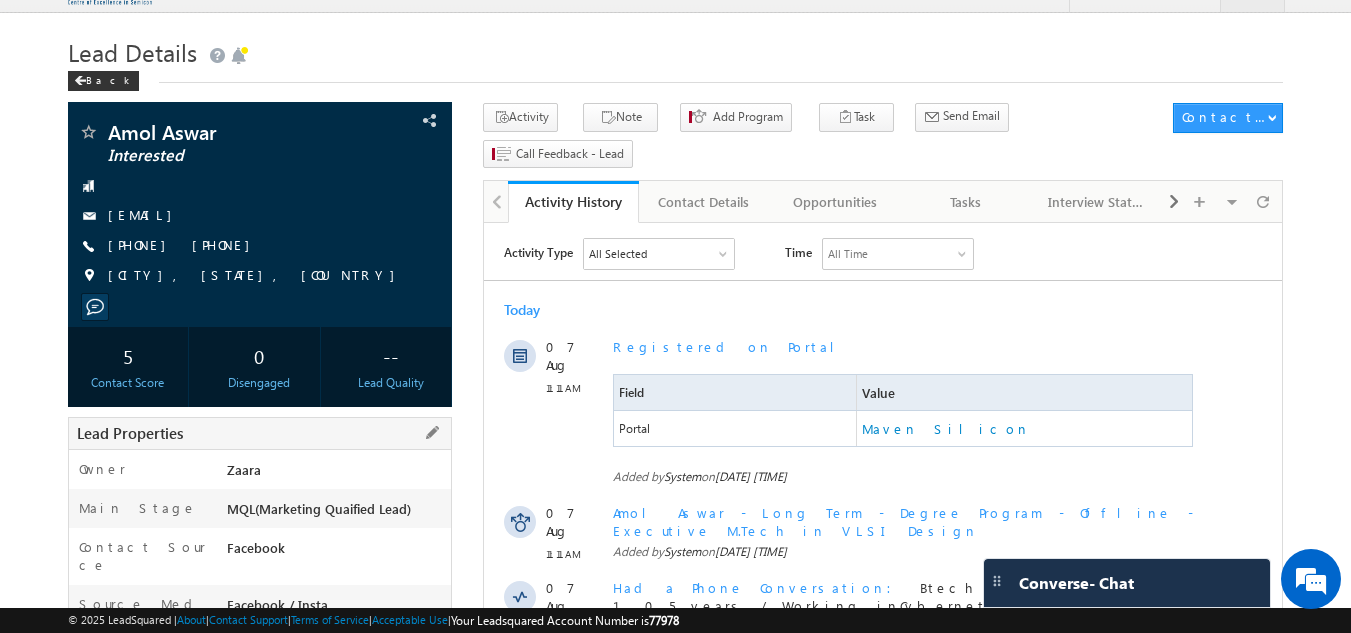 scroll, scrollTop: 0, scrollLeft: 0, axis: both 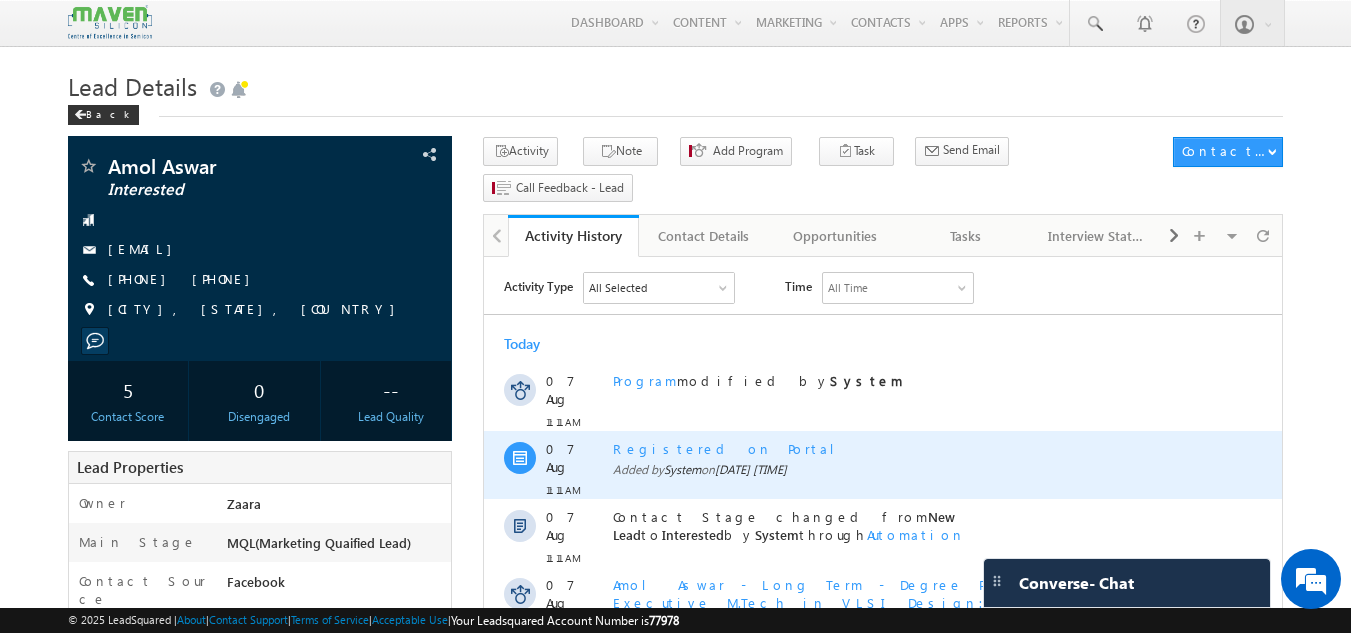 click on "Registered on Portal" at bounding box center (905, 449) 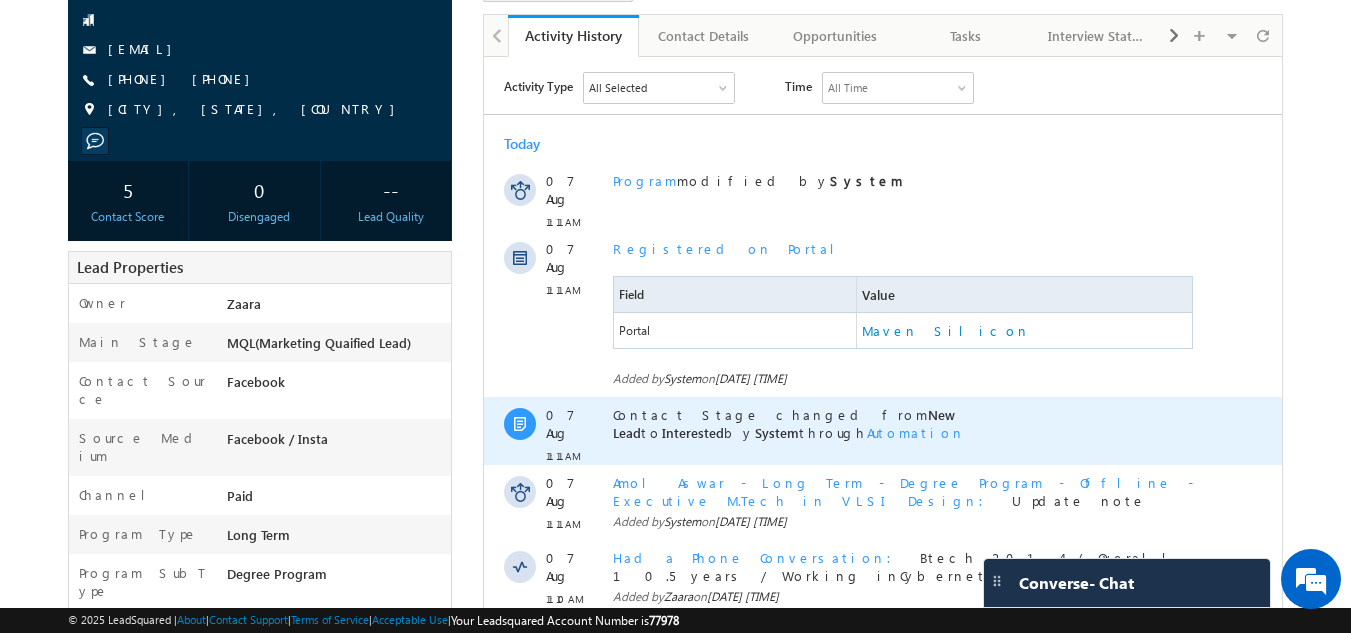 scroll, scrollTop: 400, scrollLeft: 0, axis: vertical 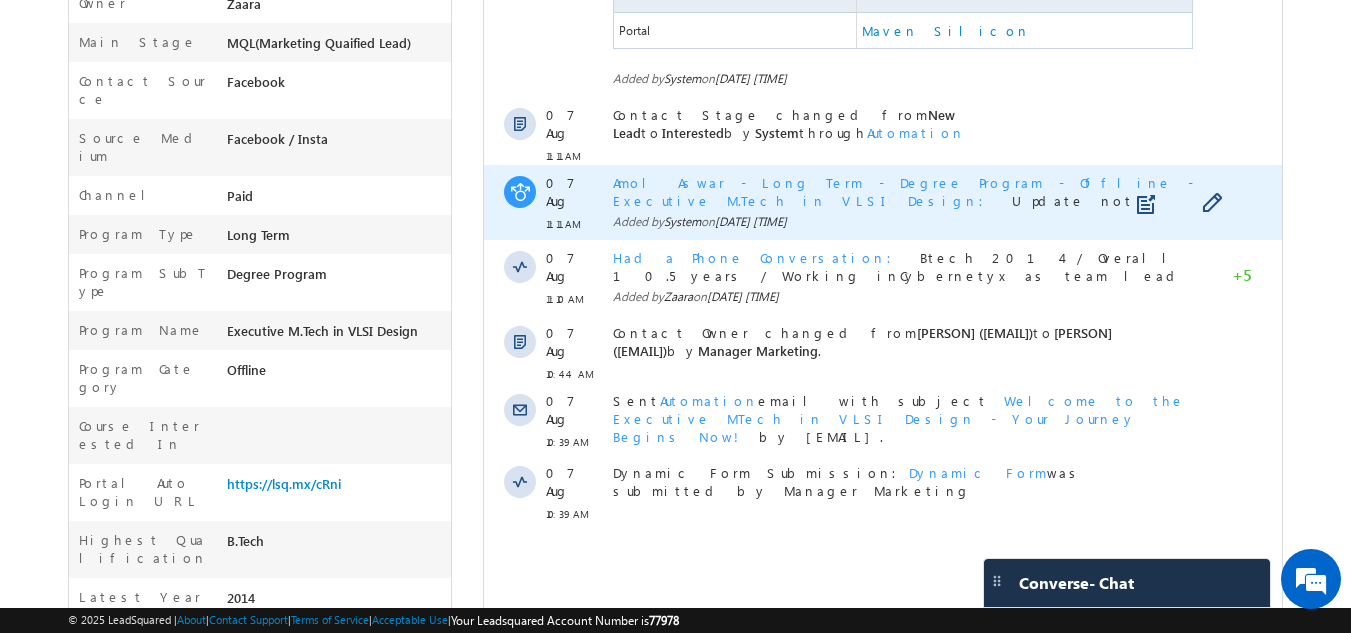 click on "Amol Aswar - Long Term - Degree Program - Offline - Executive M.Tech in VLSI Design" at bounding box center [903, 191] 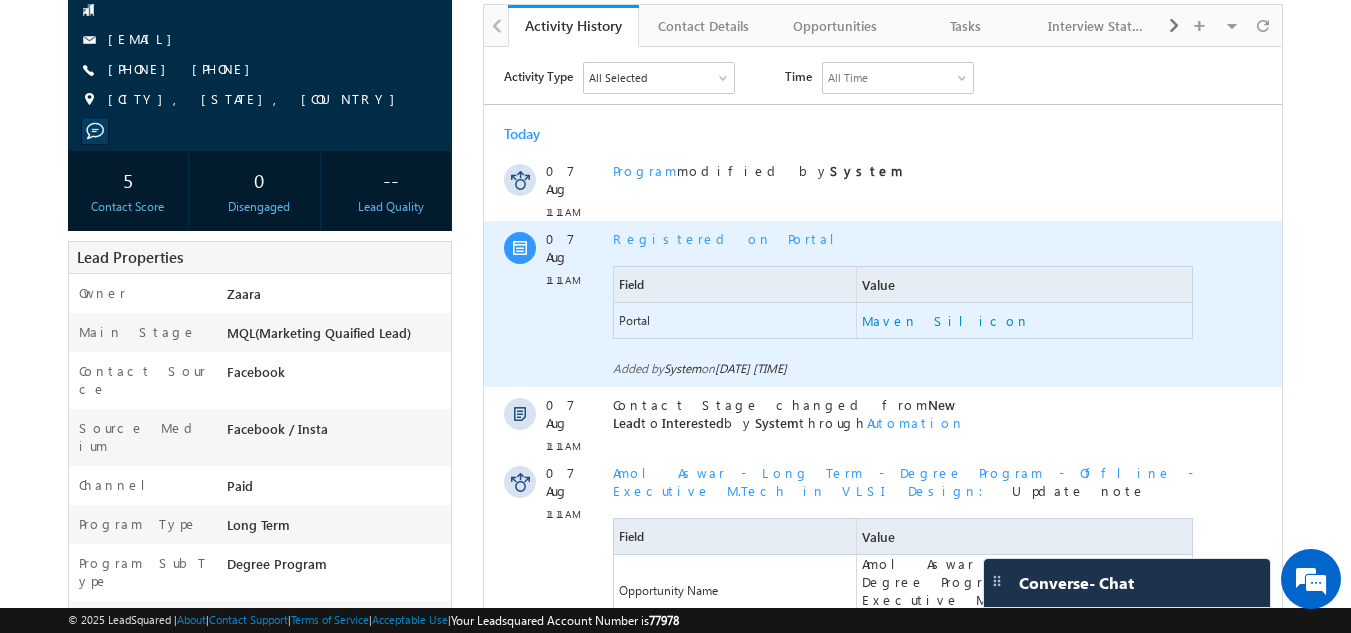 scroll, scrollTop: 0, scrollLeft: 0, axis: both 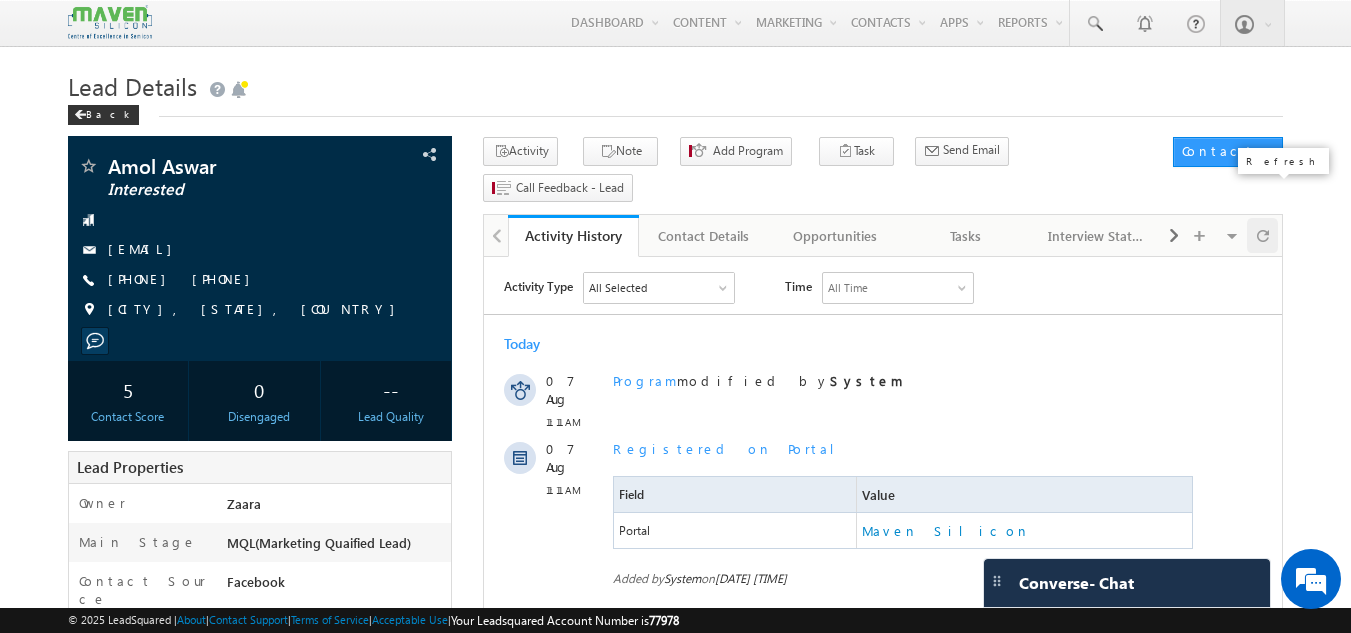 click at bounding box center [1263, 235] 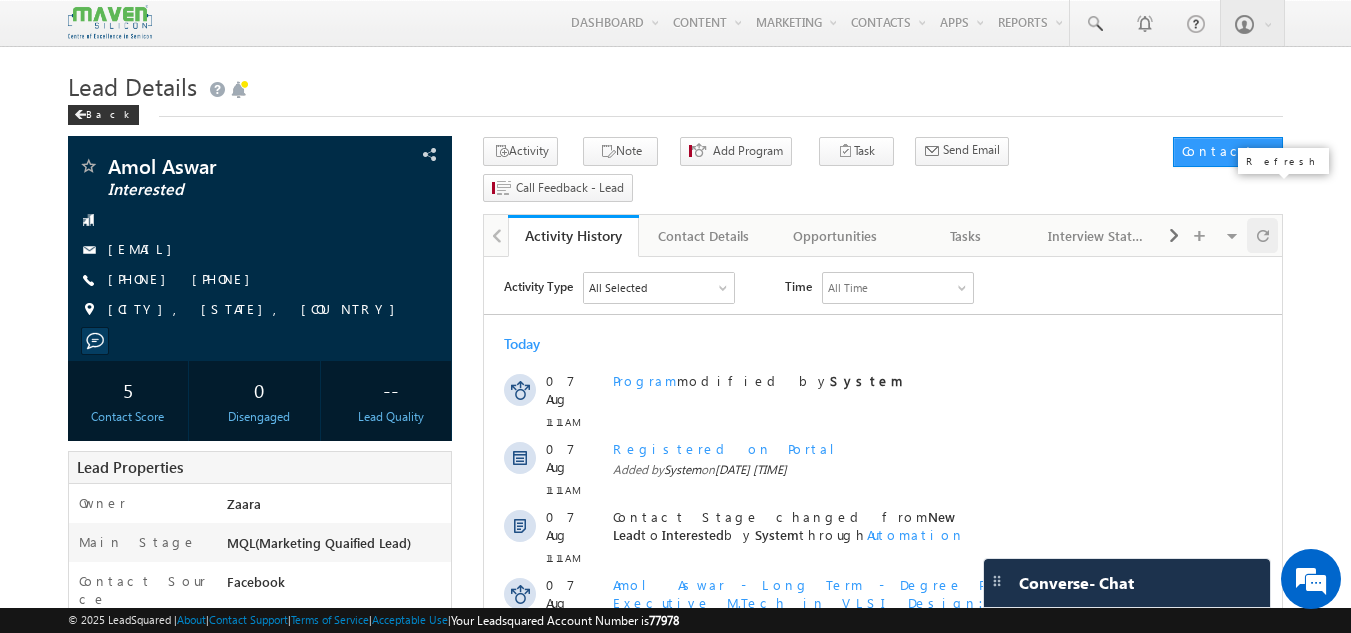 scroll, scrollTop: 0, scrollLeft: 0, axis: both 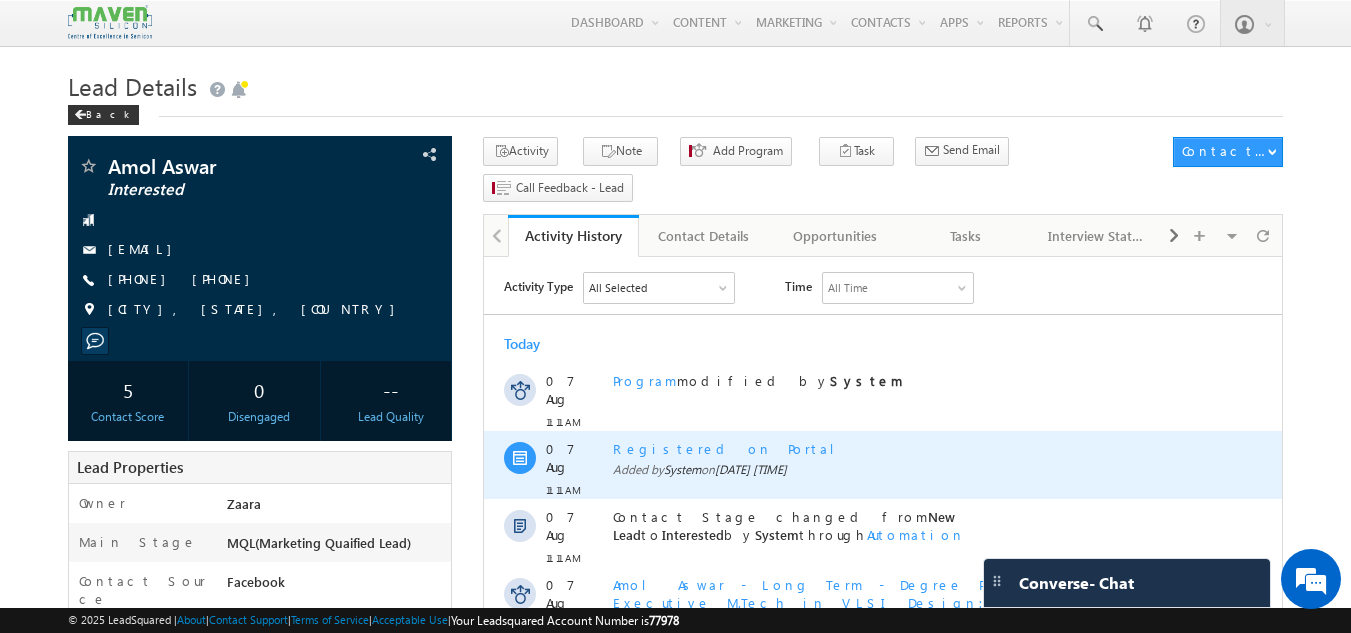 click on "Registered on Portal" at bounding box center (905, 449) 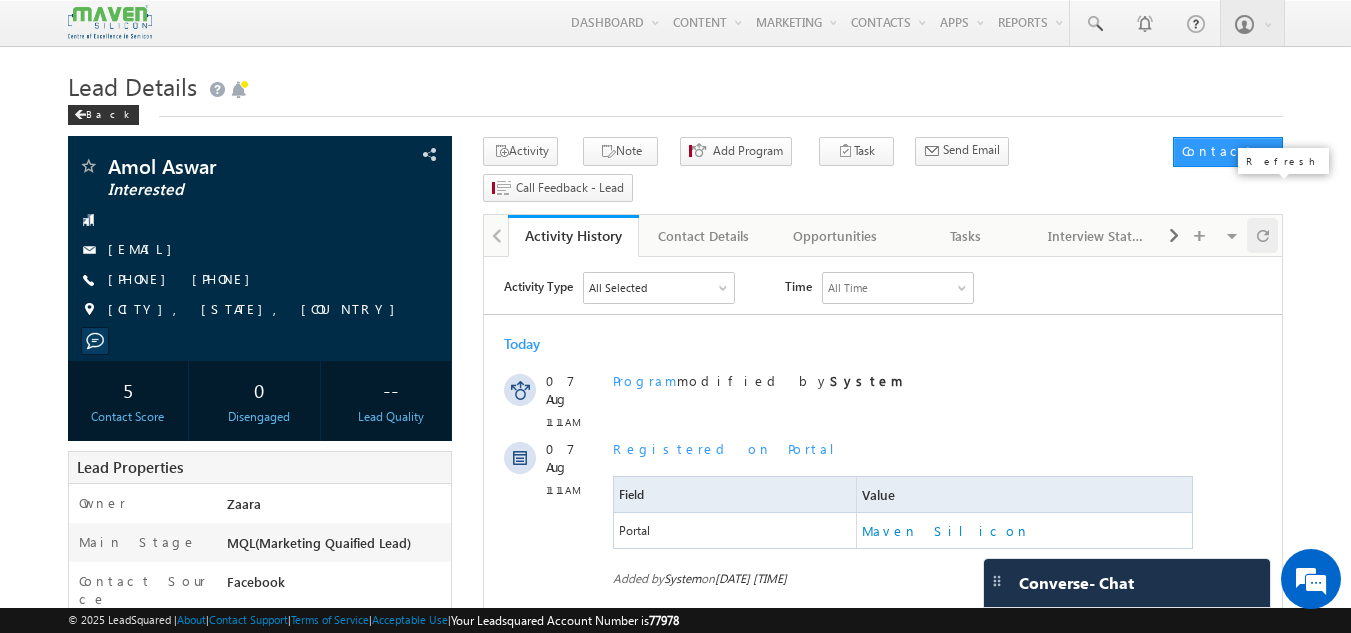 click at bounding box center (1262, 235) 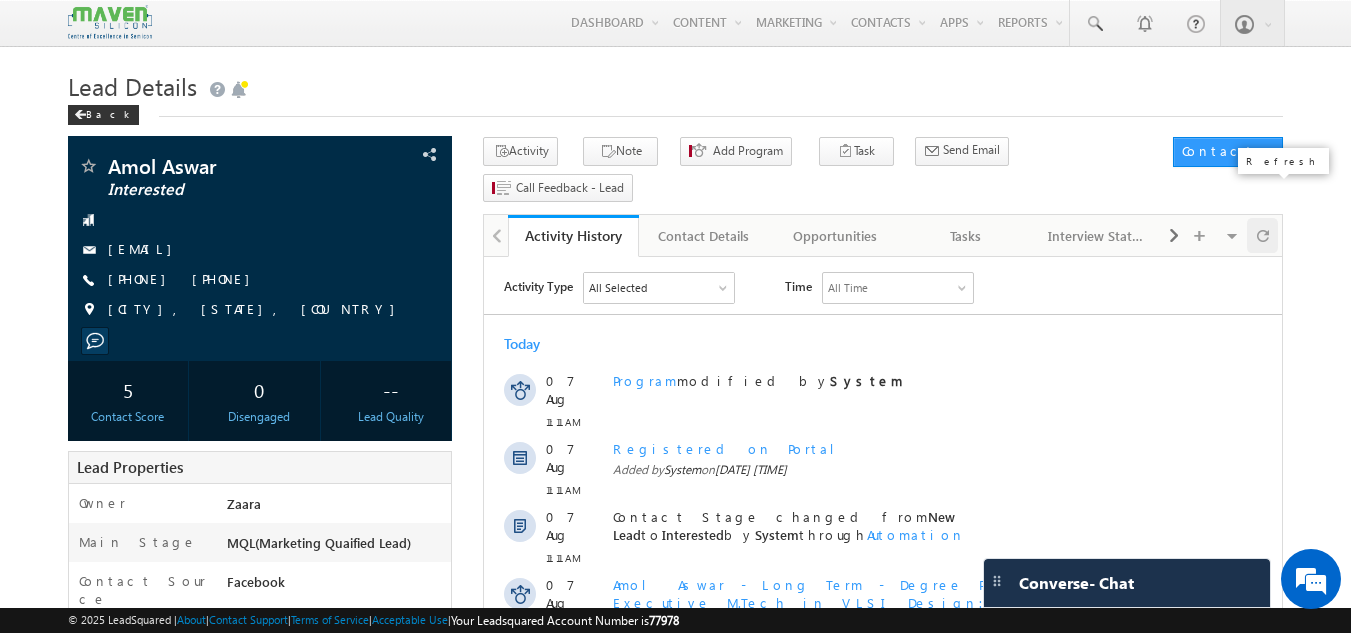 scroll, scrollTop: 0, scrollLeft: 0, axis: both 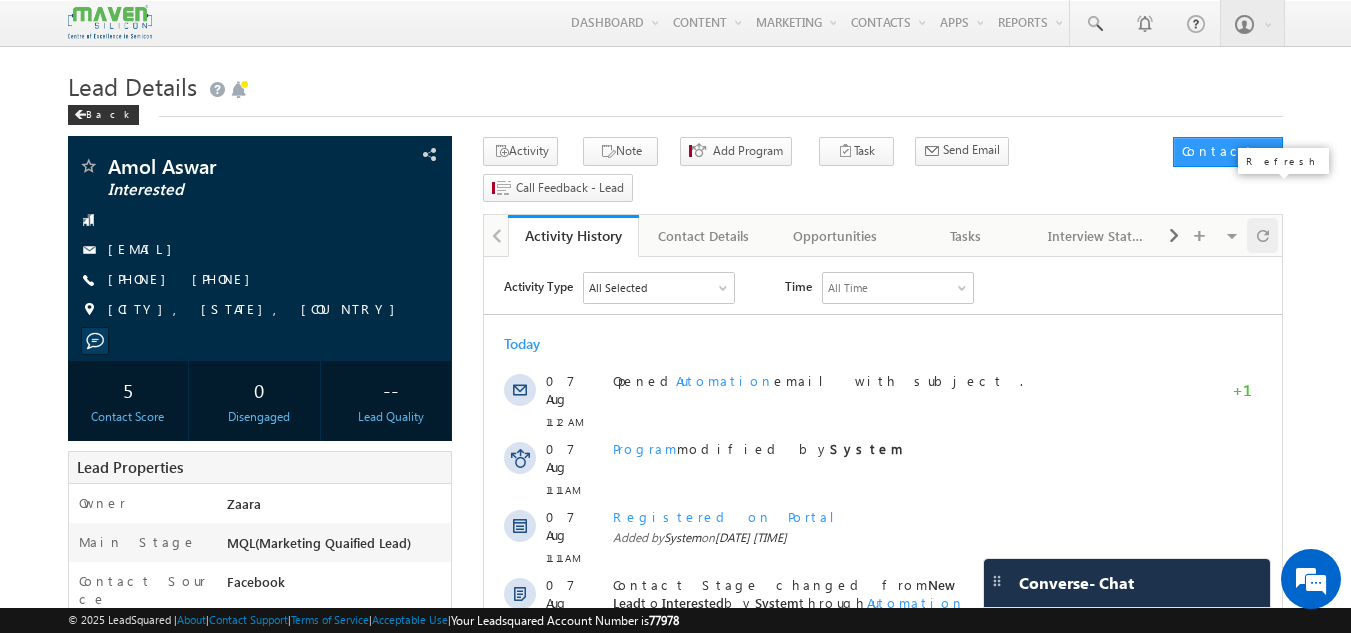 click at bounding box center [1262, 235] 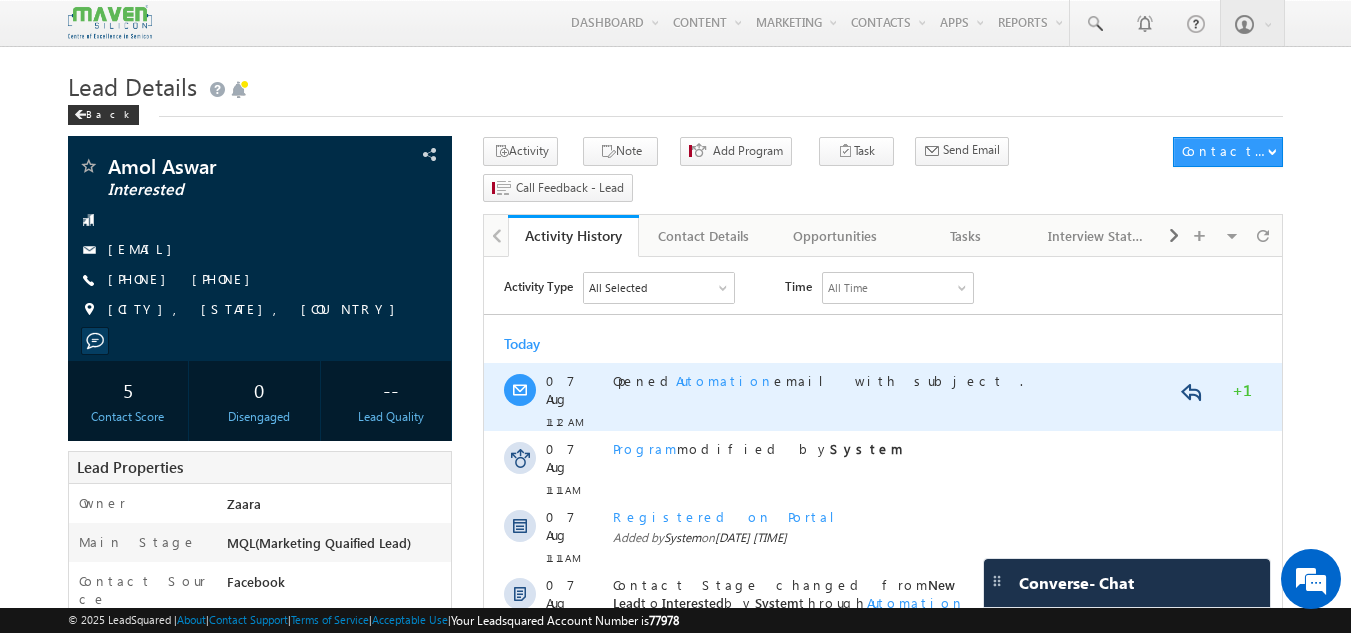 scroll, scrollTop: 0, scrollLeft: 0, axis: both 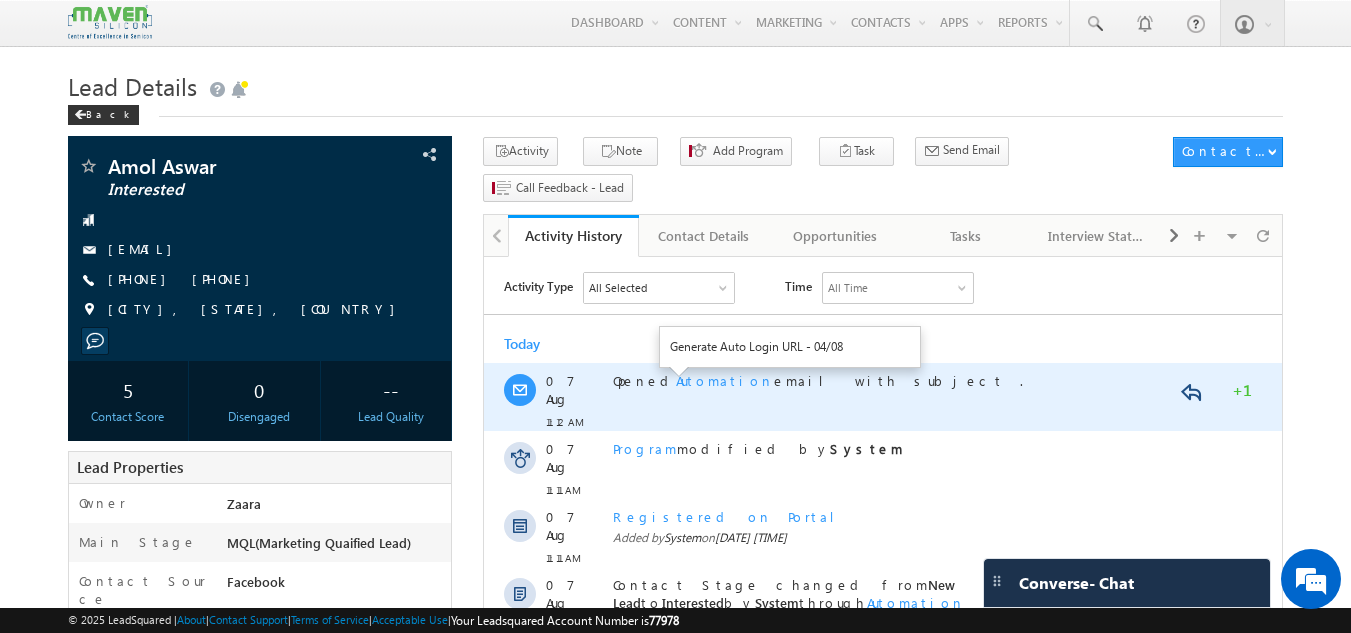 click on "Automation" at bounding box center [725, 380] 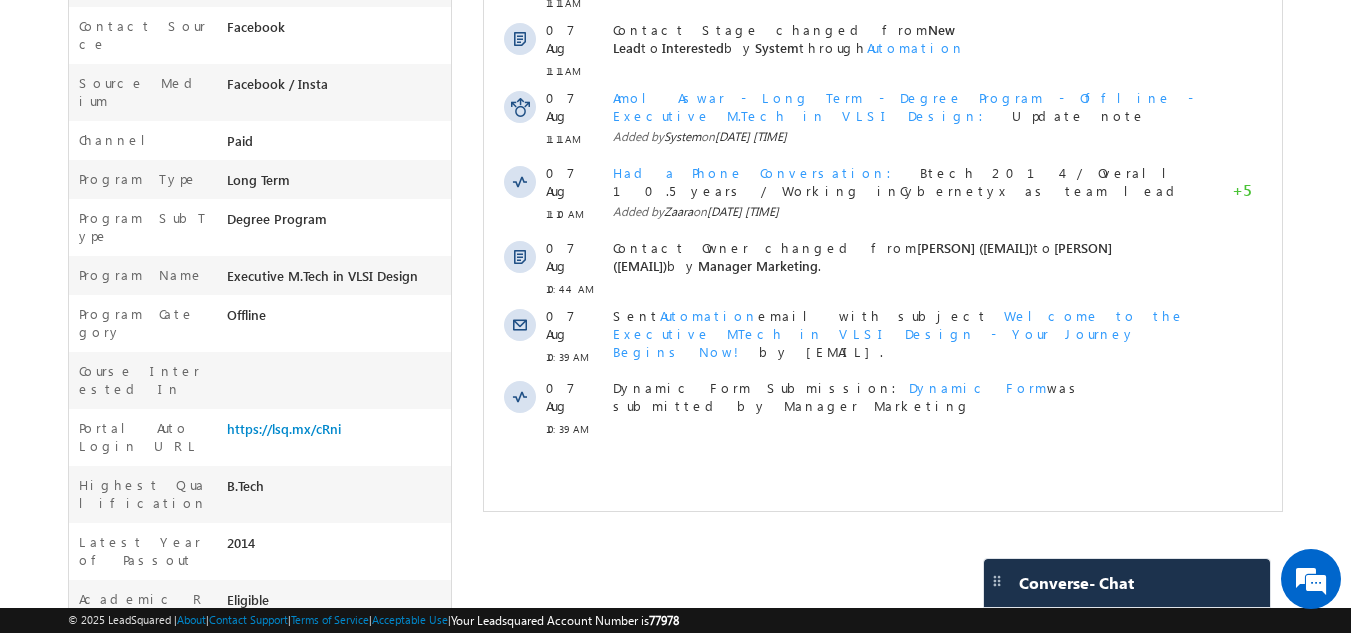 scroll, scrollTop: 548, scrollLeft: 0, axis: vertical 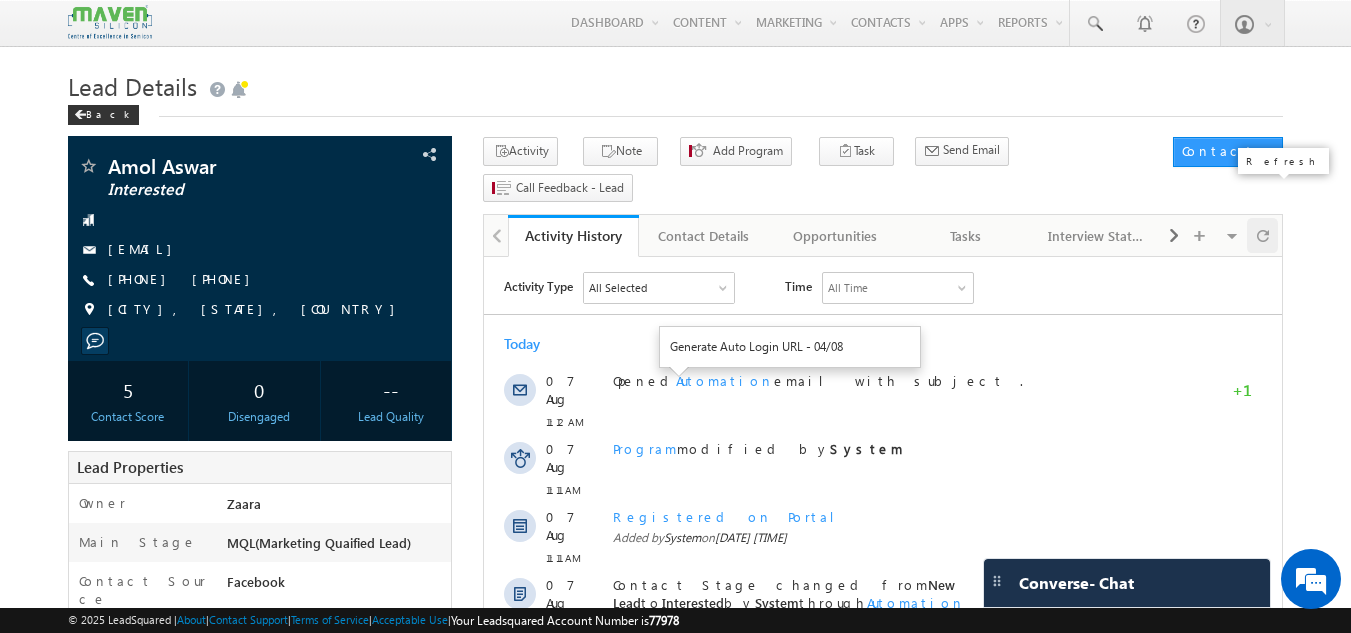 click at bounding box center (1262, 235) 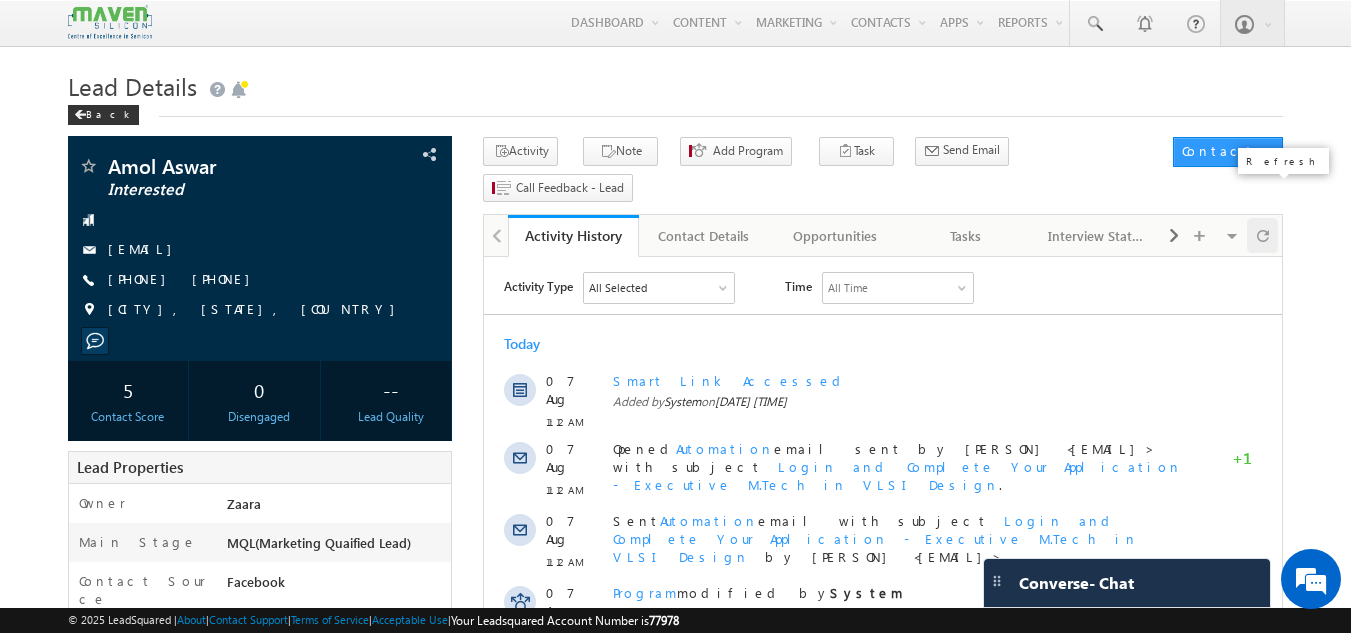 scroll, scrollTop: 0, scrollLeft: 0, axis: both 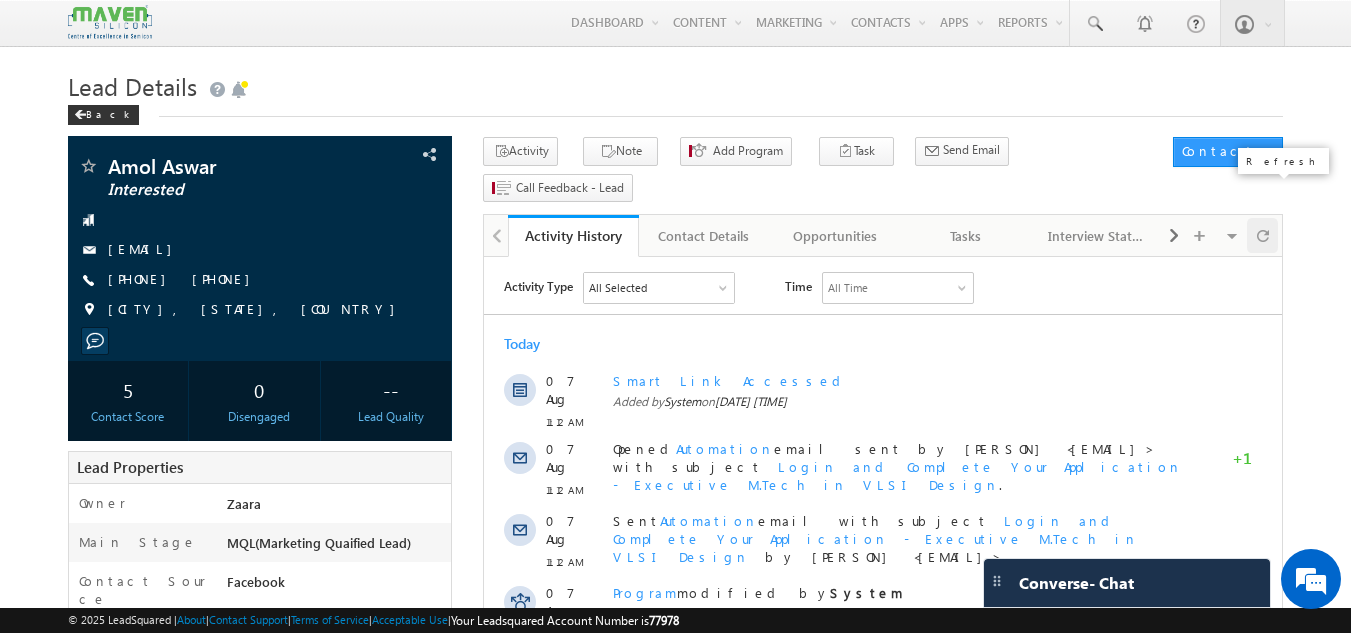click at bounding box center (1262, 235) 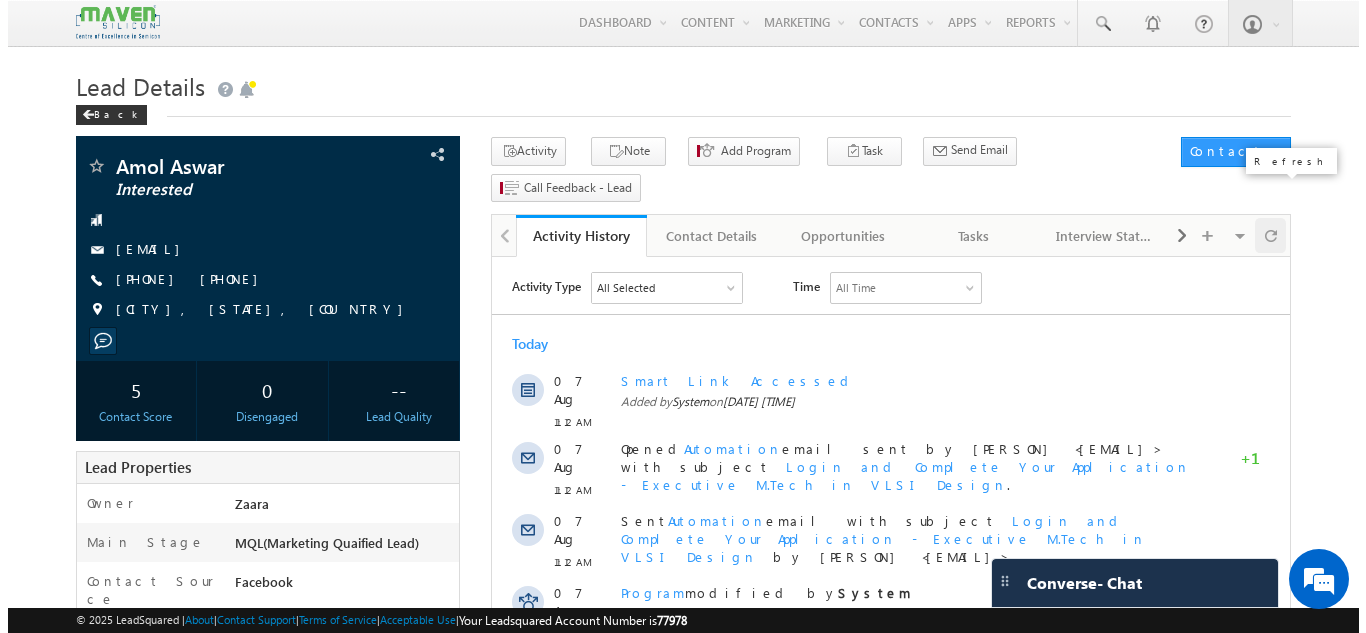 scroll, scrollTop: 0, scrollLeft: 0, axis: both 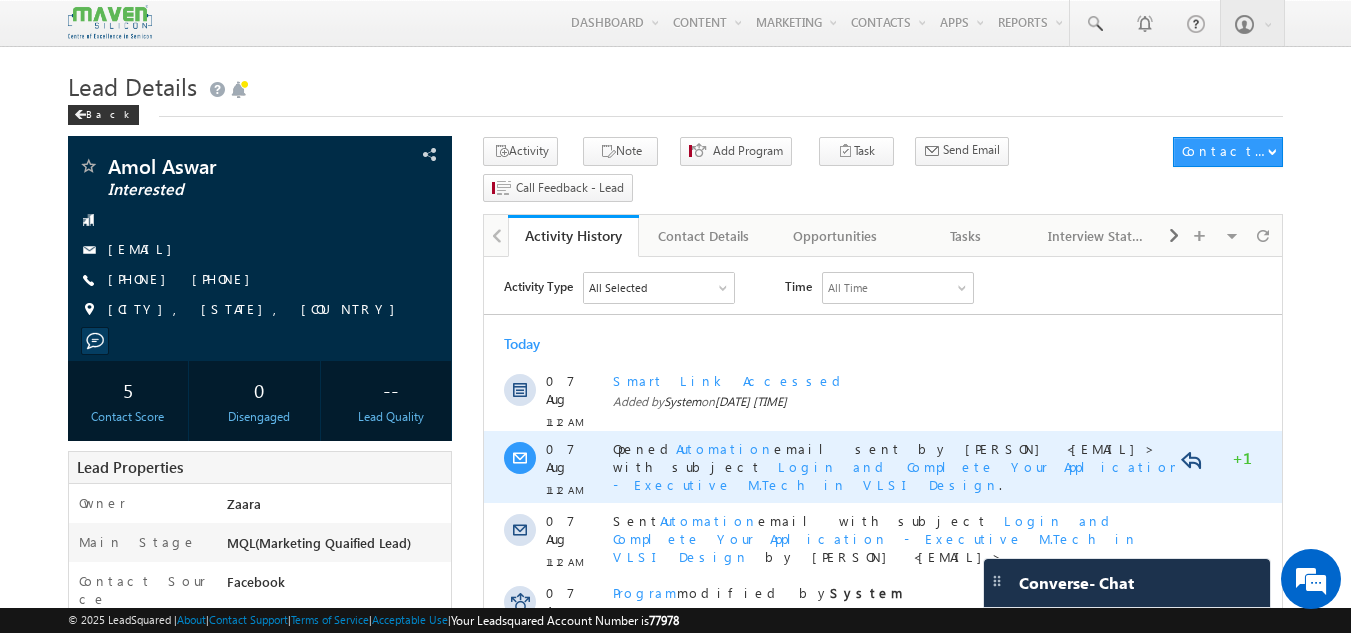 click on "Login and Complete Your Application -  Executive M.Tech in VLSI Design" at bounding box center (897, 475) 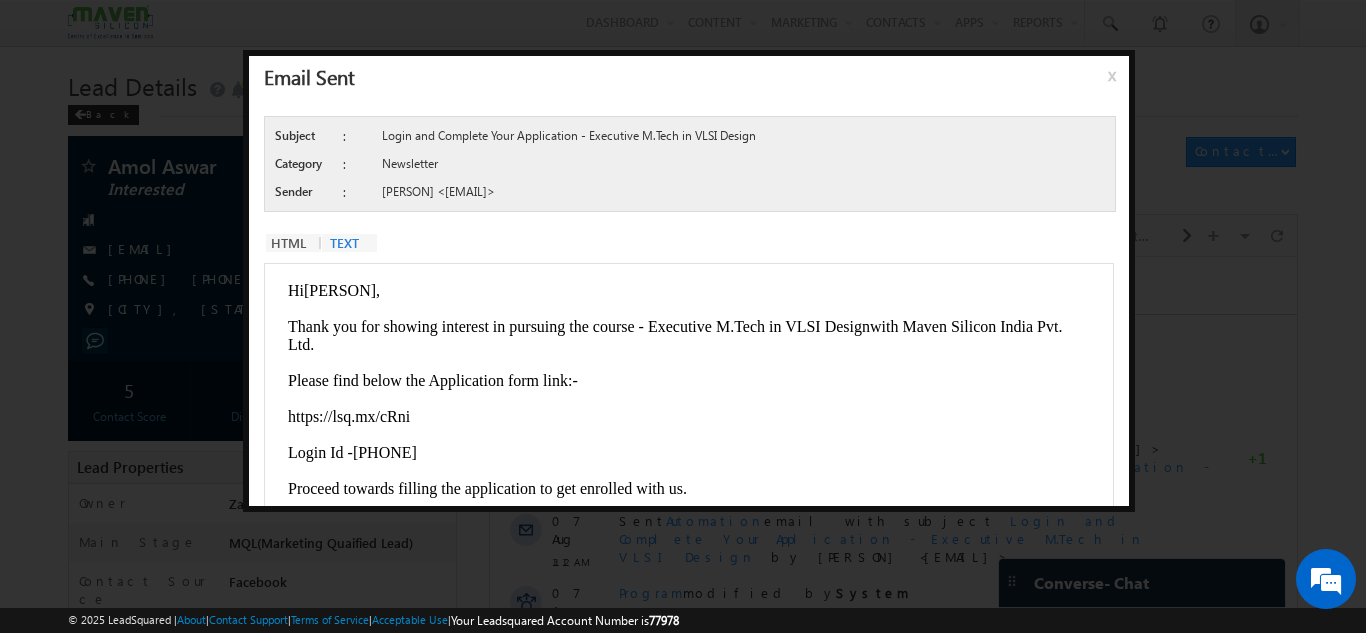 scroll, scrollTop: 0, scrollLeft: 0, axis: both 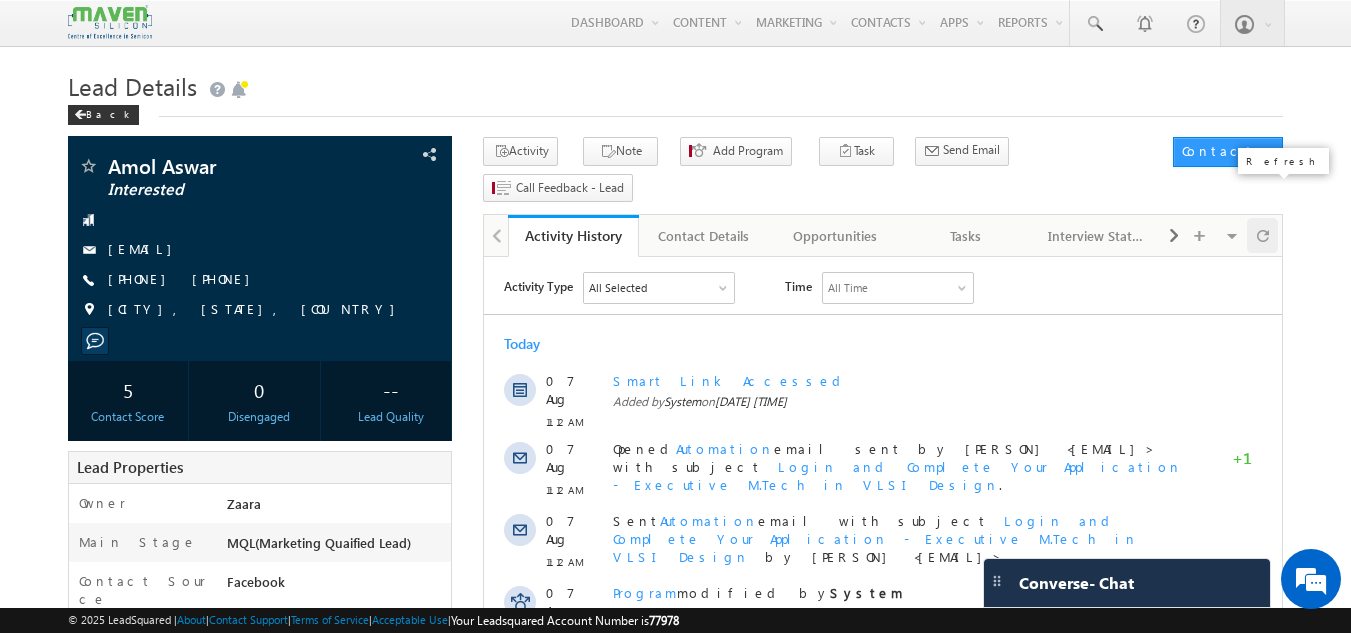click at bounding box center [1262, 235] 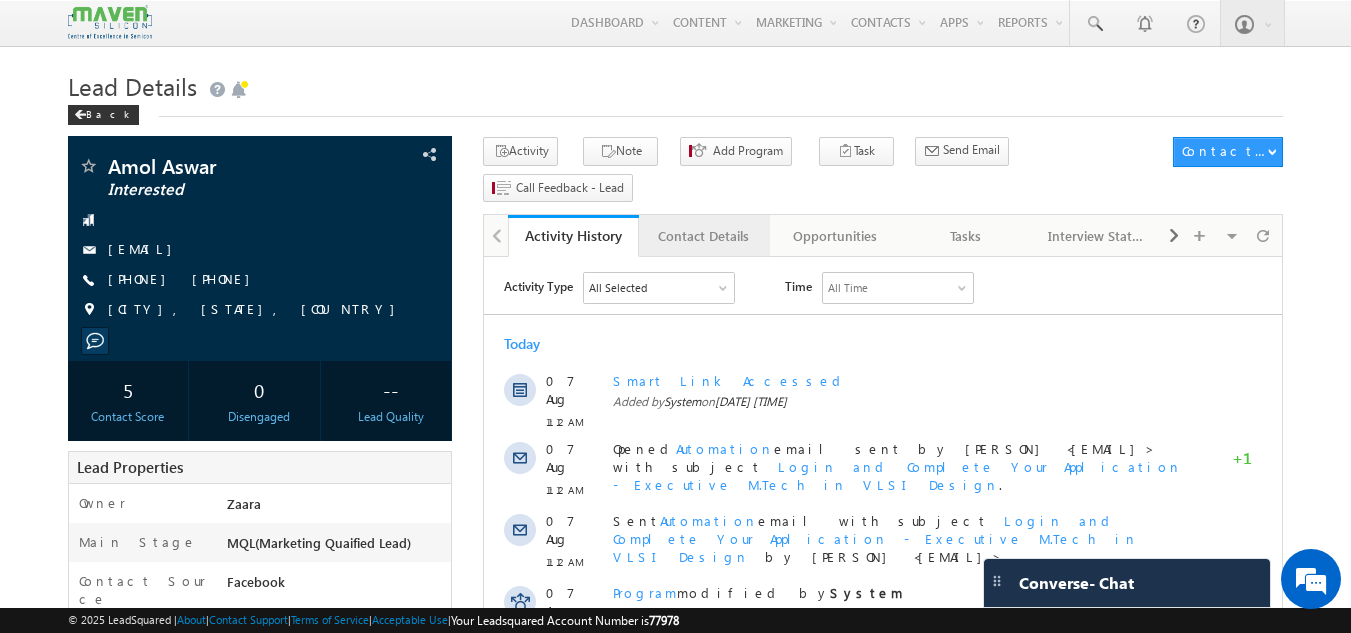 scroll, scrollTop: 0, scrollLeft: 0, axis: both 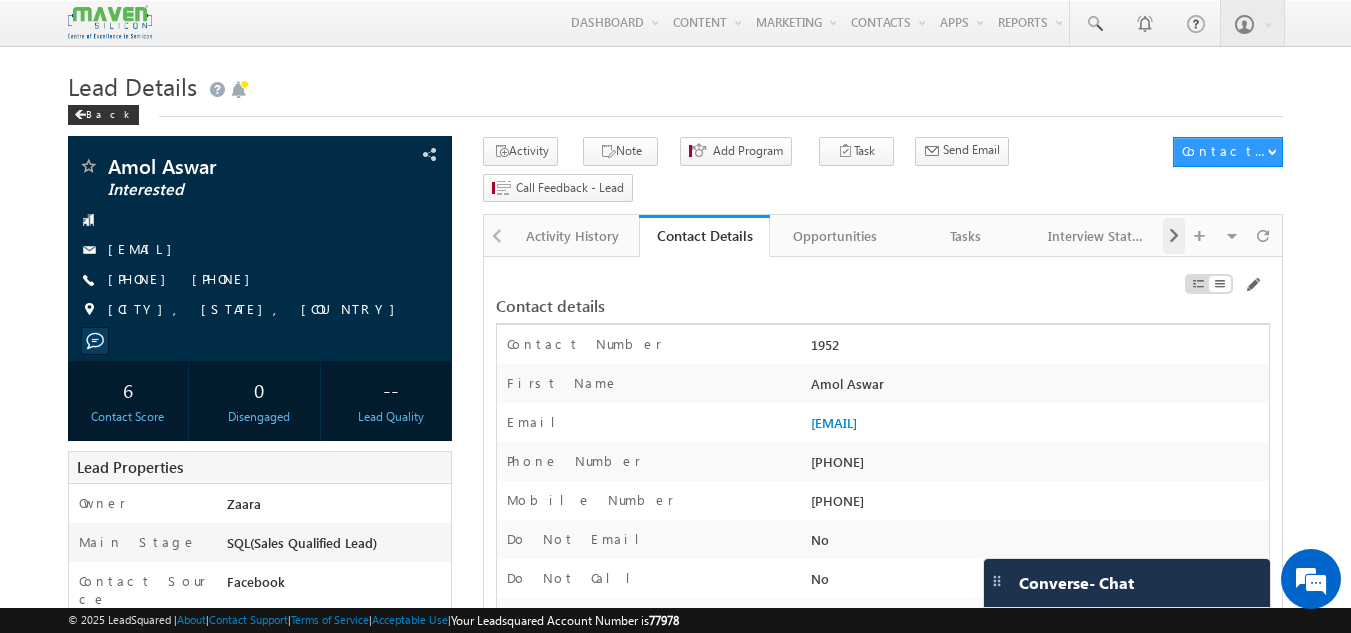 click at bounding box center [1174, 236] 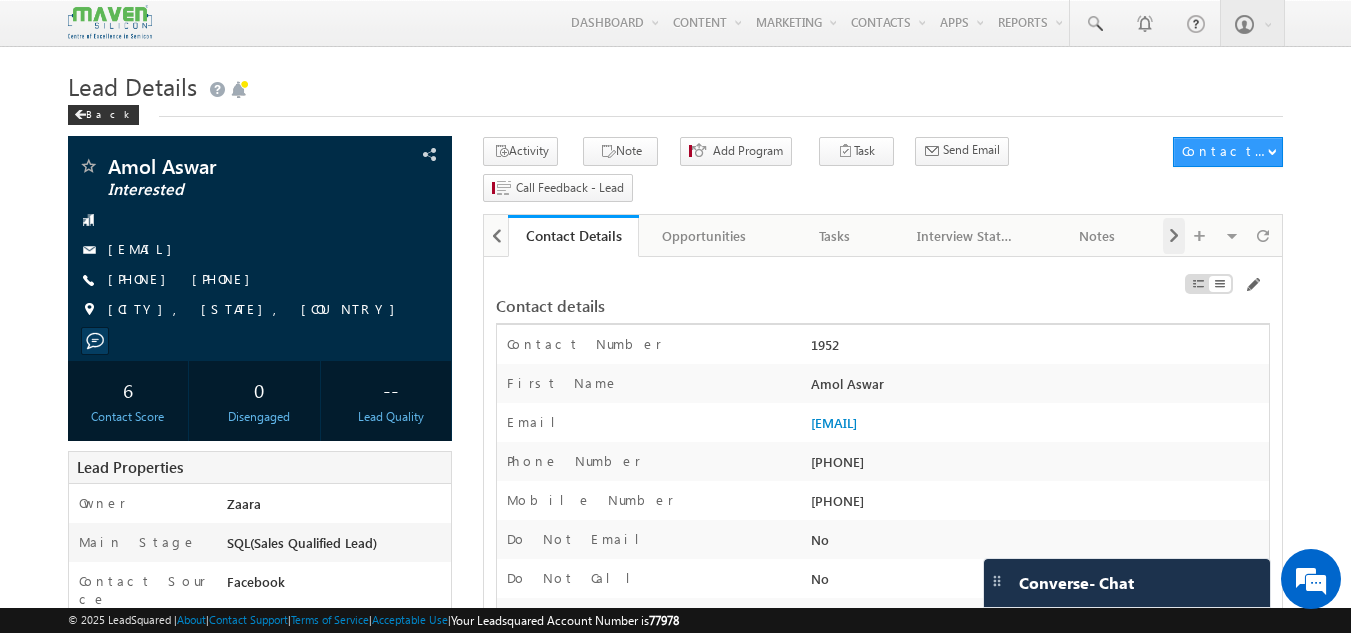 click at bounding box center (1174, 236) 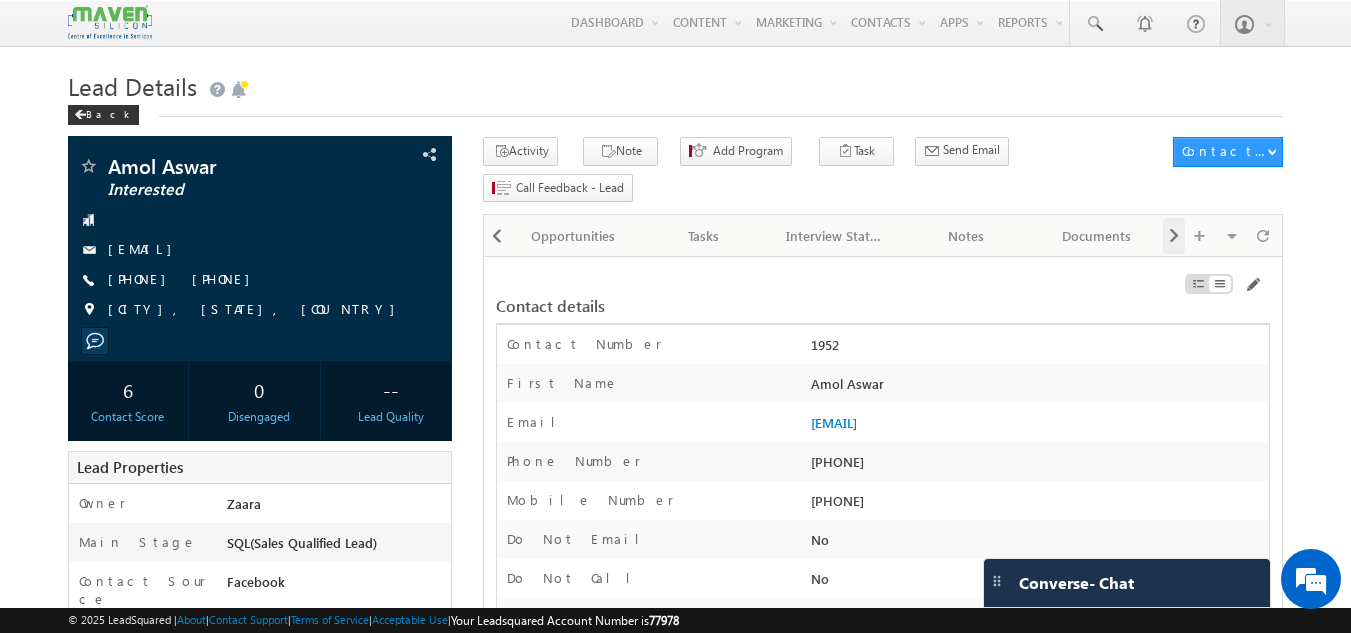 click at bounding box center (1174, 236) 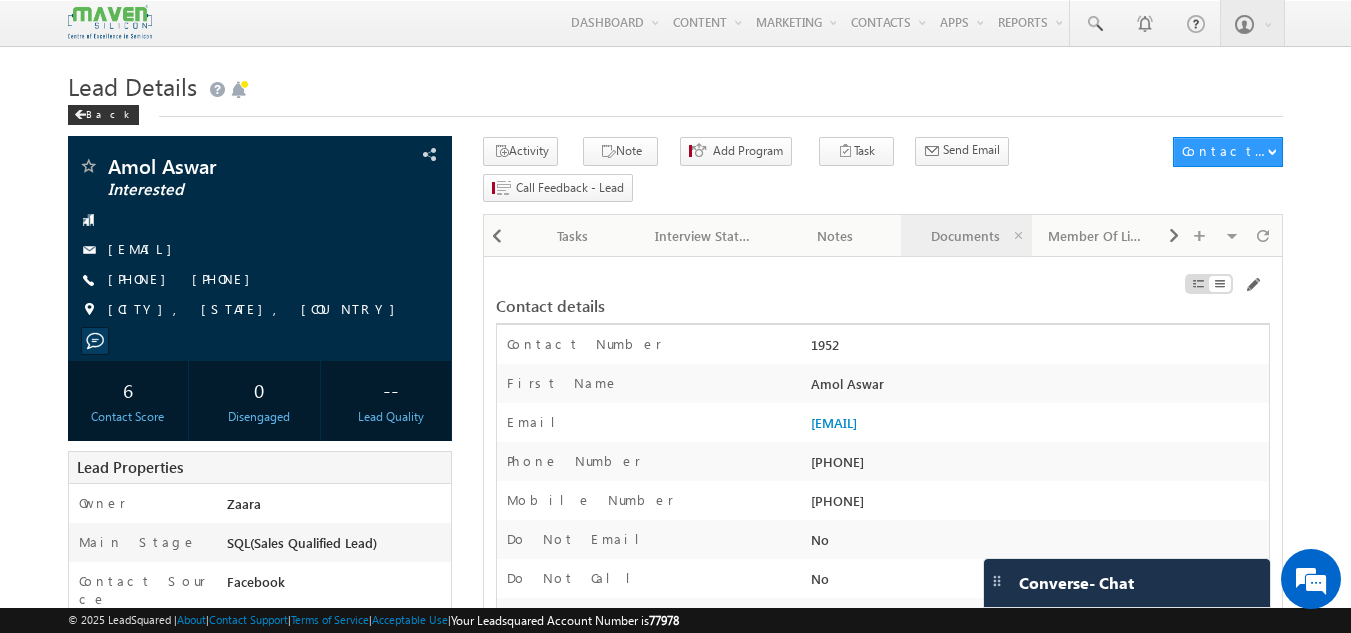click on "Documents" at bounding box center [965, 236] 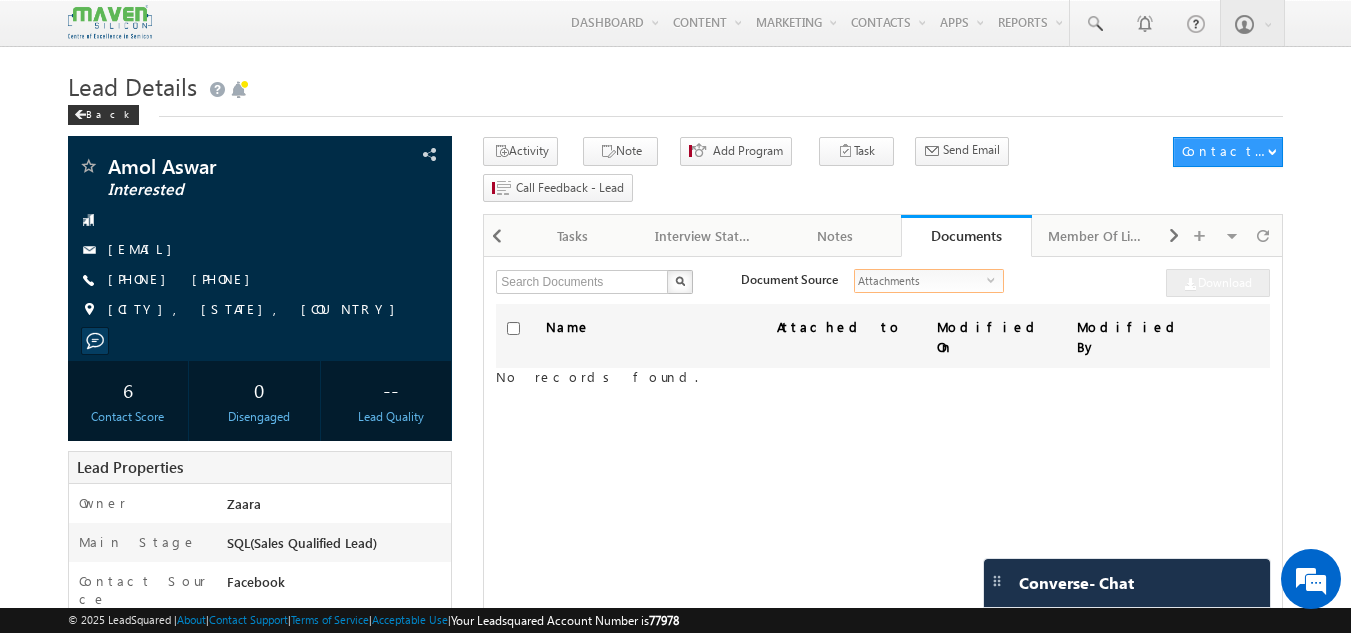 click on "Attachments" at bounding box center (921, 281) 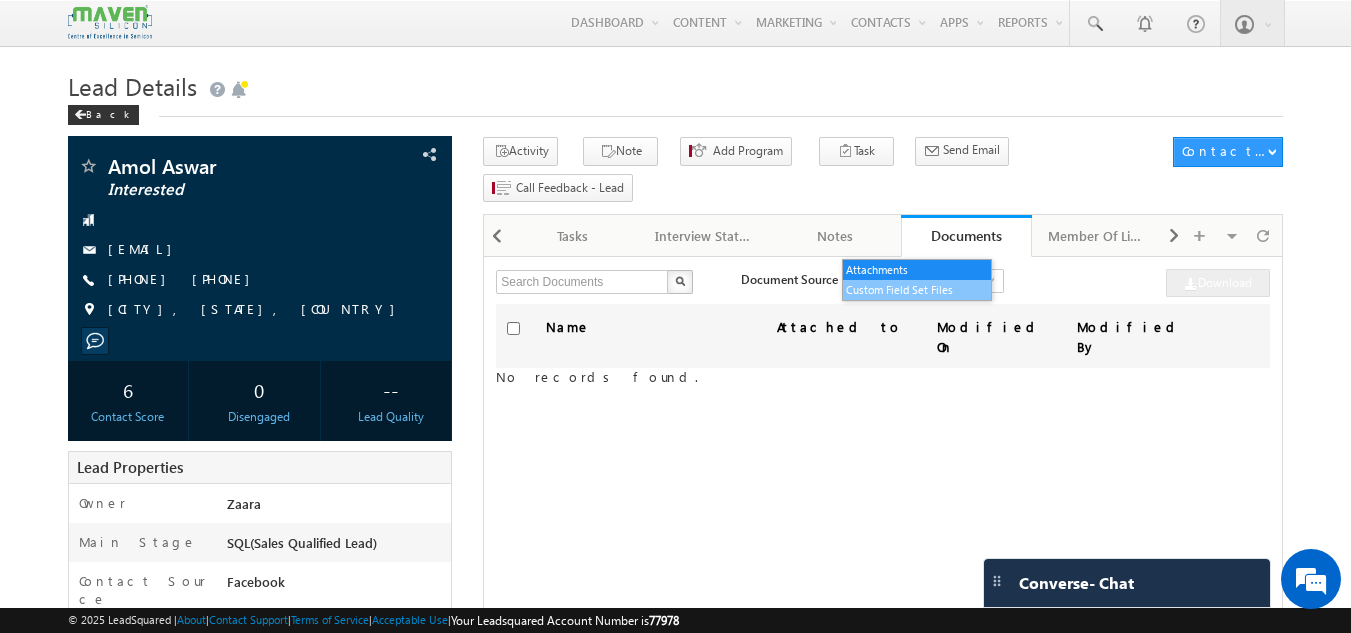 click on "Custom Field Set Files" at bounding box center (917, 290) 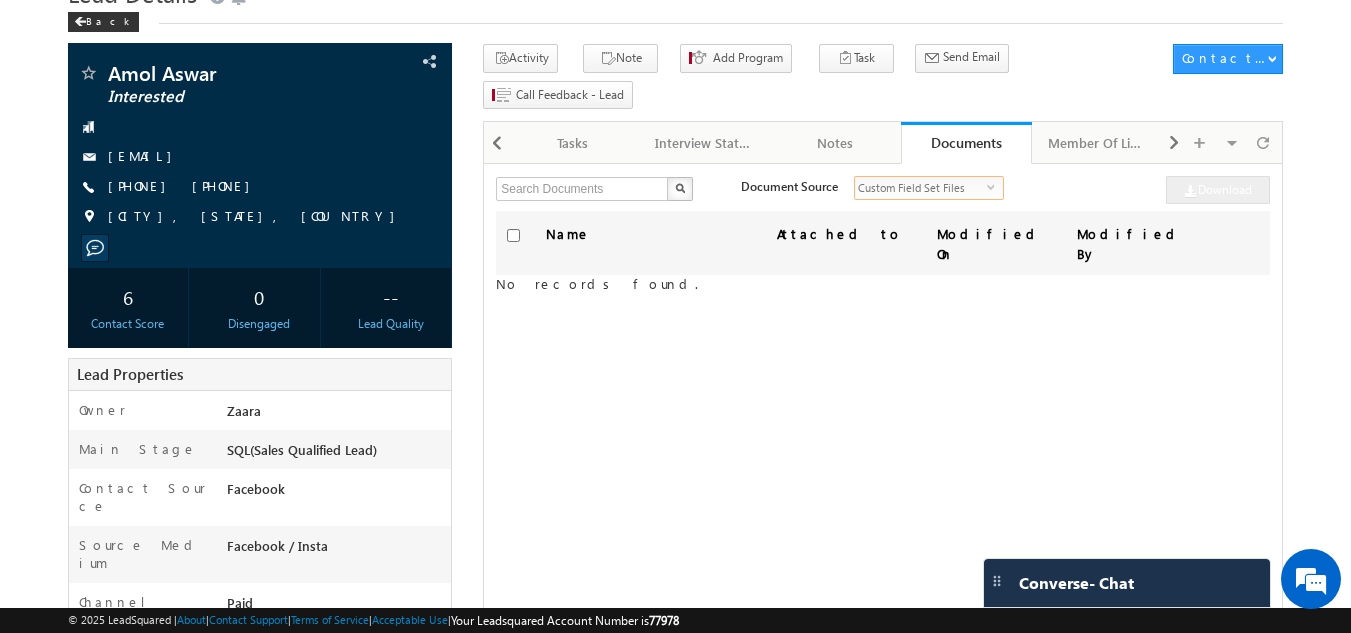 scroll, scrollTop: 0, scrollLeft: 0, axis: both 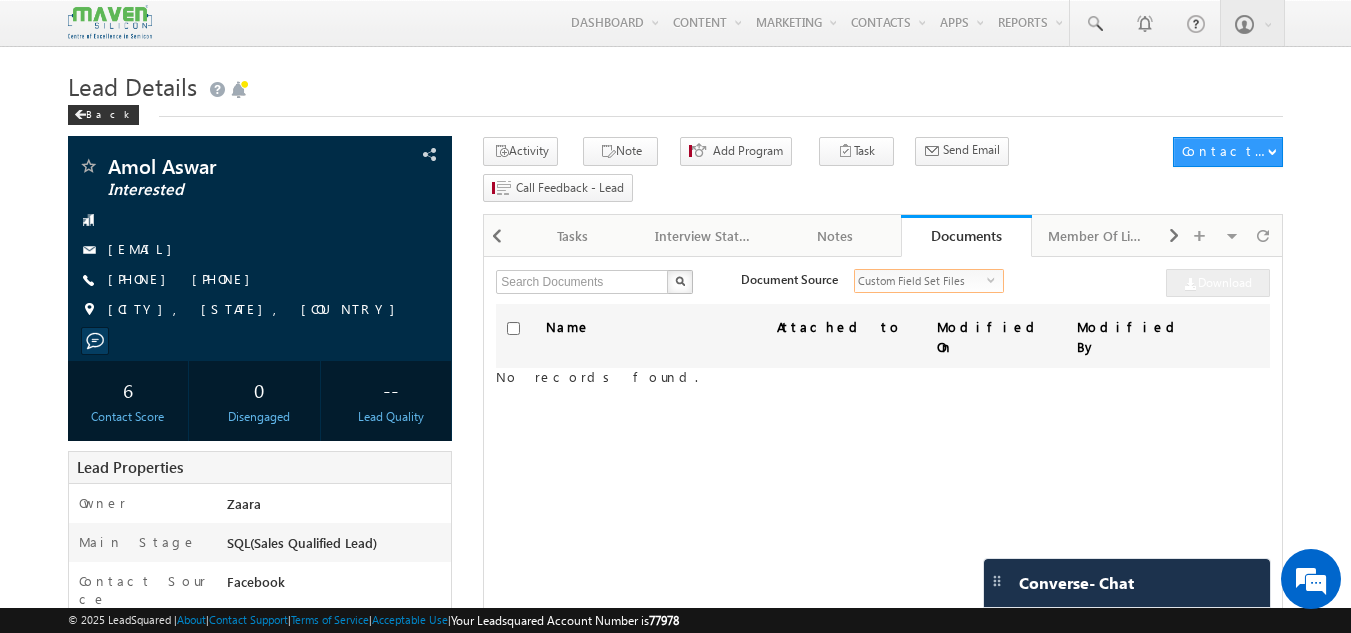 click on "Custom Field Set Files" at bounding box center (921, 281) 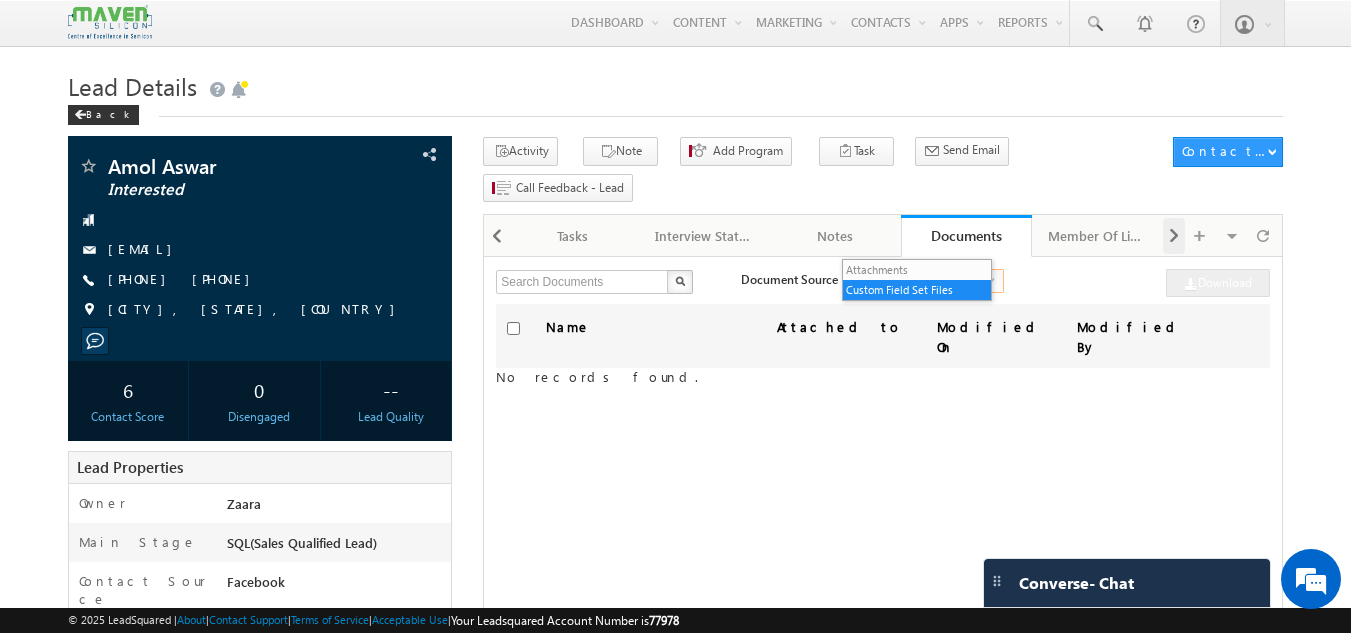 click at bounding box center [1174, 236] 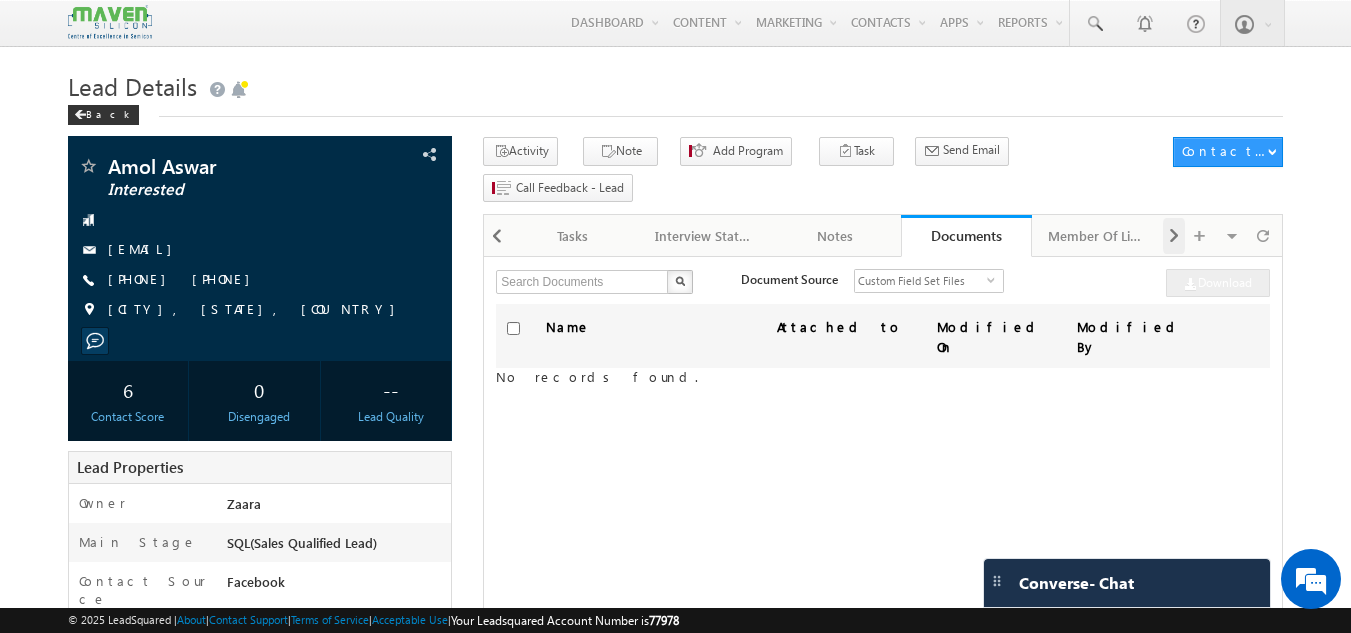 click at bounding box center (1174, 236) 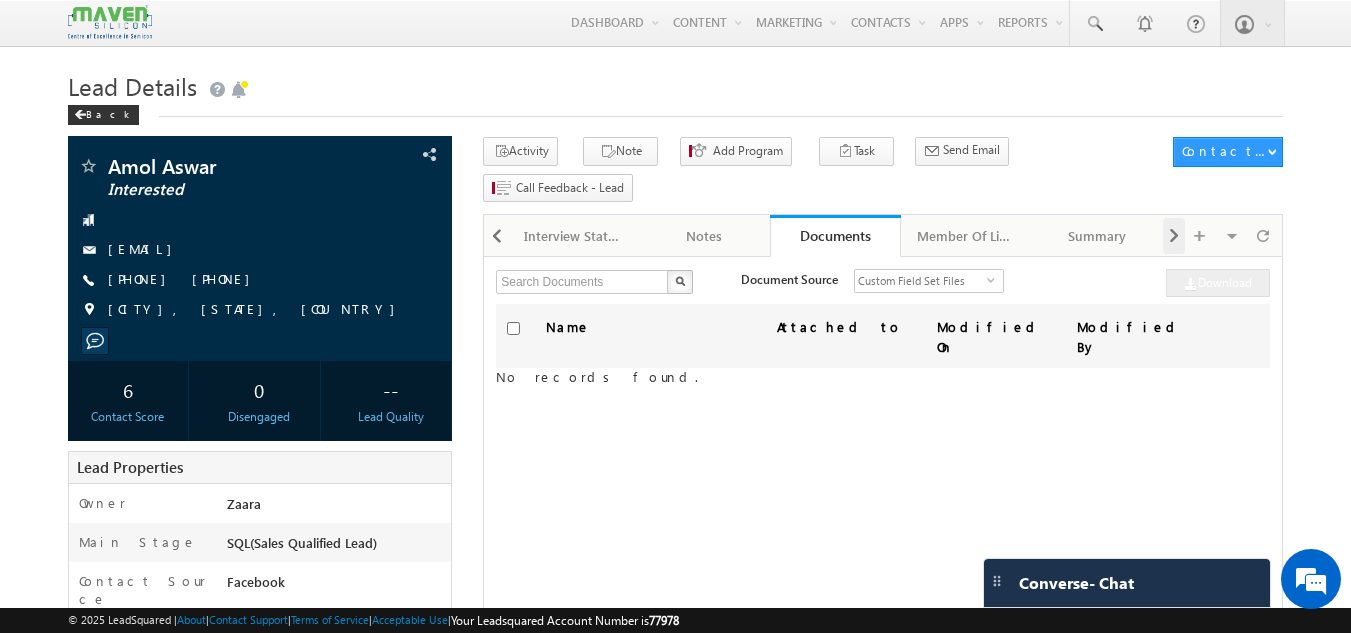 click at bounding box center (1174, 236) 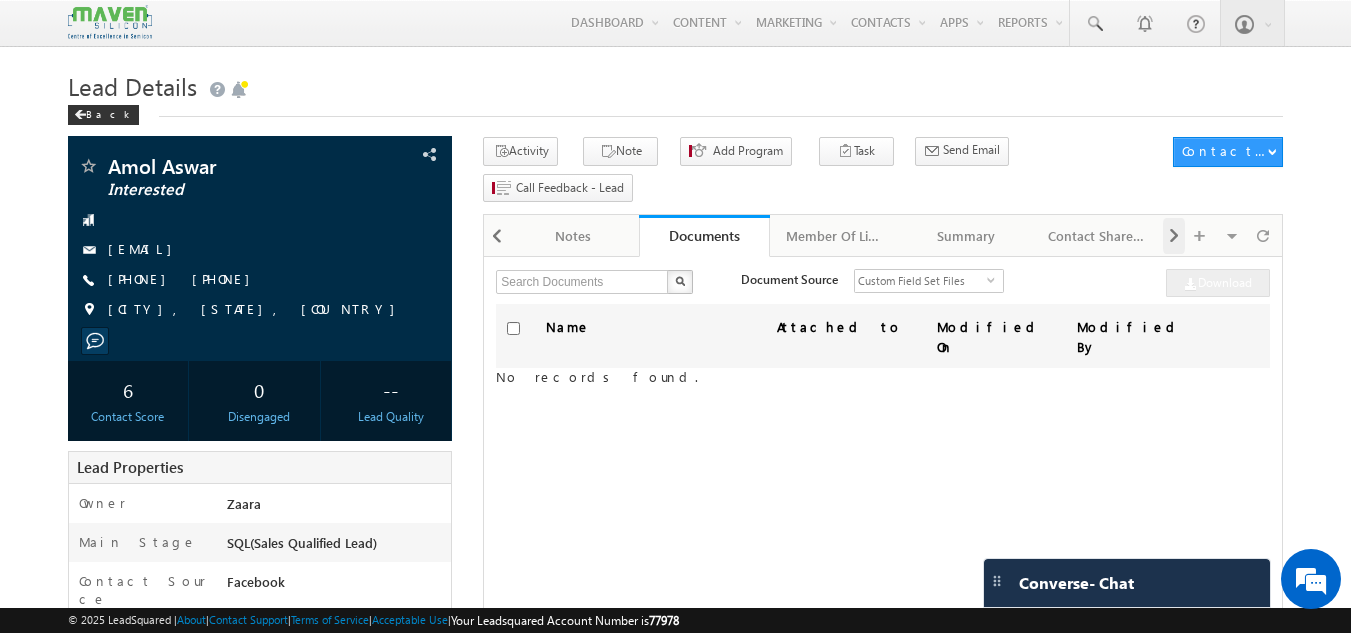 click at bounding box center [1174, 236] 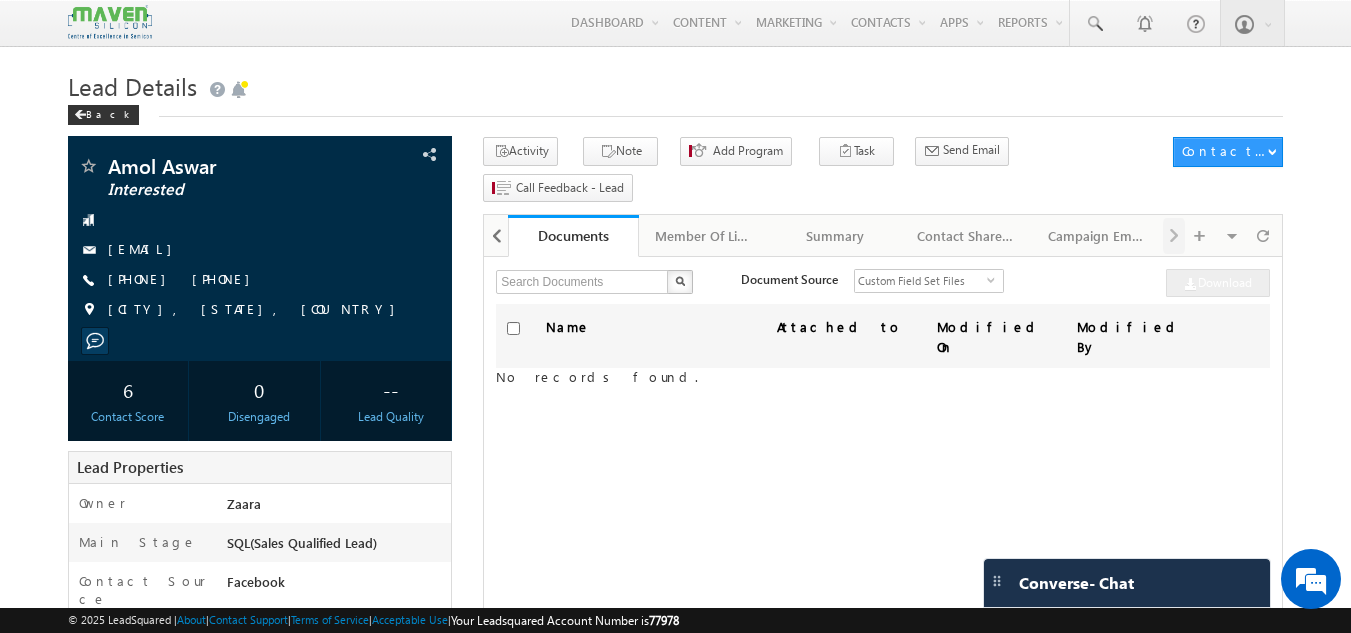 click on "Visible Tabs Activity History Default Contact Details Default Opportunities Default Tasks Default Interview Status Default Notes Default Documents Default Member Of Lists Default Summary Default Contact Share History Default Campaign Emails Default  Restore Default Tabs" at bounding box center (1221, 234) 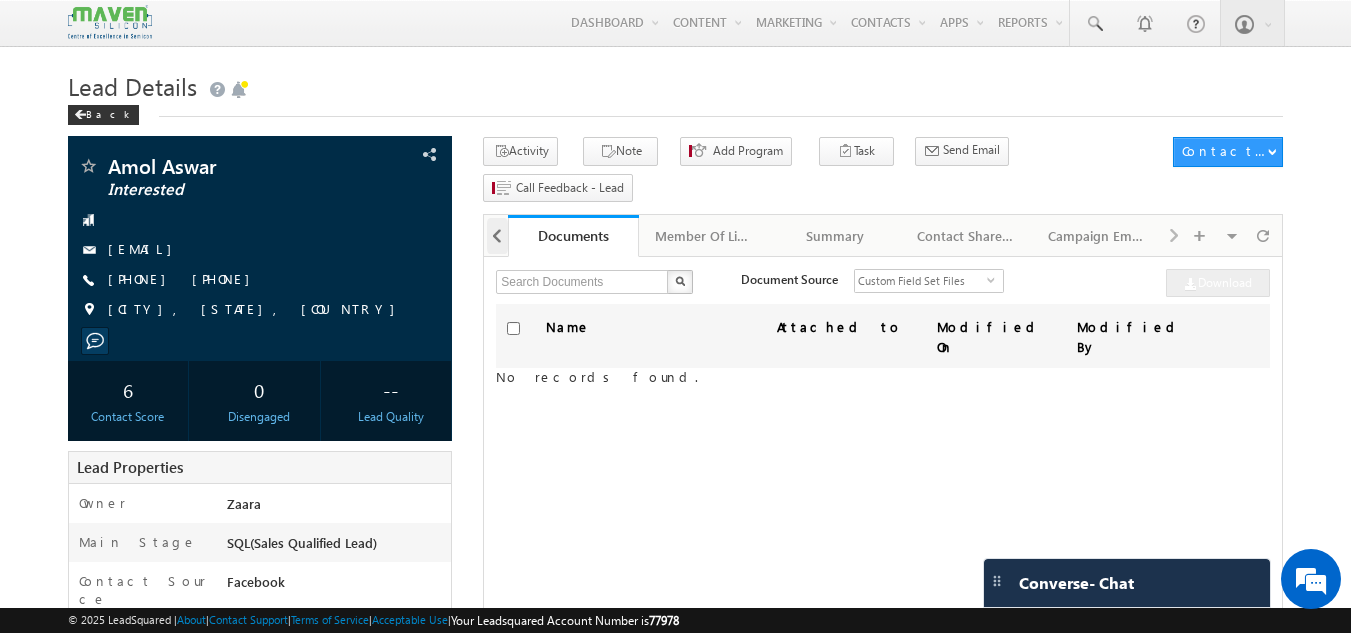 click at bounding box center [497, 236] 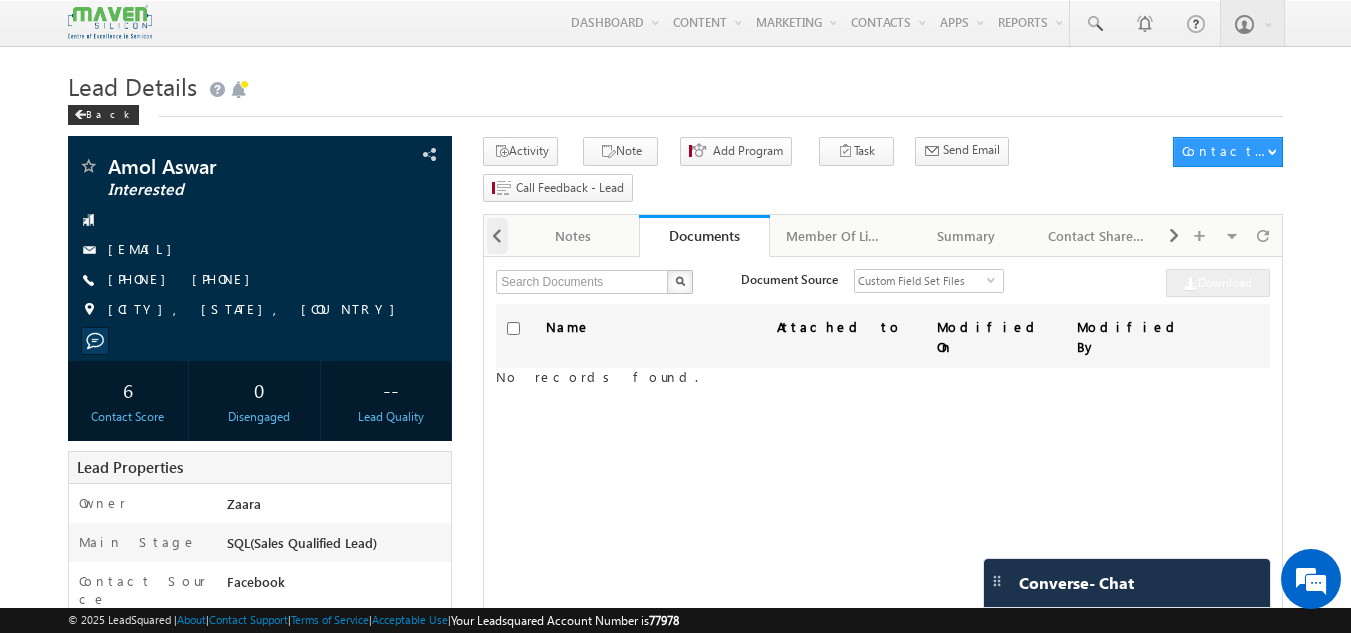 click at bounding box center (497, 236) 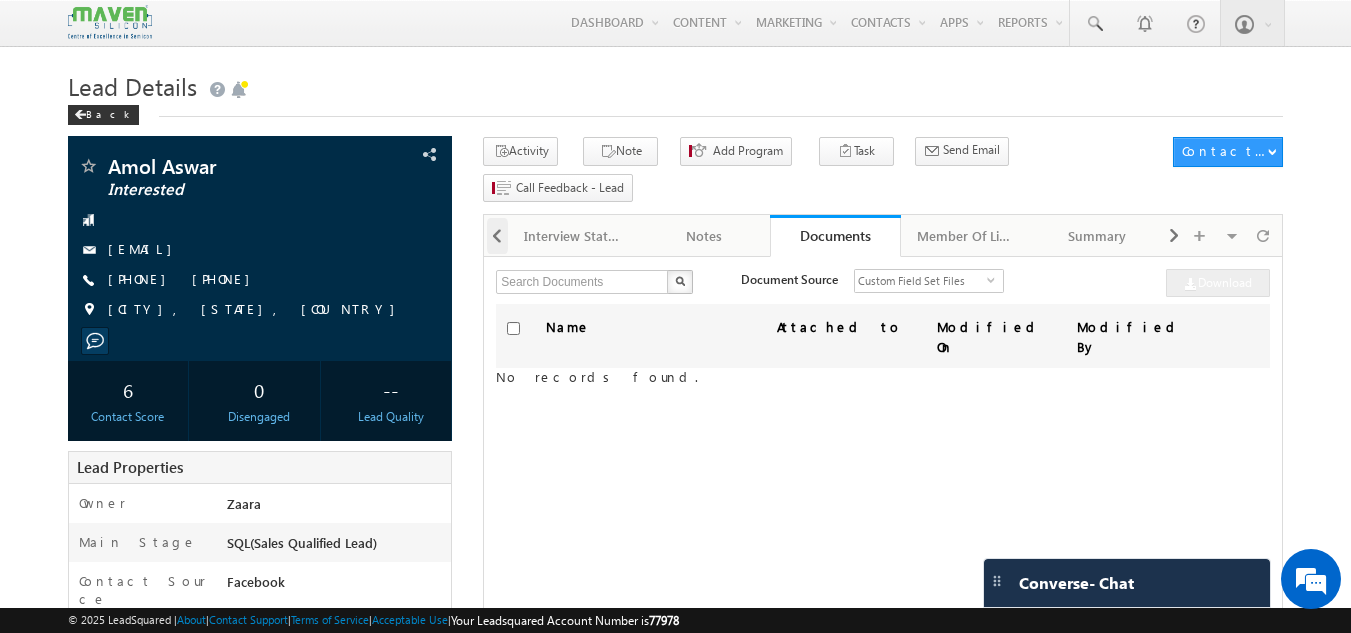 click at bounding box center [497, 236] 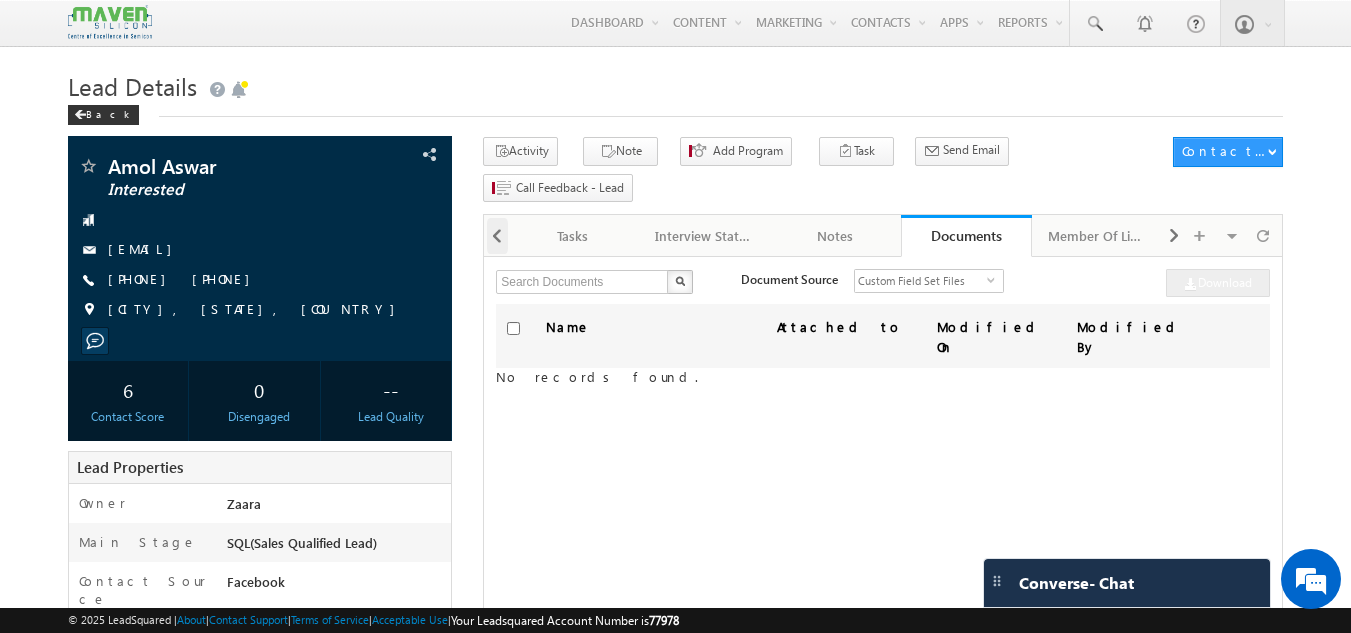 click at bounding box center (497, 236) 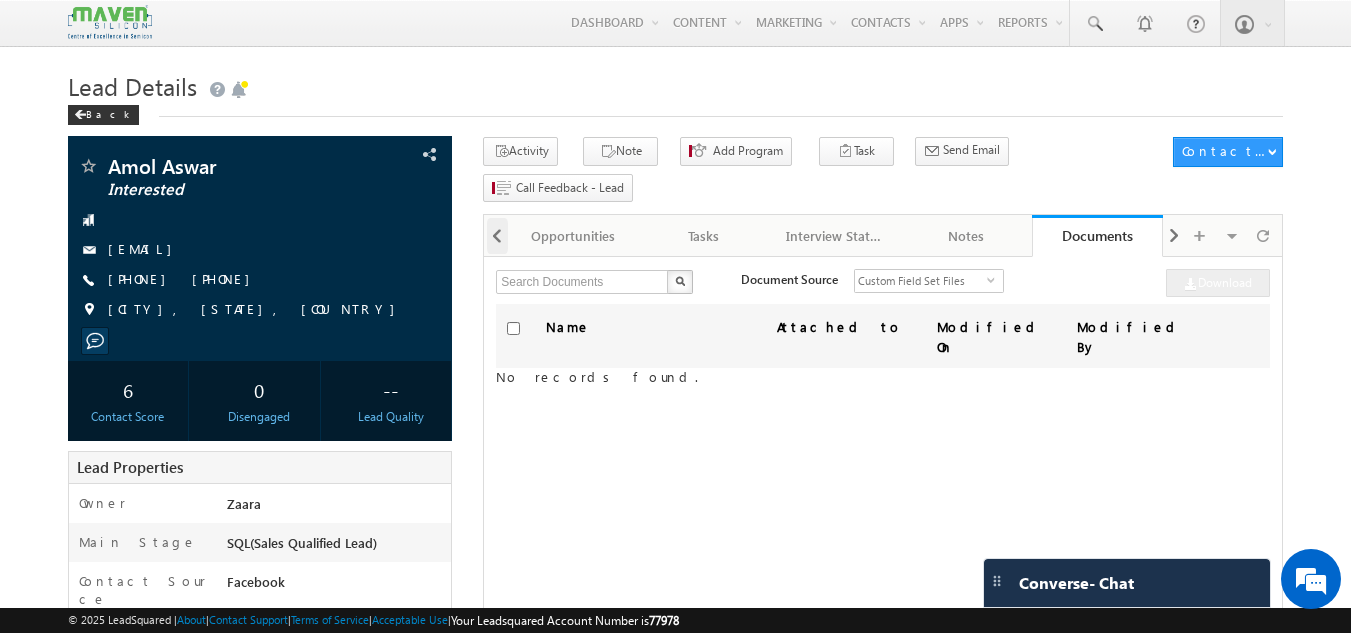 click at bounding box center (497, 236) 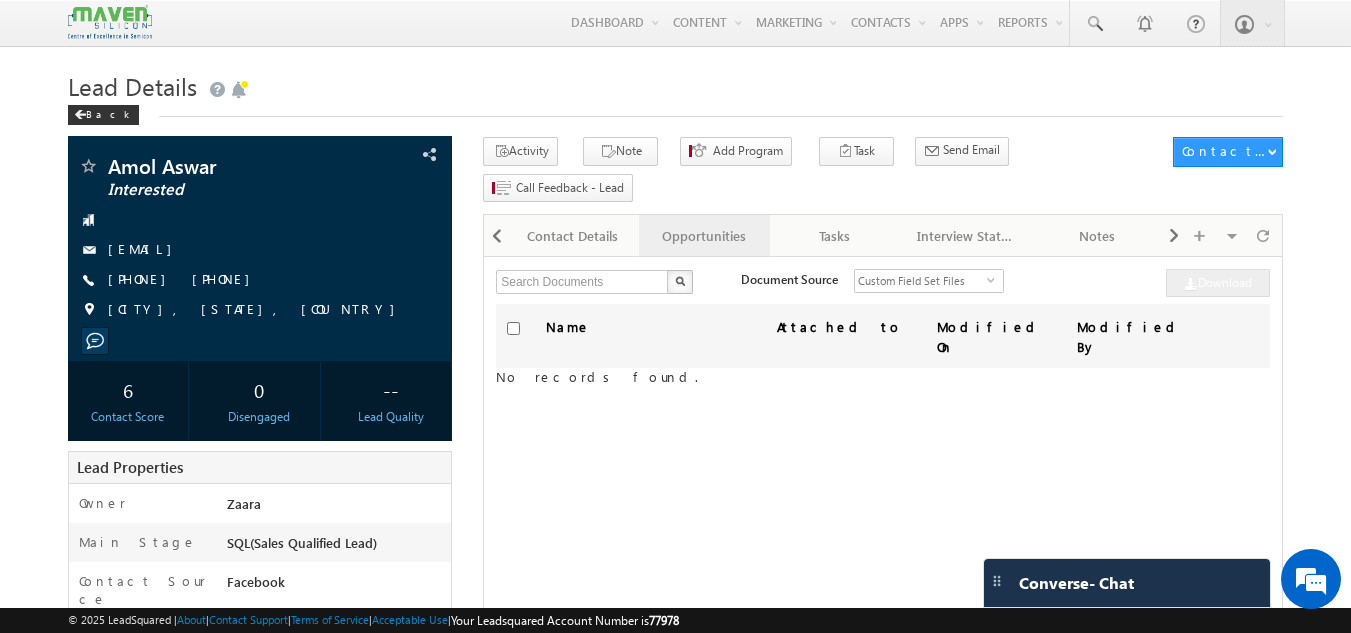 click on "Opportunities" at bounding box center (704, 236) 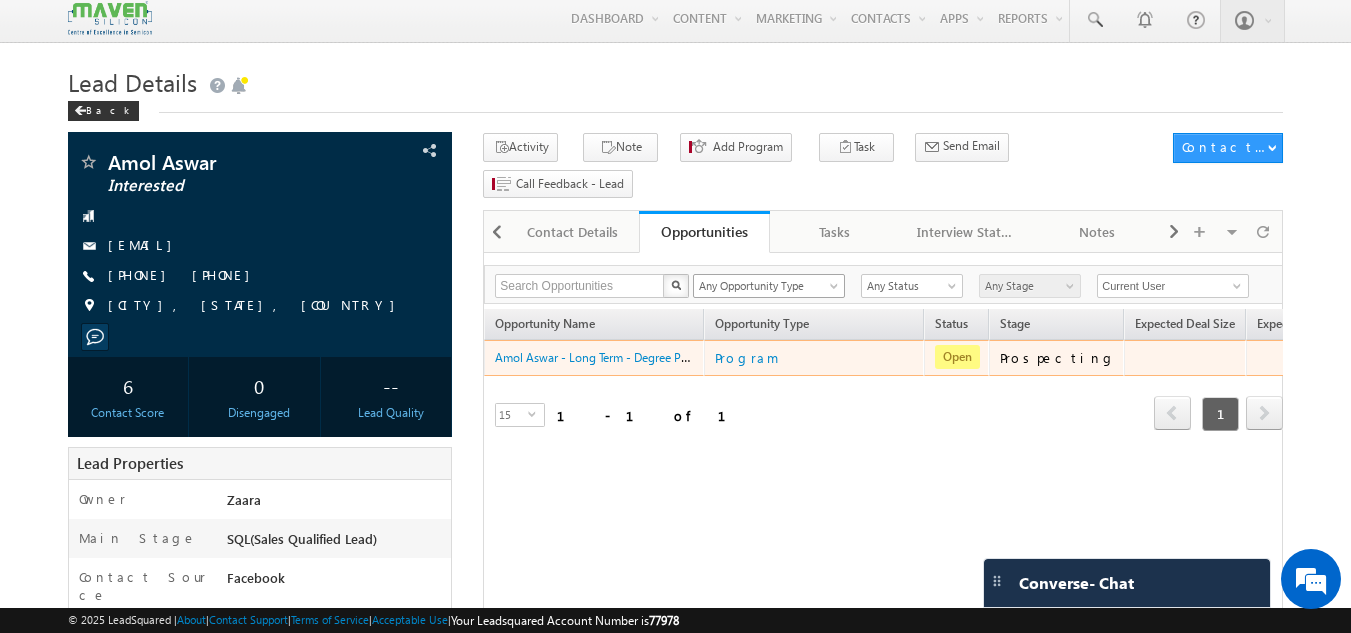 scroll, scrollTop: 0, scrollLeft: 0, axis: both 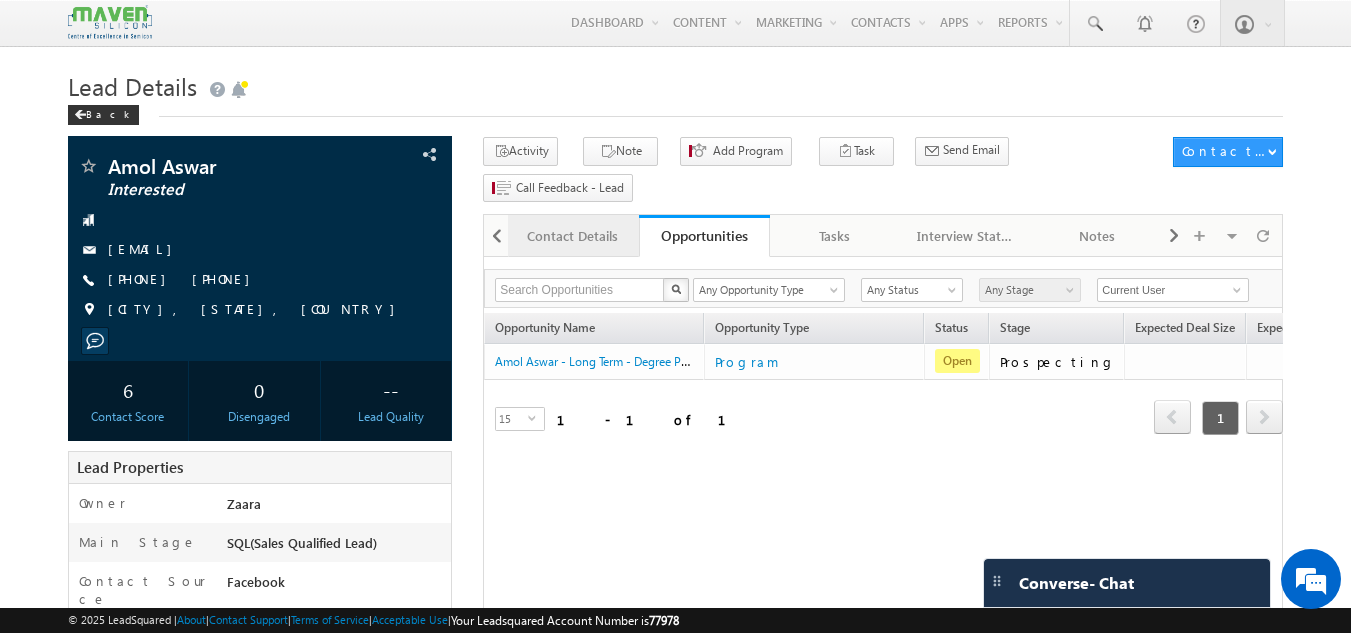 click on "Contact Details" at bounding box center [572, 236] 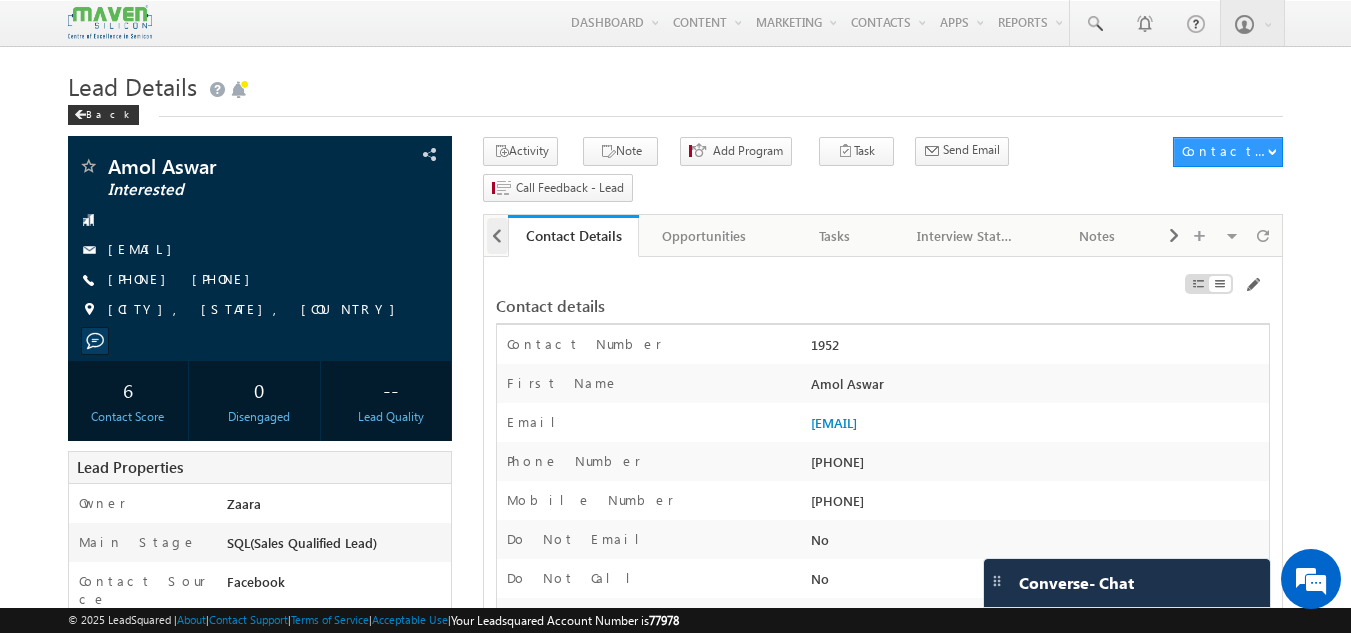 click at bounding box center [497, 236] 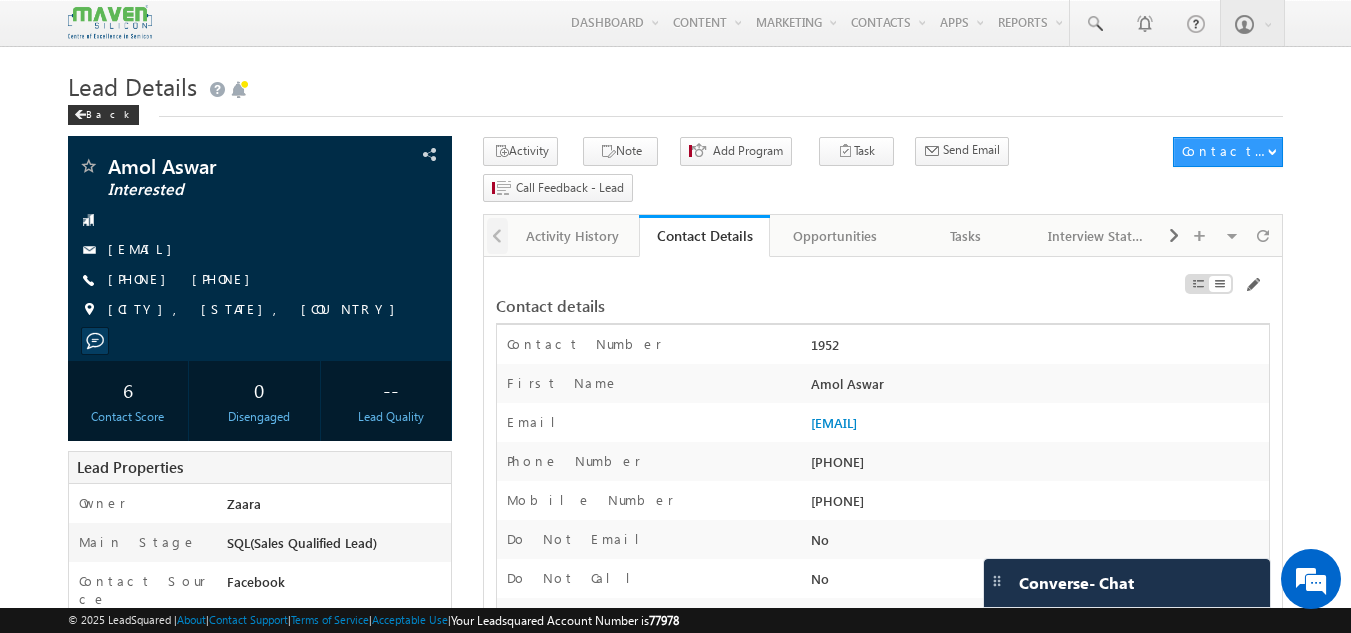 click at bounding box center (496, 234) 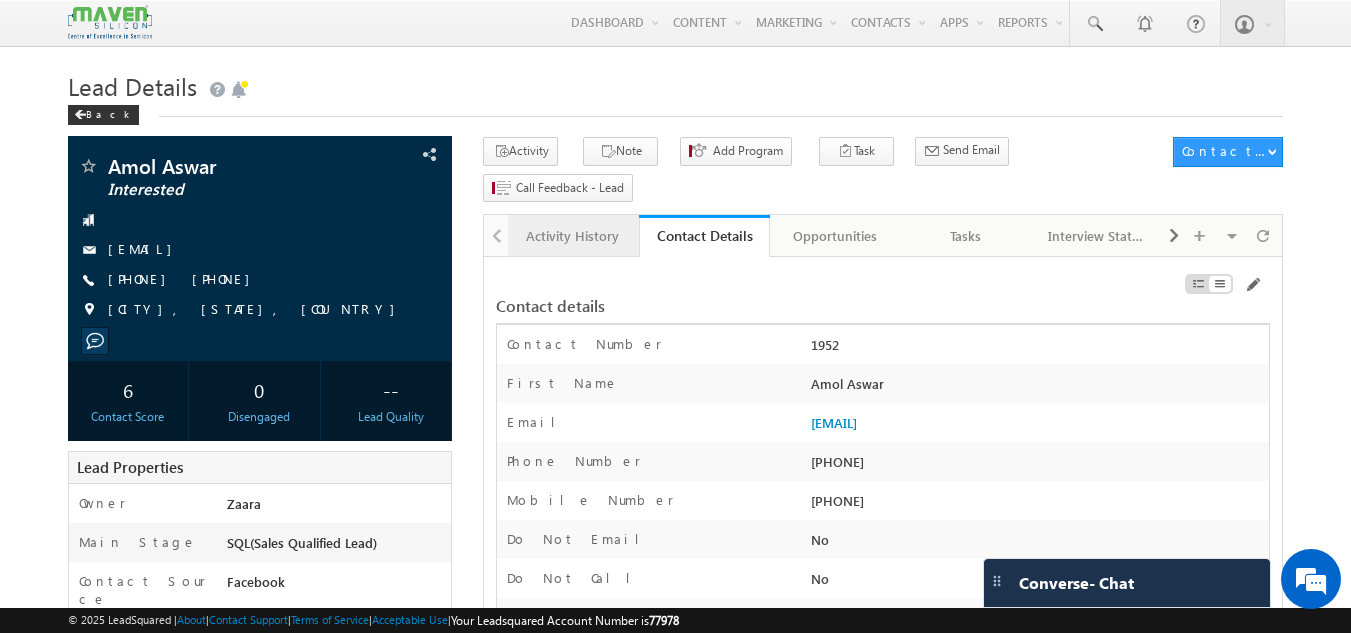 click on "Activity History" at bounding box center (572, 236) 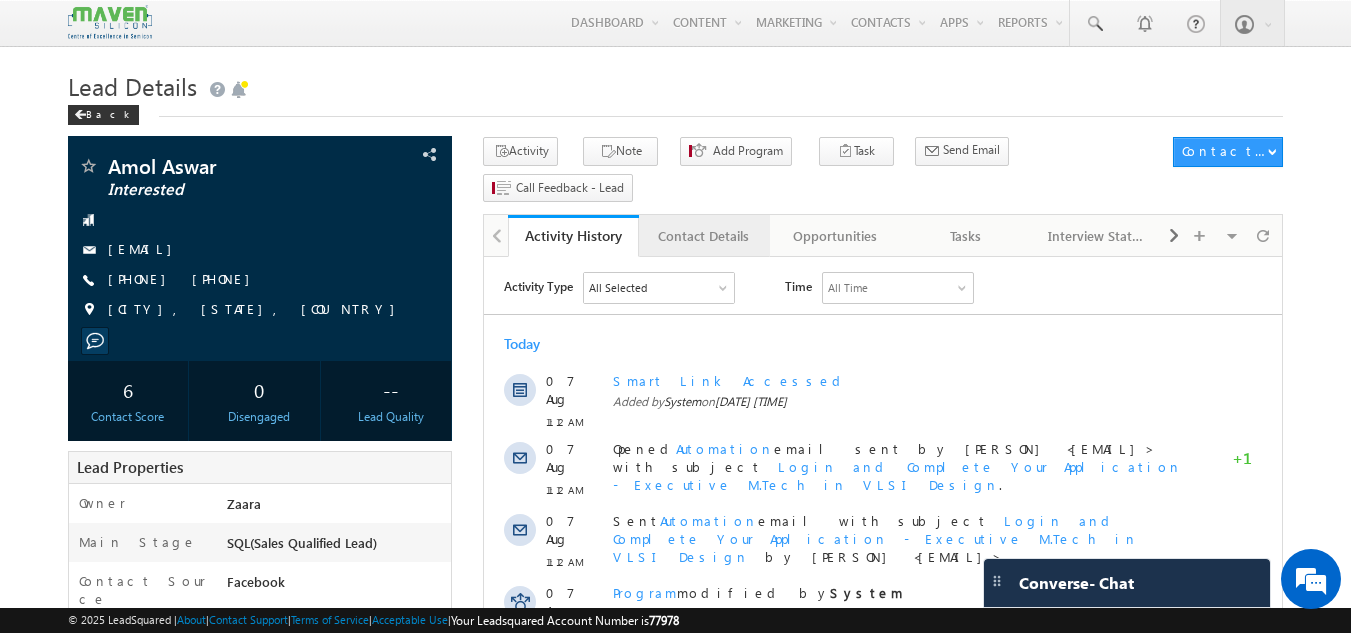 click on "Contact Details" at bounding box center (703, 236) 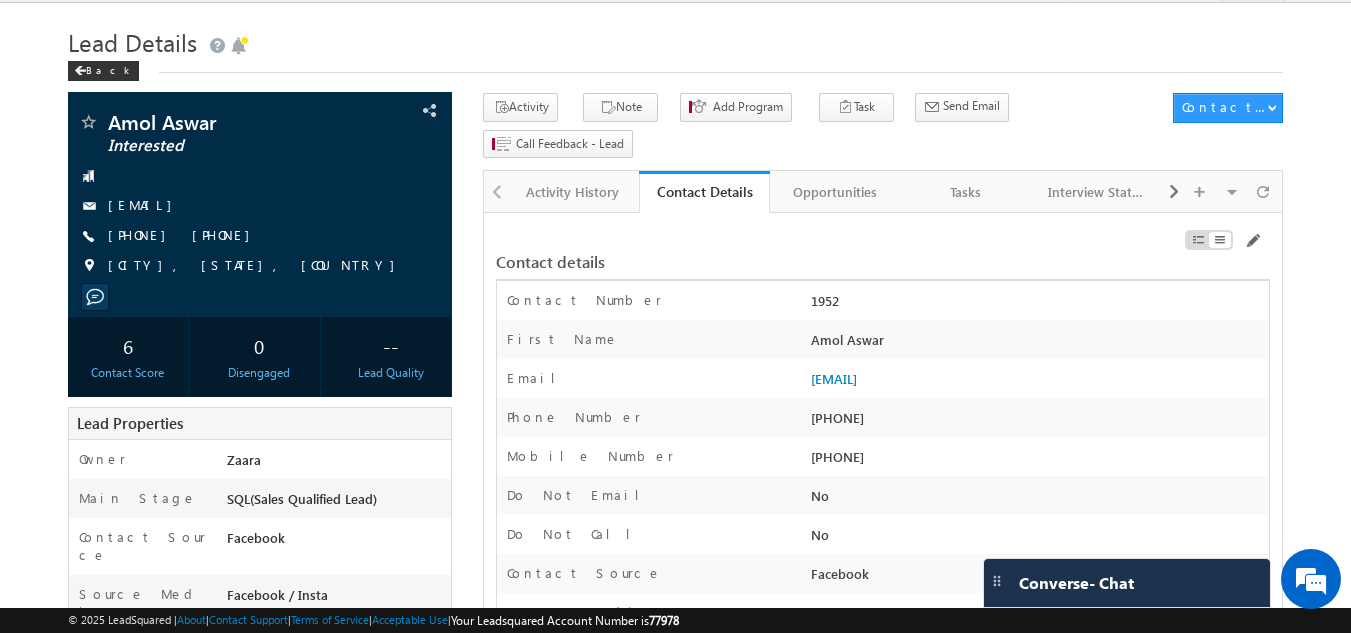 scroll, scrollTop: 0, scrollLeft: 0, axis: both 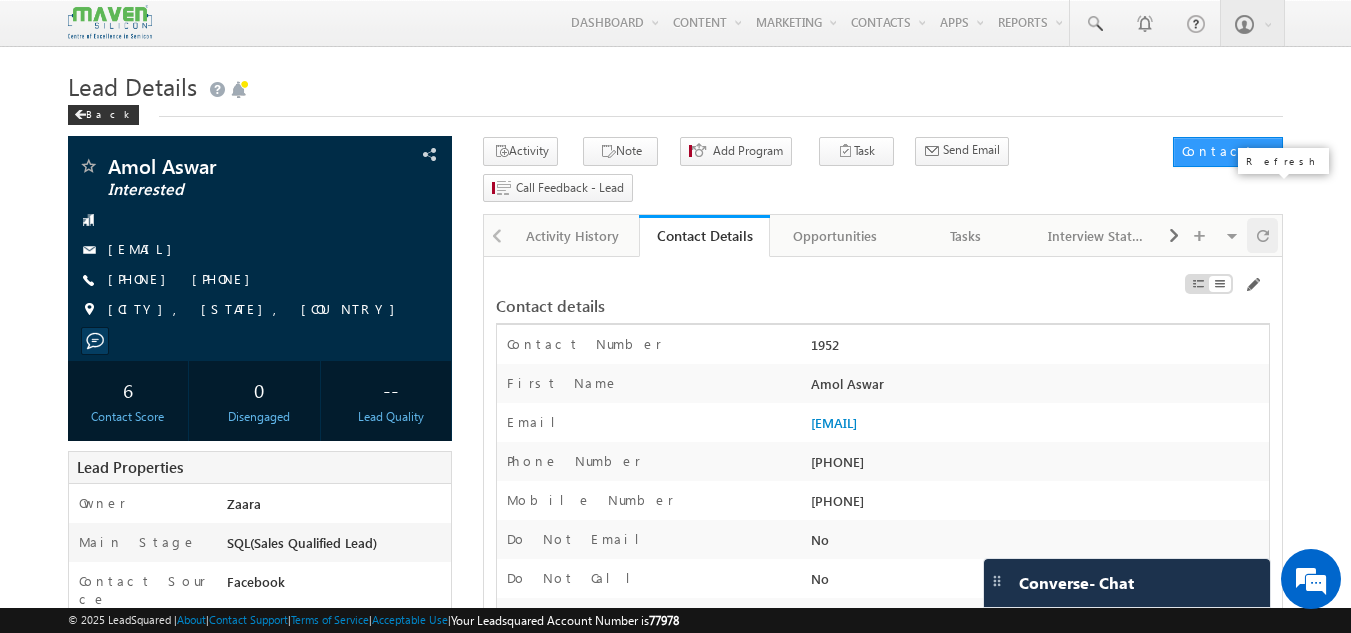 click at bounding box center (1262, 235) 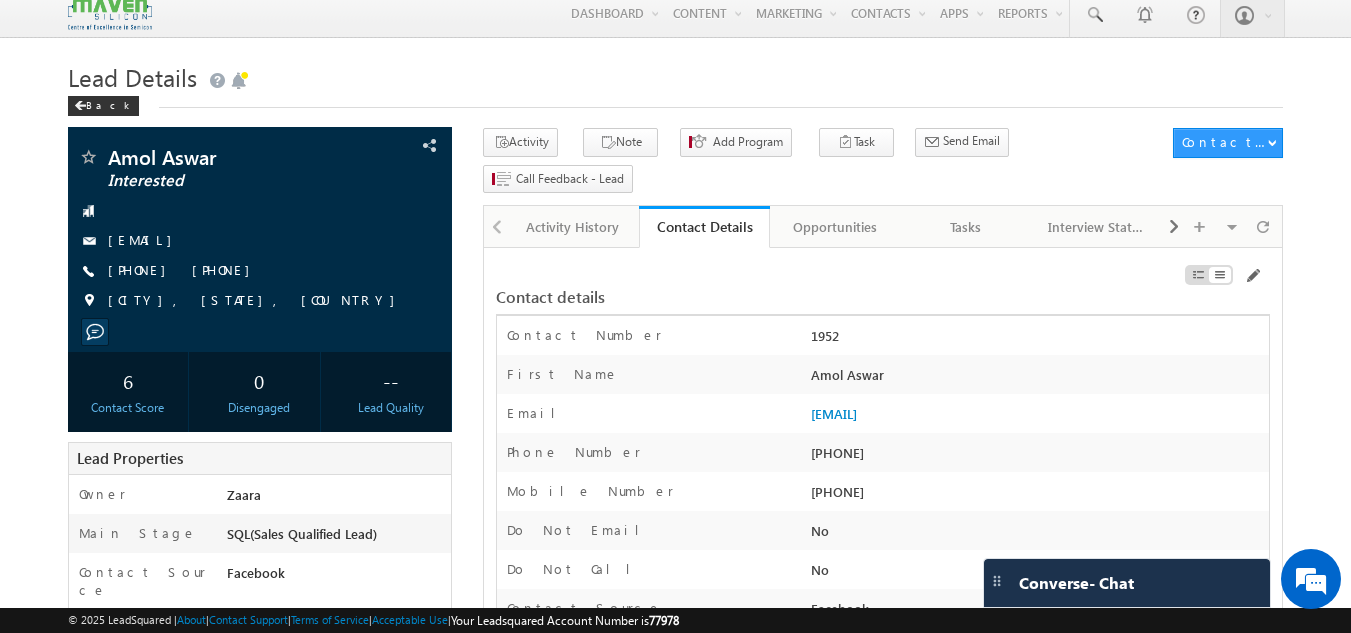 scroll, scrollTop: 0, scrollLeft: 0, axis: both 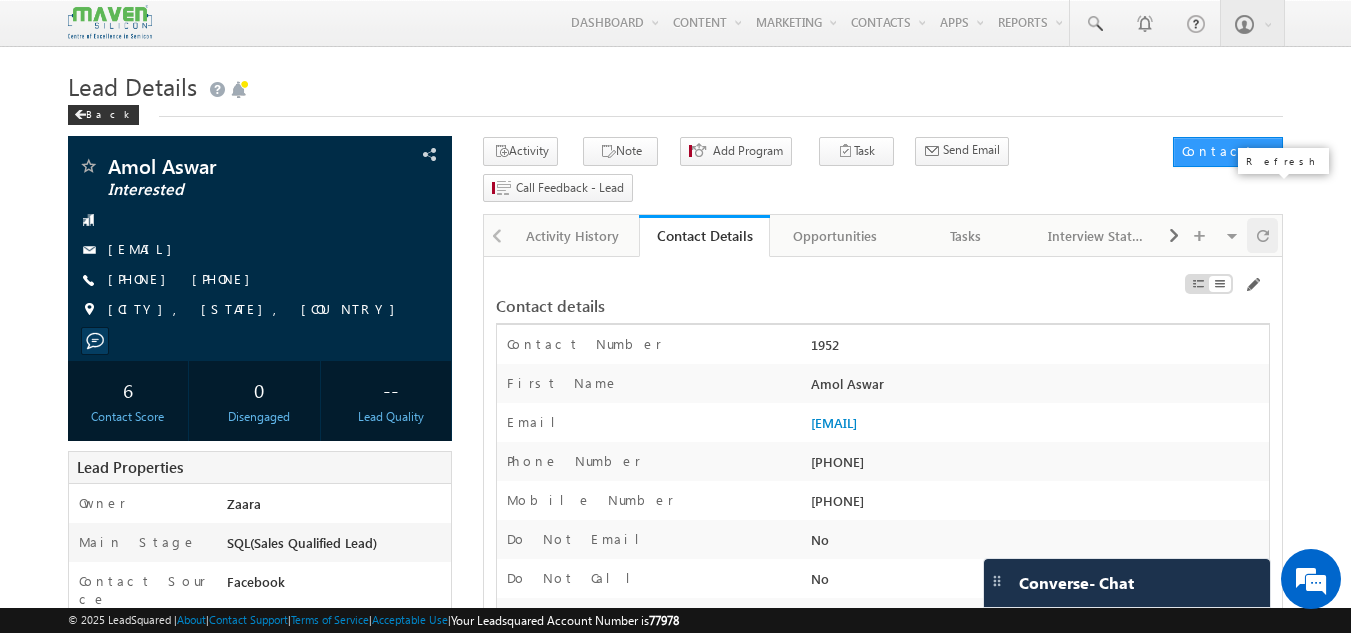 click at bounding box center [1263, 235] 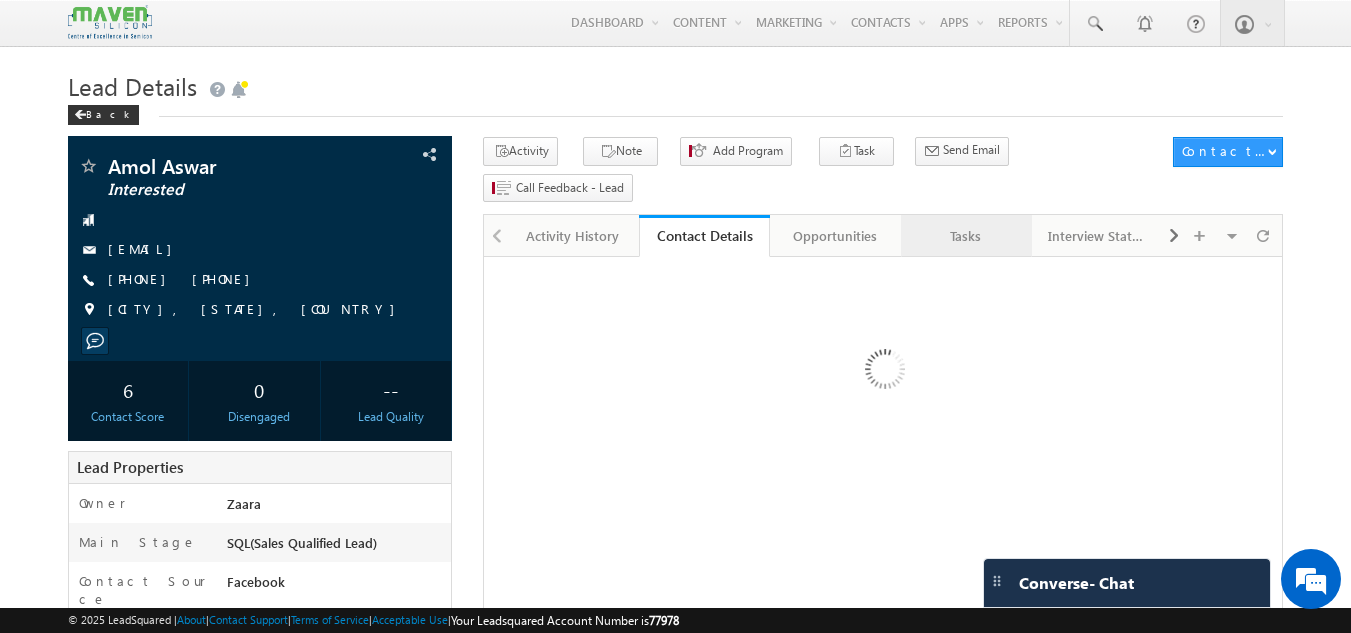 click on "Tasks" at bounding box center [965, 236] 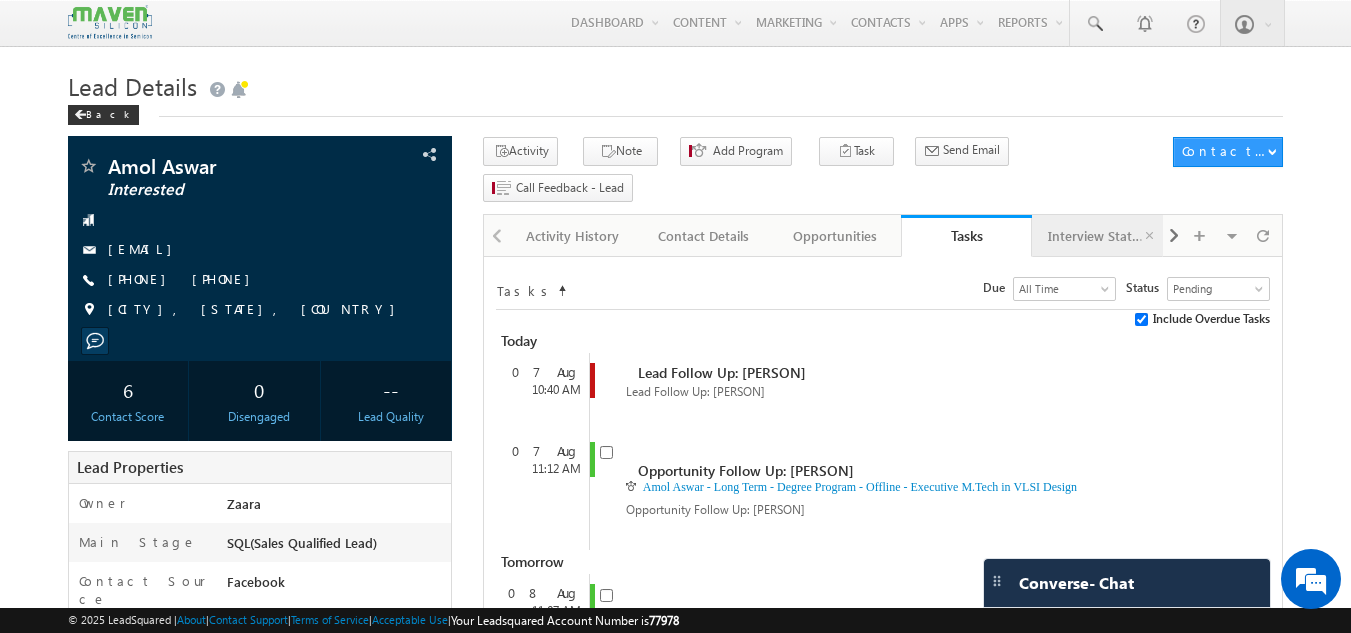 click on "Interview Status" at bounding box center [1096, 236] 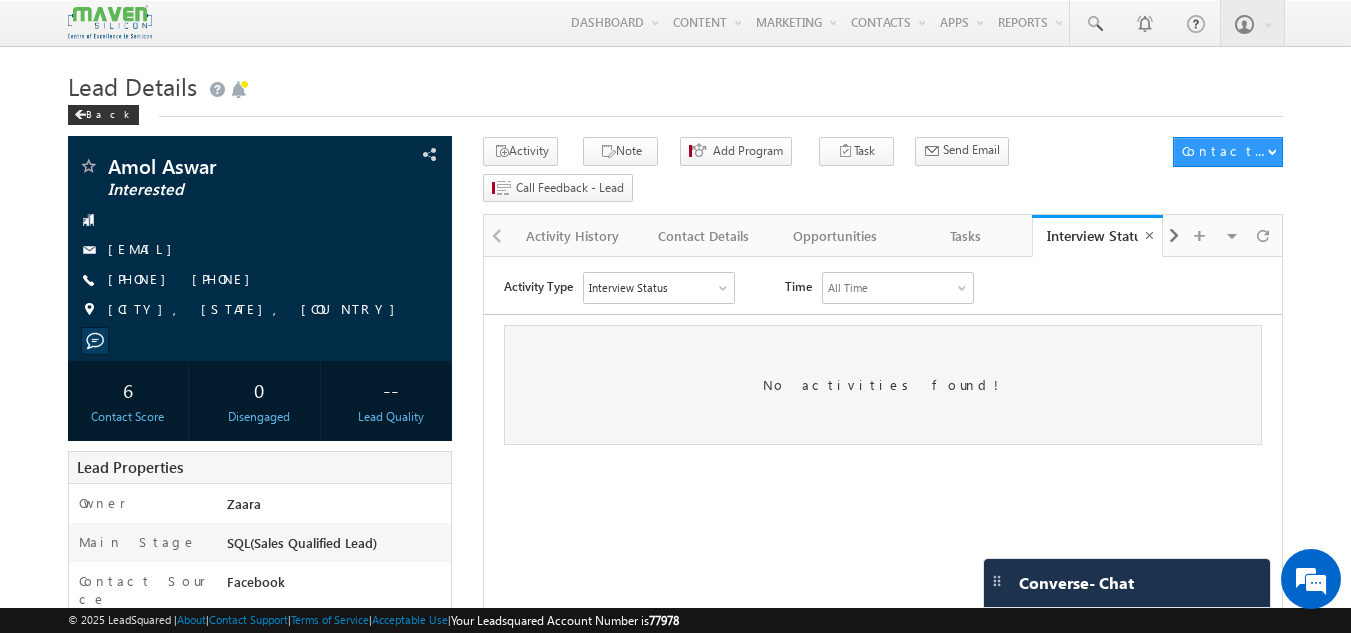 scroll, scrollTop: 0, scrollLeft: 0, axis: both 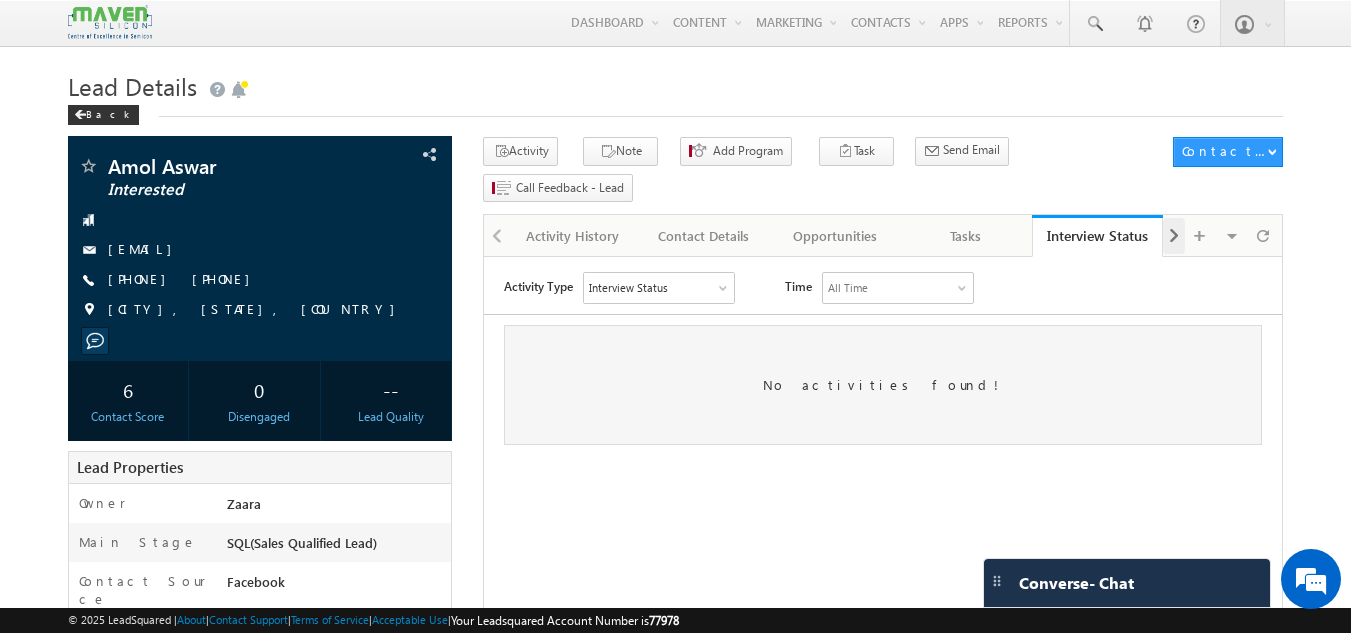 click at bounding box center (1174, 236) 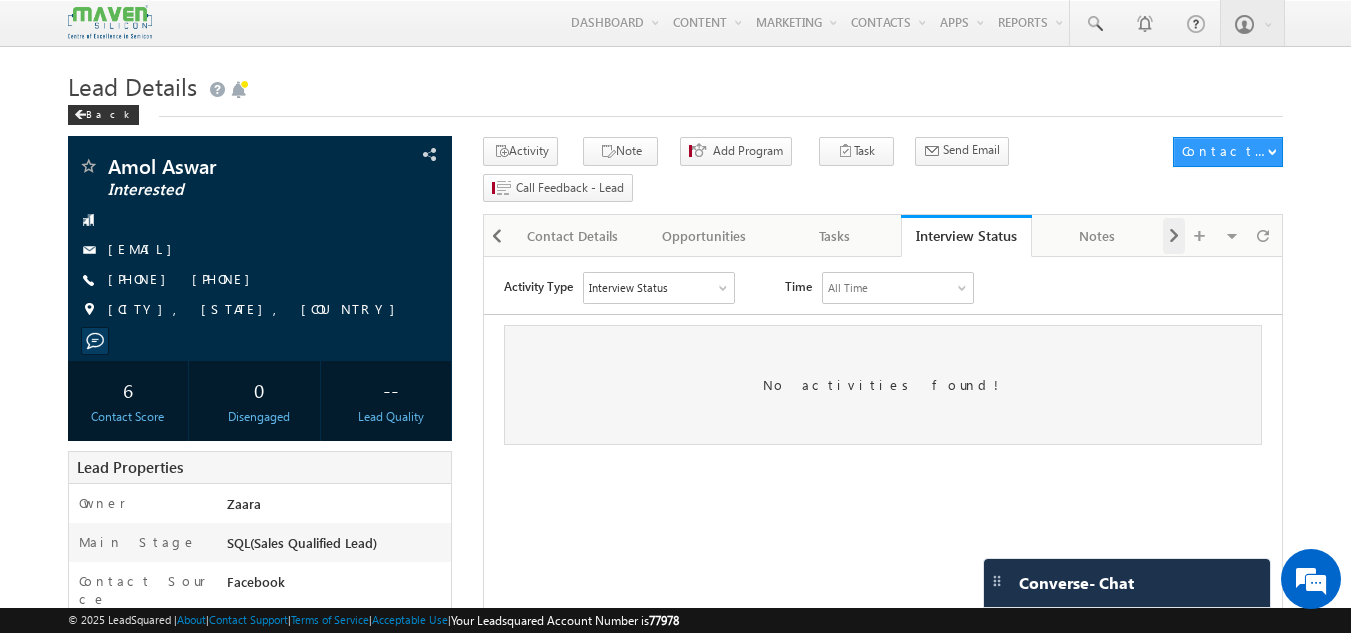 click at bounding box center (1174, 236) 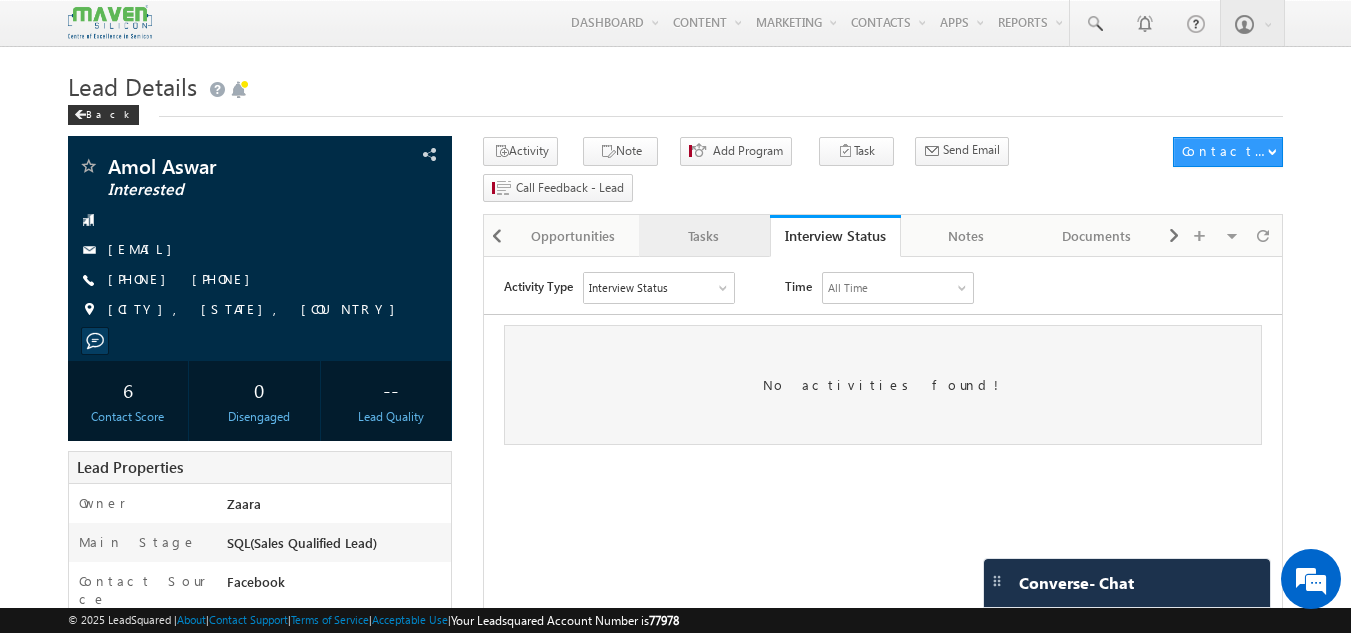 click on "Tasks" at bounding box center [704, 236] 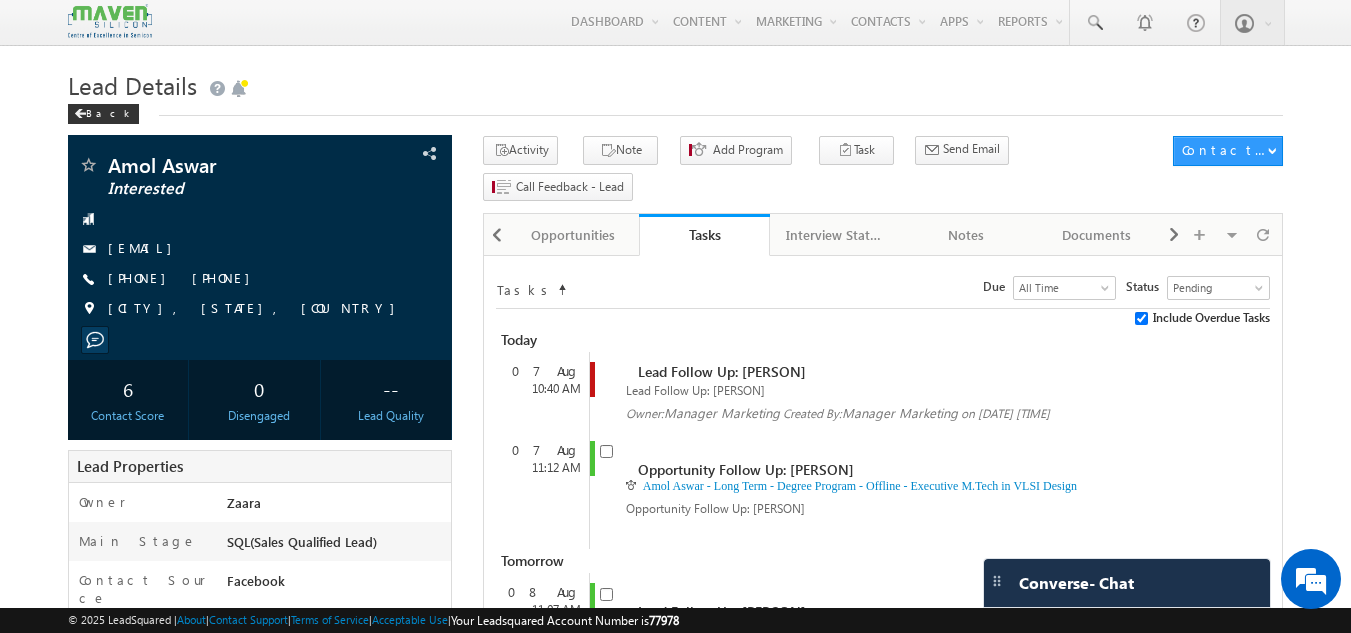 scroll, scrollTop: 0, scrollLeft: 0, axis: both 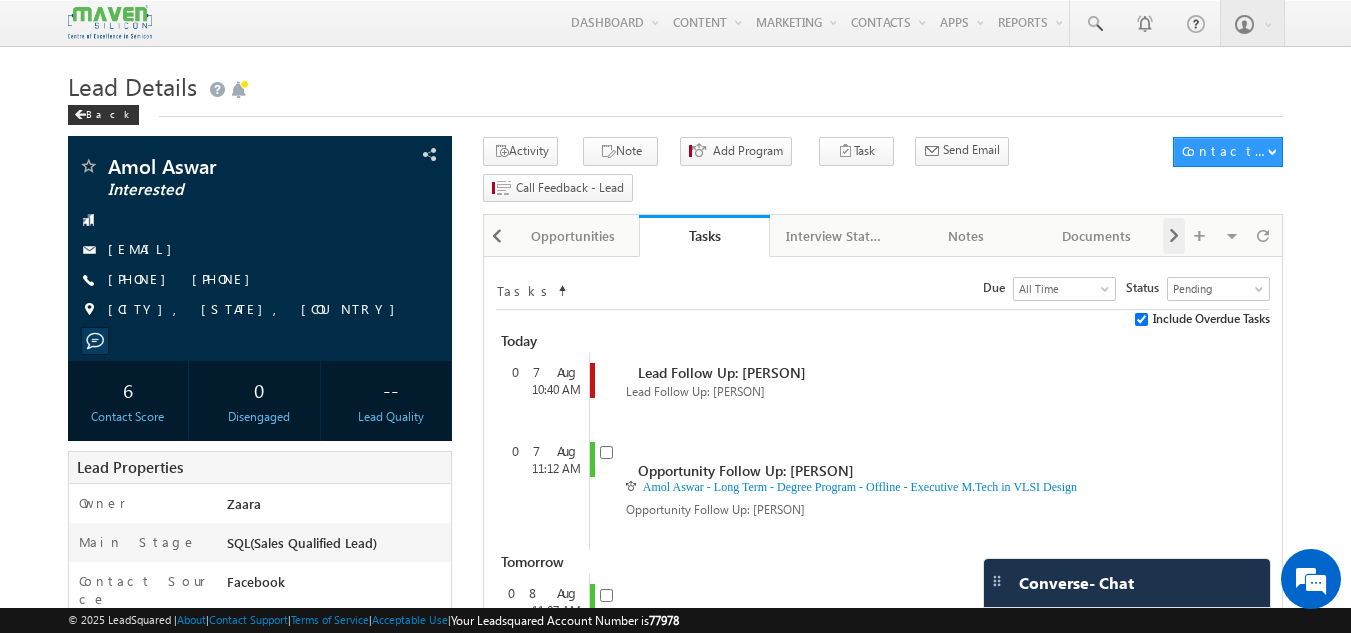 click at bounding box center [1174, 236] 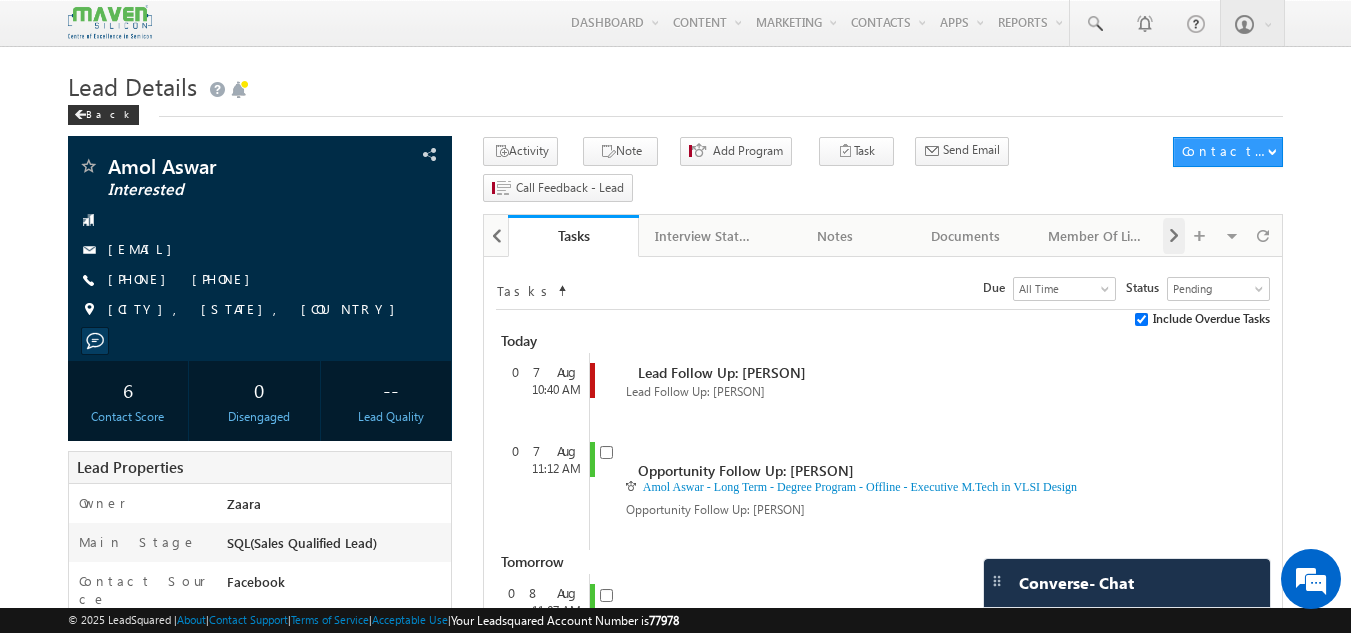 click at bounding box center (1174, 236) 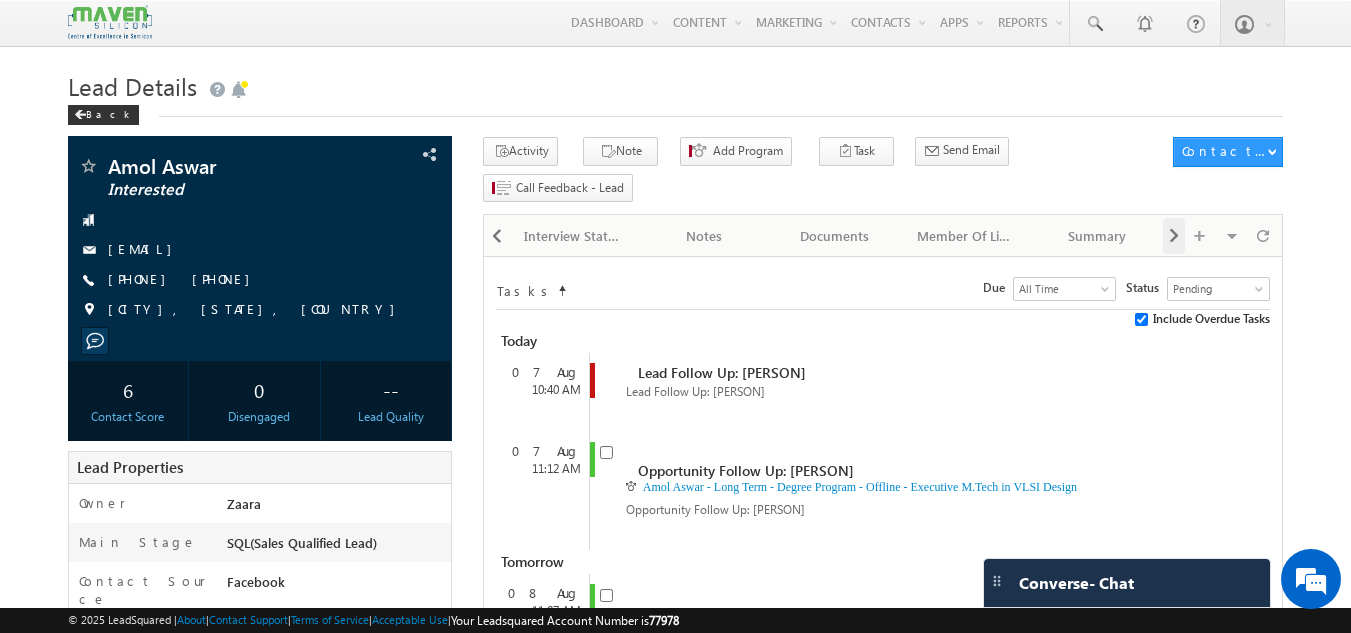 click at bounding box center [1174, 236] 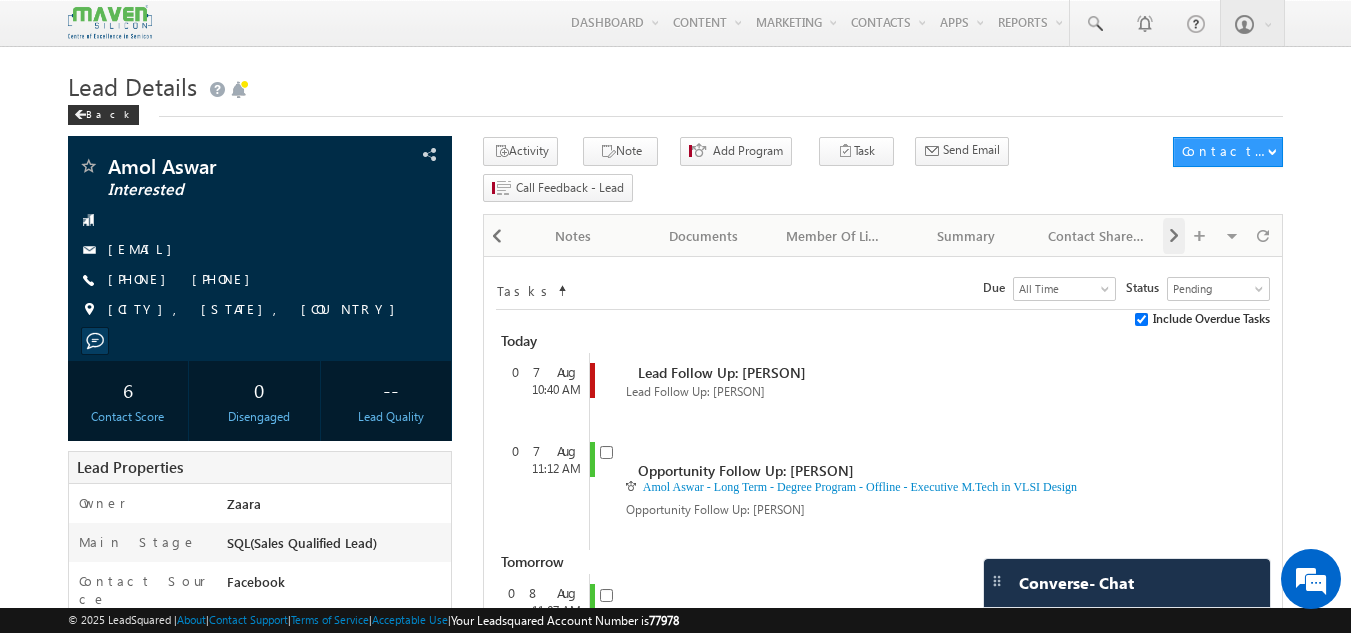 click at bounding box center [1174, 236] 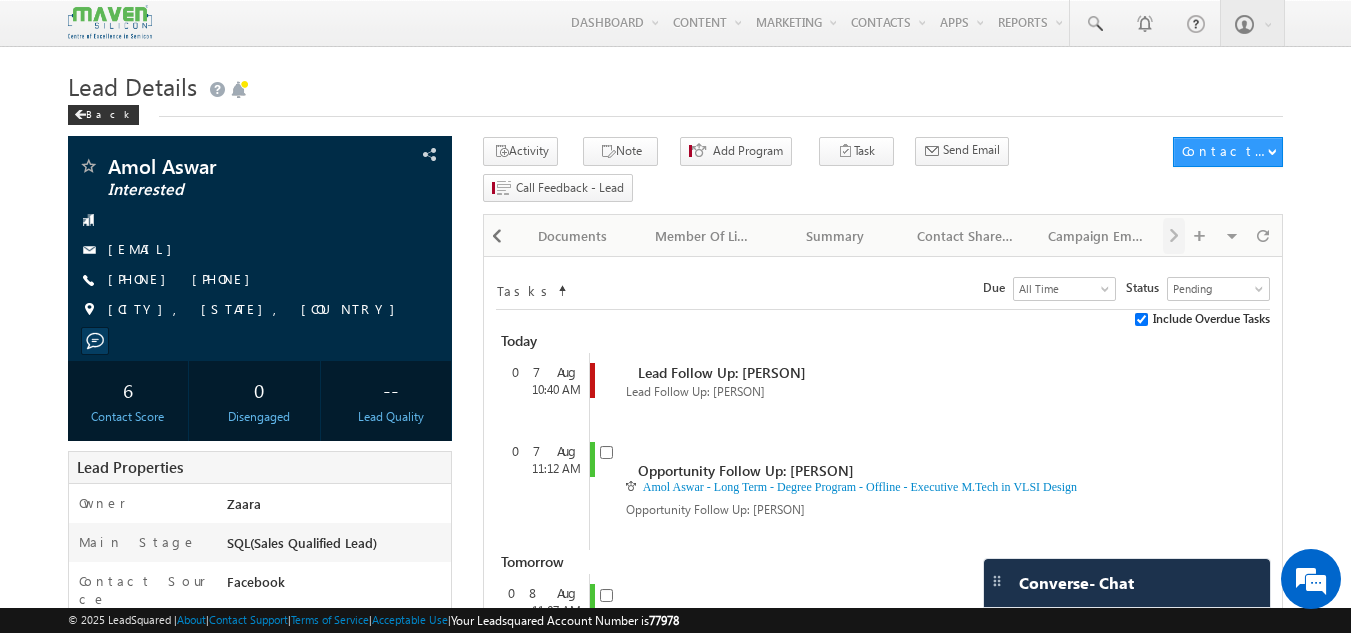 click on "Visible Tabs Activity History Default Contact Details Default Opportunities Default Tasks Default Interview Status Default Notes Default Documents Default Member Of Lists Default Summary Default Contact Share History Default Campaign Emails Default  Restore Default Tabs" at bounding box center [1221, 234] 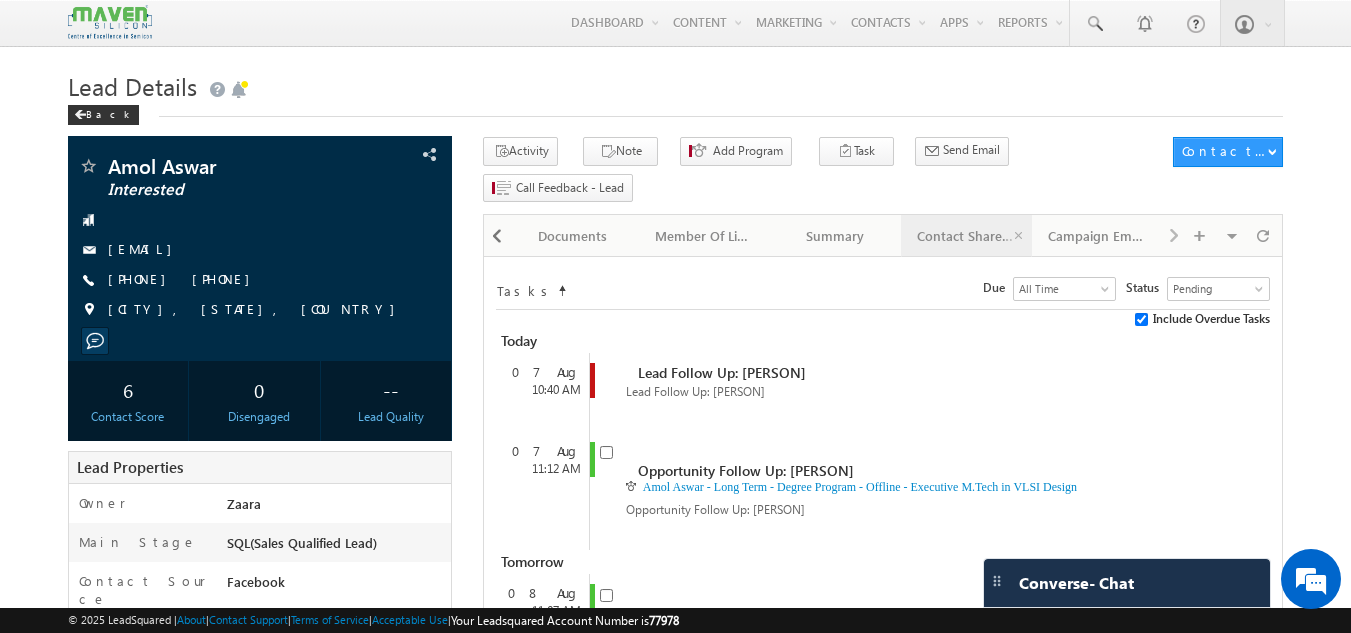 click on "Contact Share History" at bounding box center [965, 236] 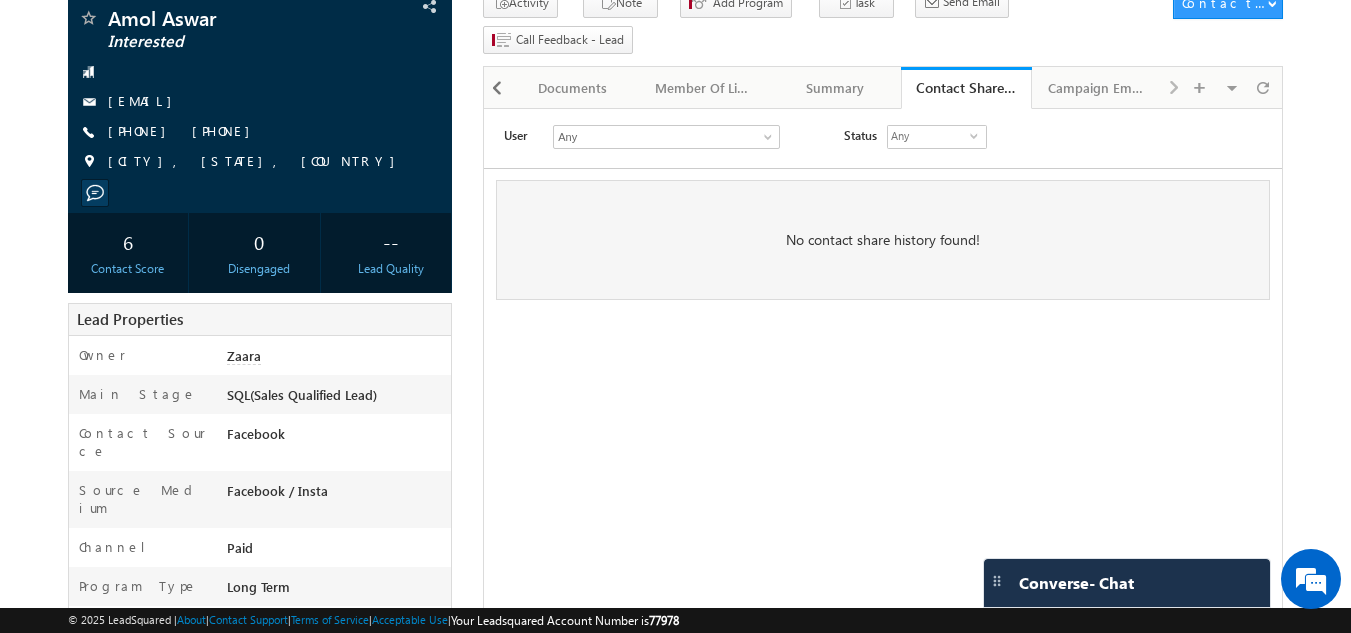 scroll, scrollTop: 0, scrollLeft: 0, axis: both 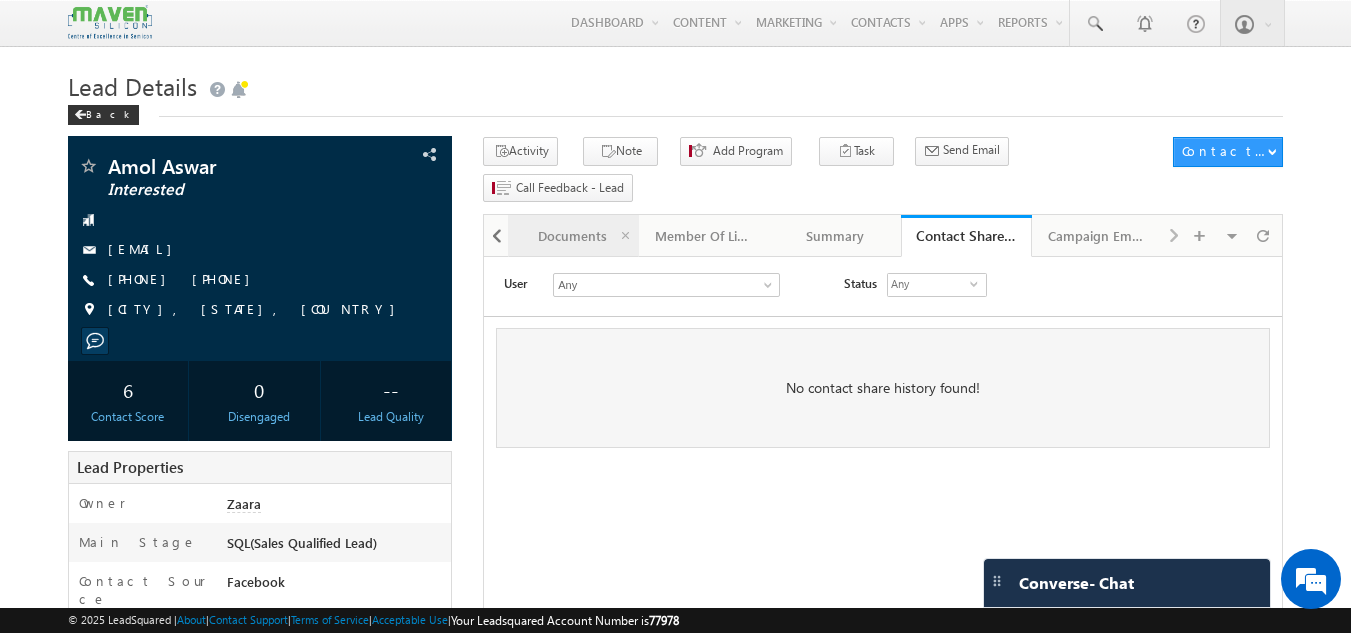 click on "Documents" at bounding box center [572, 236] 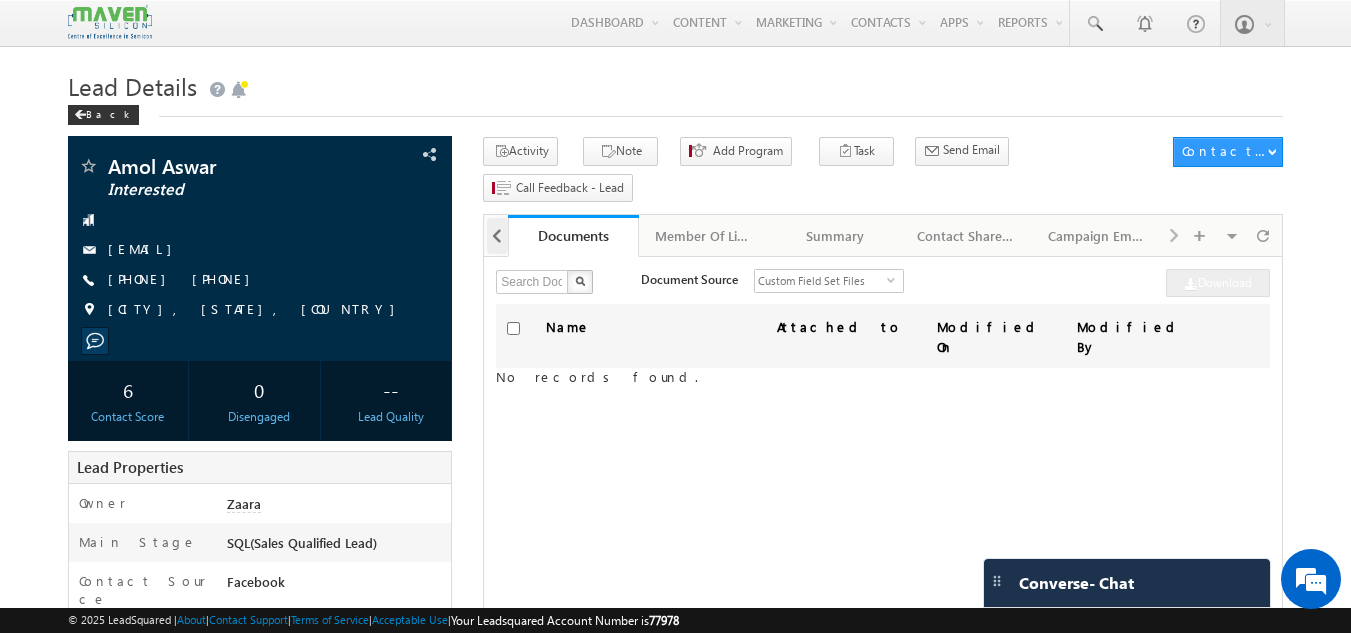 click at bounding box center [498, 236] 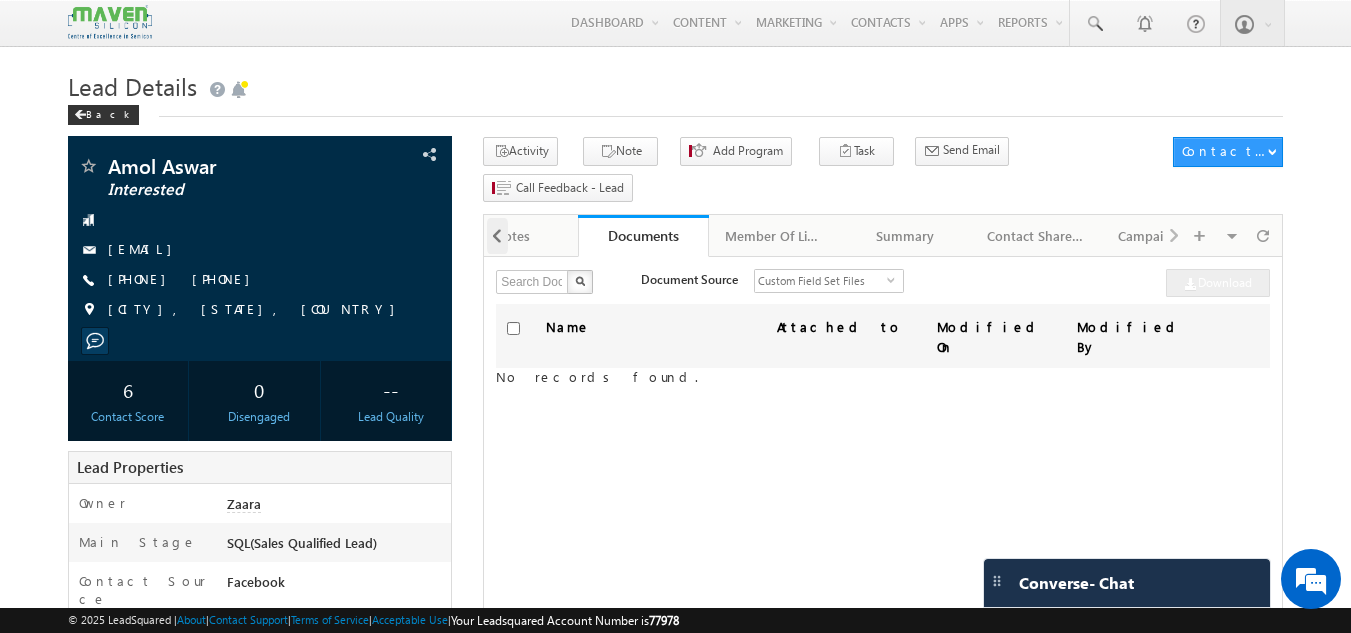 click at bounding box center (498, 236) 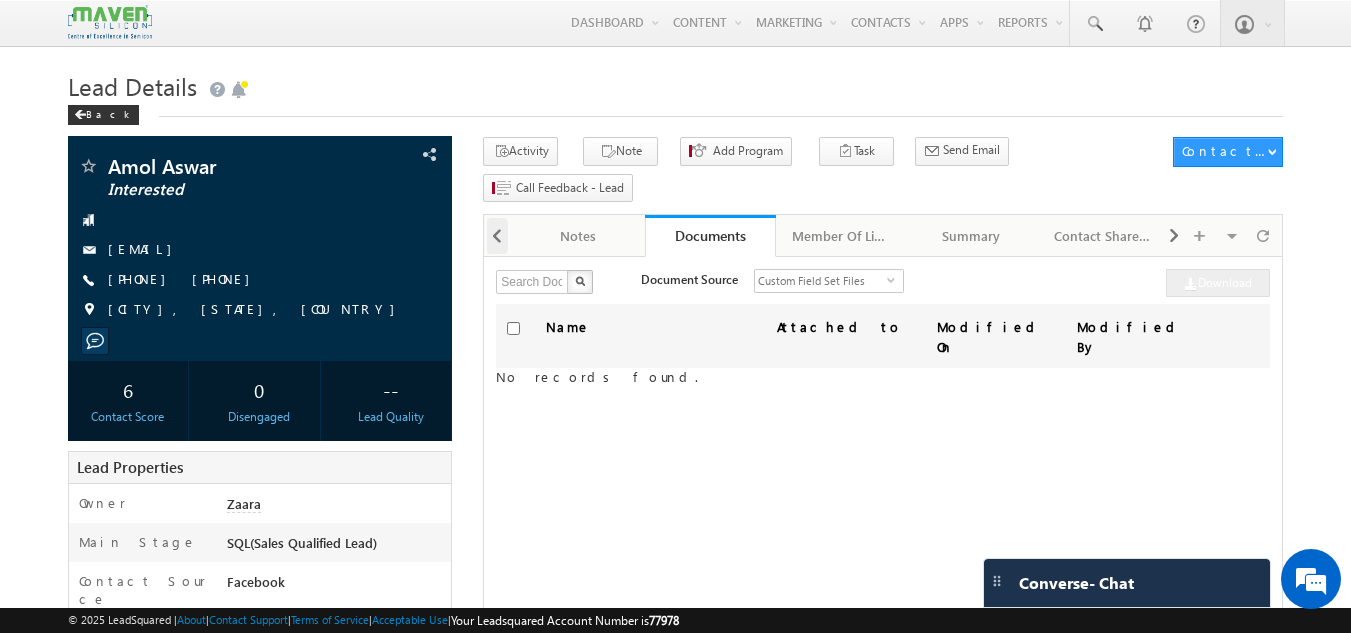 click at bounding box center (498, 236) 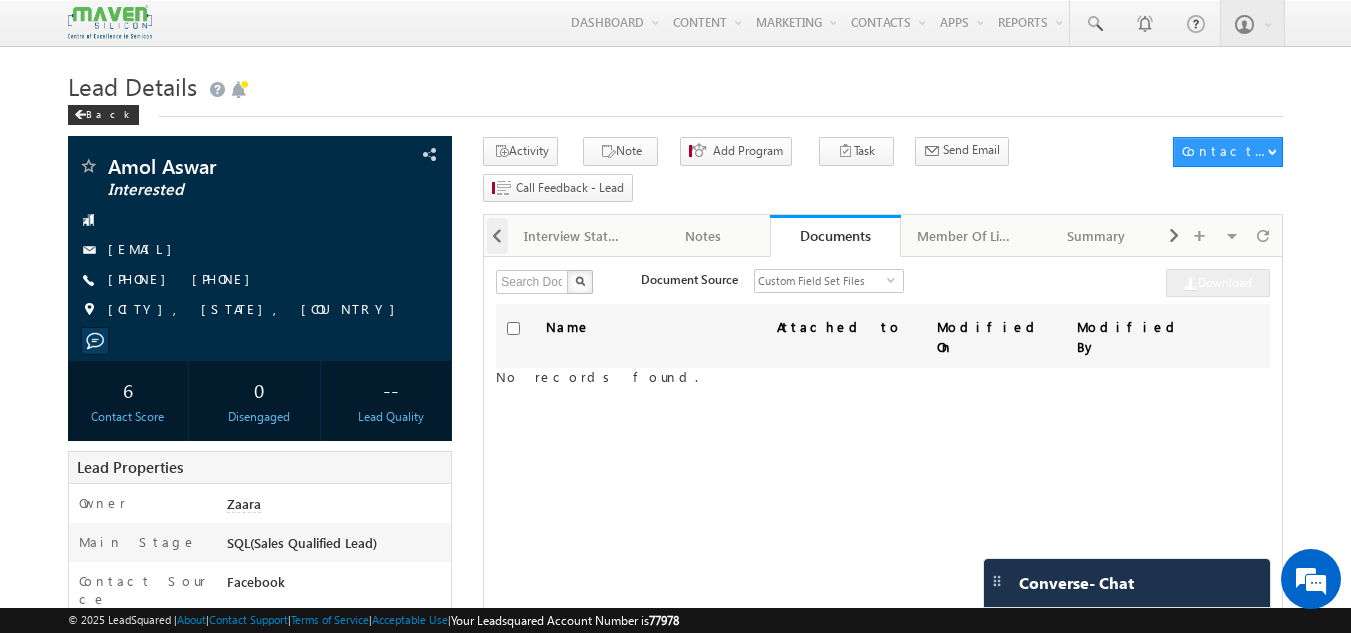 click at bounding box center [498, 236] 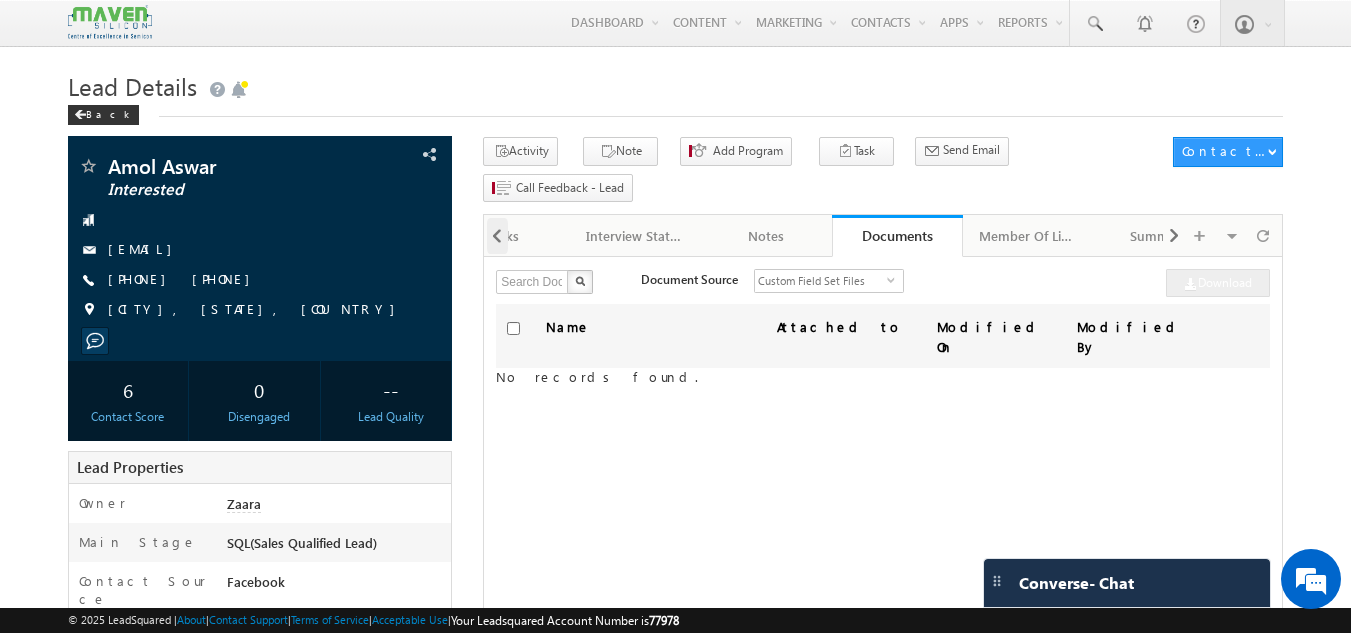 click at bounding box center (498, 236) 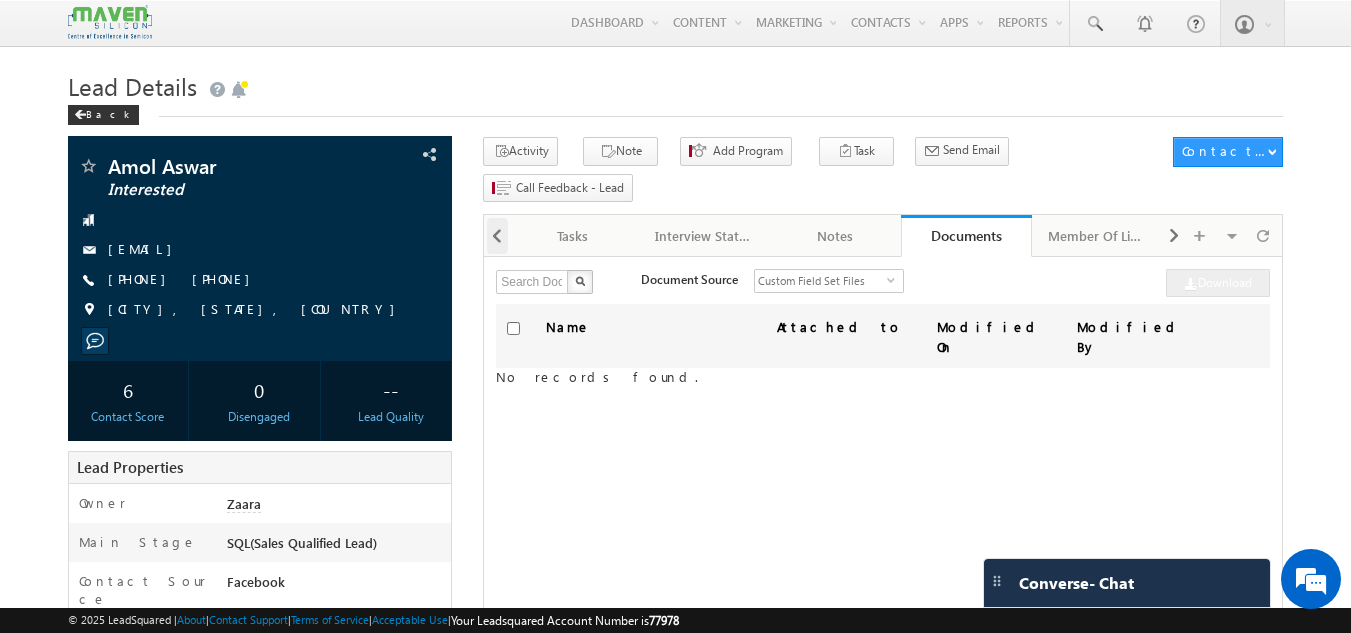click at bounding box center [498, 236] 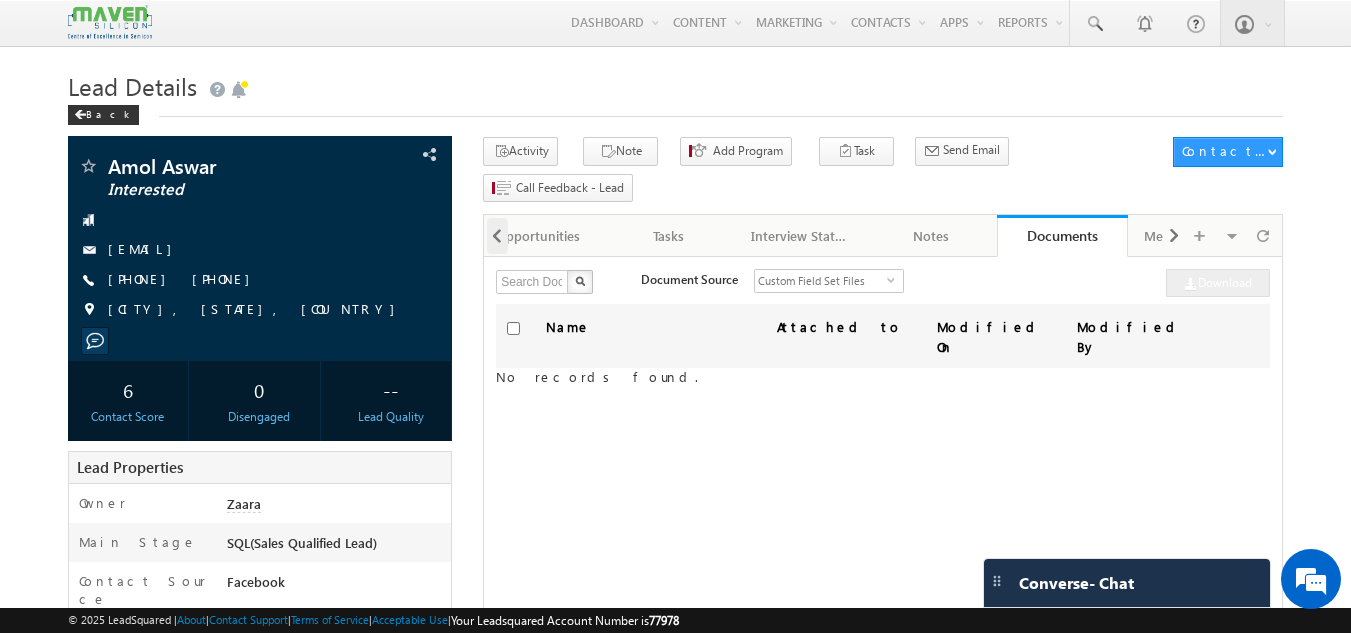 click at bounding box center [498, 236] 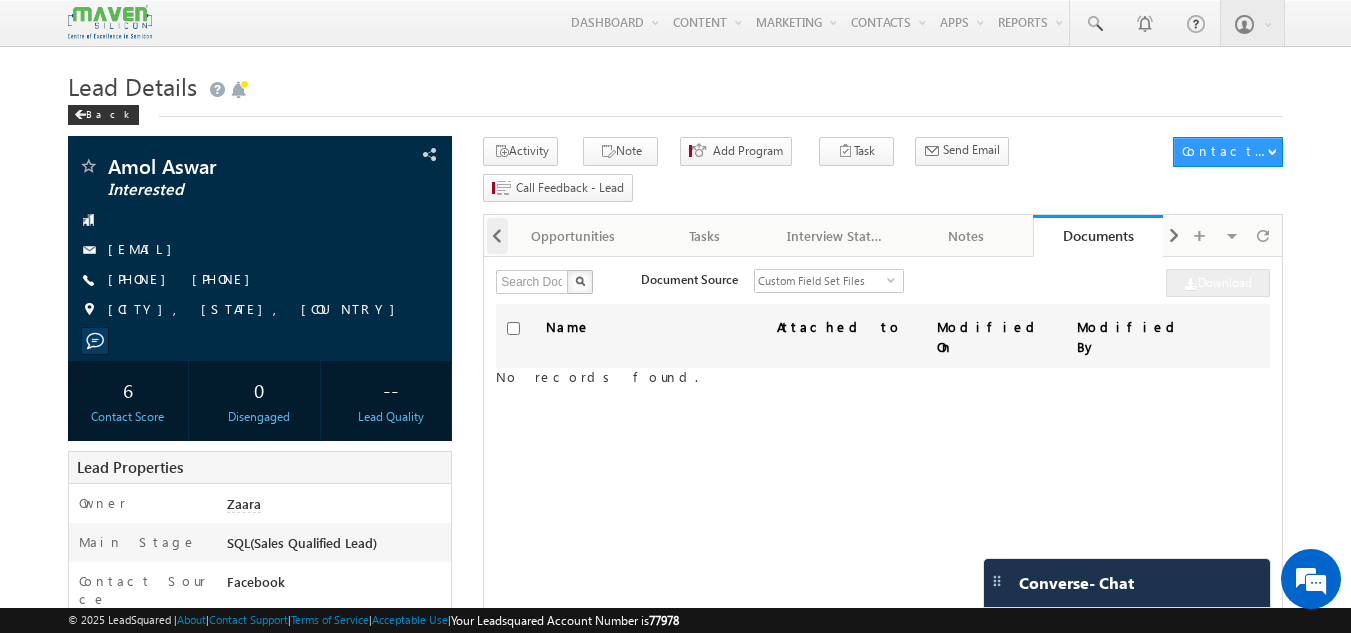 click at bounding box center (498, 236) 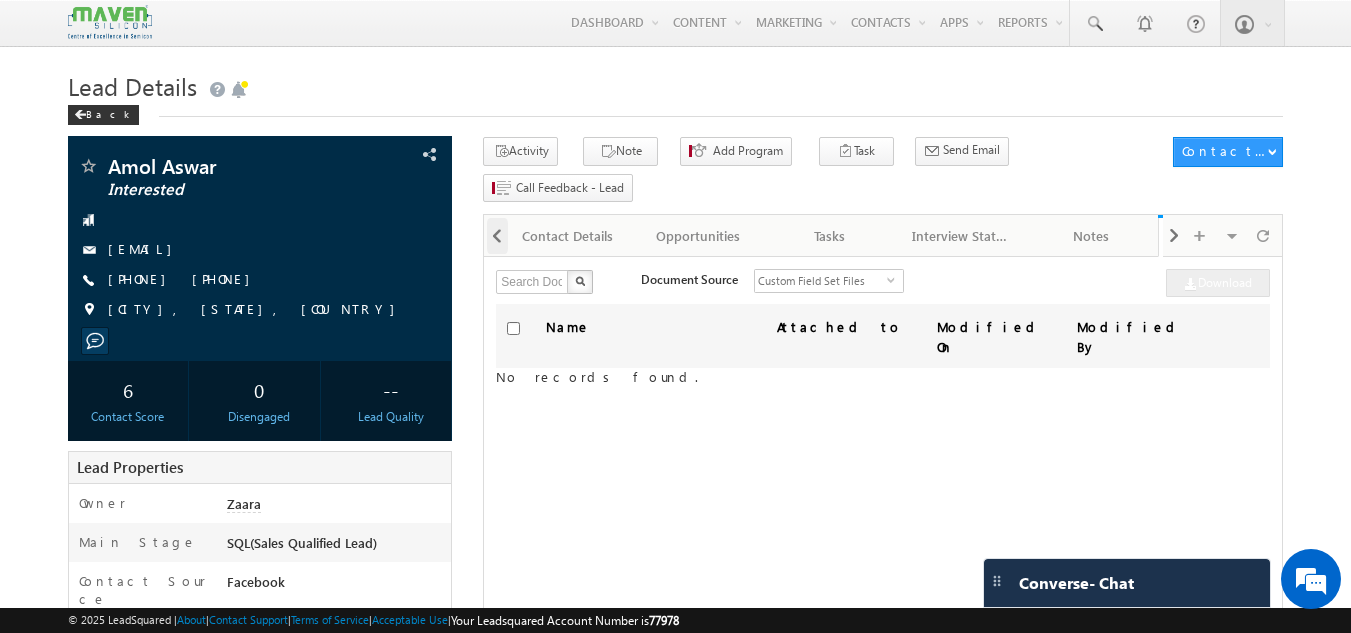 click at bounding box center (498, 236) 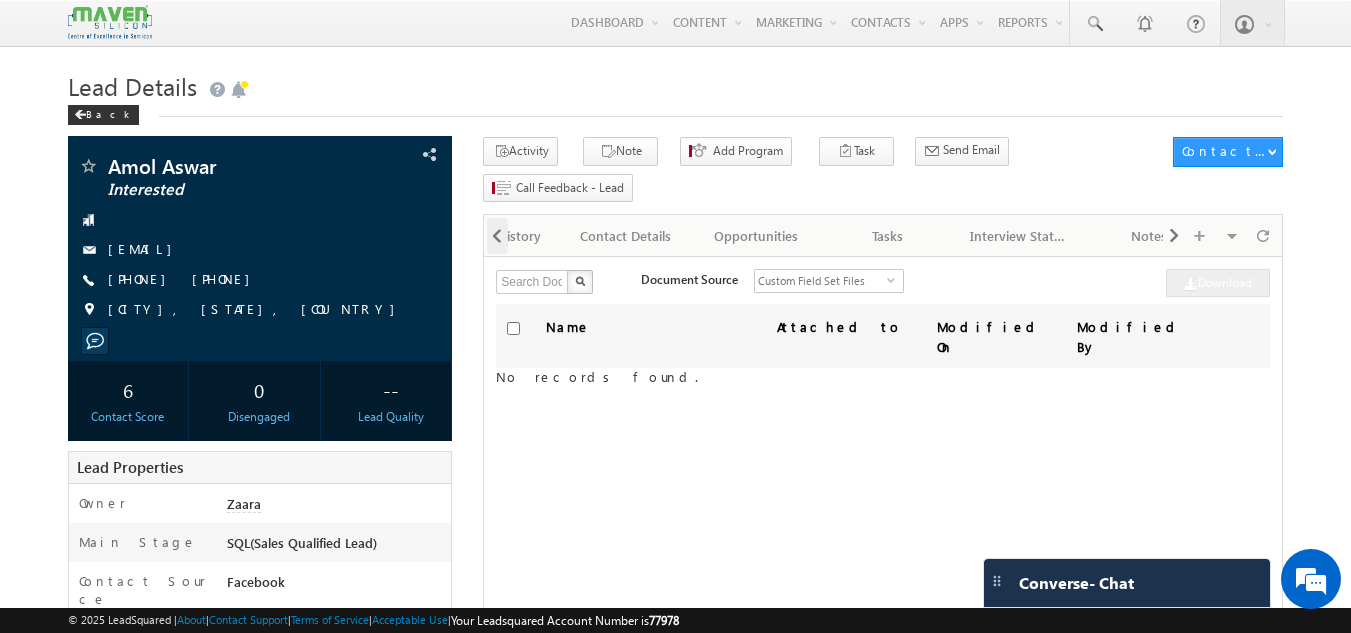 click at bounding box center [498, 236] 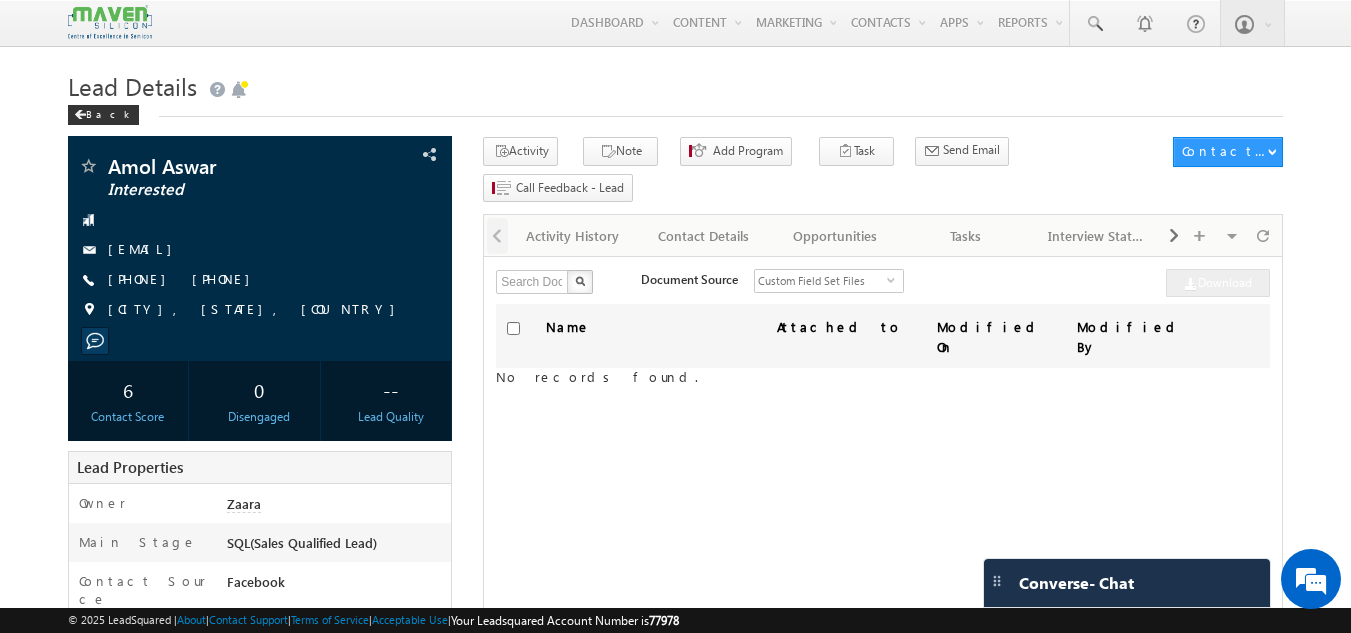 click at bounding box center [496, 234] 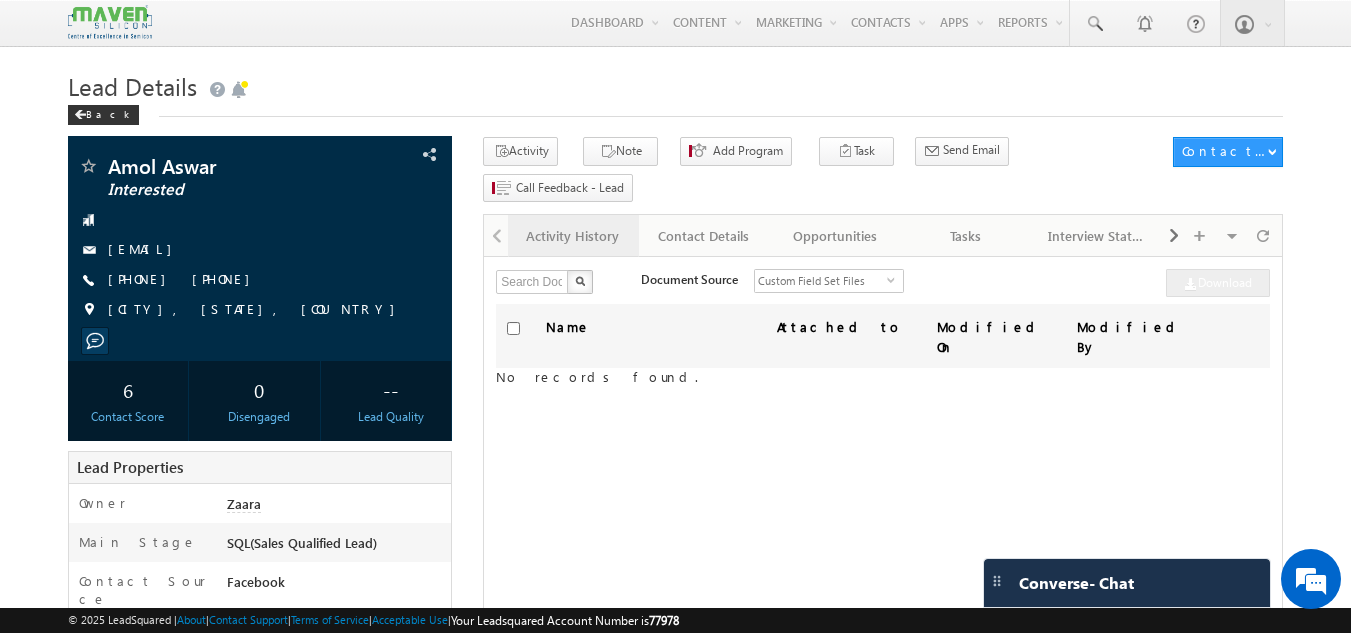 click on "Activity History" at bounding box center [572, 236] 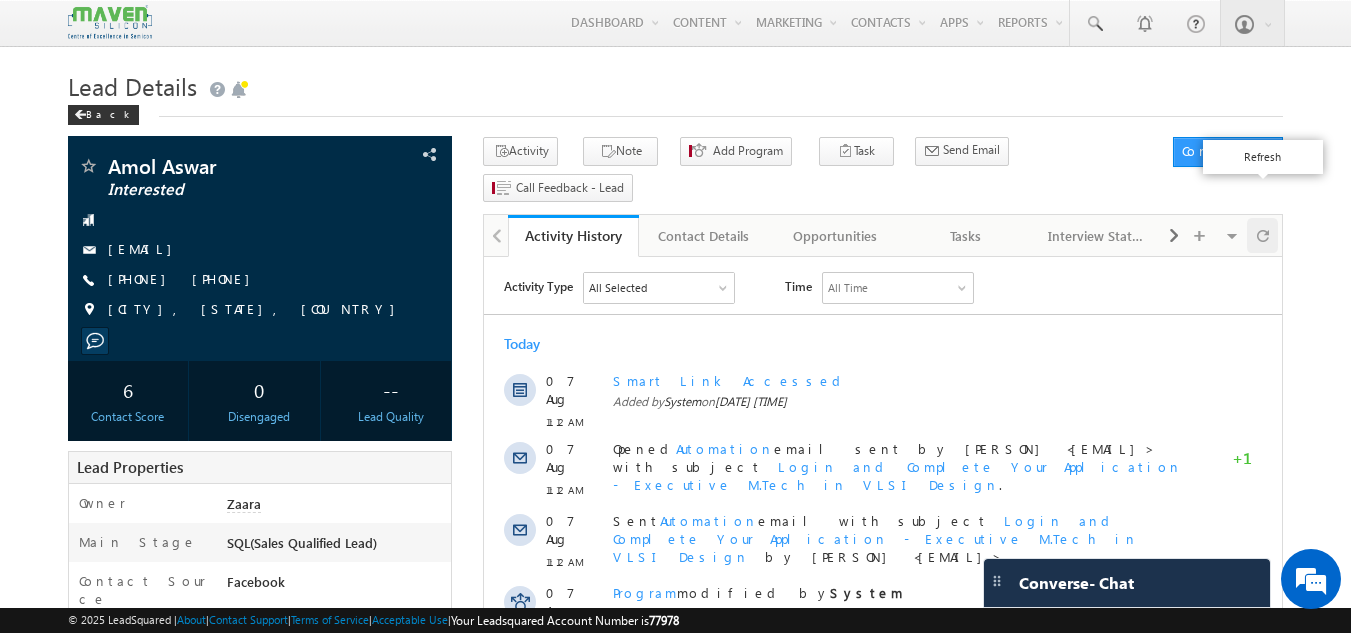click at bounding box center (1263, 235) 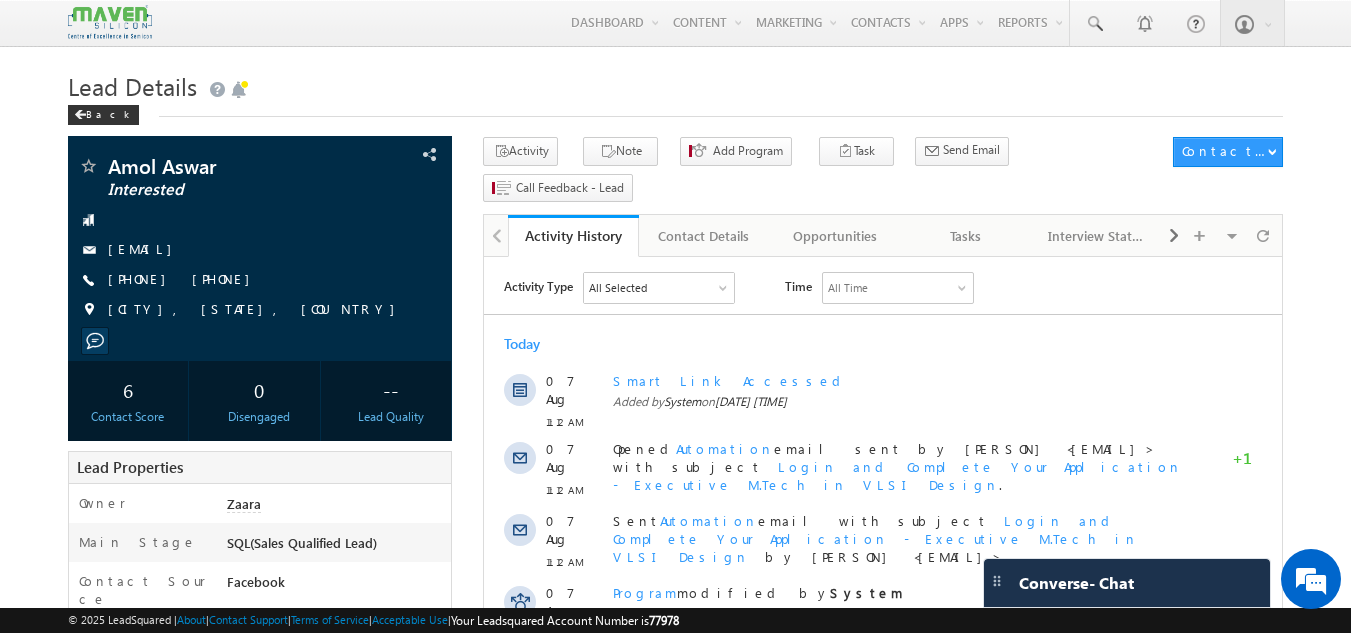 scroll, scrollTop: 0, scrollLeft: 0, axis: both 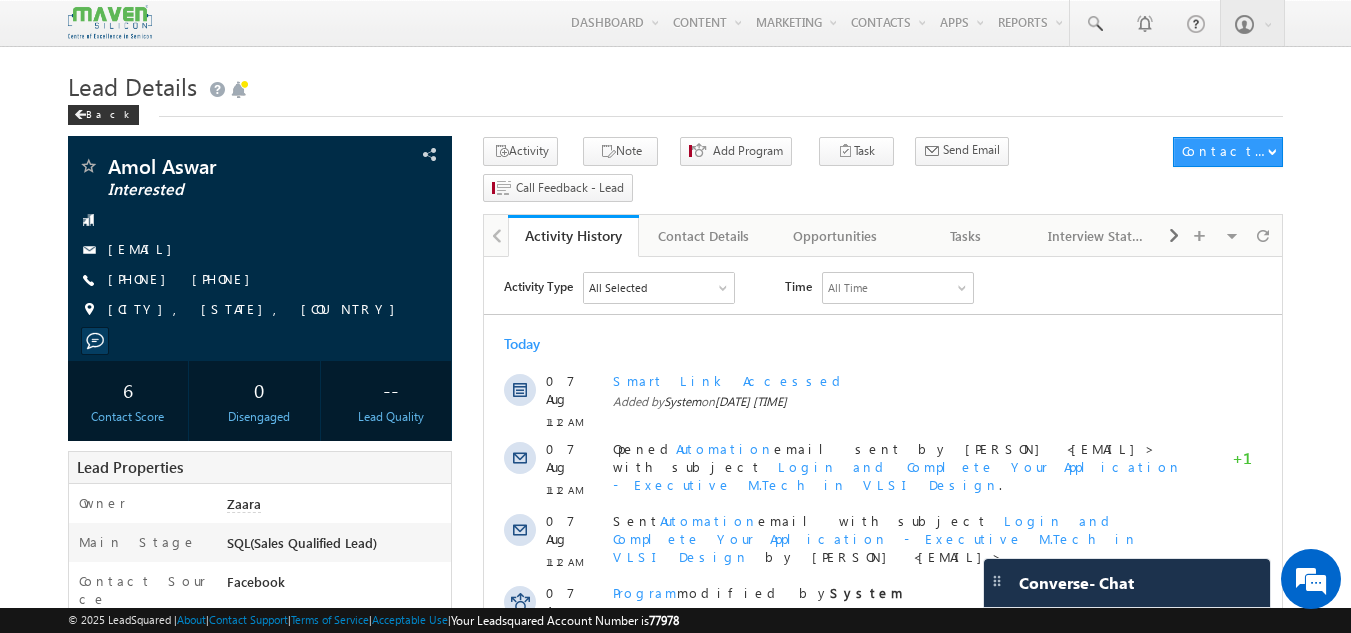 click on "Today
07 Aug
11:12 AM
Smart Link Accessed
Added by  System  on  07 Aug 2025 11:12 AM
07 Aug
11:12 AM
Opened  Automation  email sent by Zaara<lsq2@maven-silicon.com> with subject
Login and Complete Your Application -  Executive M.Tech in VLSI Design .
+1 07 Aug" at bounding box center (883, 697) 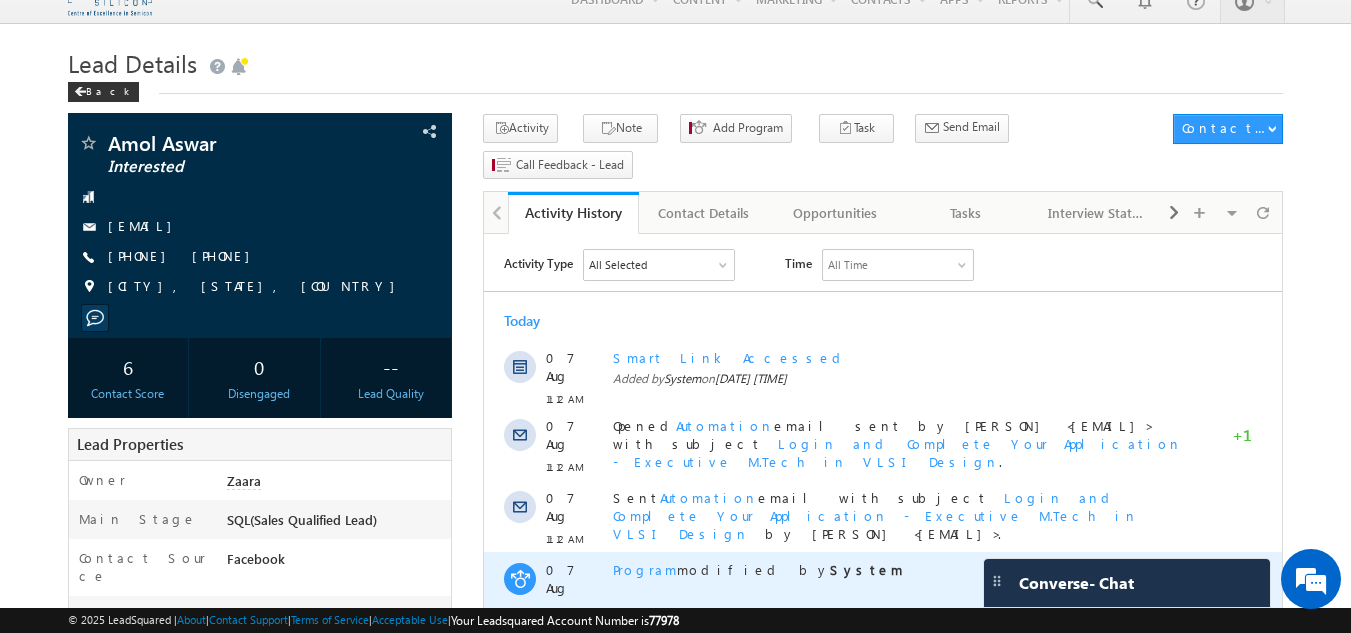 scroll, scrollTop: 0, scrollLeft: 0, axis: both 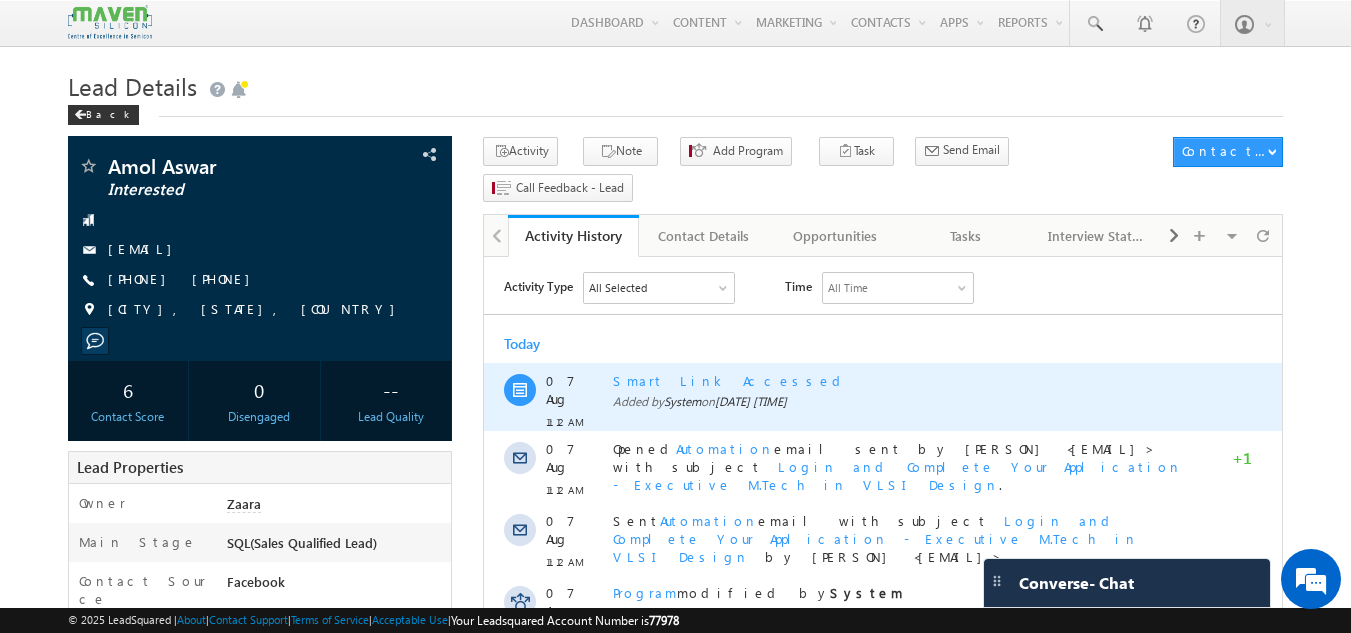 click on "Smart Link Accessed" at bounding box center (905, 381) 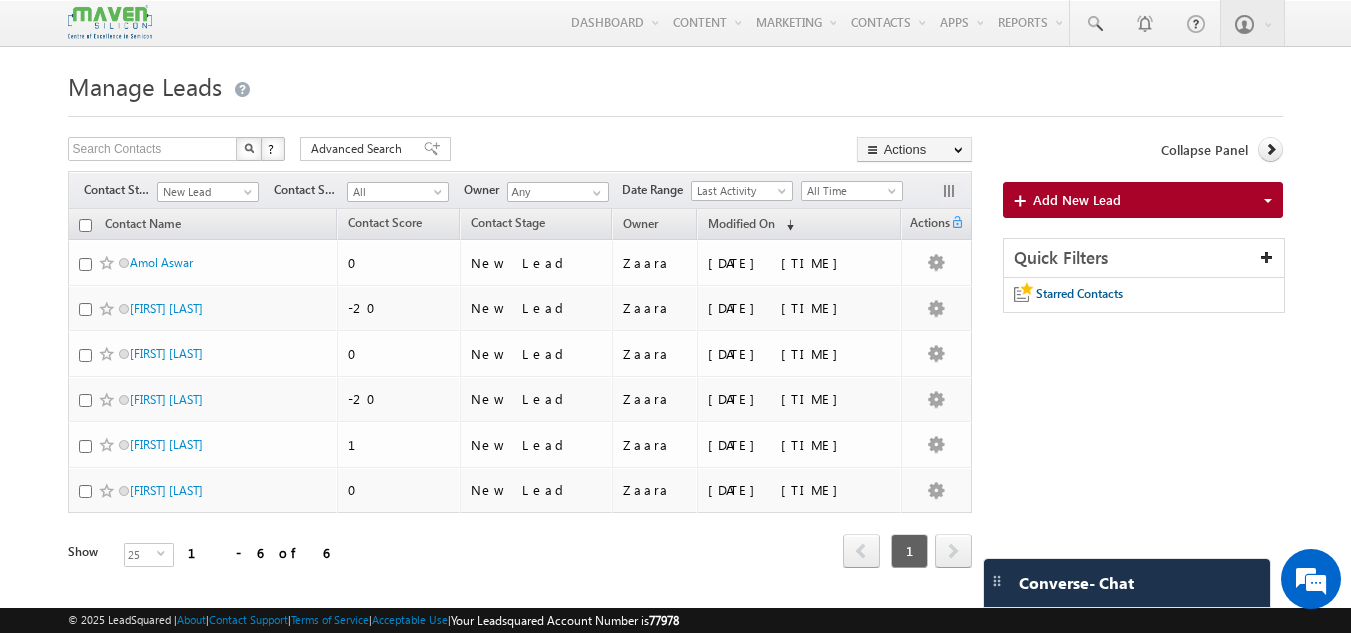 scroll, scrollTop: 42, scrollLeft: 0, axis: vertical 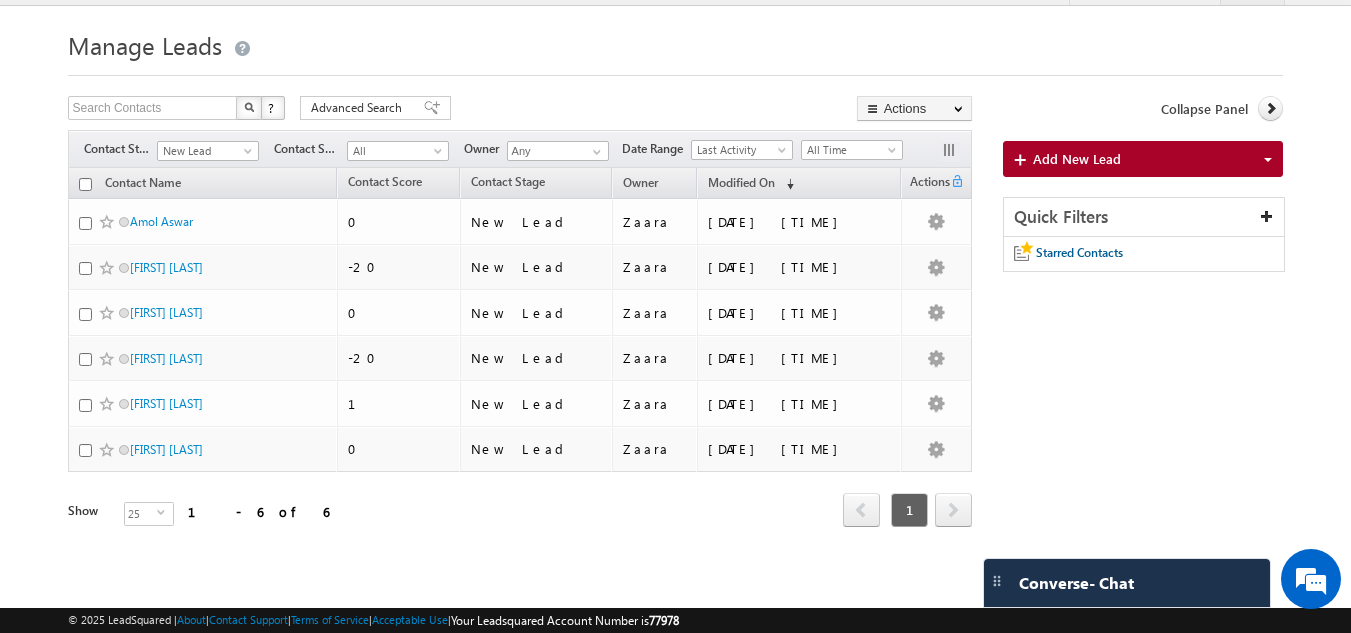 click on "Filters
Contact Stage
All New Lead Interested In Conversation Others Prospect Future Prospect Re-enquired Contacted - Call Back Cold Portal Link Shared Hot Warm Enrollment 1 Enrollment 2 Enrollment 3 Enrollment 4 Enrollment 5 Enrollment 6 Enrollment 7 Enrollment 8 Enrollment 9 Enrollment 10 Default Enrolled Not Contacted Invalid Number Not Interested Not Eligible New Lead
Contact Source
All All
Owner Any Any" at bounding box center [520, 149] 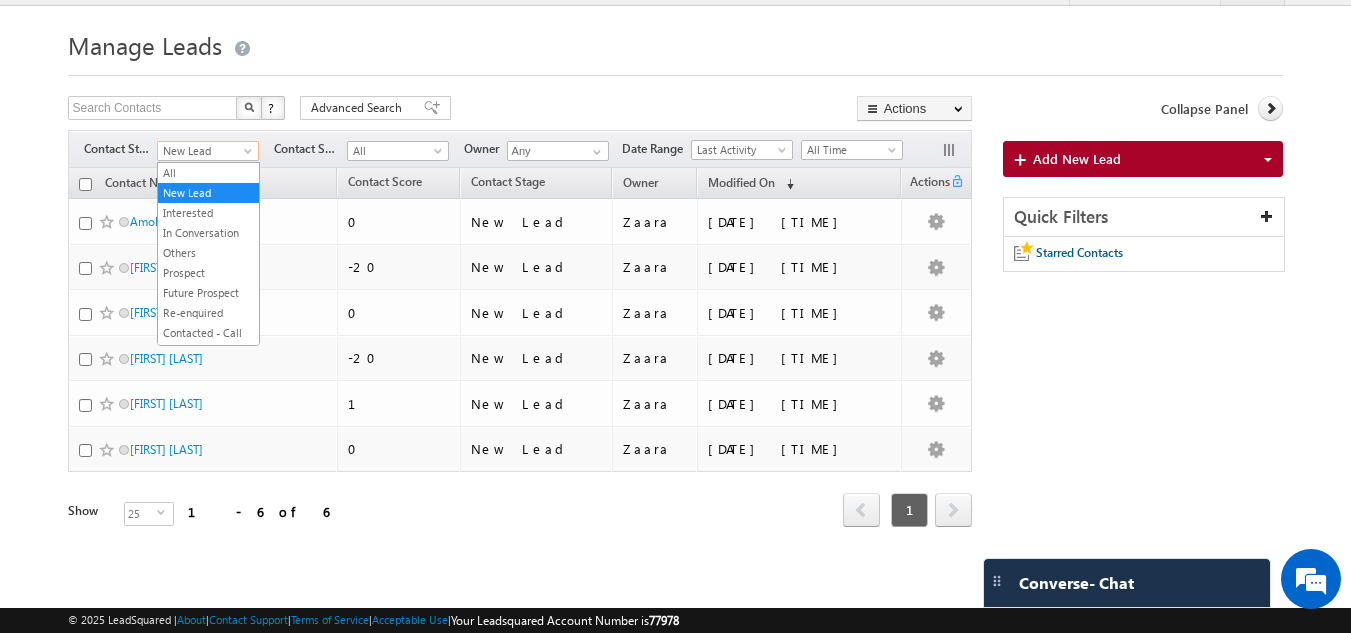 click on "New Lead" at bounding box center (205, 151) 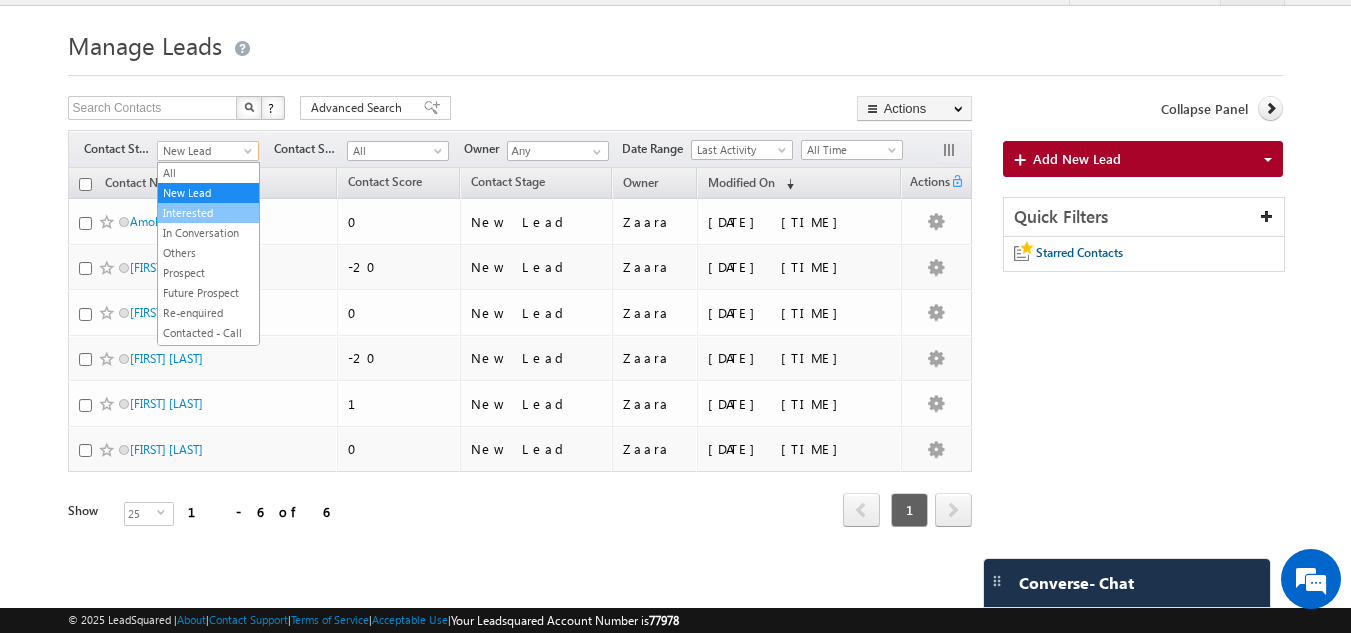 click on "Interested" at bounding box center (208, 213) 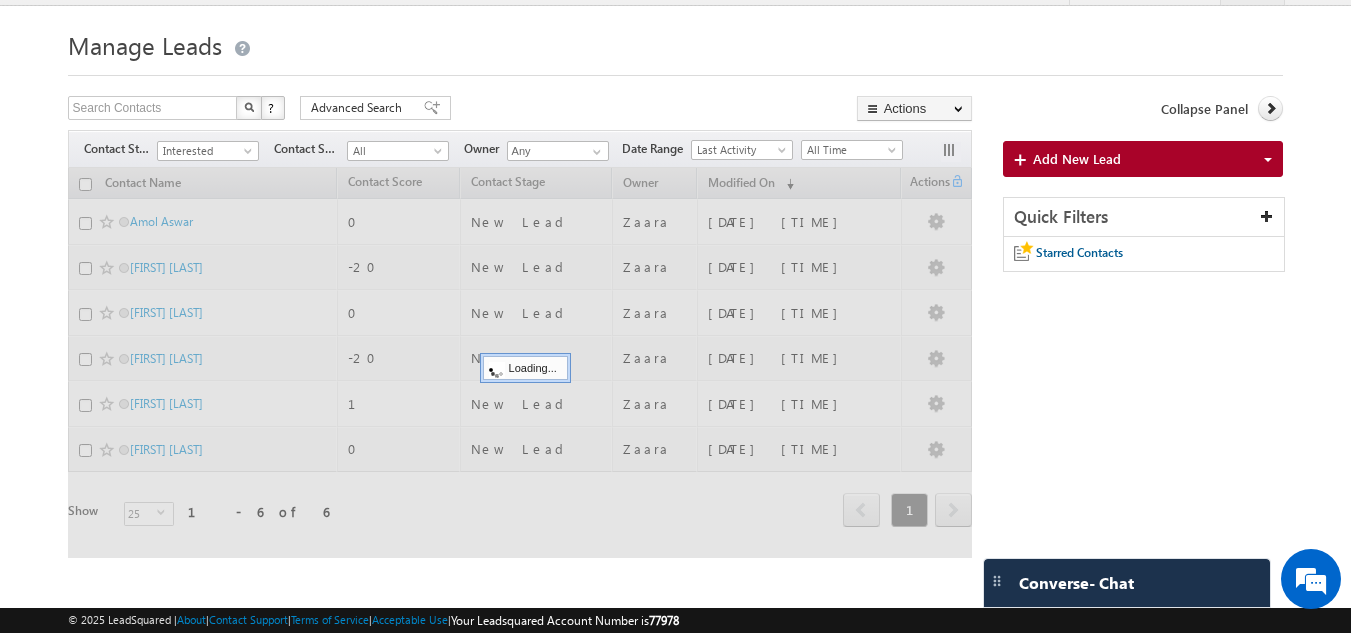 scroll, scrollTop: 0, scrollLeft: 0, axis: both 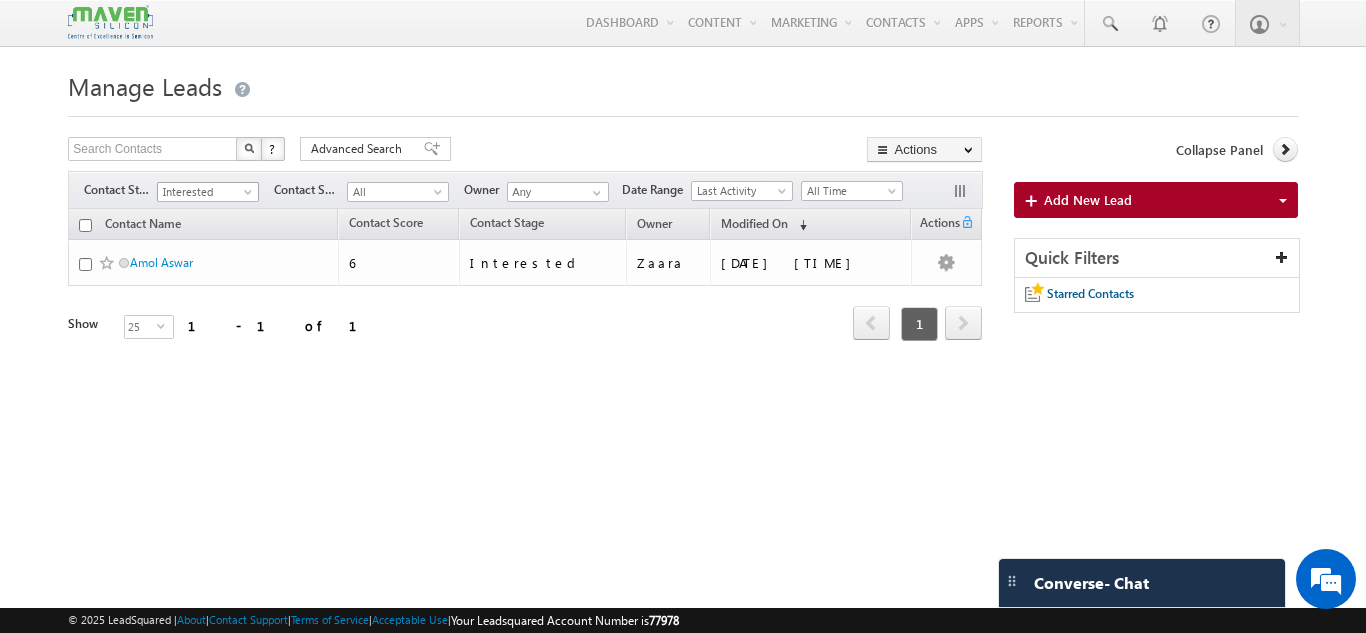 click on "Interested" at bounding box center (205, 192) 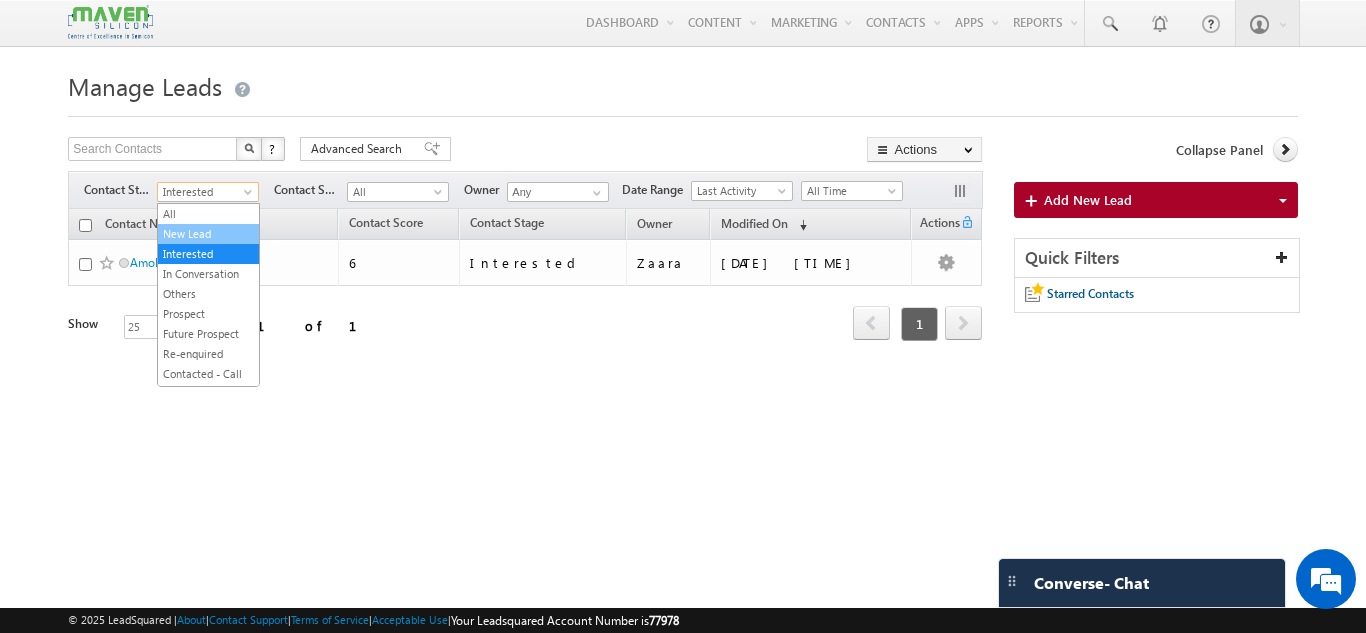 click on "New Lead" at bounding box center (208, 234) 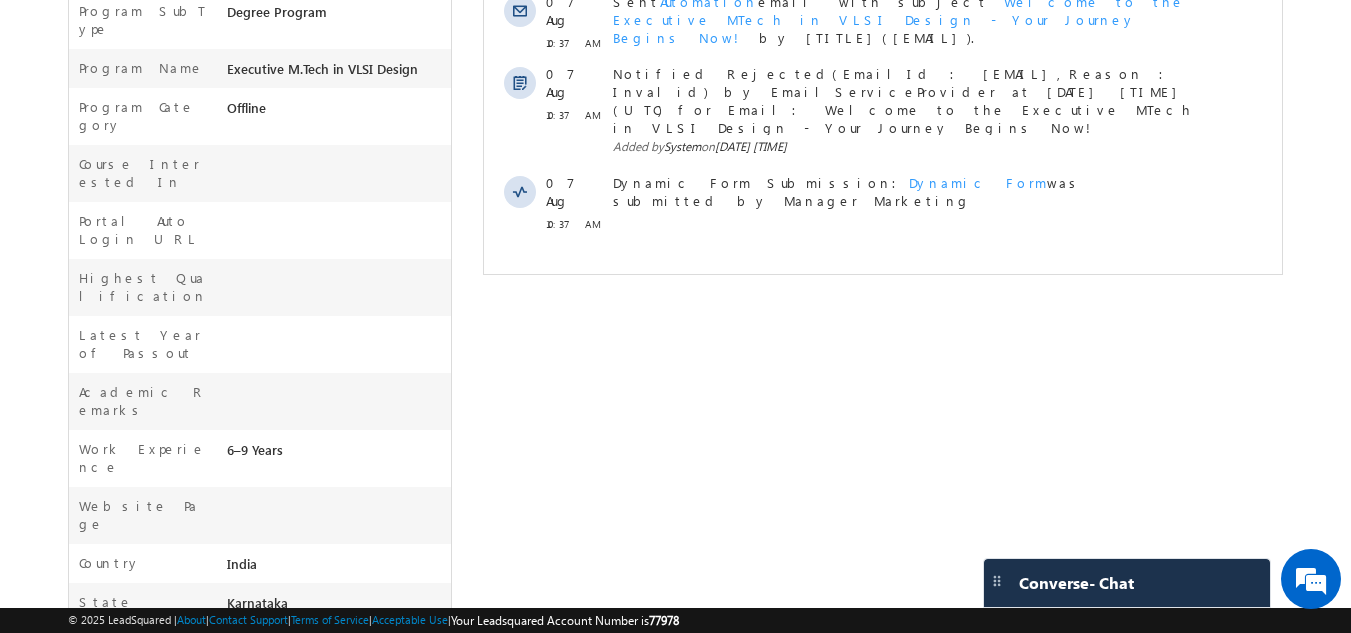 scroll, scrollTop: 92, scrollLeft: 0, axis: vertical 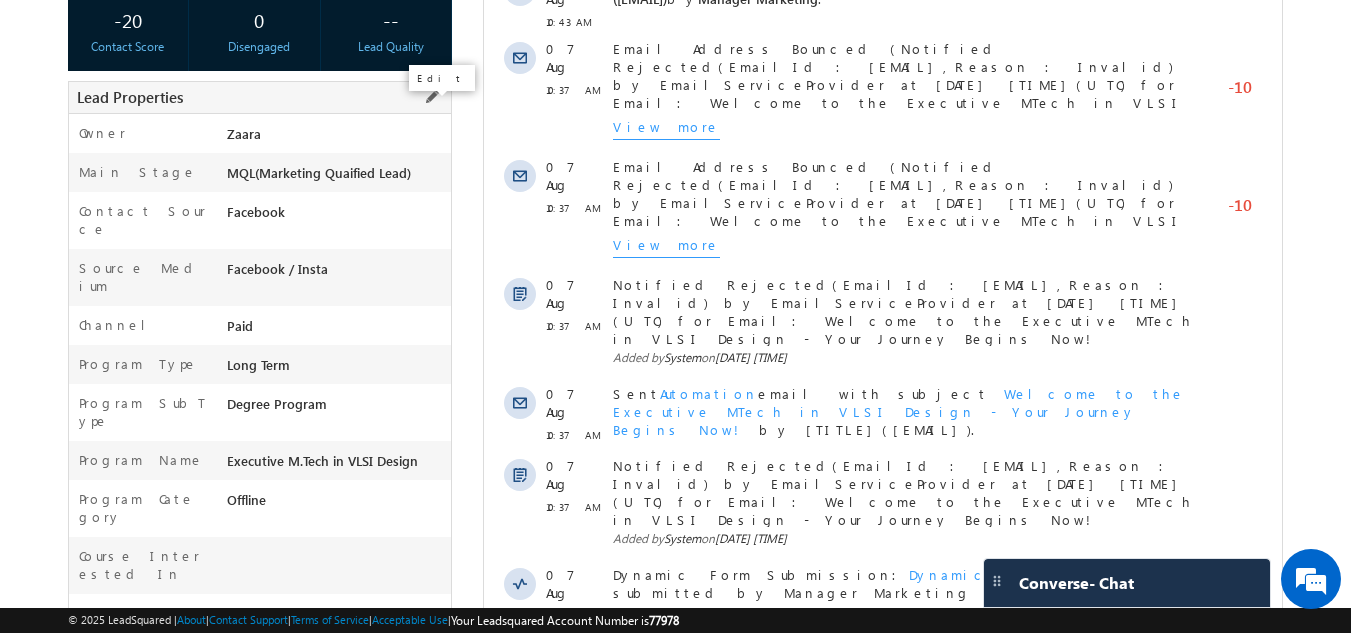 click at bounding box center (432, 97) 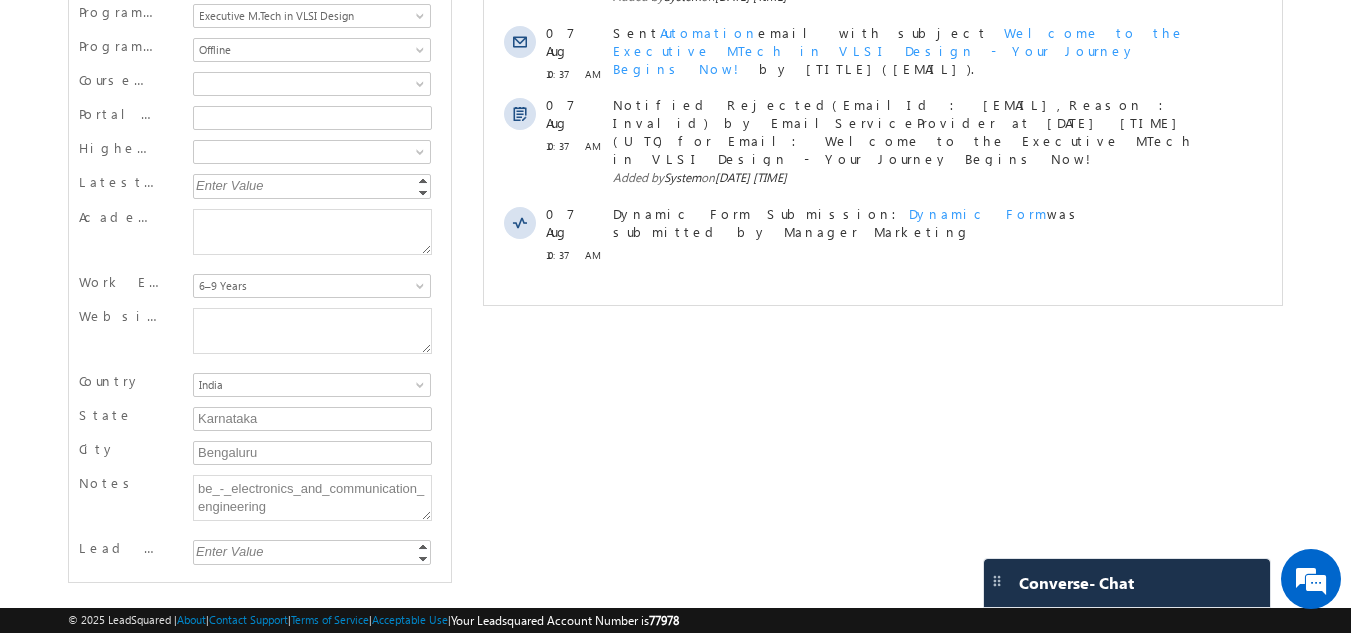 scroll, scrollTop: 776, scrollLeft: 0, axis: vertical 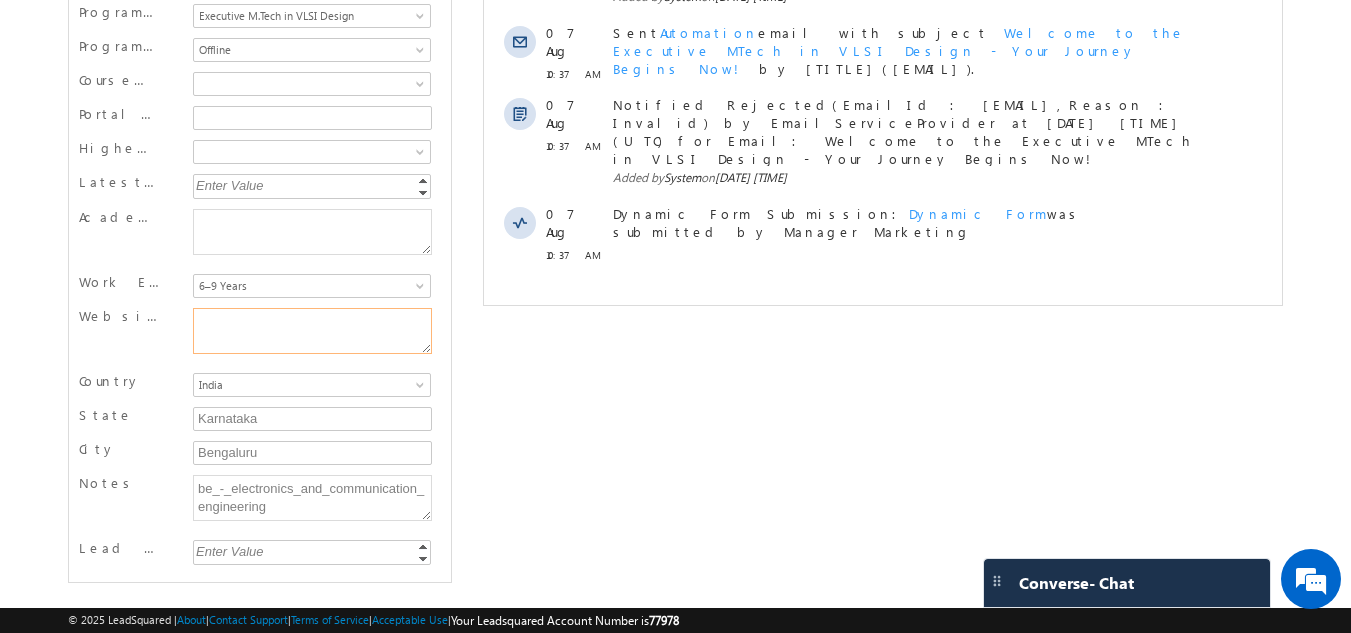 click on "Website Page" at bounding box center (312, 331) 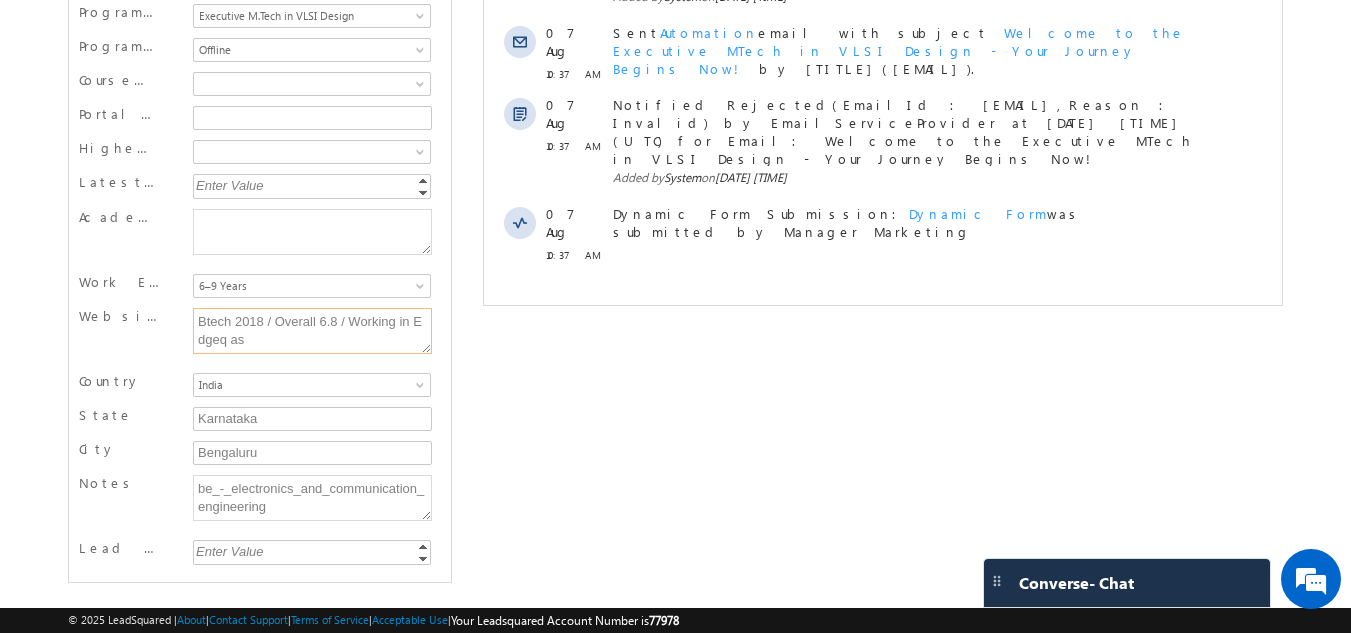 type on "Btech 2018 / Overall 6.8 / Working in Edgeq as" 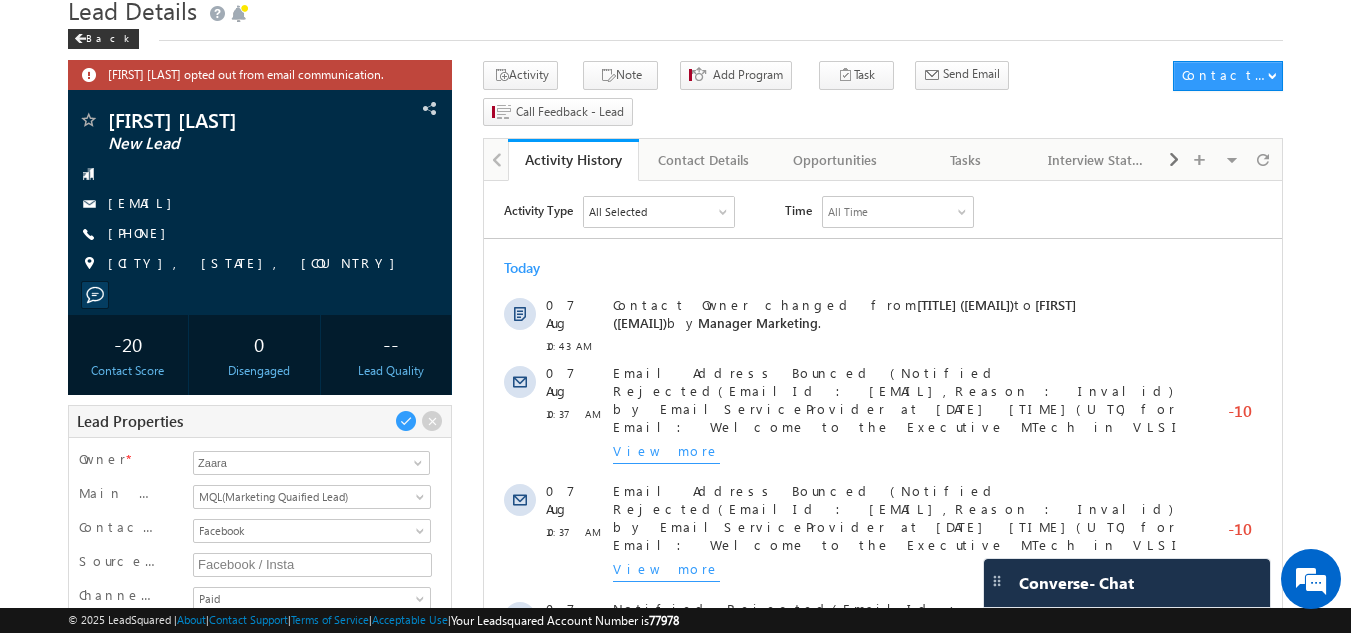 scroll, scrollTop: 0, scrollLeft: 0, axis: both 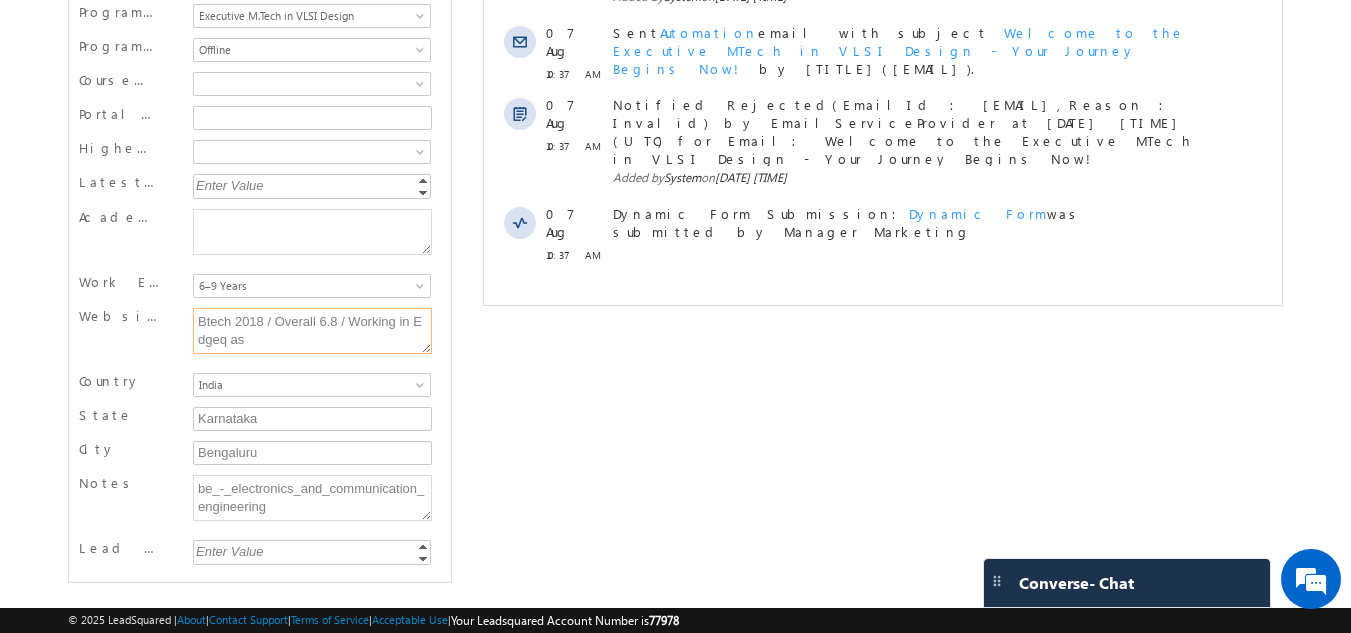 click on "Btech 2018 / Overall 6.8 / Working in Edgeq as" at bounding box center (312, 331) 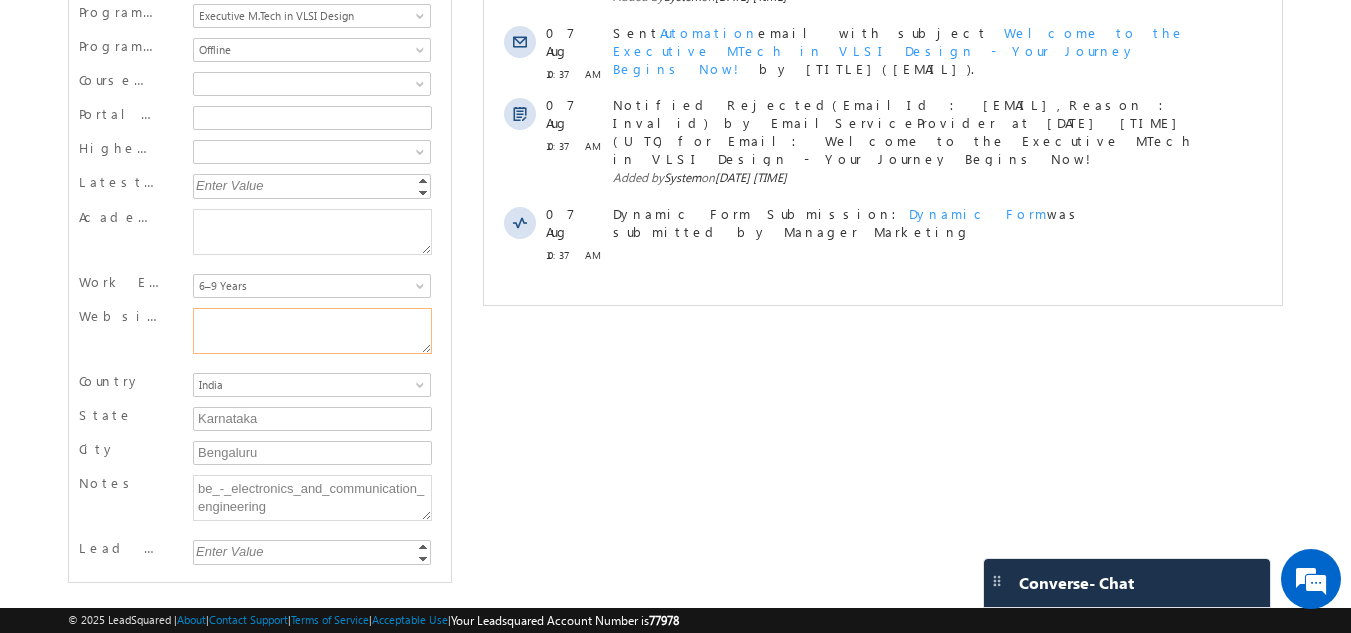 type 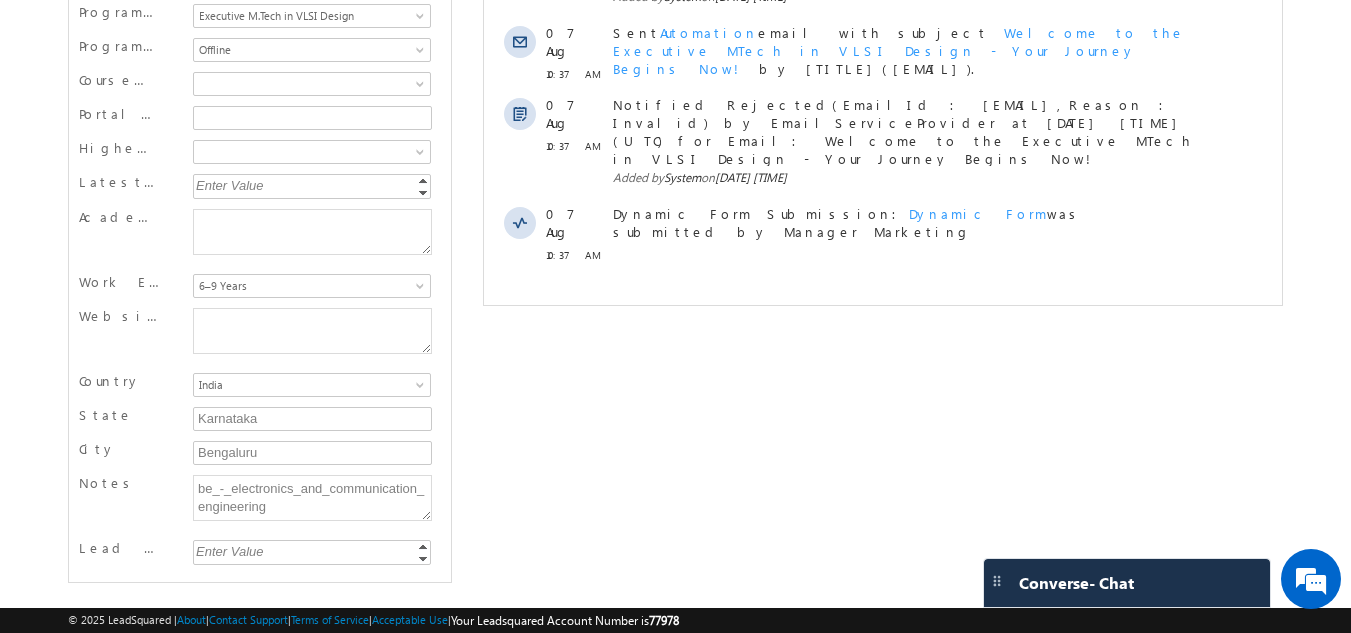 click on "Dheeraj Harikant opted out from email communication.
Dheeraj Harikant
New Lead" at bounding box center [676, -21] 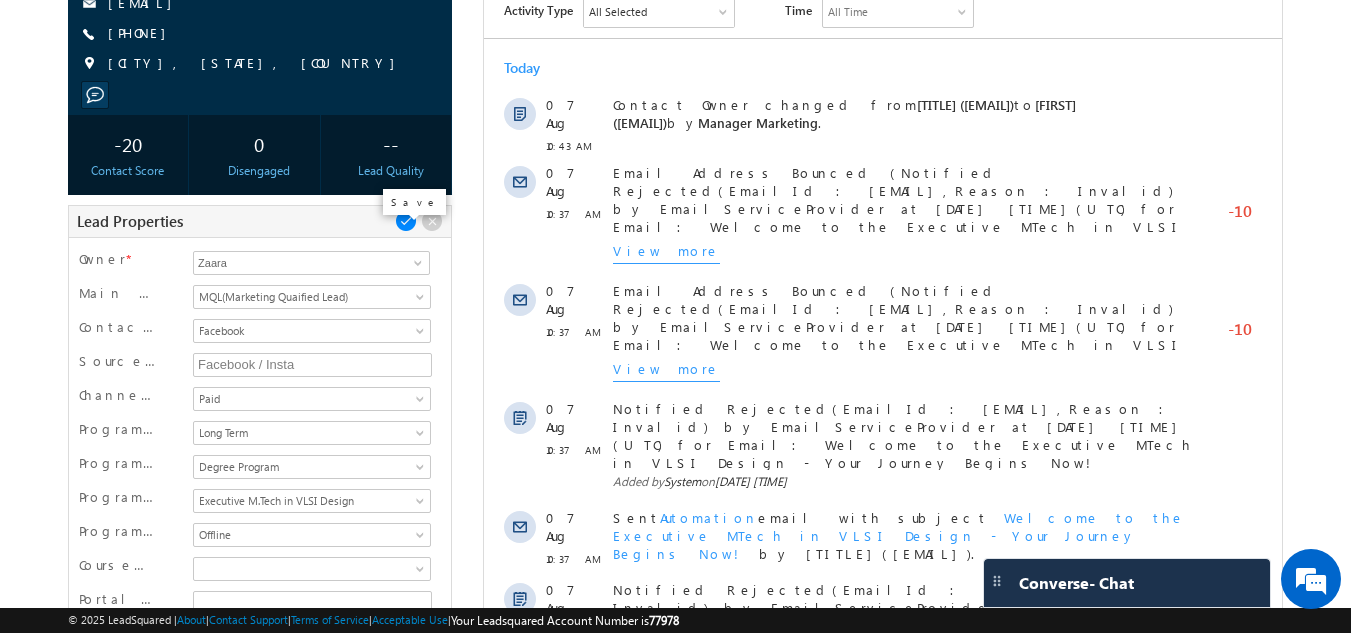 click at bounding box center [406, 221] 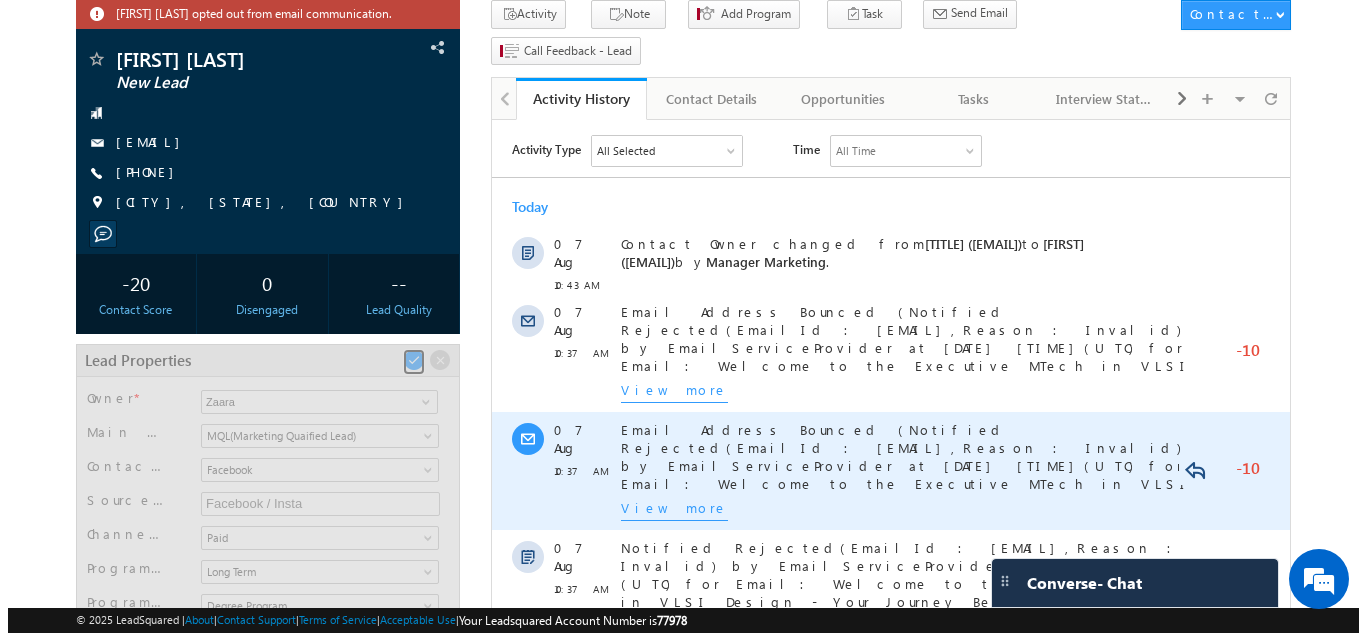 scroll, scrollTop: 0, scrollLeft: 0, axis: both 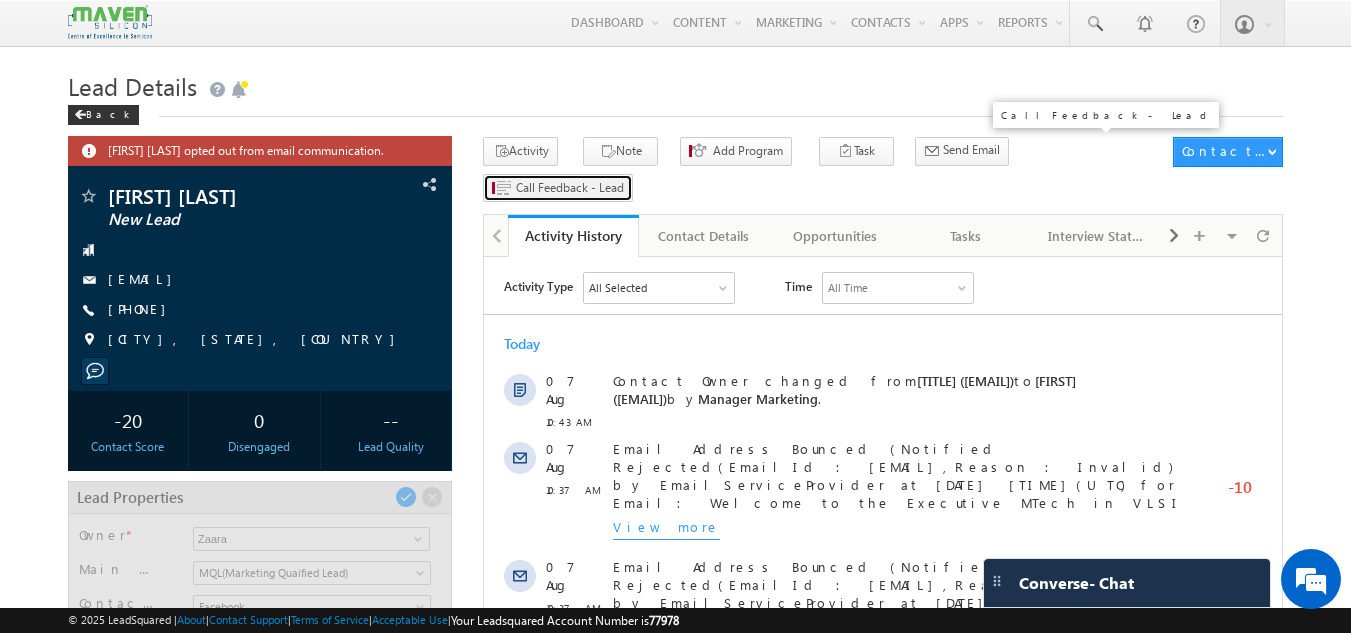 click on "Call Feedback - Lead" at bounding box center [570, 188] 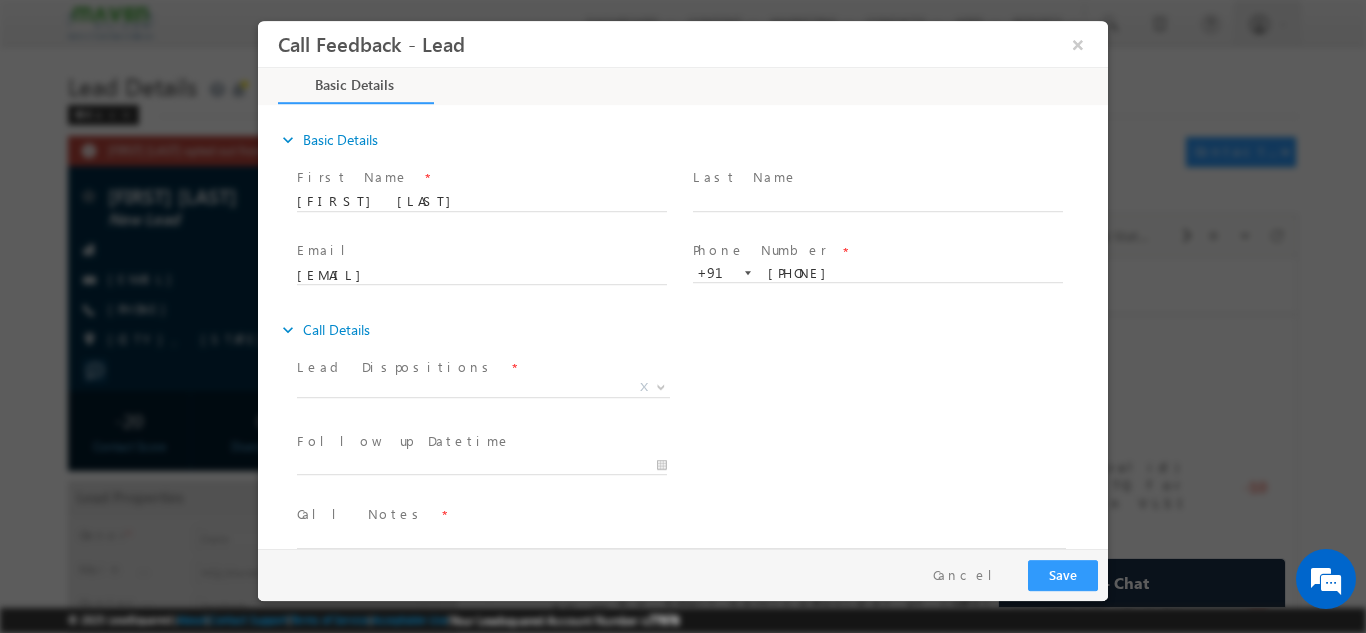 scroll, scrollTop: 0, scrollLeft: 0, axis: both 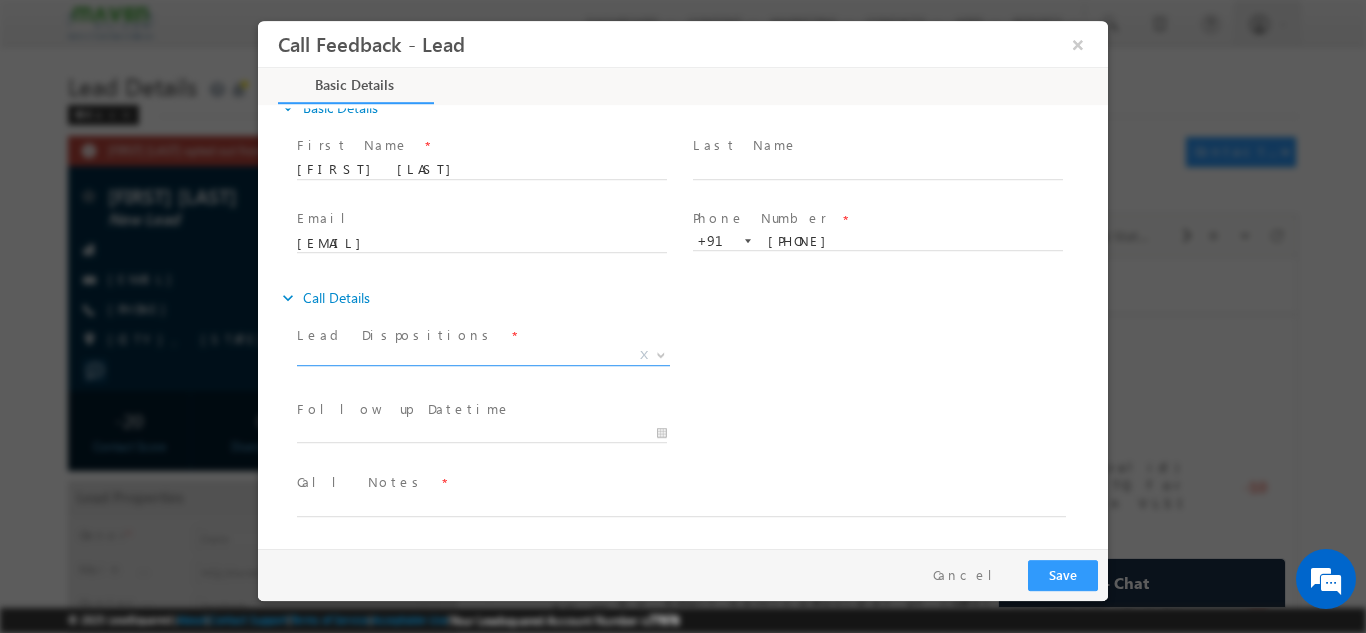 click on "X" at bounding box center (483, 355) 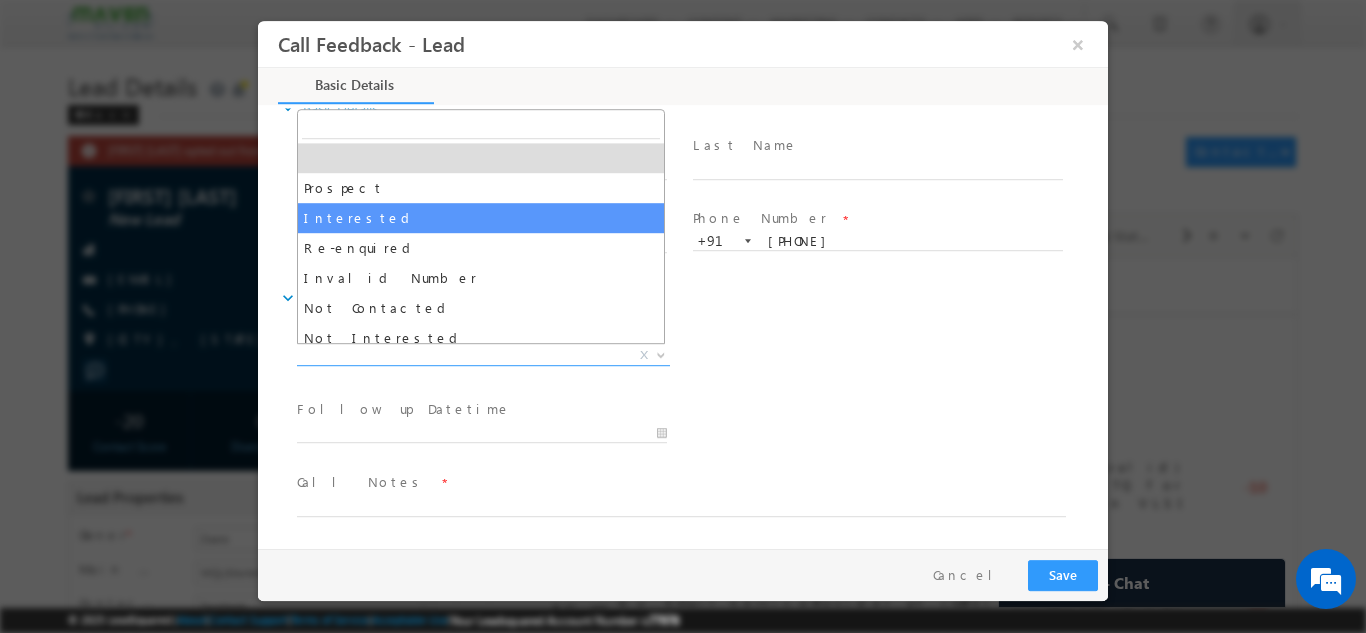 scroll, scrollTop: 209, scrollLeft: 0, axis: vertical 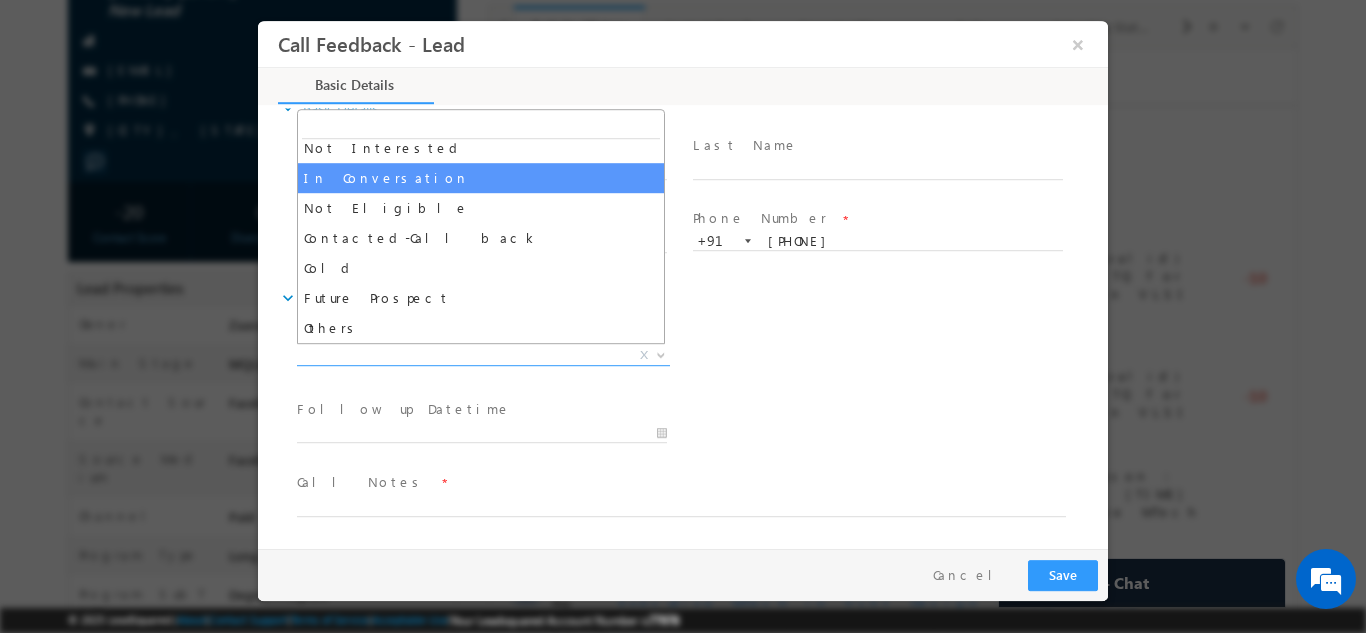 select on "In Conversation" 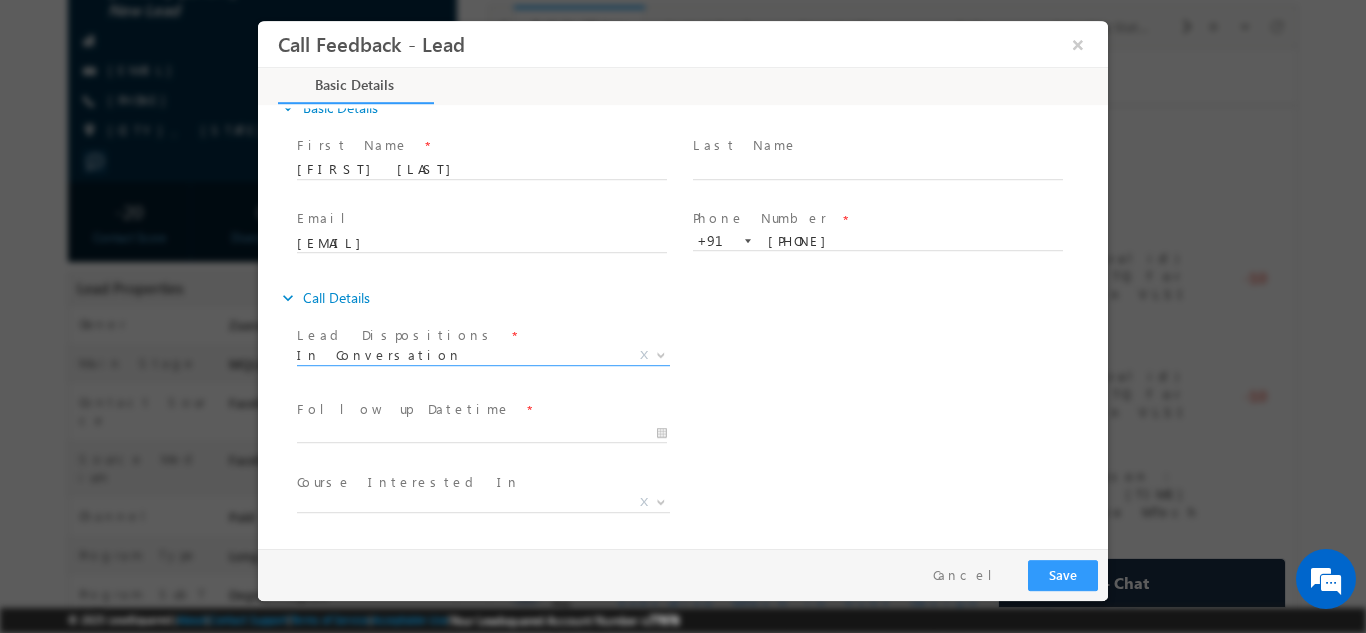 scroll, scrollTop: 106, scrollLeft: 0, axis: vertical 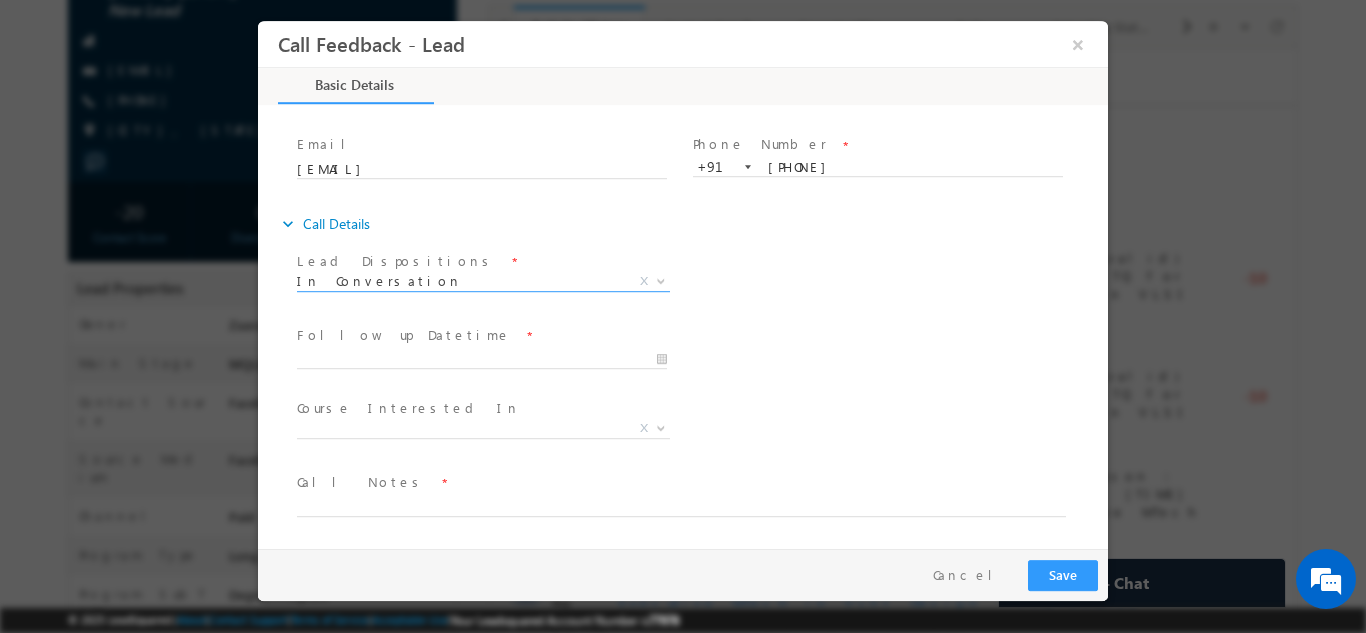 click at bounding box center [481, 378] 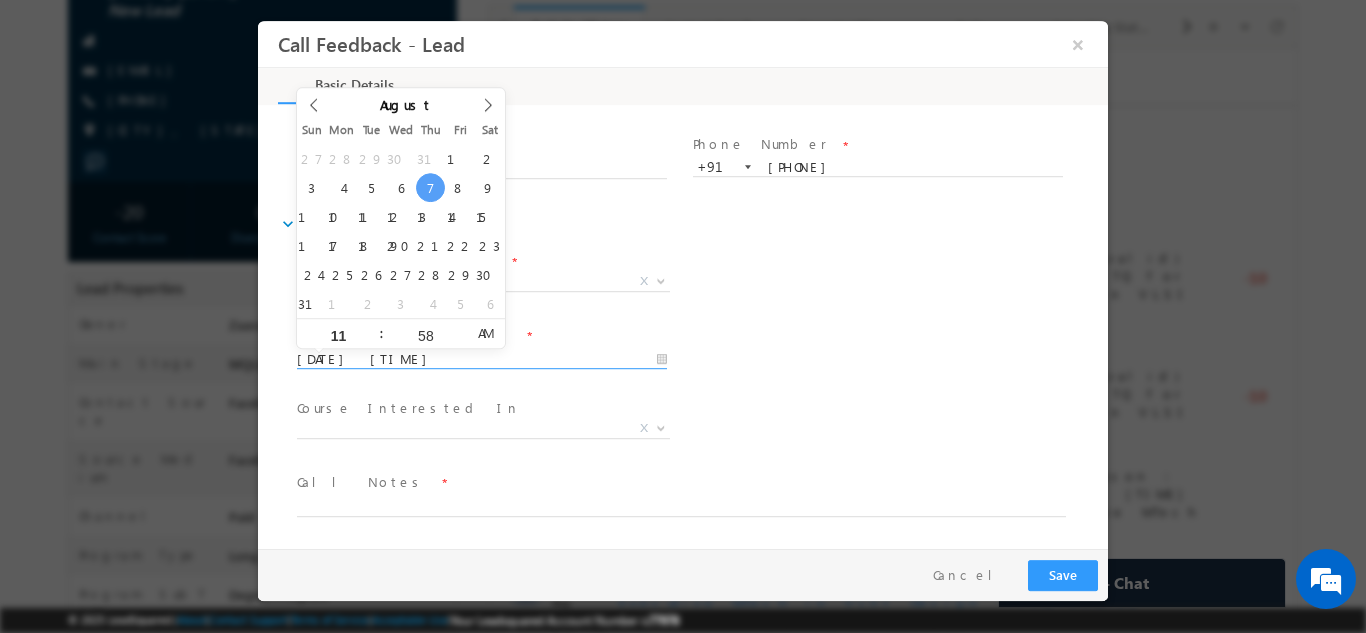 click on "07/08/2025 11:58 AM" at bounding box center (482, 359) 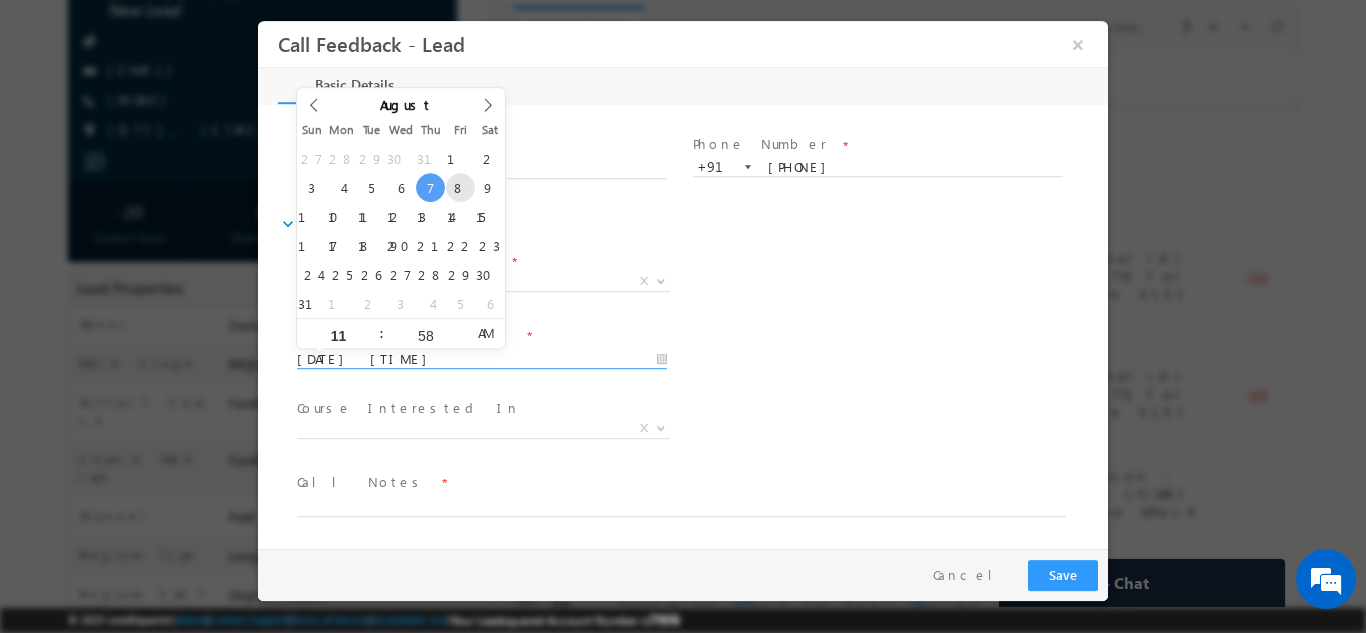 type on "08/08/2025 11:58 AM" 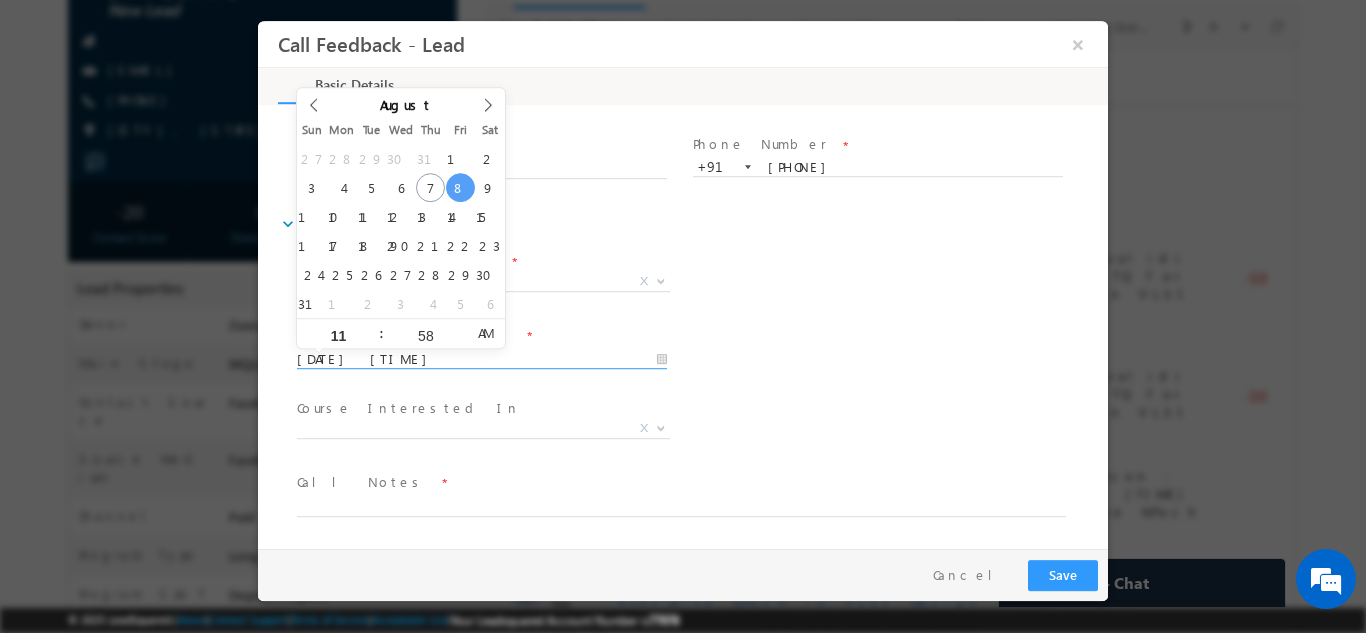 click on "Follow up Datetime
*
08/08/2025 11:58 AM
Program Type
*
Long Term
Short Term
X" at bounding box center [700, 357] 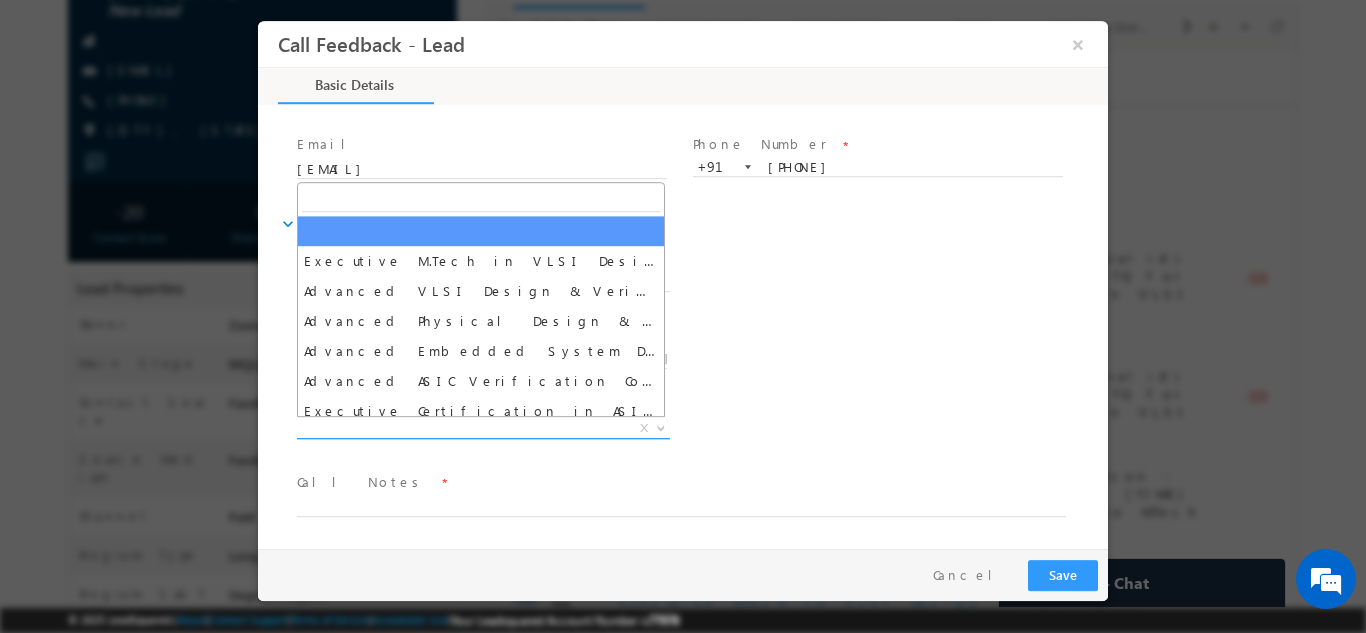 click on "X" at bounding box center (483, 428) 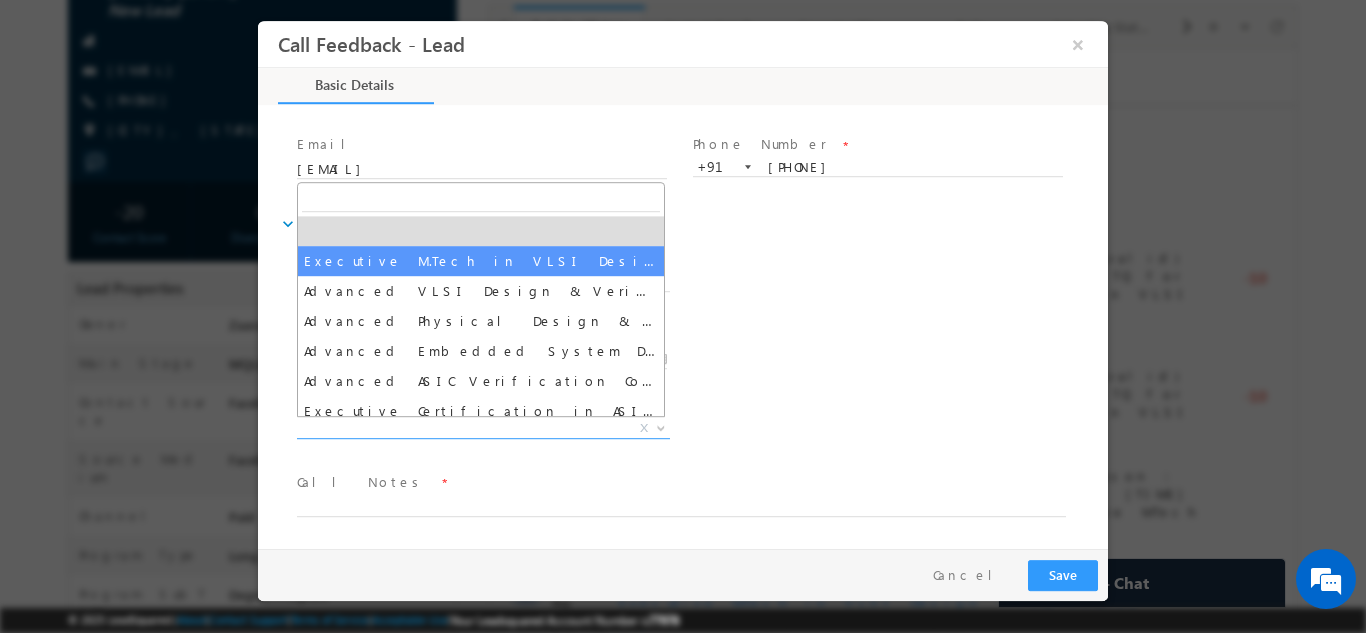 select on "Executive M.Tech in VLSI Design" 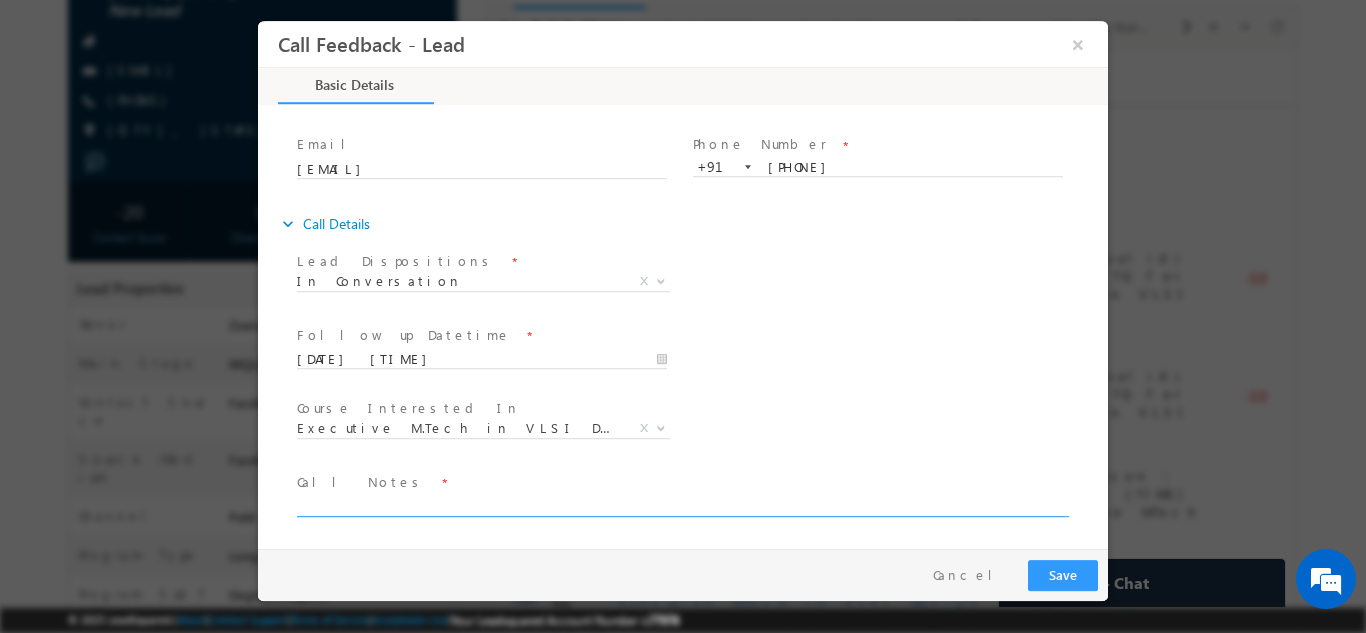 click at bounding box center (681, 504) 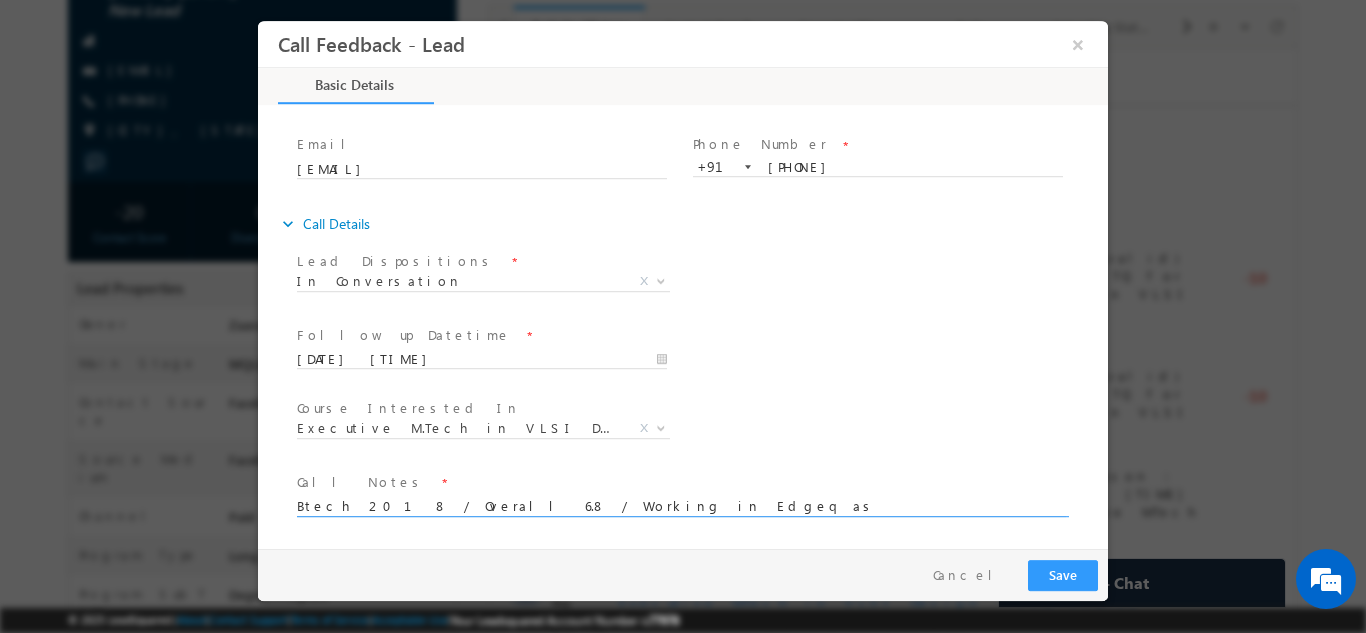 click on "Btech 2018 / Overall 6.8 / Working in Edgeq as" at bounding box center (681, 504) 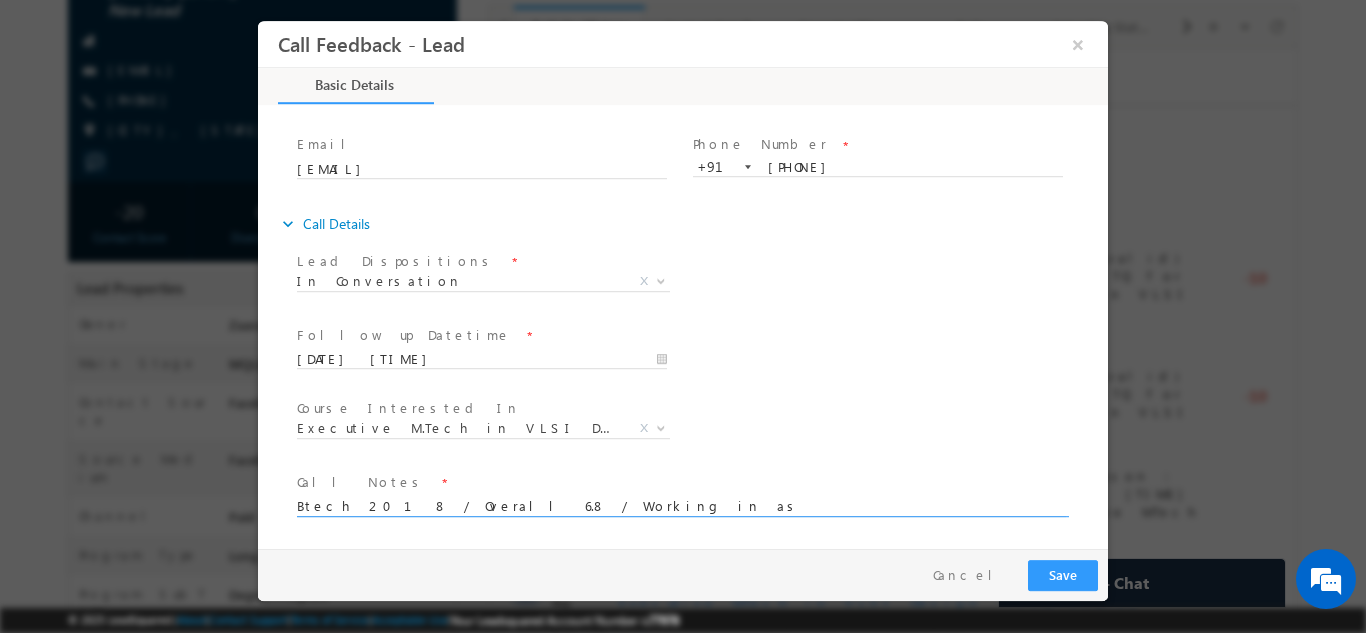 paste on "EdgeQ" 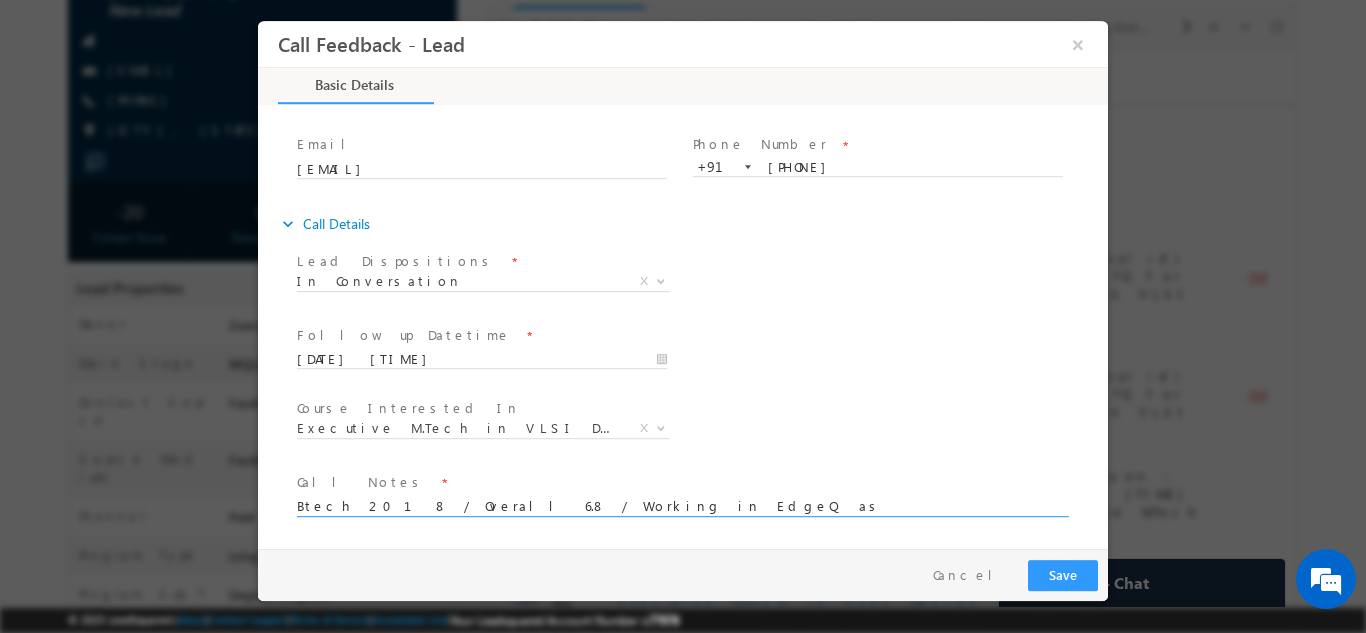 click on "Btech 2018 / Overall 6.8 / Working in EdgeQ as" at bounding box center [681, 504] 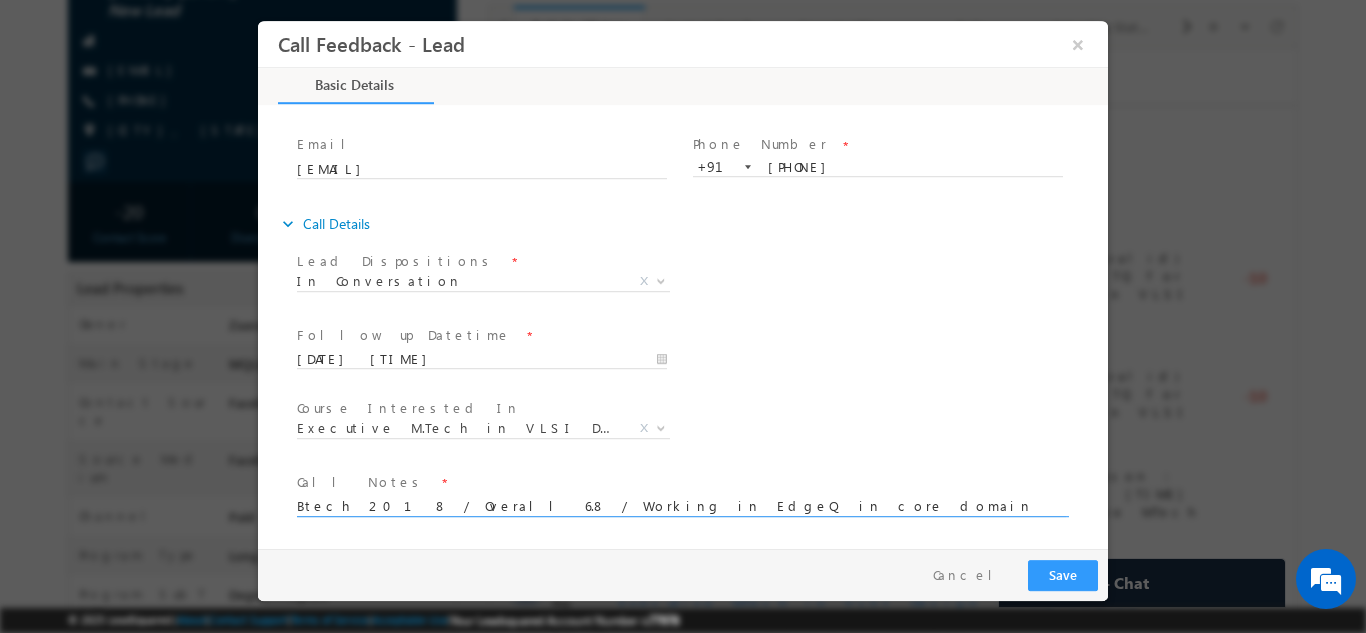 scroll, scrollTop: 4, scrollLeft: 0, axis: vertical 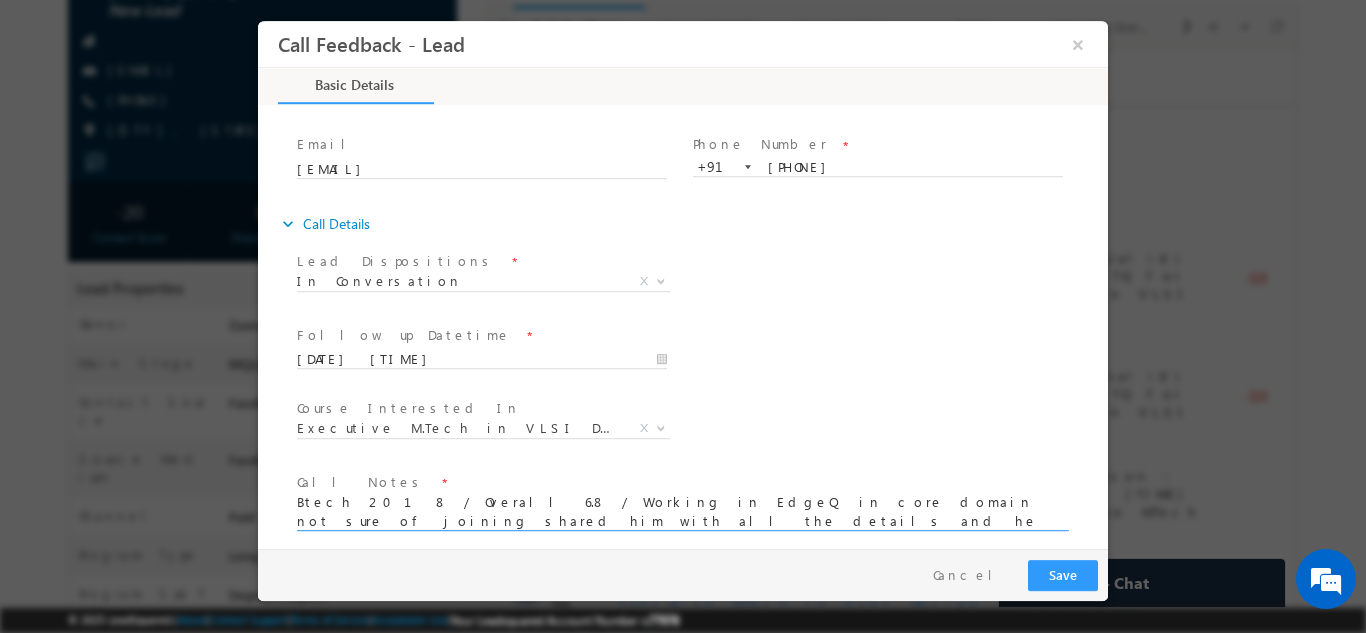 type on "Btech 2018 / Overall 6.8 / Working in EdgeQ in core domain not sure of joining shared him with all the details and he will get back to us if he interested" 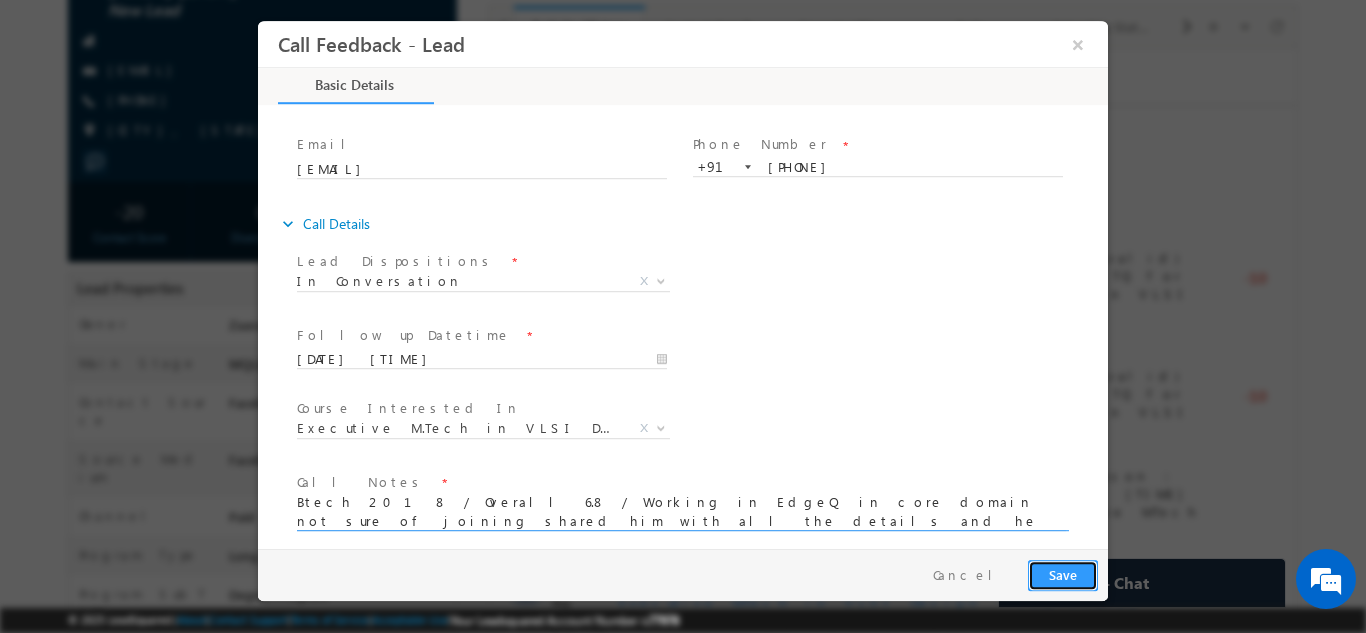 click on "Save" at bounding box center (1063, 574) 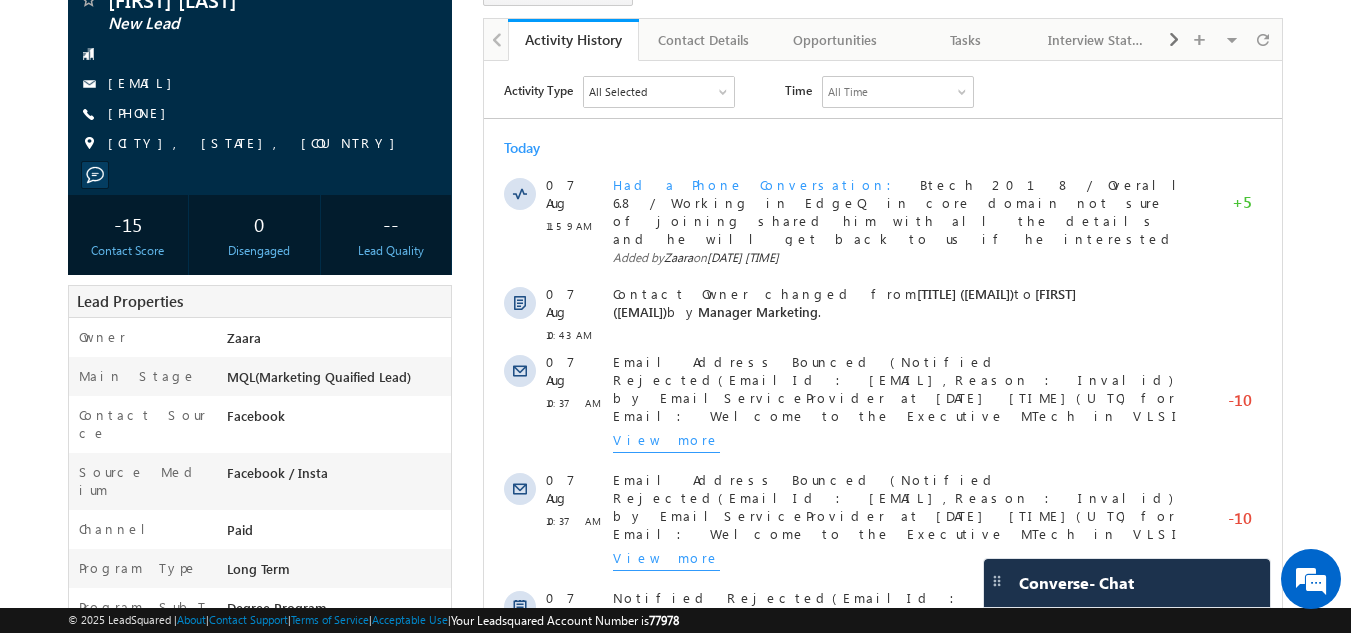 scroll, scrollTop: 123, scrollLeft: 0, axis: vertical 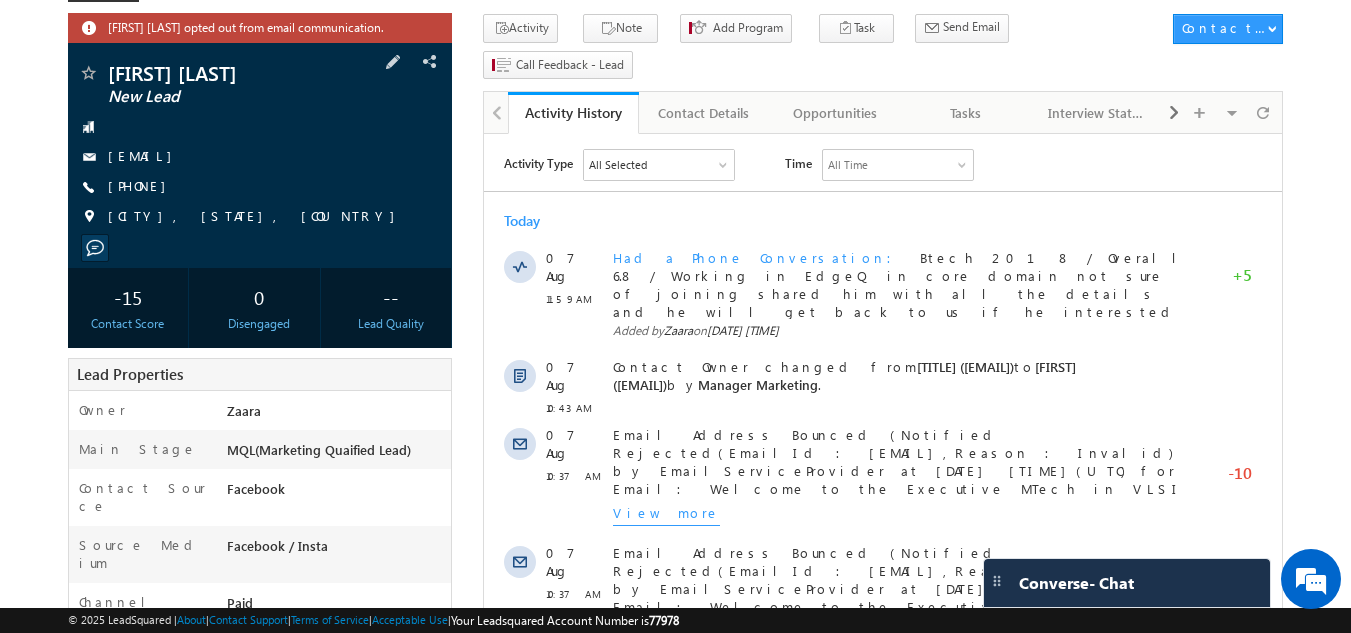 click on "+91-9590310871" at bounding box center (260, 187) 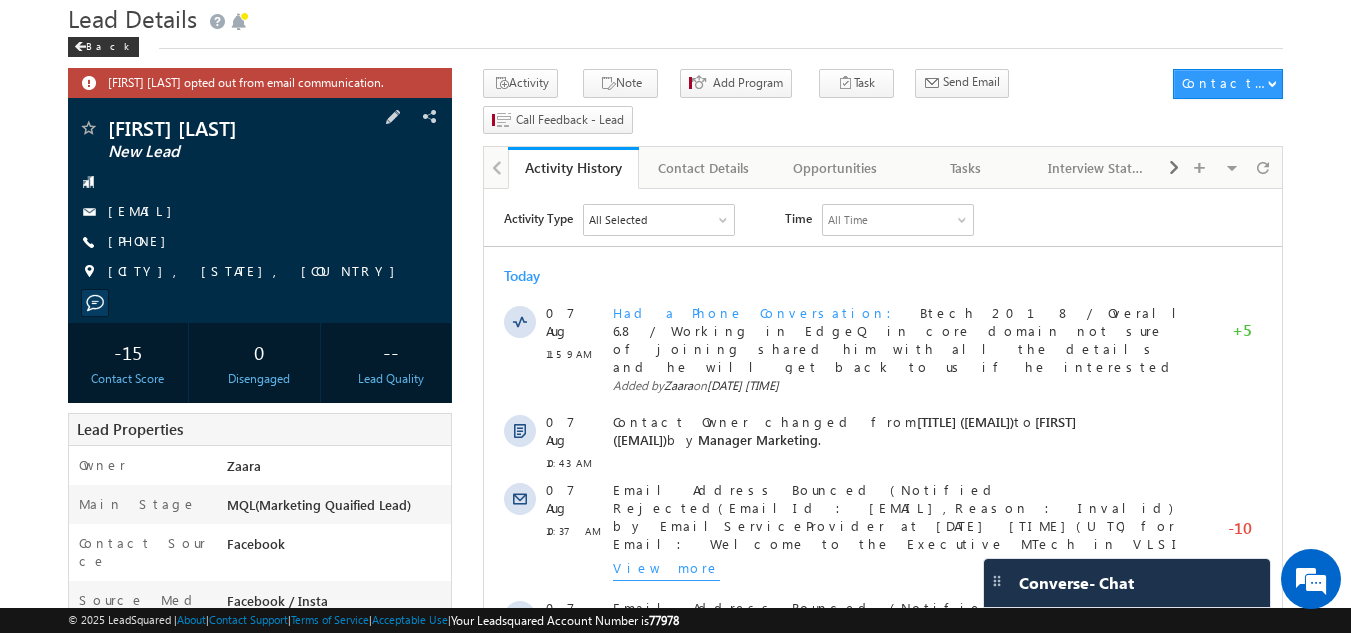 scroll, scrollTop: 100, scrollLeft: 0, axis: vertical 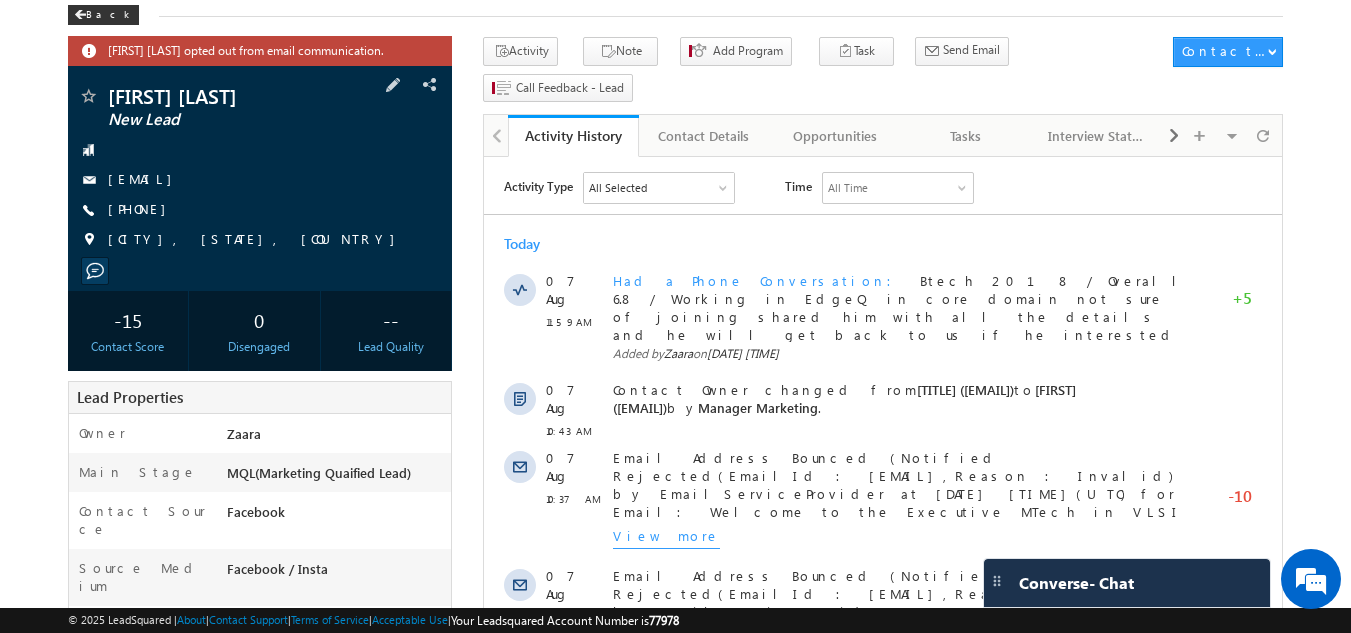 click on "+91-9590310871" at bounding box center (142, 210) 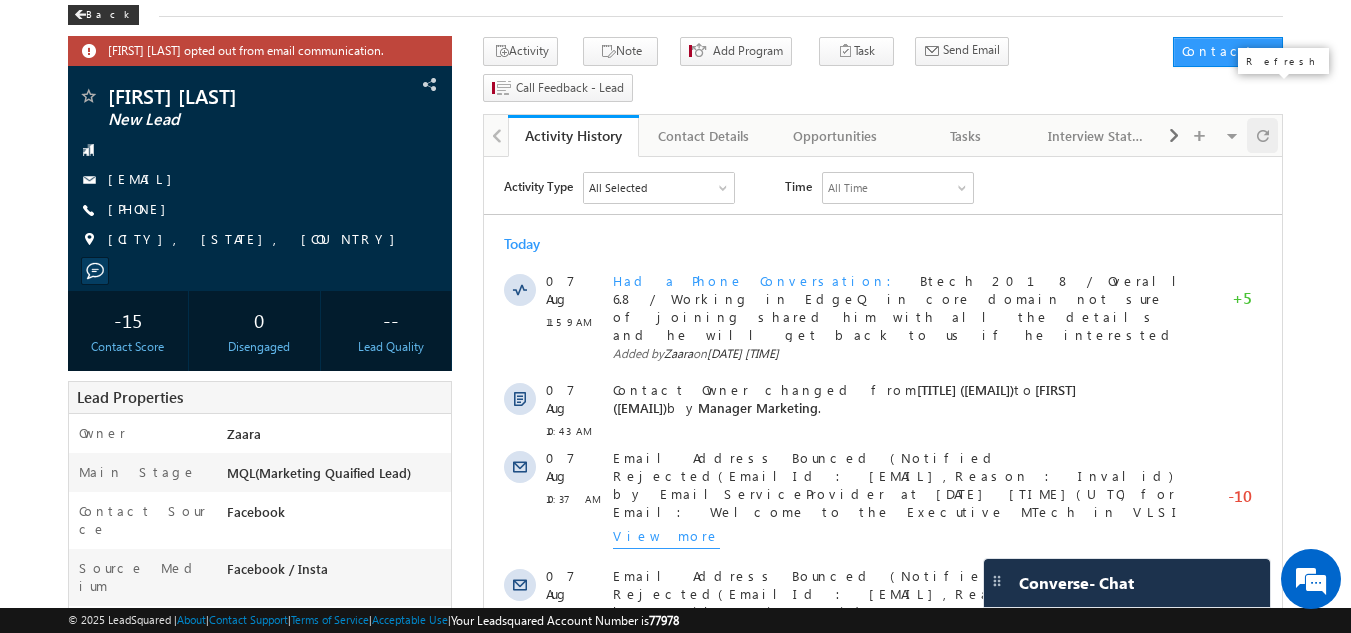 click at bounding box center (1263, 135) 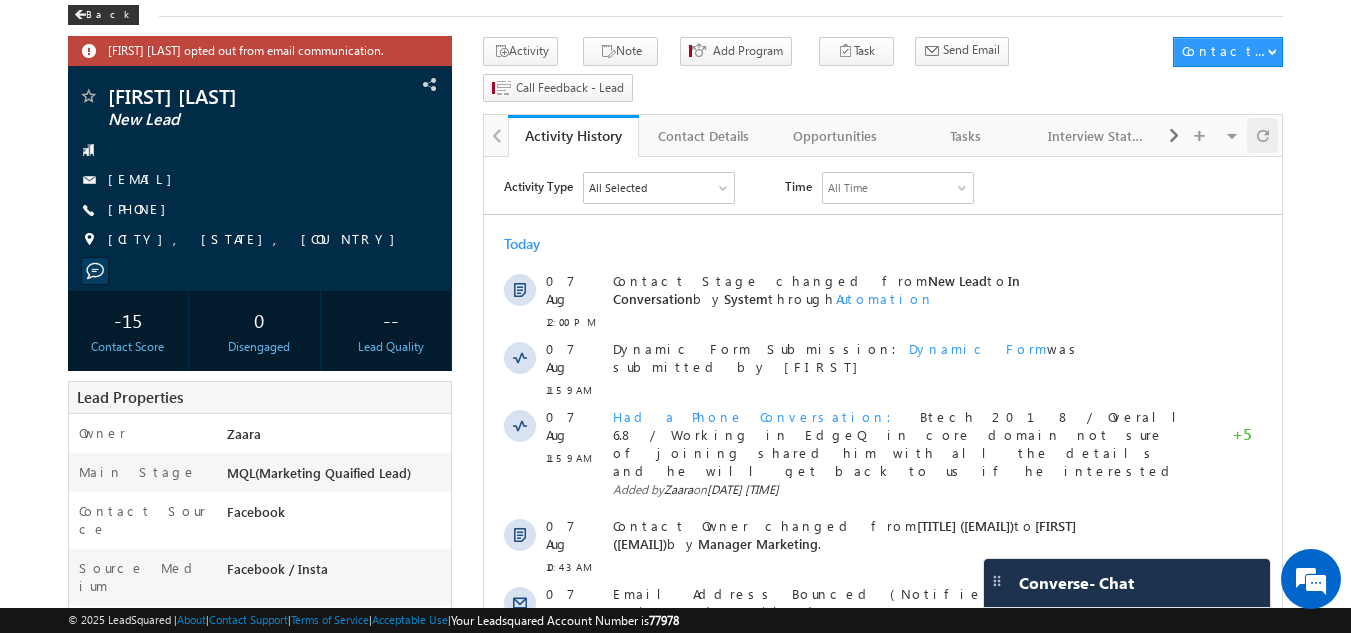 scroll, scrollTop: 0, scrollLeft: 0, axis: both 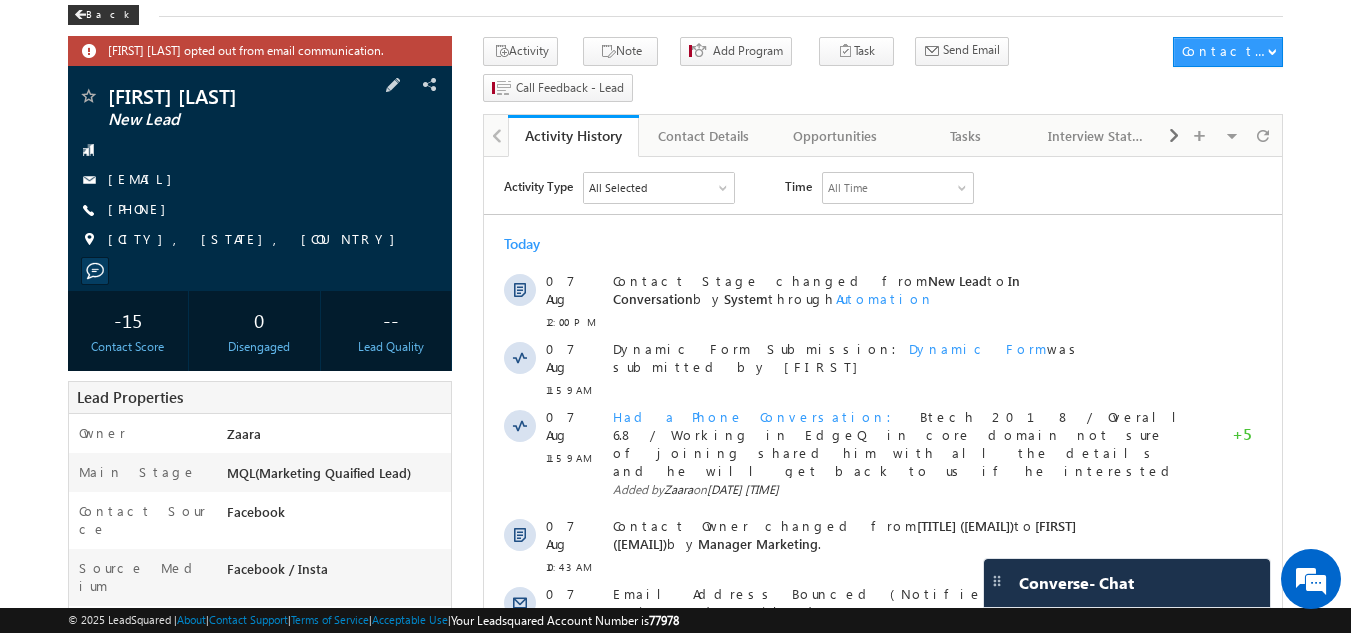 drag, startPoint x: 105, startPoint y: 108, endPoint x: 264, endPoint y: 110, distance: 159.01257 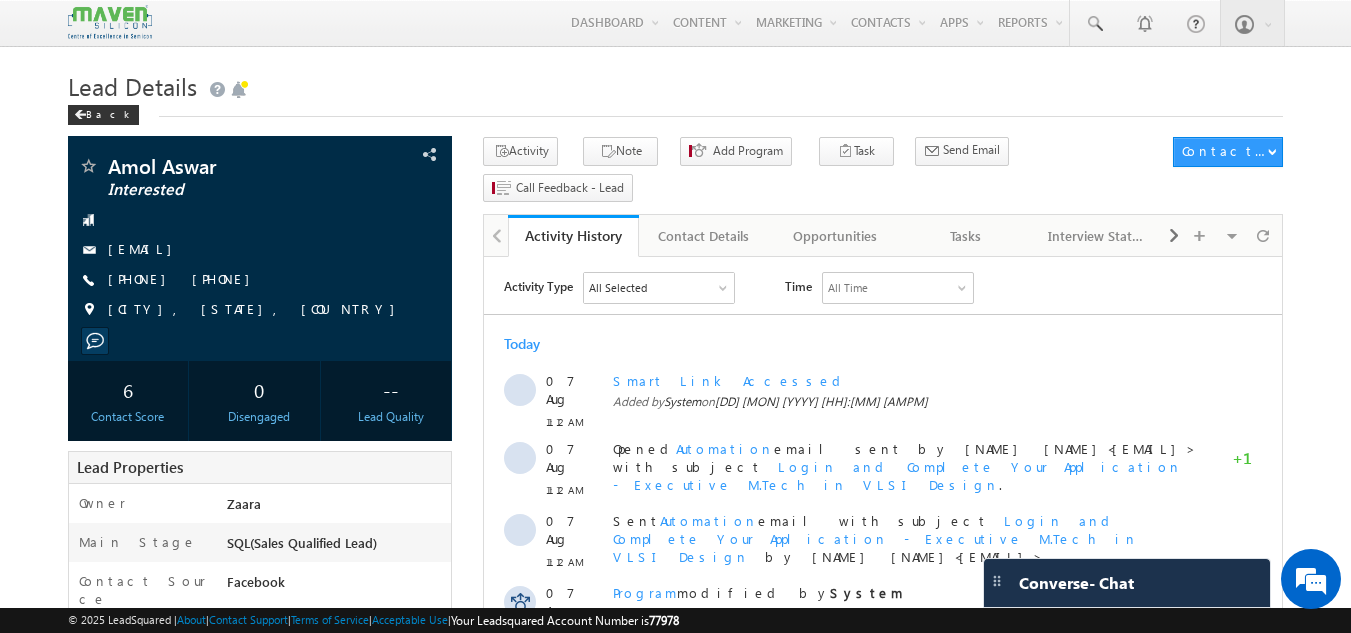scroll, scrollTop: 0, scrollLeft: 0, axis: both 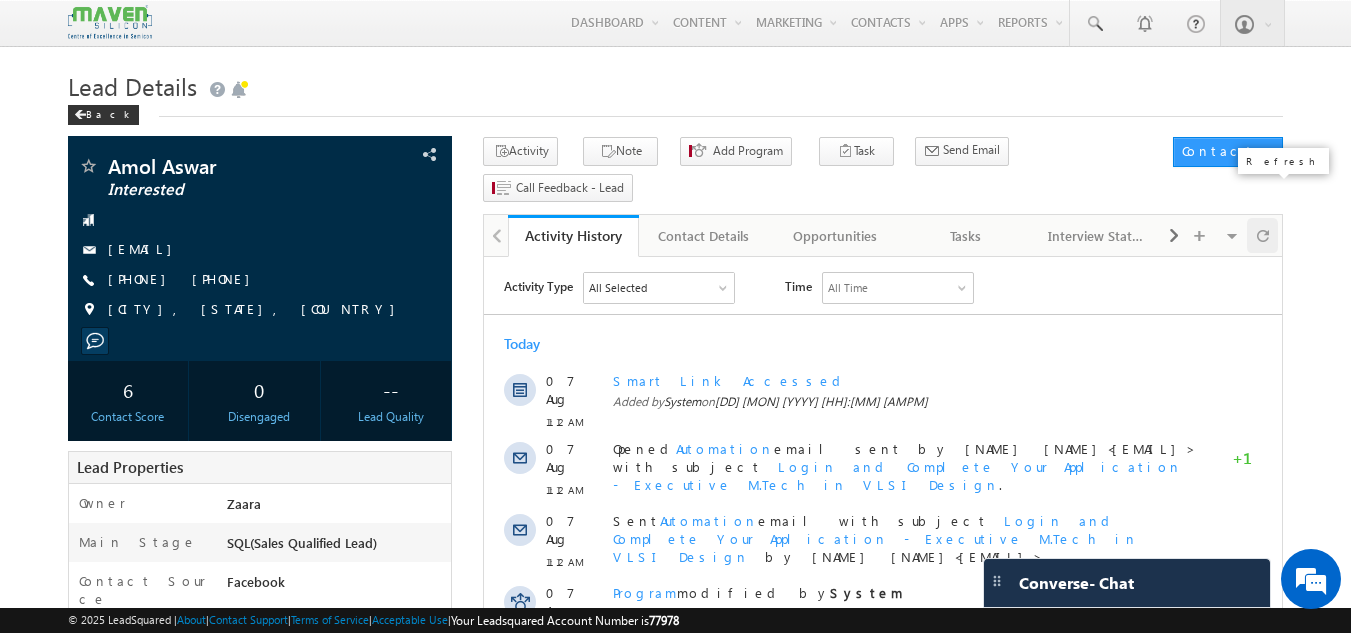click at bounding box center (1263, 235) 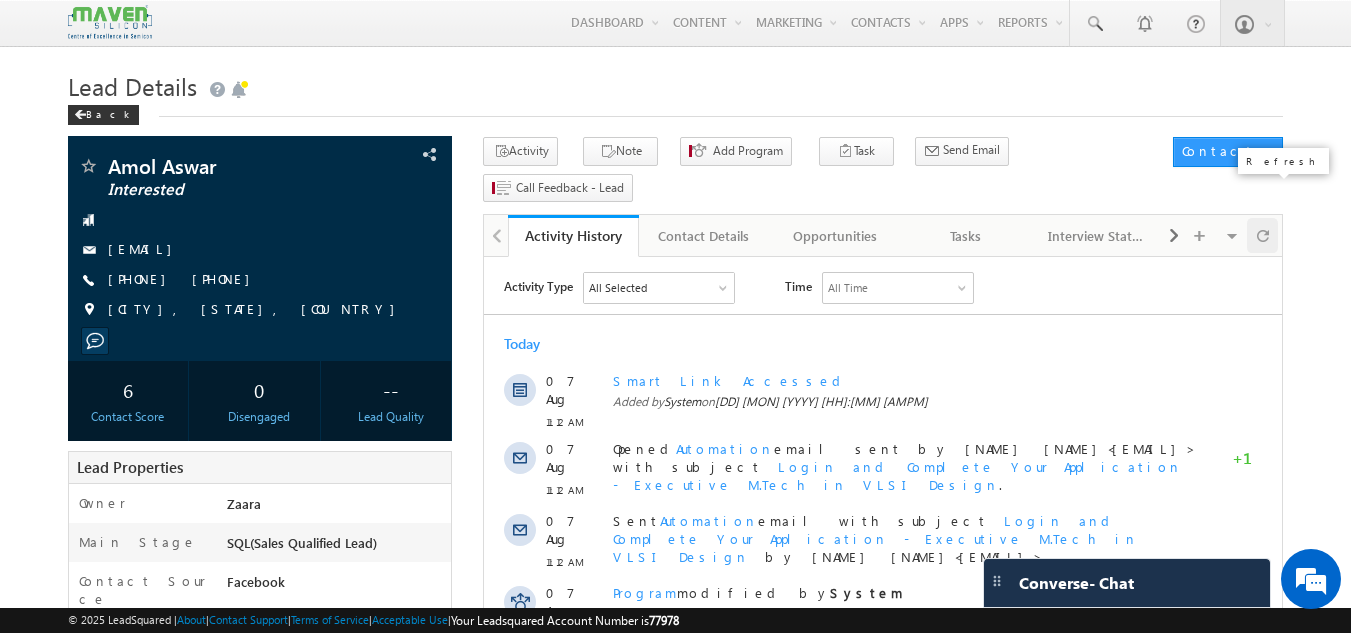 scroll, scrollTop: 0, scrollLeft: 0, axis: both 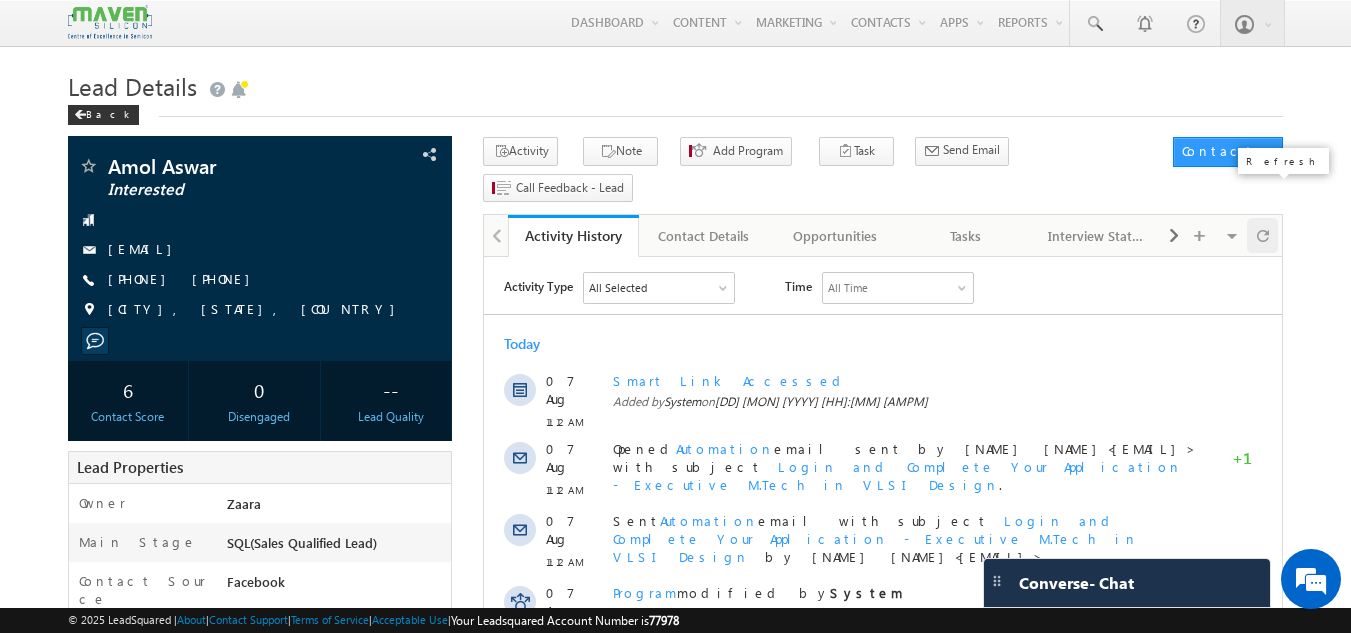 click at bounding box center [1263, 235] 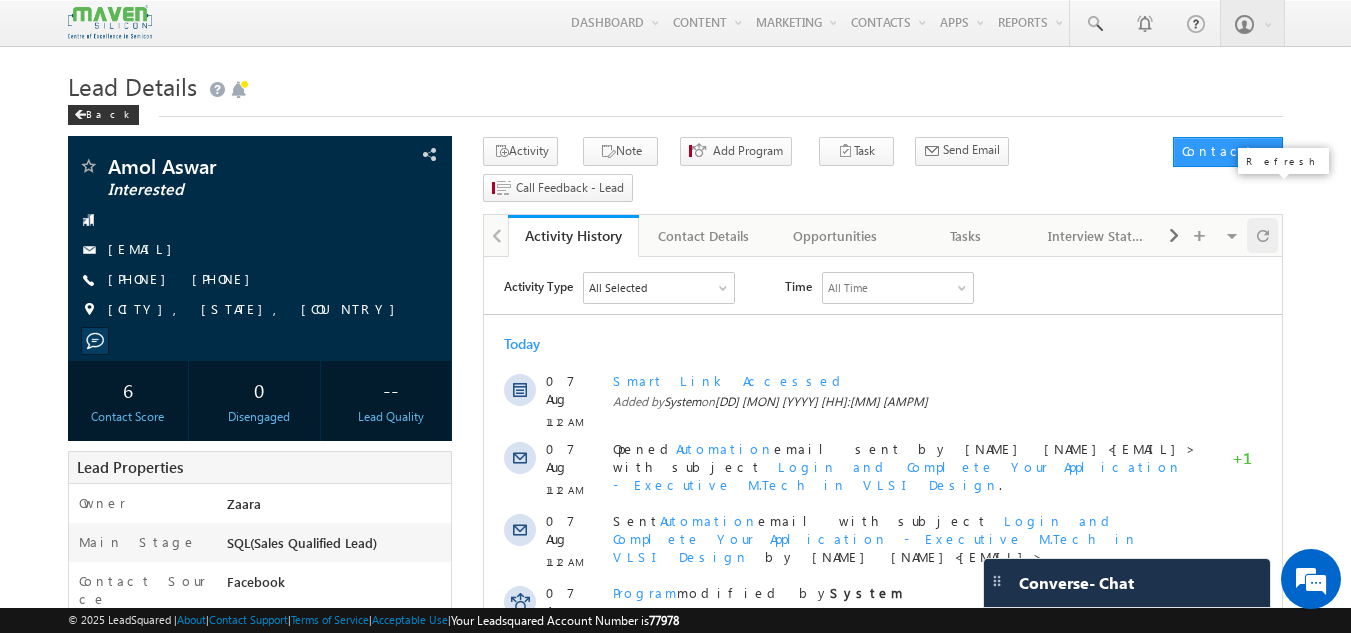 scroll, scrollTop: 0, scrollLeft: 0, axis: both 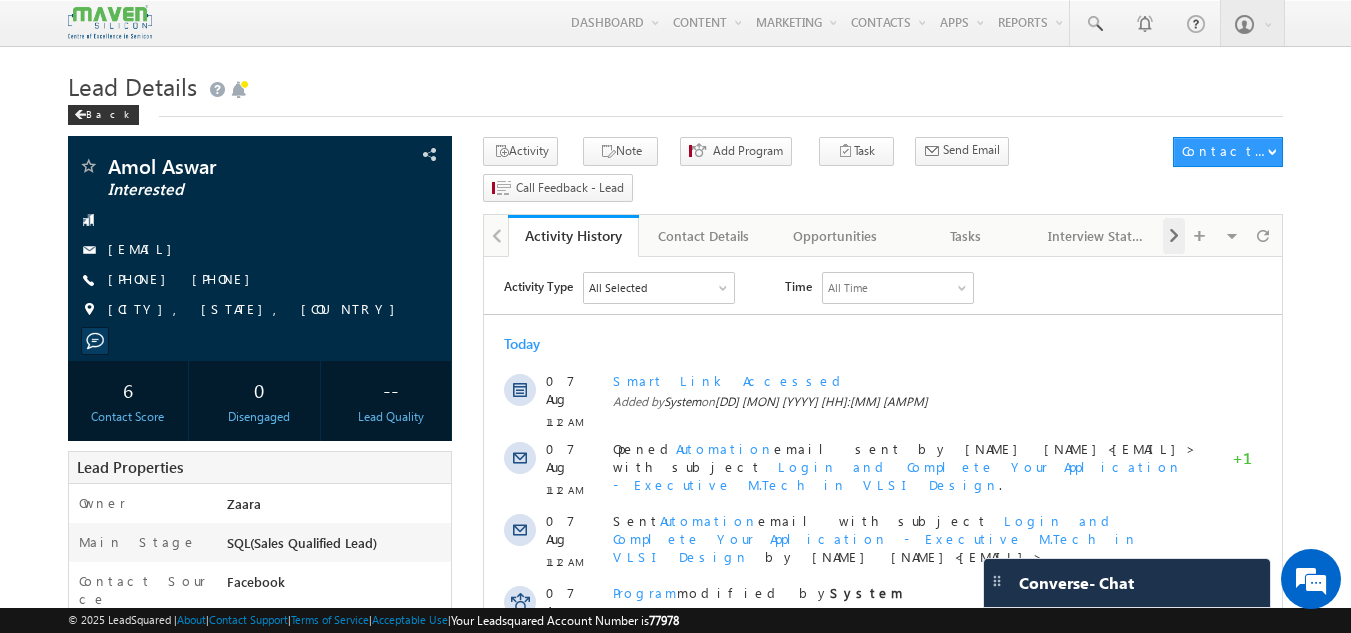 click at bounding box center [1174, 236] 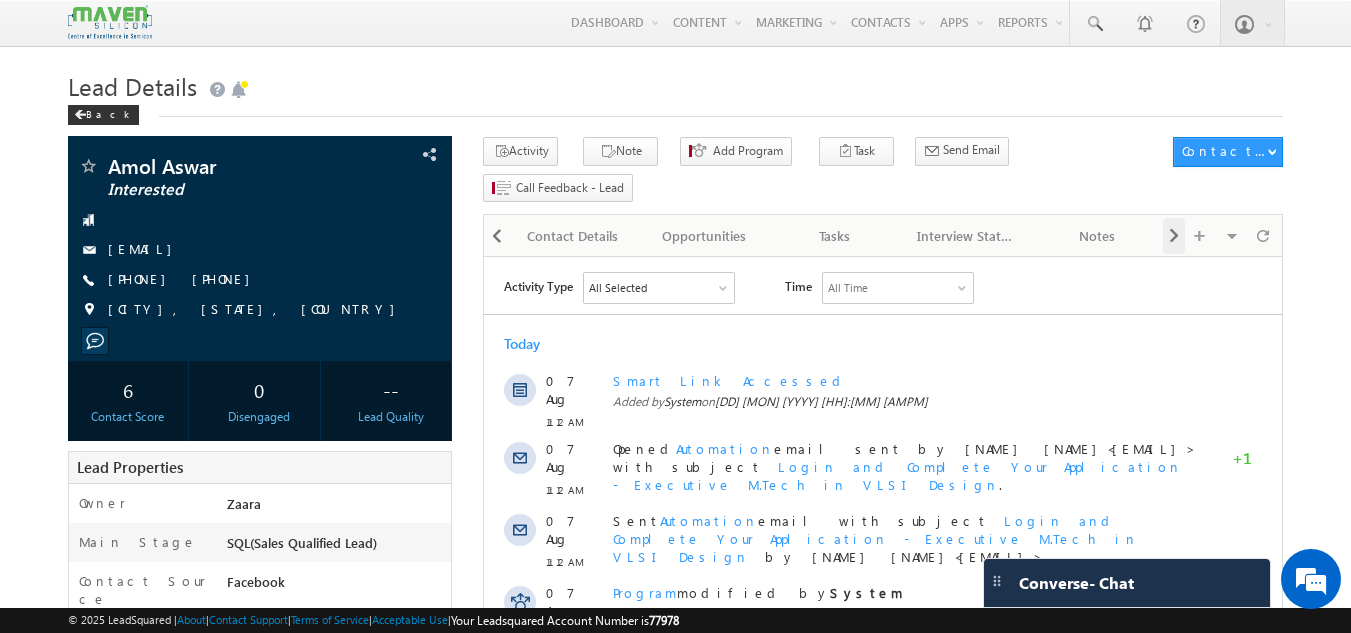 click at bounding box center (1174, 236) 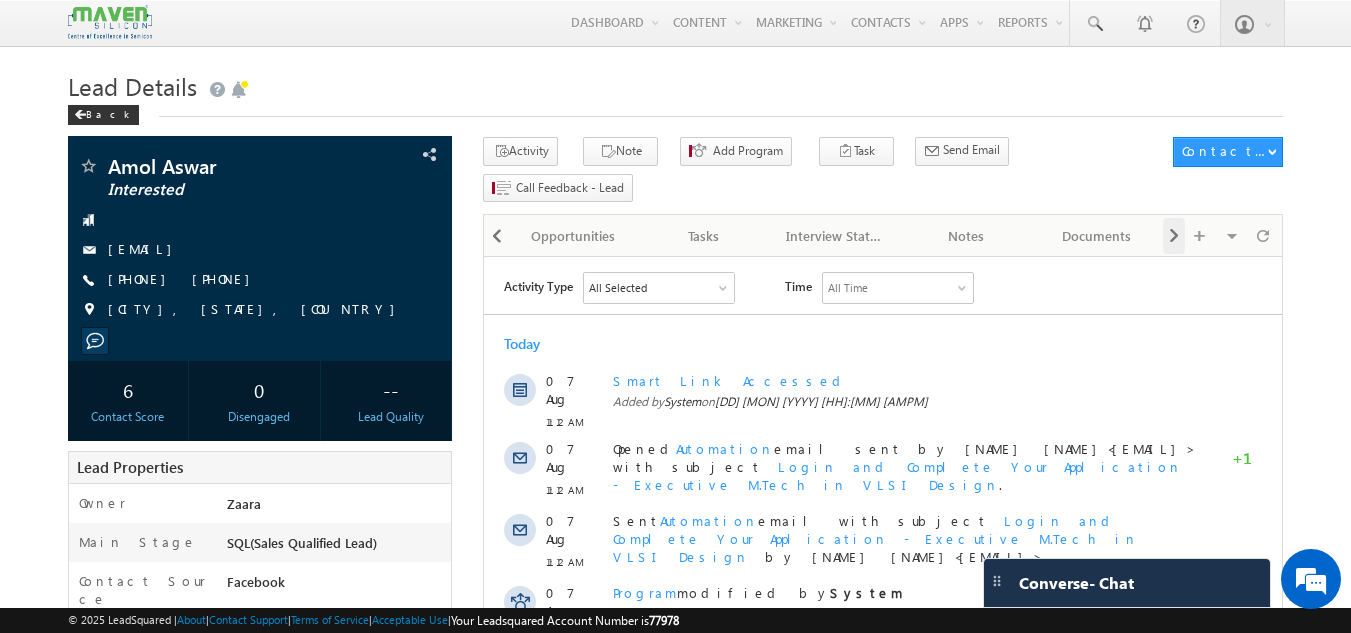 click at bounding box center [1174, 236] 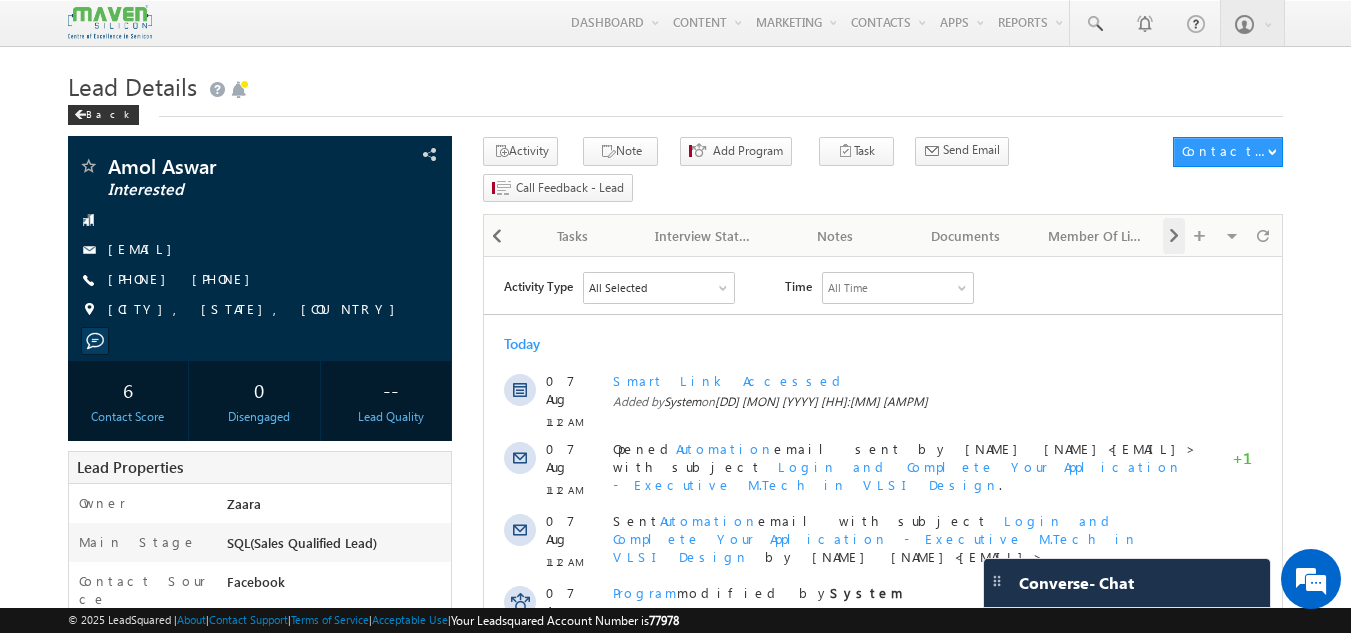 click at bounding box center (1174, 236) 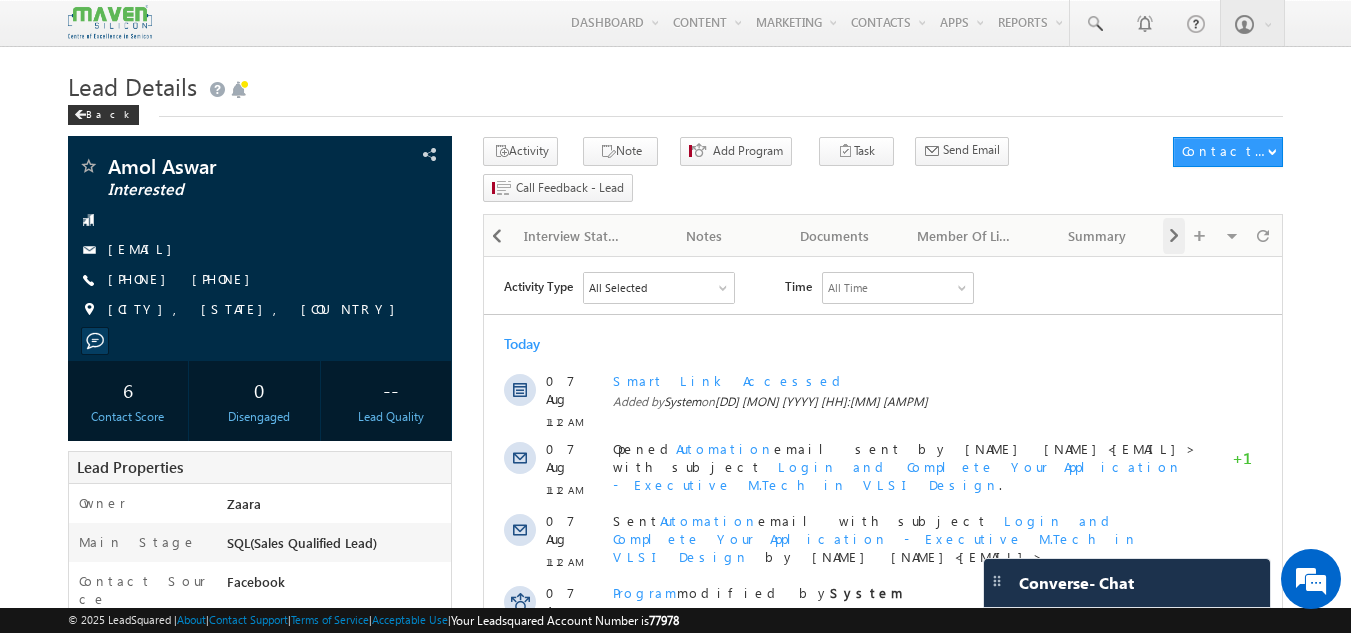 click at bounding box center (1174, 236) 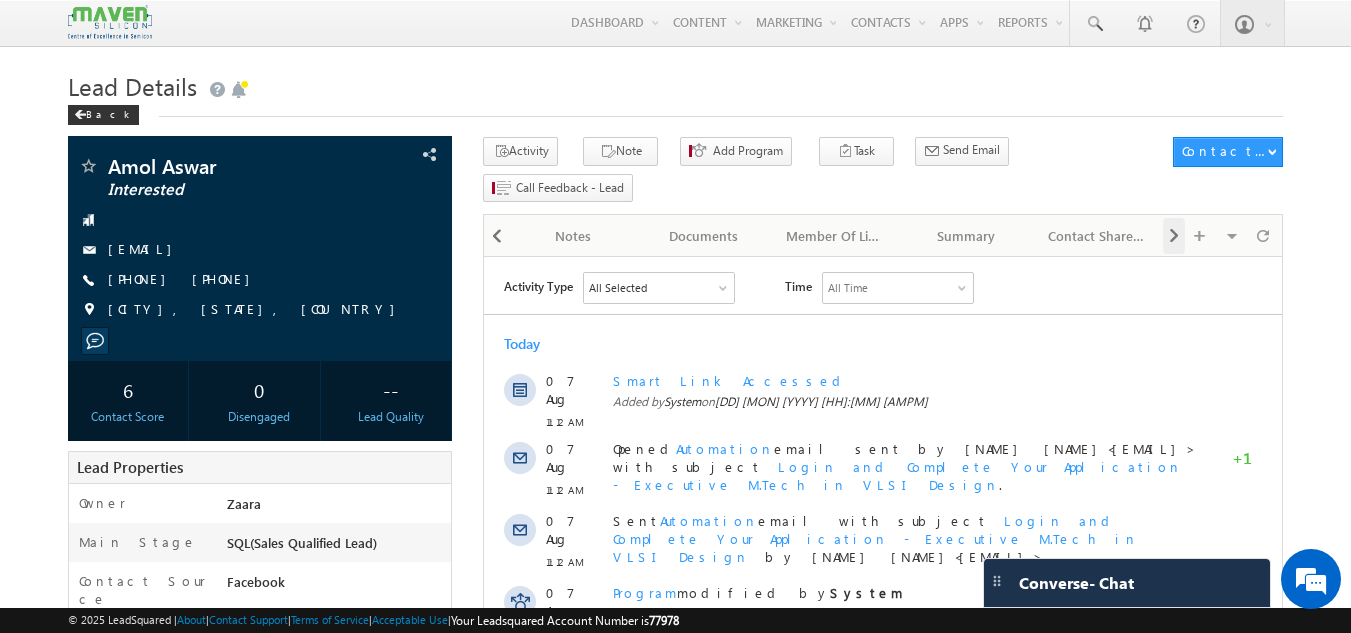 click at bounding box center [1174, 236] 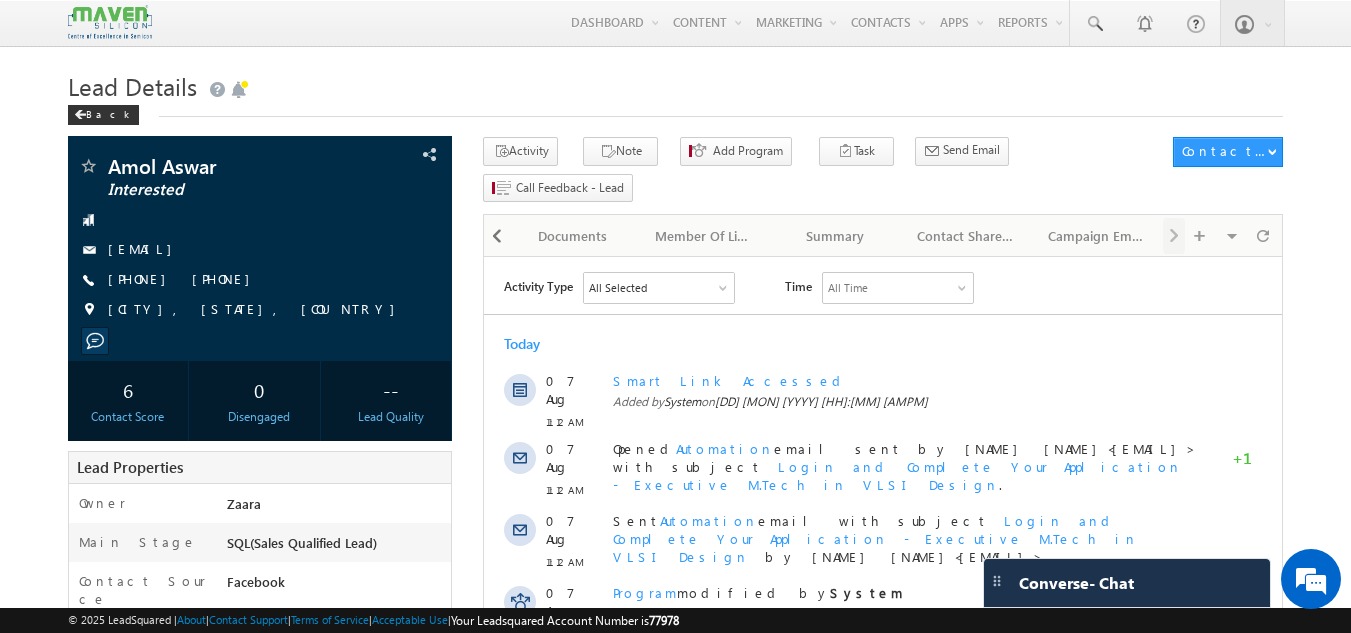 click on "Visible Tabs Activity History Default Contact Details Default Opportunities Default Tasks Default Interview Status Default Notes Default Documents Default Member Of Lists Default Summary Default Contact Share History Default Campaign Emails Default  Restore Default Tabs" at bounding box center [1221, 234] 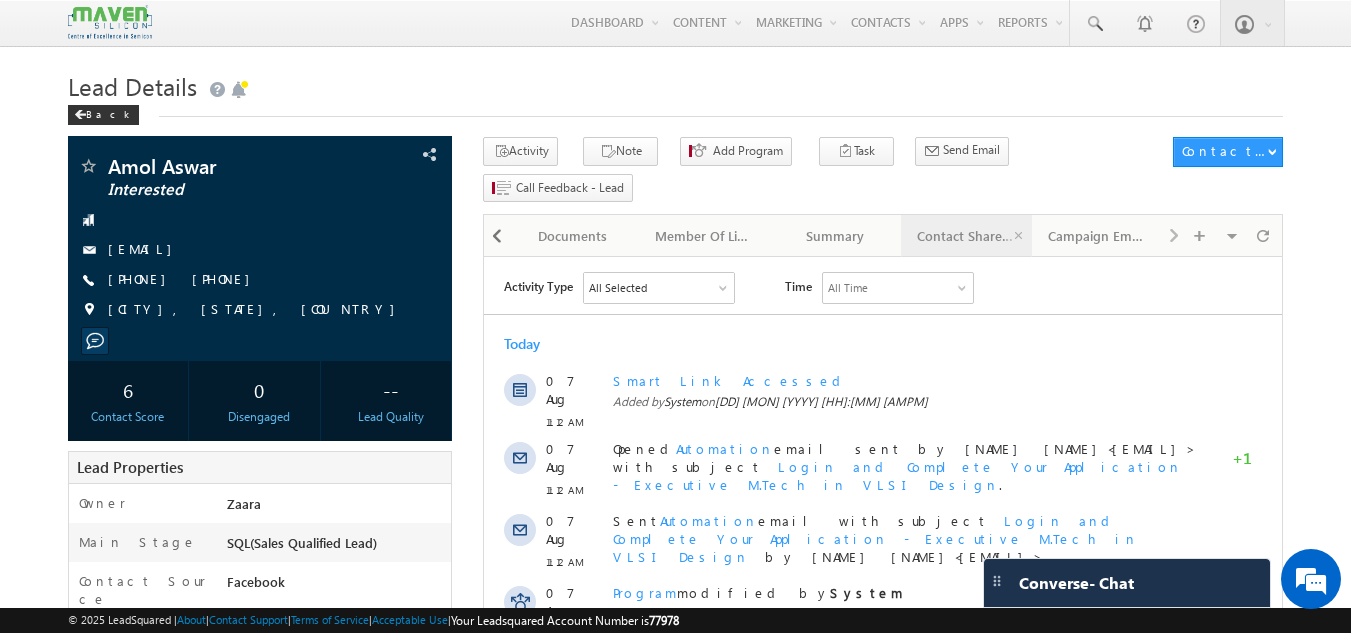 click on "Contact Share History" at bounding box center [966, 236] 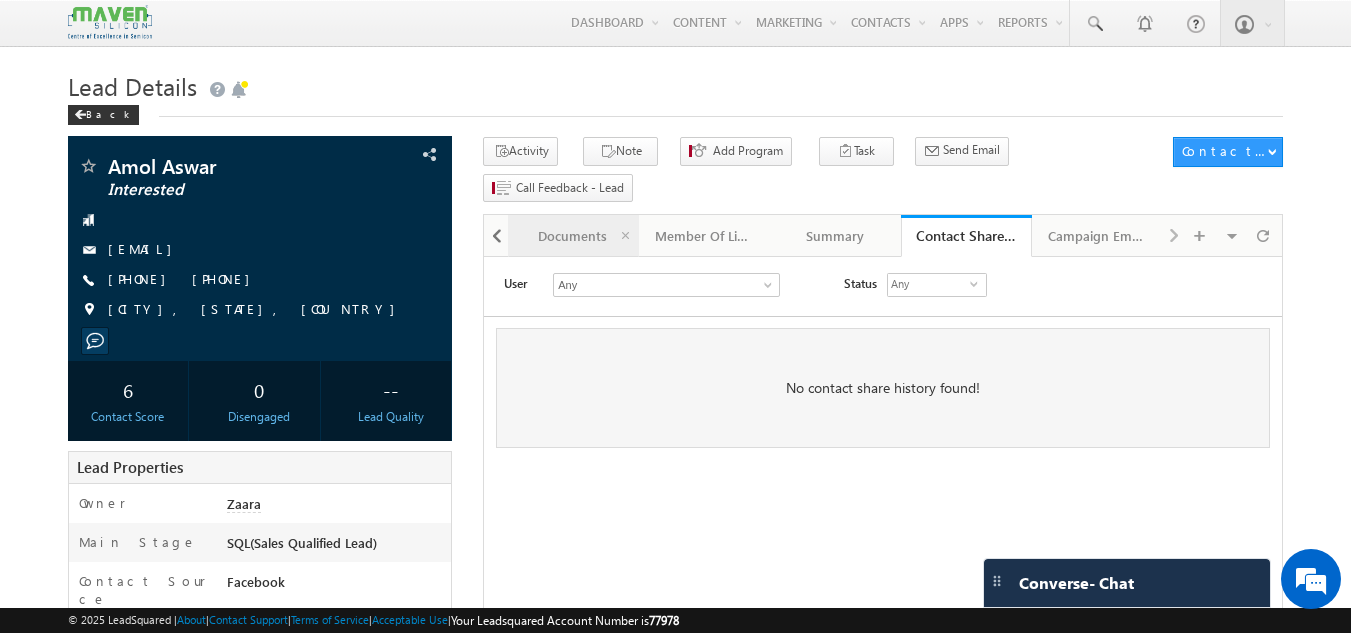 click on "Documents" at bounding box center [573, 236] 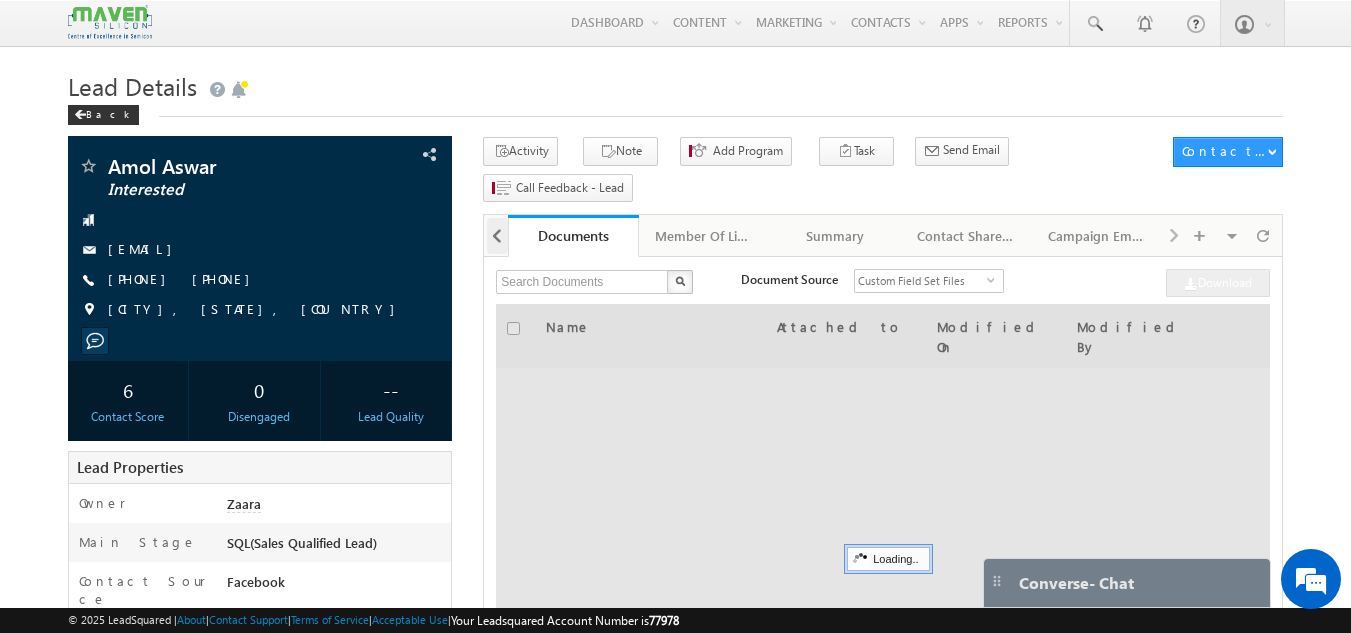 click at bounding box center (497, 236) 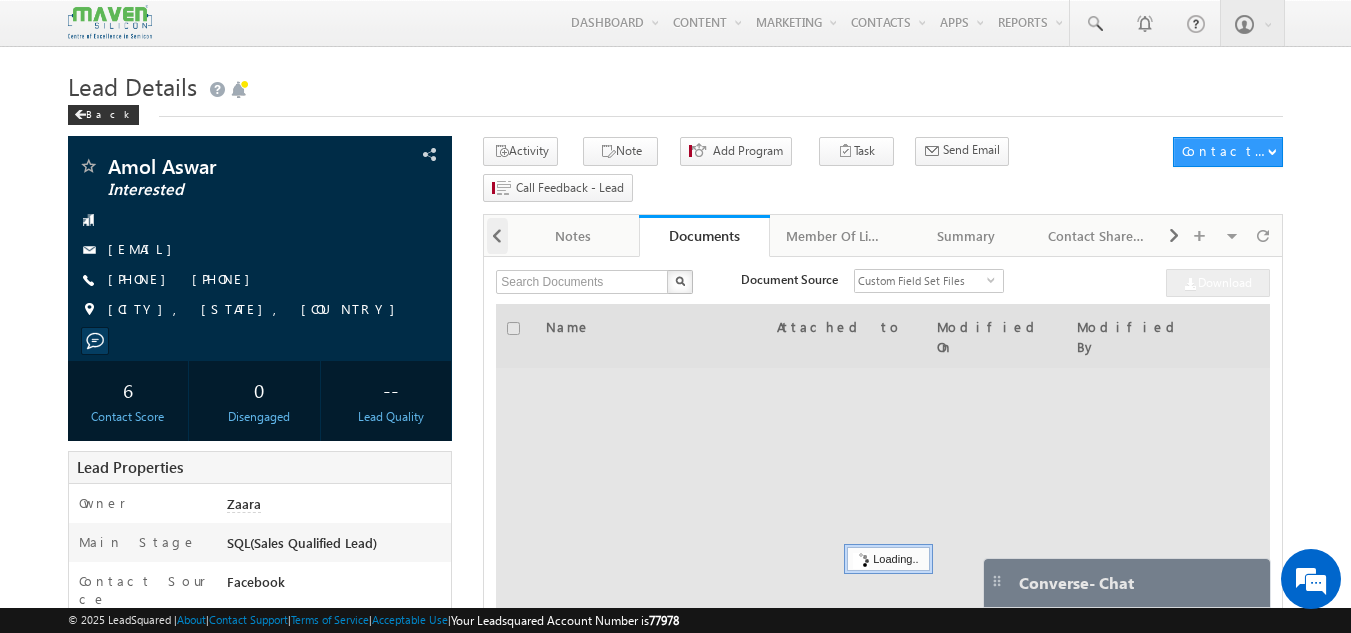 click at bounding box center [497, 236] 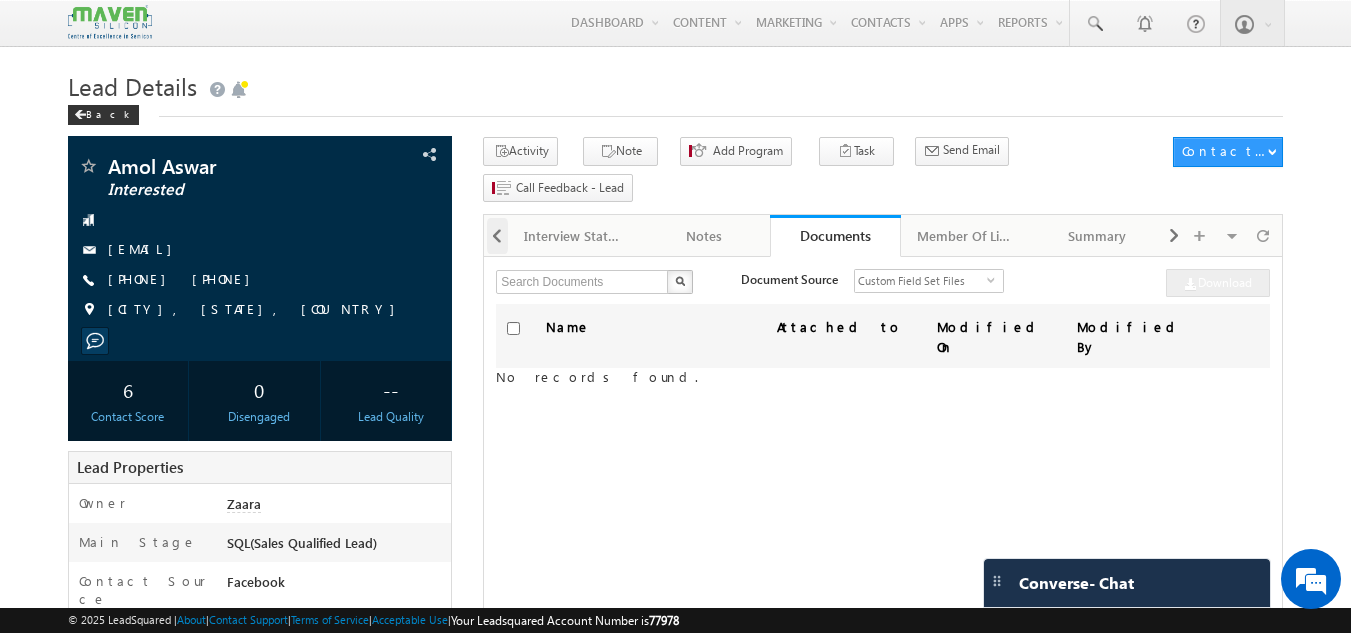 click at bounding box center [497, 236] 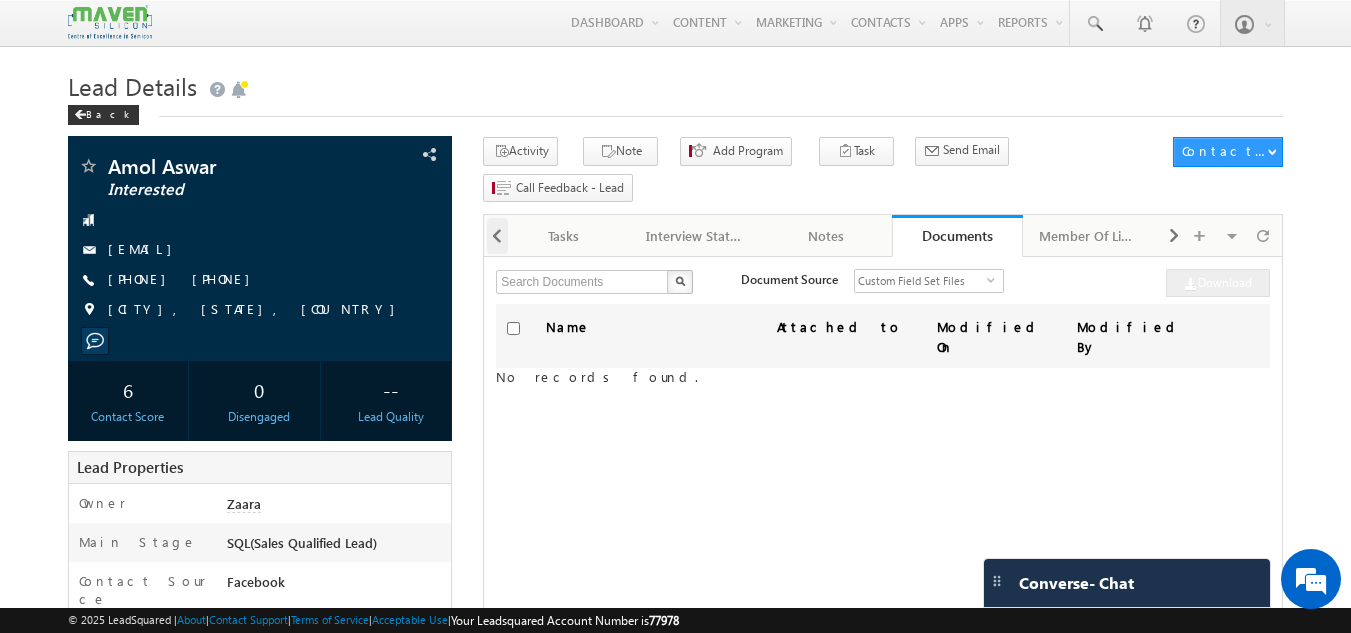 click at bounding box center [497, 236] 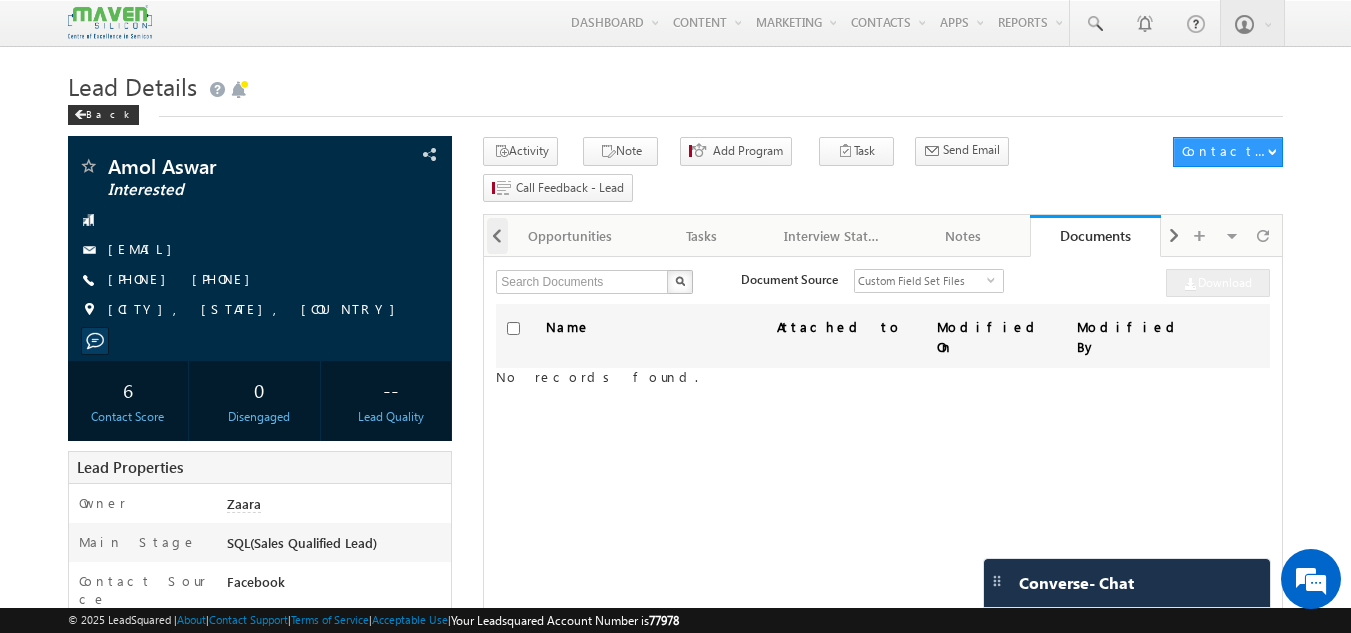 click at bounding box center [497, 236] 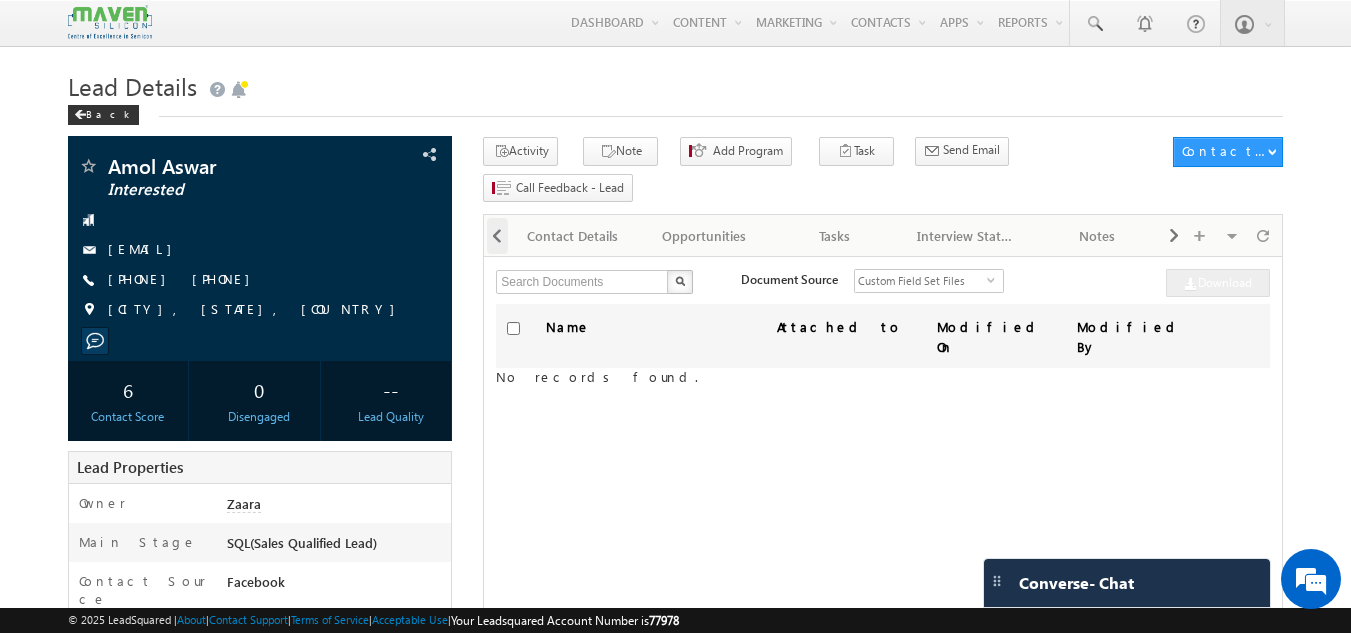 click at bounding box center (497, 236) 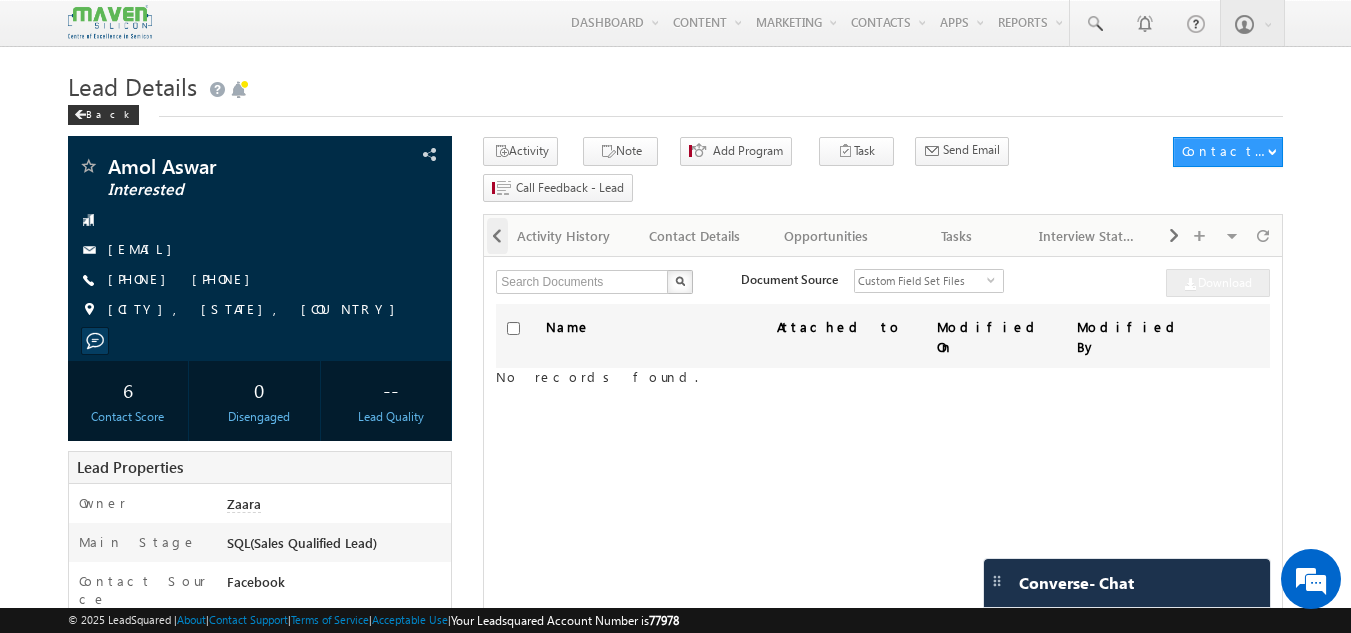click at bounding box center (496, 234) 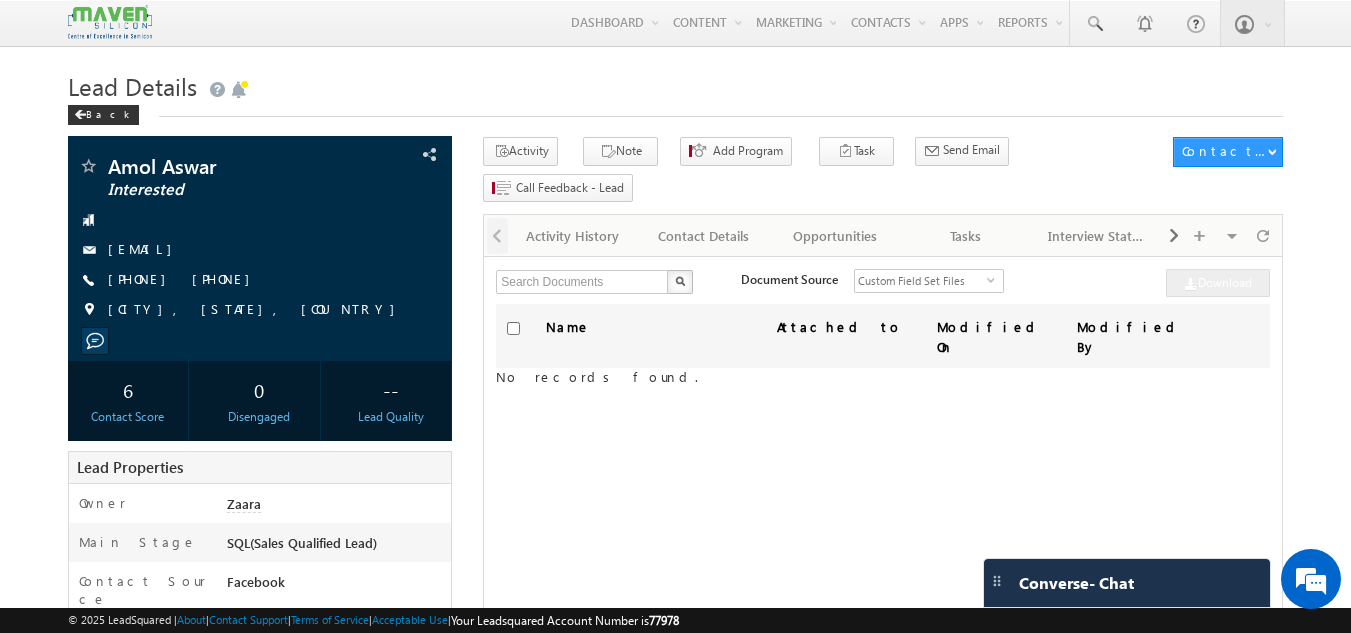 click at bounding box center [496, 234] 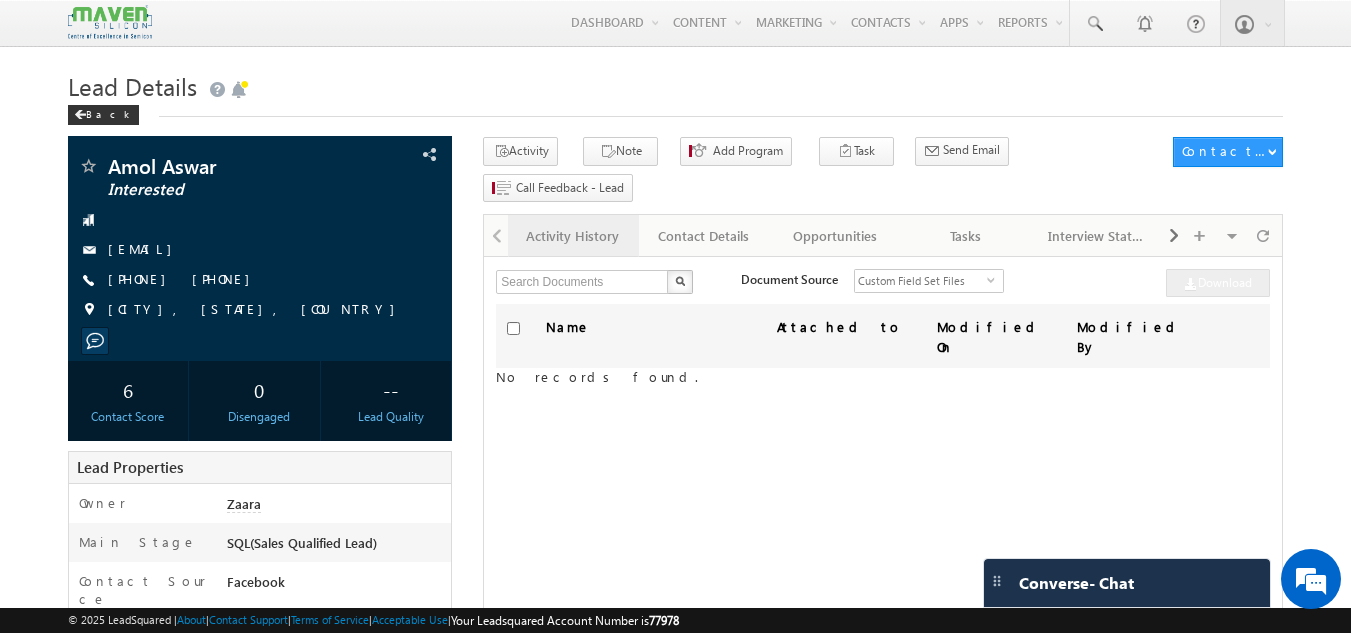 click on "Activity History" at bounding box center (572, 236) 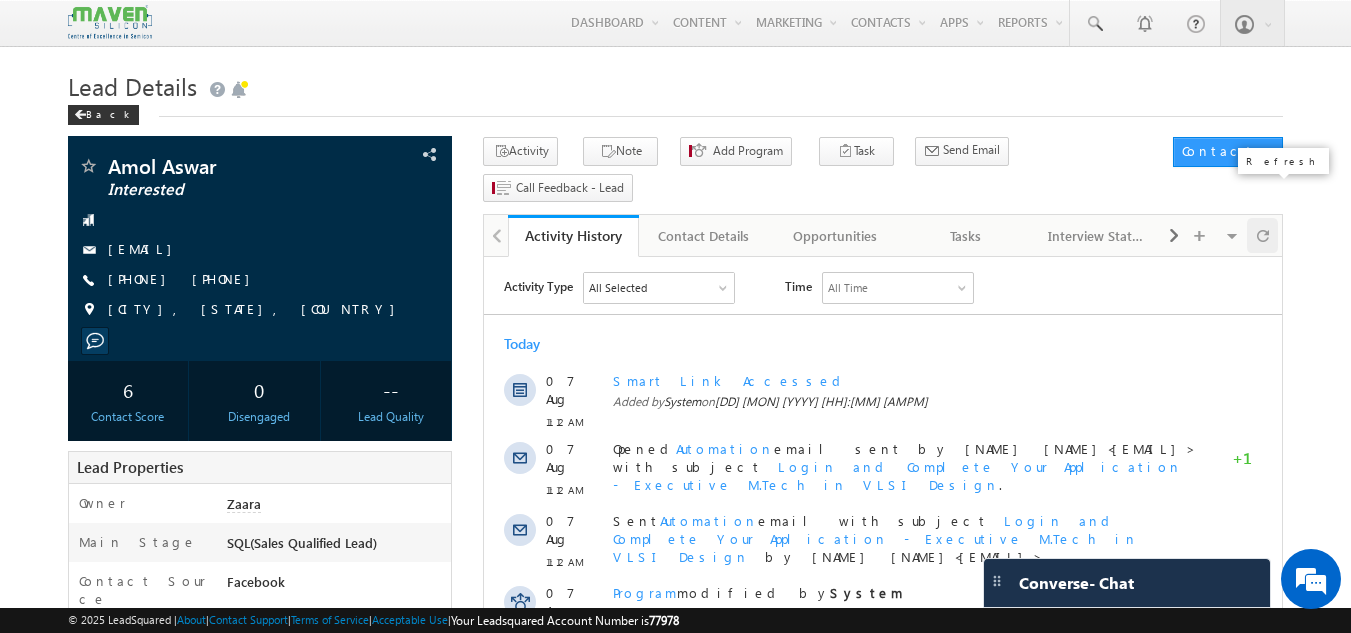 click at bounding box center (1262, 235) 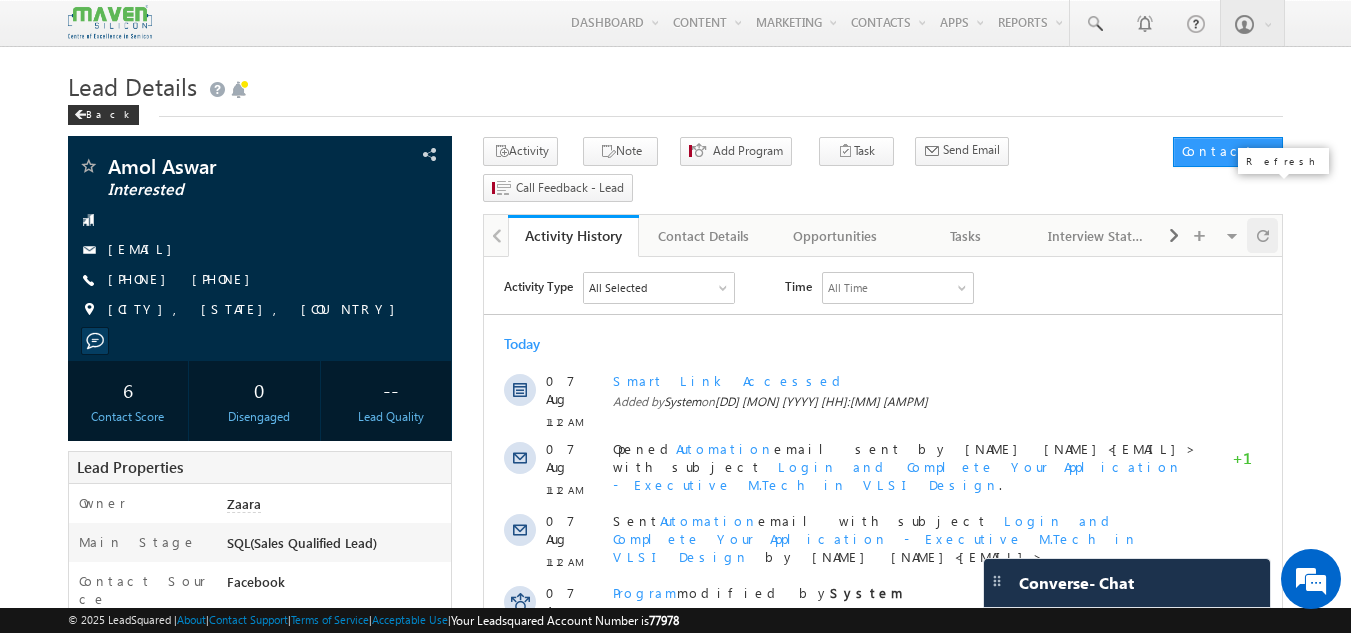 scroll, scrollTop: 0, scrollLeft: 0, axis: both 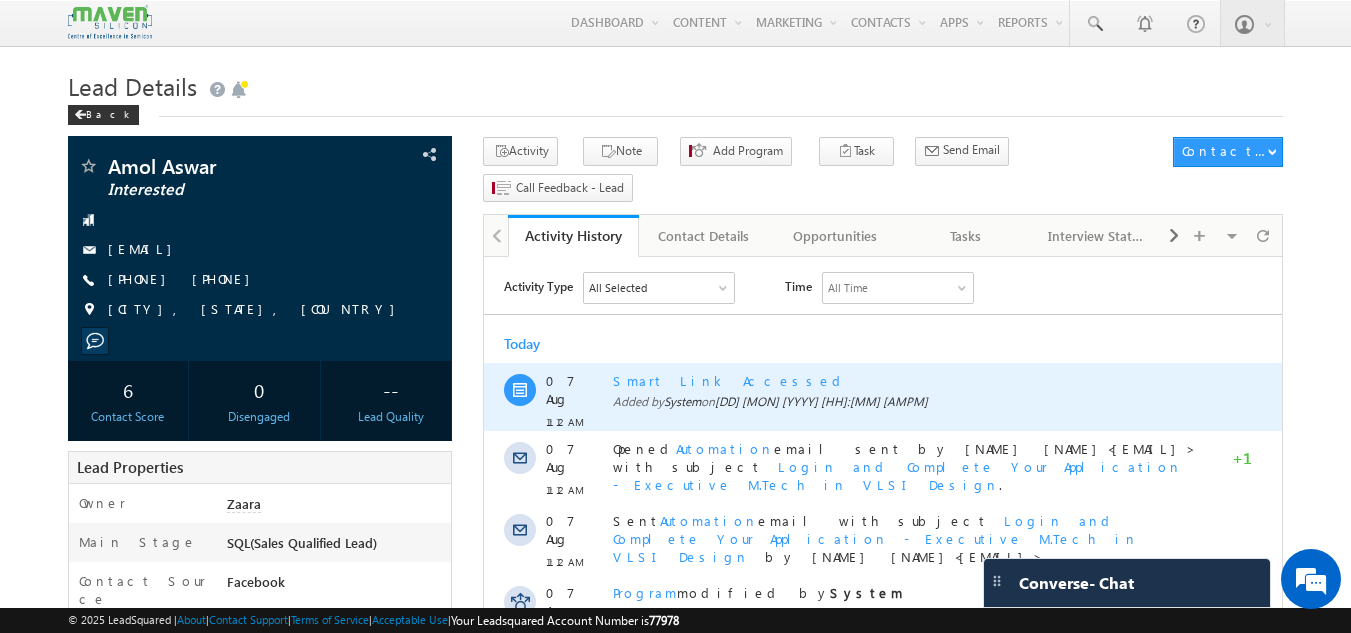 click on "Smart Link Accessed" at bounding box center [905, 381] 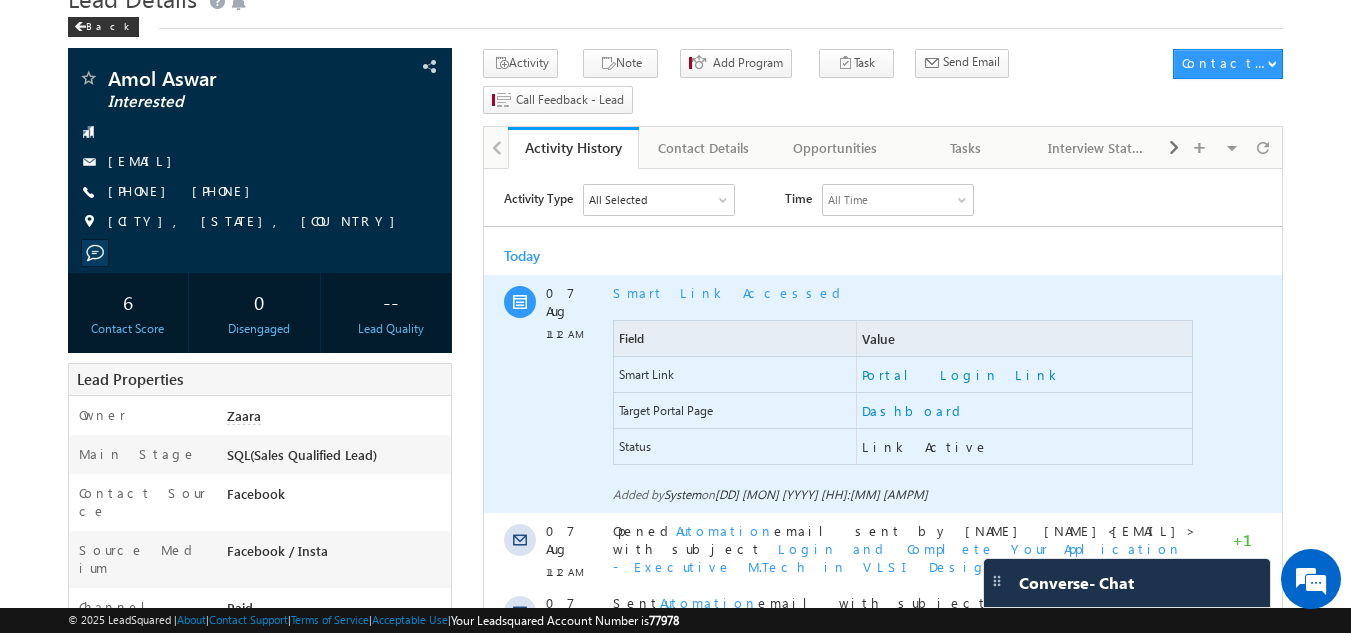 scroll, scrollTop: 200, scrollLeft: 0, axis: vertical 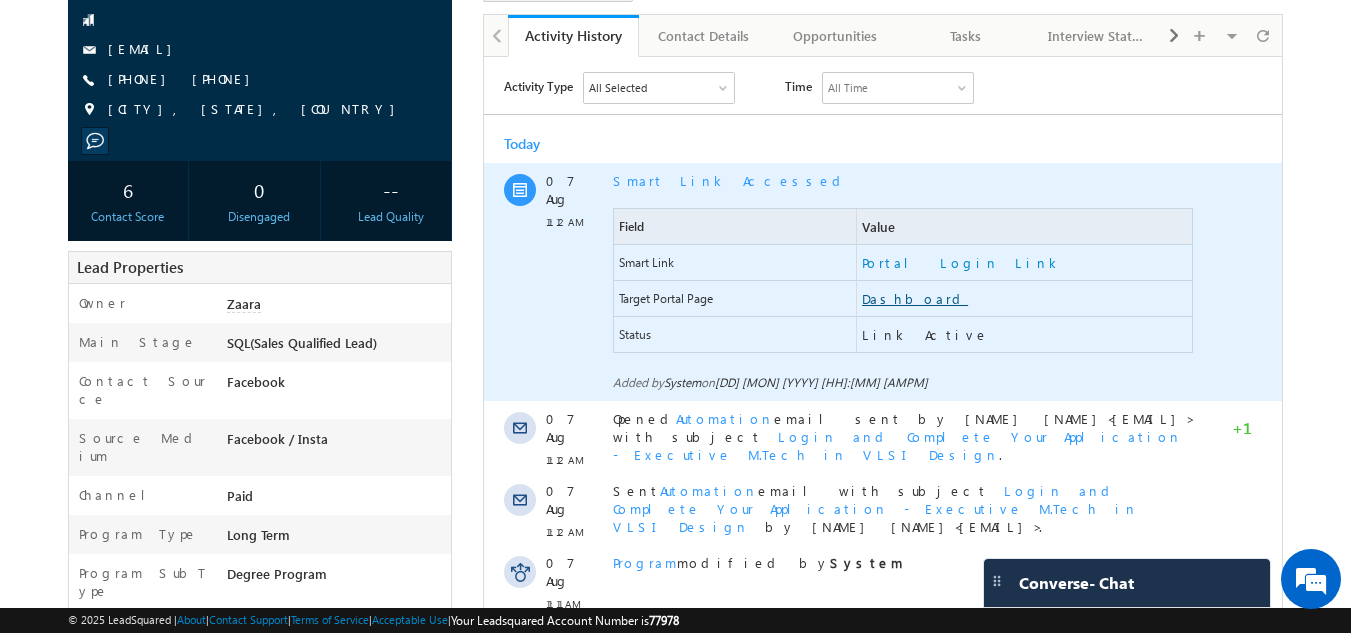 click on "Dashboard" at bounding box center (915, 299) 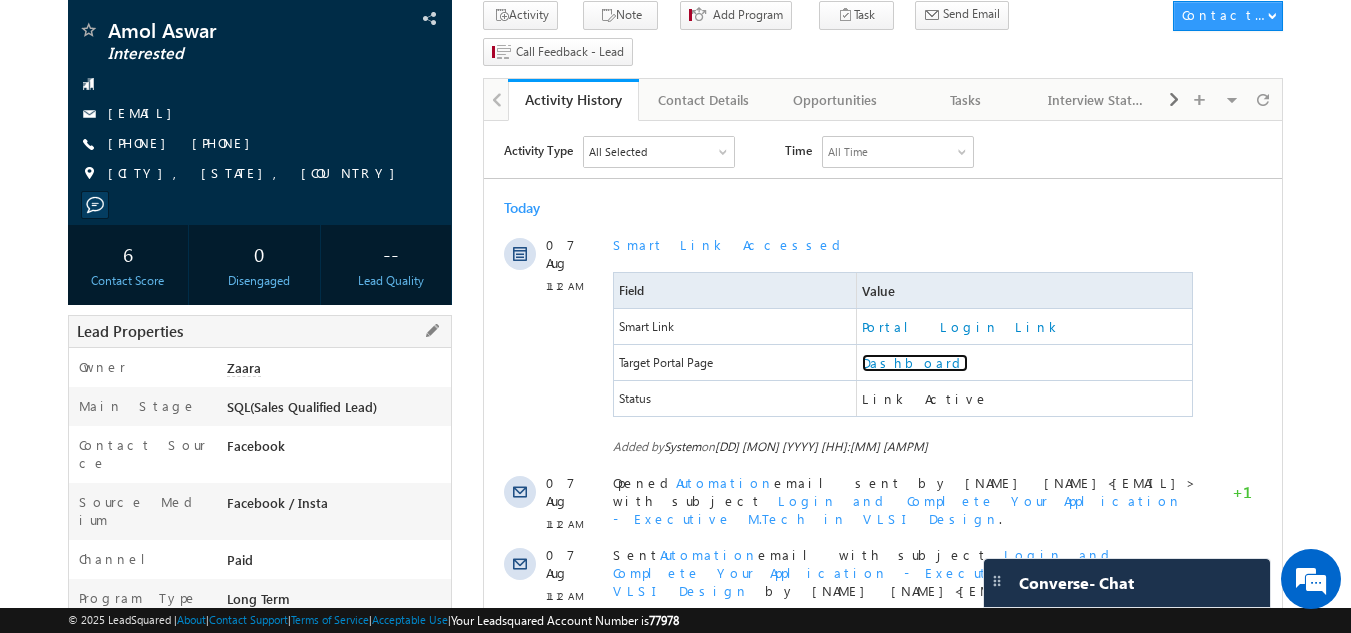 scroll, scrollTop: 0, scrollLeft: 0, axis: both 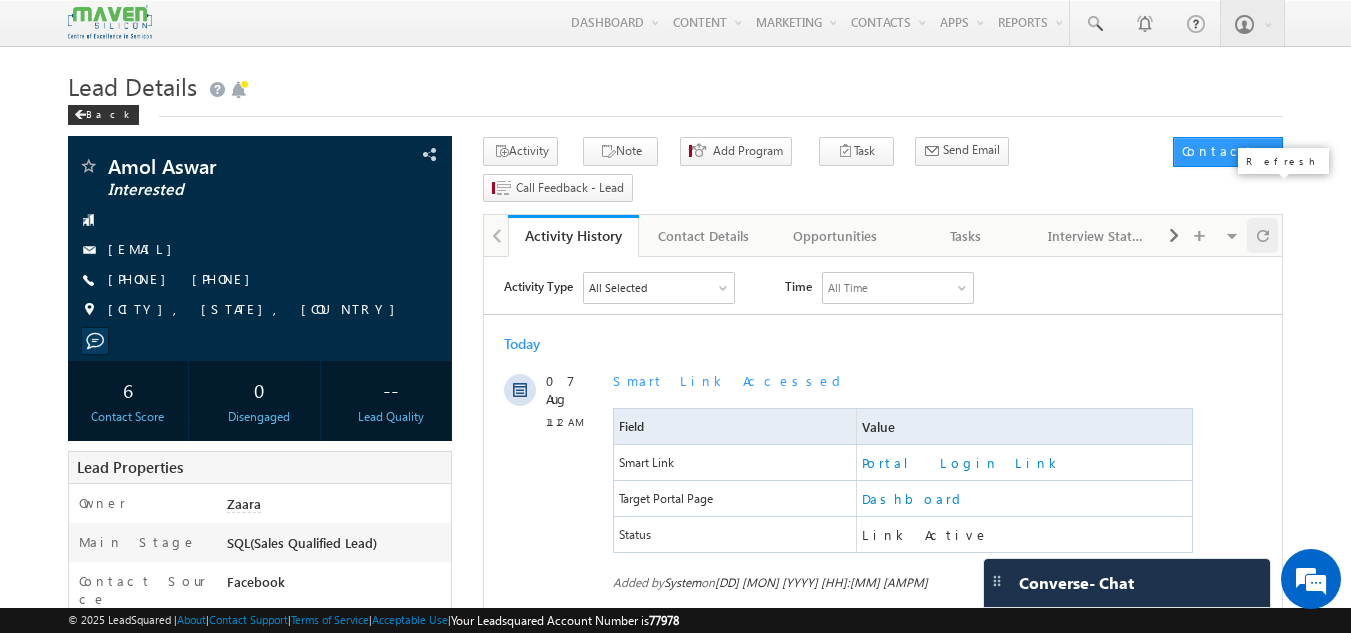 click at bounding box center (1262, 235) 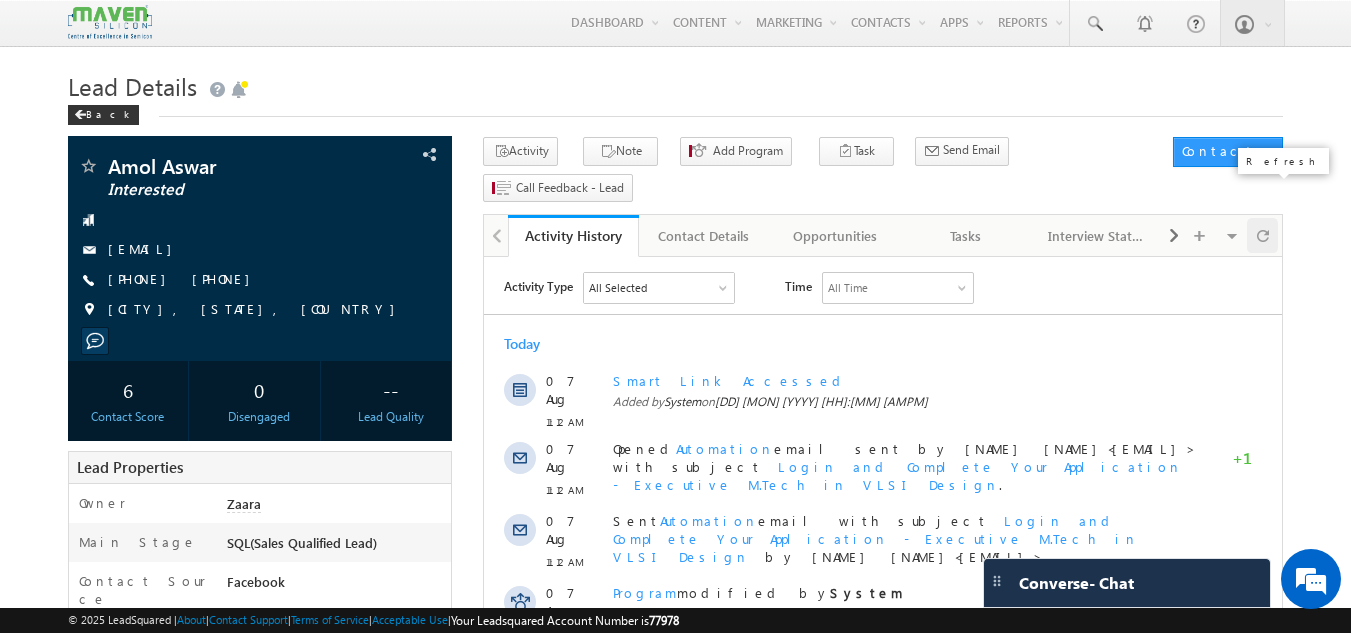 scroll, scrollTop: 0, scrollLeft: 0, axis: both 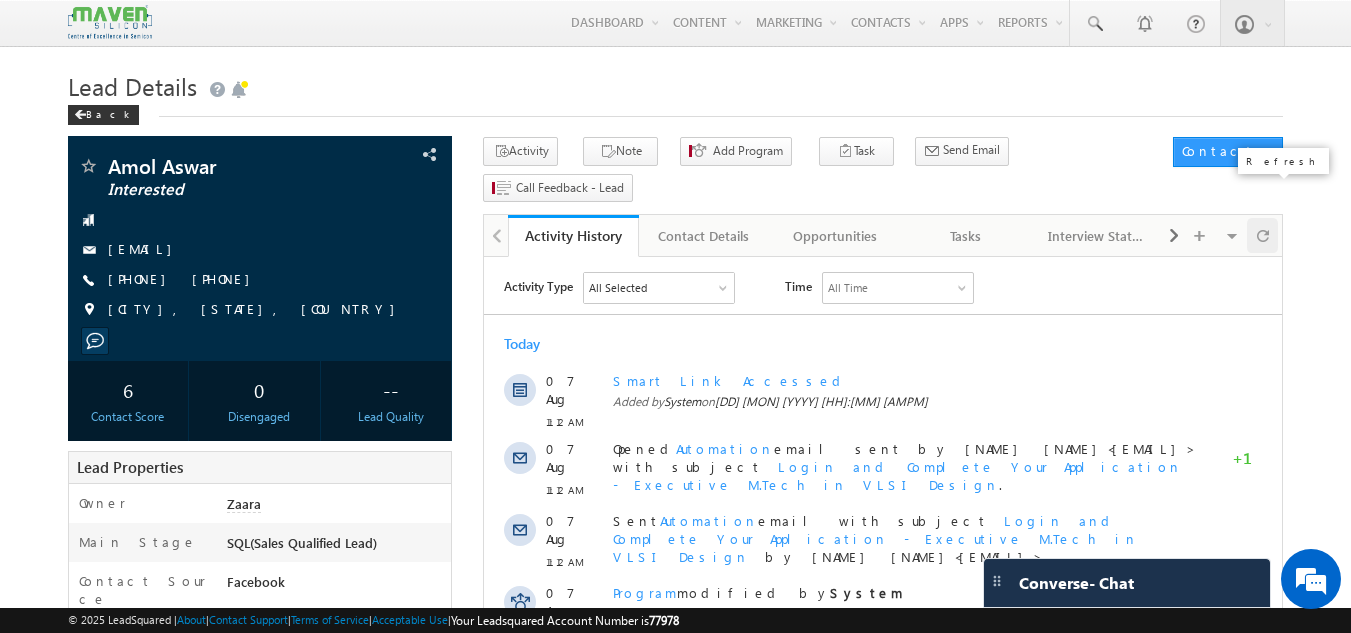 click at bounding box center [1263, 235] 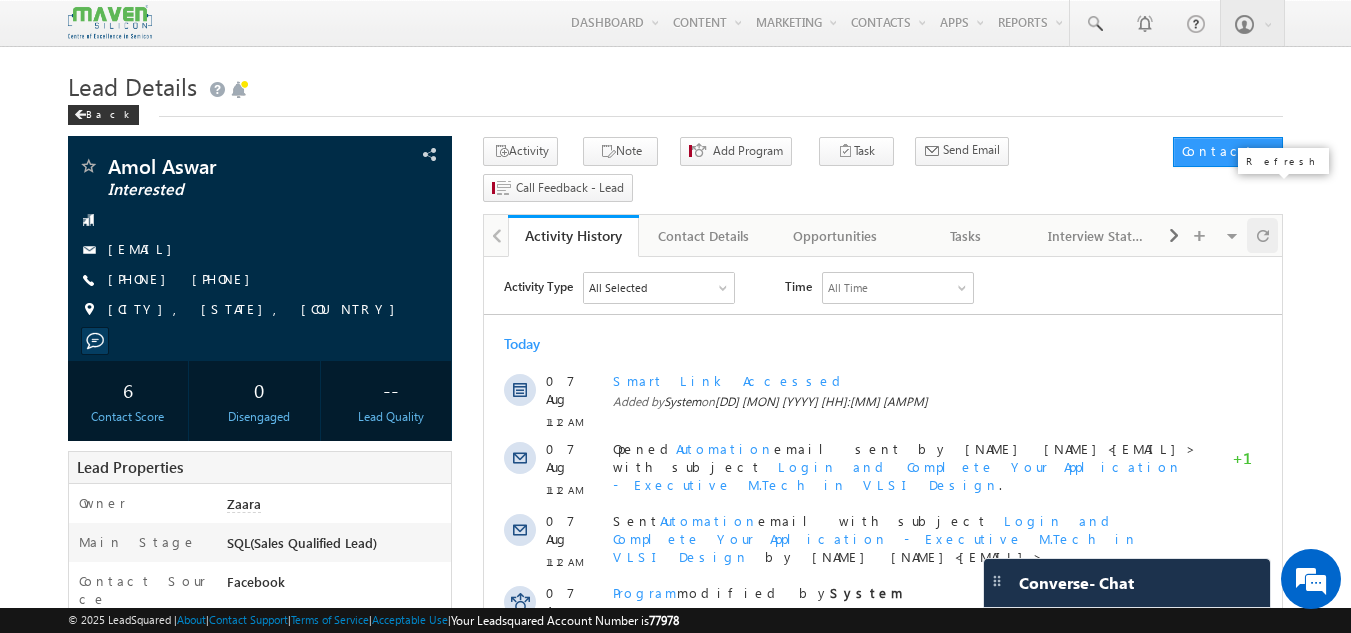 click at bounding box center [1263, 235] 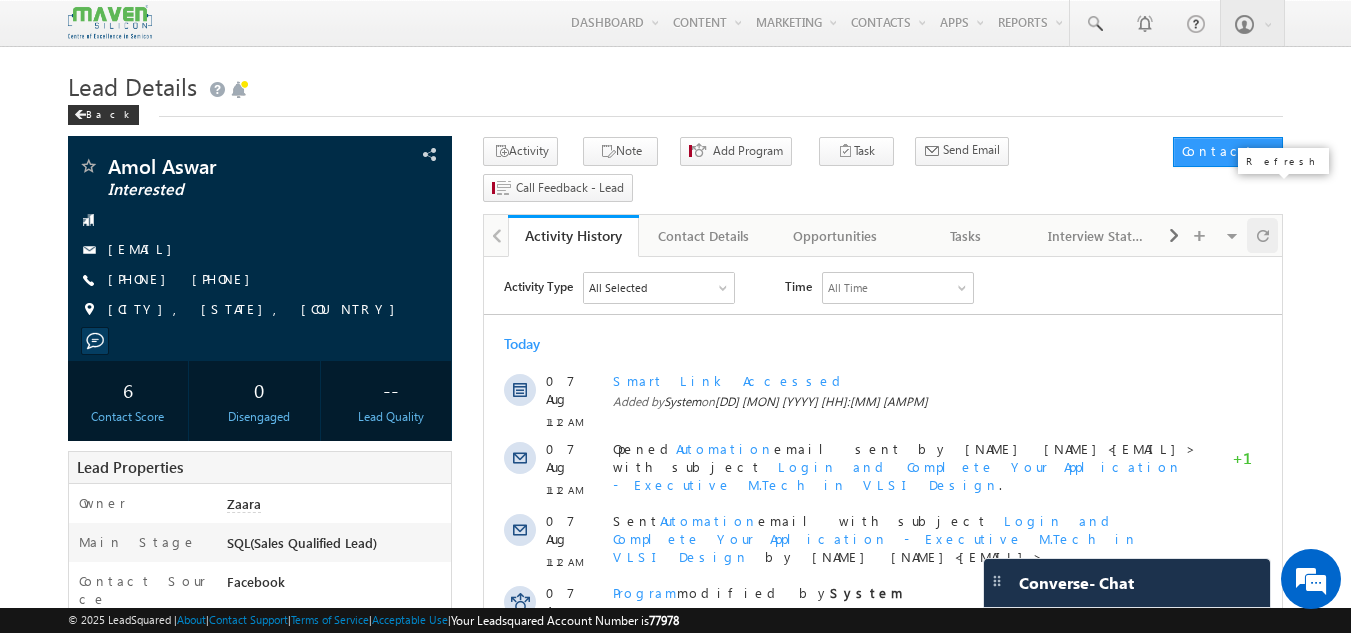 scroll, scrollTop: 0, scrollLeft: 0, axis: both 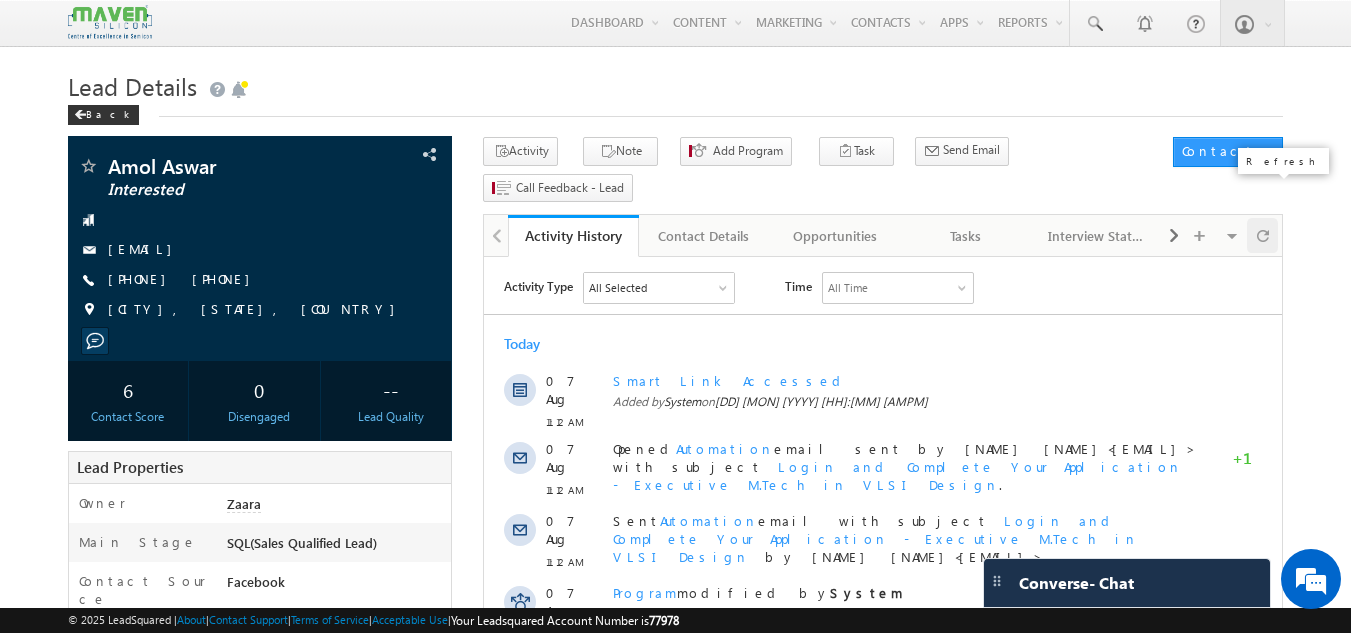 click at bounding box center (1263, 235) 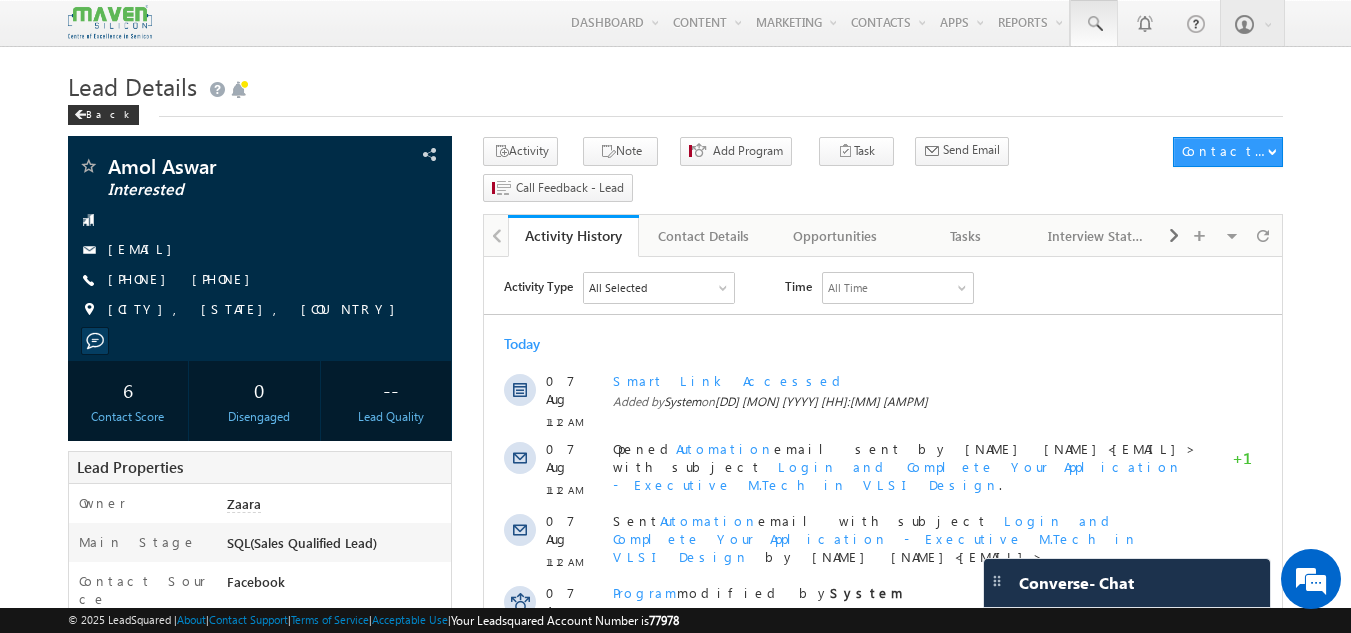 scroll, scrollTop: 0, scrollLeft: 0, axis: both 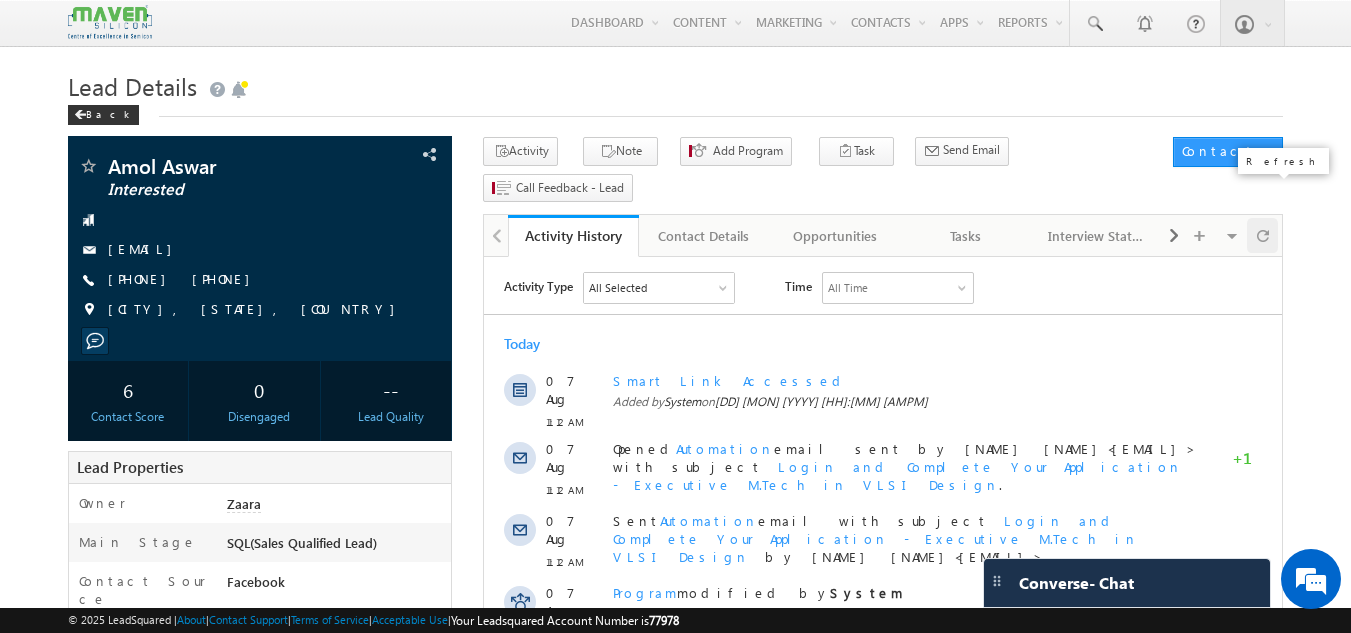 click at bounding box center [1263, 235] 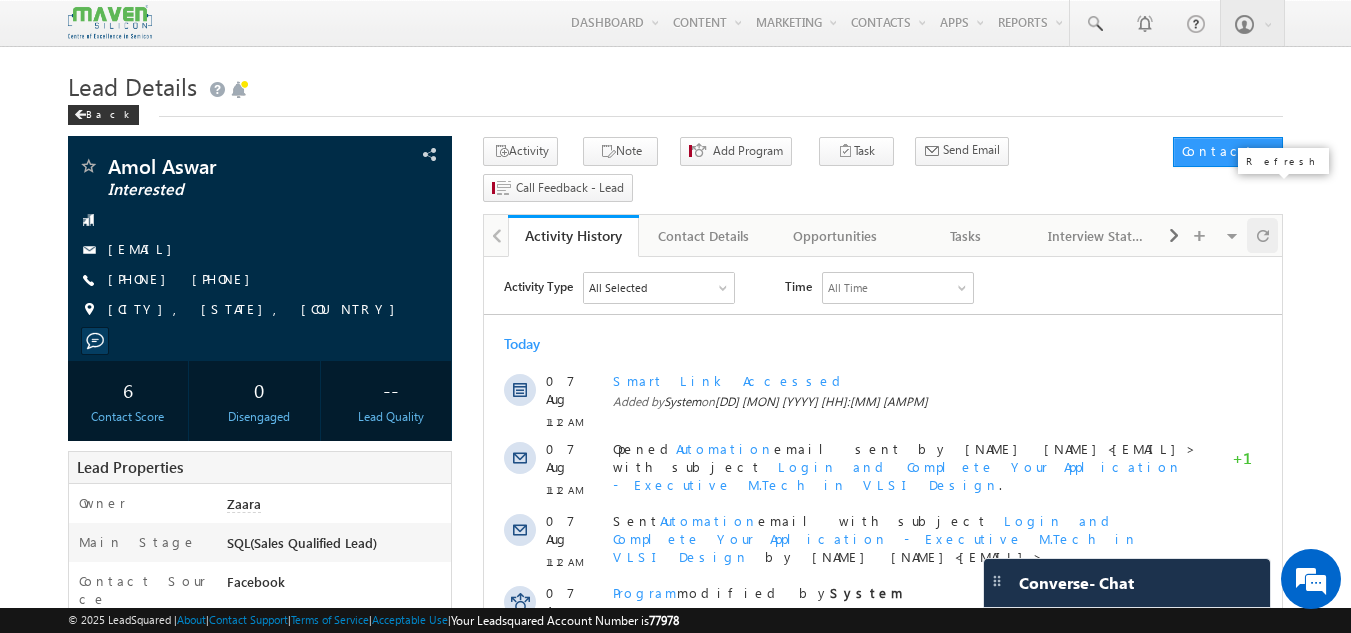 scroll, scrollTop: 0, scrollLeft: 0, axis: both 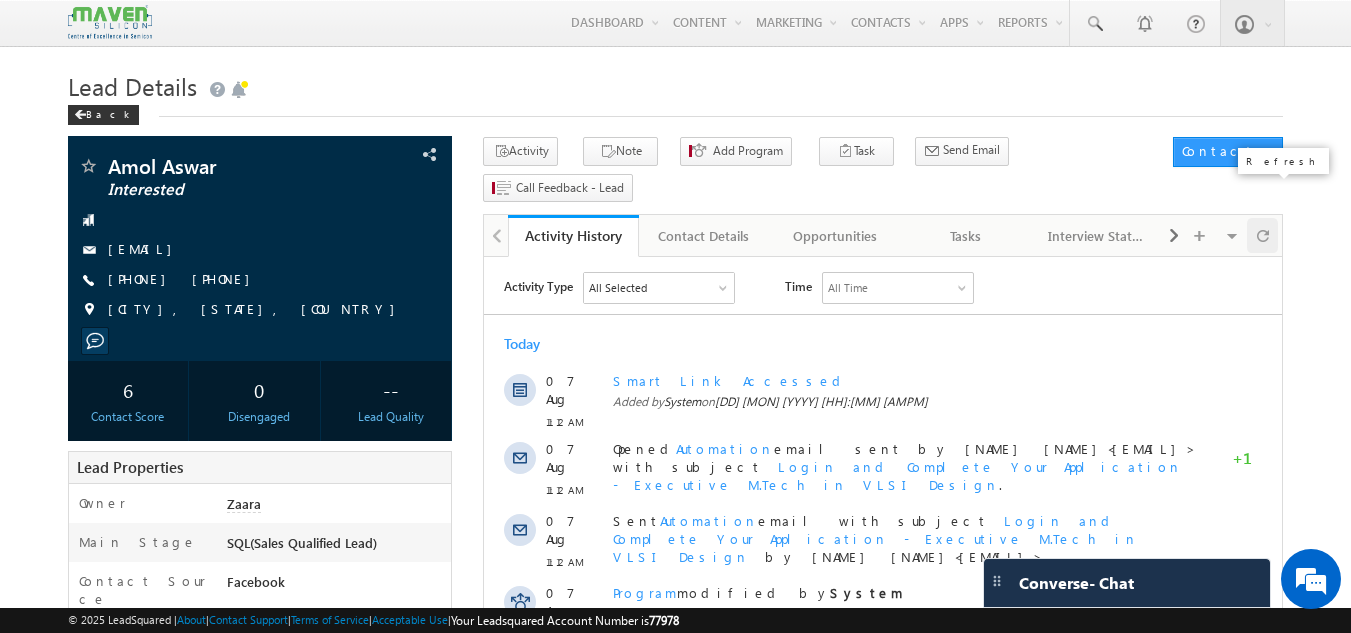 click at bounding box center [1263, 235] 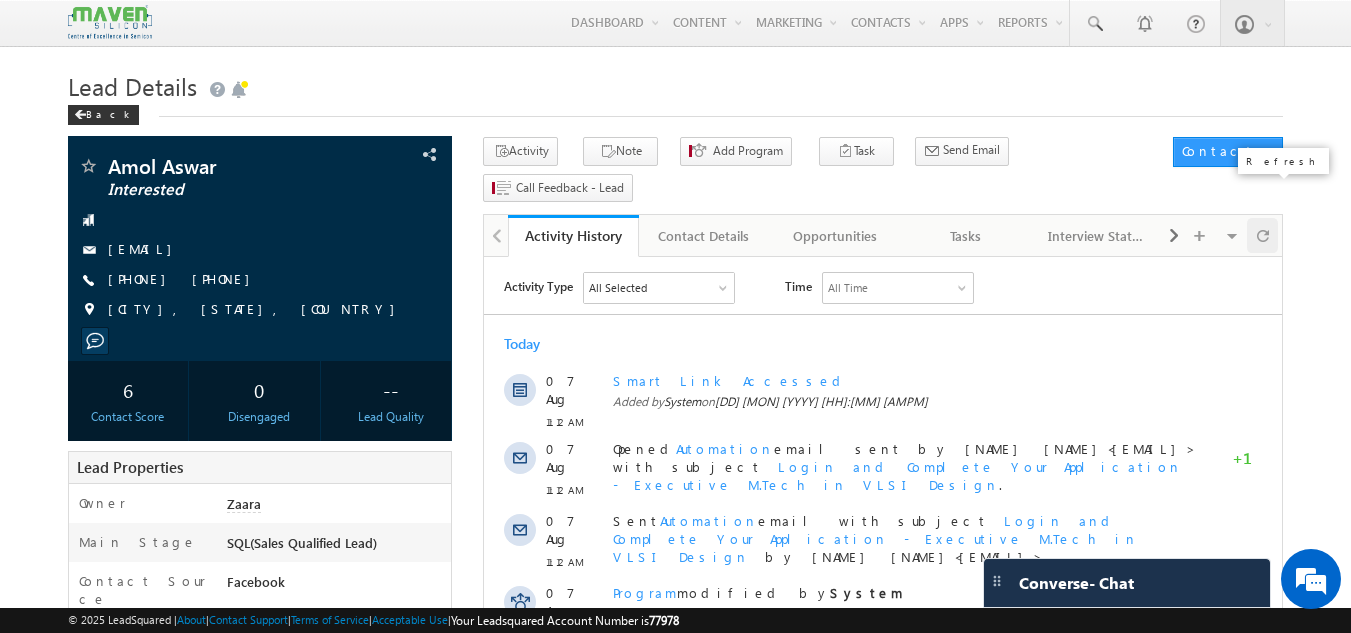 scroll, scrollTop: 0, scrollLeft: 0, axis: both 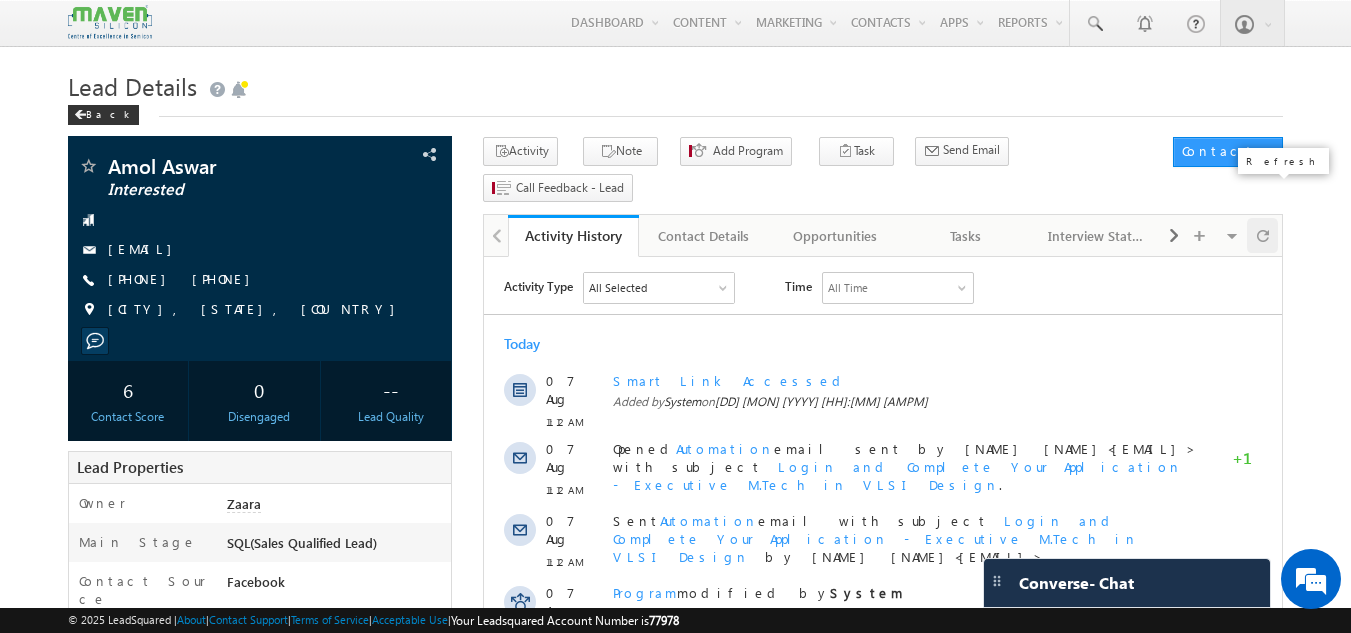 click at bounding box center [1263, 235] 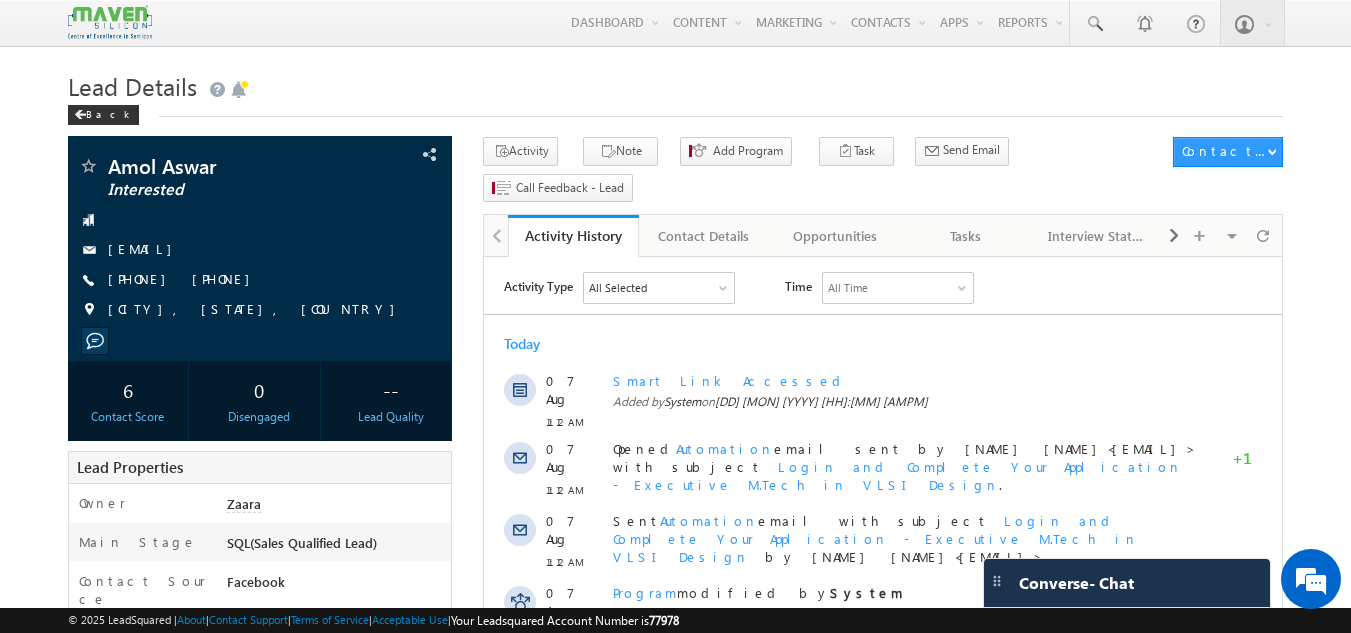 scroll, scrollTop: 0, scrollLeft: 0, axis: both 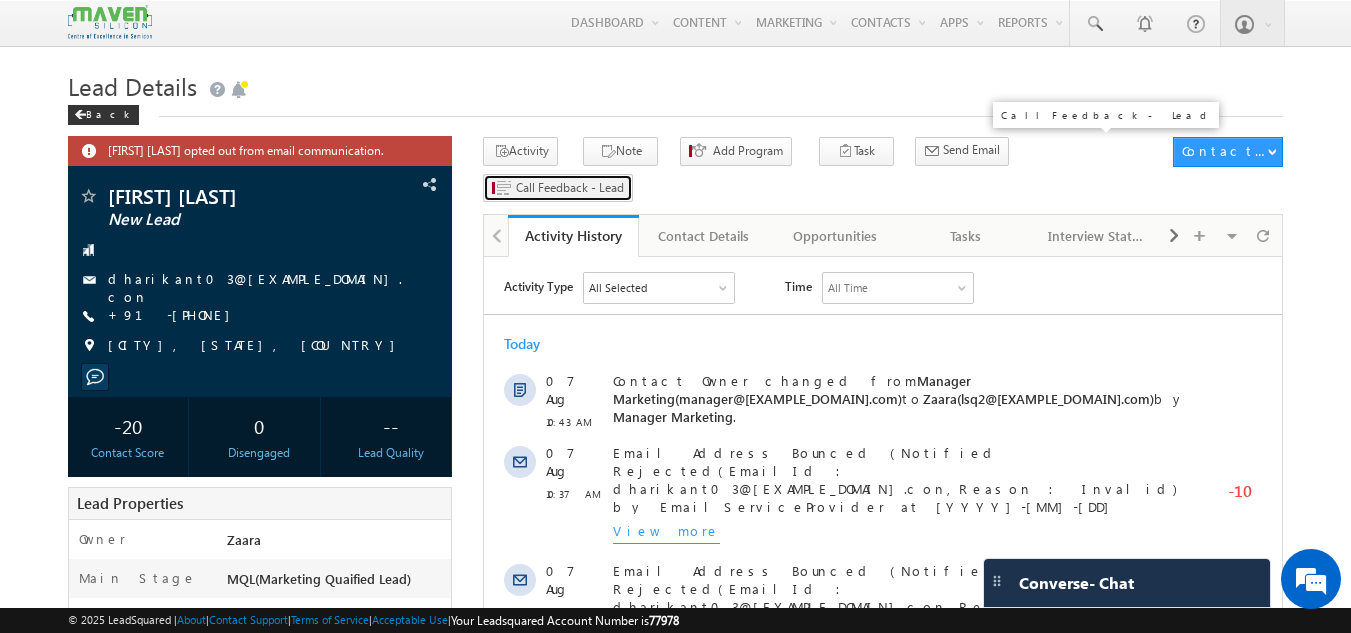 click on "Call Feedback - Lead" at bounding box center [570, 188] 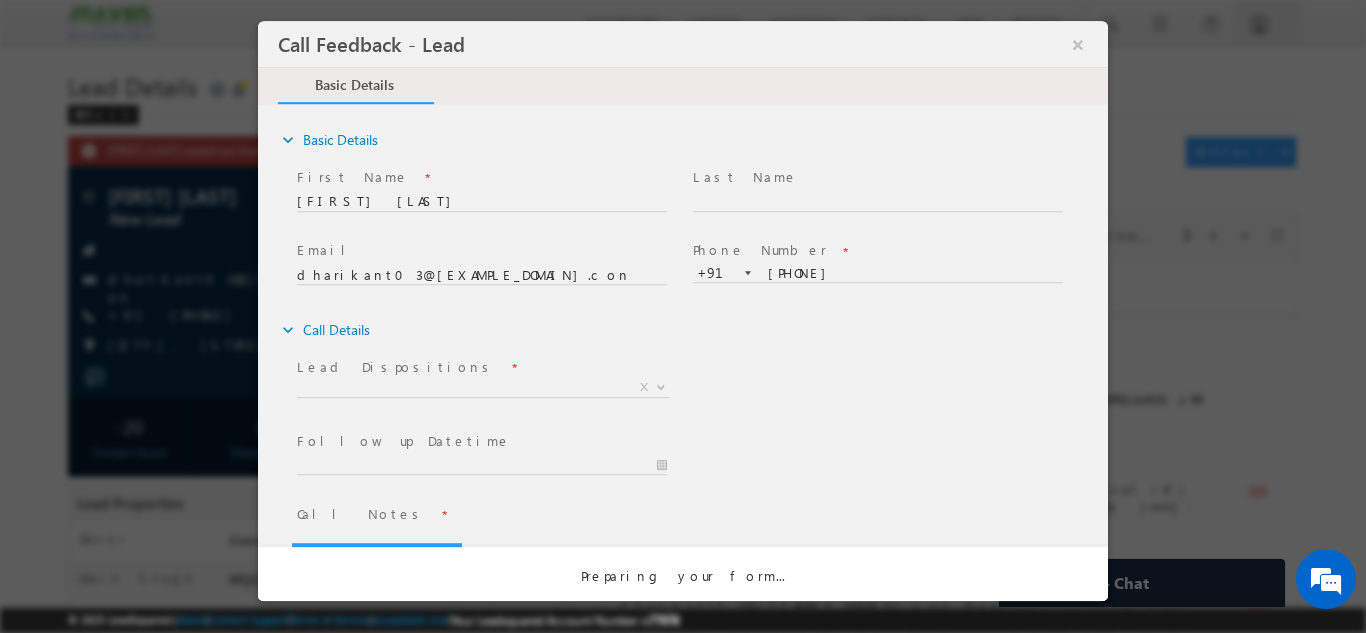 scroll, scrollTop: 0, scrollLeft: 0, axis: both 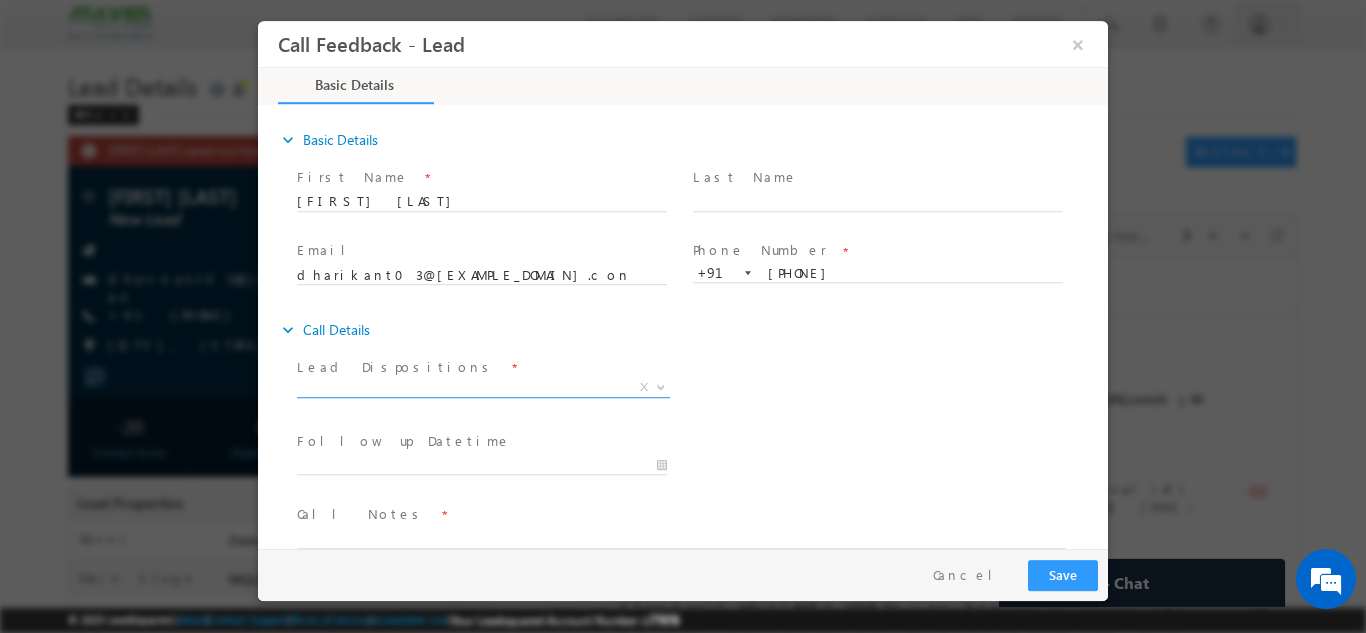 click on "X" at bounding box center [483, 387] 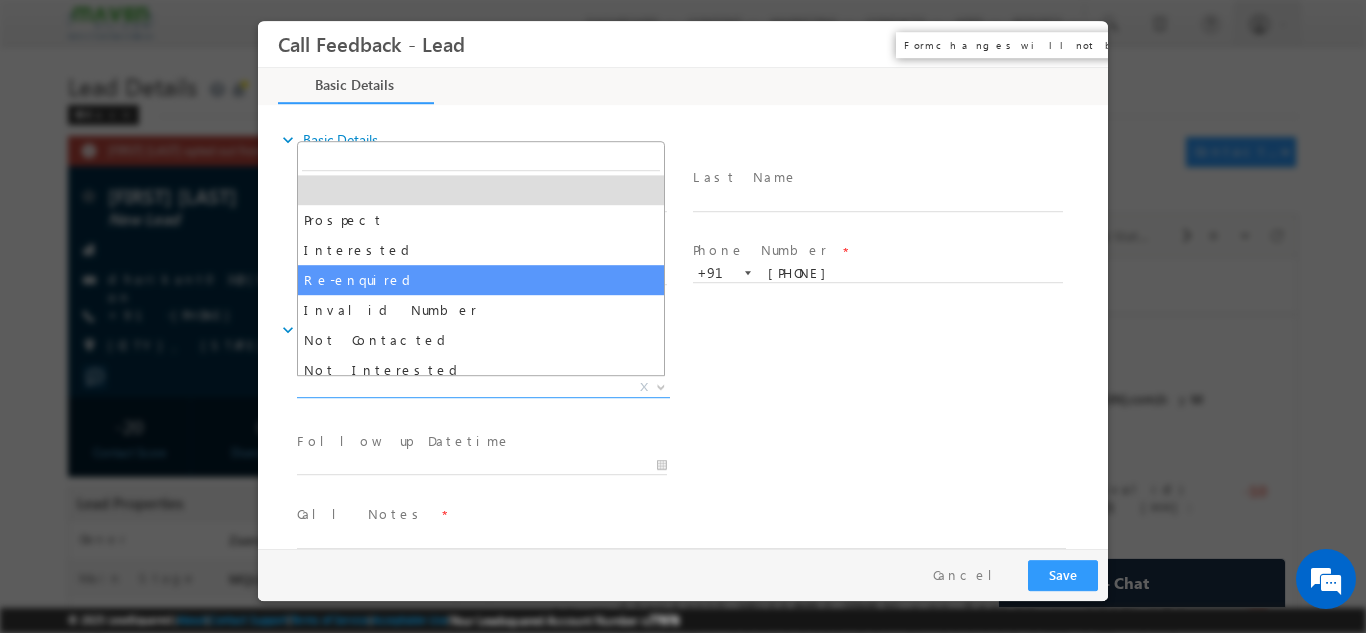 click on "×" at bounding box center [1078, 43] 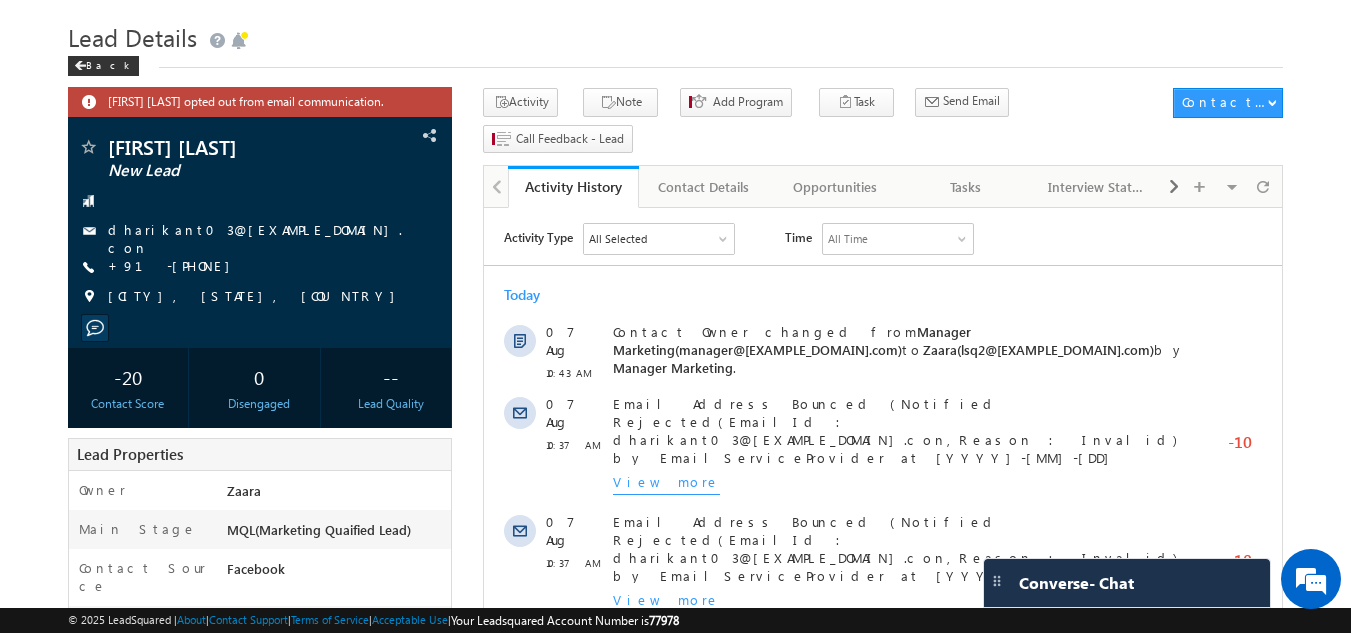 scroll, scrollTop: 0, scrollLeft: 0, axis: both 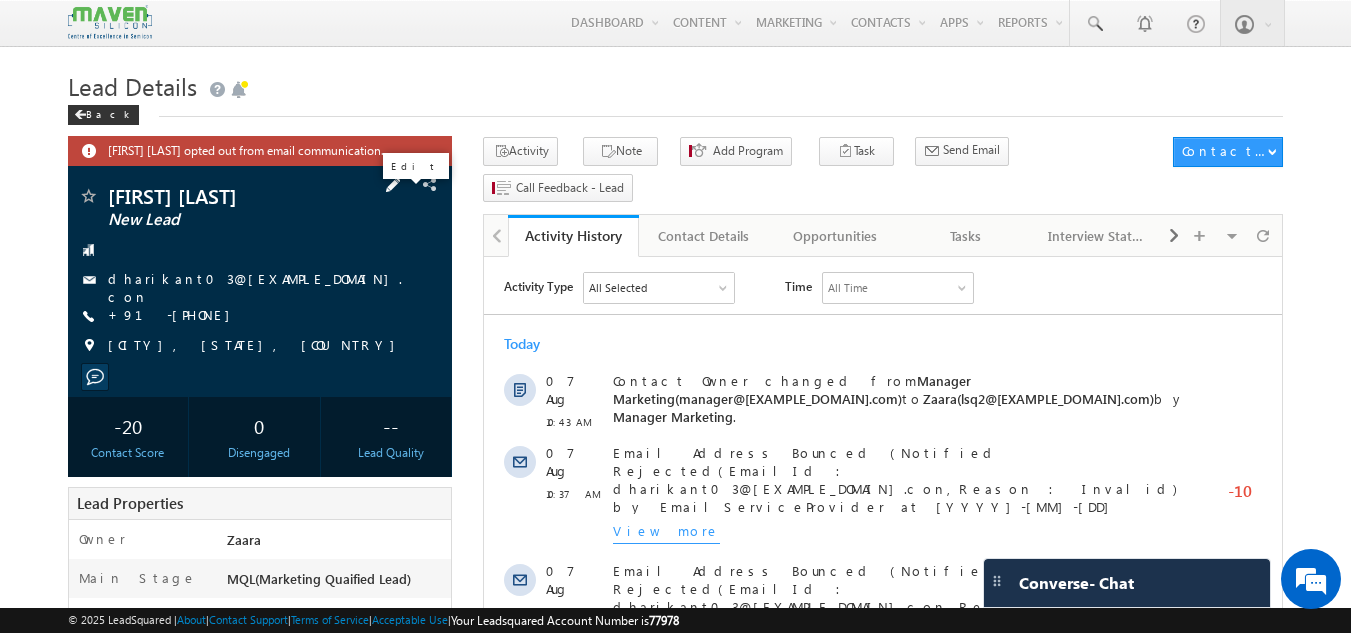 click at bounding box center [393, 185] 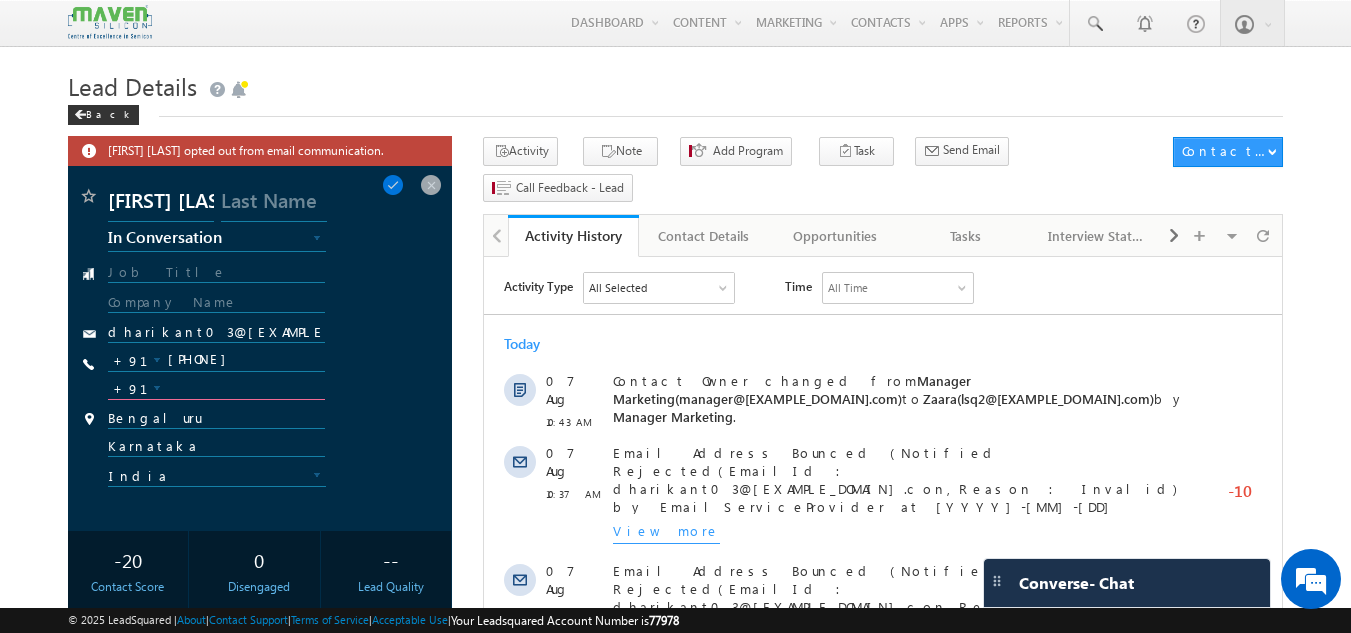 click at bounding box center [217, 388] 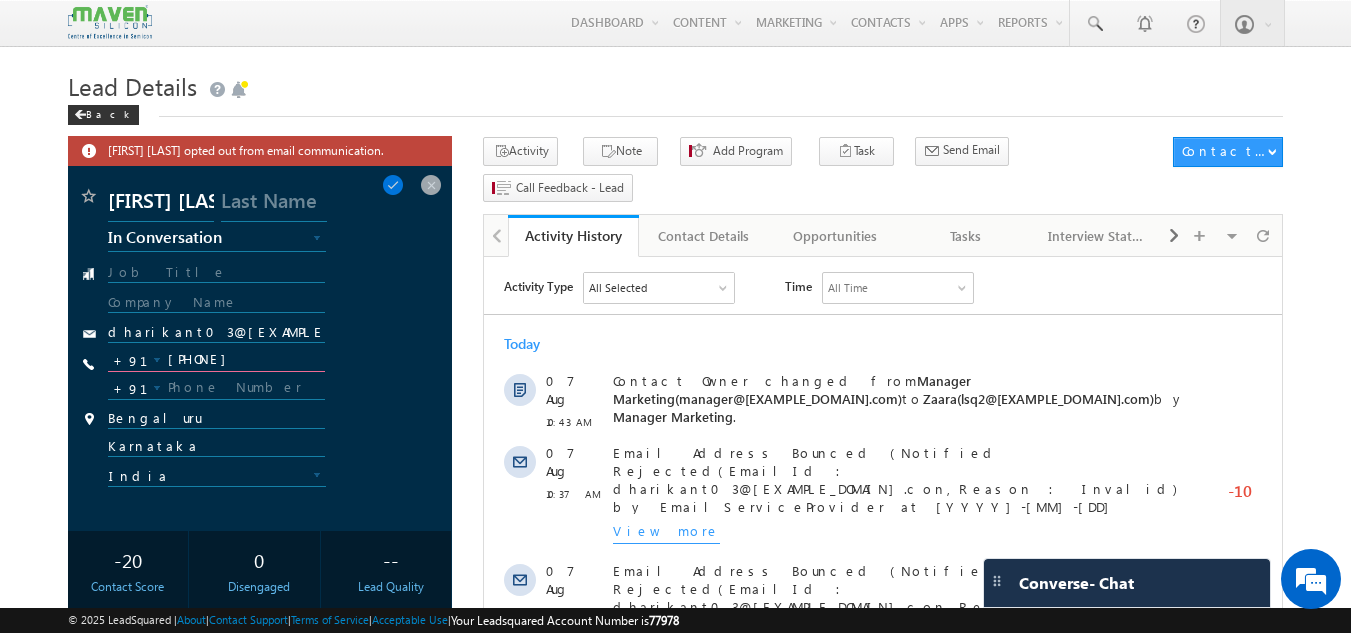 click on "9590310871" at bounding box center (217, 360) 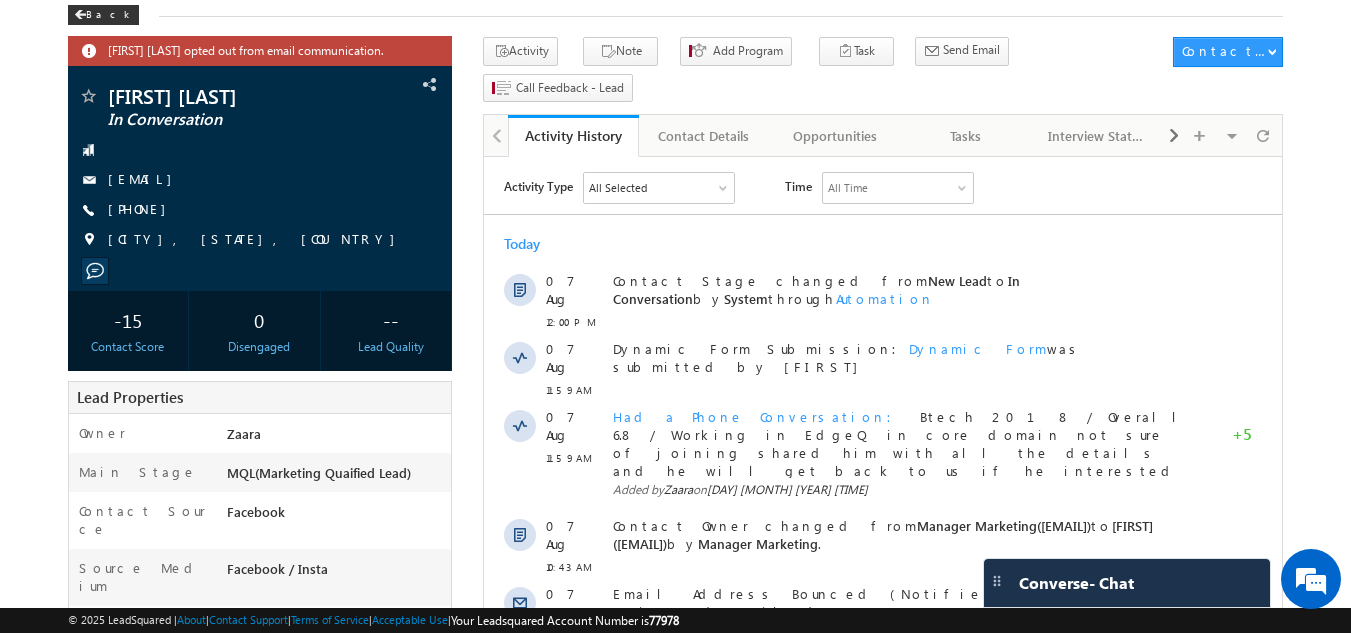 scroll, scrollTop: 0, scrollLeft: 0, axis: both 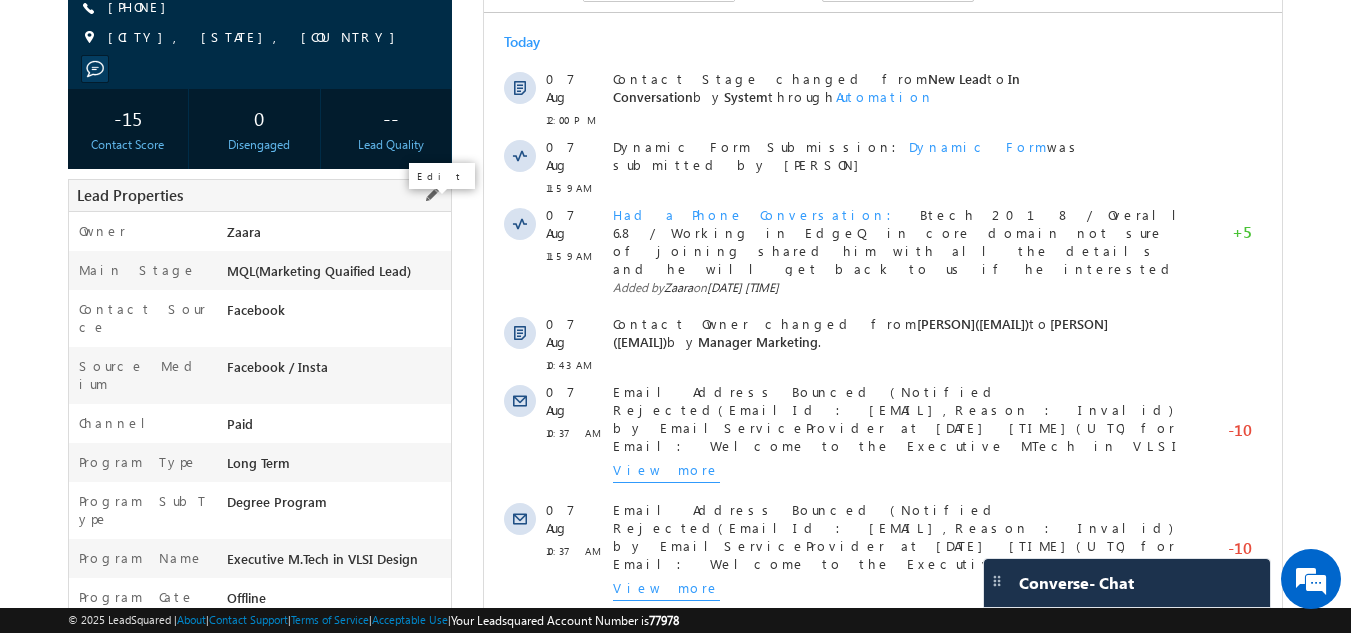 click at bounding box center [432, 195] 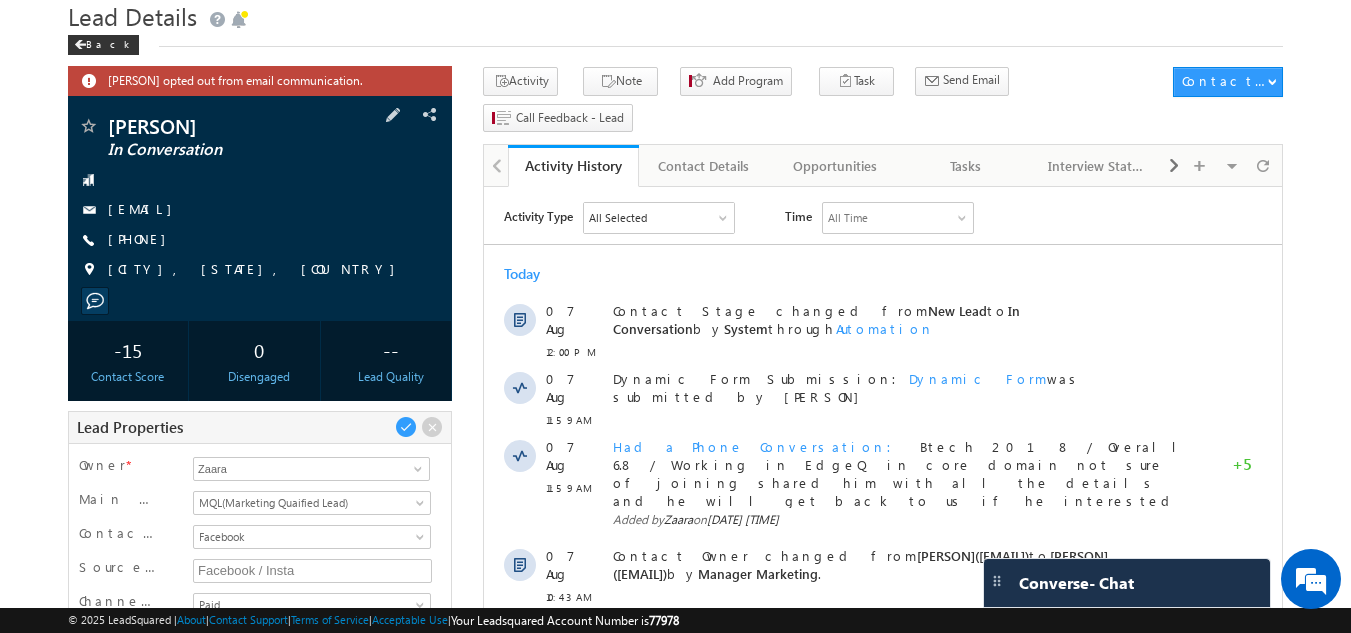 scroll, scrollTop: 0, scrollLeft: 0, axis: both 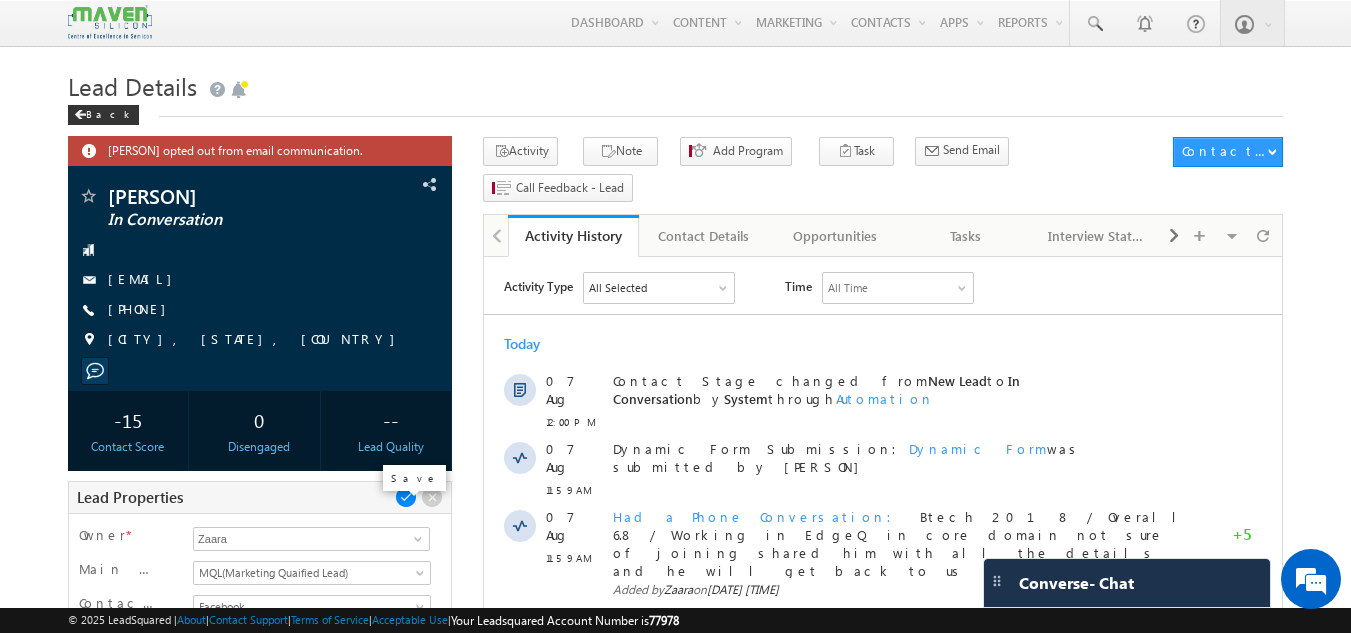 click at bounding box center (406, 497) 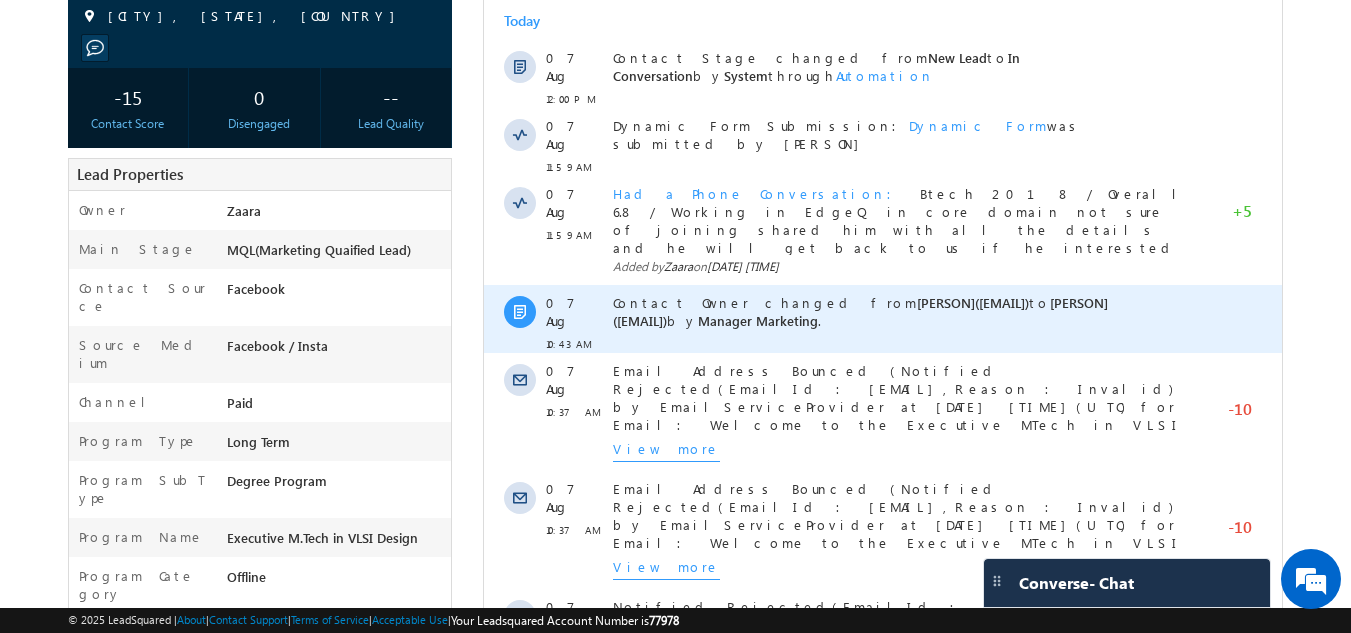 scroll, scrollTop: 223, scrollLeft: 0, axis: vertical 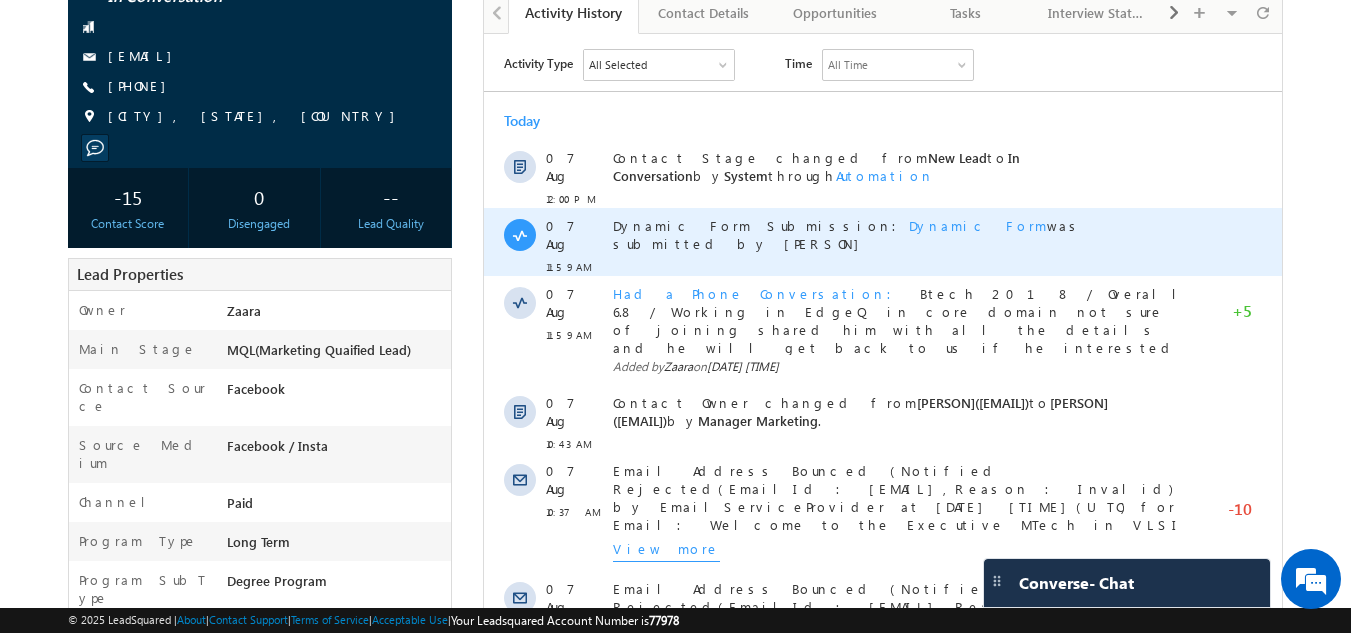 click on "Dynamic Form" at bounding box center [978, 225] 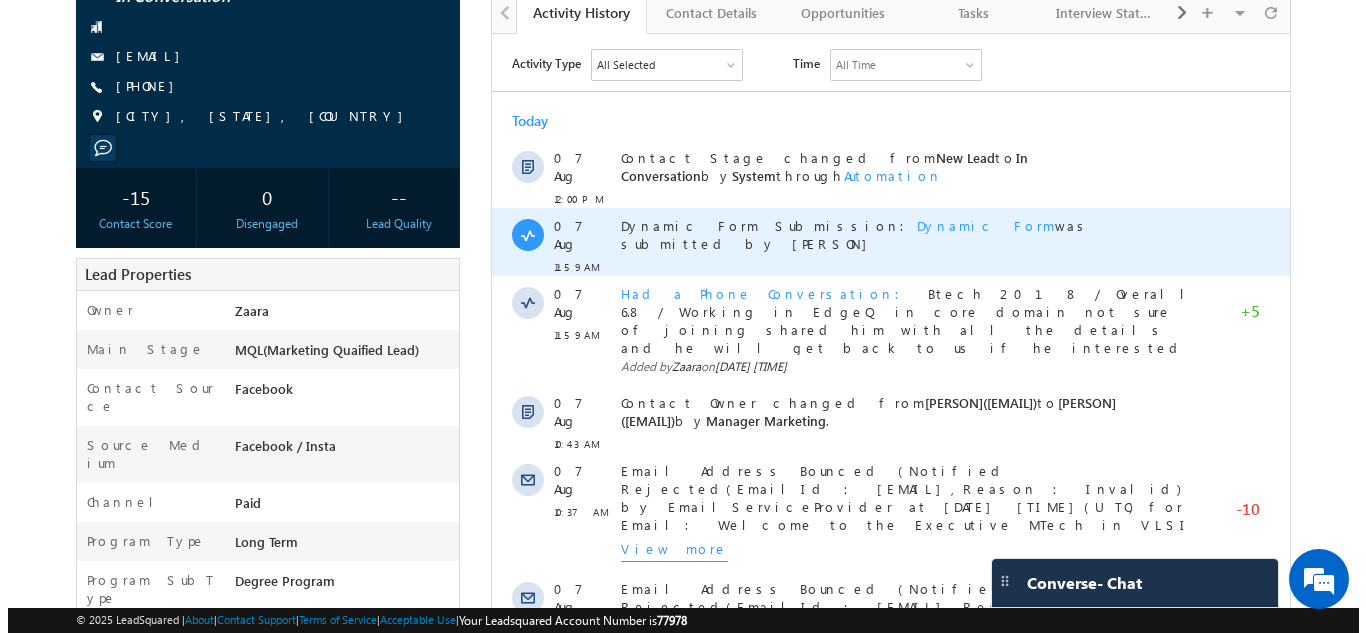 scroll, scrollTop: 209, scrollLeft: 0, axis: vertical 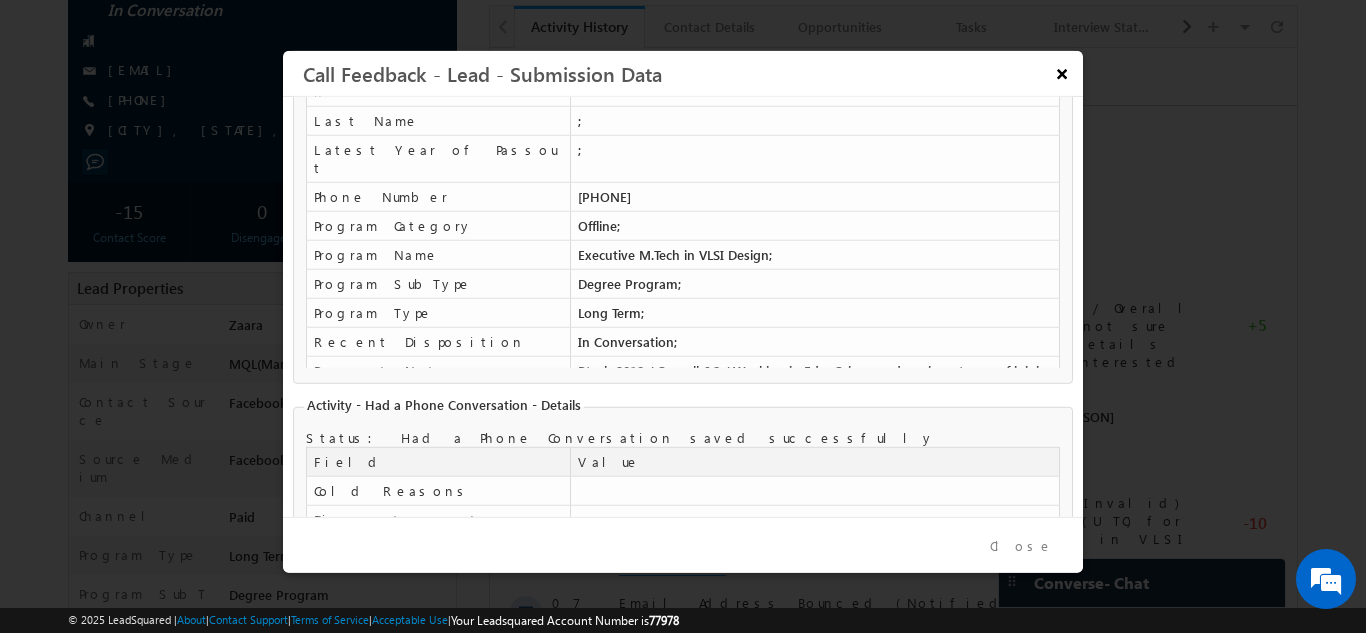 drag, startPoint x: 1065, startPoint y: 83, endPoint x: 569, endPoint y: 124, distance: 497.69168 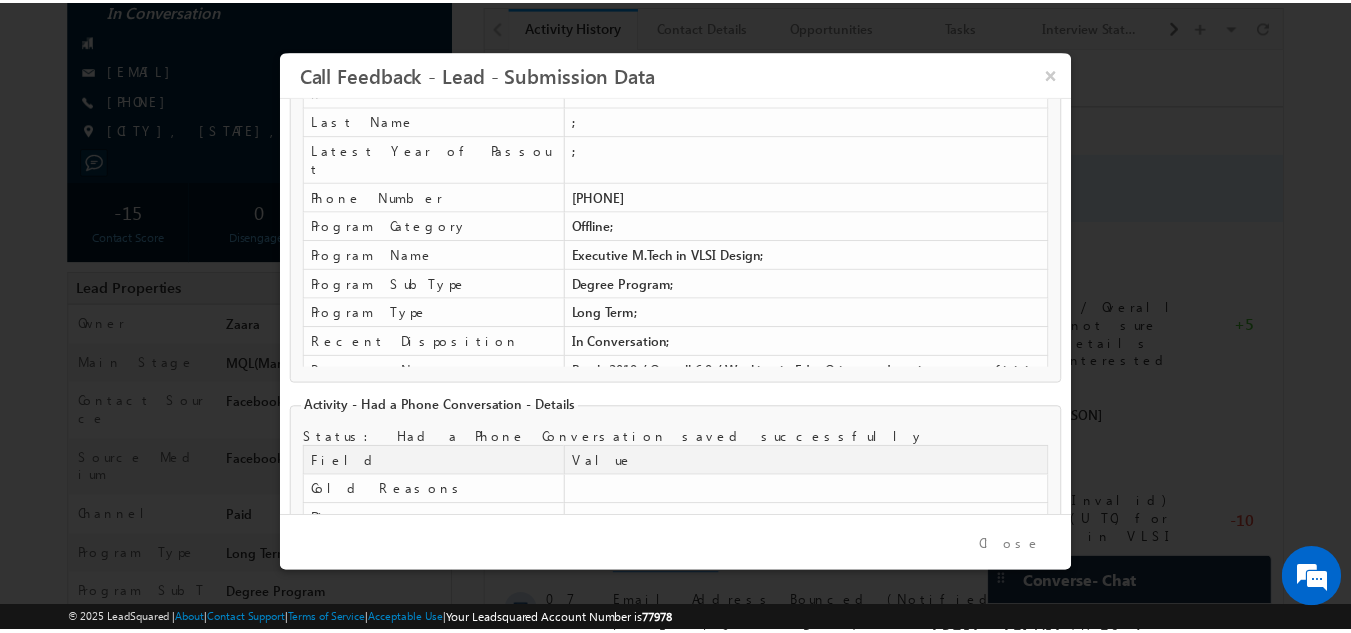 scroll, scrollTop: 223, scrollLeft: 0, axis: vertical 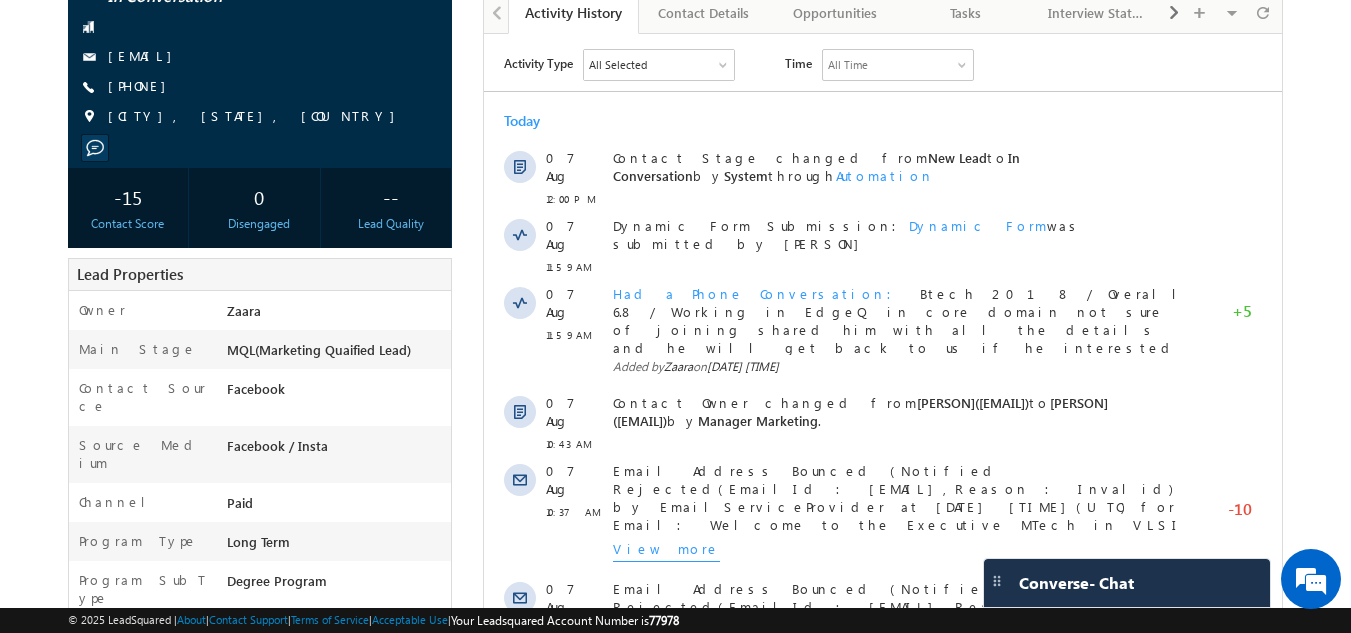 click on "dharikant03@gmail.con" at bounding box center (145, 57) 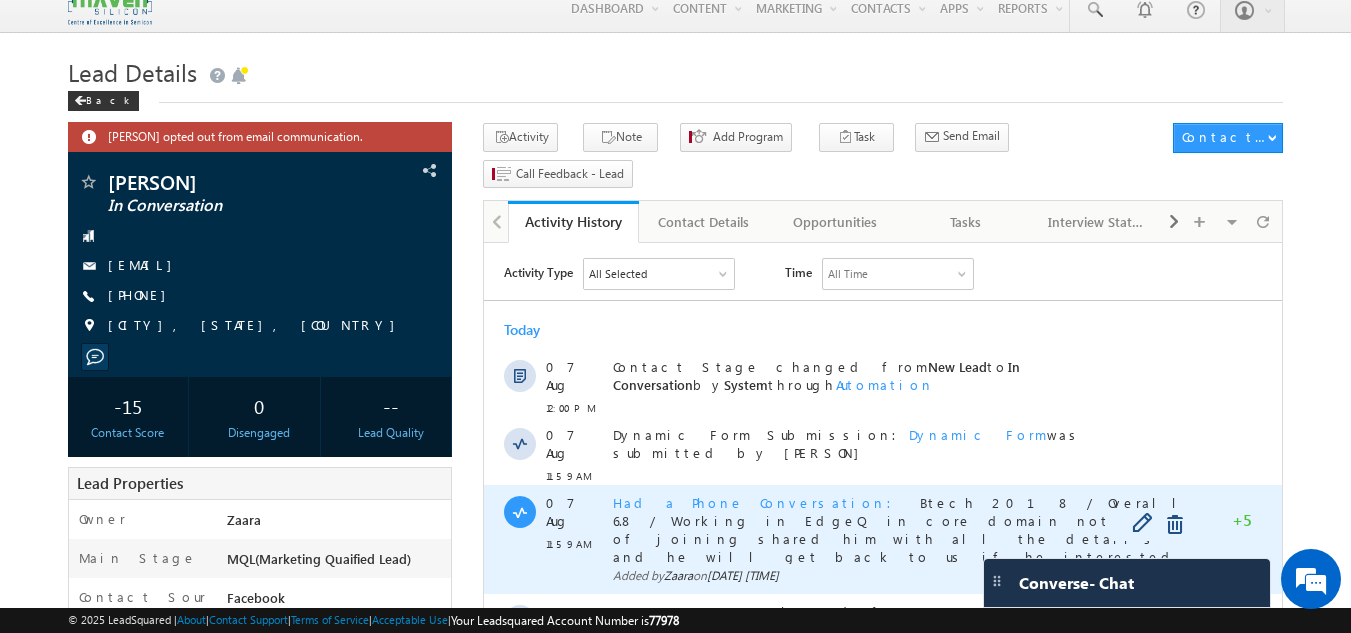 scroll, scrollTop: 0, scrollLeft: 0, axis: both 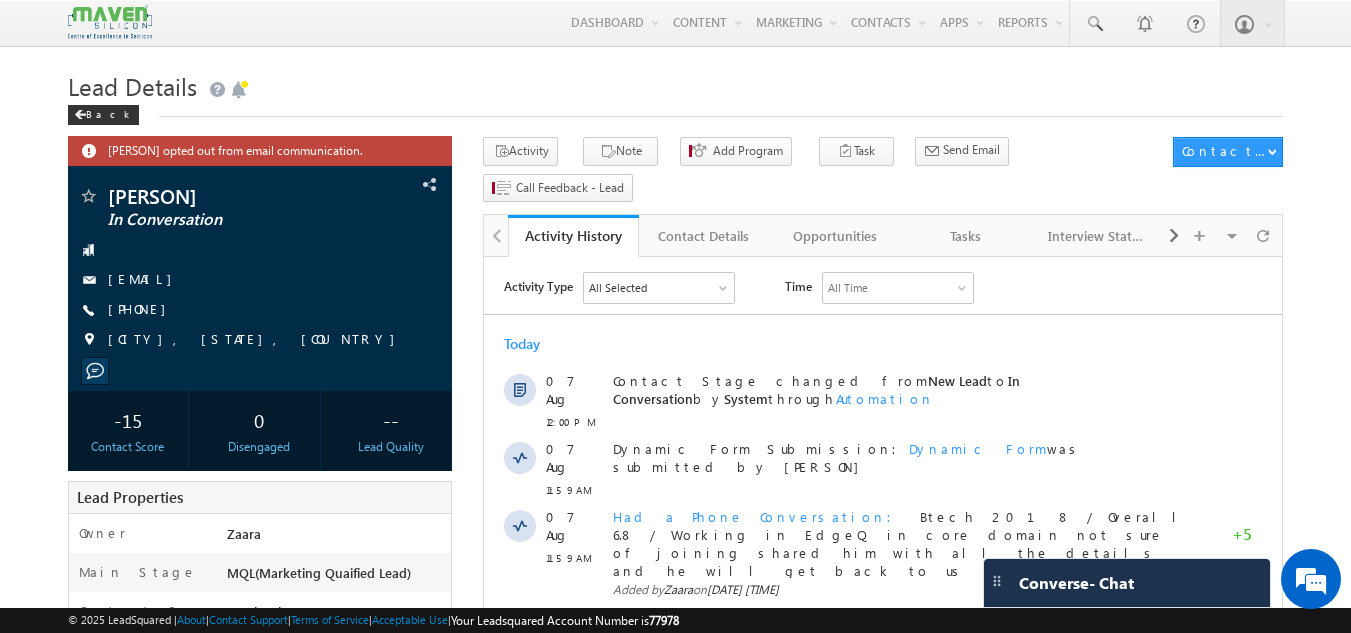 click on "Today
07 Aug
12:00 PM
Contact Stage changed from  New Lead  to  In Conversation  by  System  through  Automation
07 Aug
11:59 AM
Dynamic Form Submission:  Dynamic Form  was submitted by Zaara
07 Aug
11:59 AM
+5" at bounding box center [883, 797] 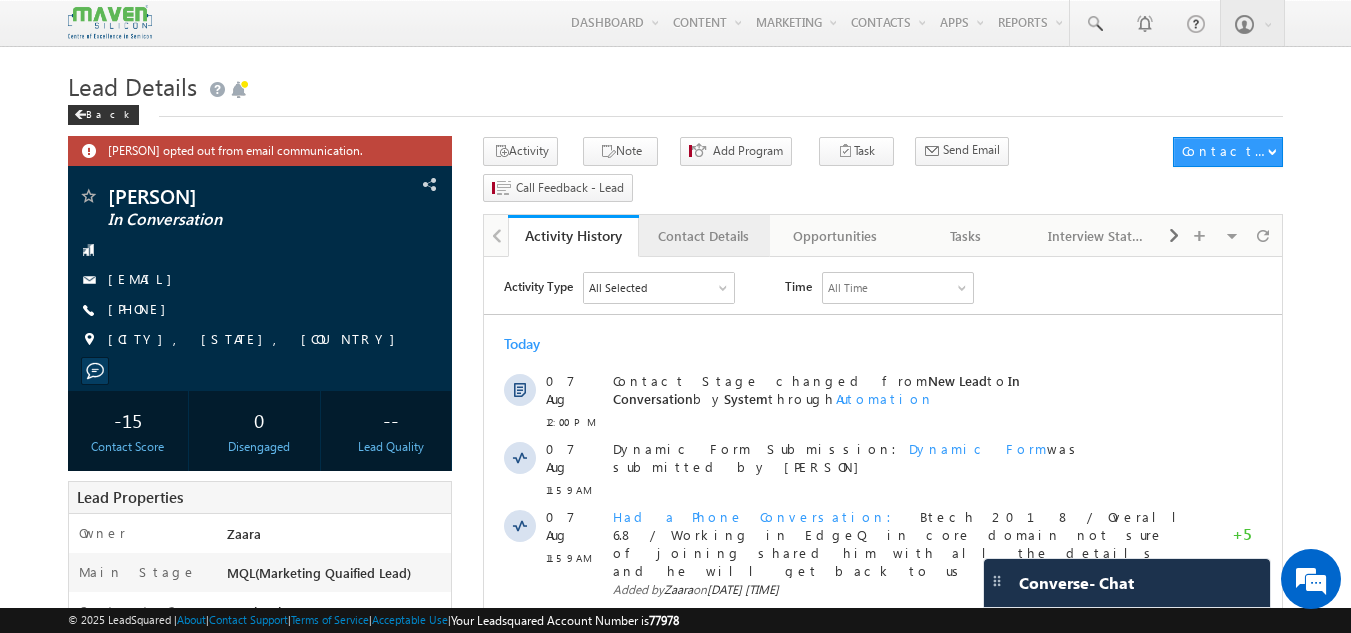 click on "Contact Details" at bounding box center [704, 236] 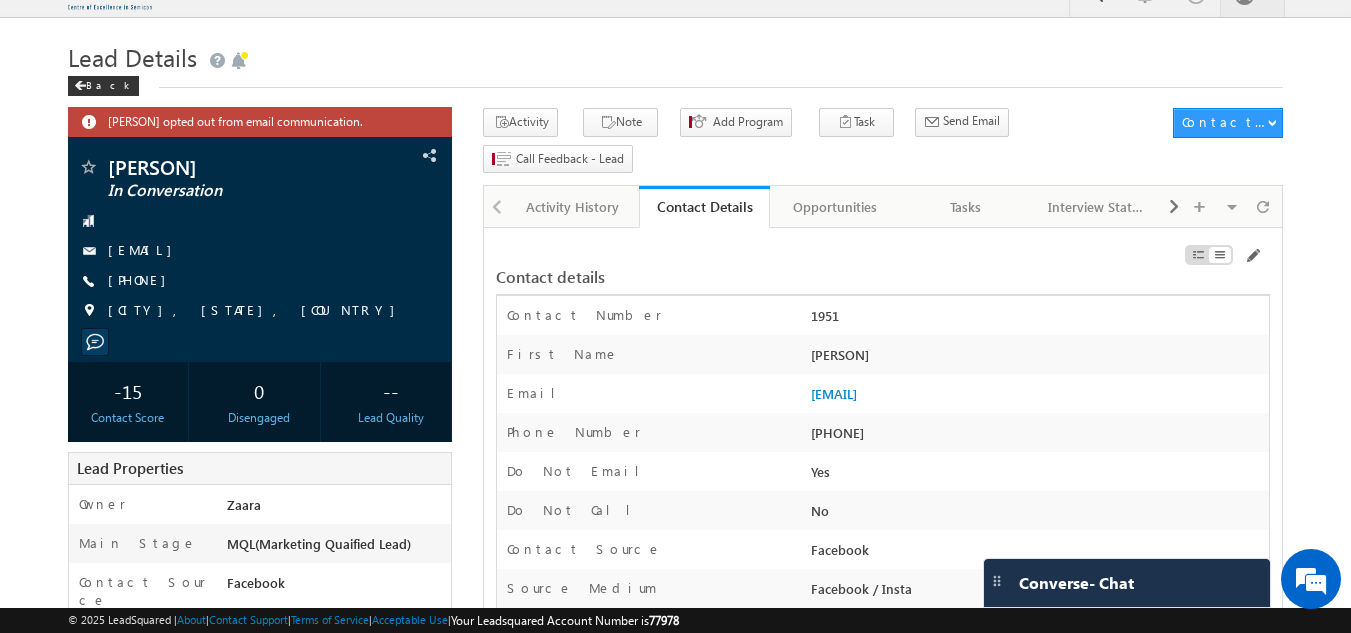 scroll, scrollTop: 26, scrollLeft: 0, axis: vertical 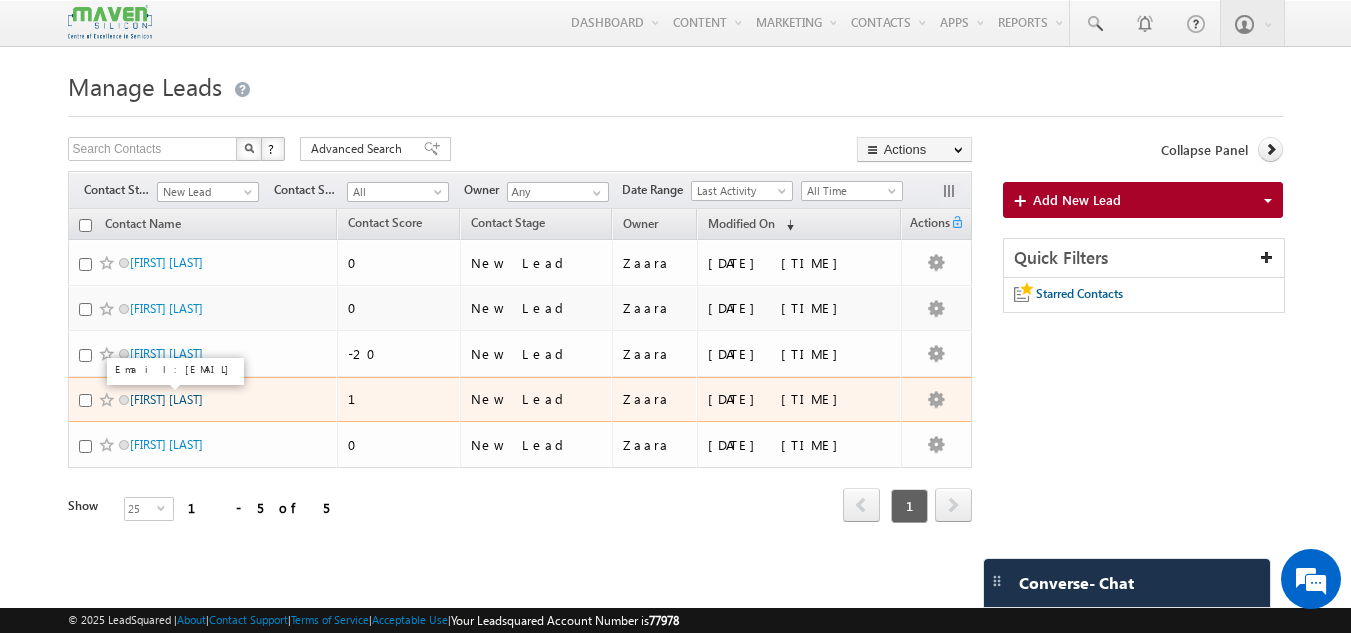 click on "[FIRST] [LAST]" at bounding box center [166, 399] 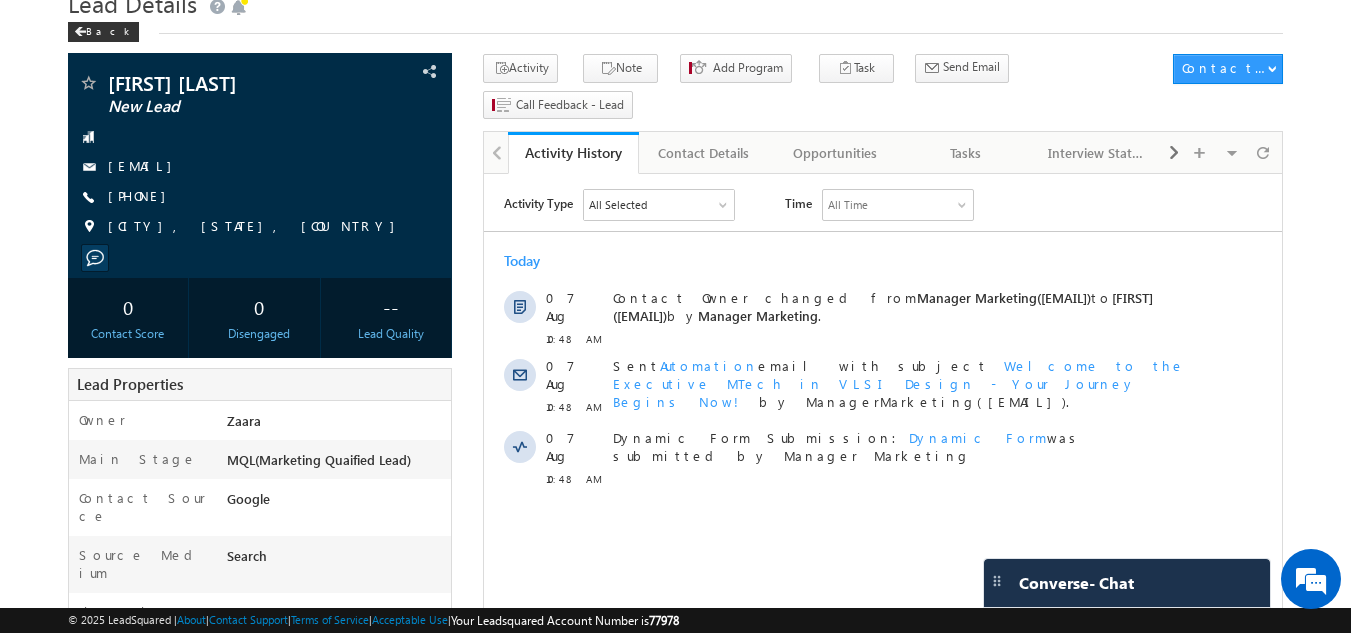scroll, scrollTop: 0, scrollLeft: 0, axis: both 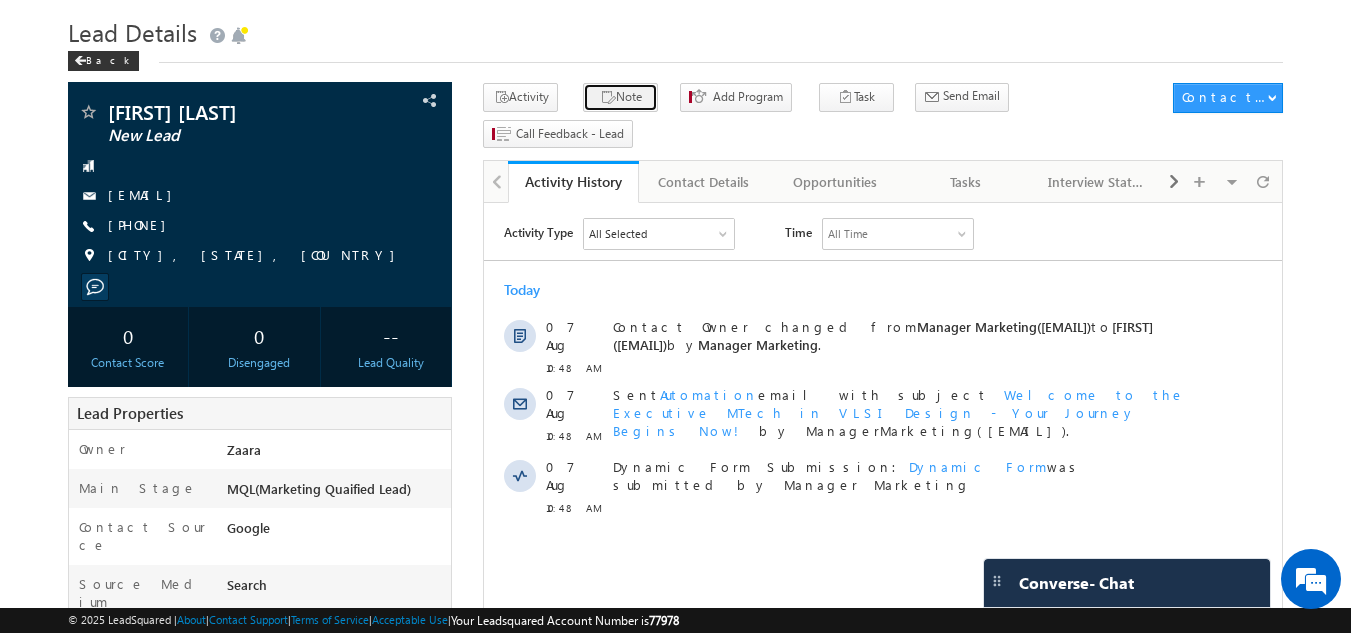 click at bounding box center (608, 98) 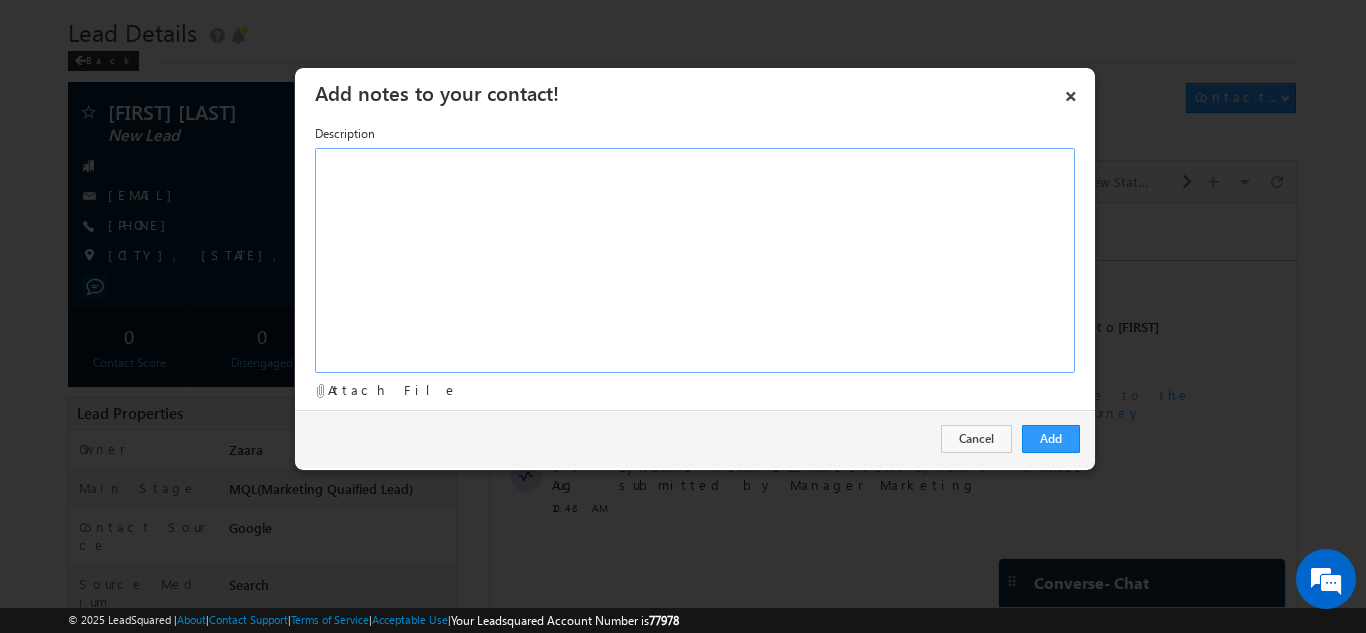 click at bounding box center [695, 260] 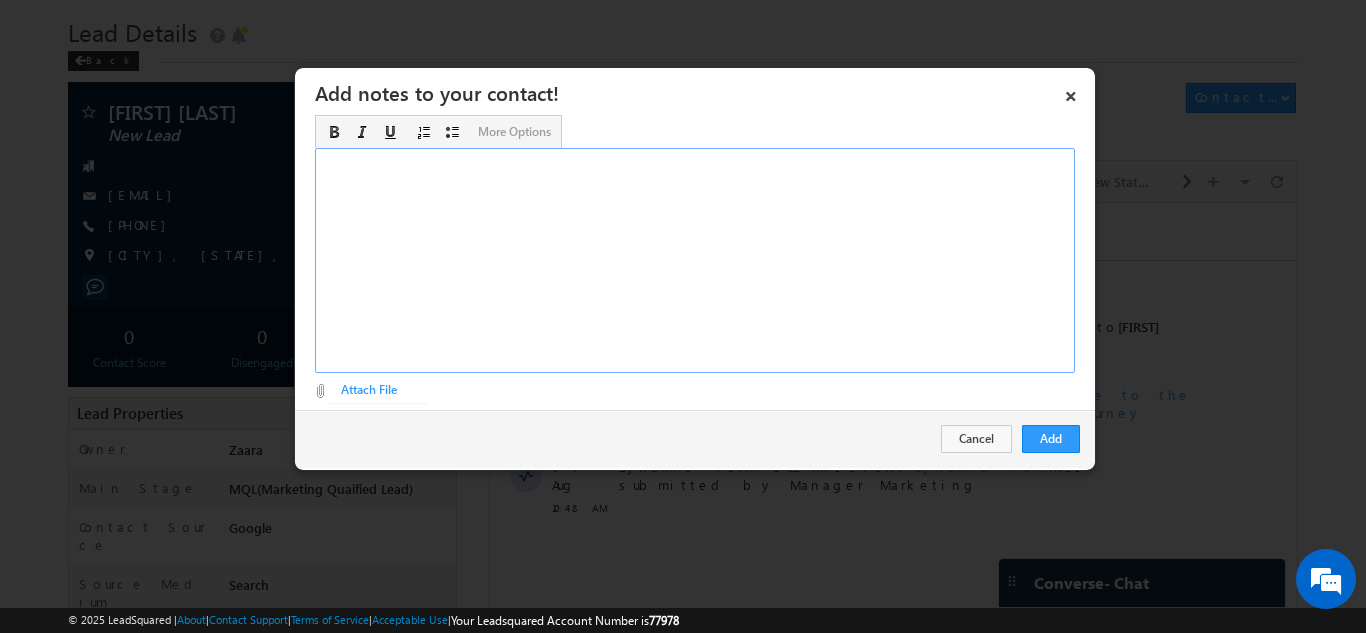 type 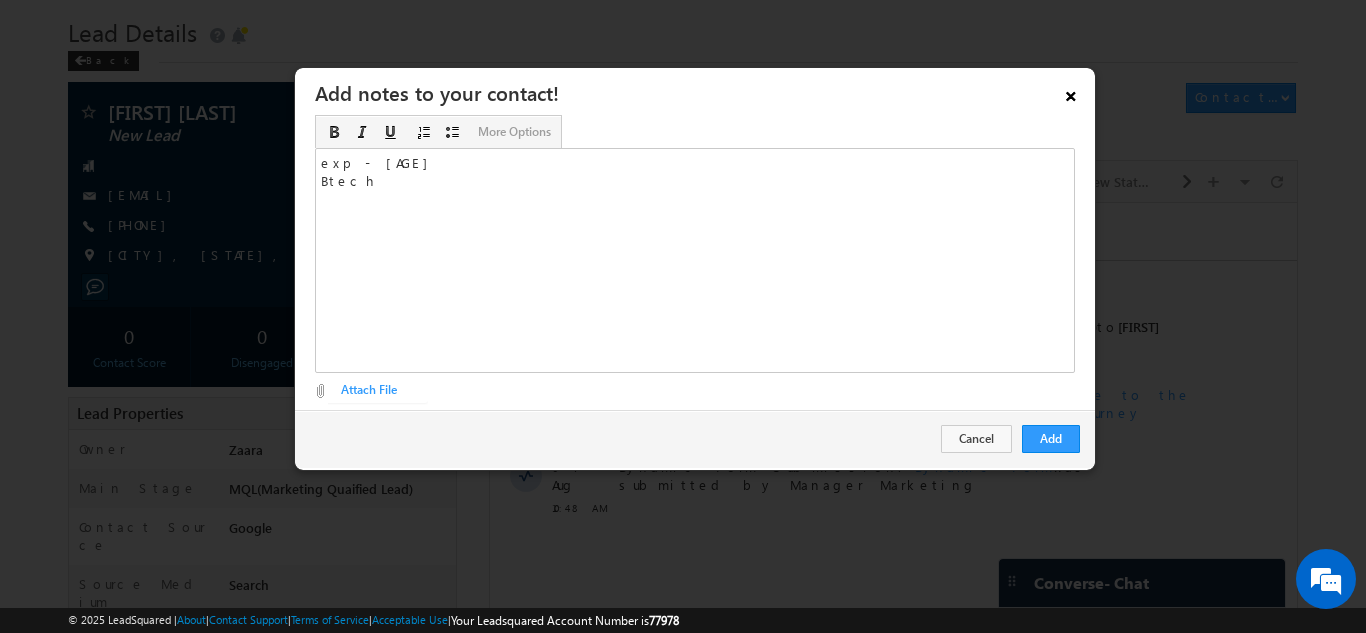 click on "×" at bounding box center (1071, 92) 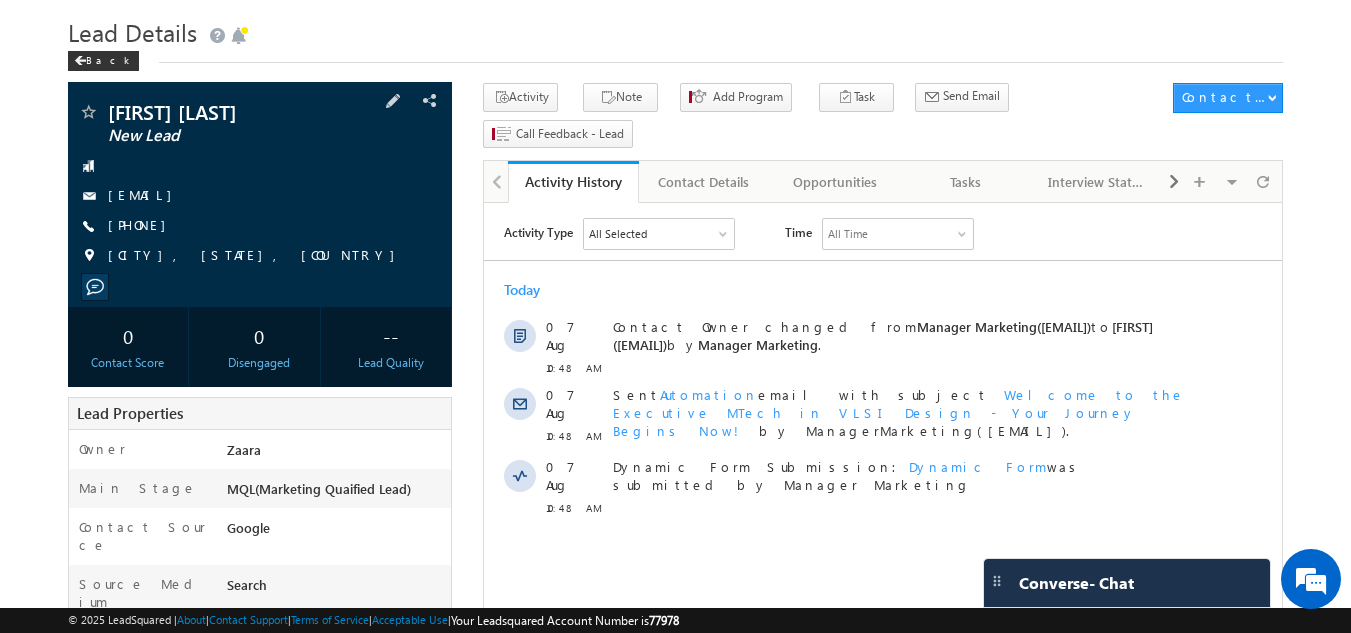 click on "hvijayan4u@gmail.com" at bounding box center [145, 194] 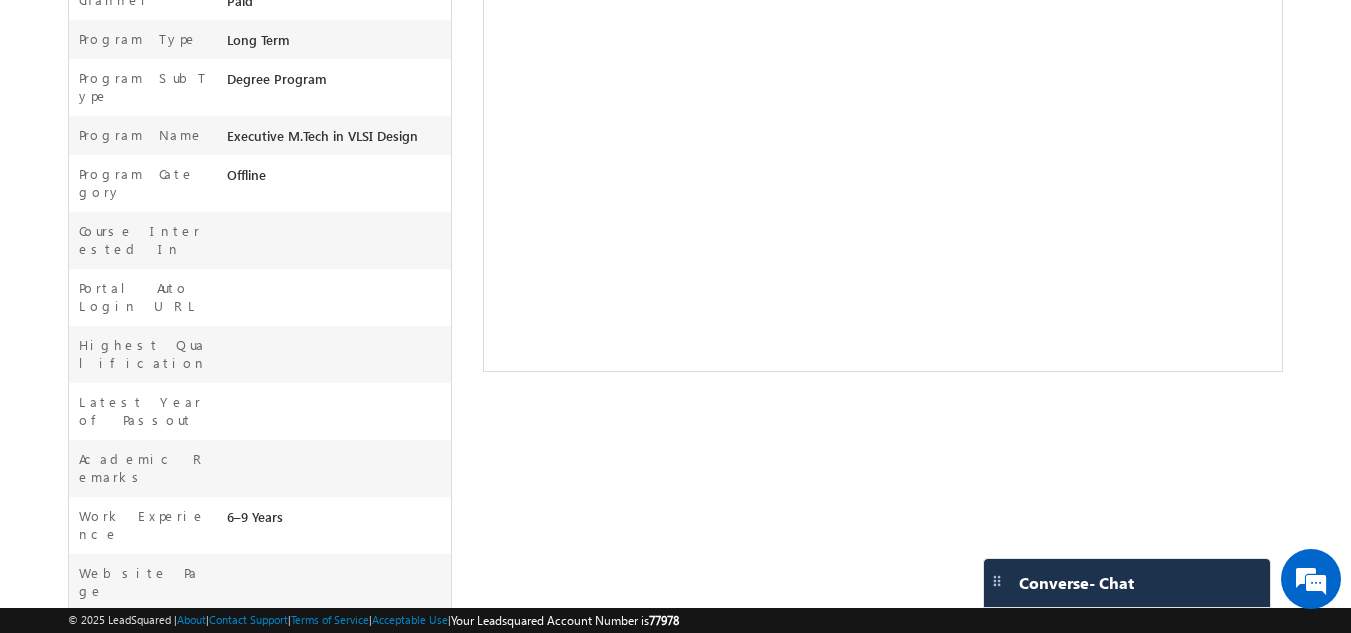 scroll, scrollTop: 748, scrollLeft: 0, axis: vertical 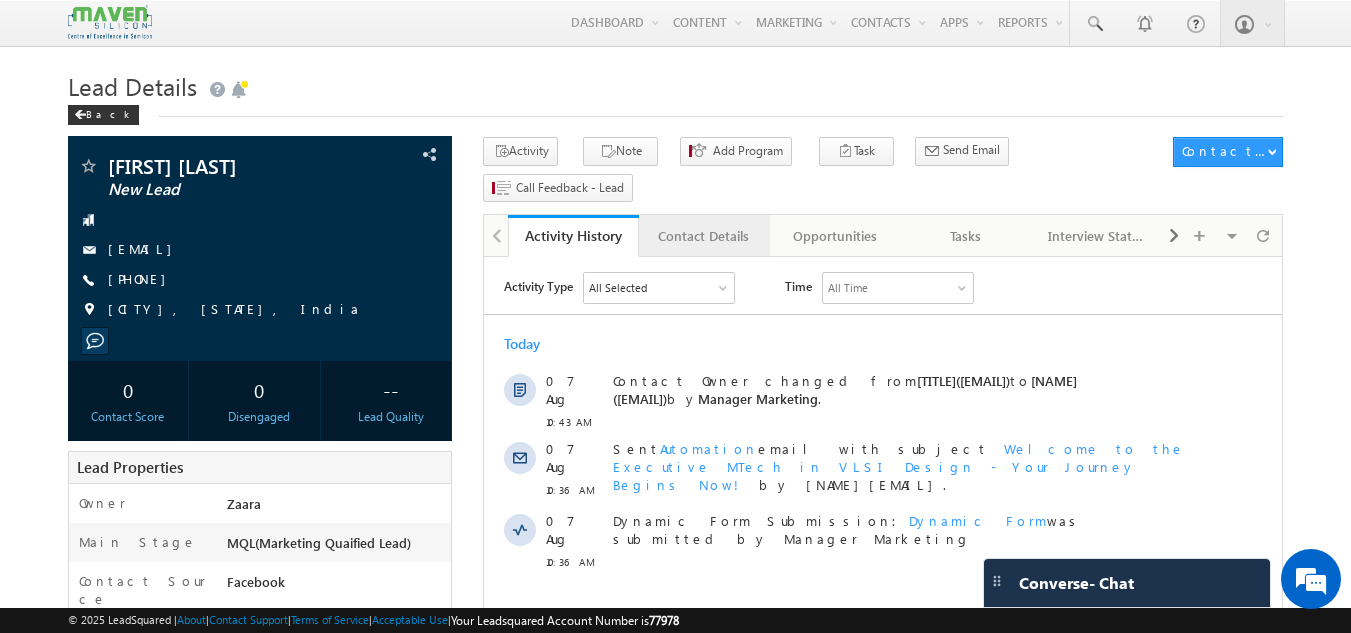 click on "Contact Details" at bounding box center (703, 236) 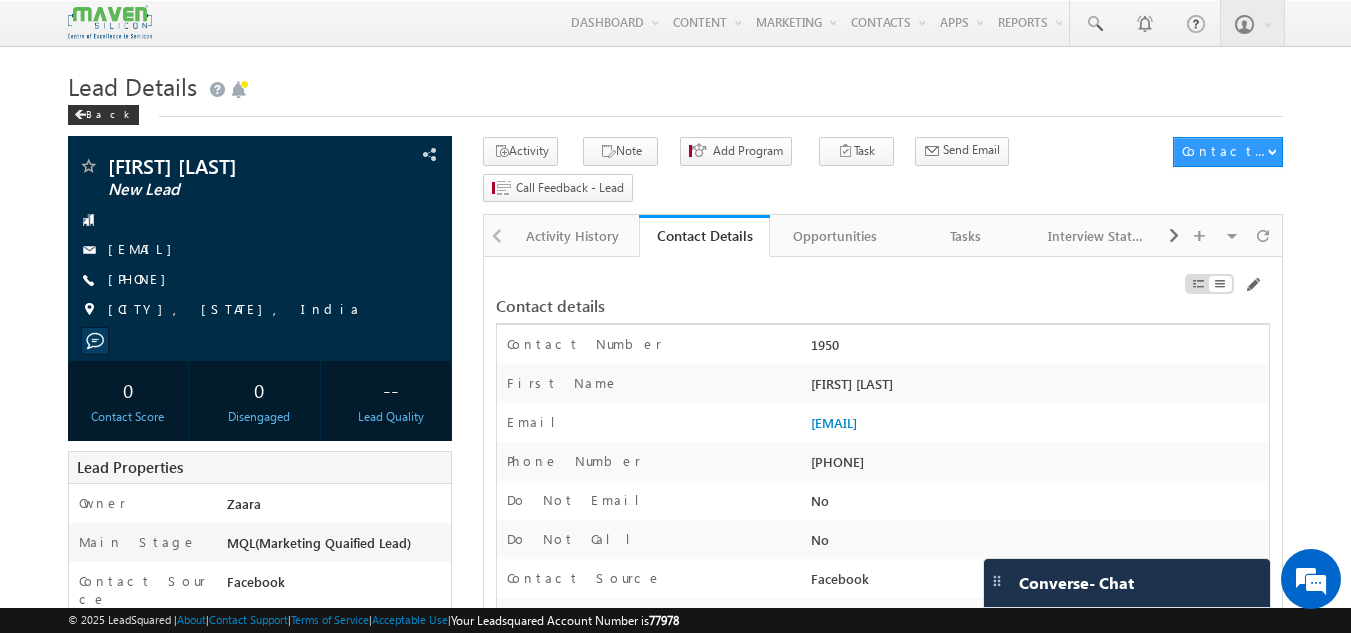 click on "[PHONE]" at bounding box center (1037, 466) 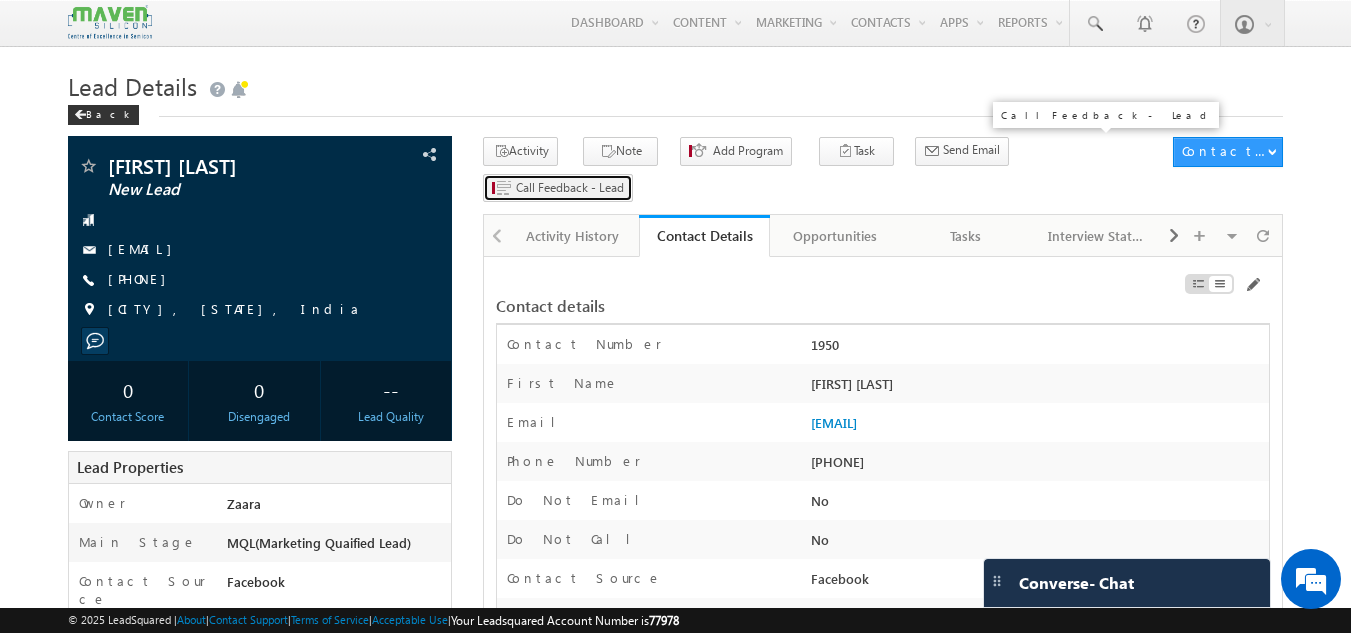 click on "Call Feedback - Lead" at bounding box center (570, 188) 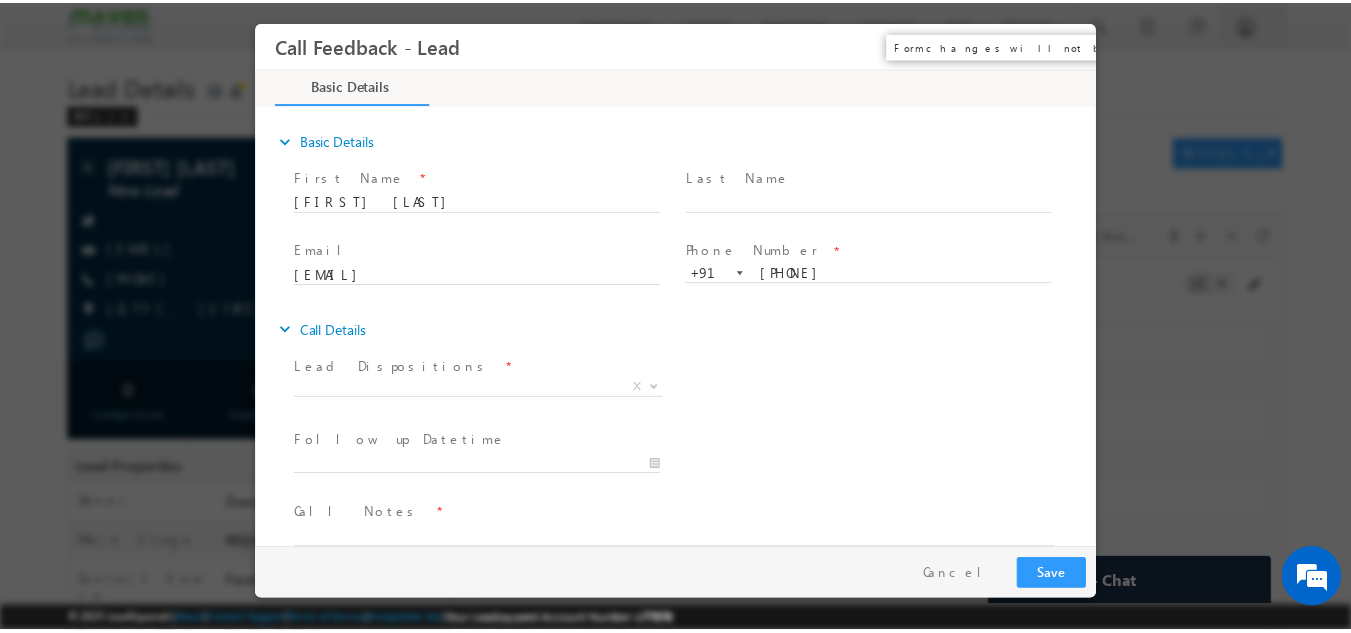 scroll, scrollTop: 0, scrollLeft: 0, axis: both 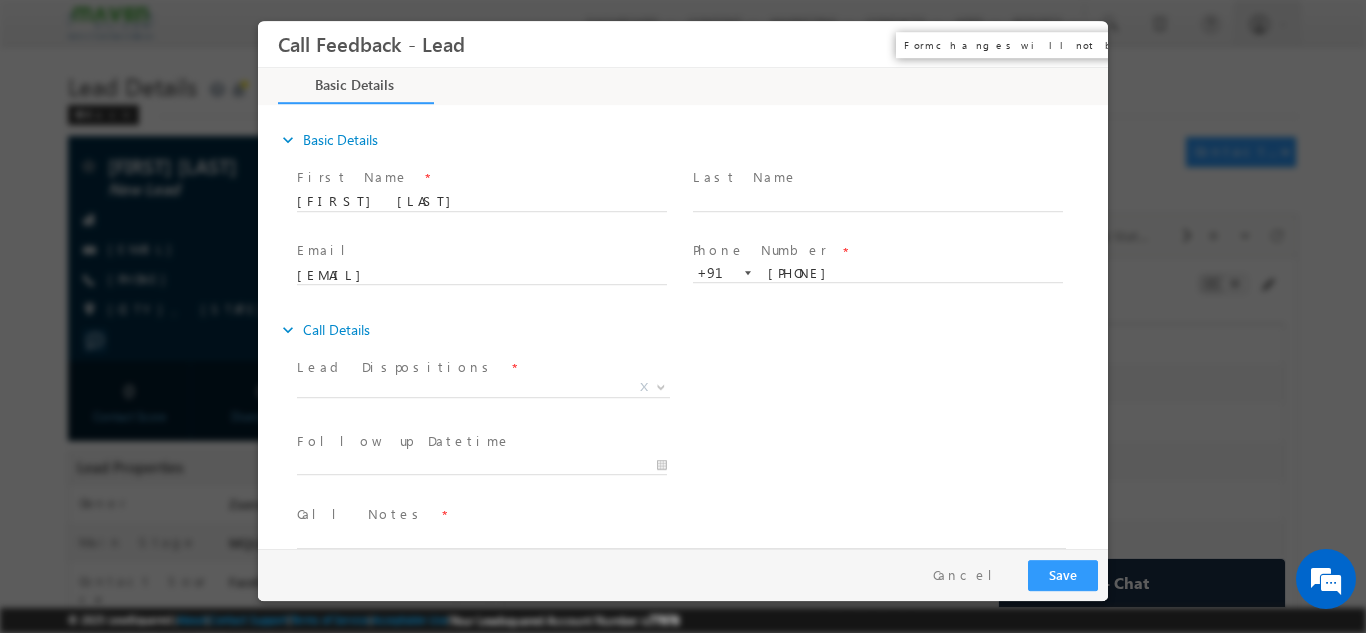 click on "×" at bounding box center [1078, 43] 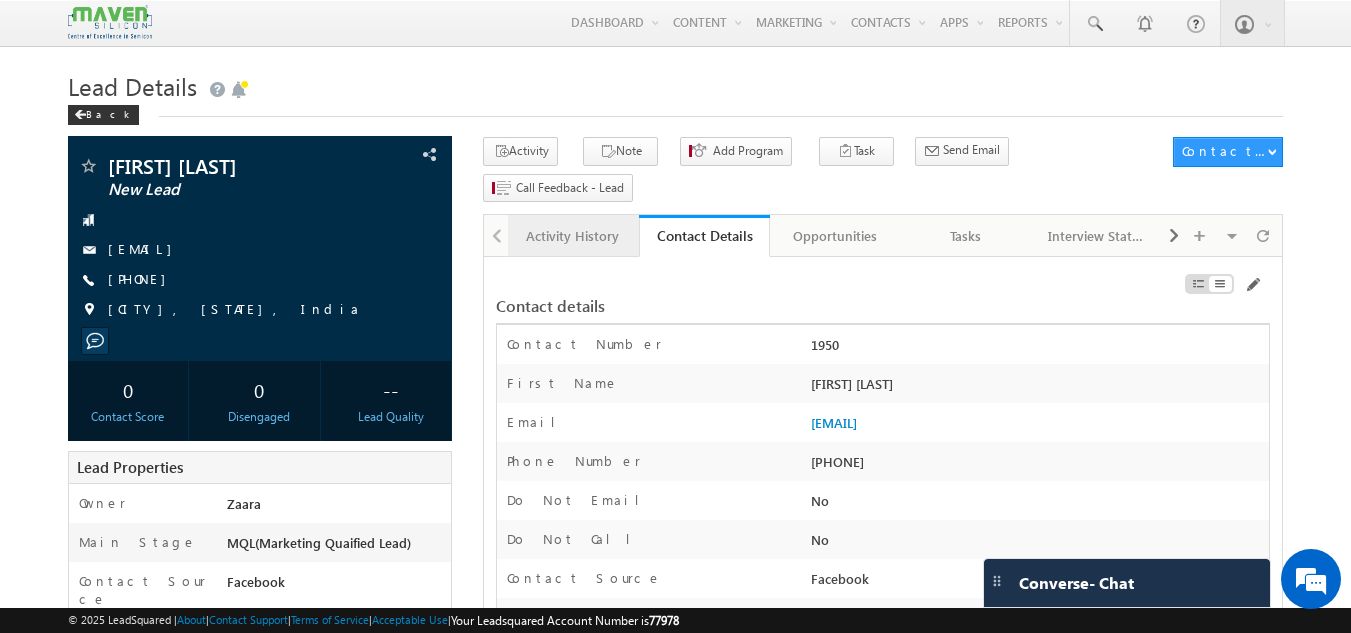 click on "Activity History" at bounding box center [572, 236] 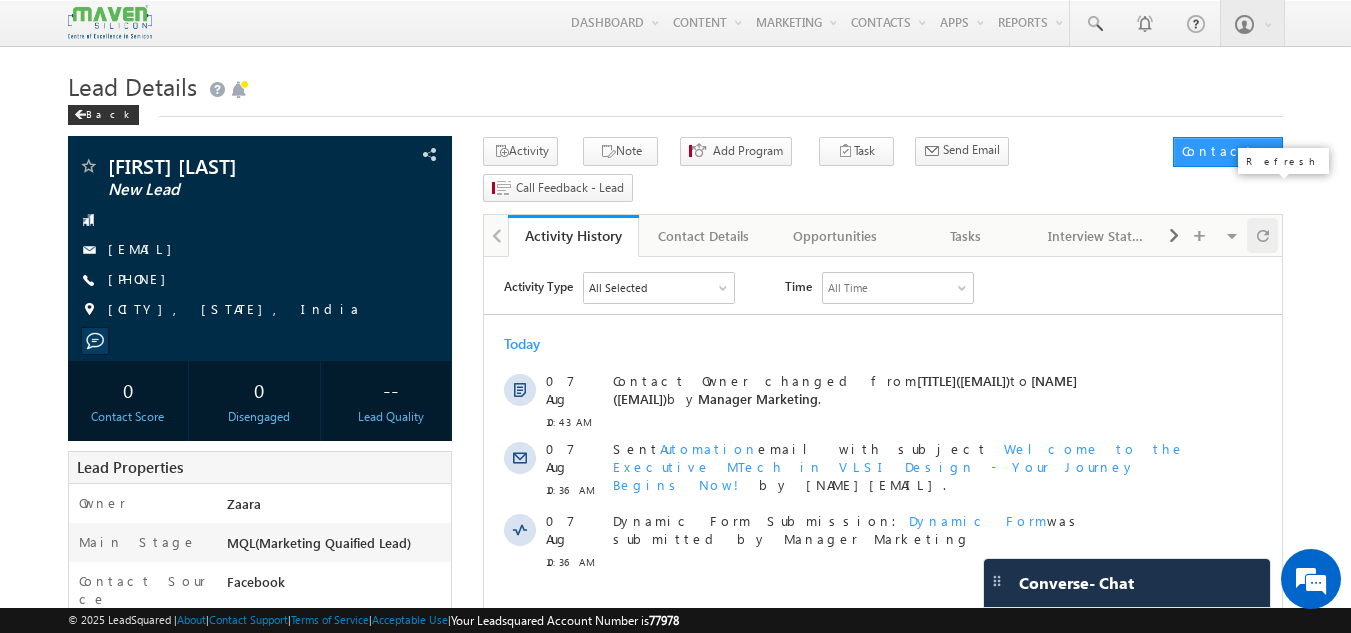 click at bounding box center [1263, 235] 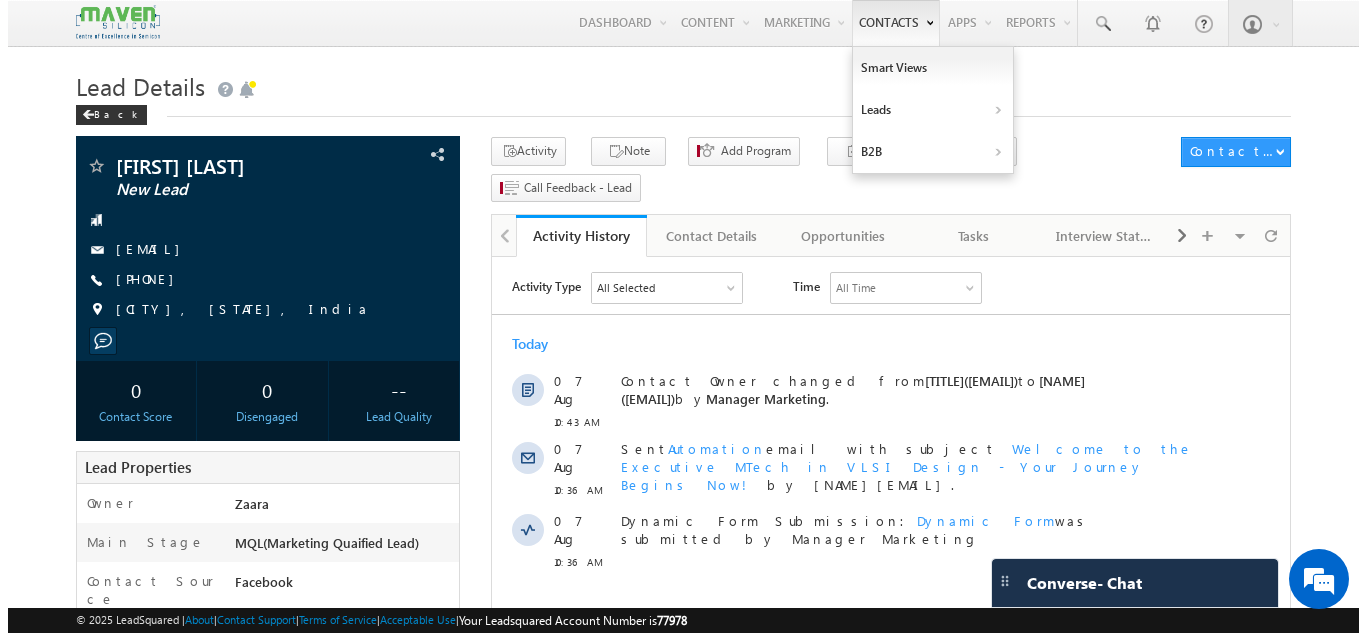 scroll, scrollTop: 0, scrollLeft: 0, axis: both 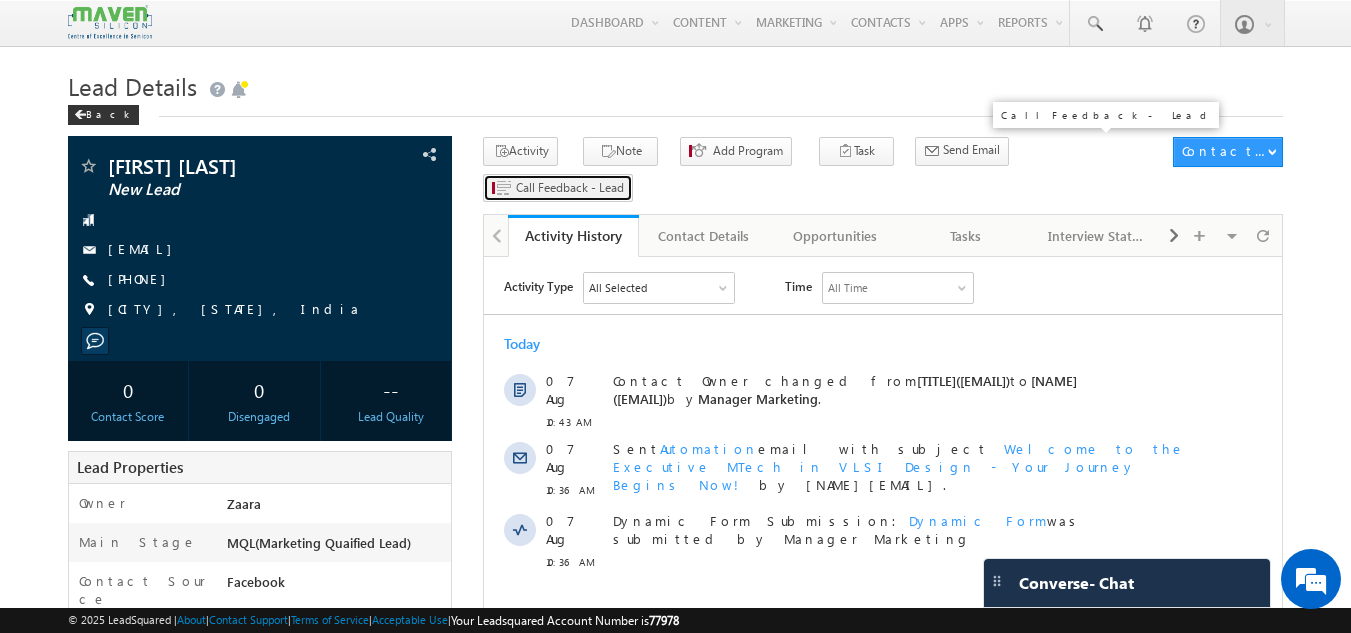 click on "Call Feedback - Lead" at bounding box center (558, 188) 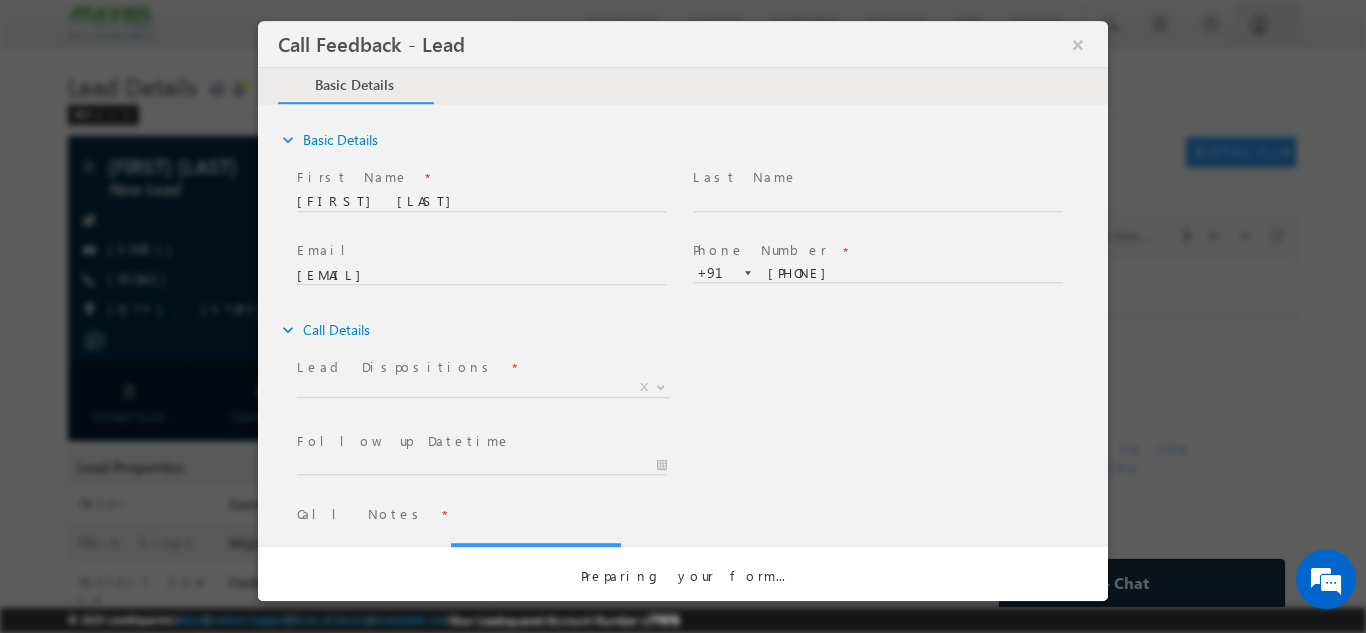scroll, scrollTop: 0, scrollLeft: 0, axis: both 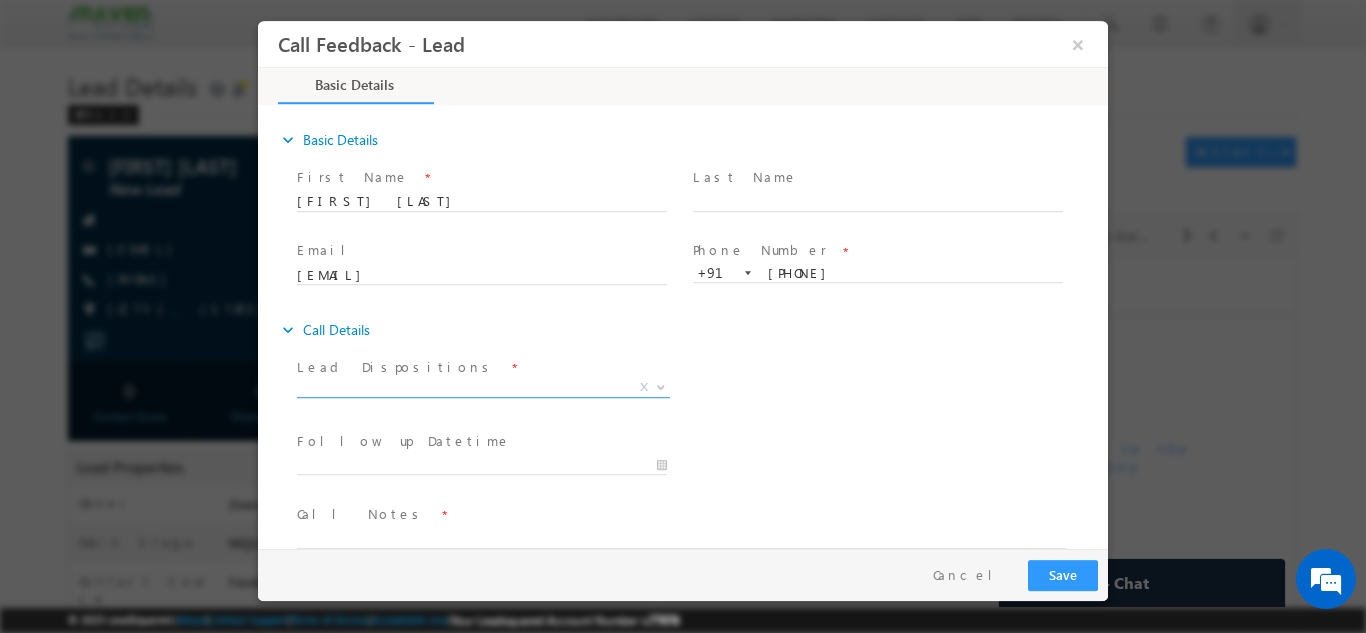 click on "X" at bounding box center (483, 391) 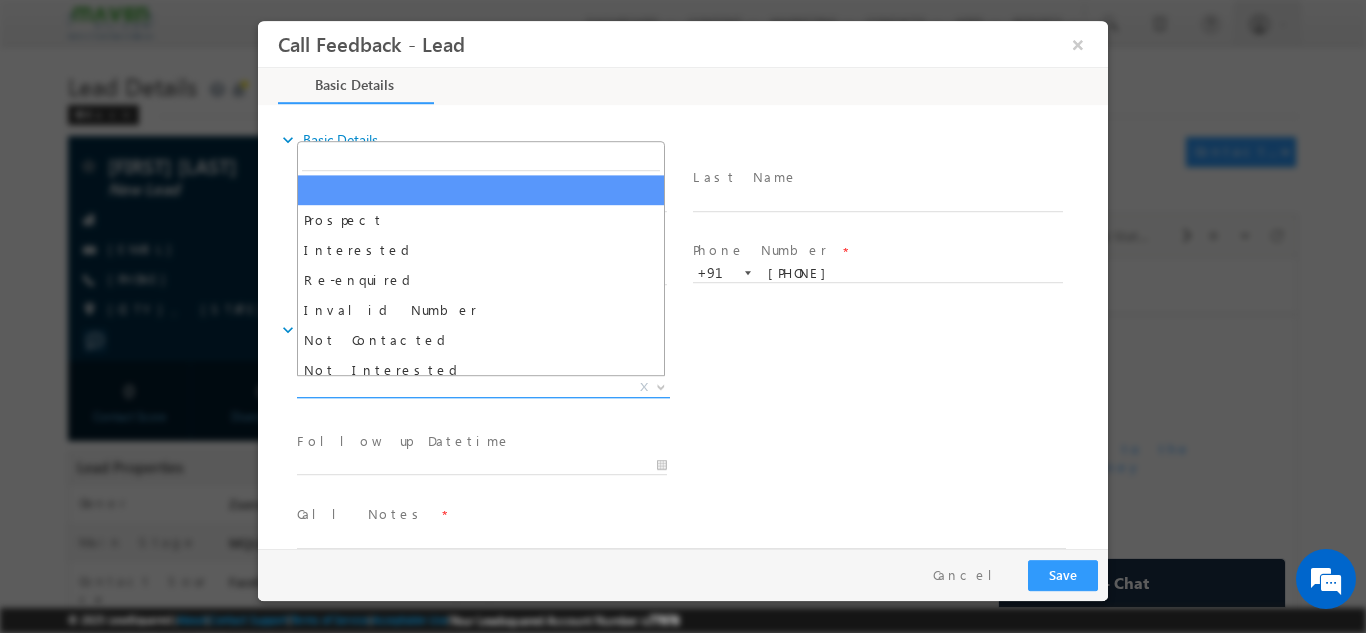 click on "X" at bounding box center (483, 387) 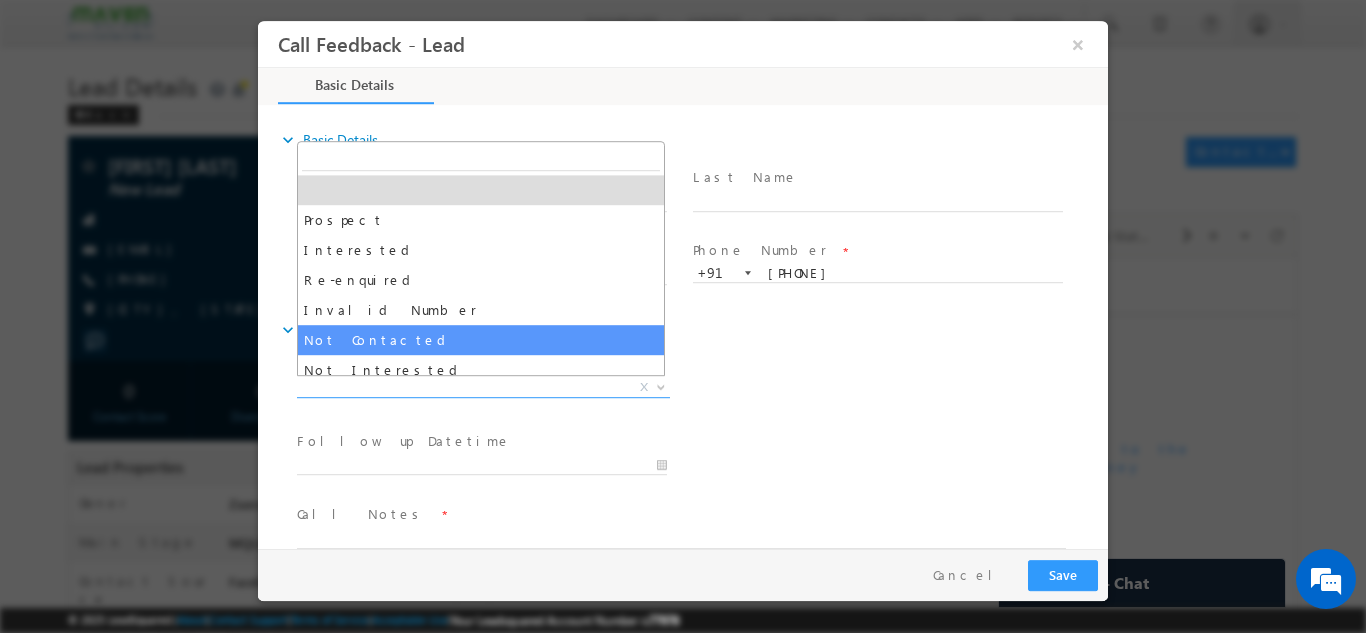 select on "Not Contacted" 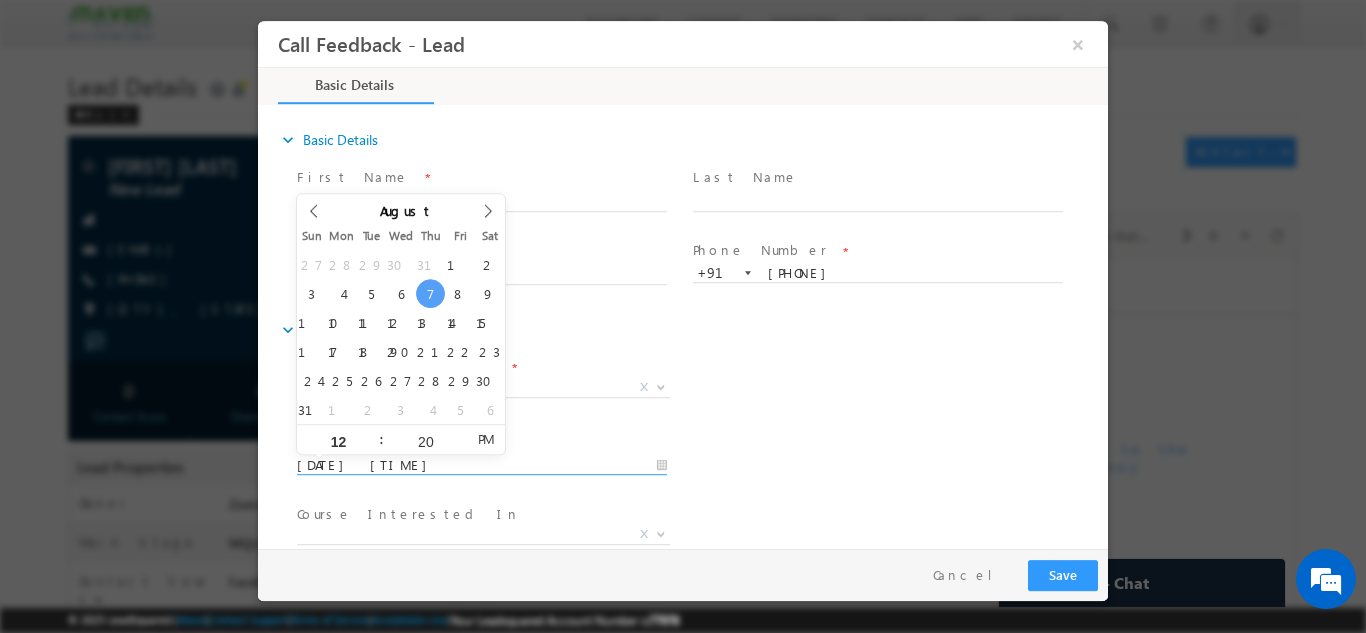 click on "07/08/2025 12:20 PM" at bounding box center (482, 465) 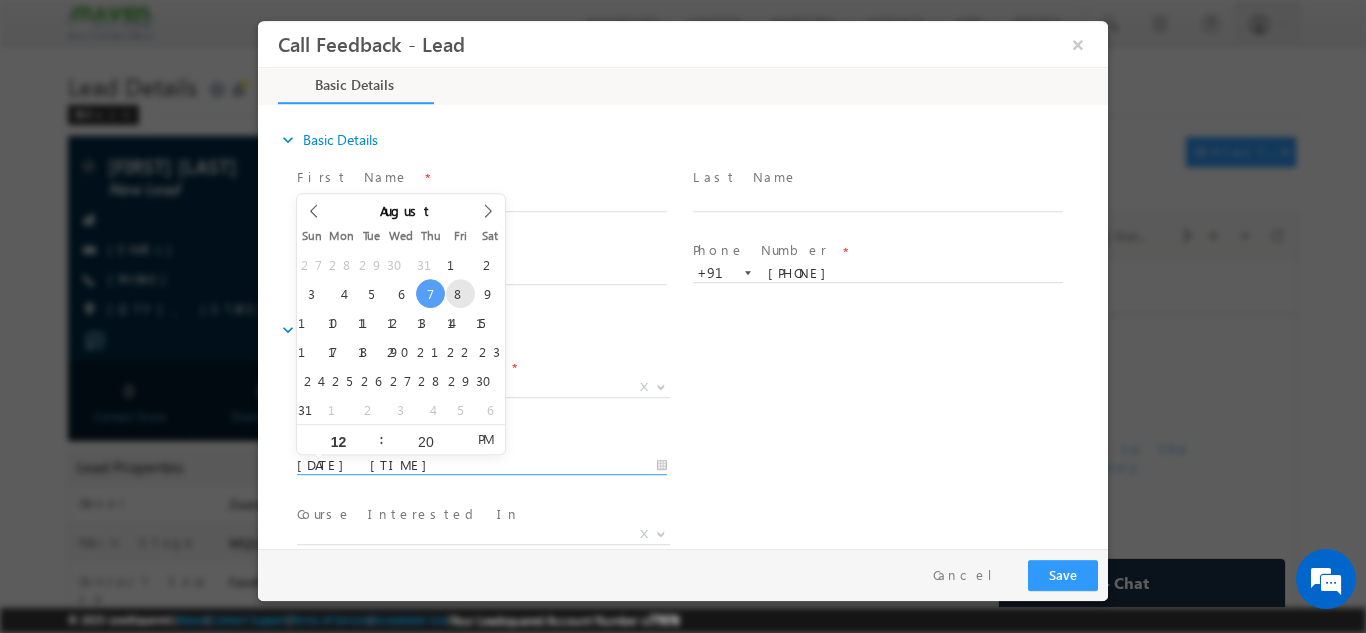 type on "08/08/2025 12:20 PM" 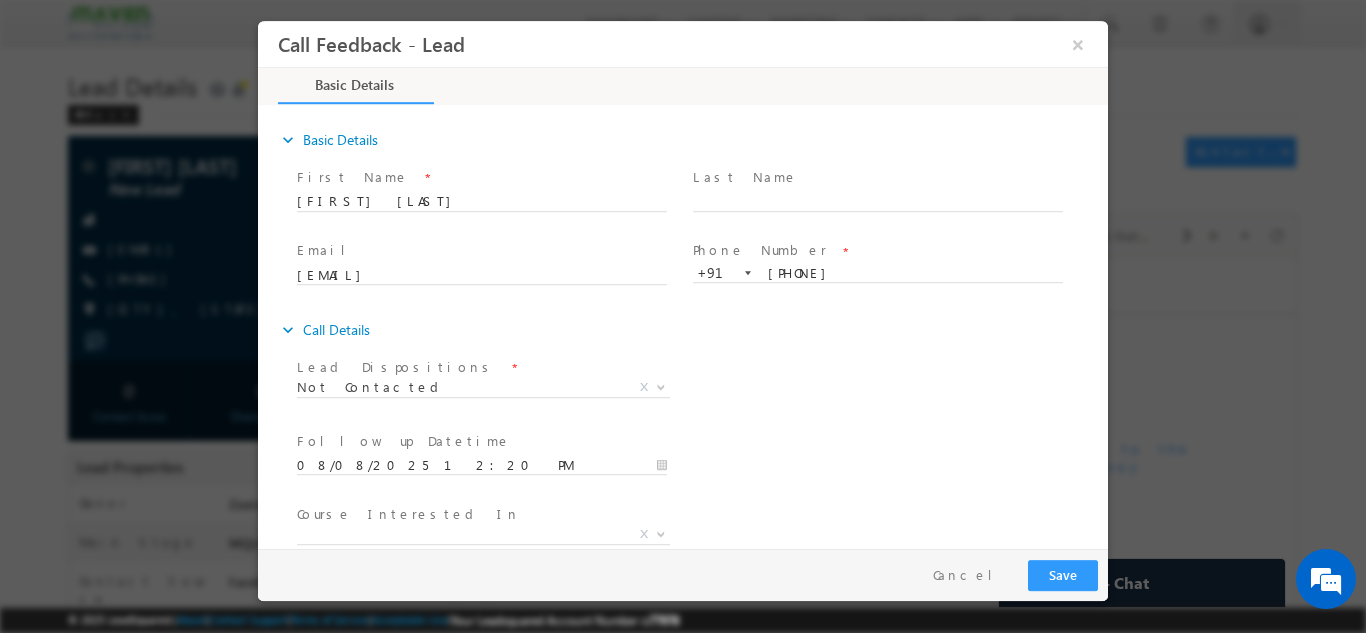 click on "Lead Dispositions
*
Prospect
Interested
Re-enquired
Invalid Number
Not Contacted
Not Interested
In Conversation
Not Eligible
Contacted-Call back
Cold
Future Prospect
Others
Not Contacted X
Other Disposition
*" at bounding box center (700, 389) 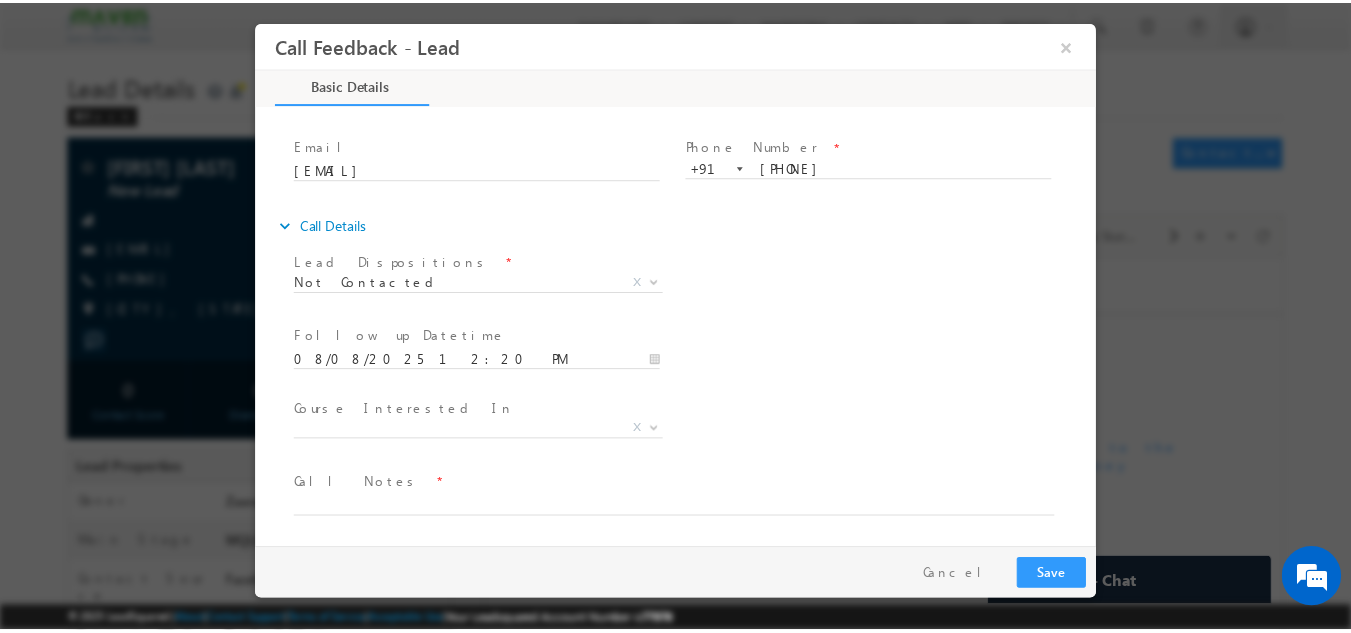 scroll, scrollTop: 106, scrollLeft: 0, axis: vertical 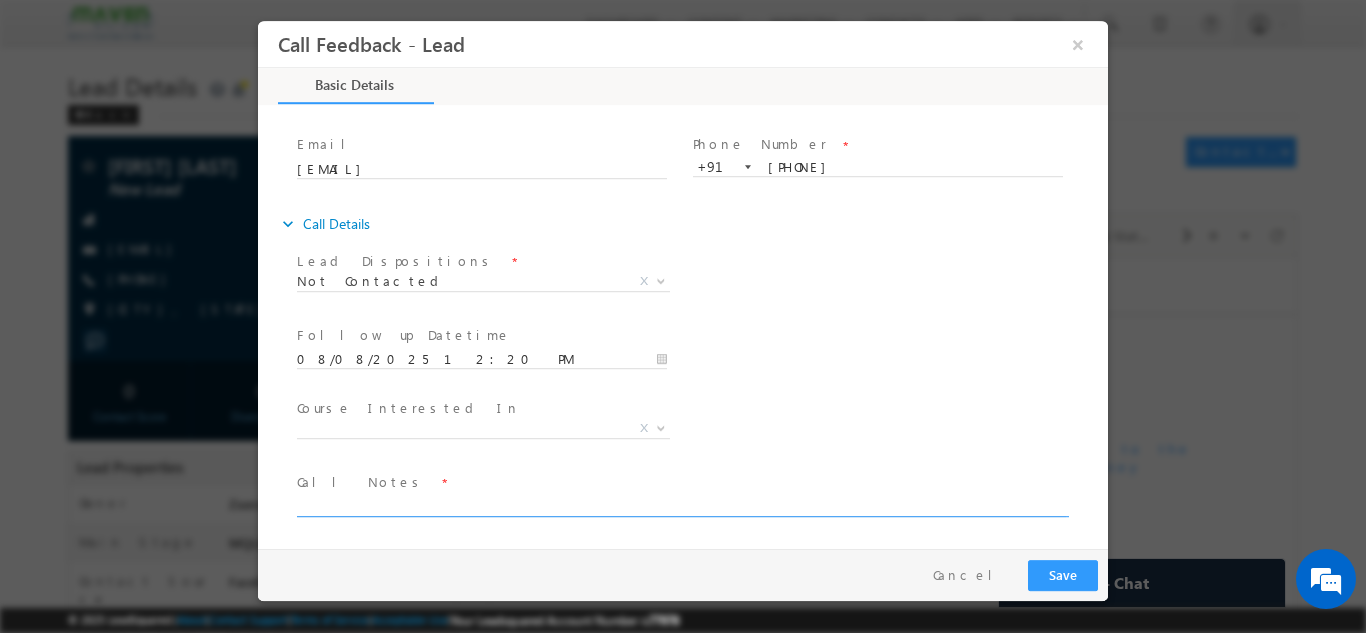 click at bounding box center (681, 504) 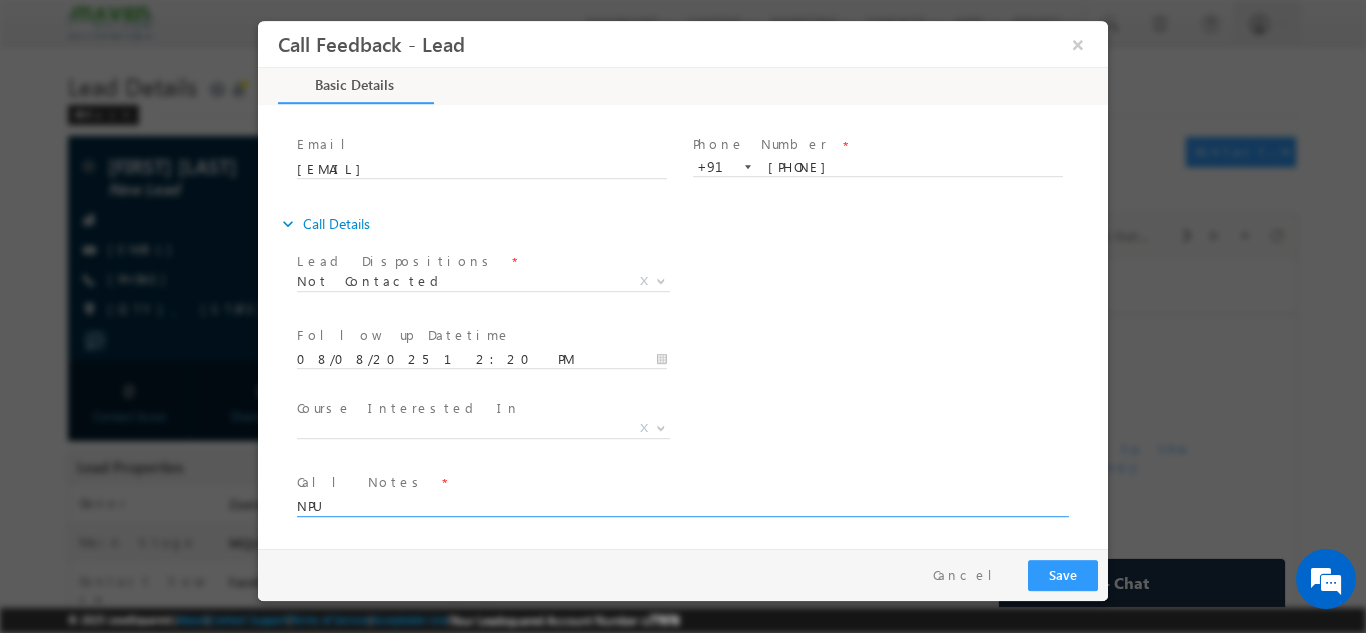 type on "NPU" 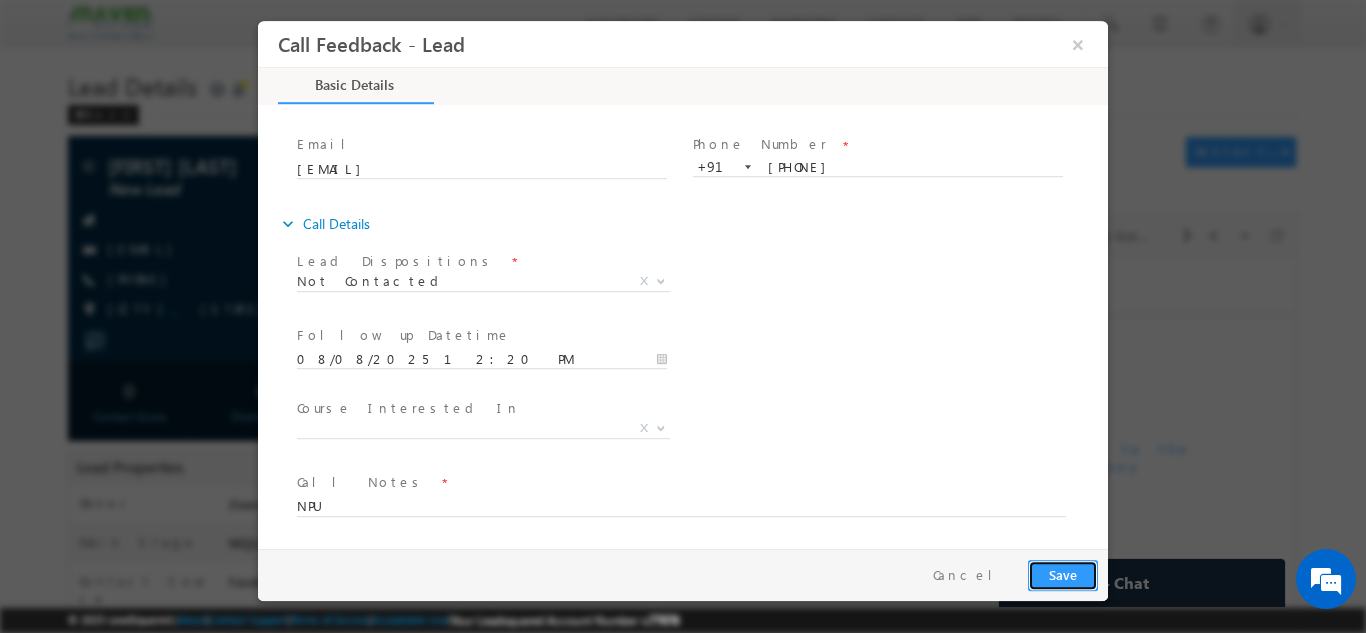 click on "Save" at bounding box center [1063, 574] 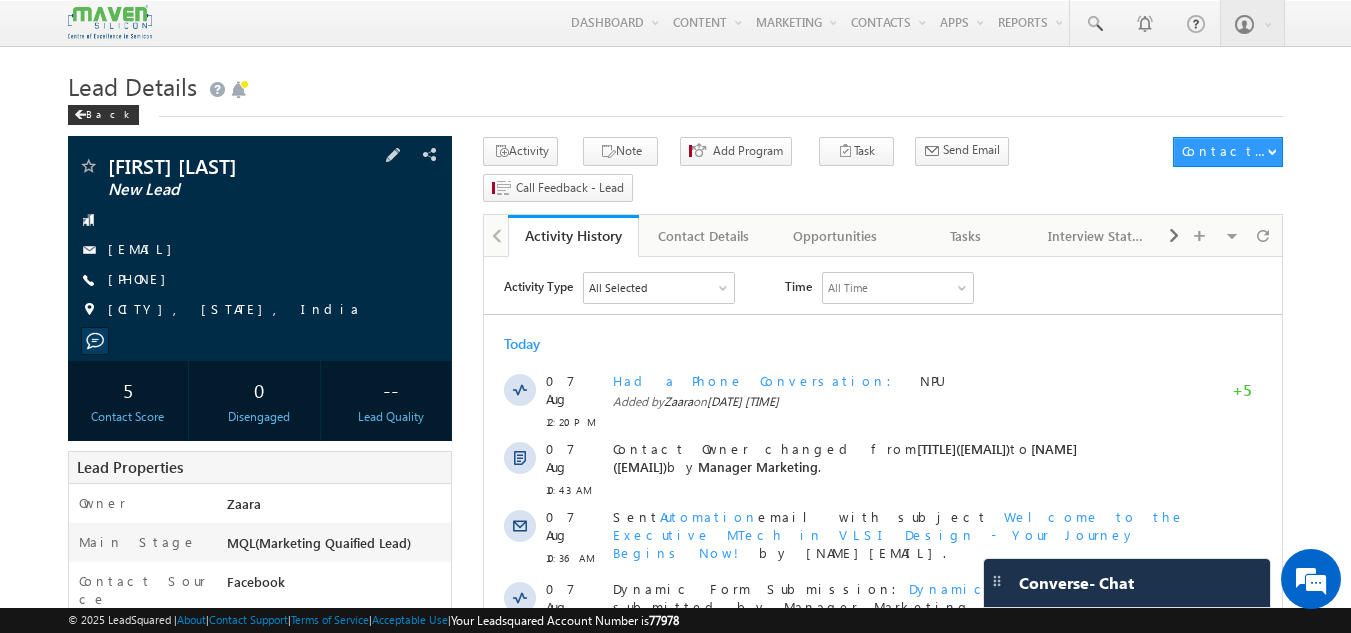 click on "sathishkn92@yahoo.in" at bounding box center [145, 248] 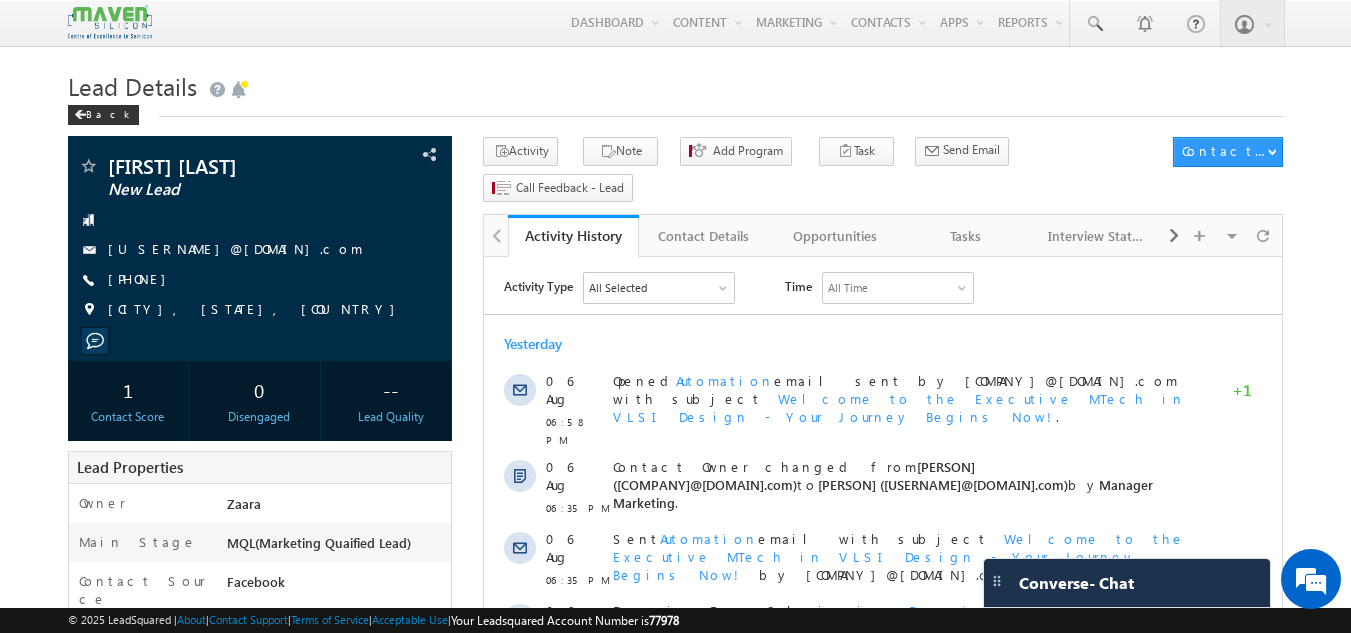 scroll, scrollTop: 0, scrollLeft: 0, axis: both 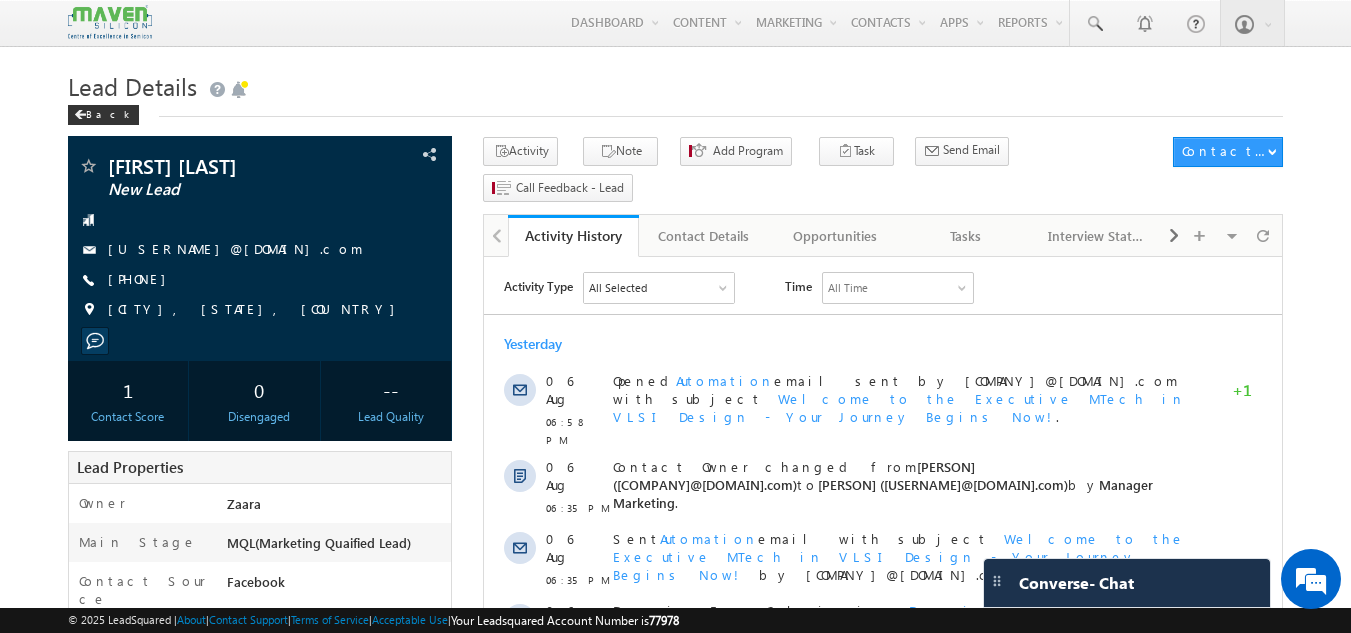 click on "Lead Details" at bounding box center [676, 84] 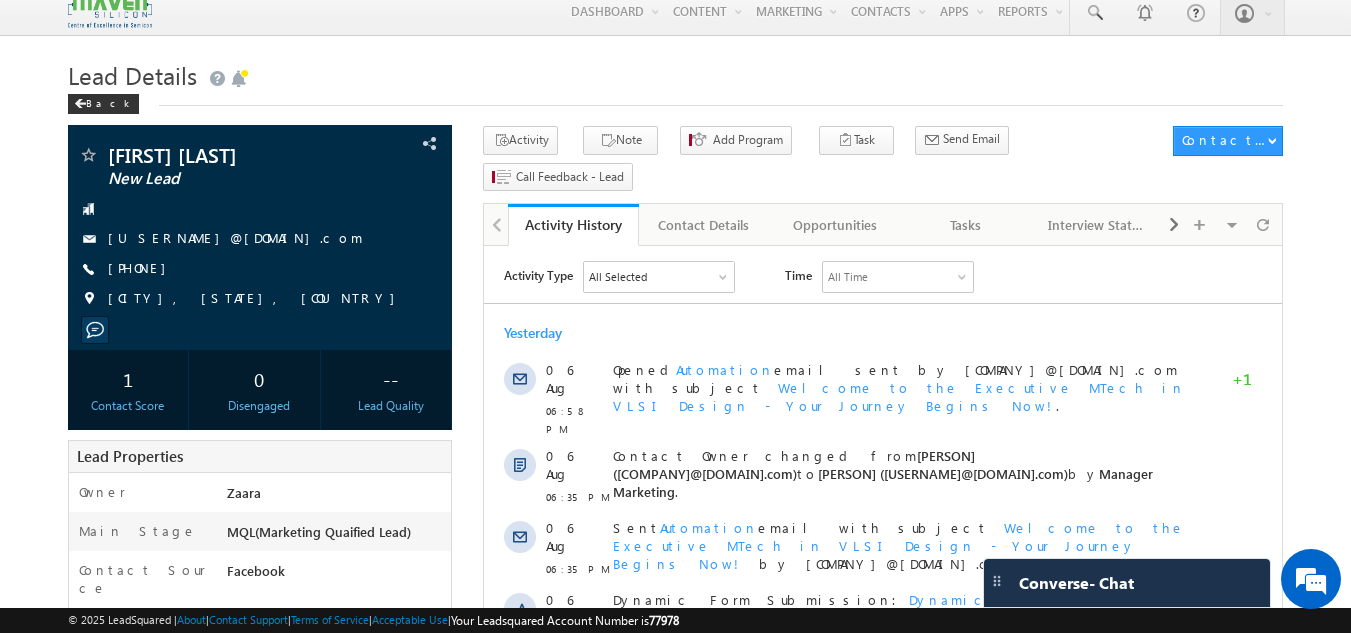 scroll, scrollTop: 0, scrollLeft: 0, axis: both 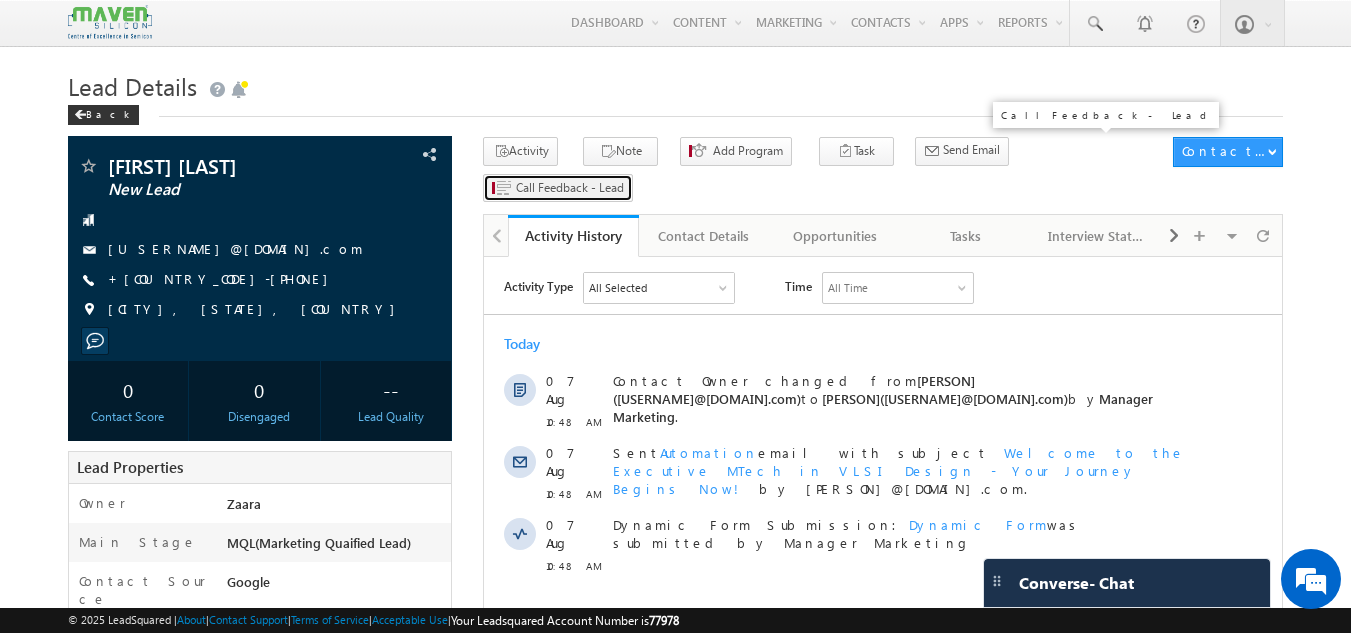 click on "Call Feedback - Lead" at bounding box center (570, 188) 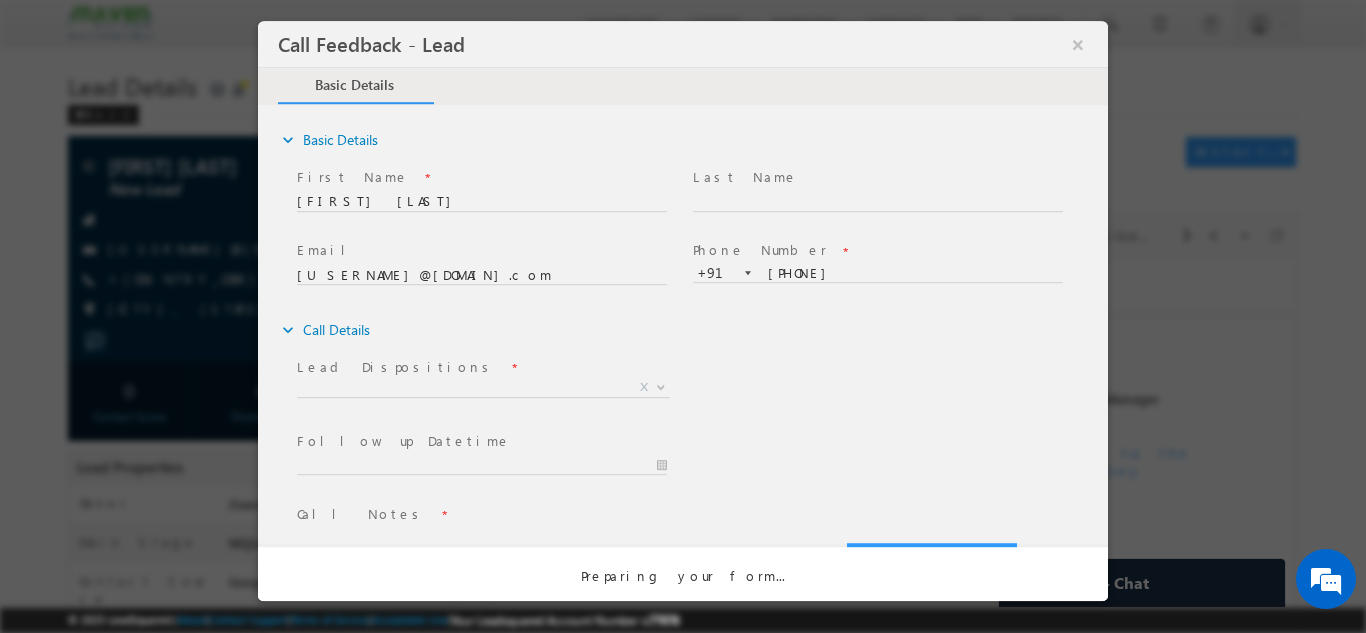scroll, scrollTop: 0, scrollLeft: 0, axis: both 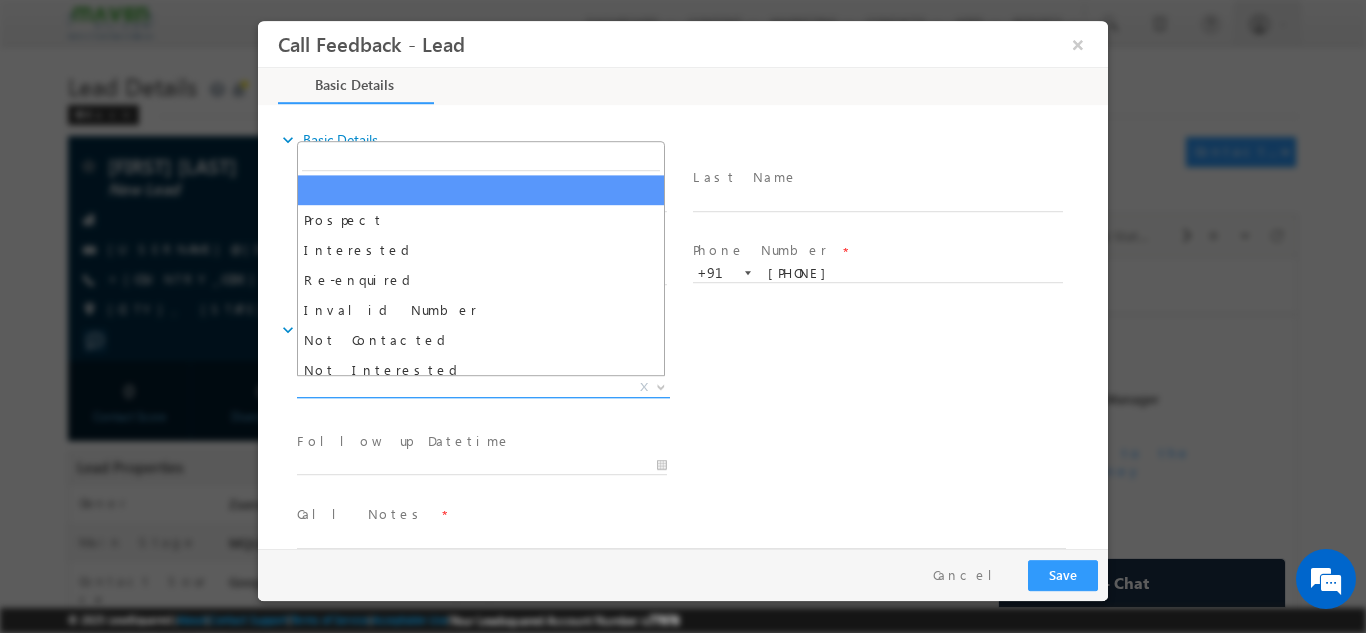 click on "X" at bounding box center (483, 387) 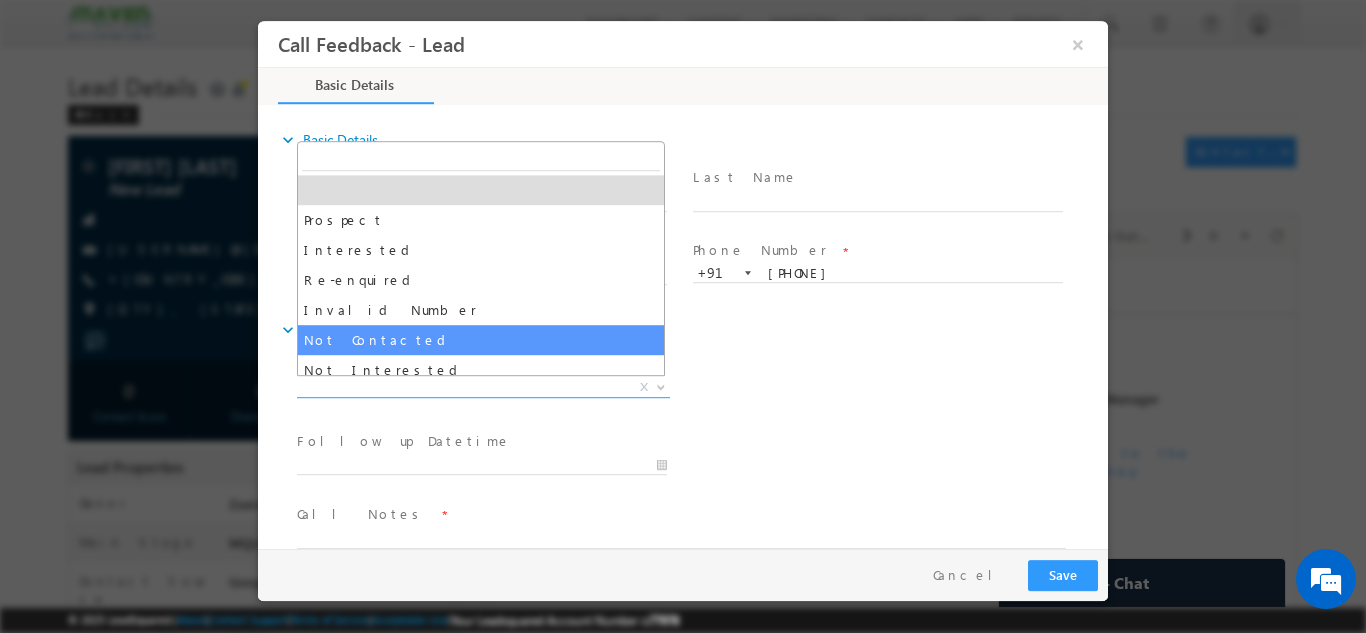 select on "Not Contacted" 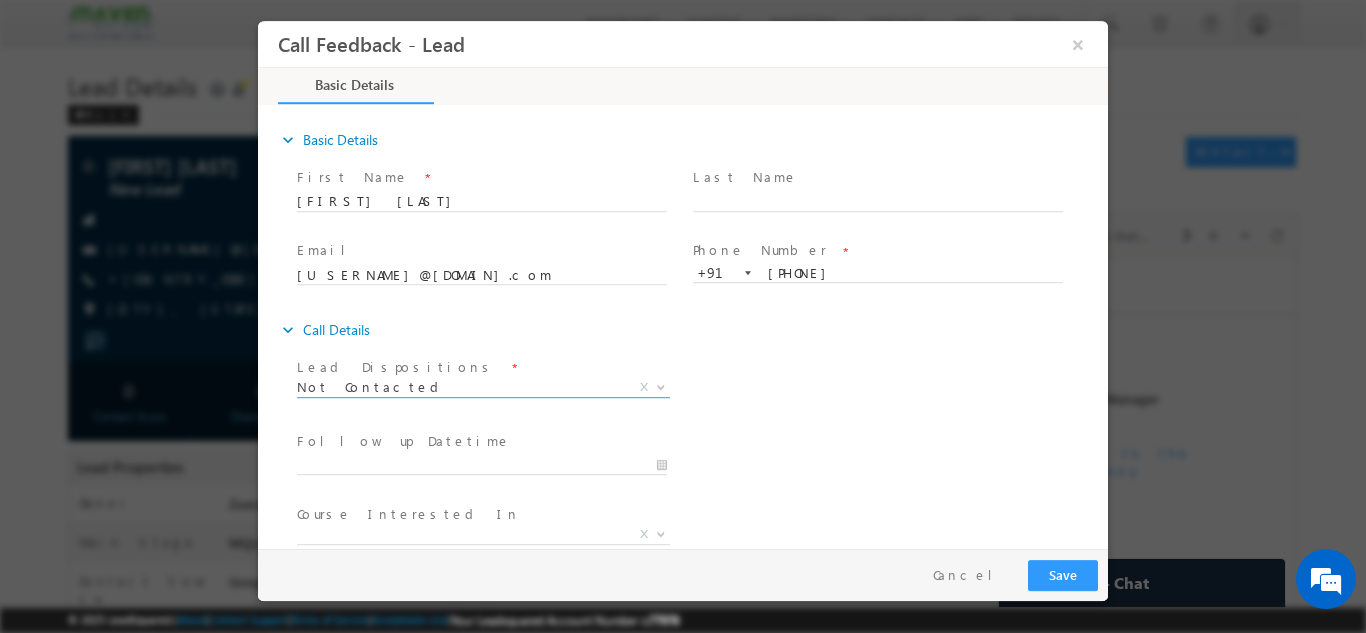scroll, scrollTop: 0, scrollLeft: 0, axis: both 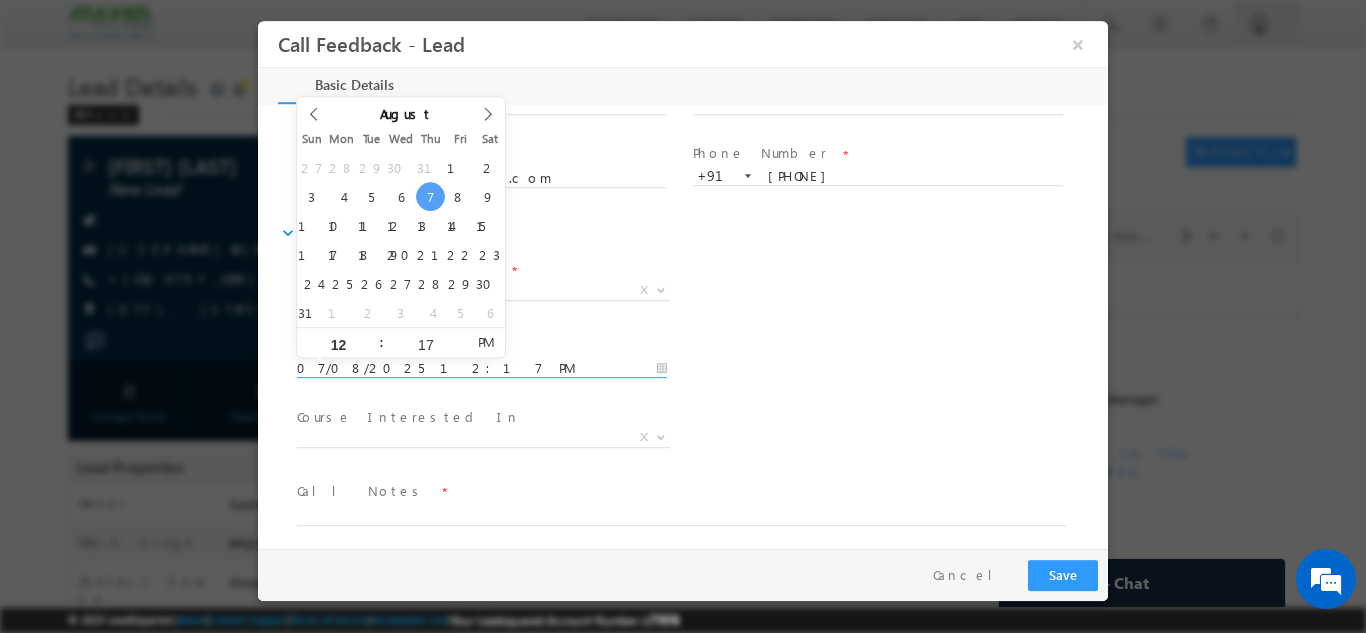 click on "07/08/2025 12:17 PM" at bounding box center [482, 368] 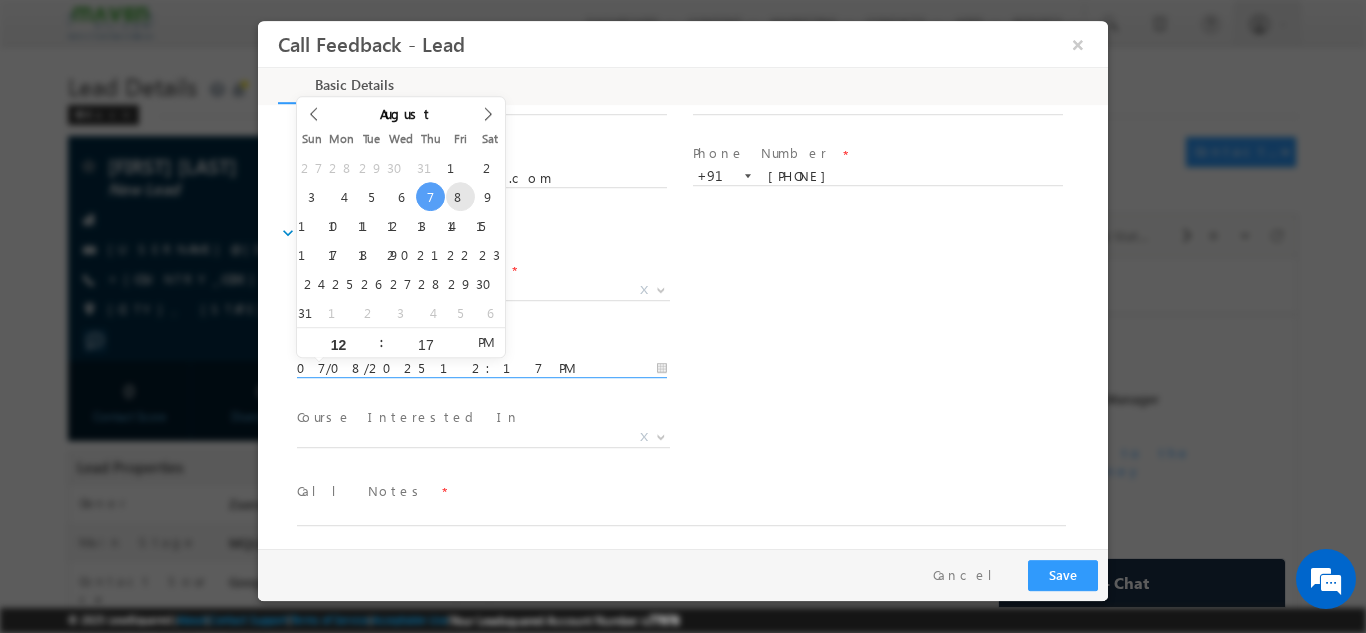 type on "08/08/2025 12:17 PM" 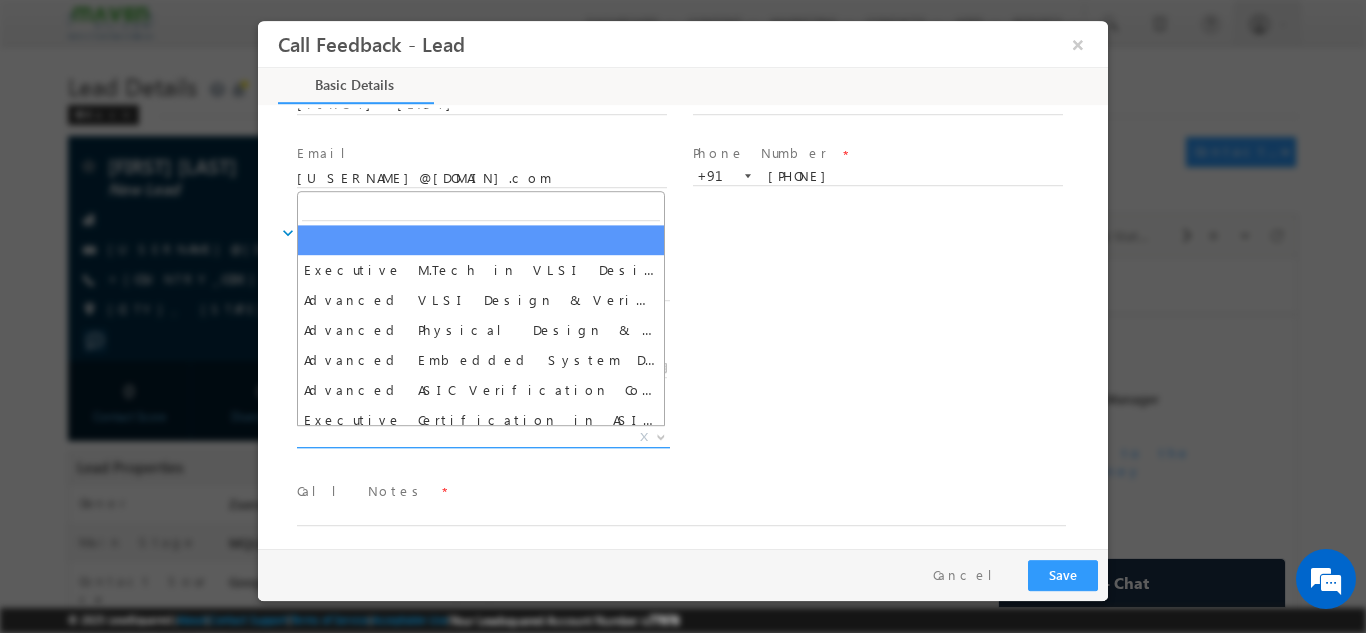 click on "X" at bounding box center (483, 437) 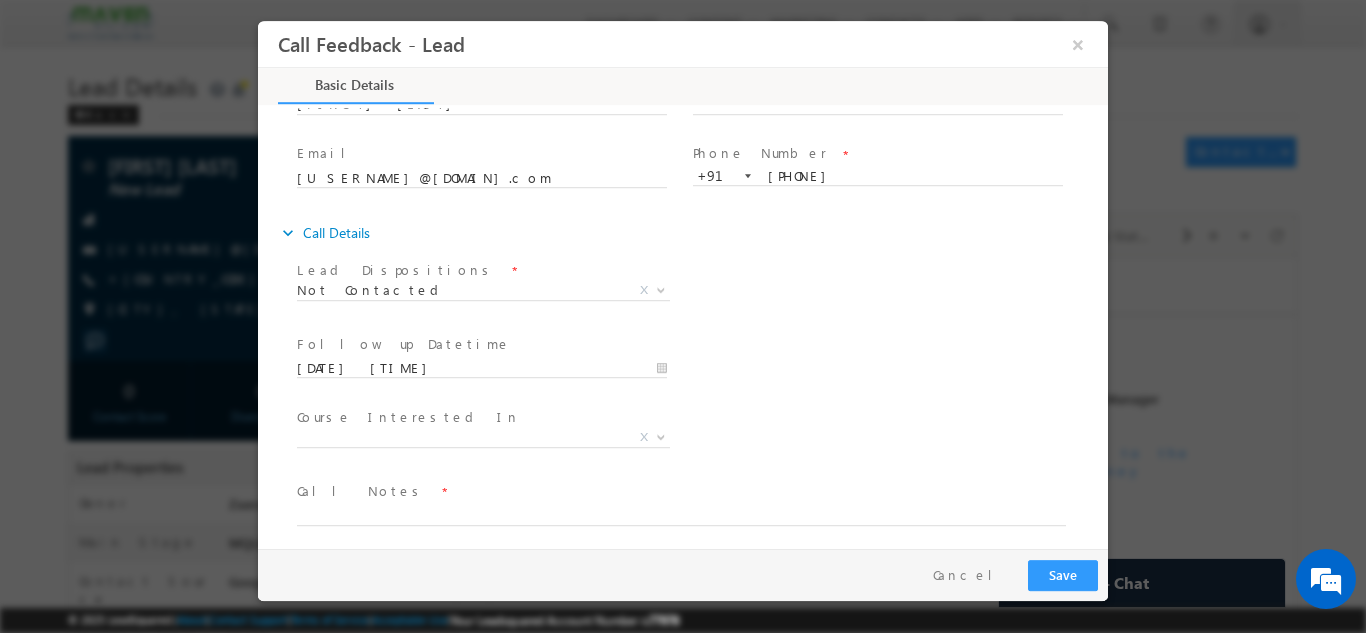 click on "Follow up Datetime
*
08/08/2025 12:17 PM
Program Type
*
Long Term
Short Term
X" at bounding box center (700, 366) 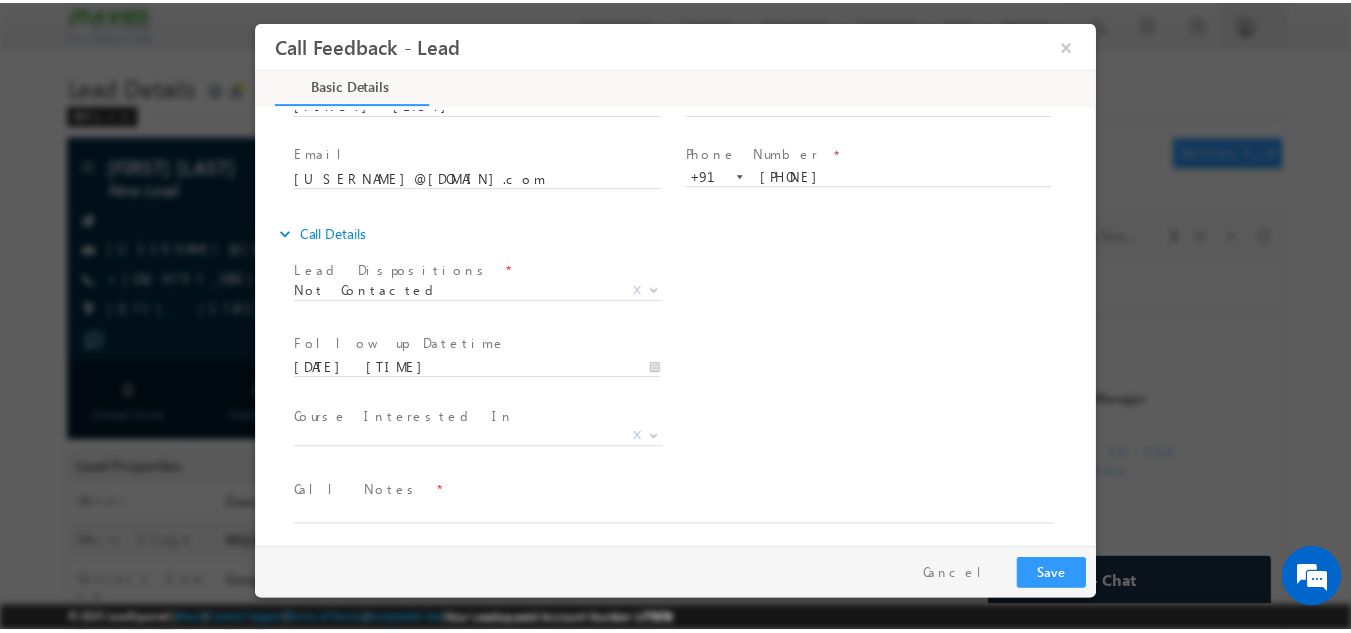scroll, scrollTop: 106, scrollLeft: 0, axis: vertical 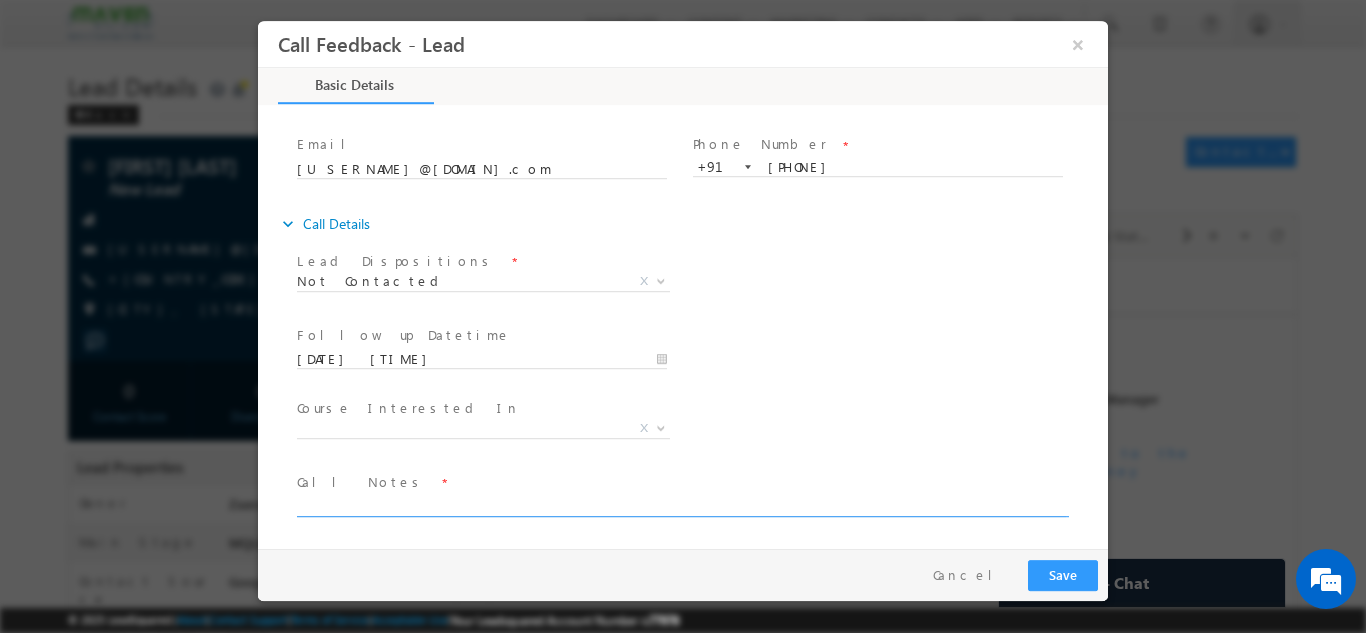 click at bounding box center [681, 504] 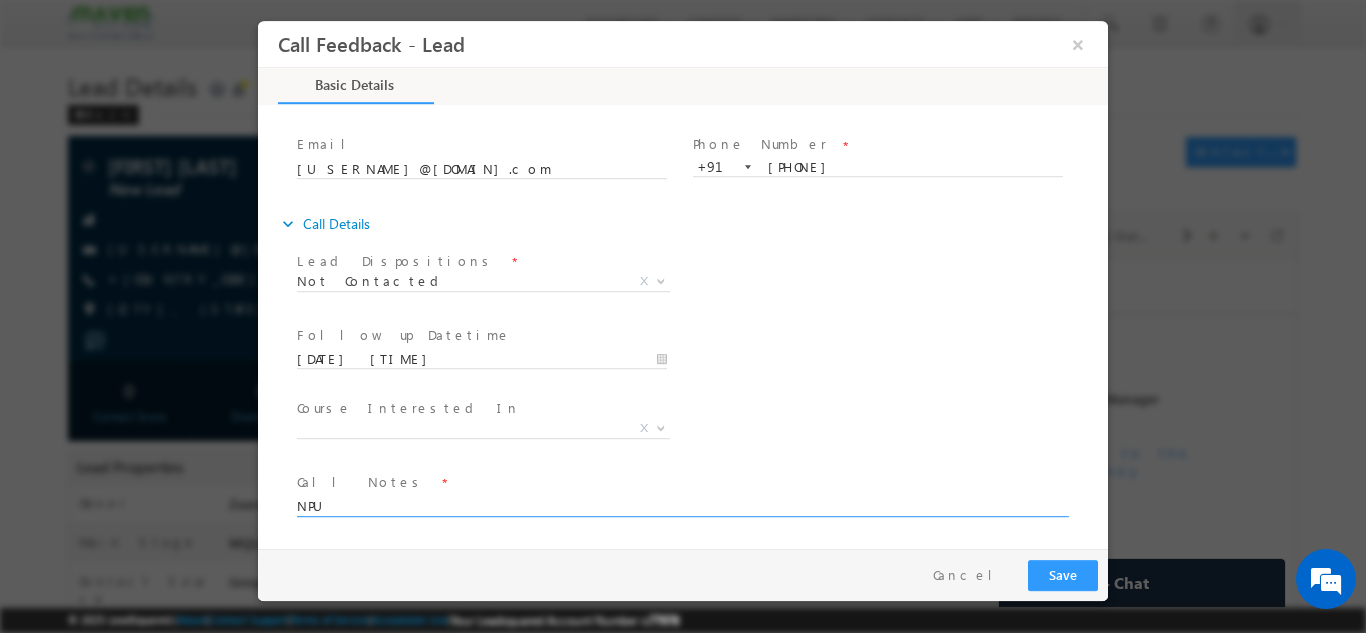 type on "NPU" 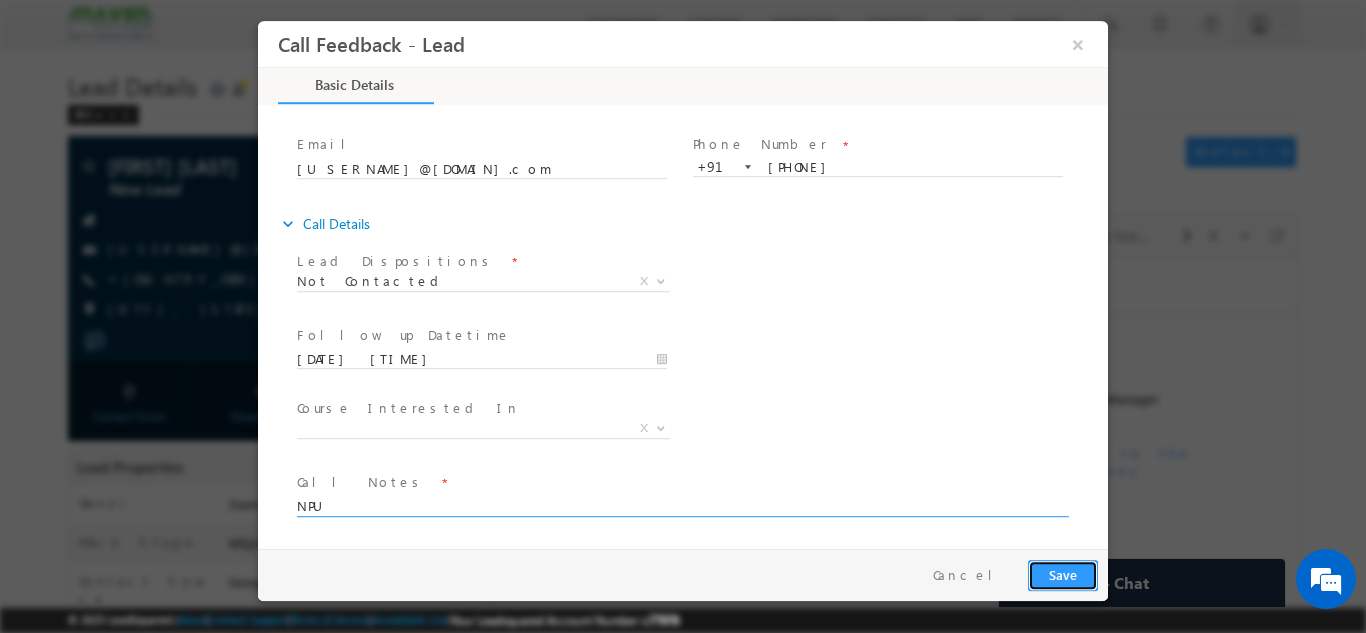 click on "Save" at bounding box center (1063, 574) 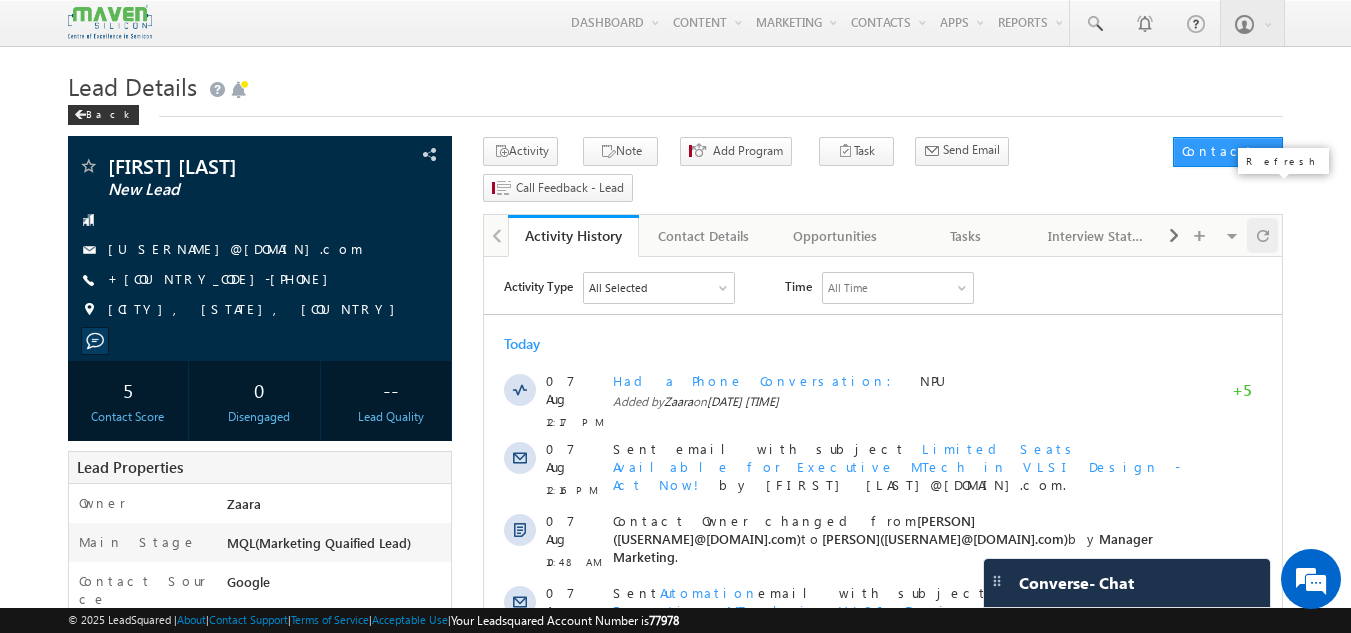 click at bounding box center (1263, 235) 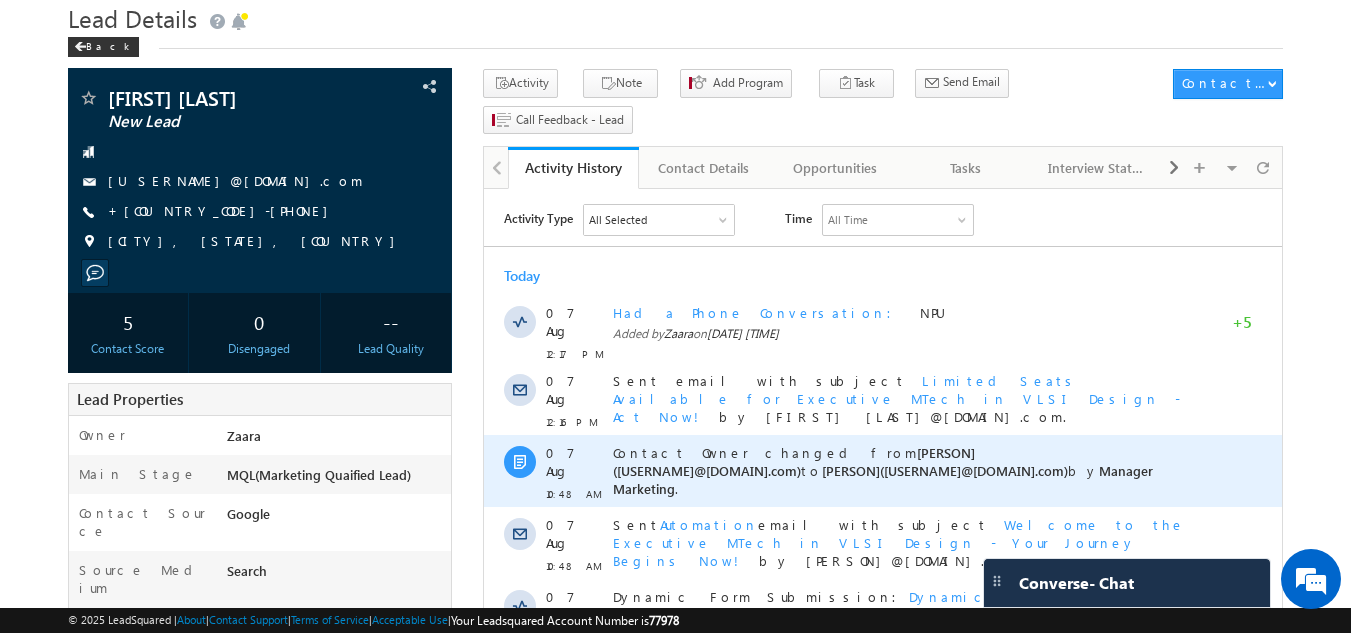 scroll, scrollTop: 100, scrollLeft: 0, axis: vertical 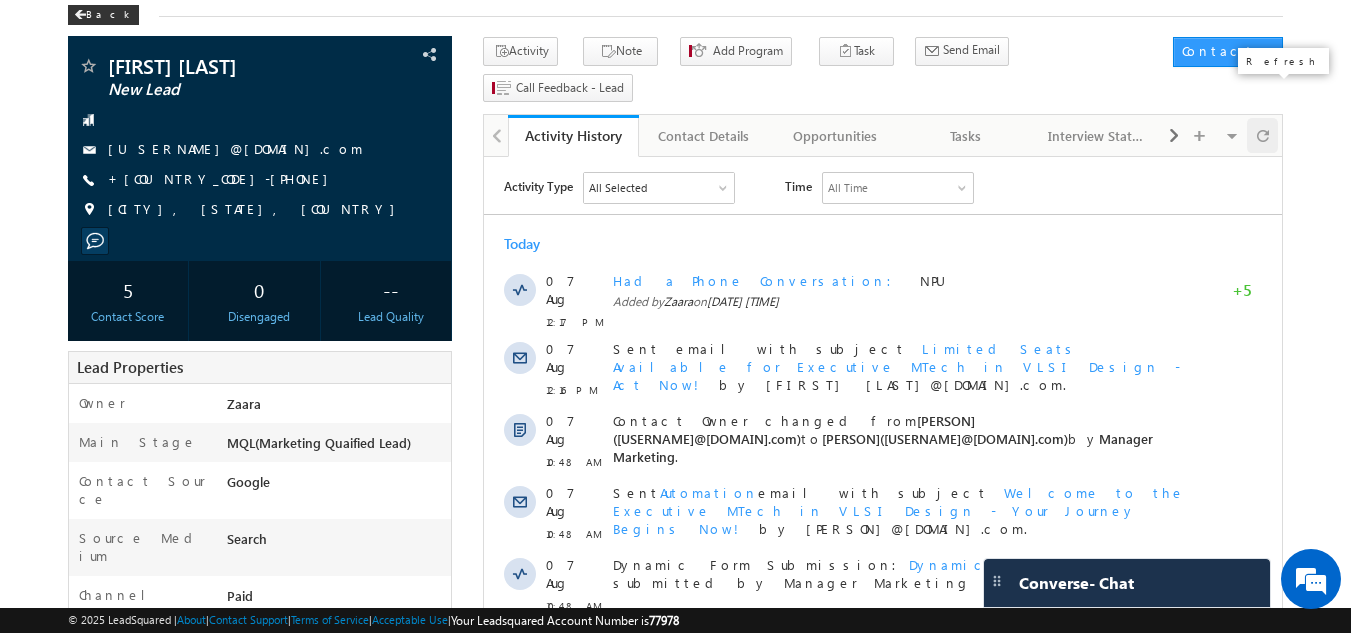 click at bounding box center (1263, 135) 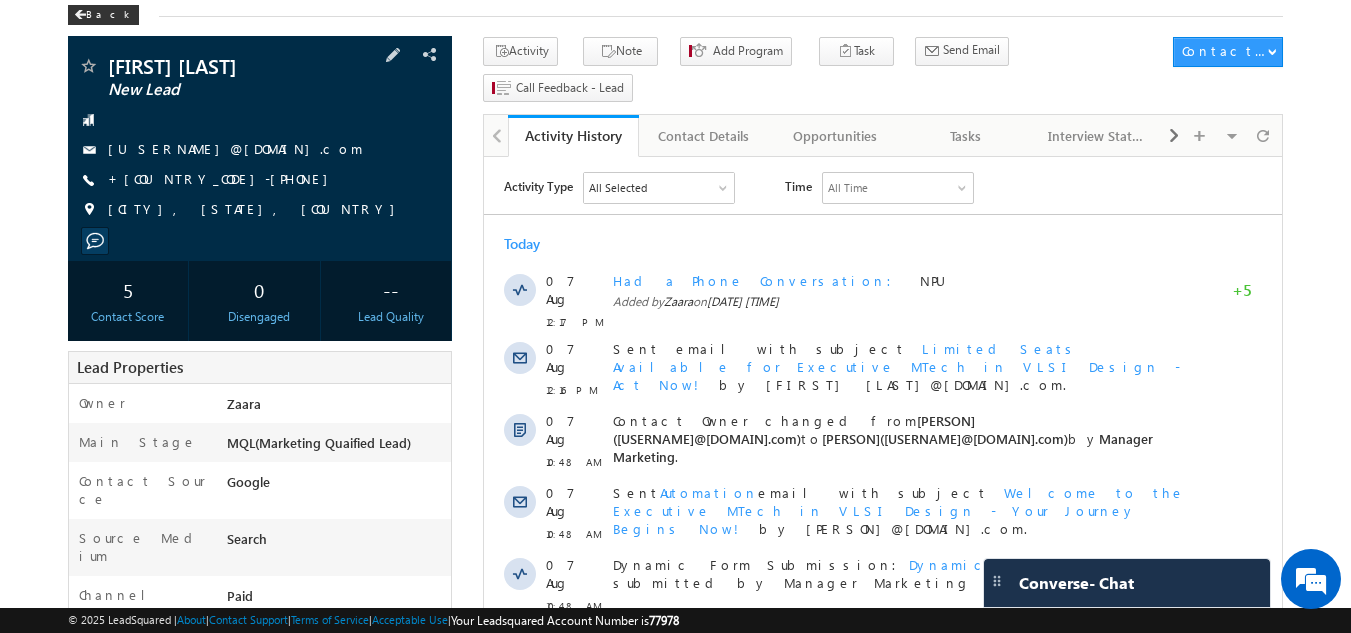 click on "+91-9840975245" at bounding box center [223, 180] 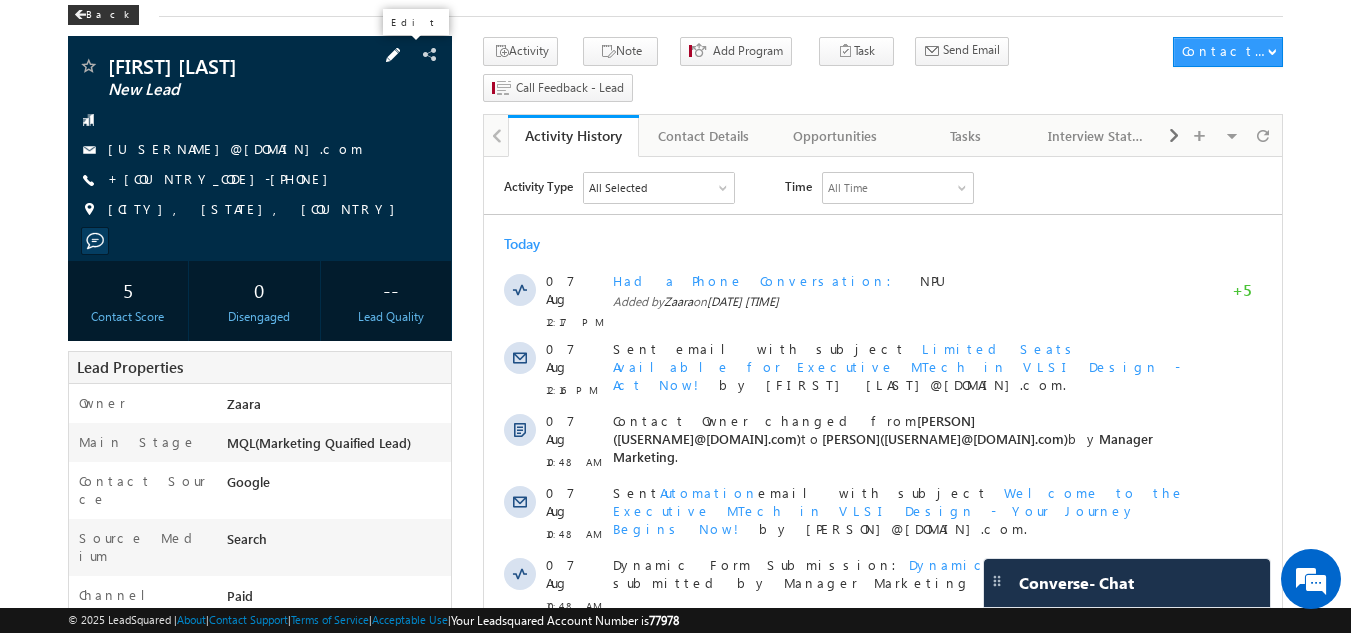 click at bounding box center [393, 55] 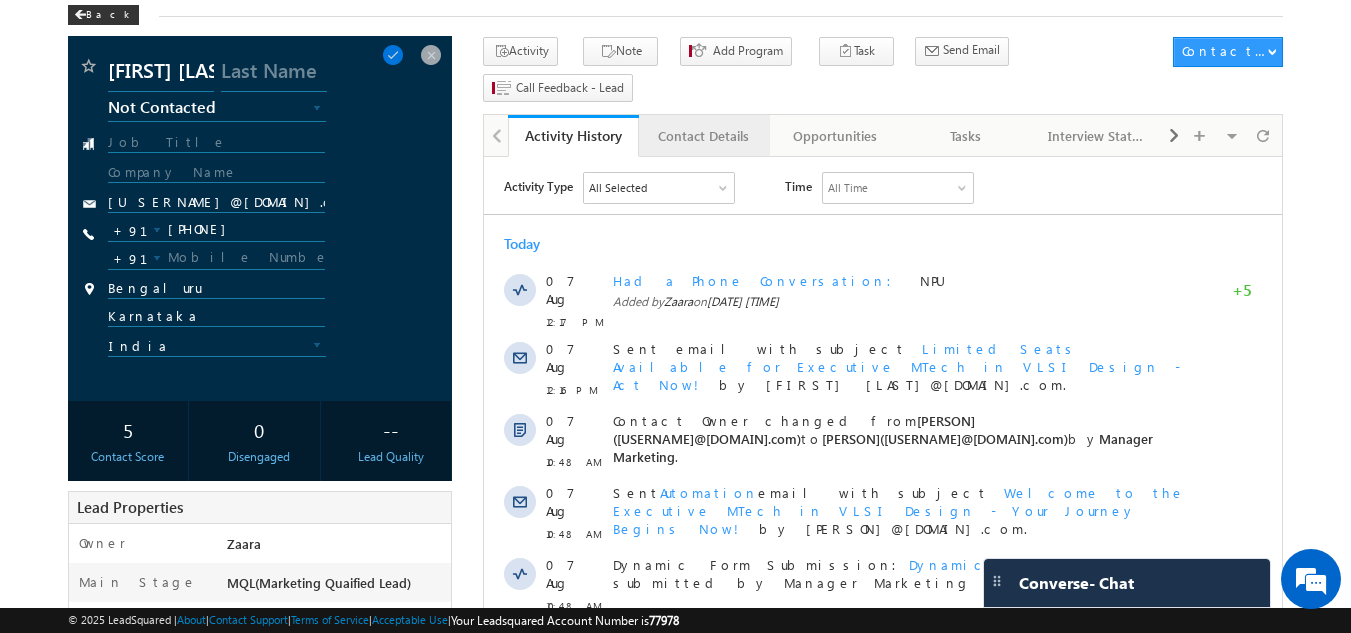click on "Contact Details" at bounding box center (704, 136) 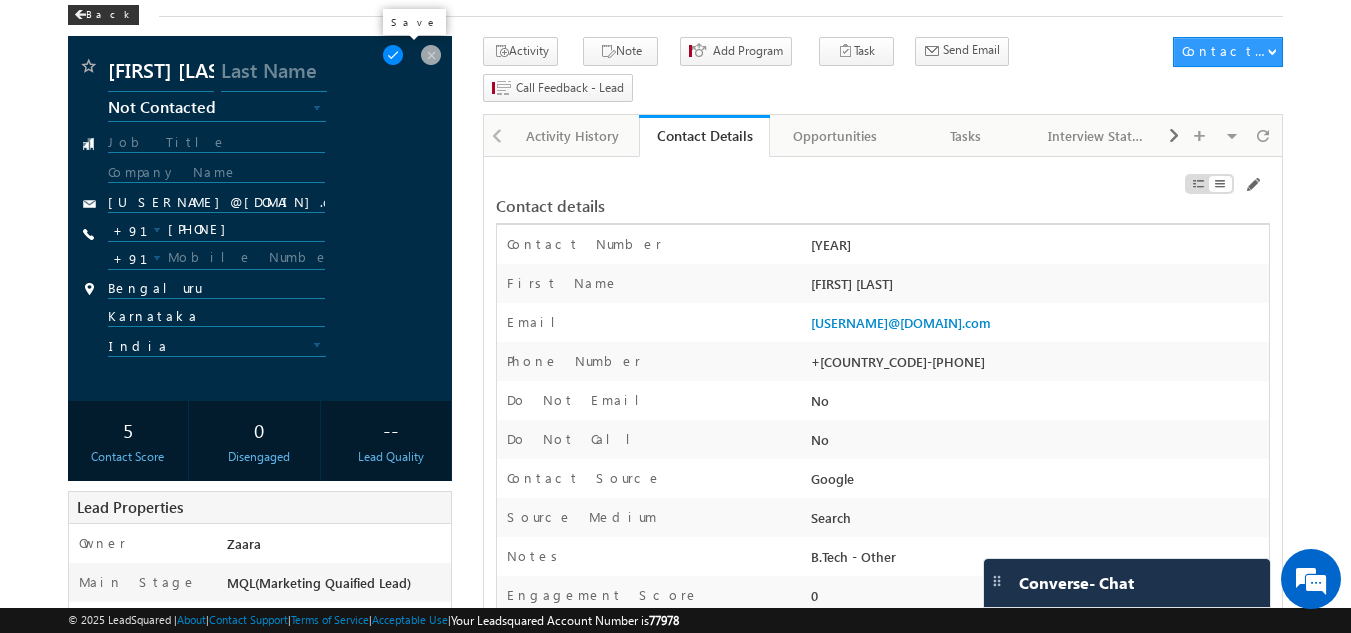 click at bounding box center [393, 55] 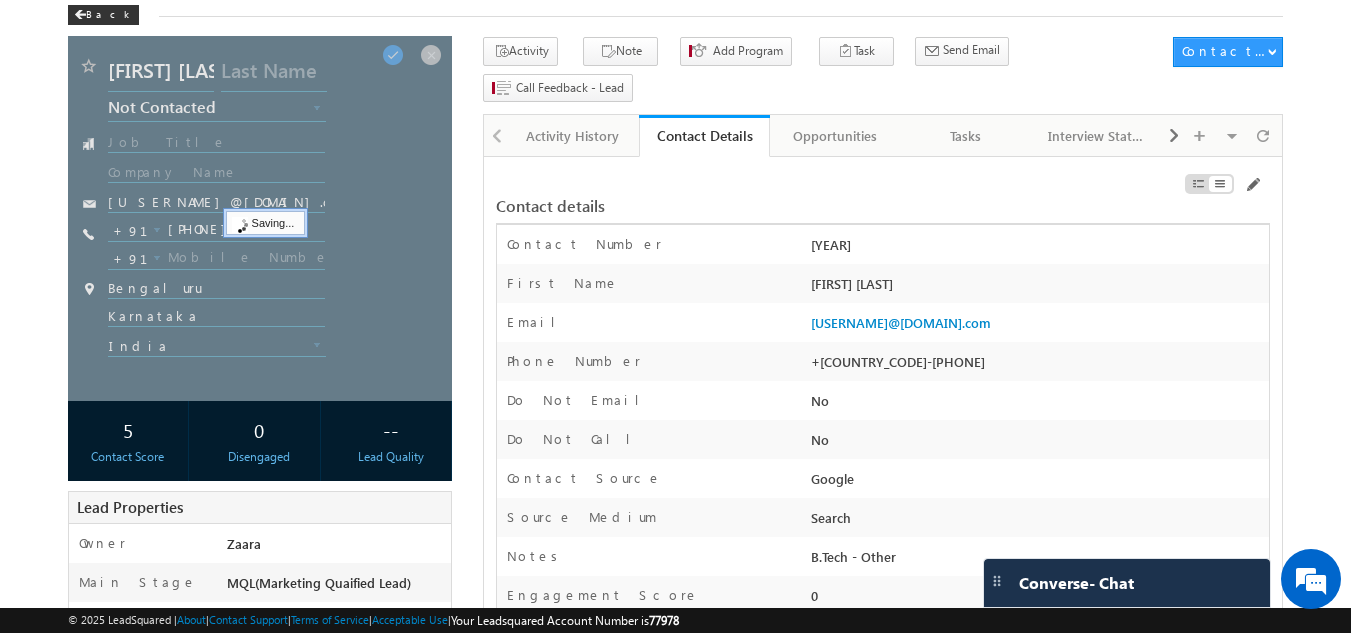 click on "+91-9840975245" at bounding box center (1037, 366) 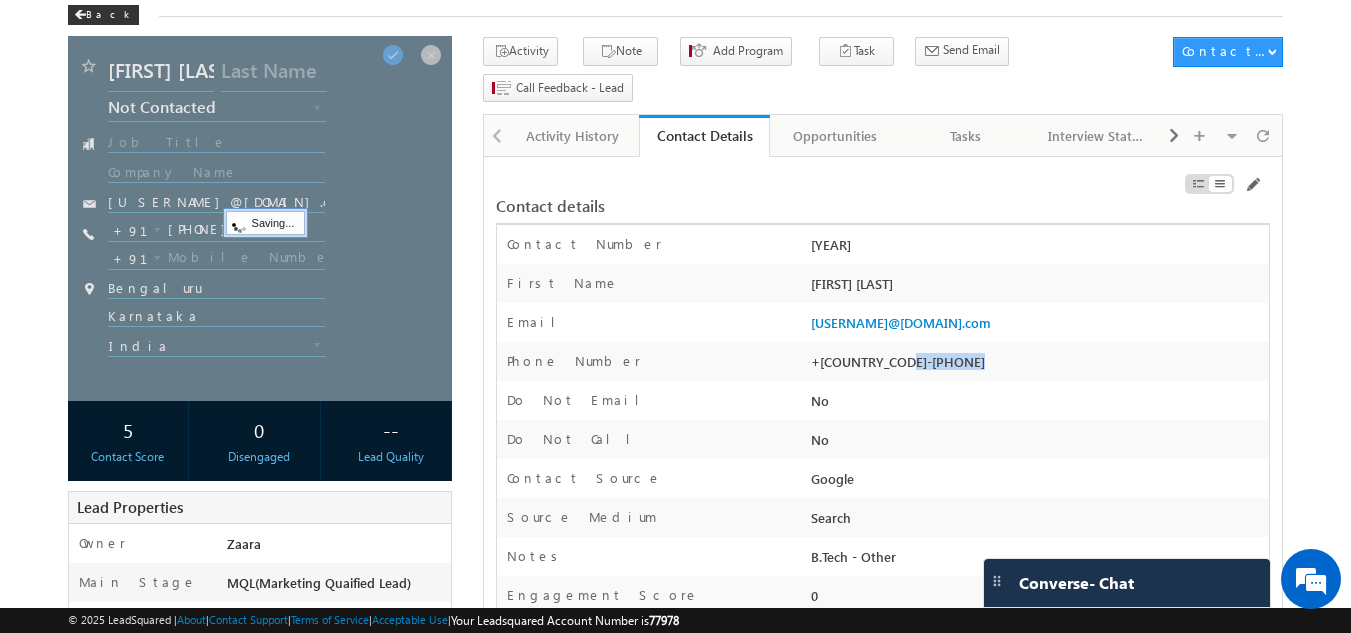 click on "+91-9840975245" at bounding box center [1037, 366] 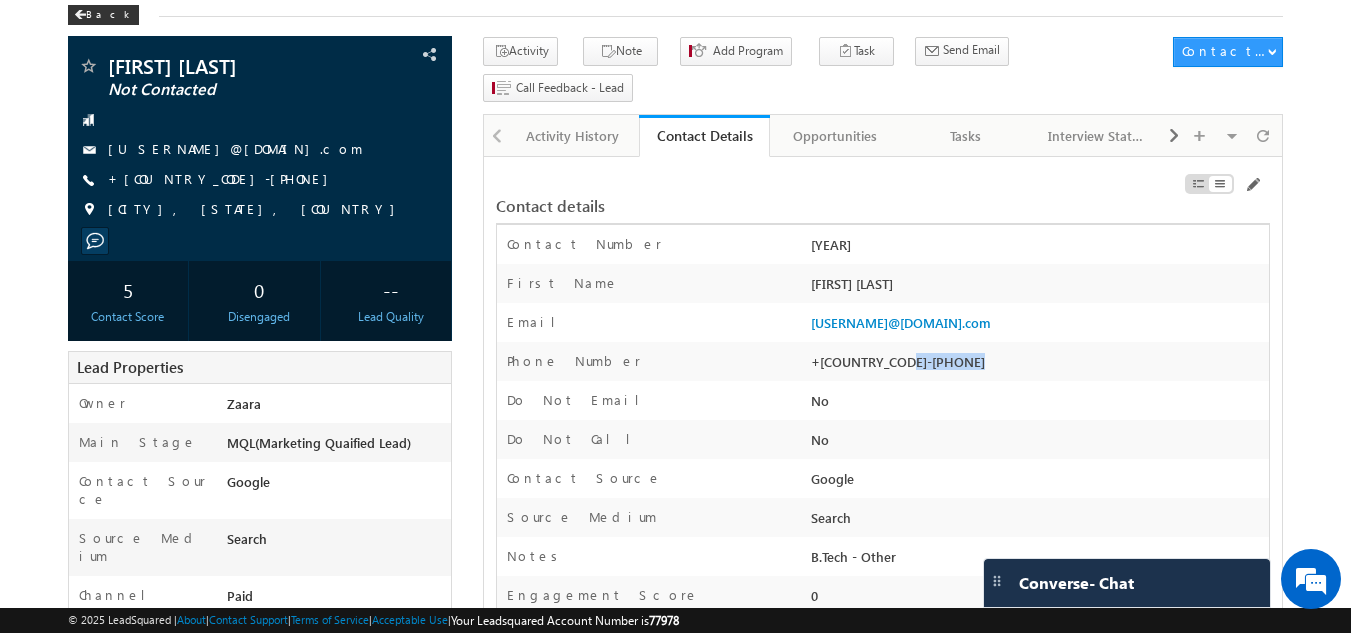 copy on "9840975245" 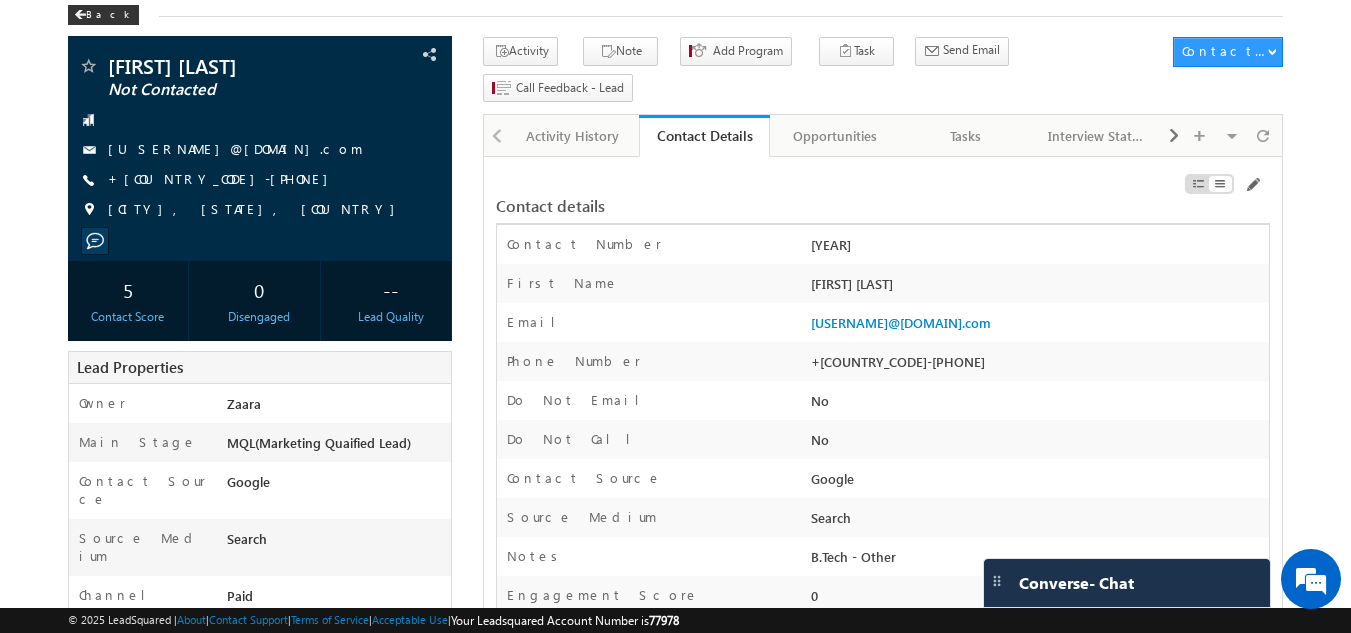drag, startPoint x: 887, startPoint y: 251, endPoint x: 812, endPoint y: 262, distance: 75.802376 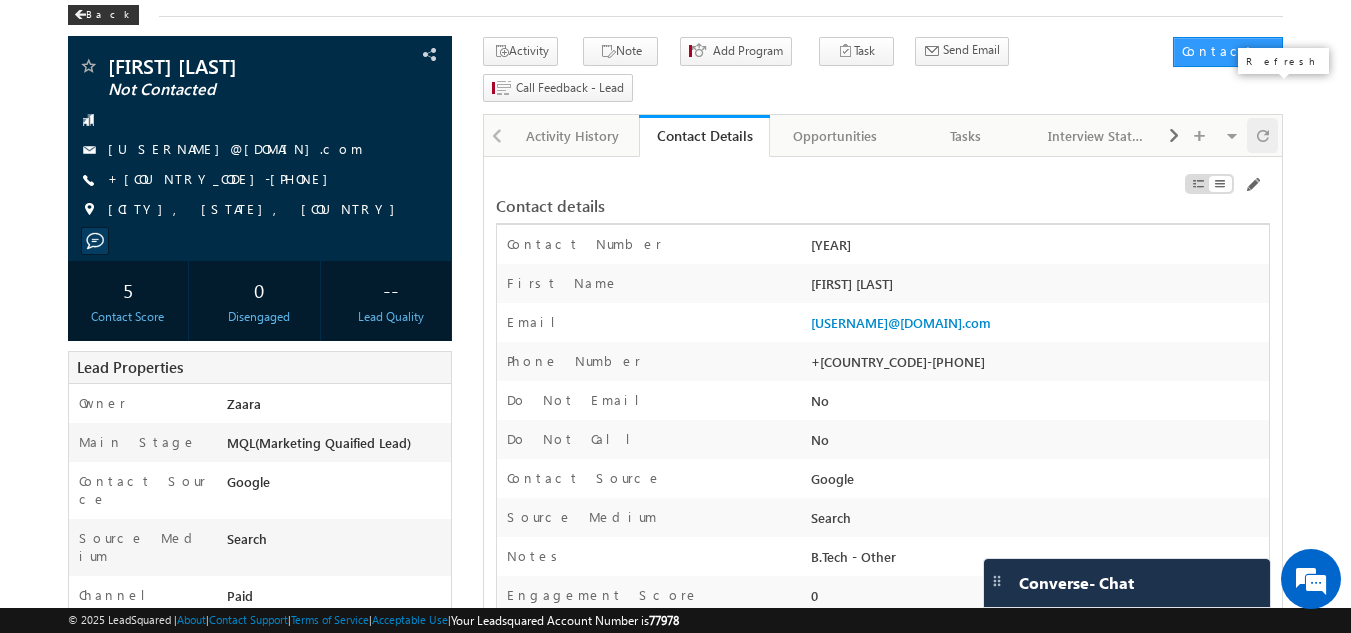 click at bounding box center [1263, 135] 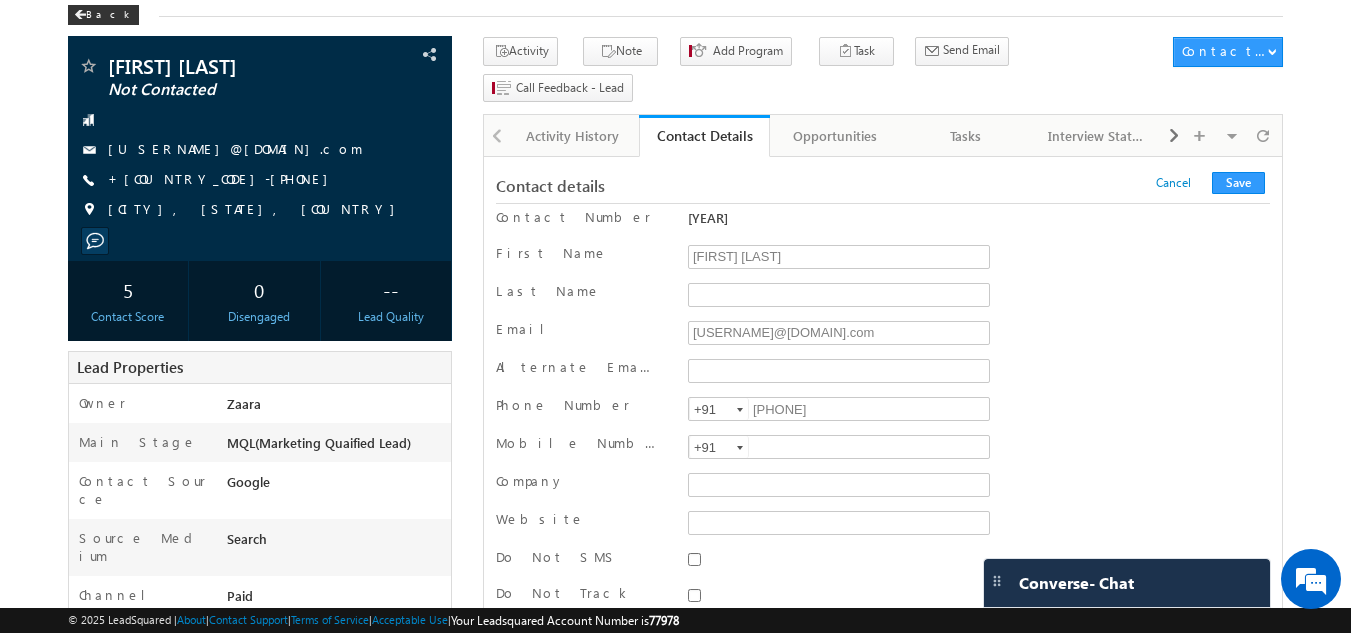click on "Alternate Email" at bounding box center [883, 373] 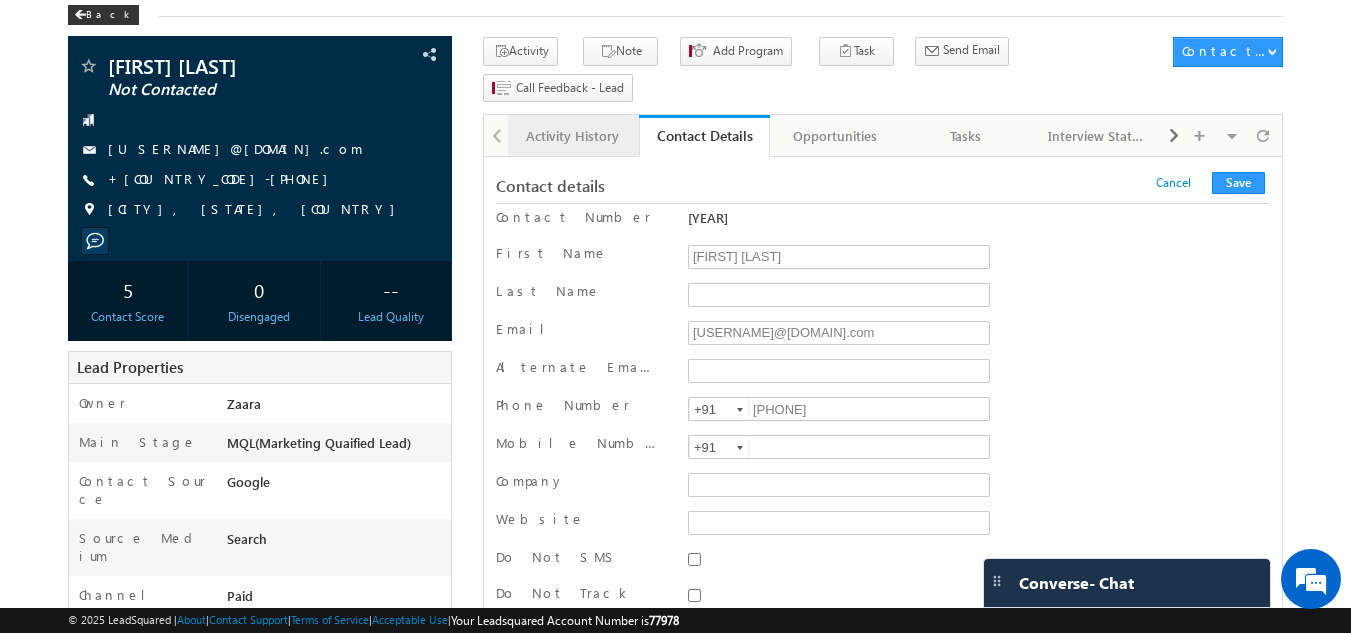 click on "Activity History" at bounding box center [572, 136] 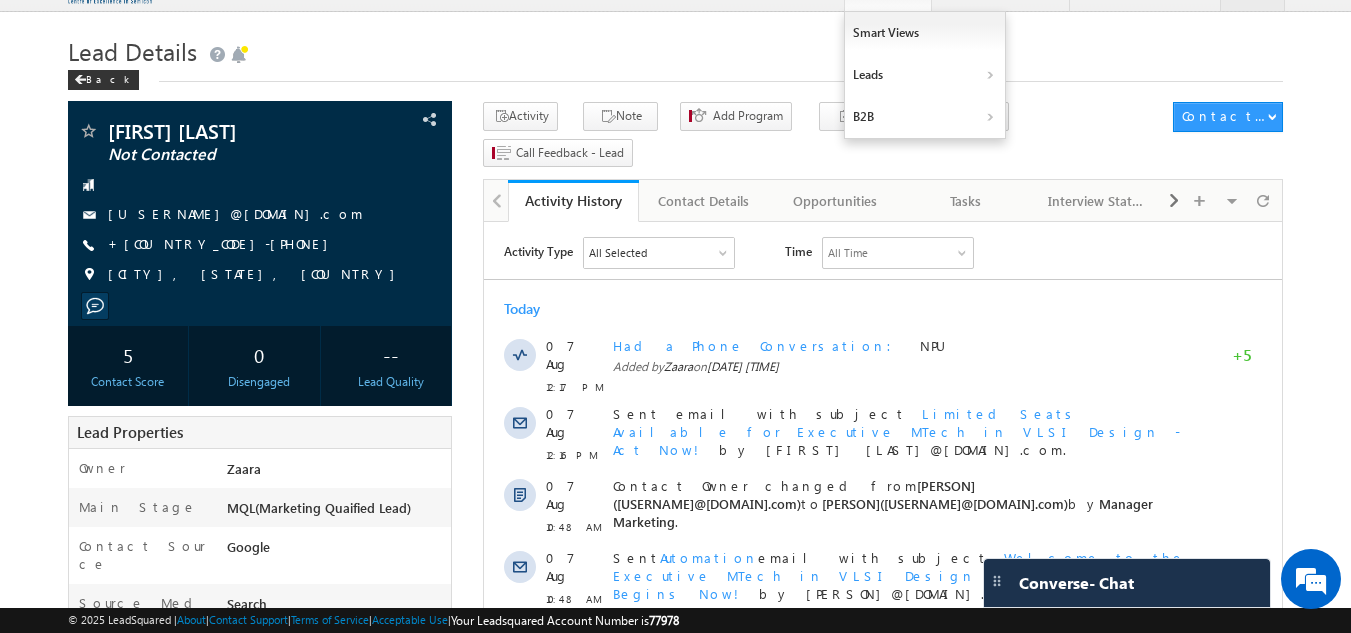 scroll, scrollTop: 0, scrollLeft: 0, axis: both 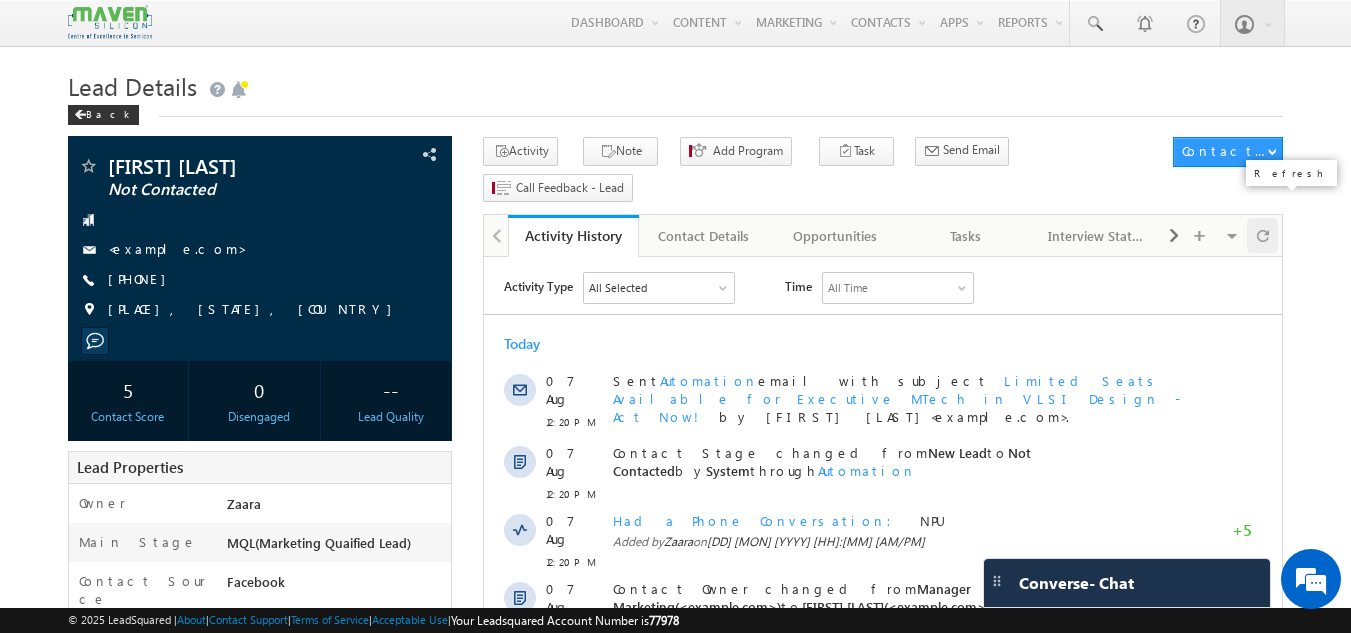 click at bounding box center [1262, 235] 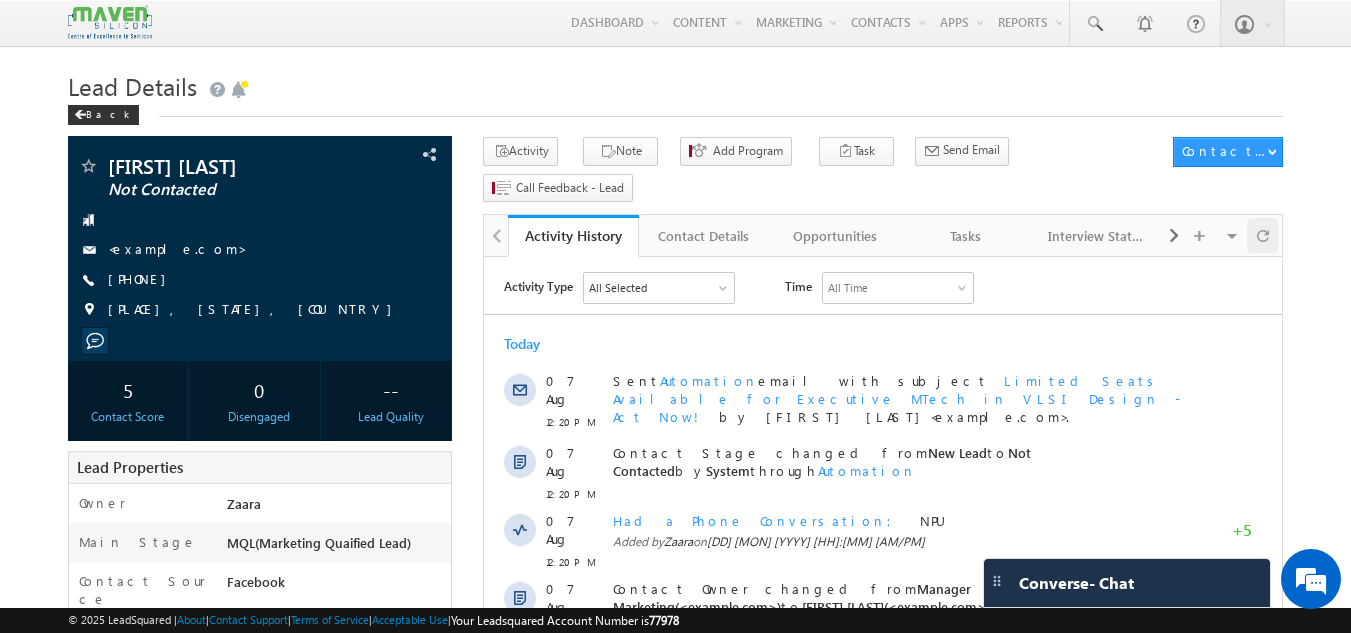 scroll, scrollTop: 0, scrollLeft: 0, axis: both 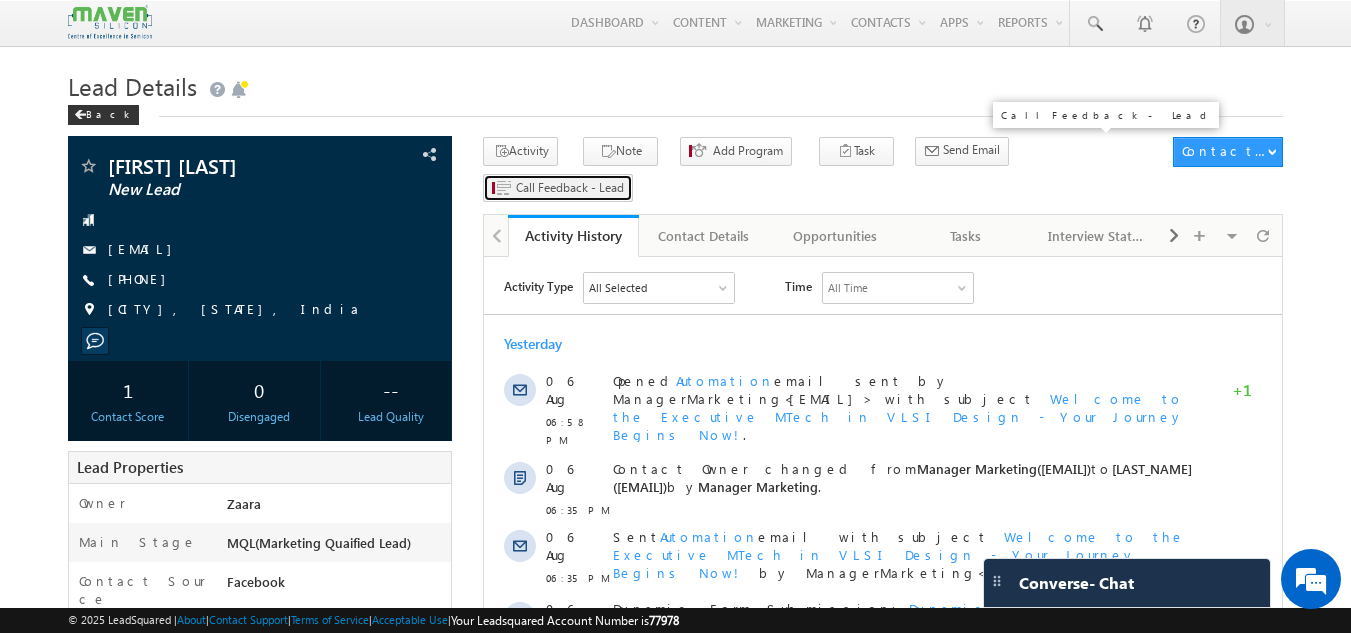click on "Call Feedback - Lead" at bounding box center (570, 188) 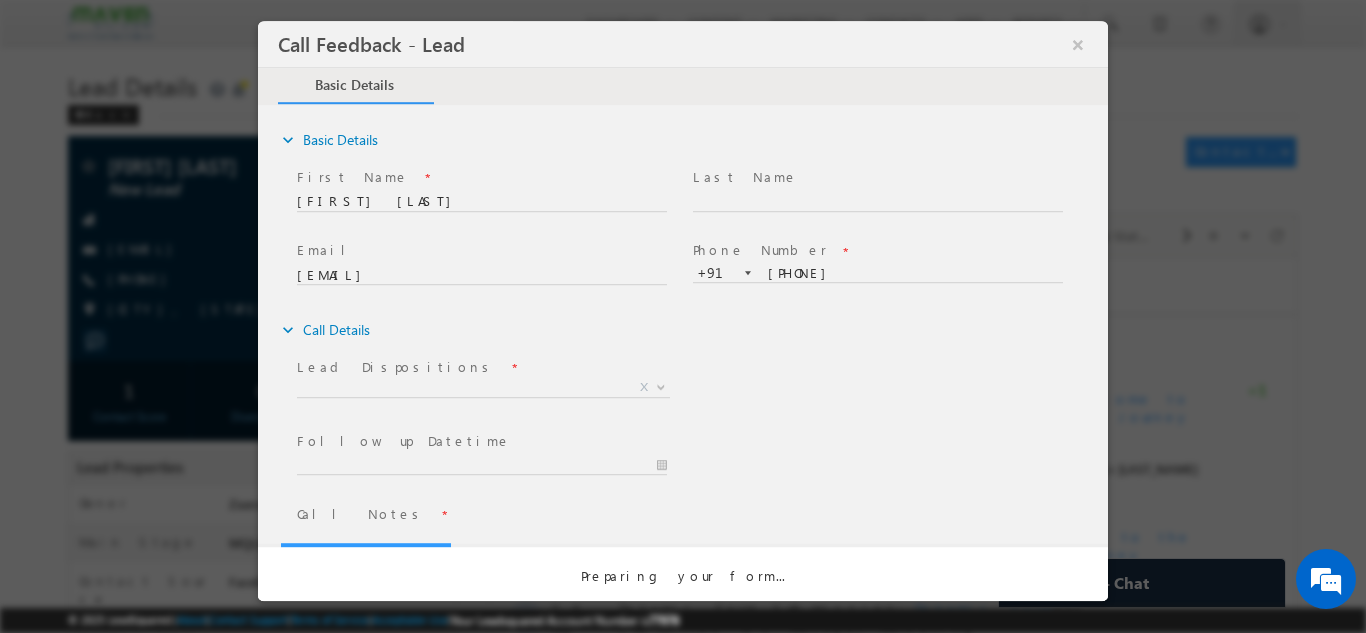 scroll, scrollTop: 0, scrollLeft: 0, axis: both 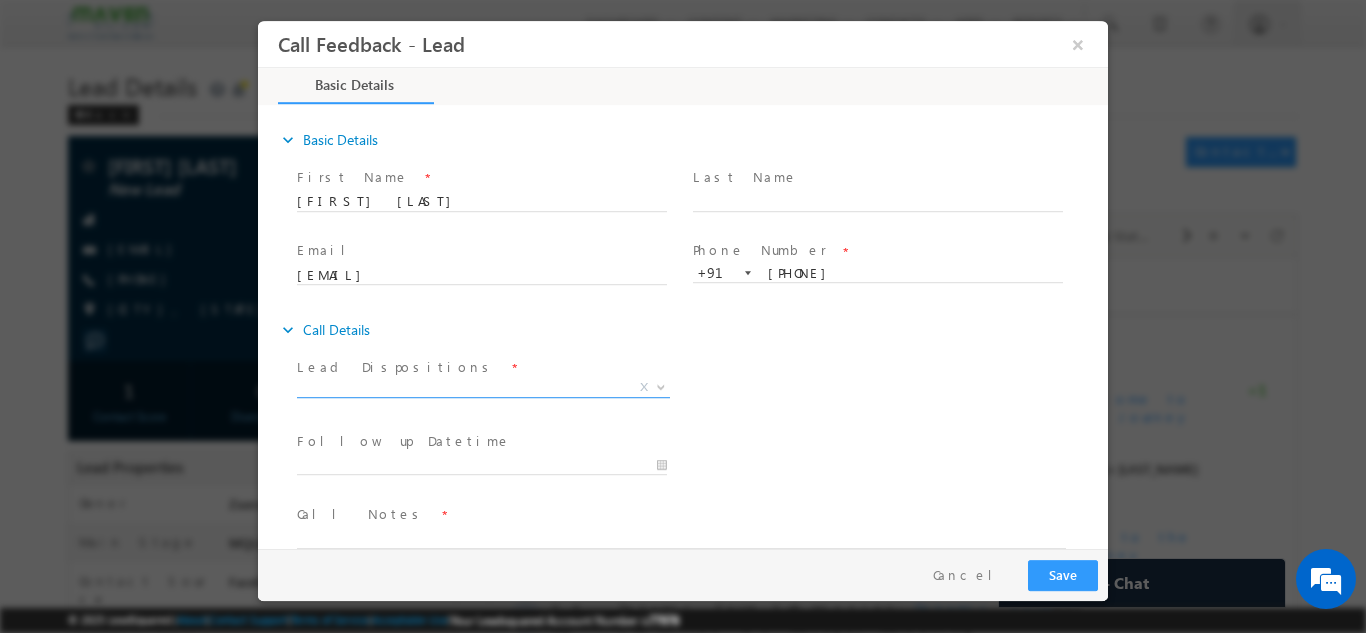 click on "X" at bounding box center [483, 387] 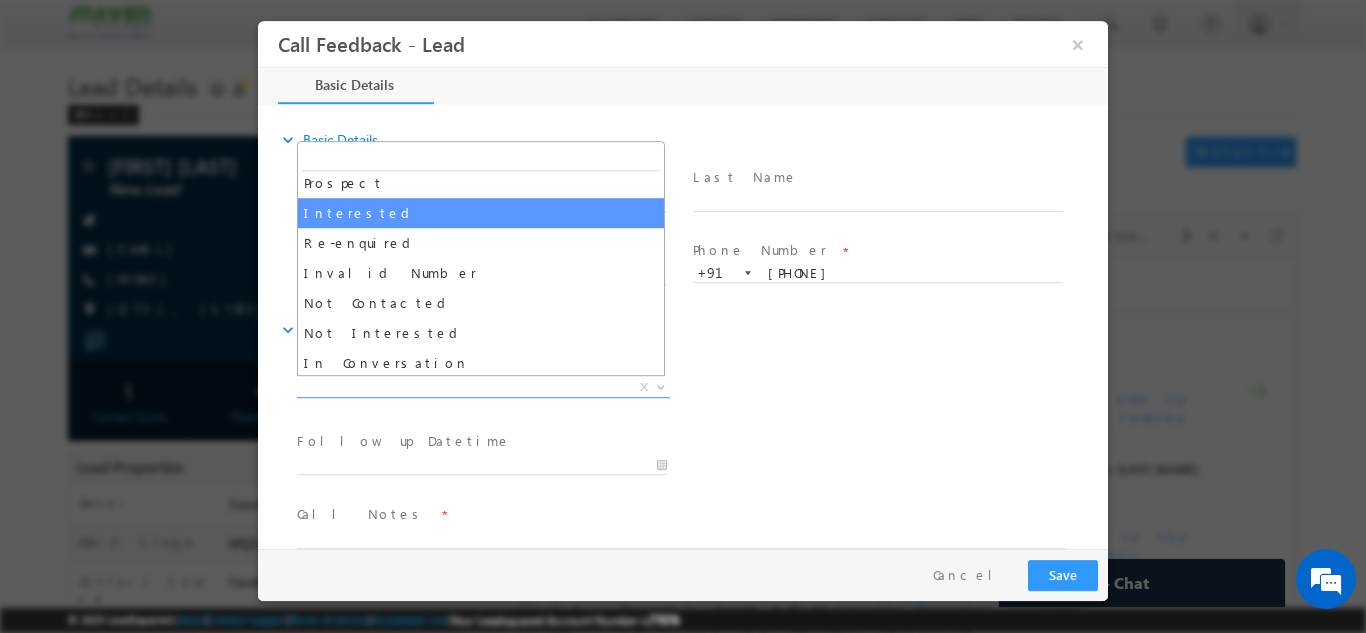 scroll, scrollTop: 100, scrollLeft: 0, axis: vertical 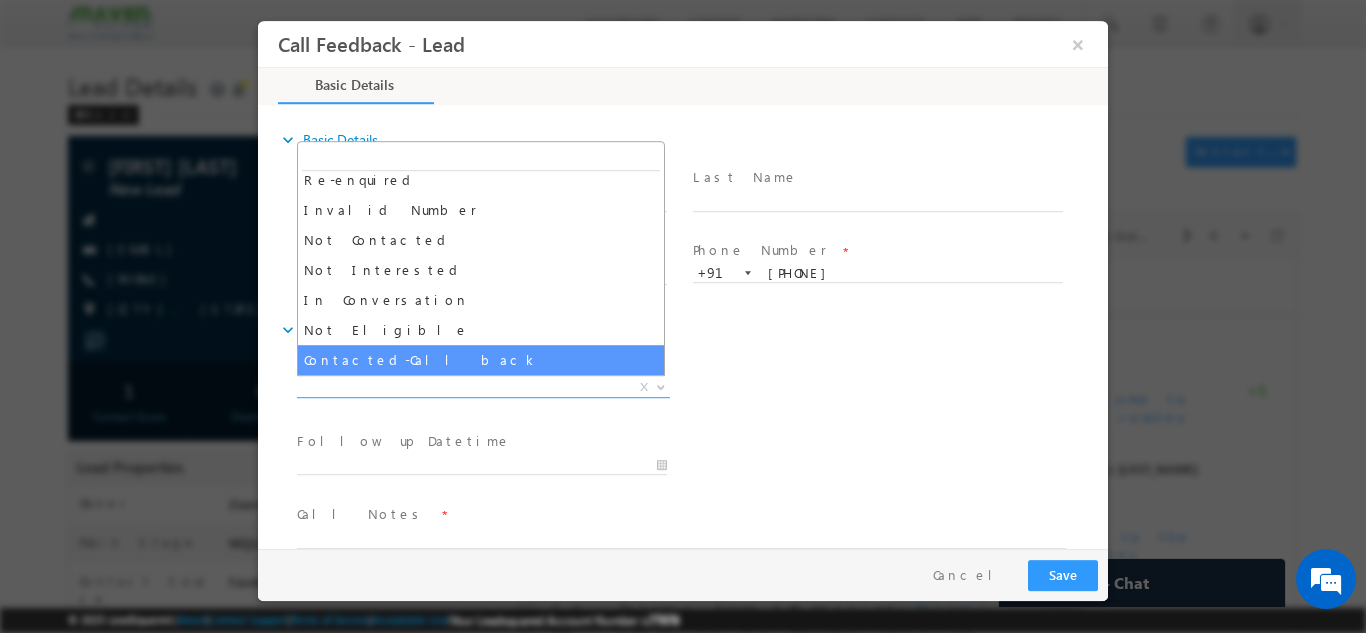 select on "Contacted-Call back" 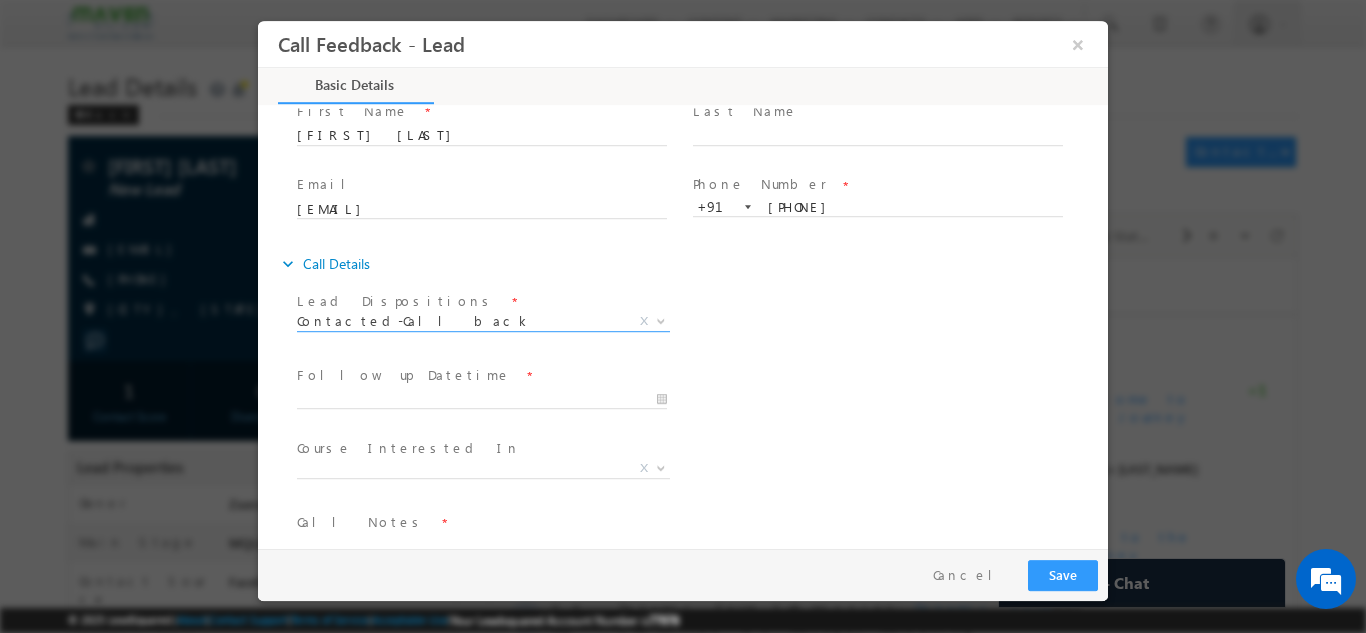 scroll, scrollTop: 106, scrollLeft: 0, axis: vertical 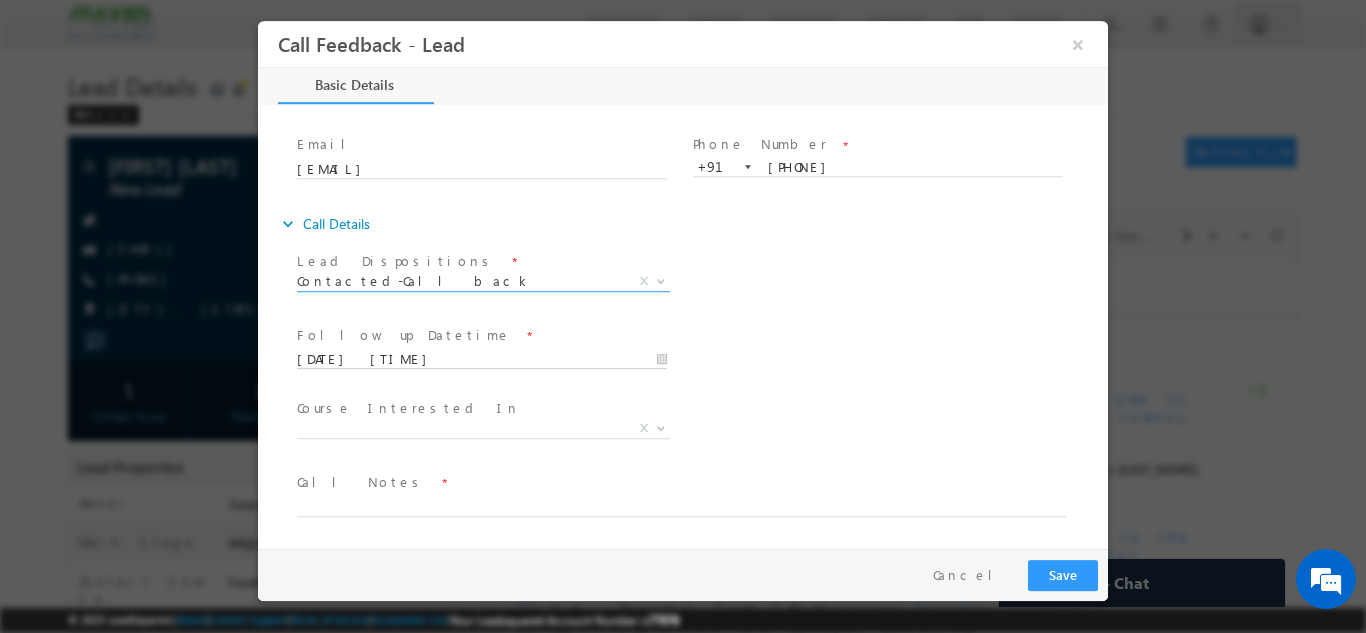 click on "[DATE] [TIME]" at bounding box center [482, 359] 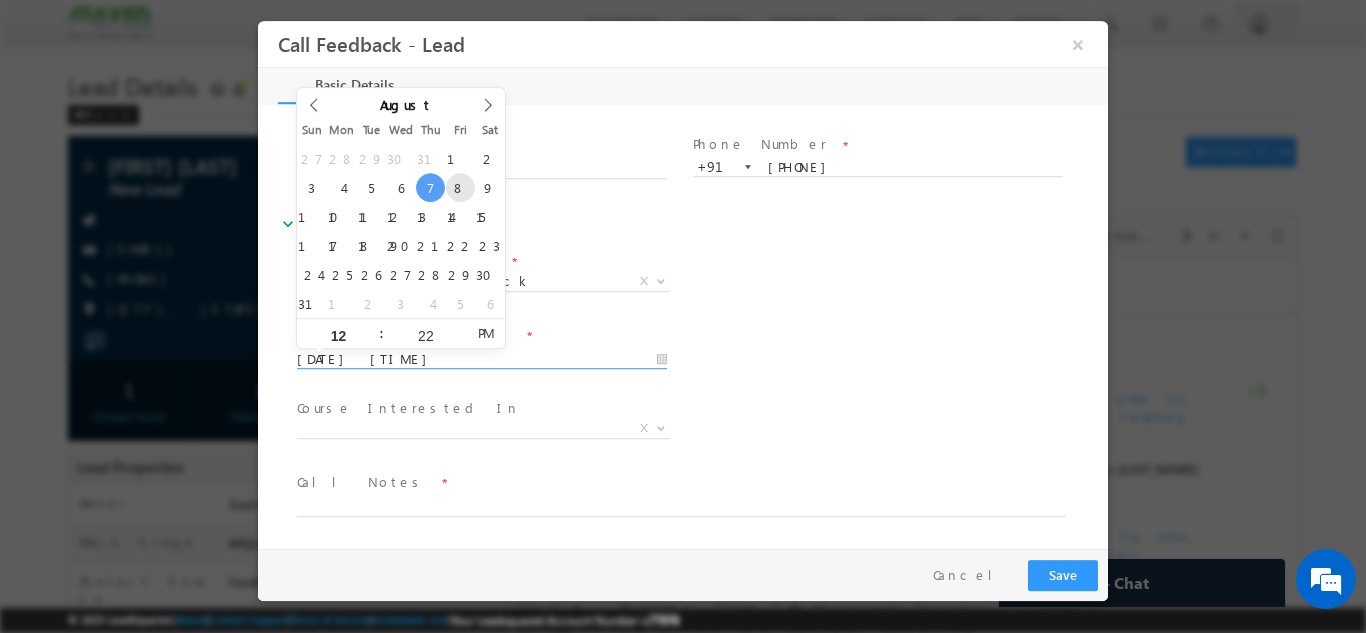 type on "[DATE] [TIME]" 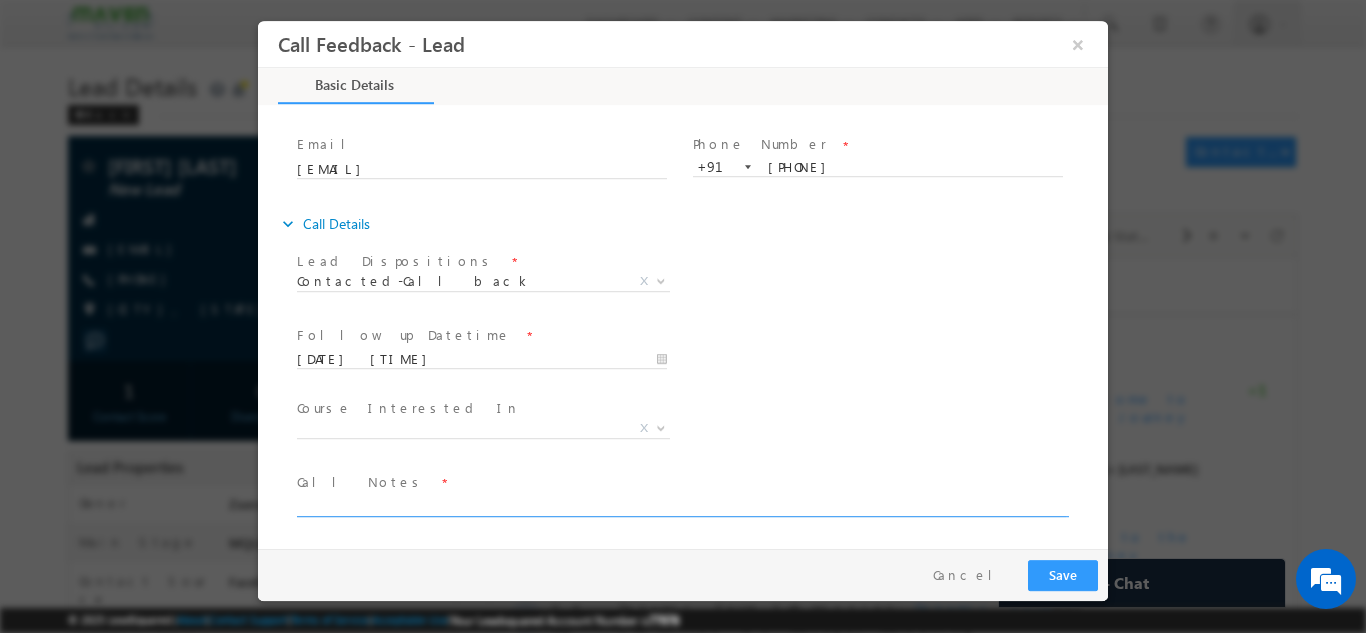 click at bounding box center (681, 504) 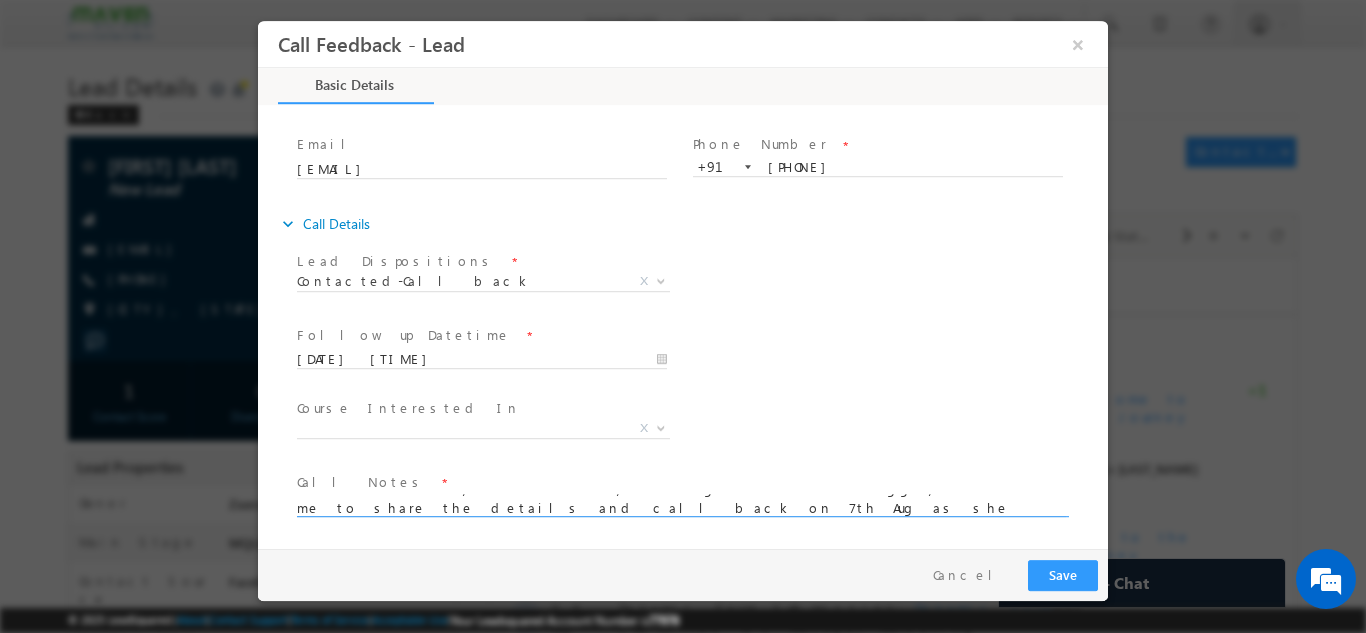 scroll, scrollTop: 4, scrollLeft: 0, axis: vertical 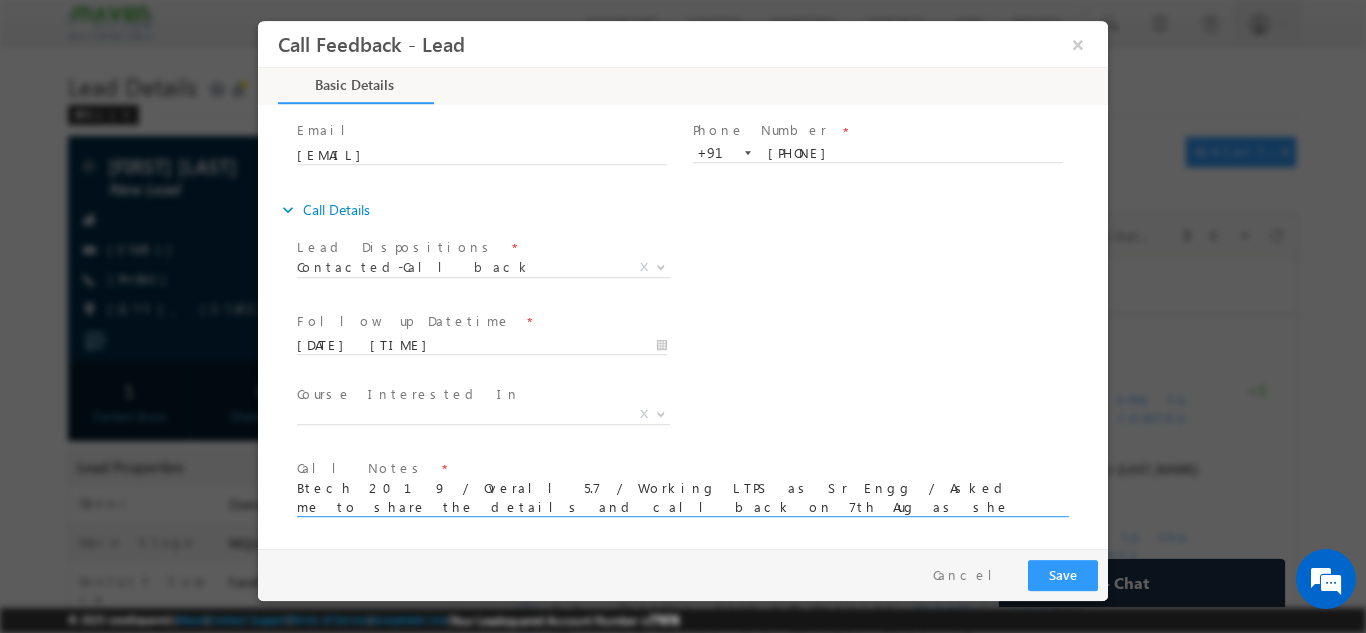 paste on "3.5 / Working in XL VLSI / Call back after 7 O clock as he is busy / called him in evening but no response" 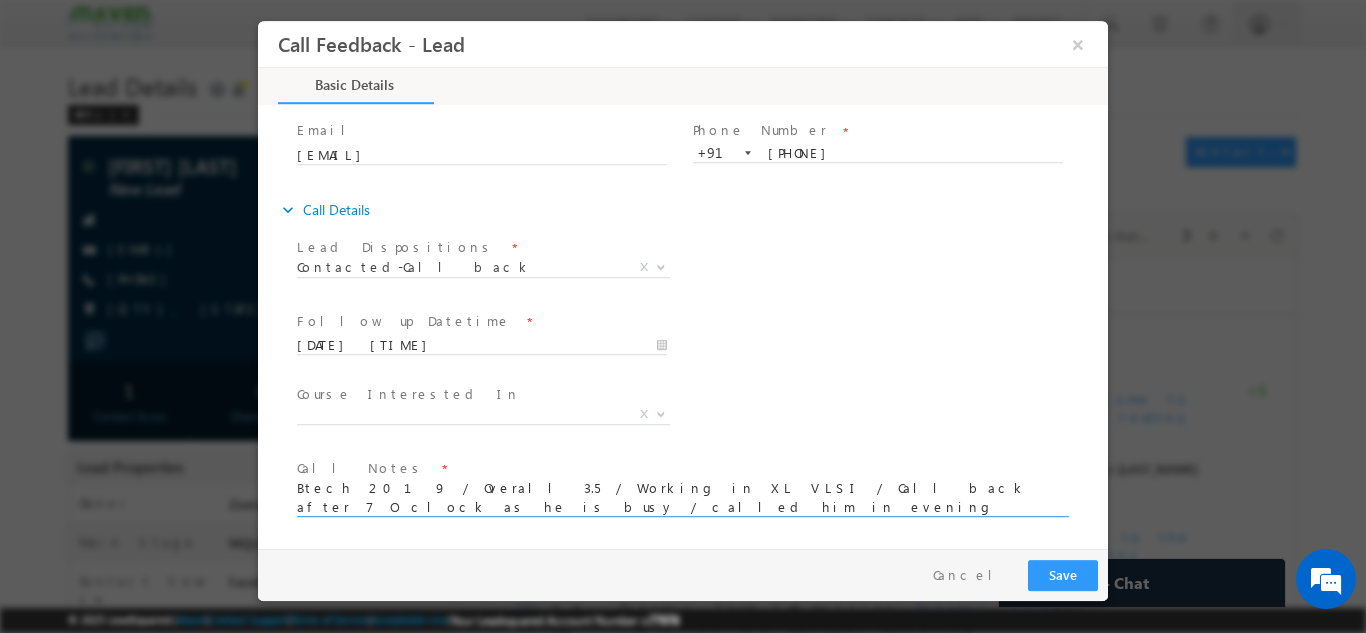 scroll, scrollTop: 0, scrollLeft: 0, axis: both 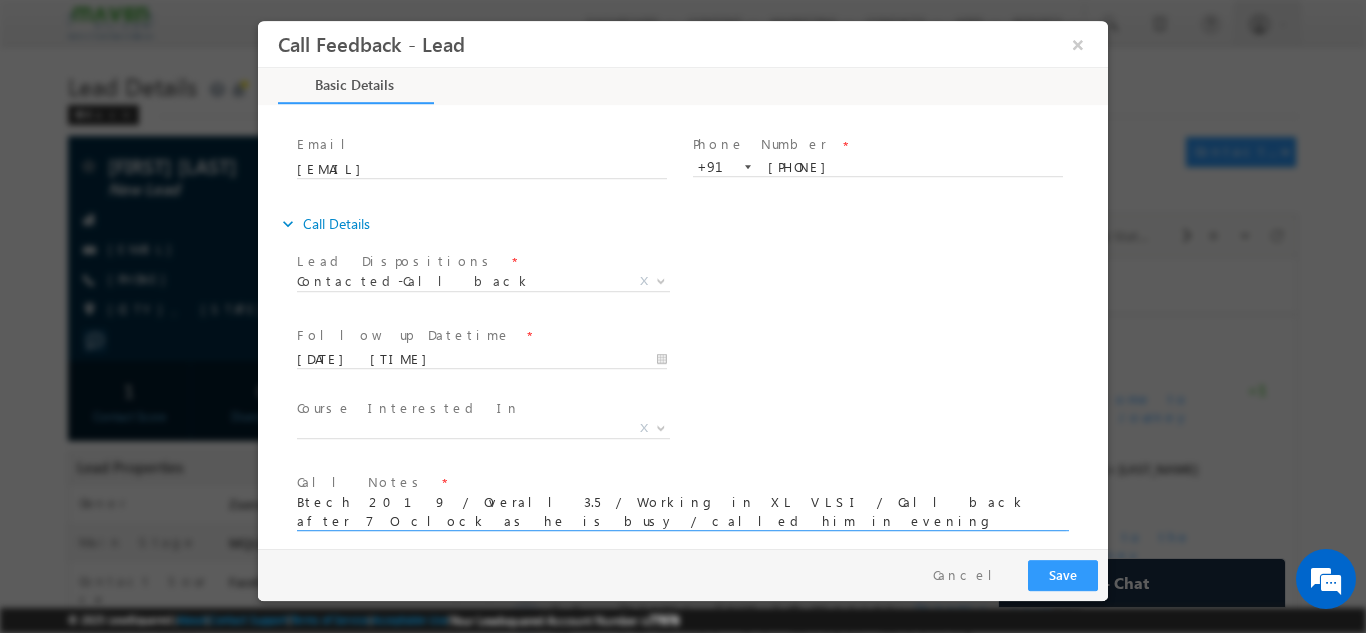 type on "Btech 2019 / Overall 3.5 / Working in XL VLSI / Call back after 7 O clock as he is busy / called him in evening but no response / [LAST_NAME] : 7th Aug NPU" 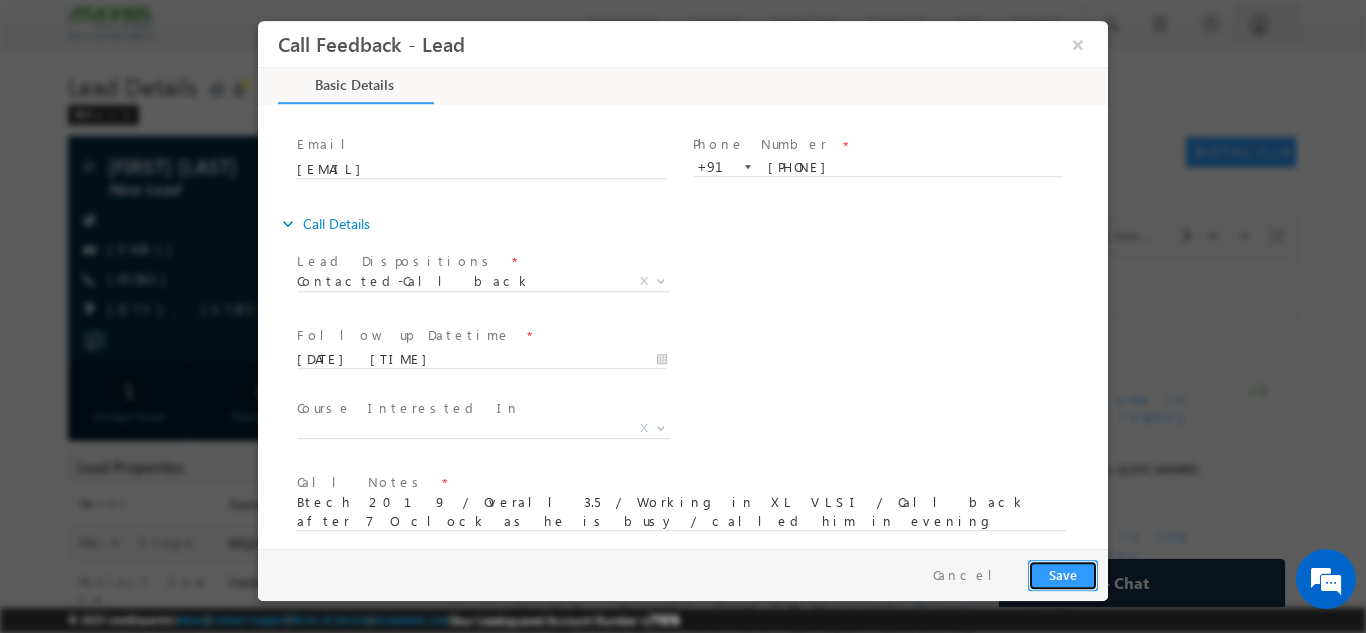 click on "Save" at bounding box center [1063, 574] 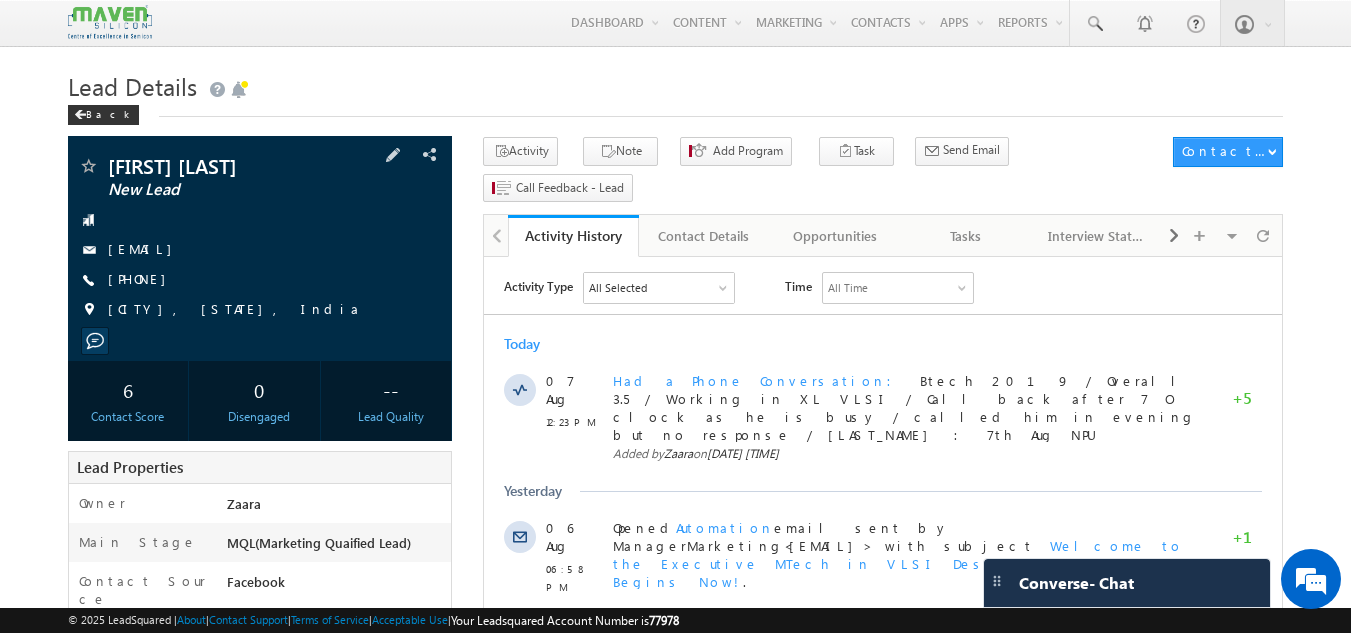 click on "[EMAIL]" at bounding box center (145, 248) 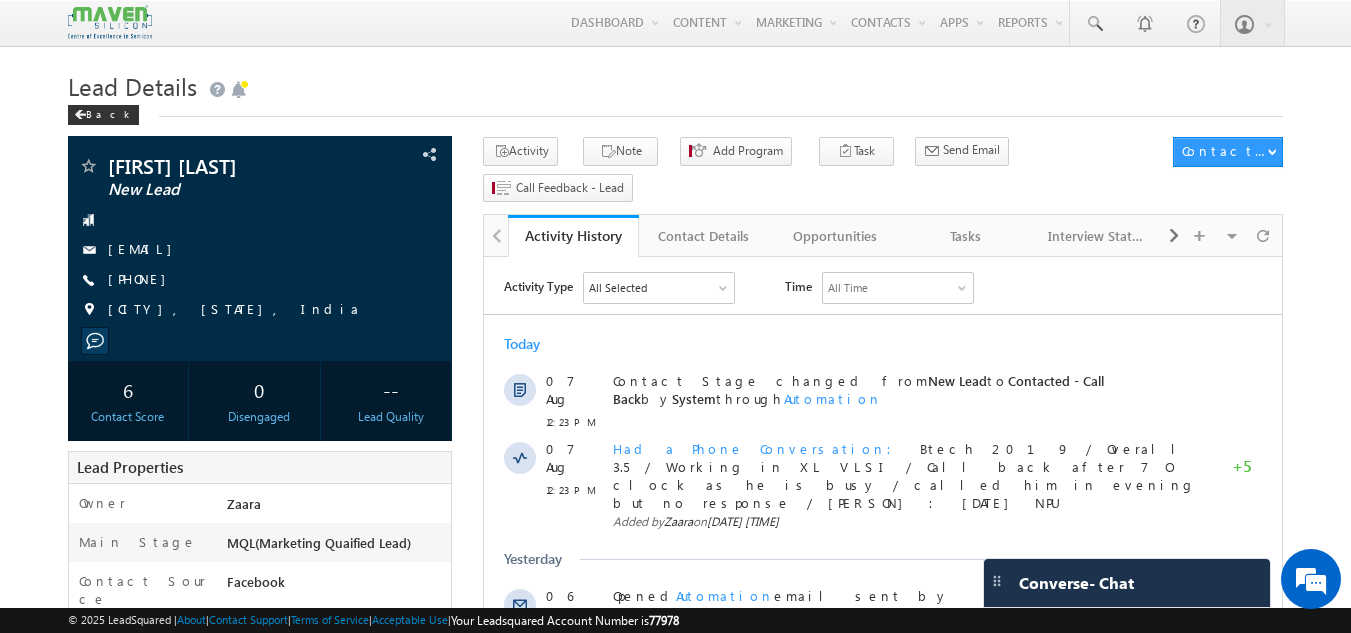 scroll, scrollTop: 0, scrollLeft: 0, axis: both 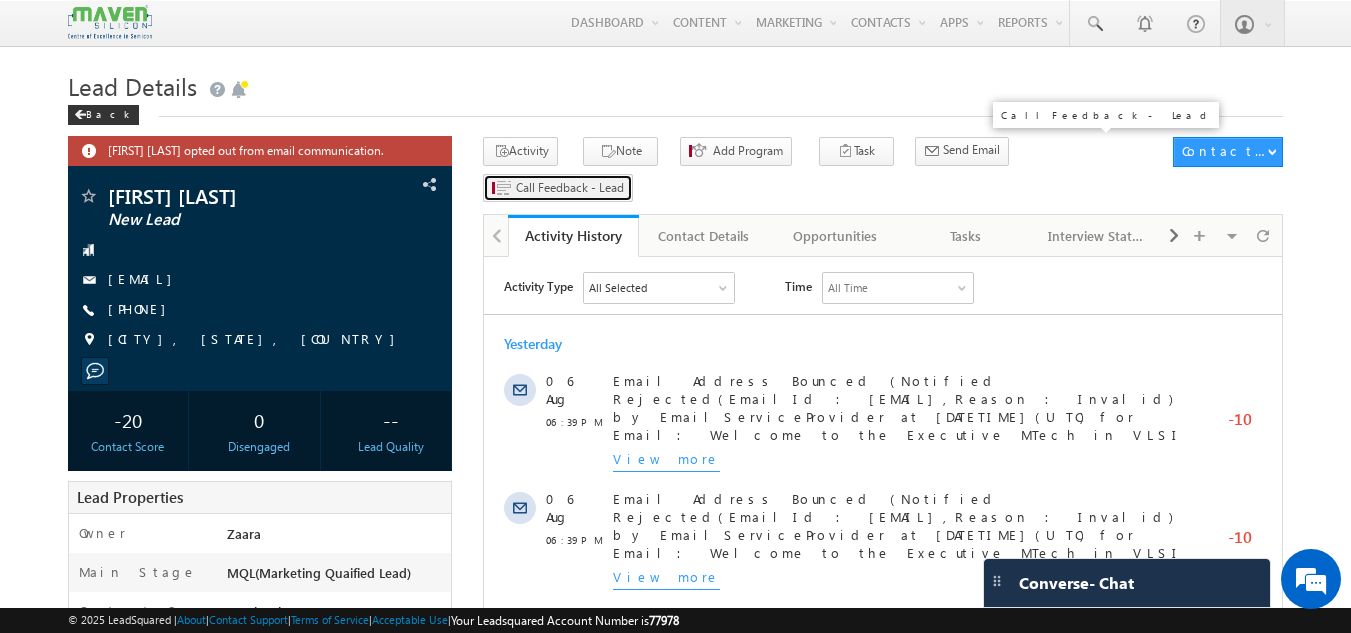 click on "Call Feedback - Lead" at bounding box center [558, 188] 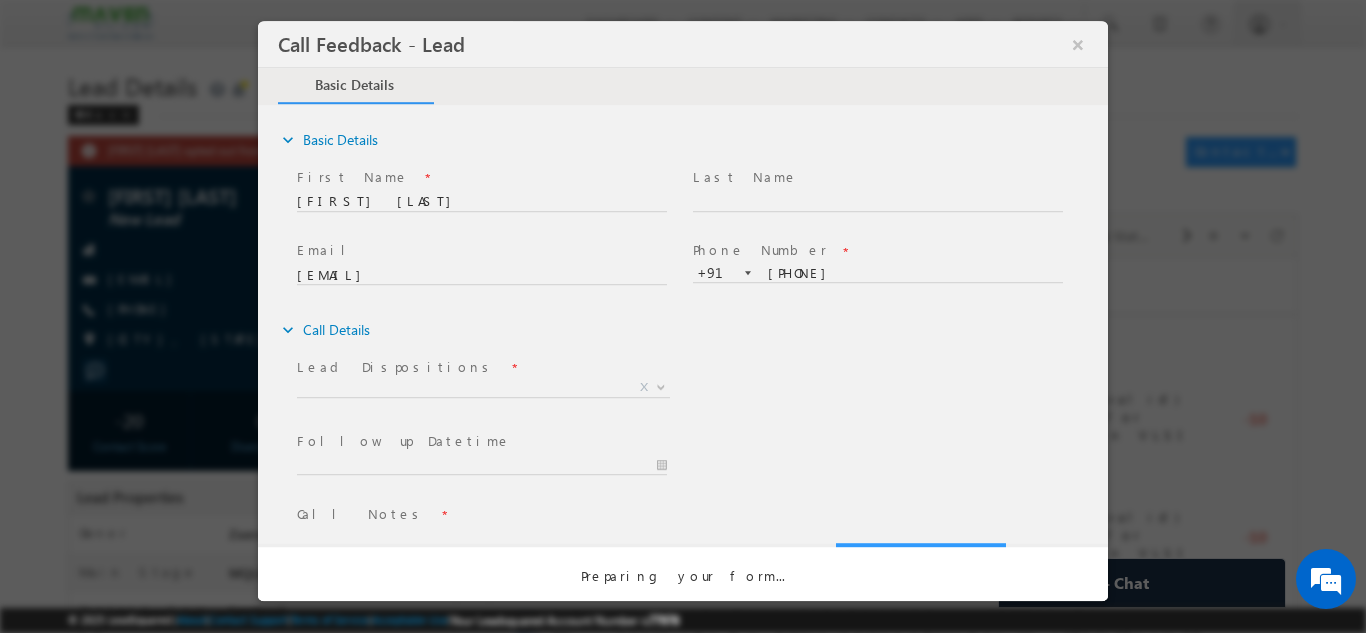 scroll, scrollTop: 0, scrollLeft: 0, axis: both 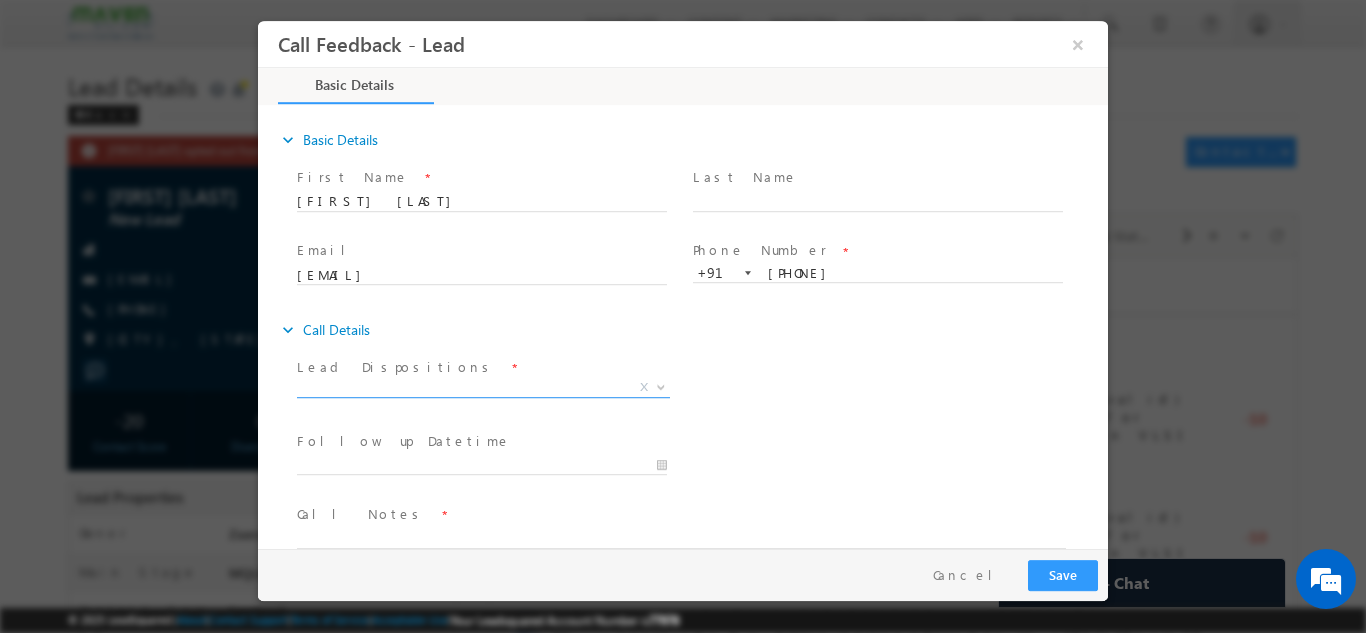 click on "X" at bounding box center [483, 387] 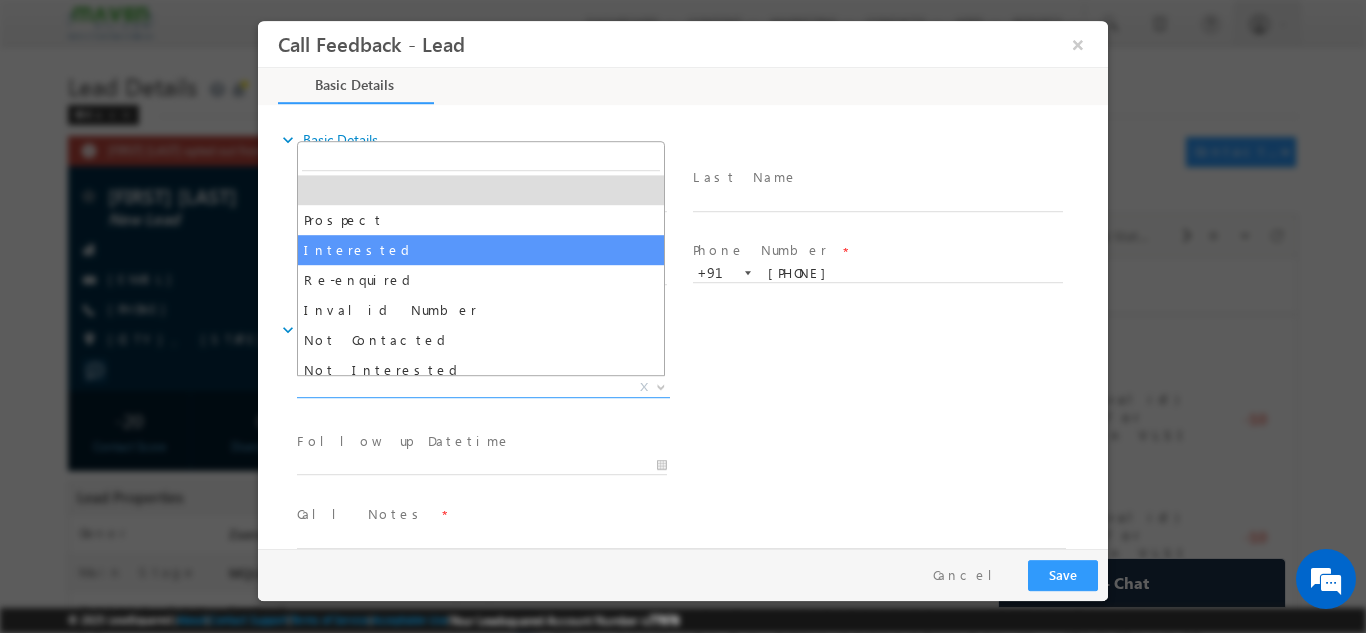 scroll, scrollTop: 0, scrollLeft: 0, axis: both 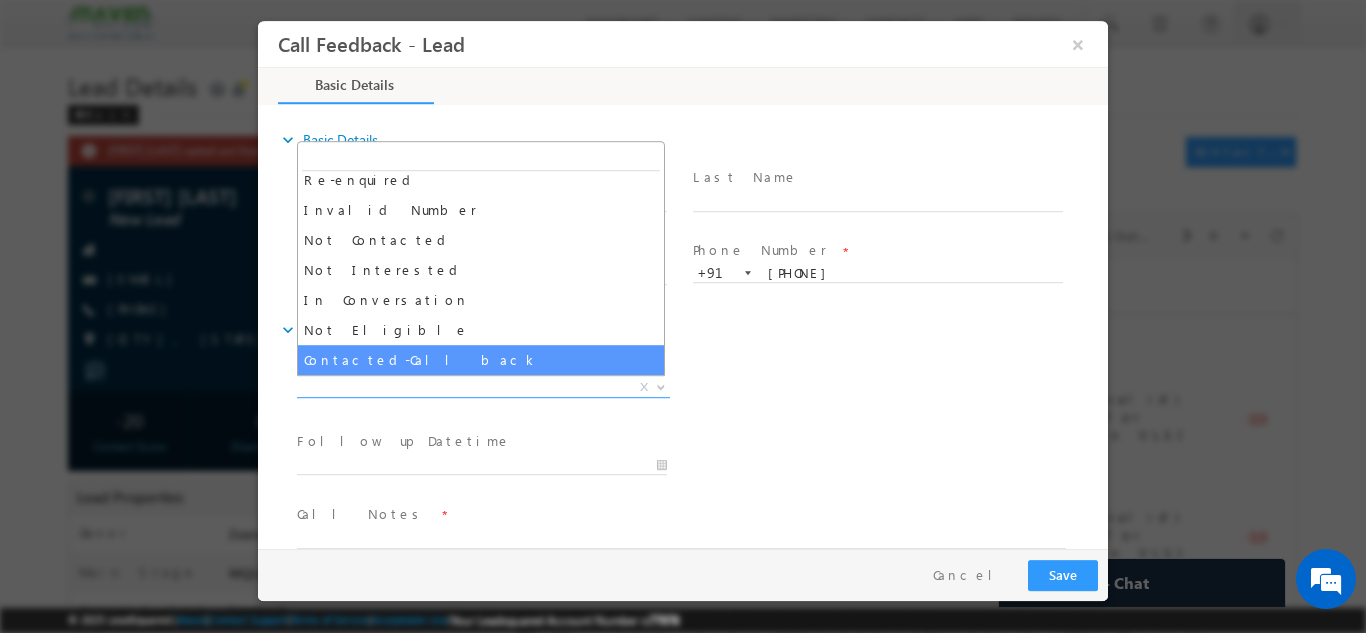select on "Contacted-Call back" 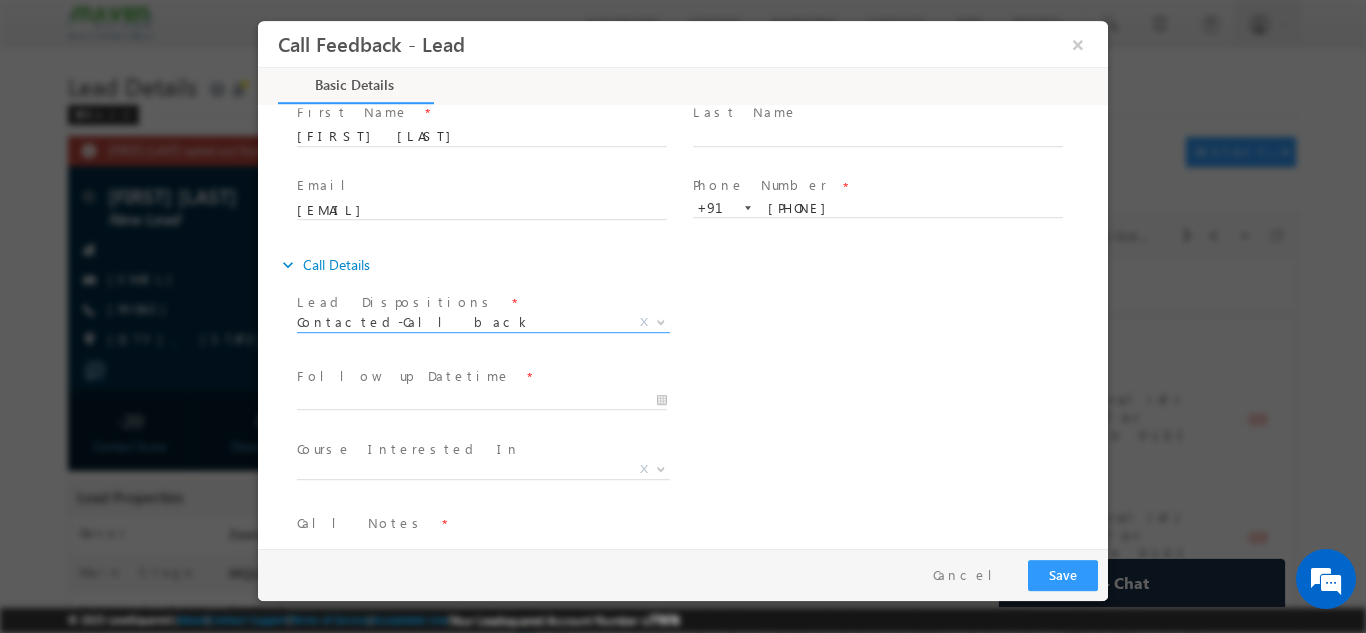 scroll, scrollTop: 100, scrollLeft: 0, axis: vertical 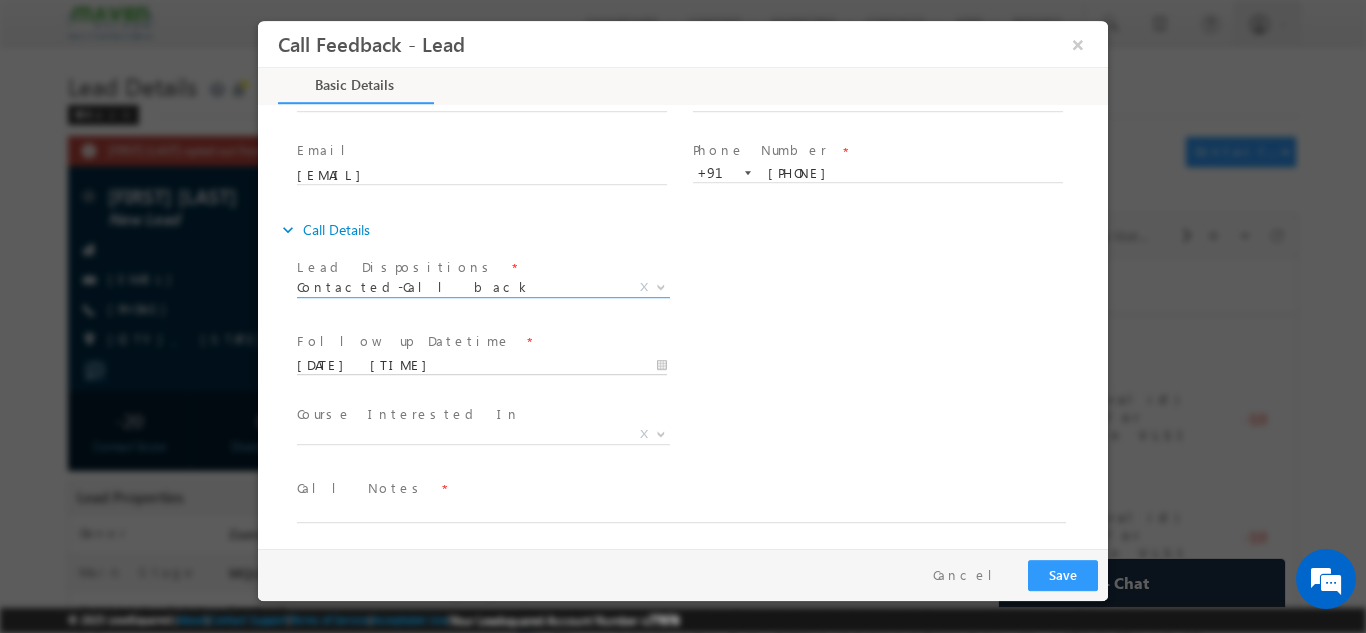 click on "[DATE] [TIME]" at bounding box center (482, 365) 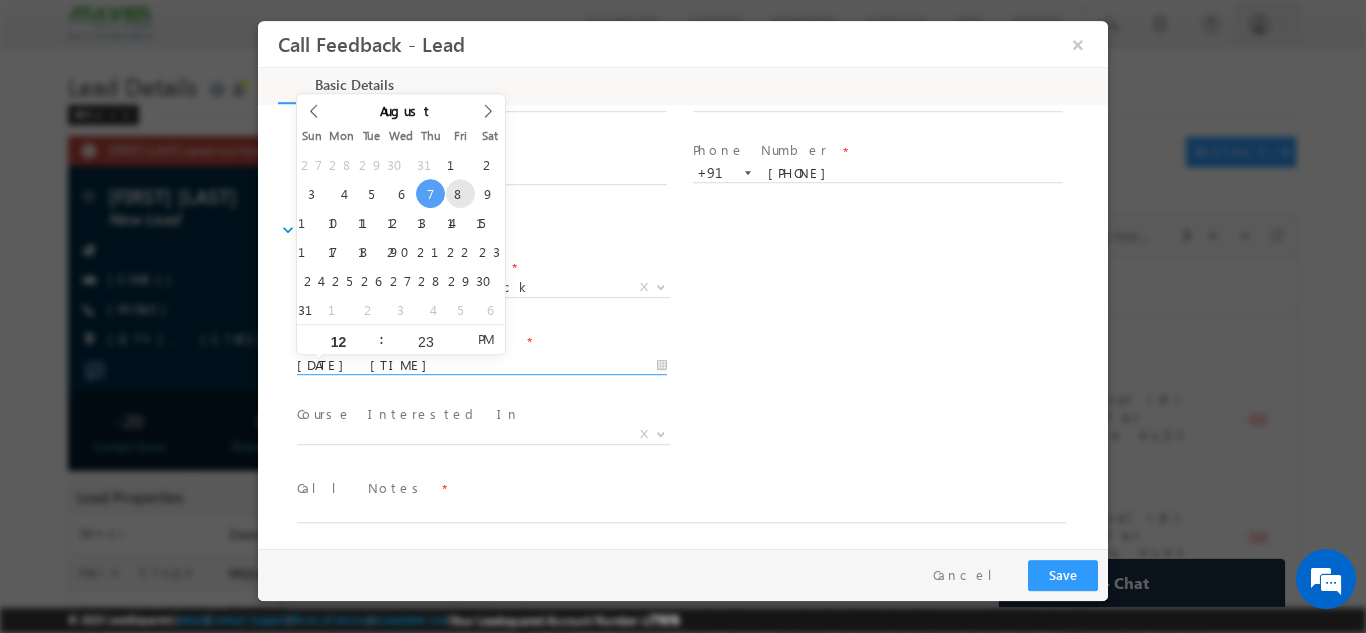 type on "08/08/2025 12:23 PM" 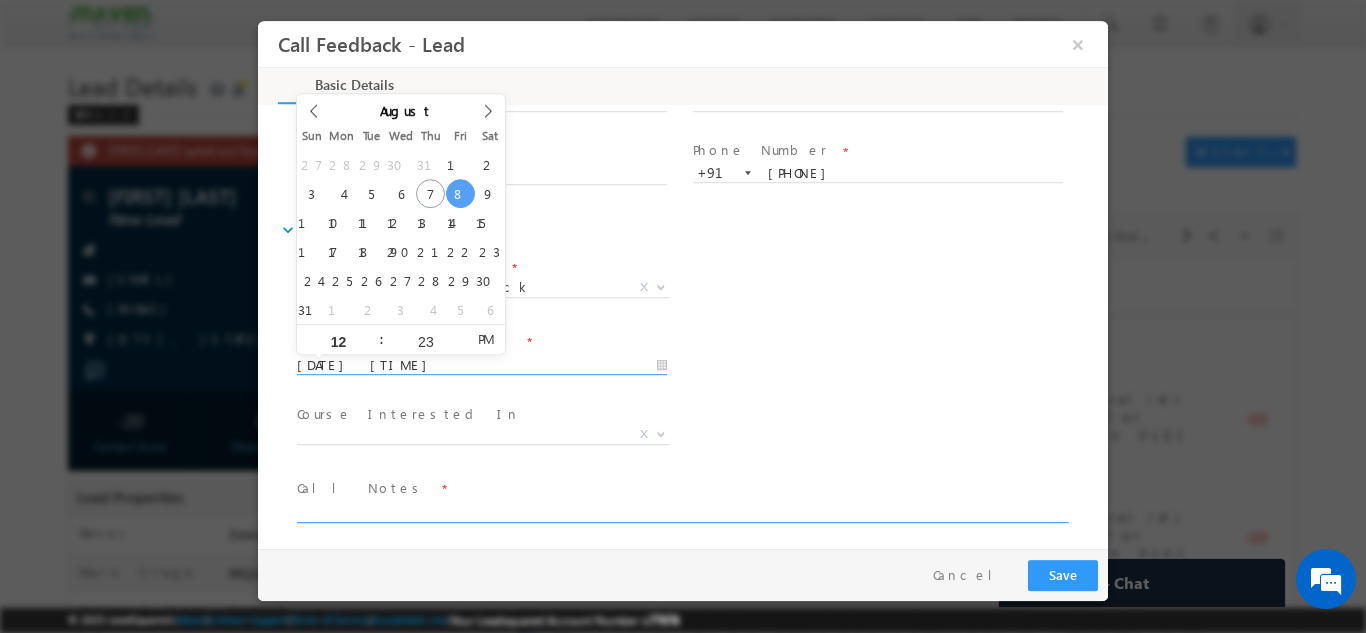 click at bounding box center [681, 510] 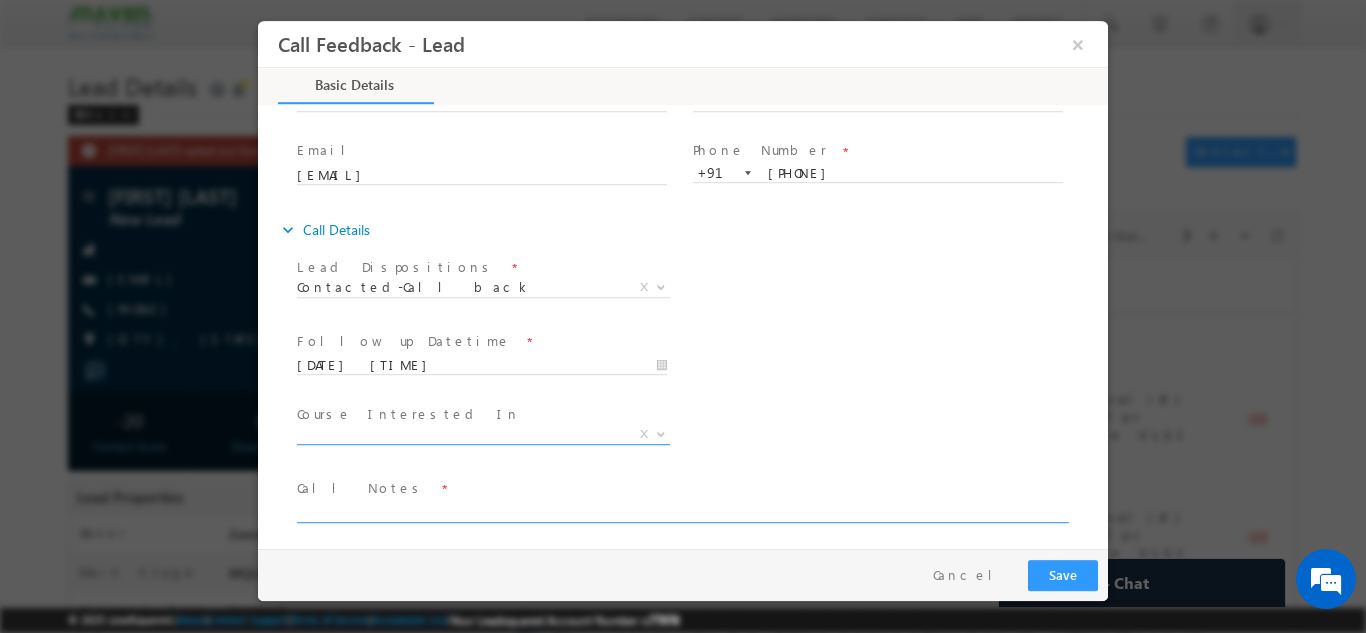 click on "X" at bounding box center (483, 434) 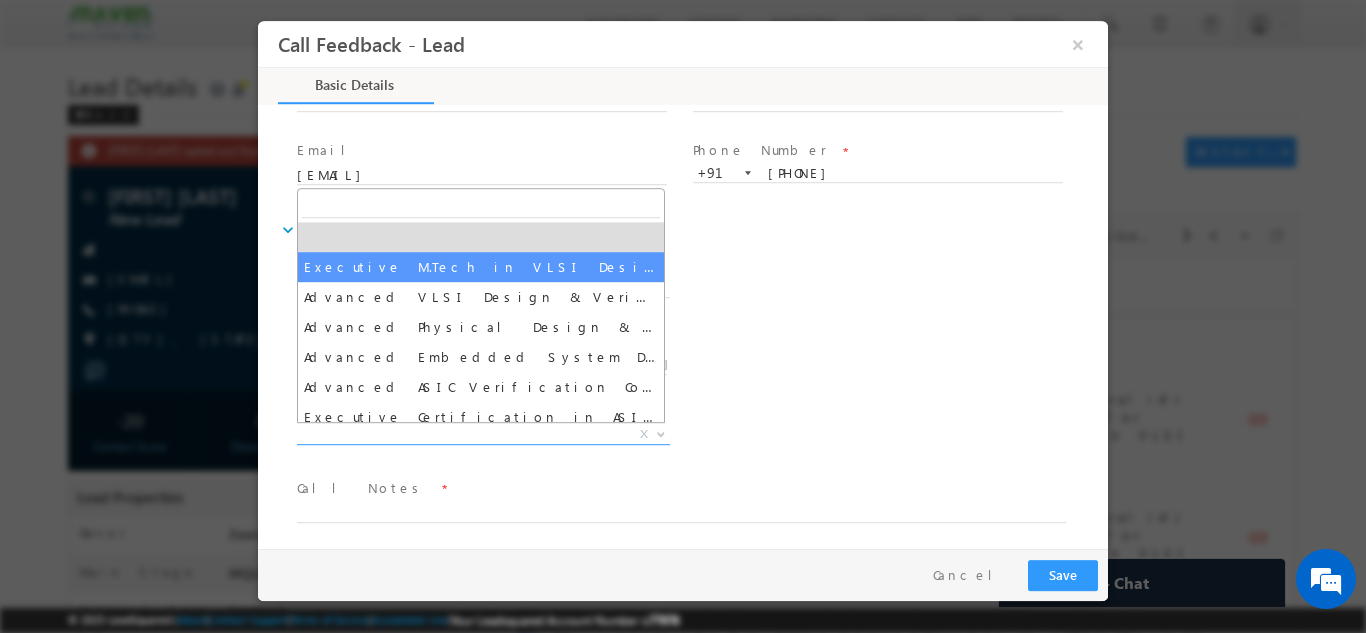 select on "Executive M.Tech in VLSI Design" 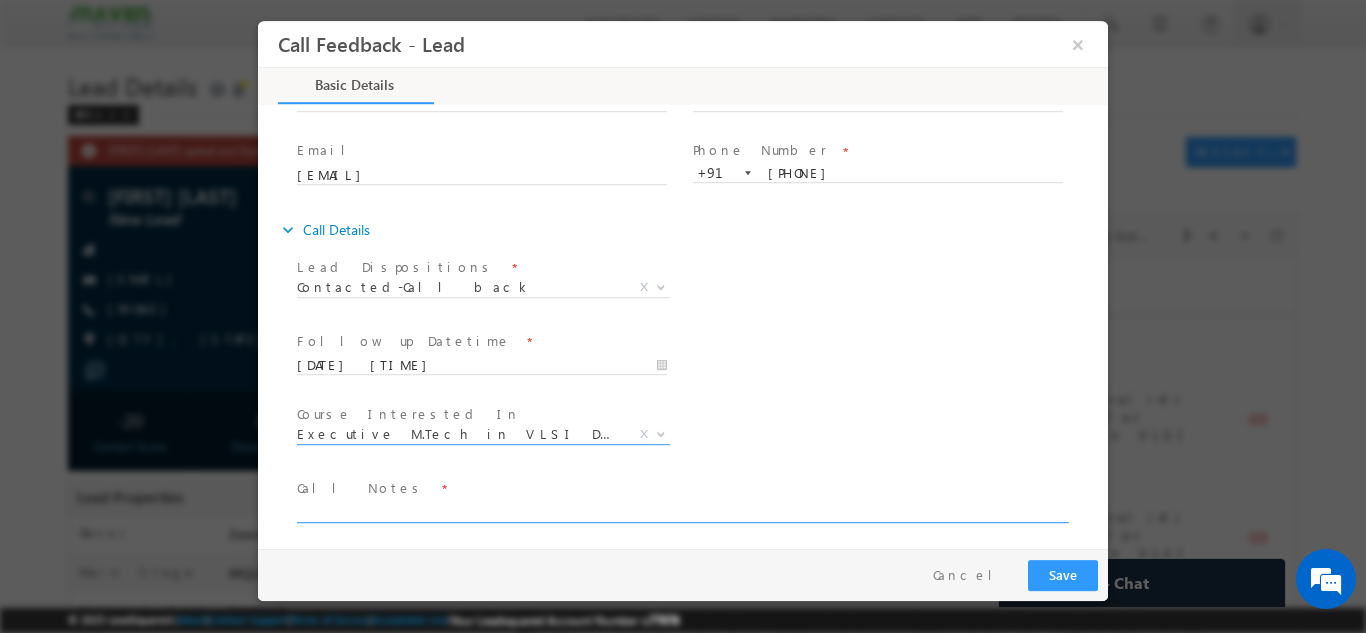 click at bounding box center (681, 510) 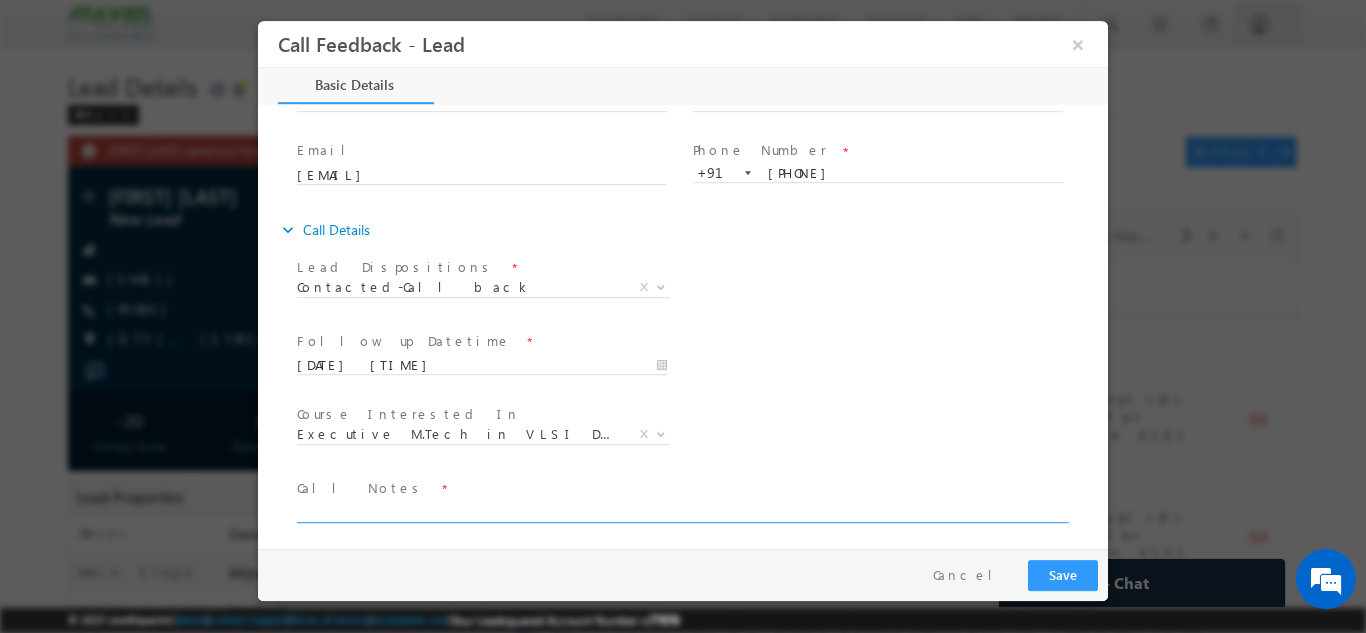 paste on "Btech 2019 / Overall 5.7 / Working LTPS as Sr Engg / Asked me to share the details and call back on 7th Aug as she works till 11 O clock night" 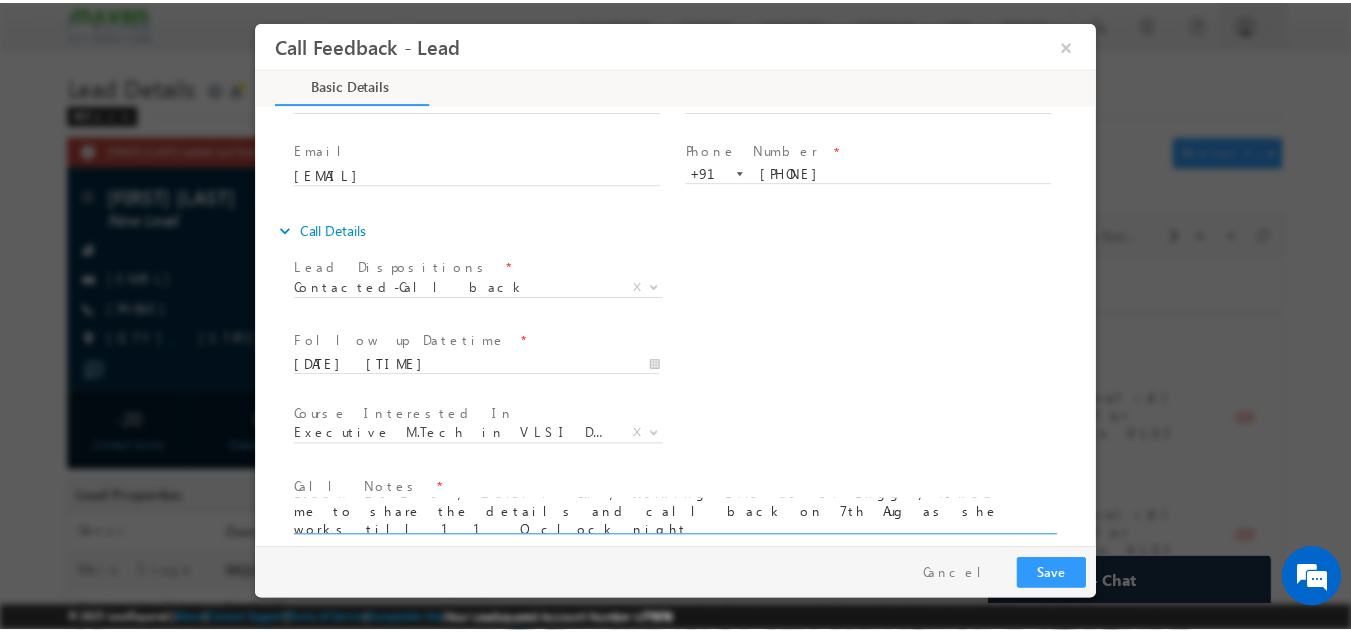 scroll, scrollTop: 4, scrollLeft: 0, axis: vertical 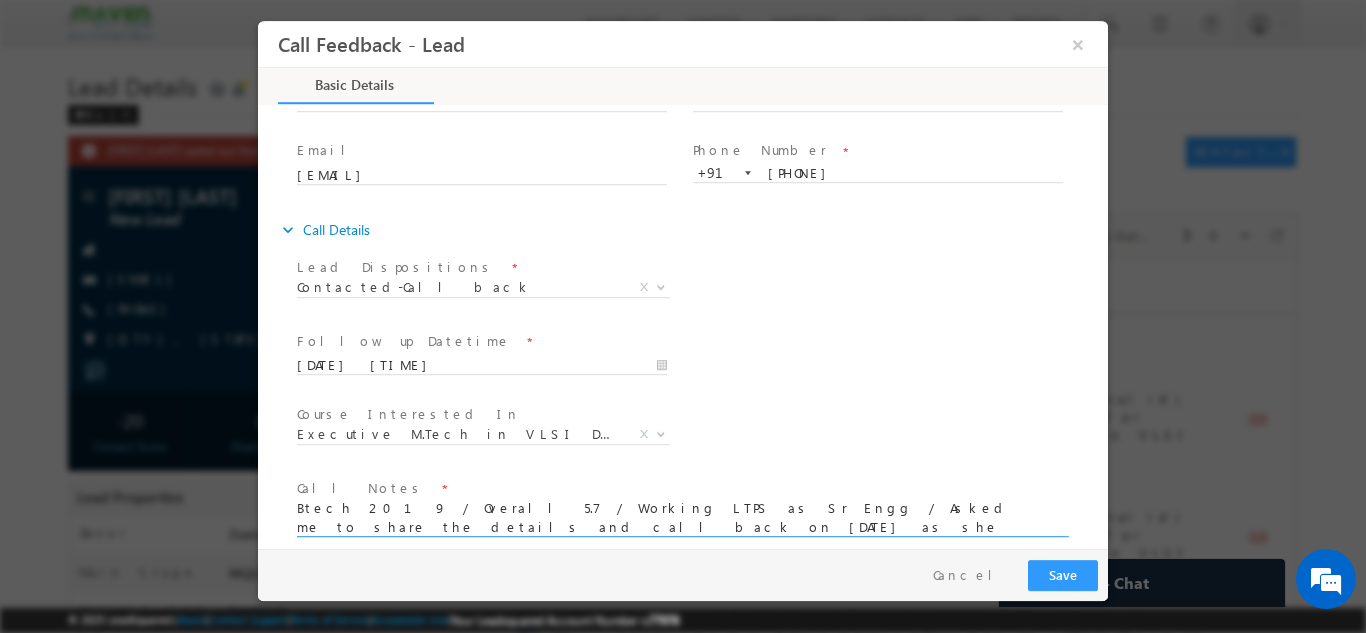 type on "Btech 2019 / Overall 5.7 / Working LTPS as Sr Engg / Asked me to share the details and call back on 7th Aug as she works till 11 O clock night / Zaara : 7th Aug NPU" 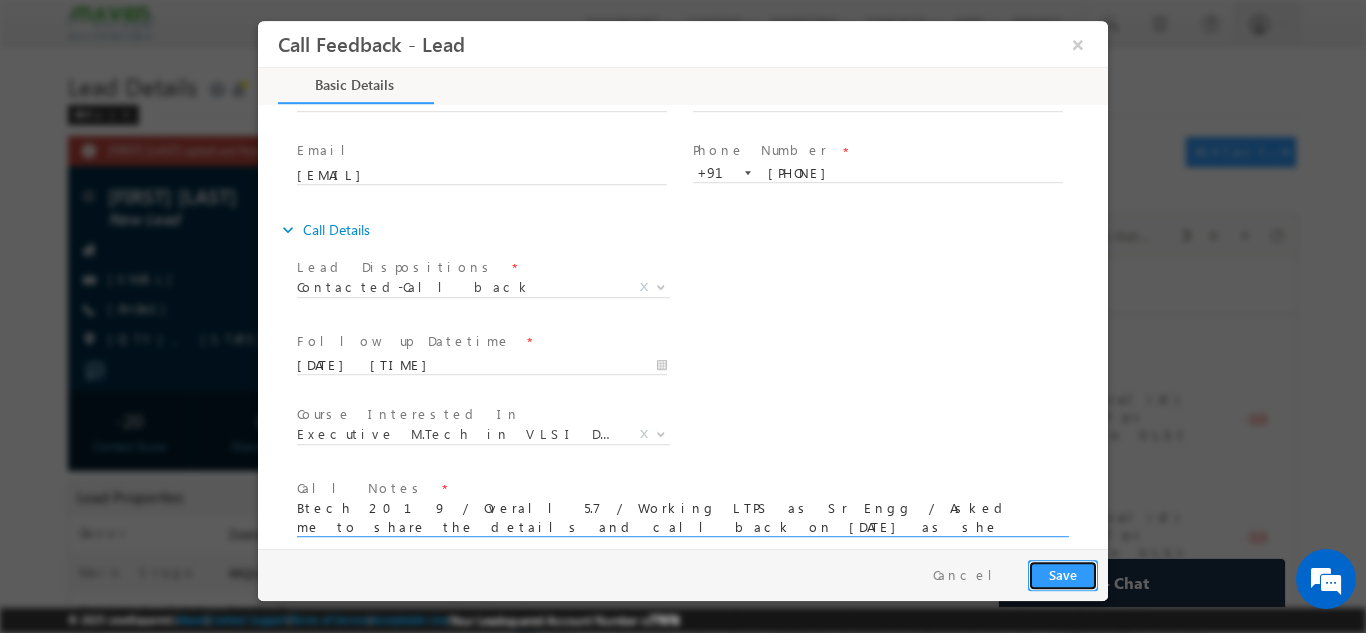 click on "Save" at bounding box center (1063, 574) 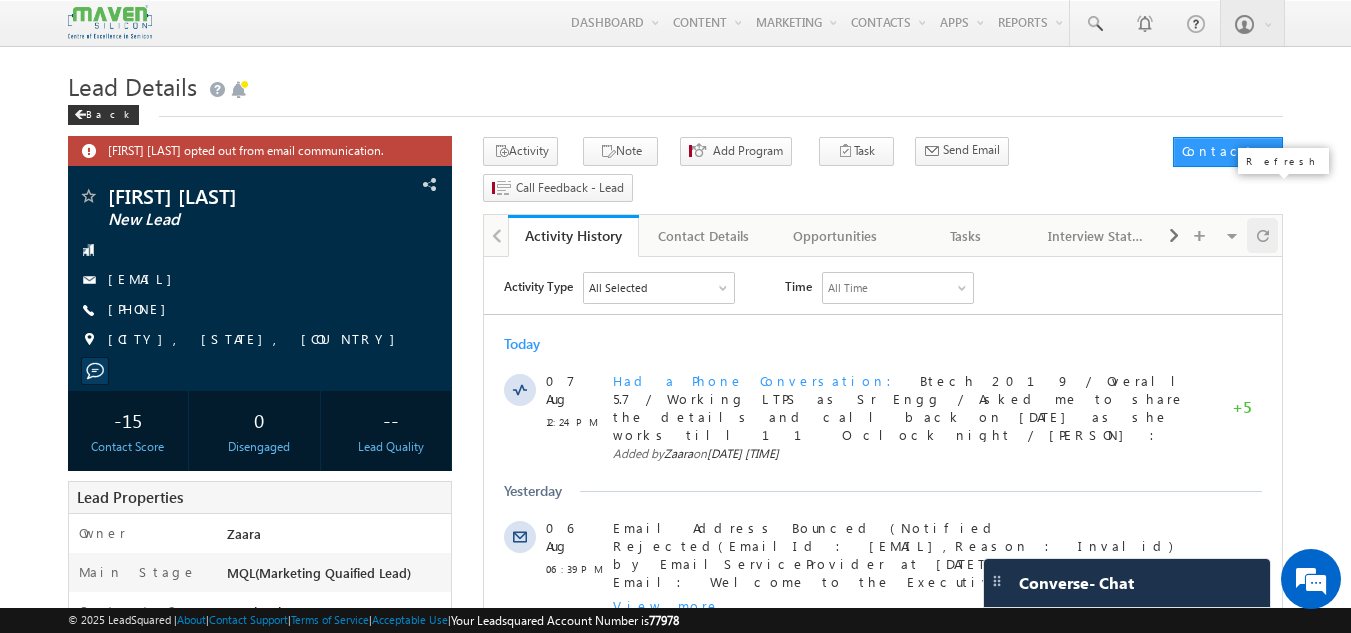 click at bounding box center (1263, 235) 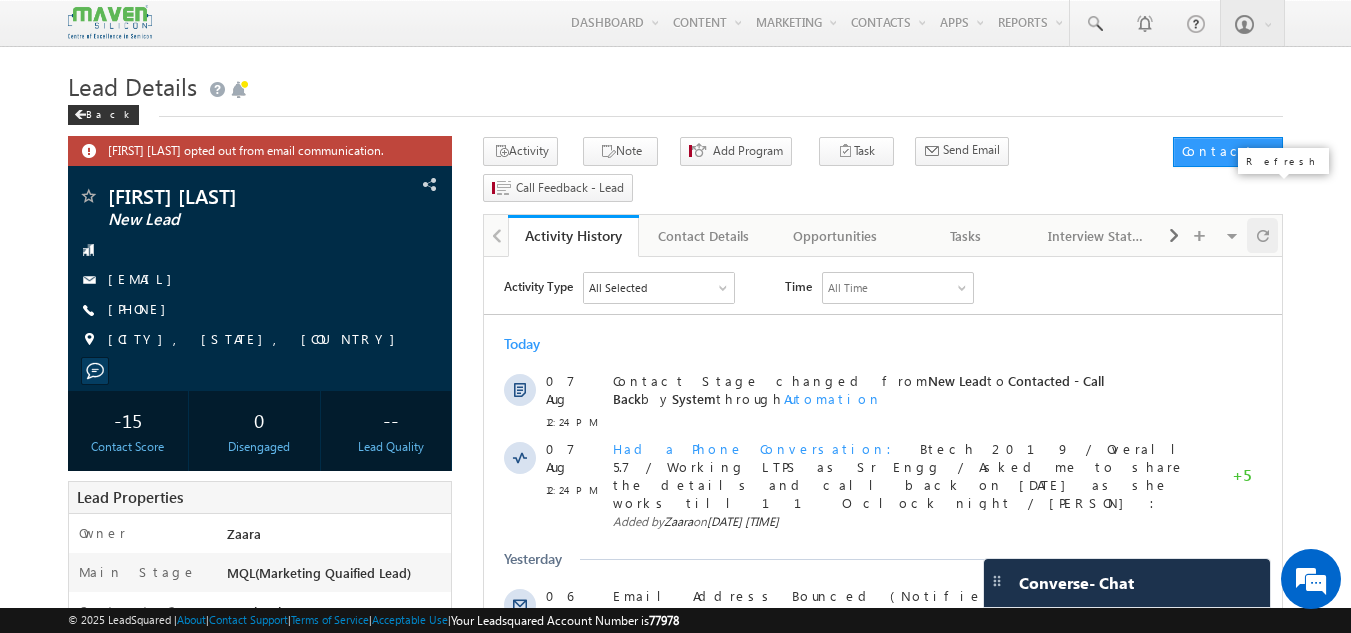 scroll, scrollTop: 0, scrollLeft: 0, axis: both 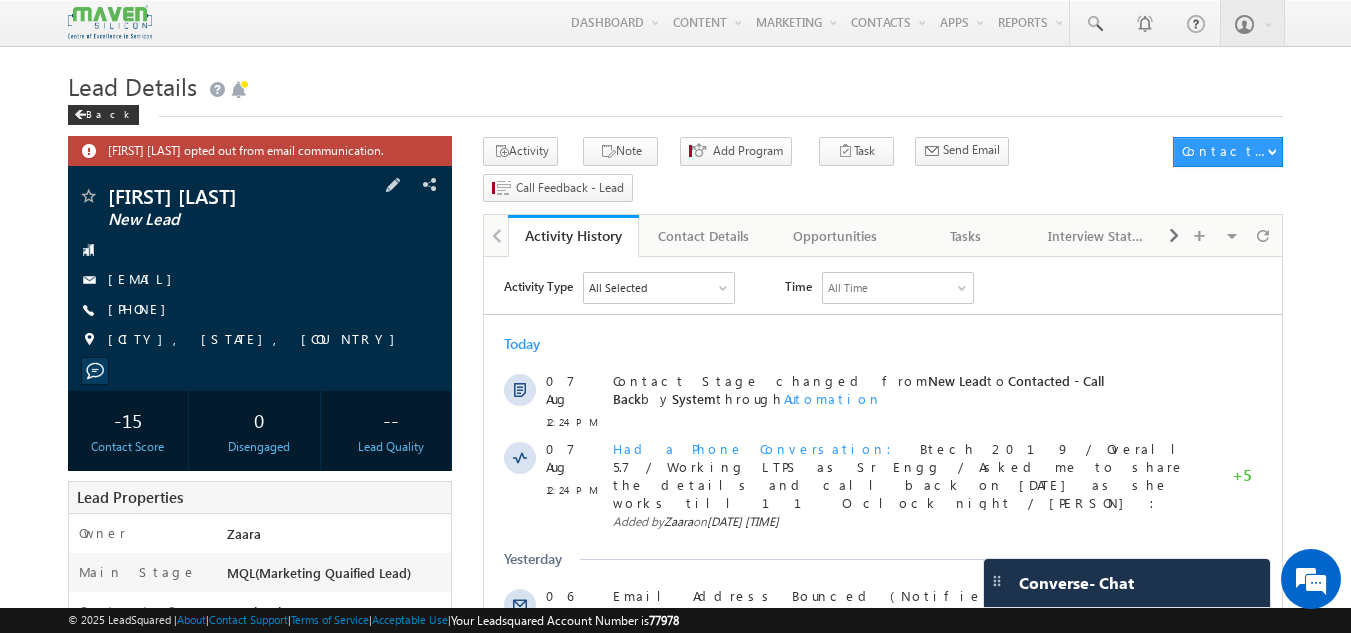 click on "reddy2kavya@gmail.con" at bounding box center [145, 280] 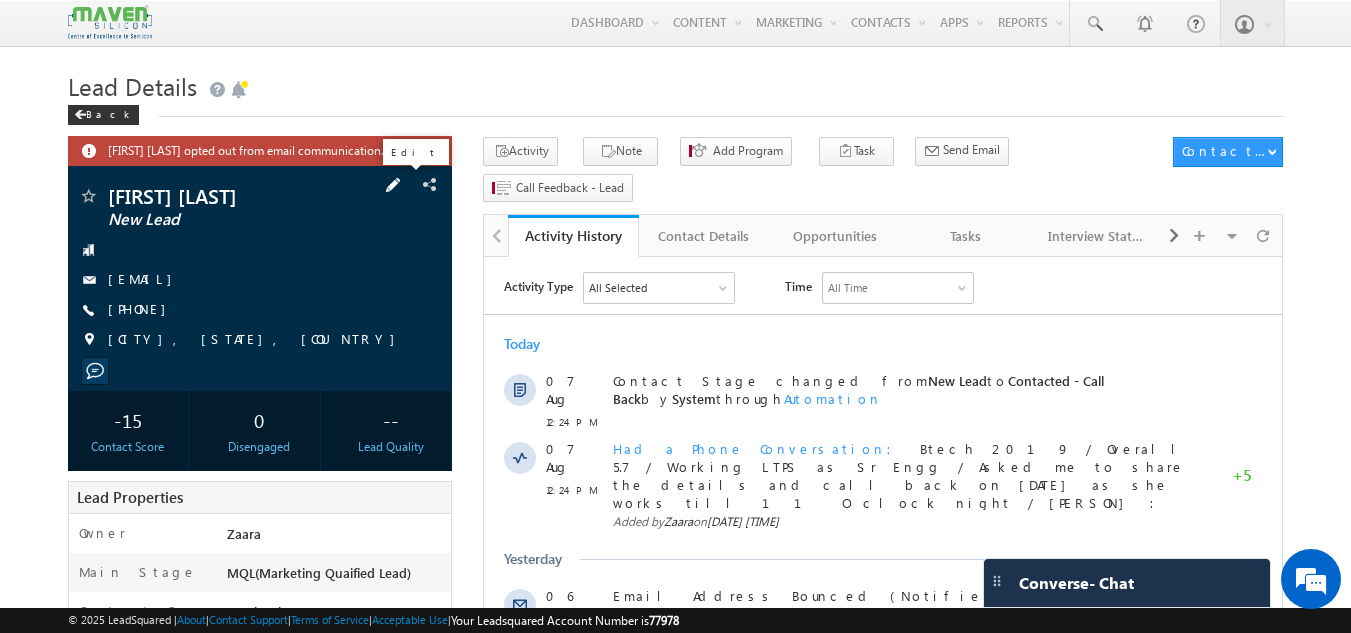 click at bounding box center (393, 185) 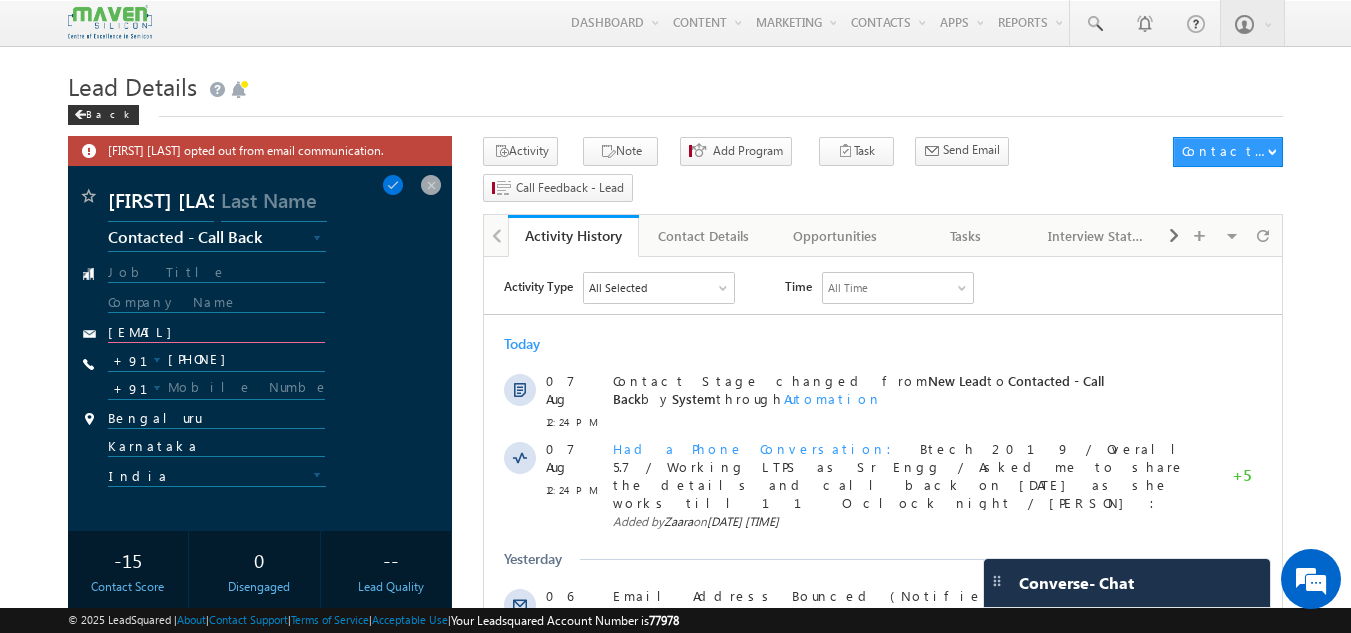 click on "reddy2kavya@gmail.con" 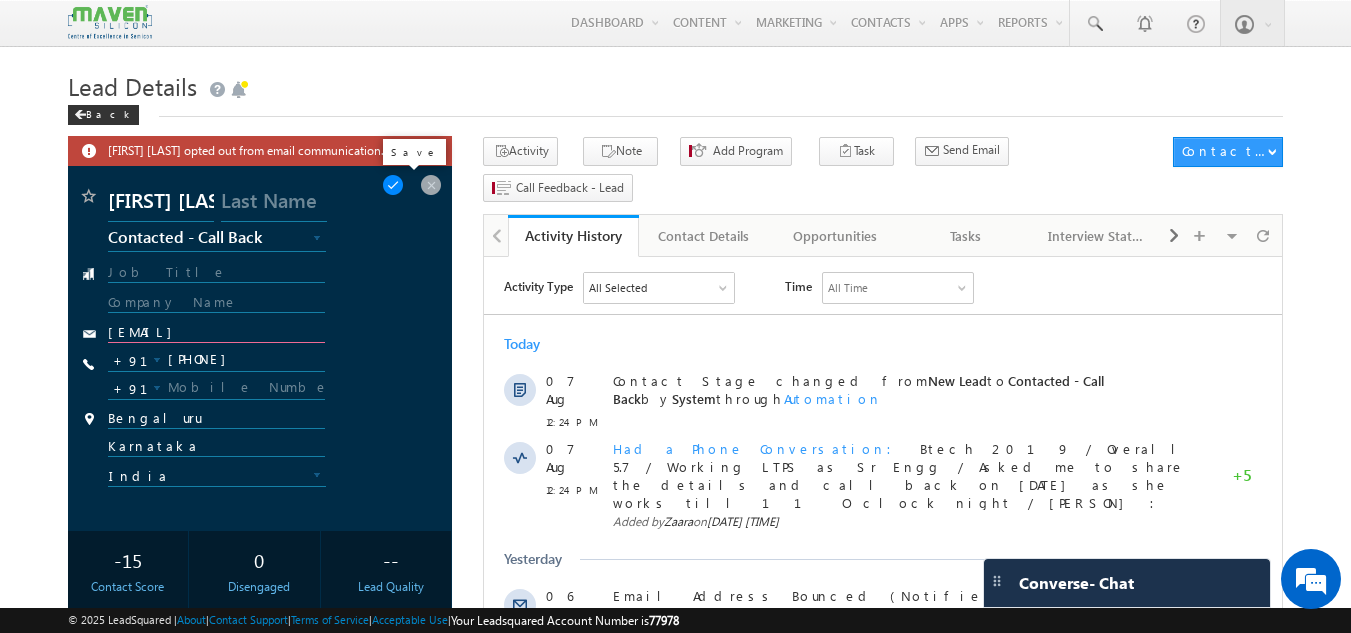 type on "reddy2kavya@gmail.com" 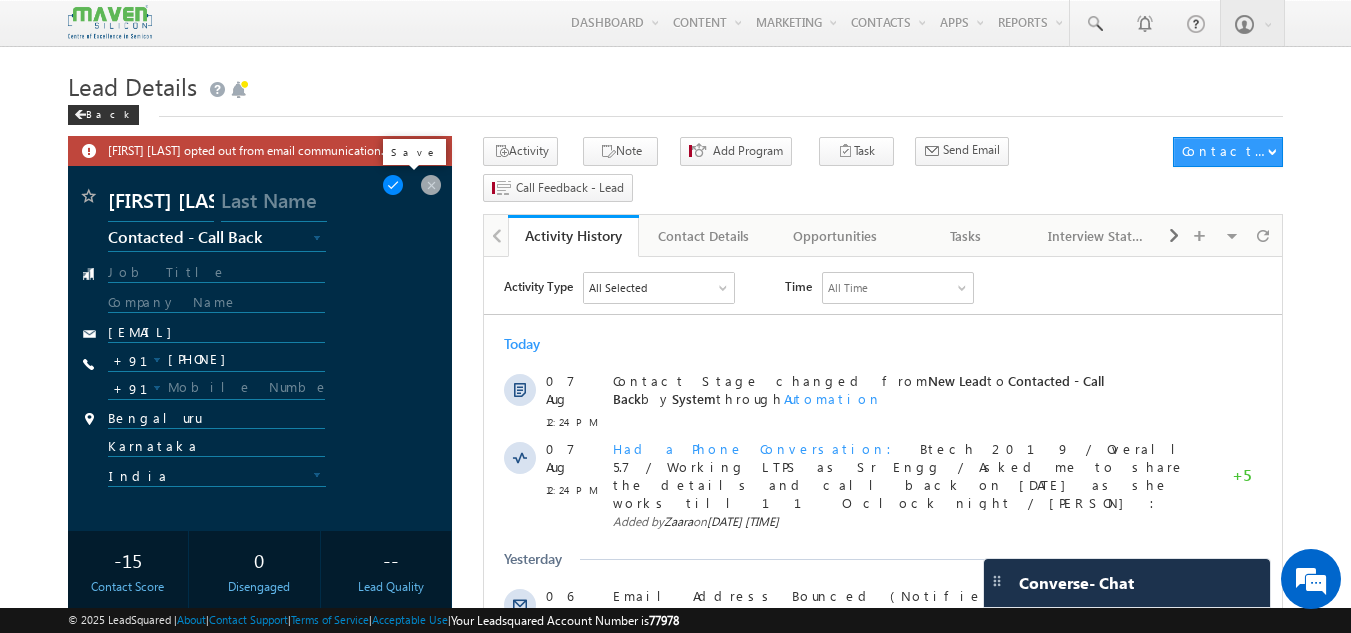 click at bounding box center [393, 185] 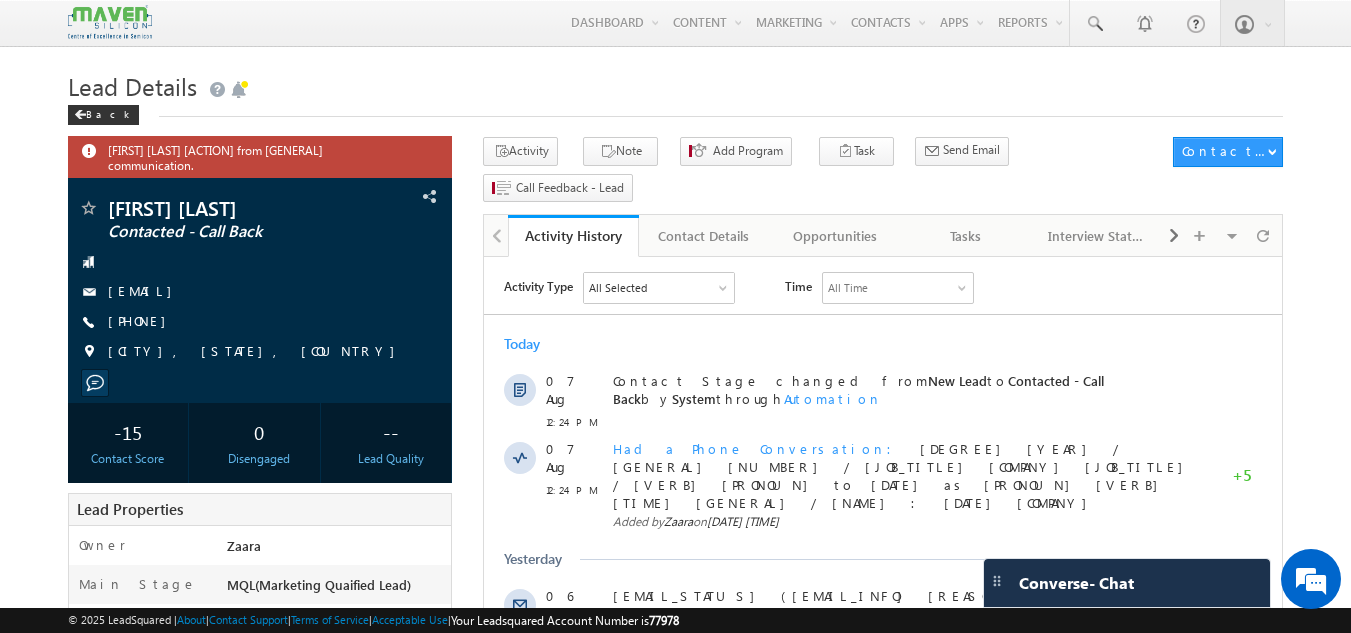 scroll, scrollTop: 0, scrollLeft: 0, axis: both 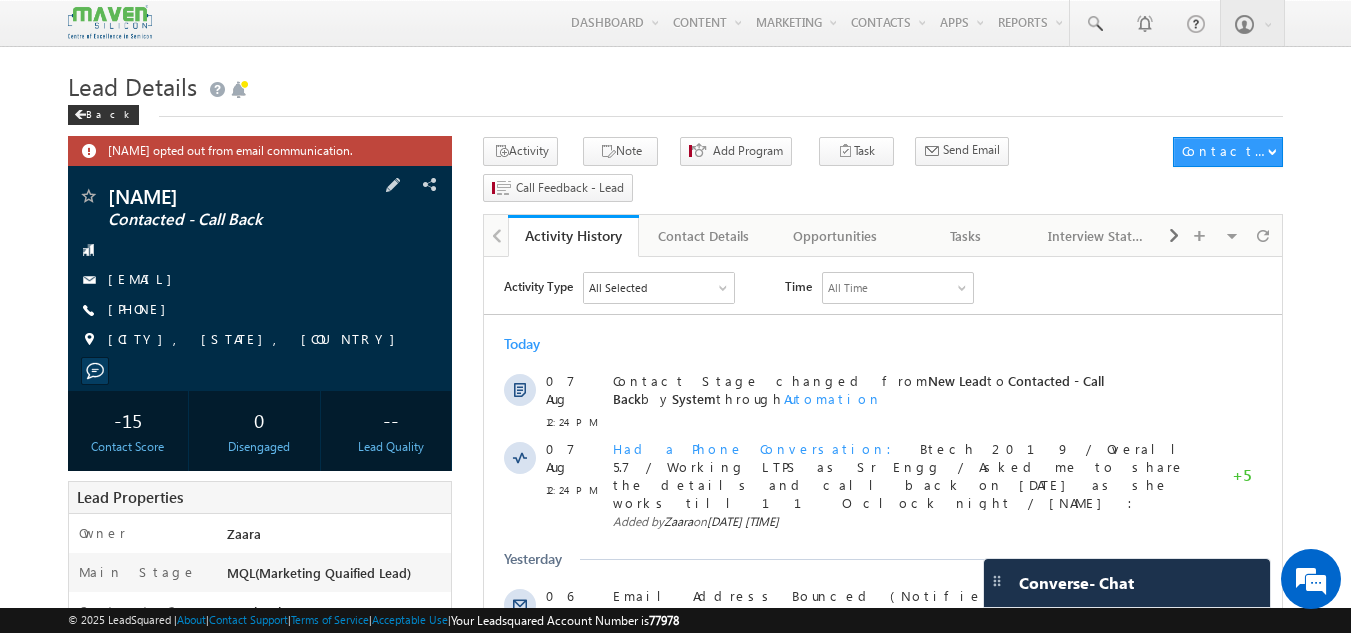 drag, startPoint x: 129, startPoint y: 281, endPoint x: 276, endPoint y: 121, distance: 217.27632 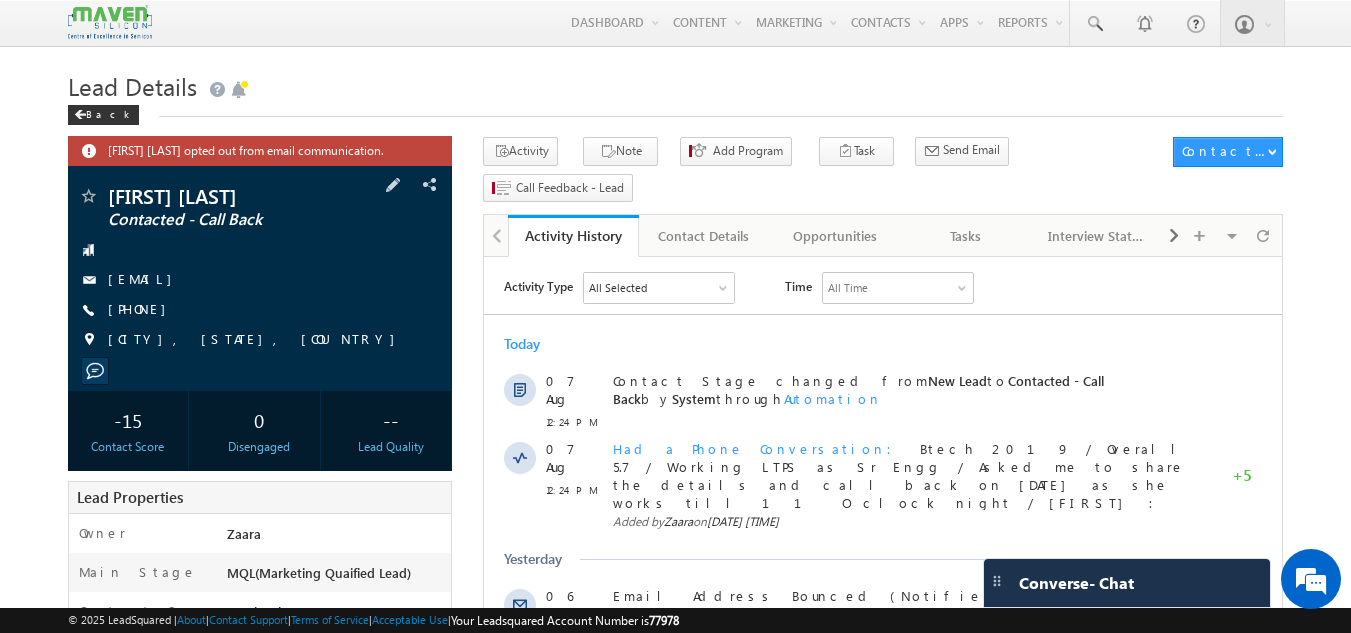 scroll, scrollTop: 0, scrollLeft: 0, axis: both 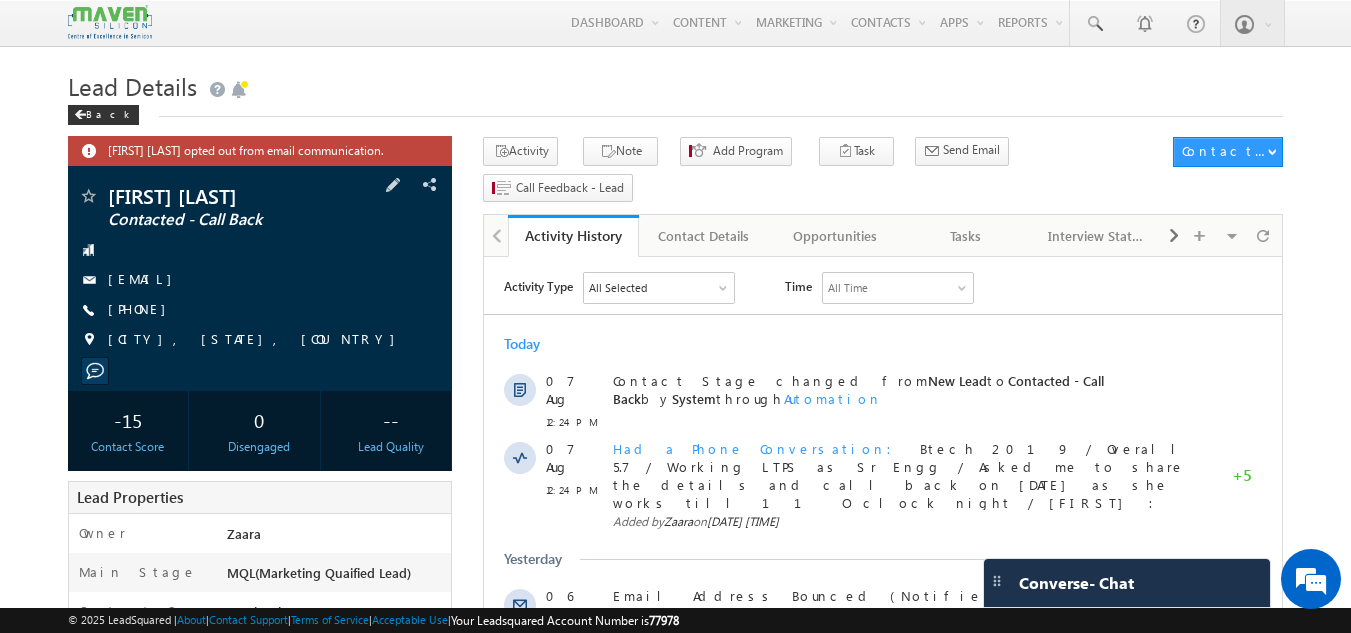click on "[EMAIL]" at bounding box center [145, 280] 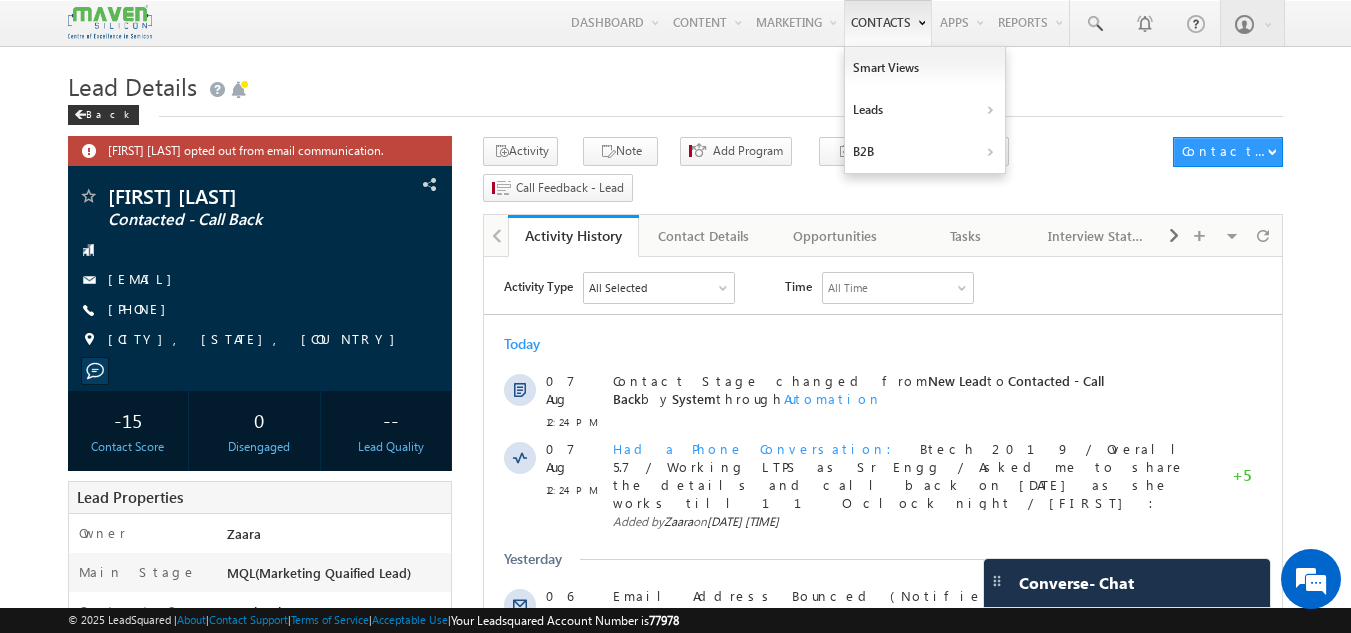 scroll, scrollTop: 0, scrollLeft: 0, axis: both 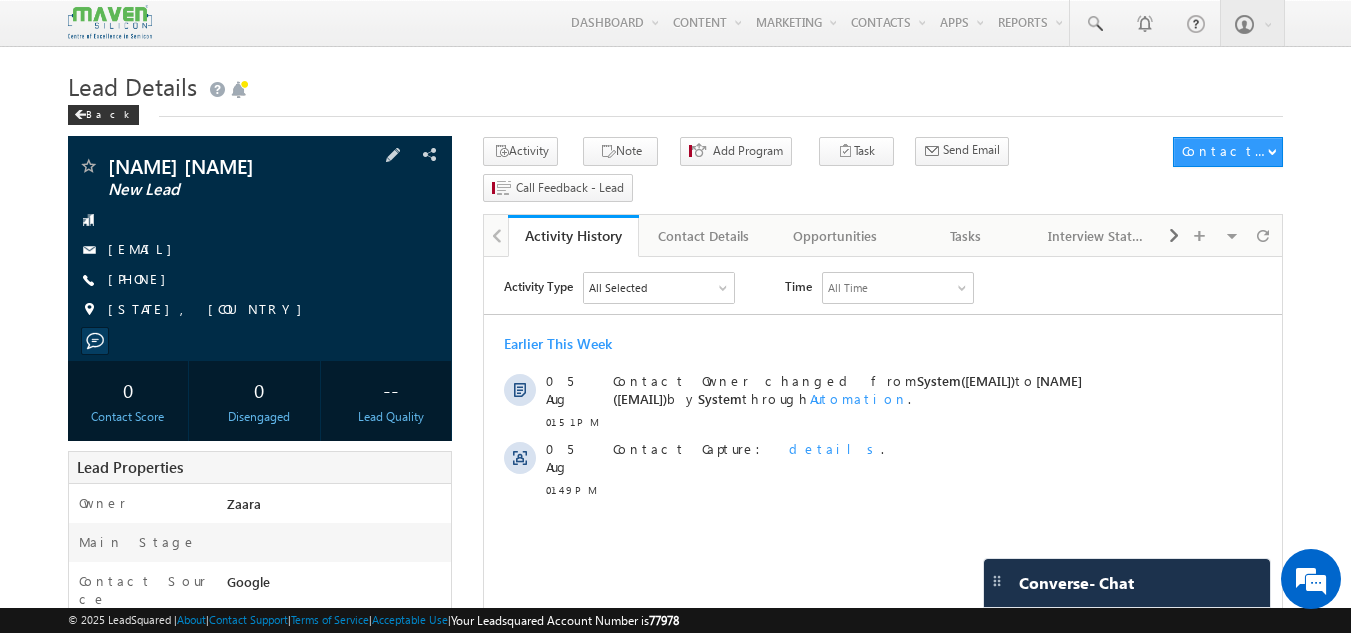 click on "[EMAIL]" at bounding box center (145, 248) 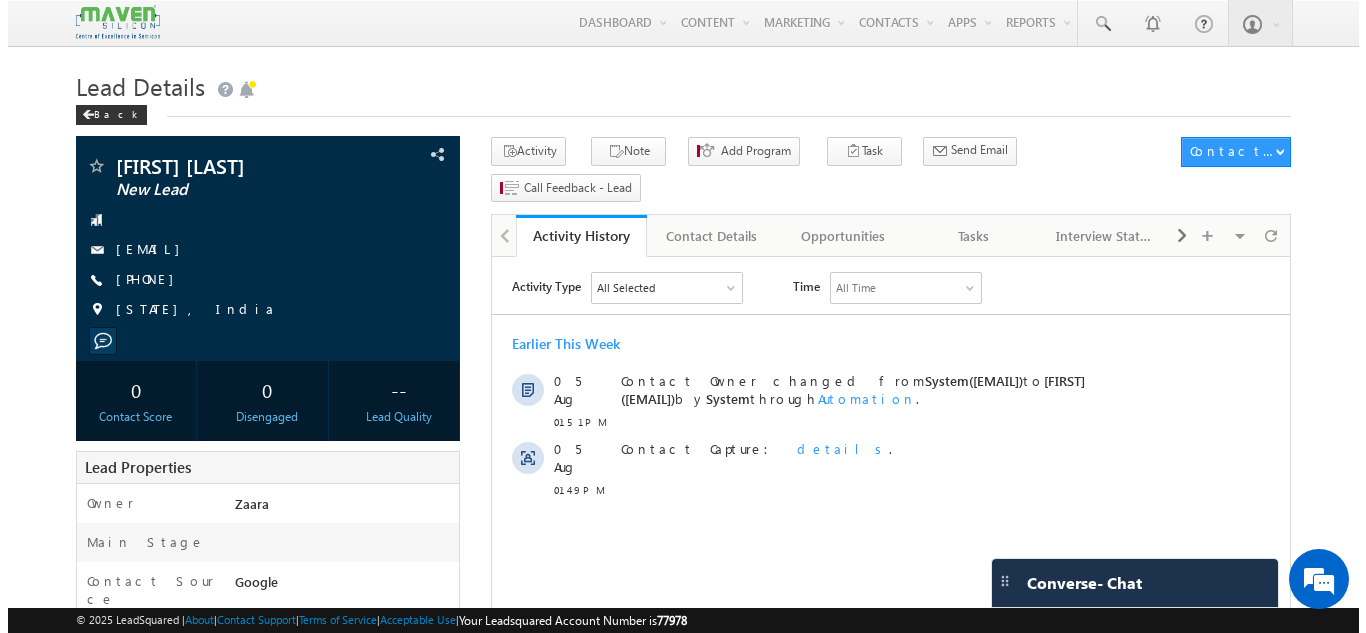 scroll, scrollTop: 0, scrollLeft: 0, axis: both 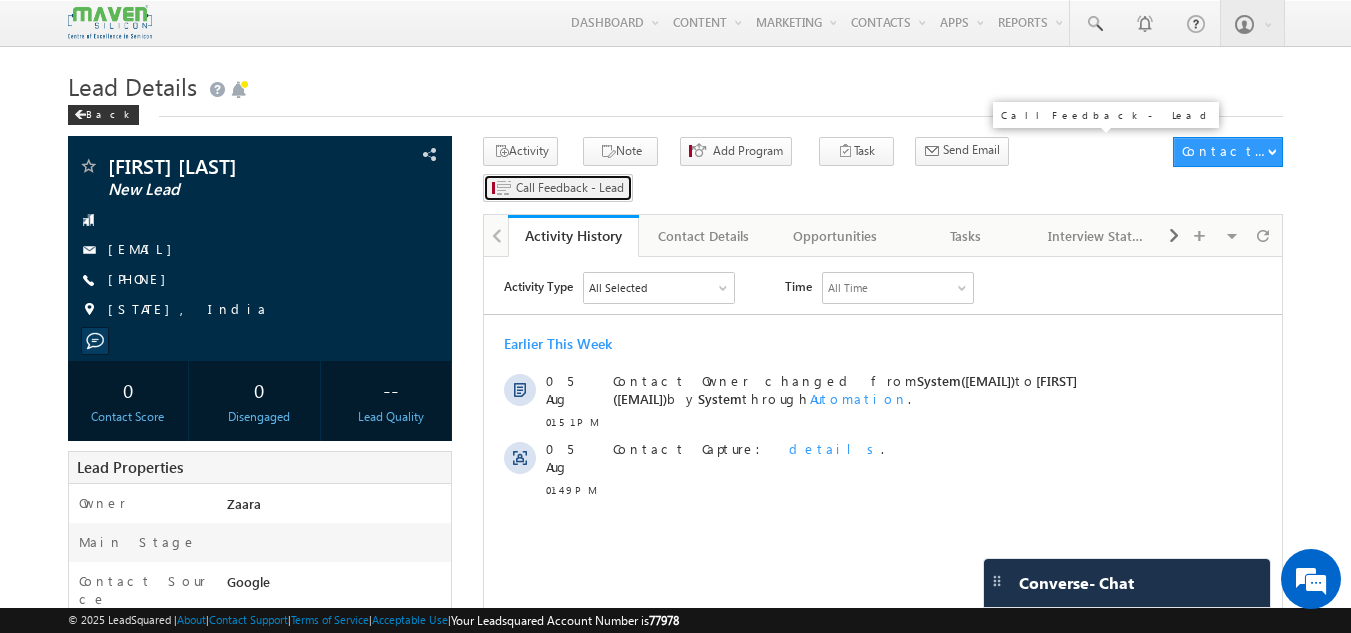 click on "Call Feedback - Lead" at bounding box center (570, 188) 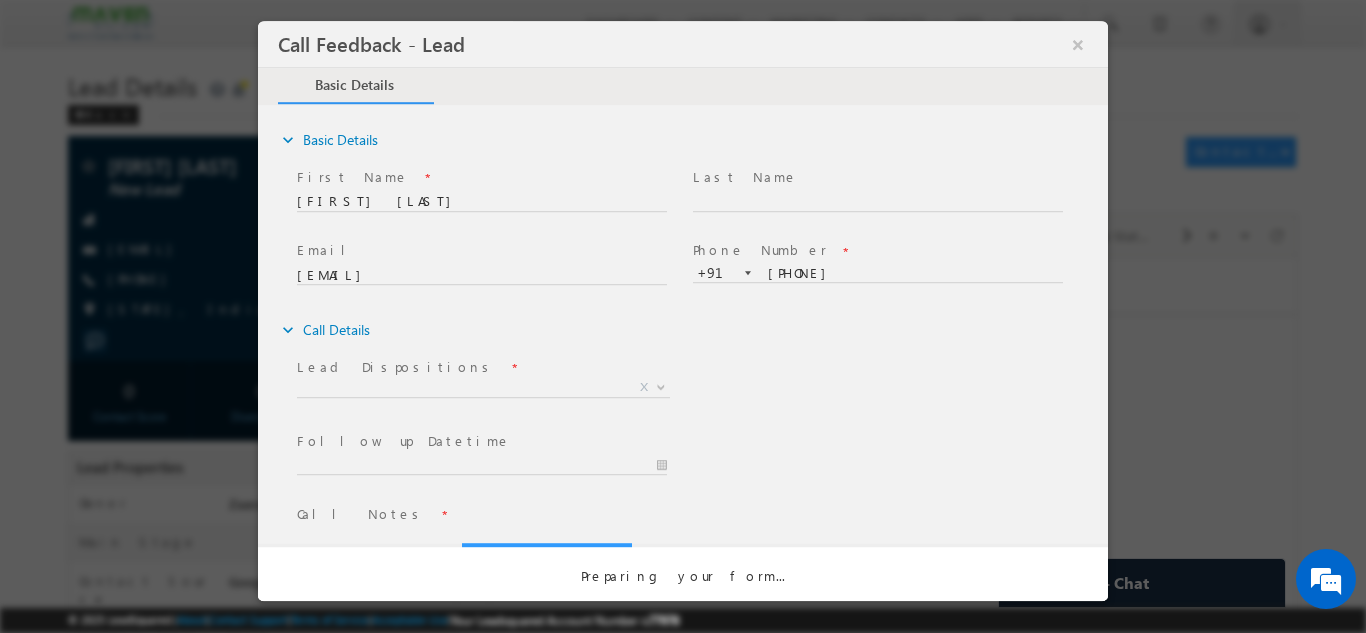 scroll, scrollTop: 0, scrollLeft: 0, axis: both 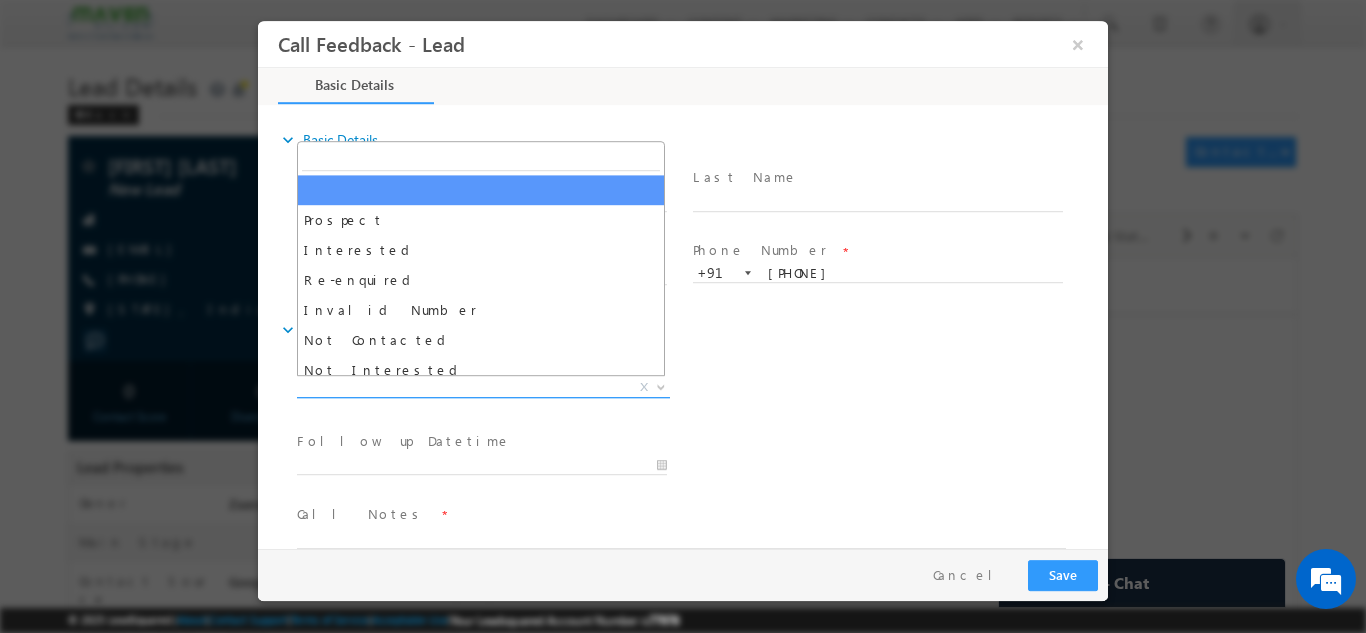 click on "X" at bounding box center [483, 387] 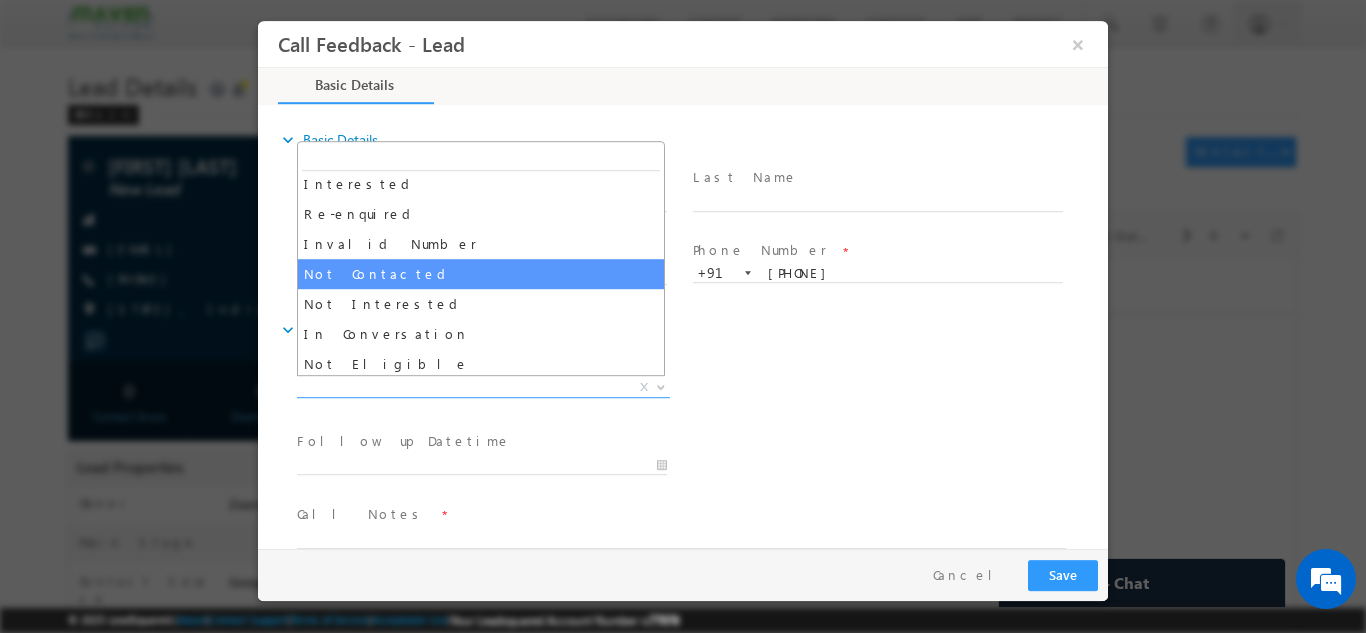 scroll, scrollTop: 100, scrollLeft: 0, axis: vertical 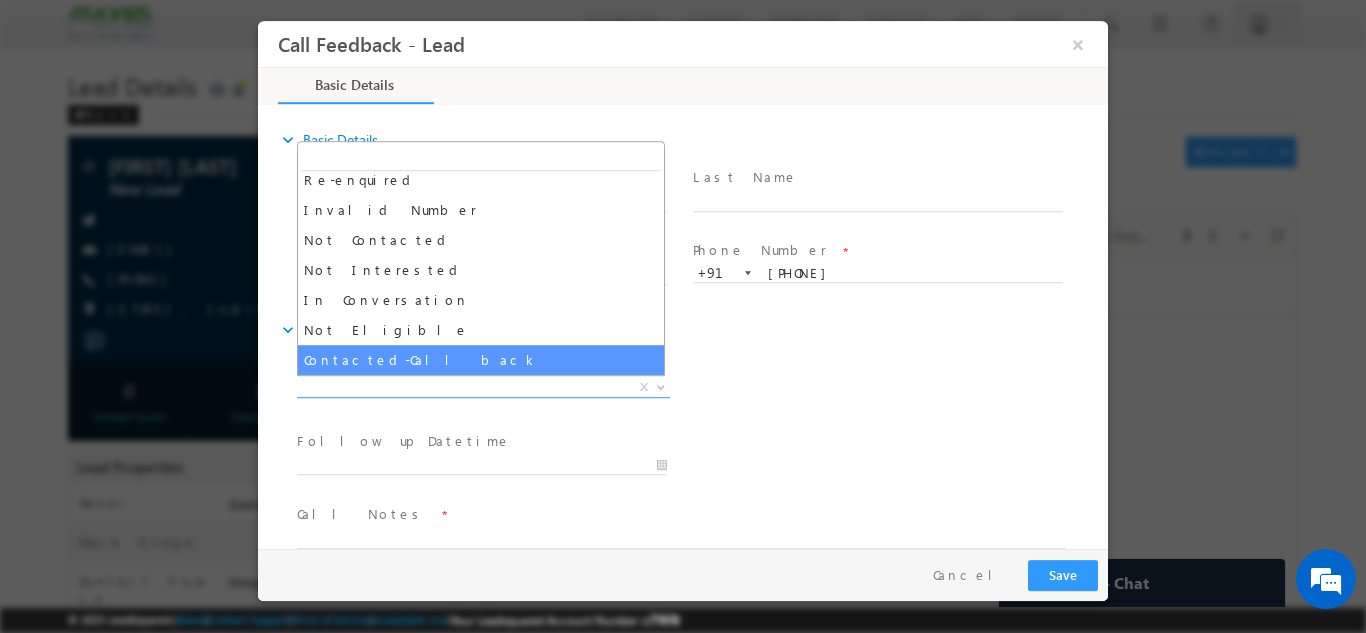select on "Contacted-Call back" 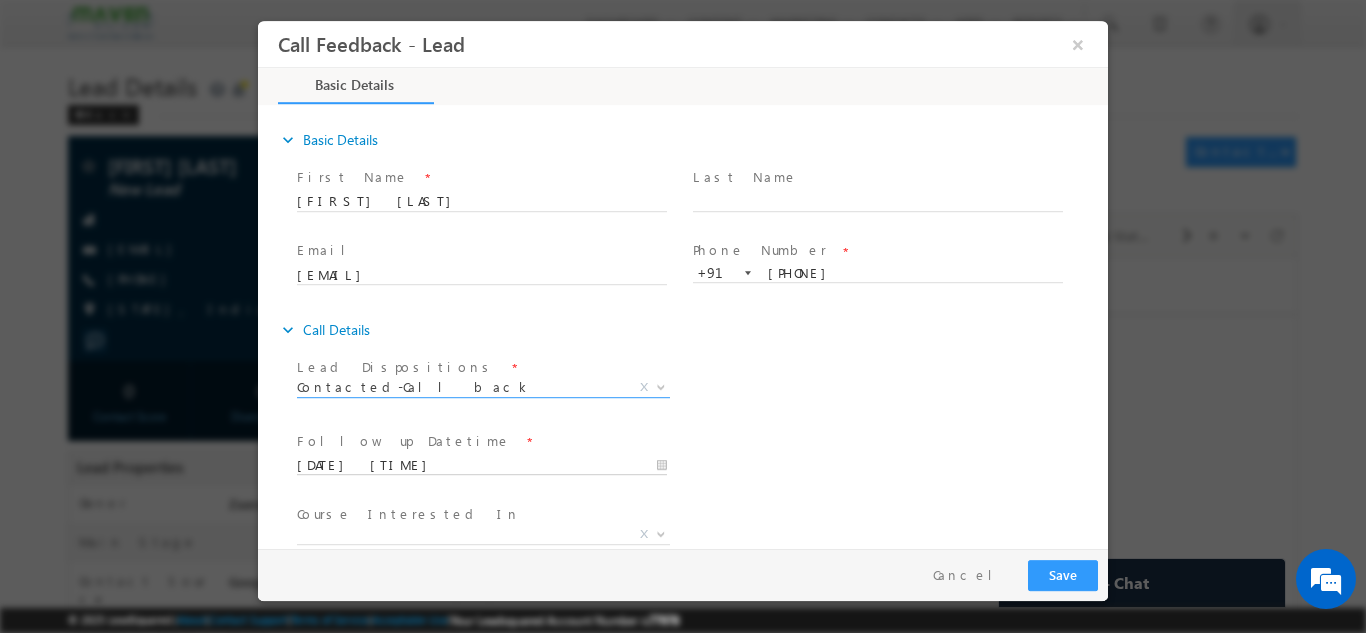 click on "[DATE] [TIME]" at bounding box center [482, 465] 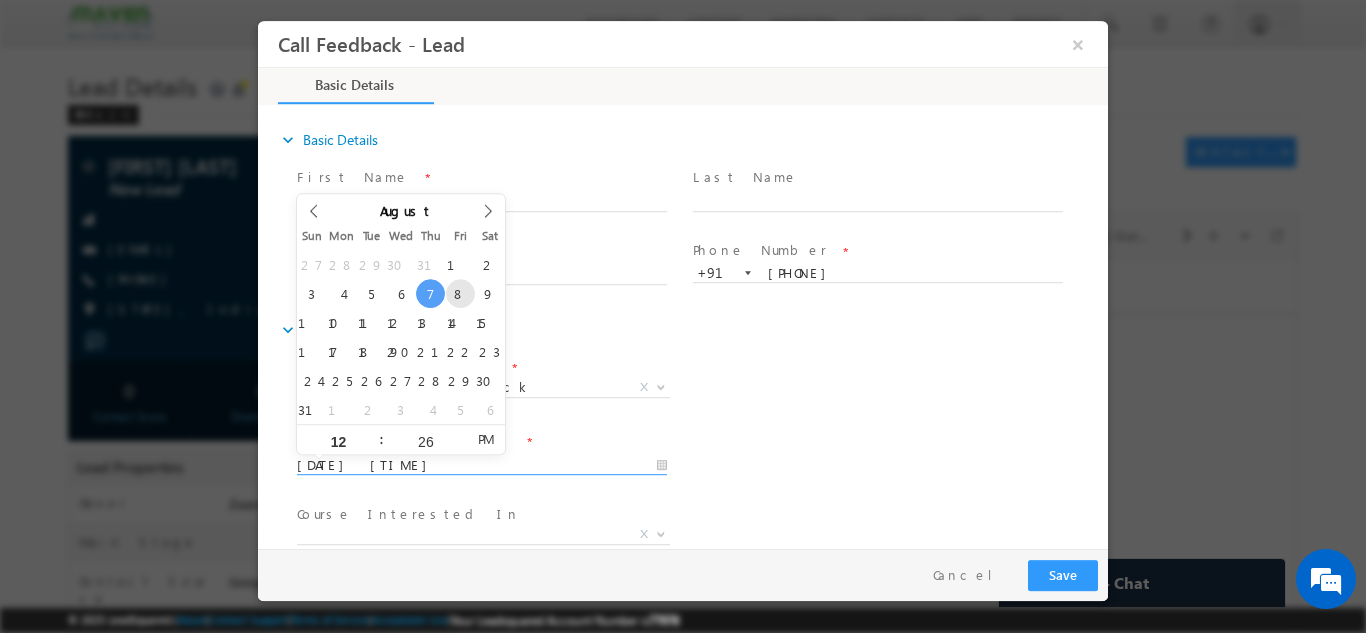 type on "[DATE] [TIME]" 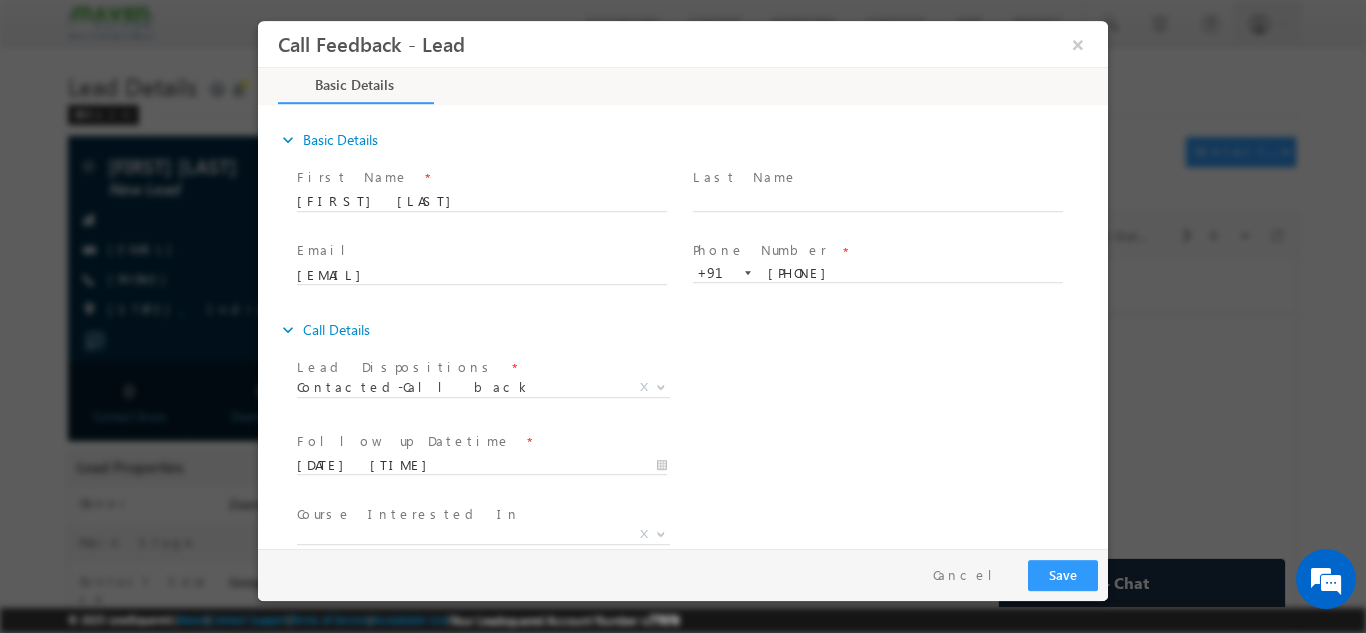 click on "Course Interested In
*" at bounding box center [481, 514] 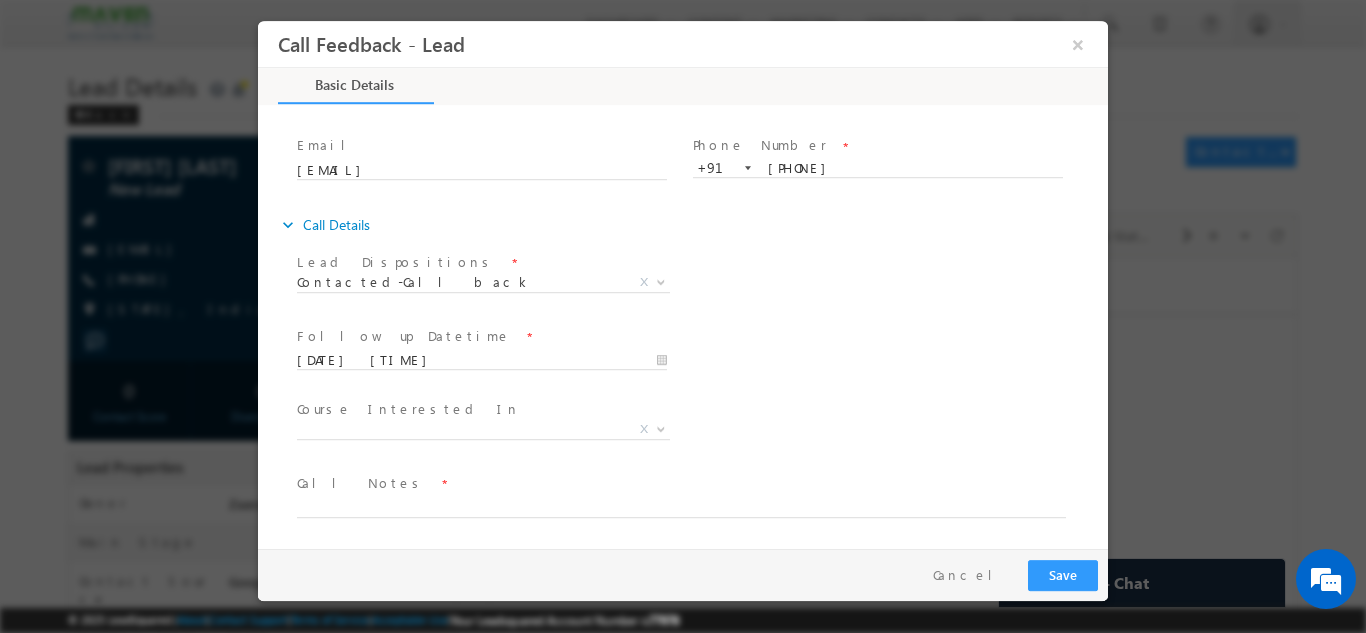 scroll, scrollTop: 106, scrollLeft: 0, axis: vertical 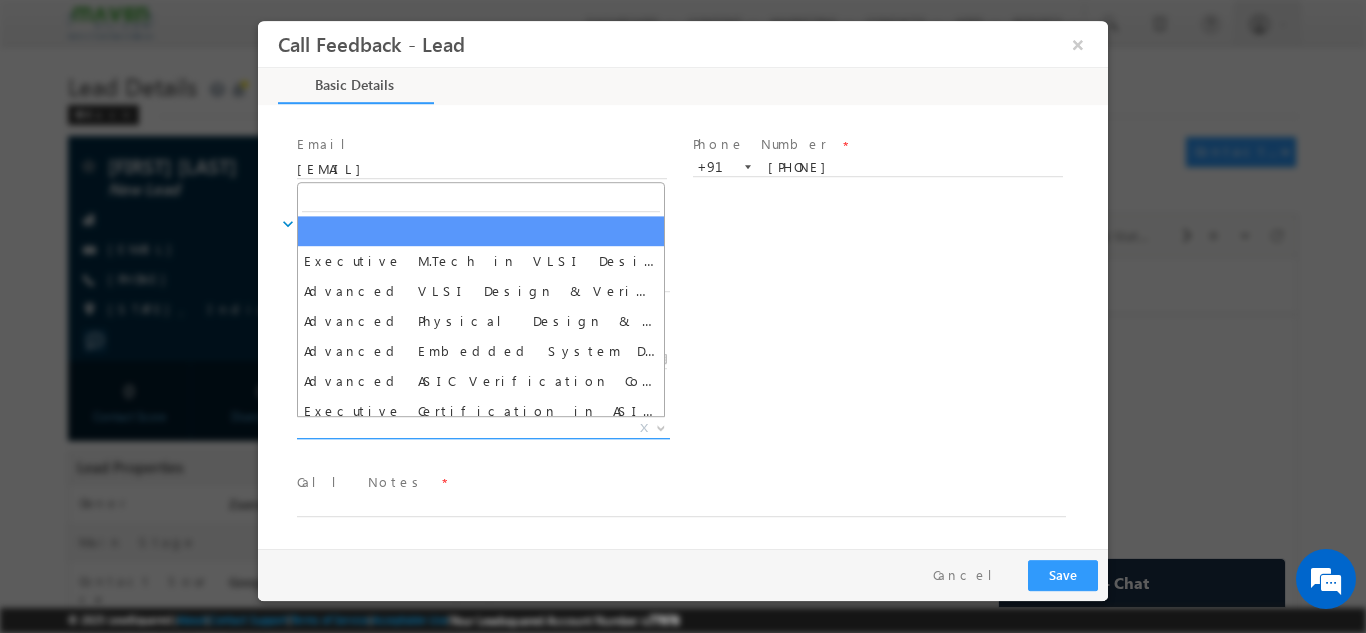 click on "X" at bounding box center (483, 428) 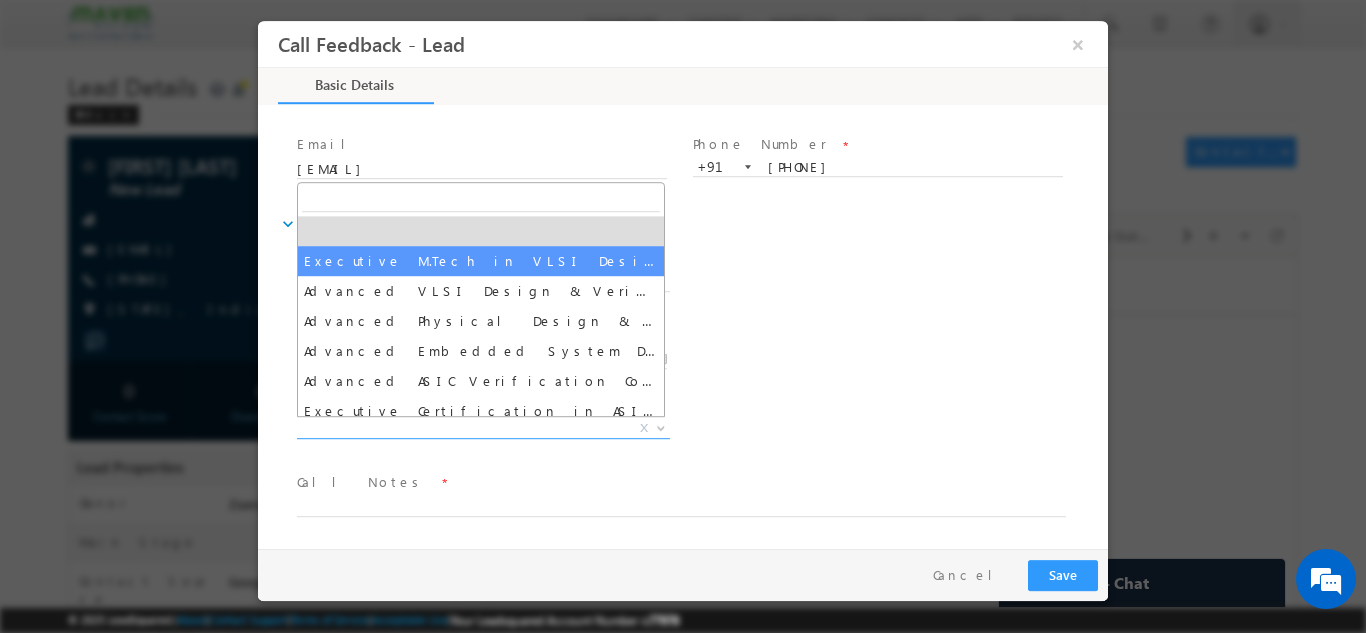 select on "Executive M.Tech in VLSI Design" 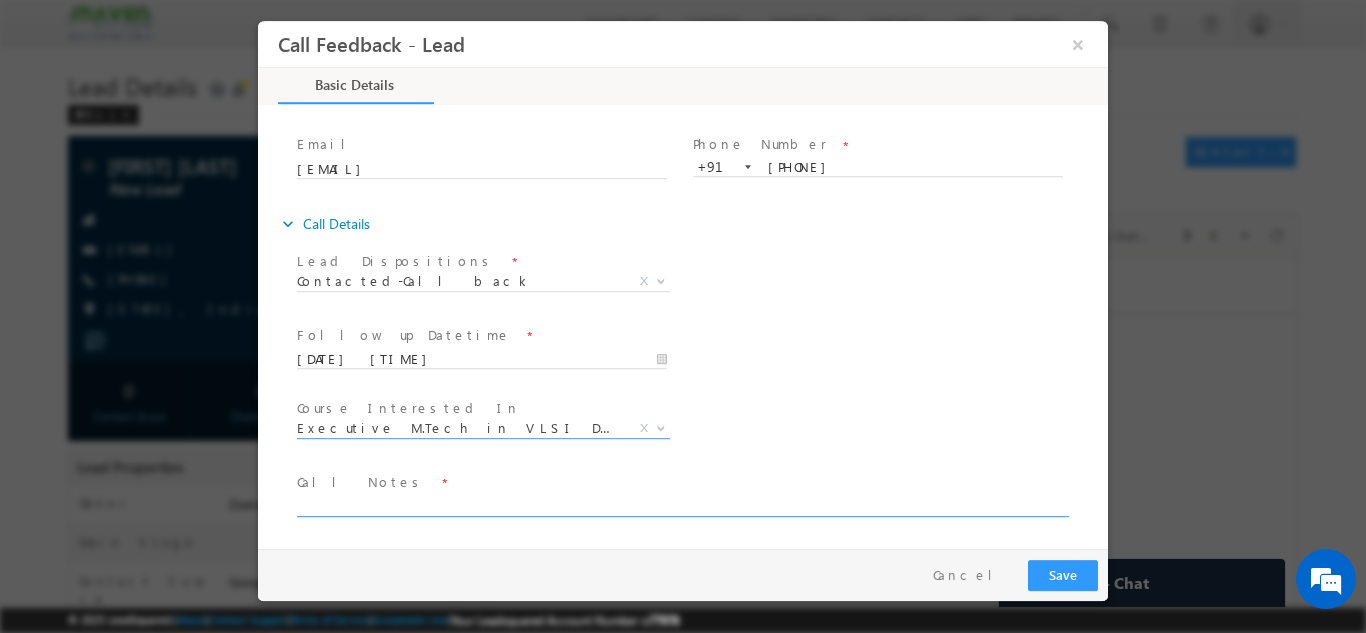 click at bounding box center [681, 504] 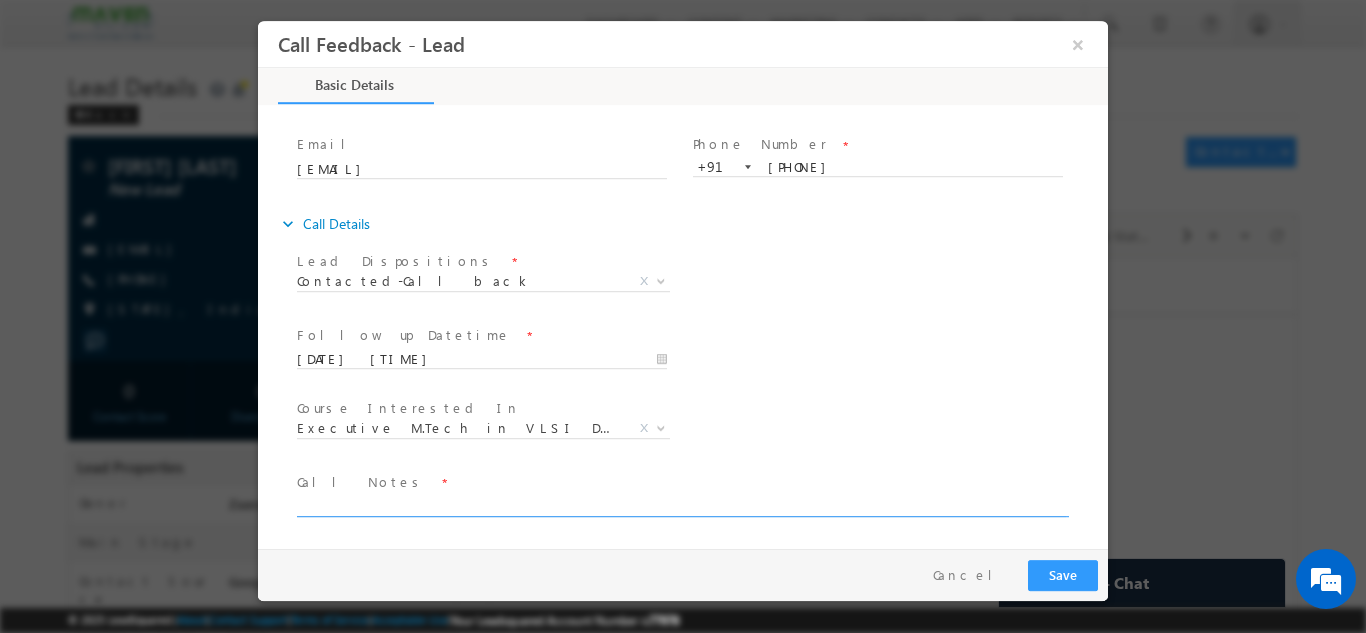 paste on "NPU / Btech 2015 / Ovearall 7 / Working in Intel as validation Engg / She is not sure as fee is very high 2nd traveling issue 3rd  3 year duration is to much for her/ If interested she will get back to us" 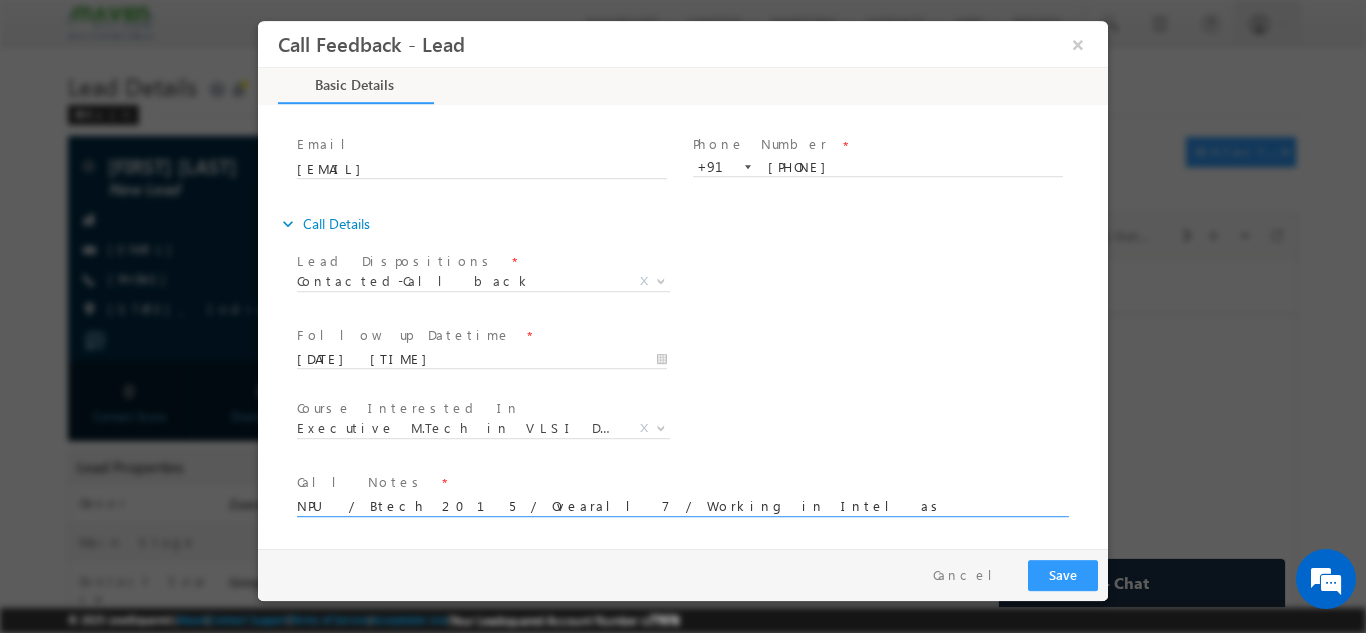 scroll, scrollTop: 4, scrollLeft: 0, axis: vertical 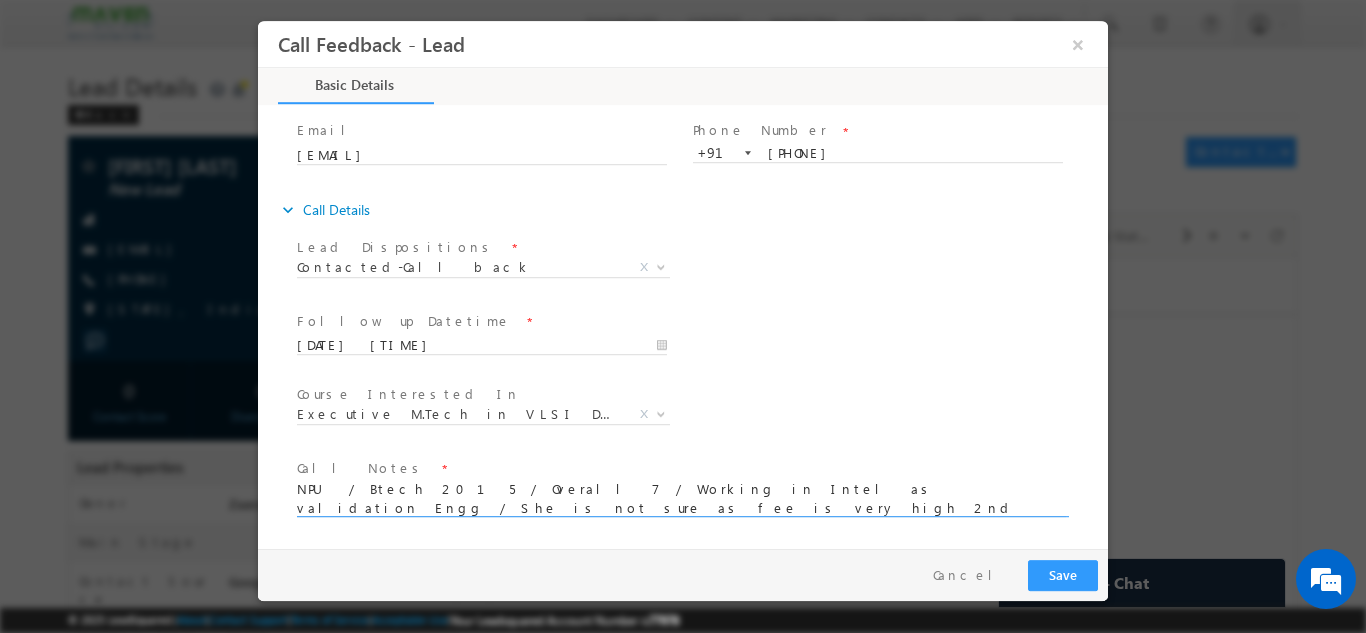 click on "NPU / Btech 2015 / Overall 7 / Working in Intel as validation Engg / She is not sure as fee is very high 2nd traveling issue 3rd  3 year duration is to much for her/ If interested she will get back to us" at bounding box center (681, 497) 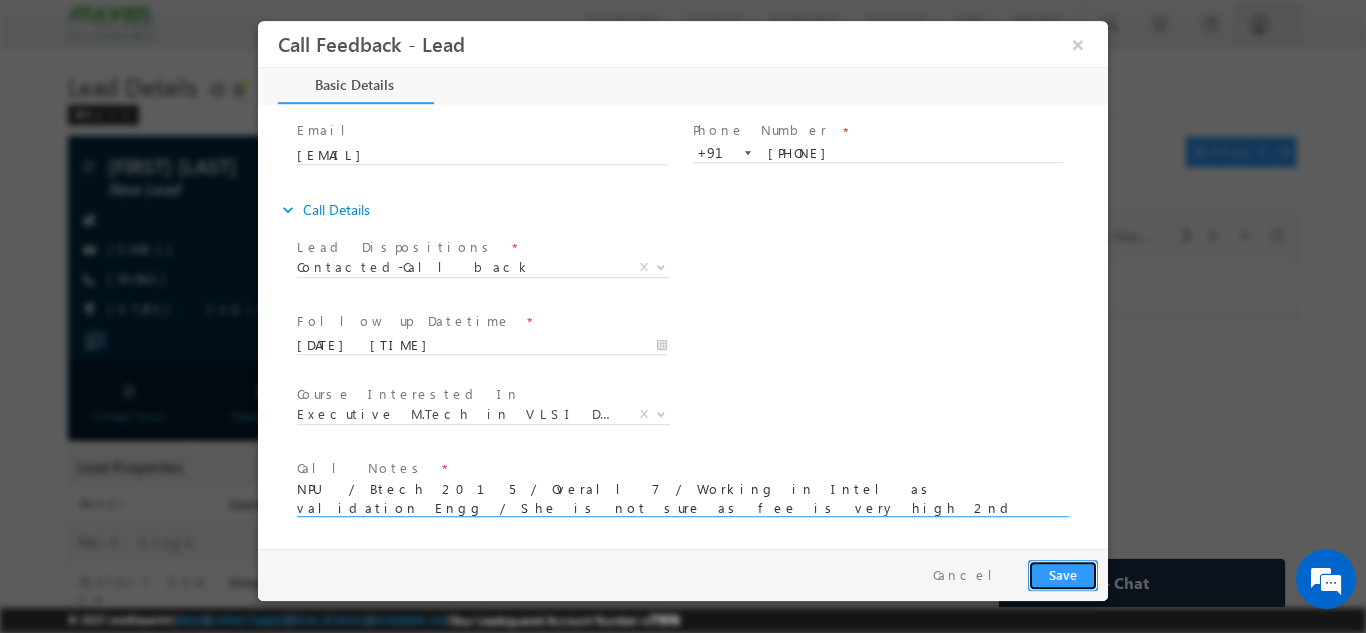 click on "Save" at bounding box center (1063, 574) 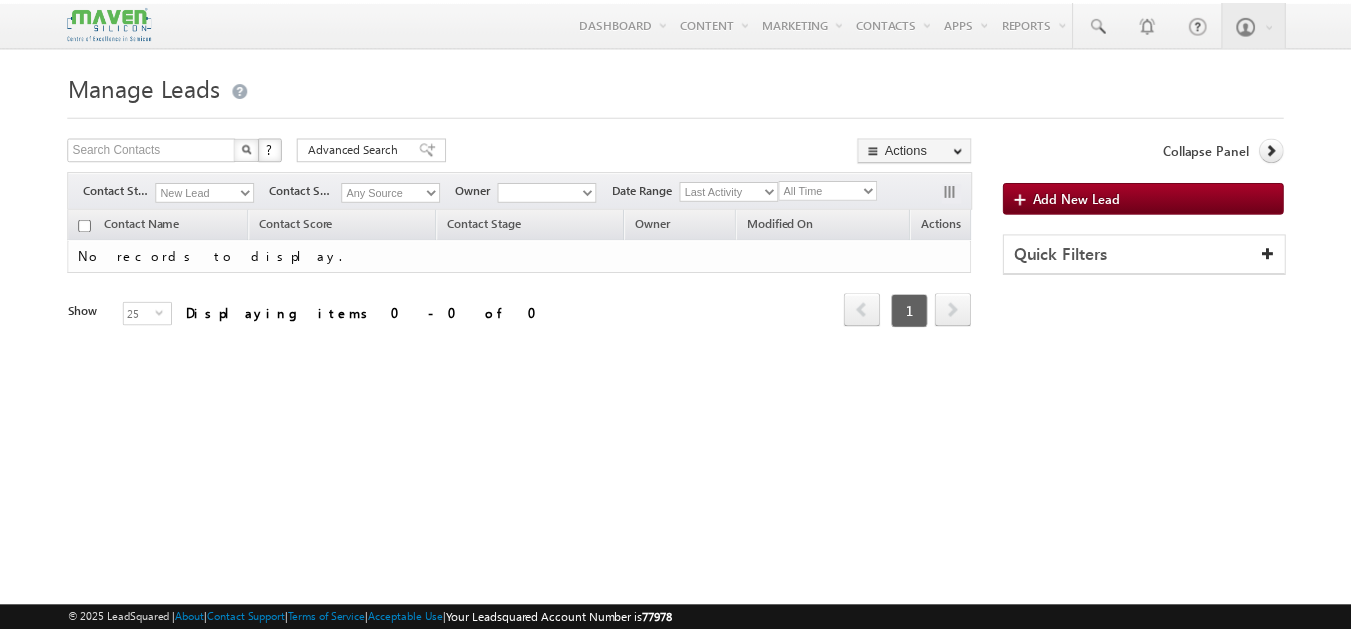 scroll, scrollTop: 0, scrollLeft: 0, axis: both 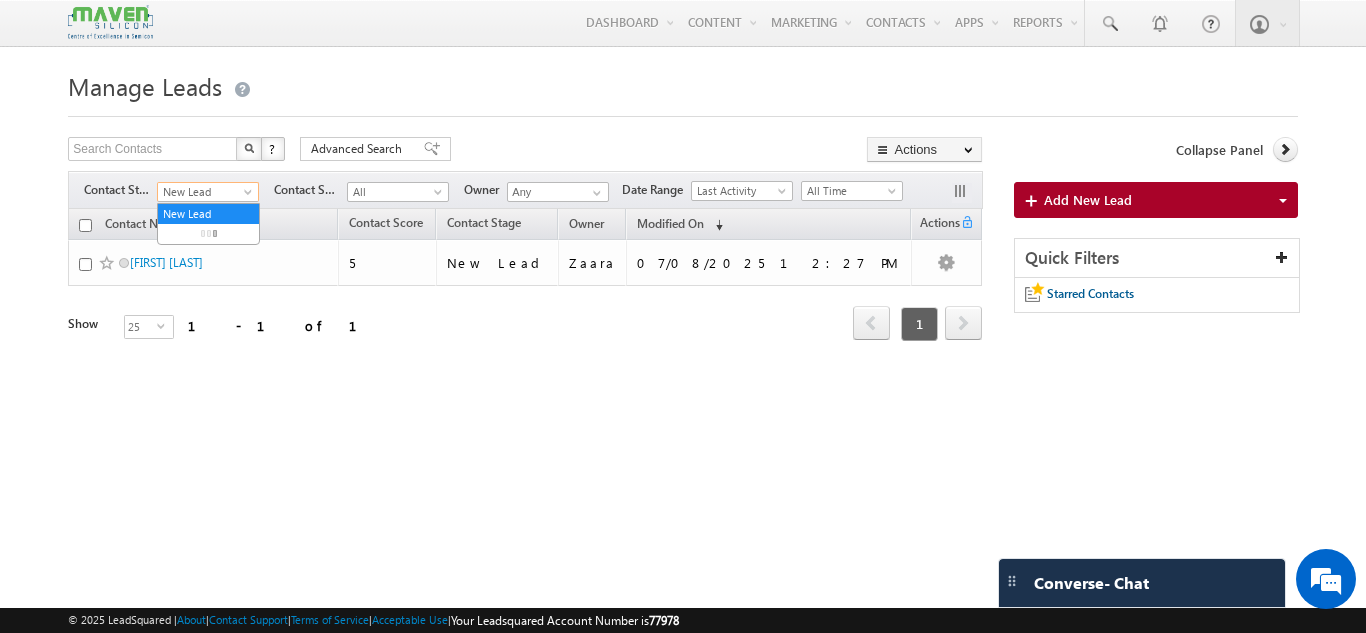 click on "New Lead" at bounding box center (205, 192) 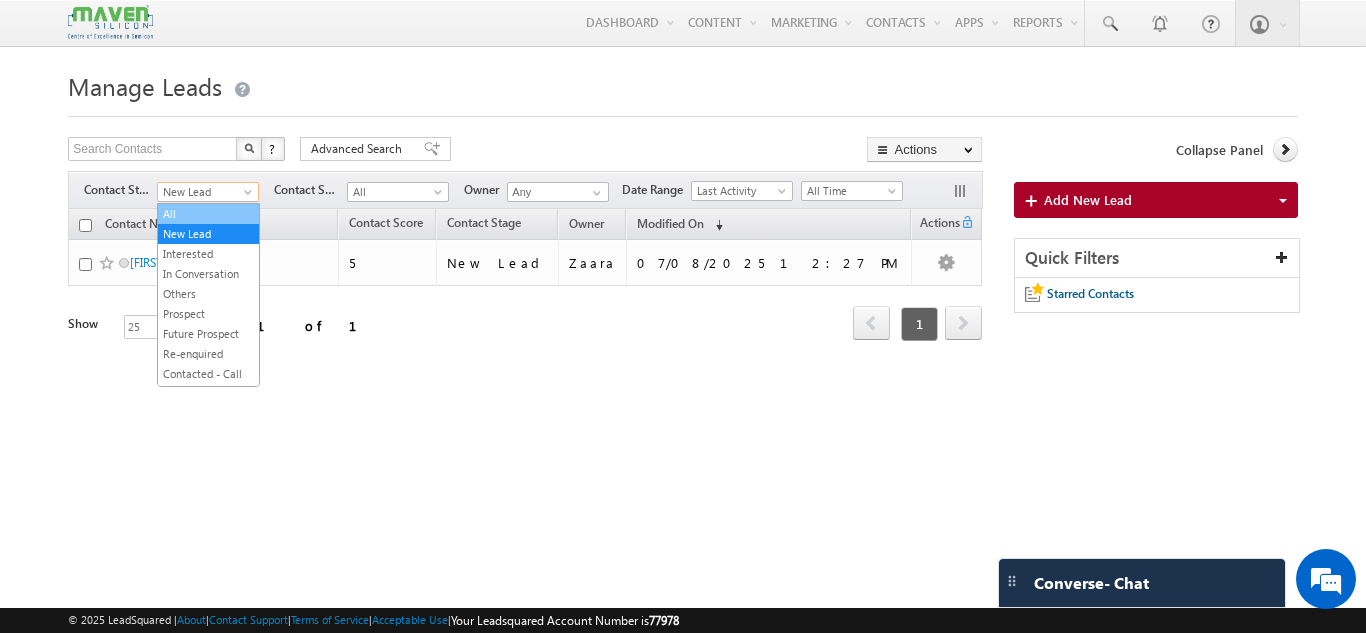 click on "All" at bounding box center (208, 214) 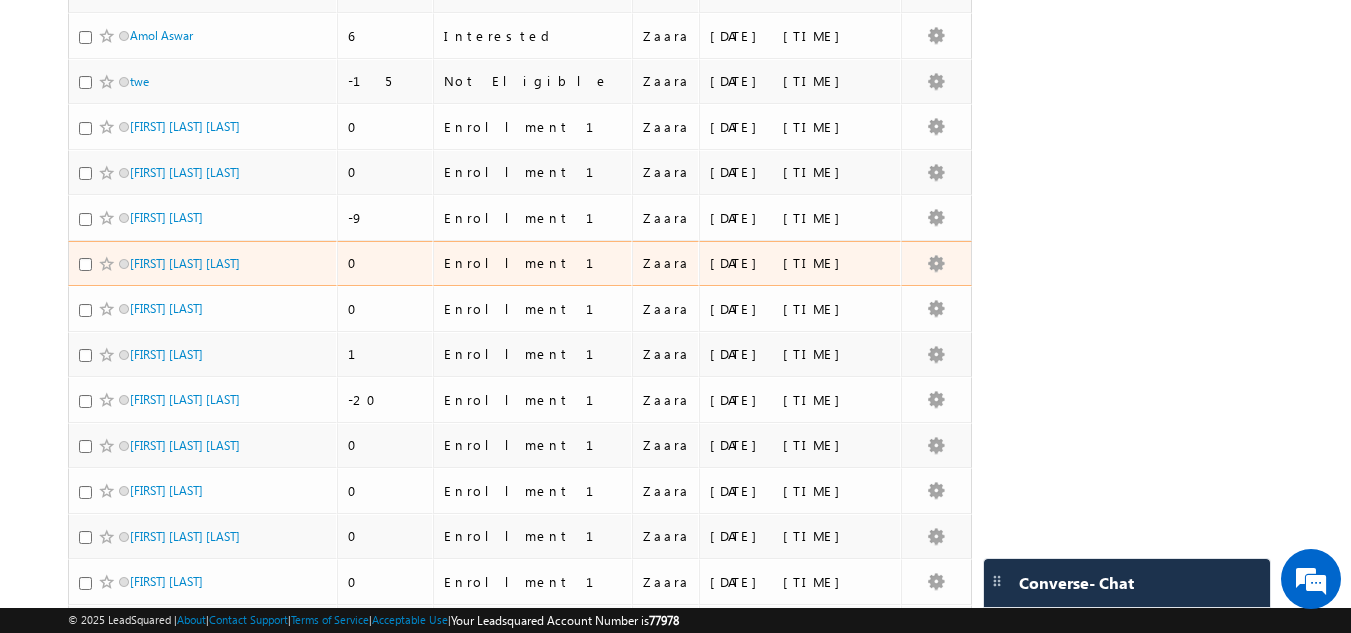 scroll, scrollTop: 914, scrollLeft: 0, axis: vertical 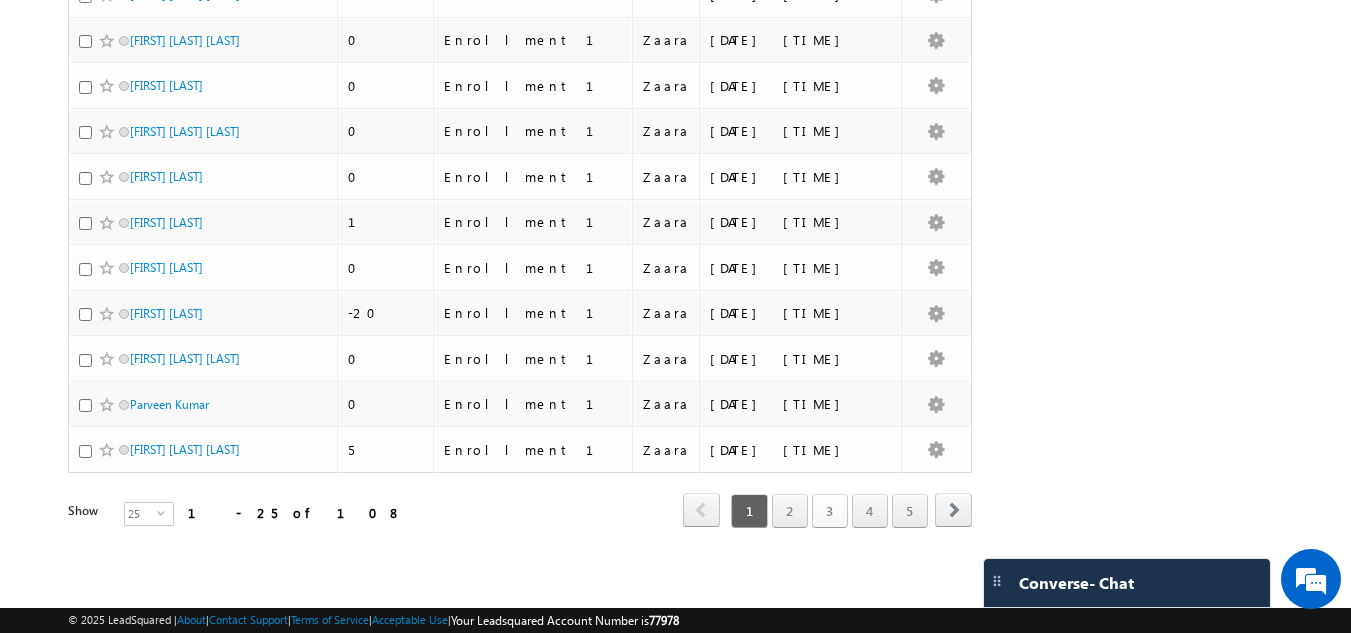 click on "3" at bounding box center (830, 511) 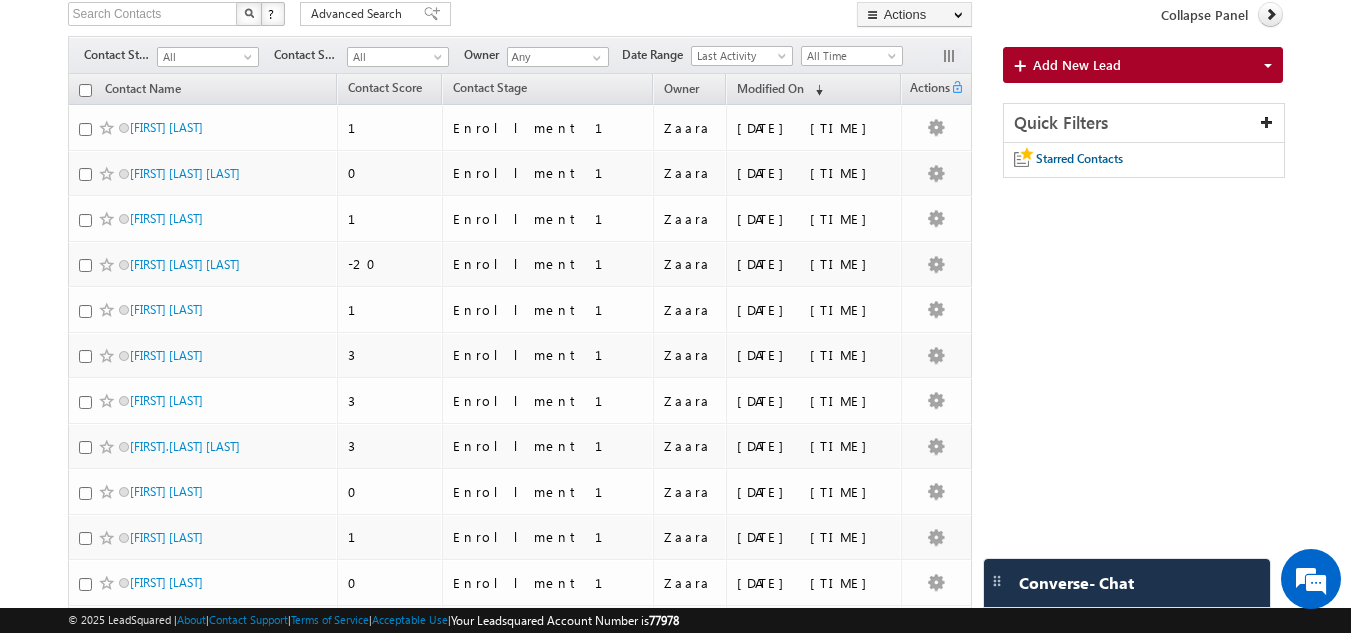 scroll, scrollTop: 0, scrollLeft: 0, axis: both 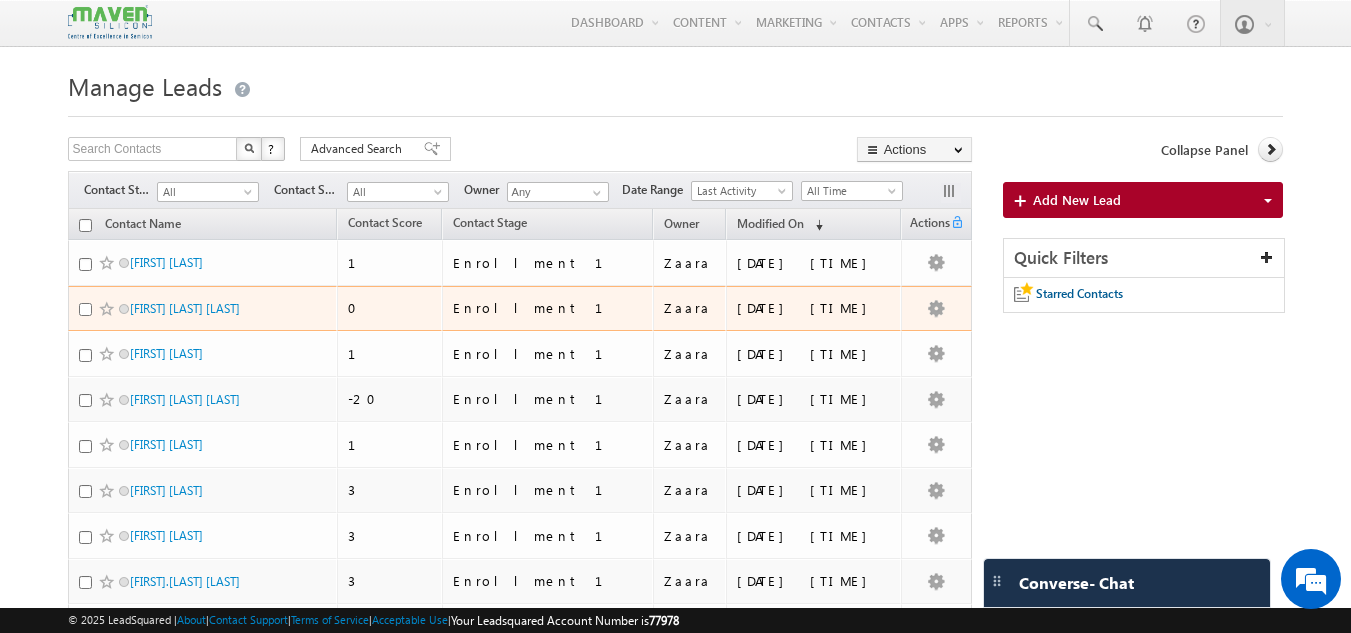click at bounding box center (85, 309) 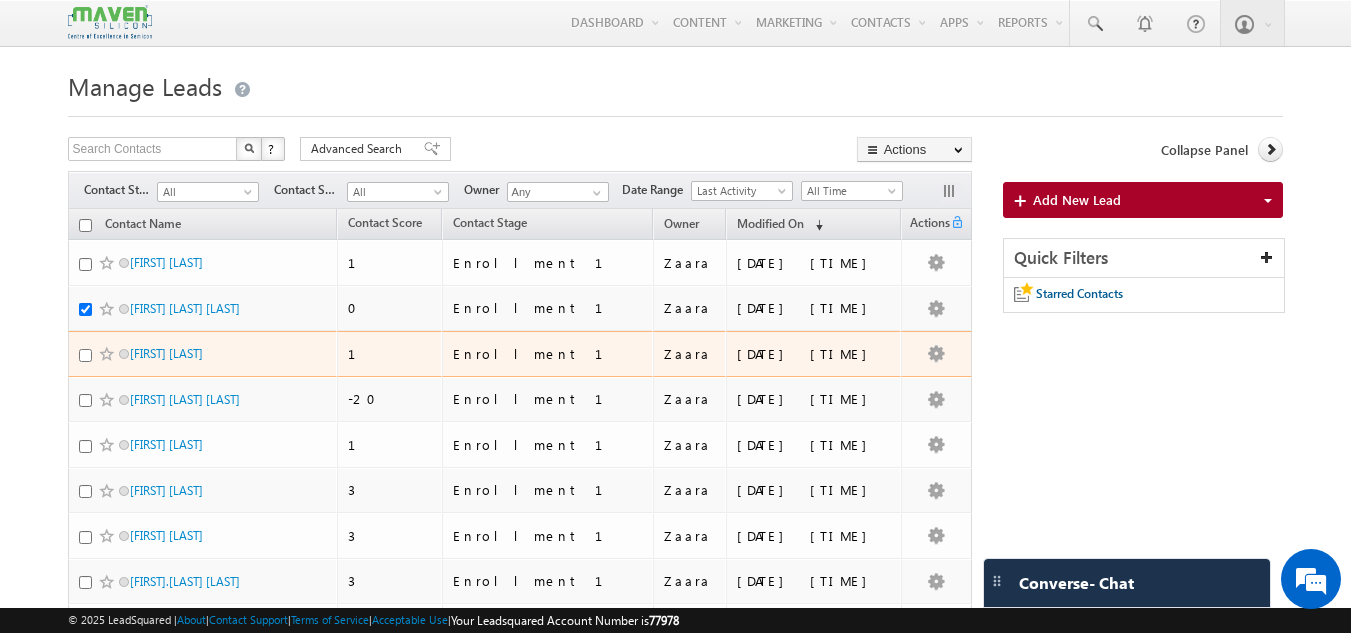 click at bounding box center (85, 355) 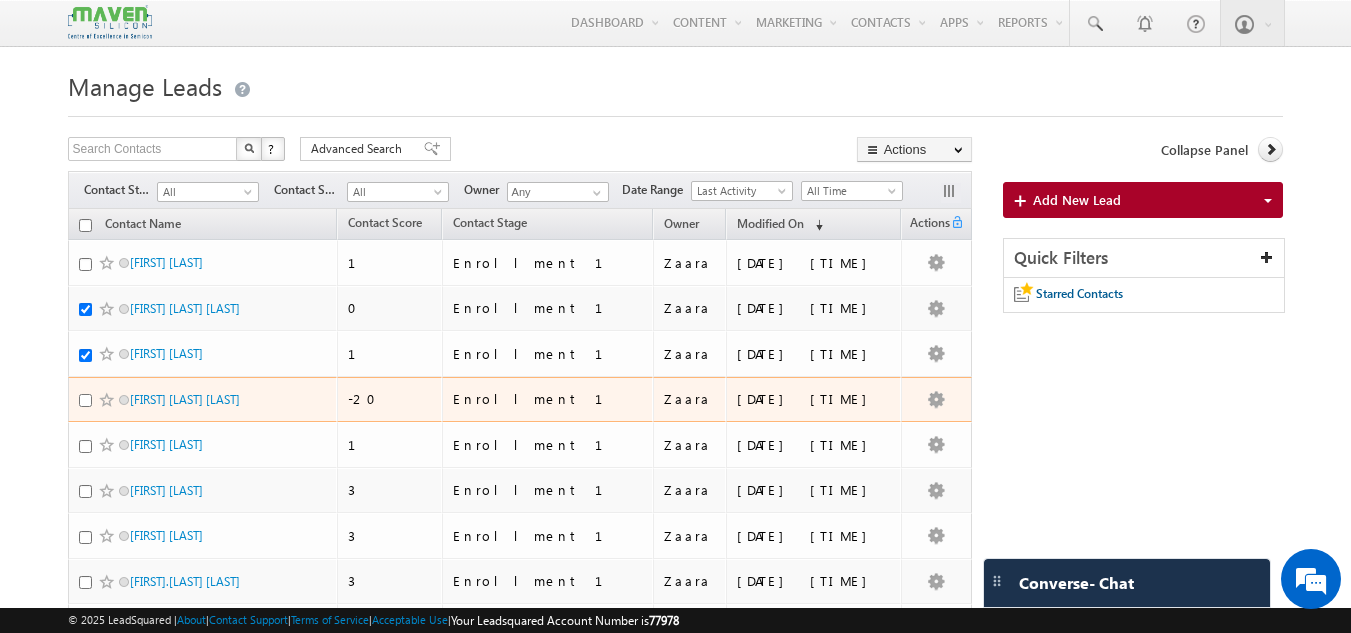 click at bounding box center (85, 400) 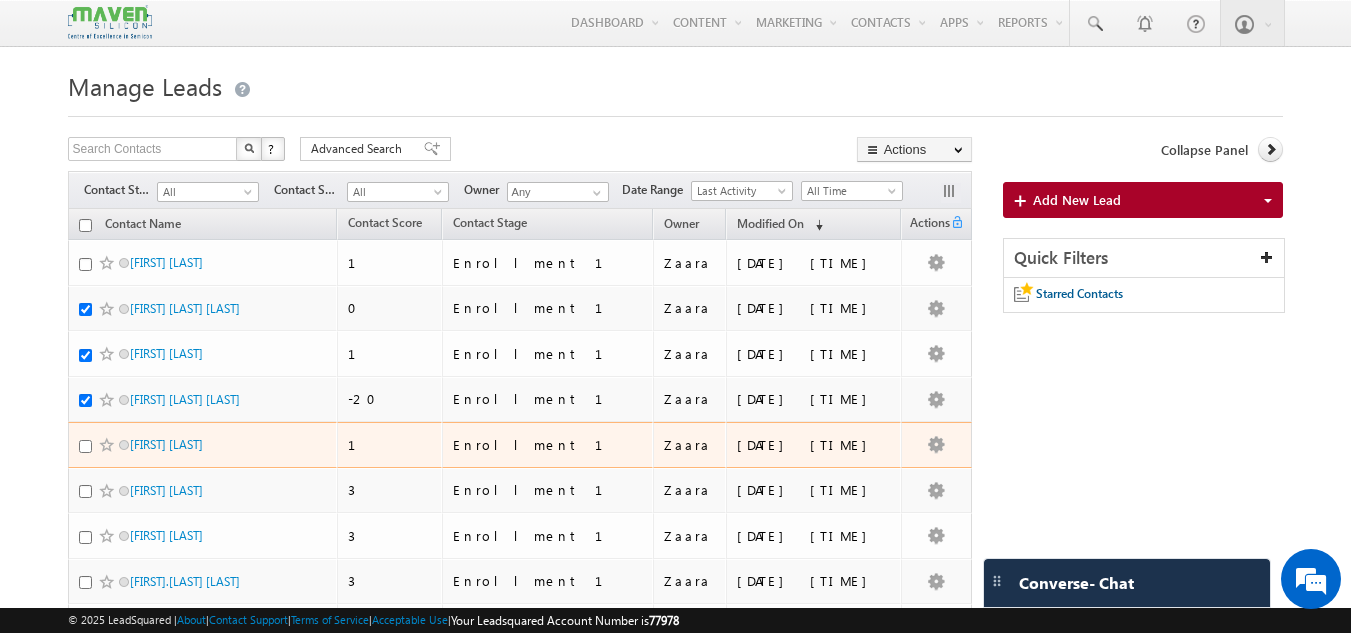 click at bounding box center (85, 446) 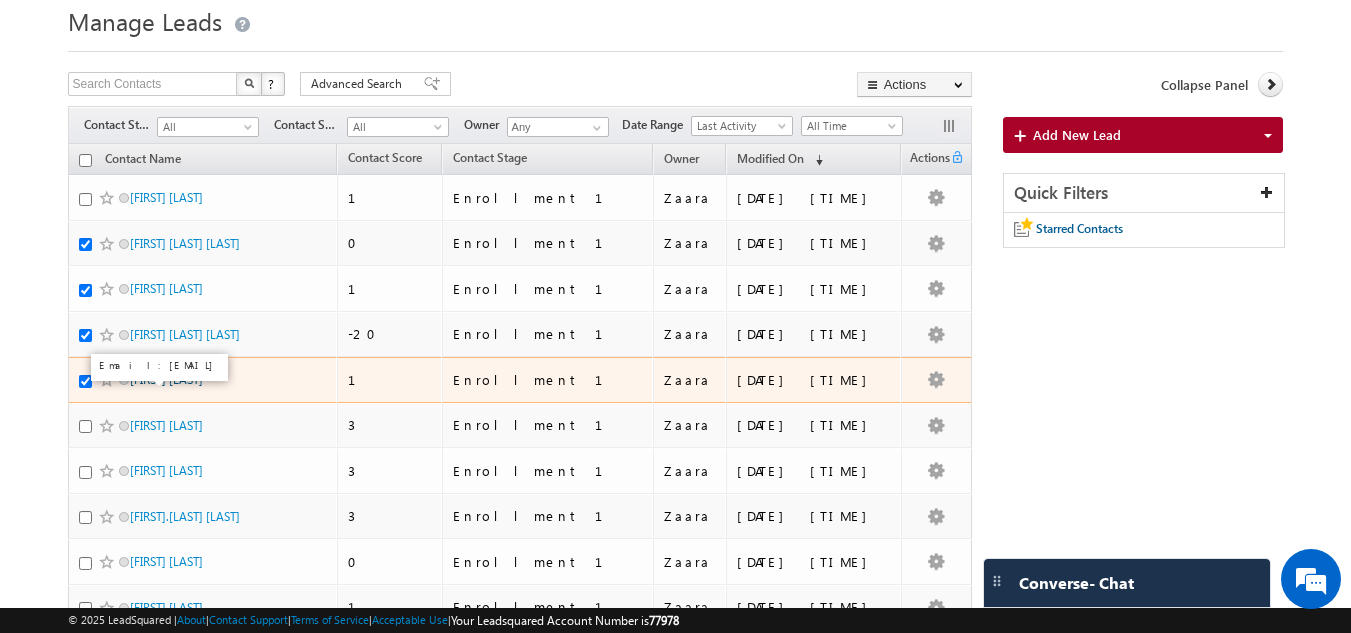 scroll, scrollTop: 100, scrollLeft: 0, axis: vertical 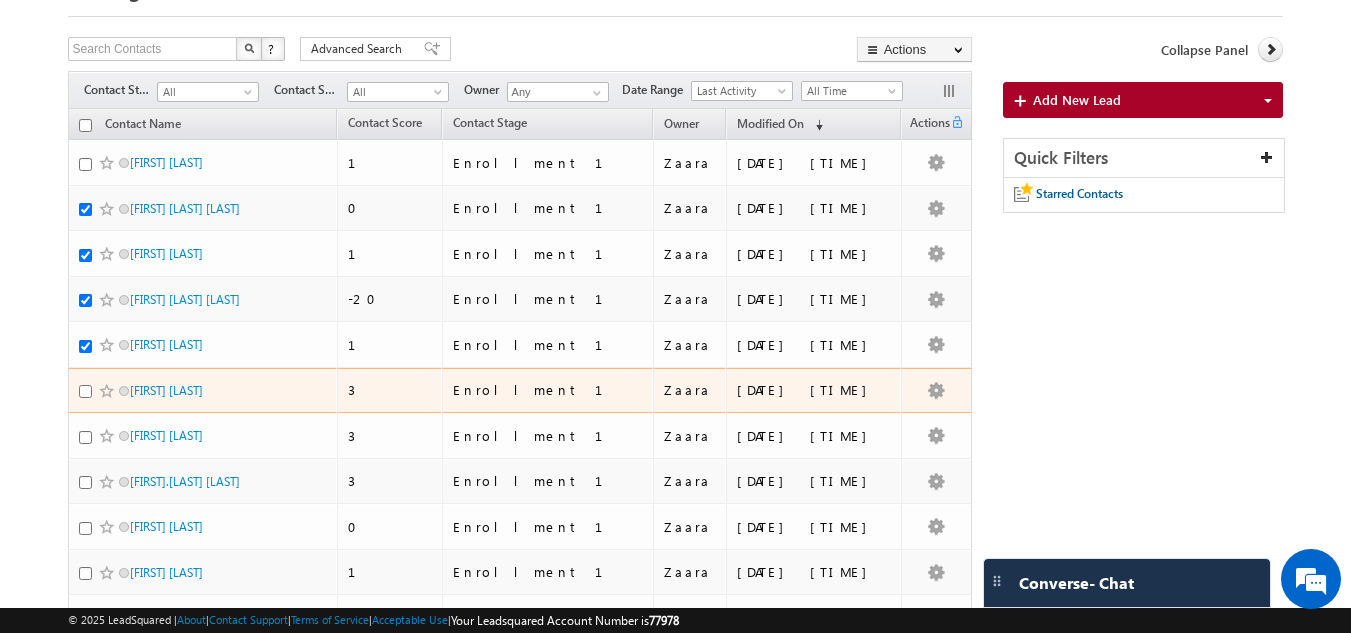 click at bounding box center [85, 391] 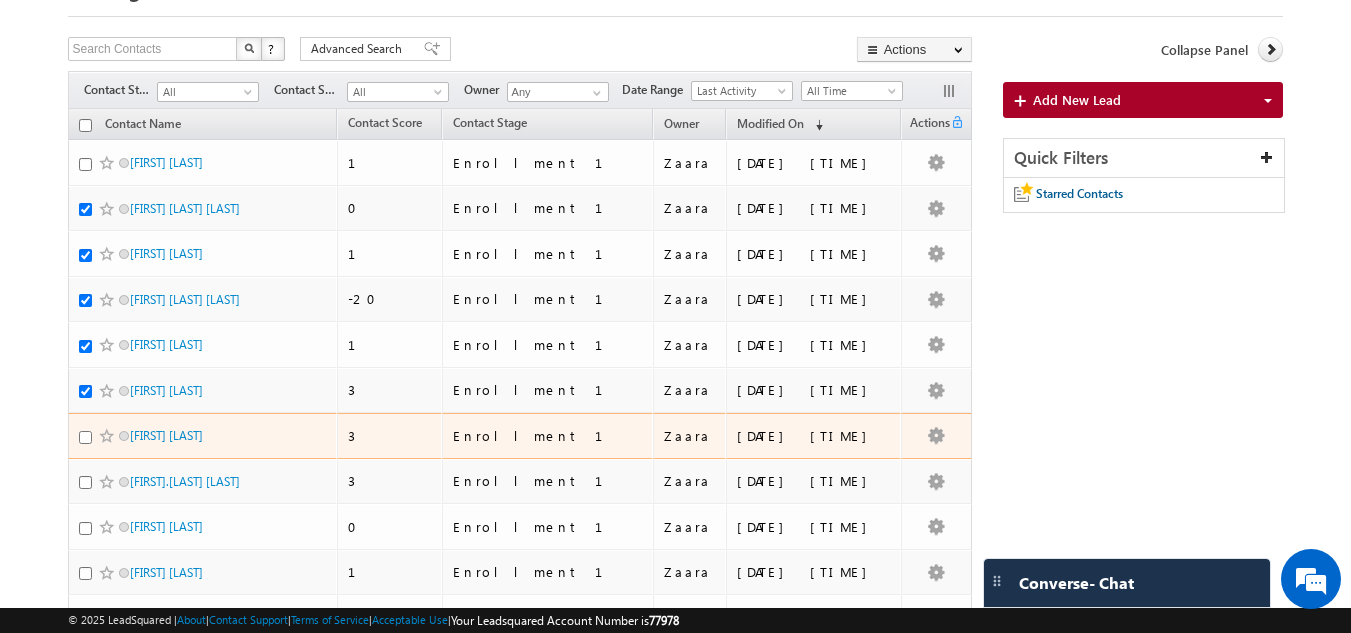 click at bounding box center [85, 437] 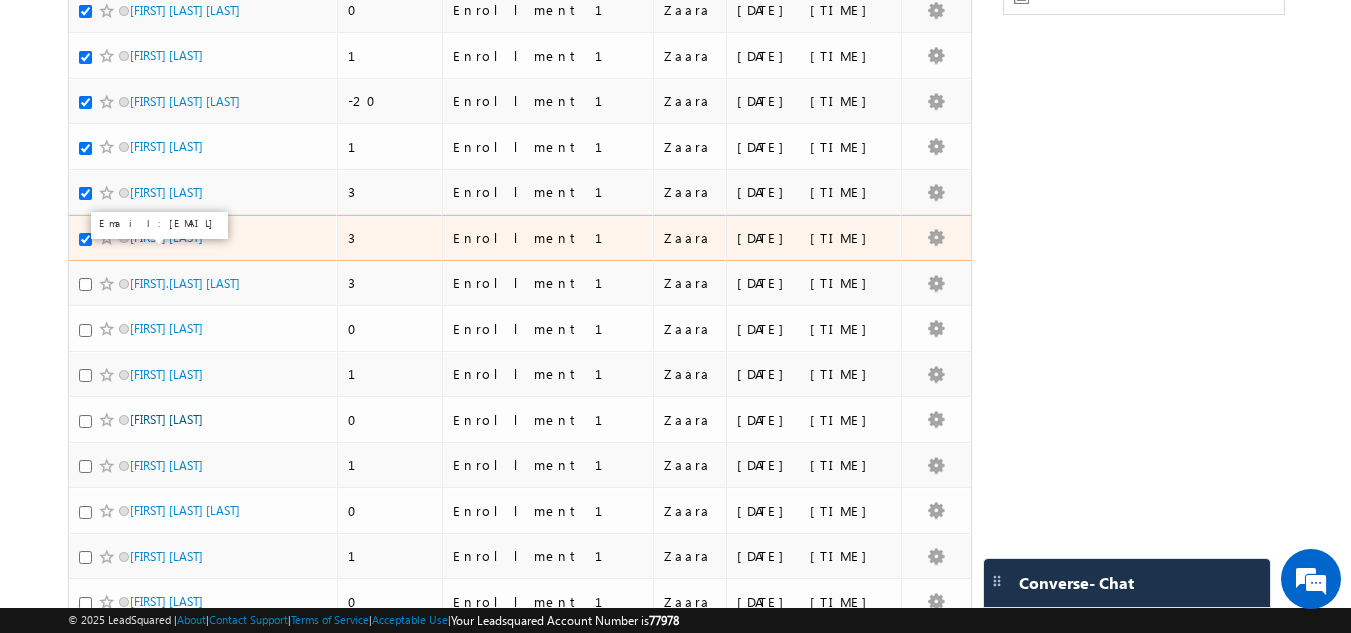 scroll, scrollTop: 300, scrollLeft: 0, axis: vertical 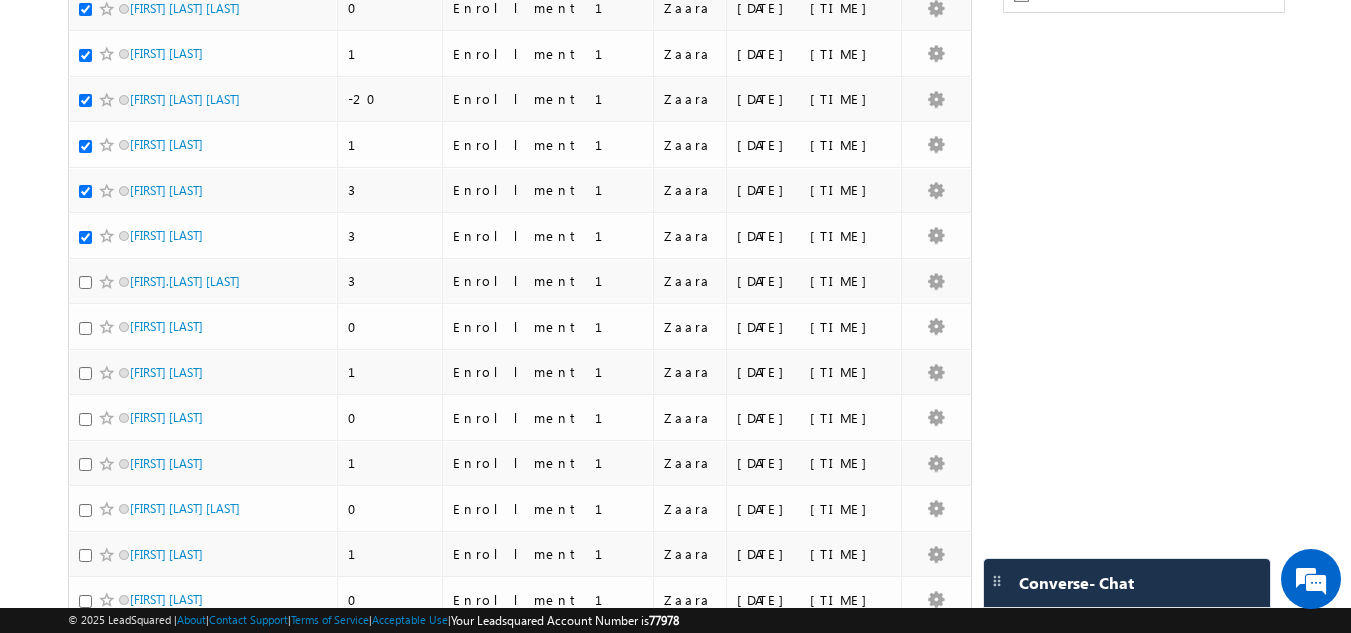 drag, startPoint x: 175, startPoint y: 307, endPoint x: 61, endPoint y: 303, distance: 114.07015 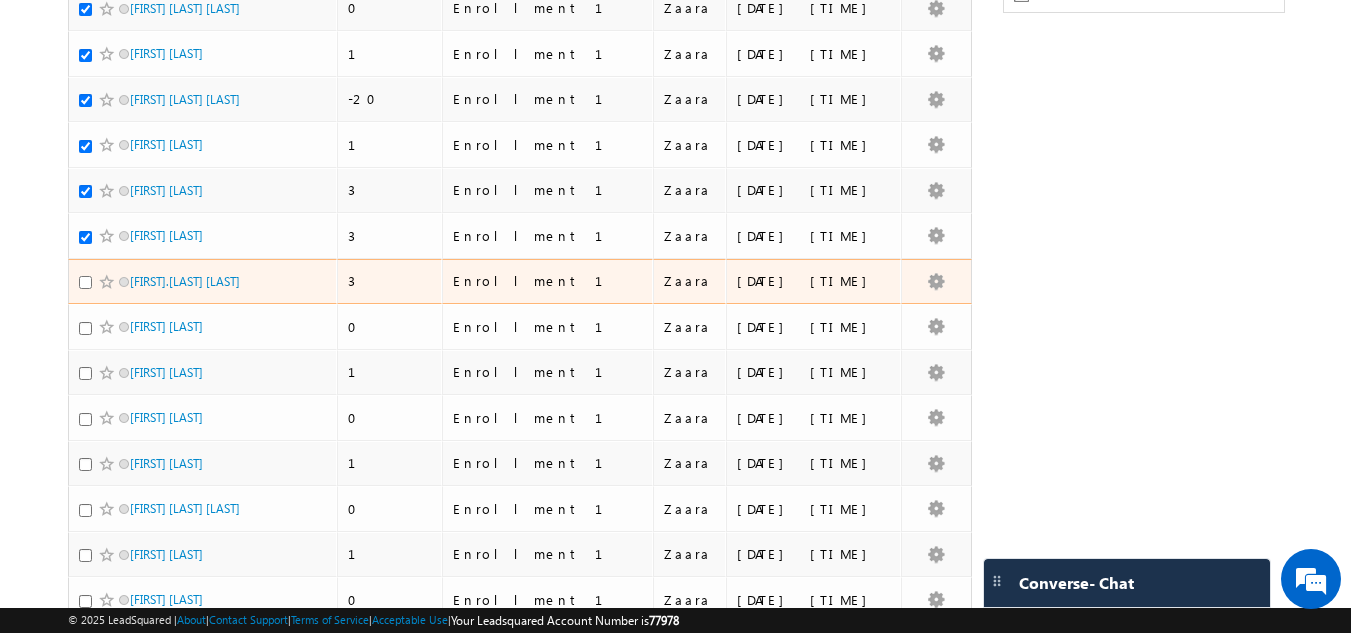 click at bounding box center [85, 282] 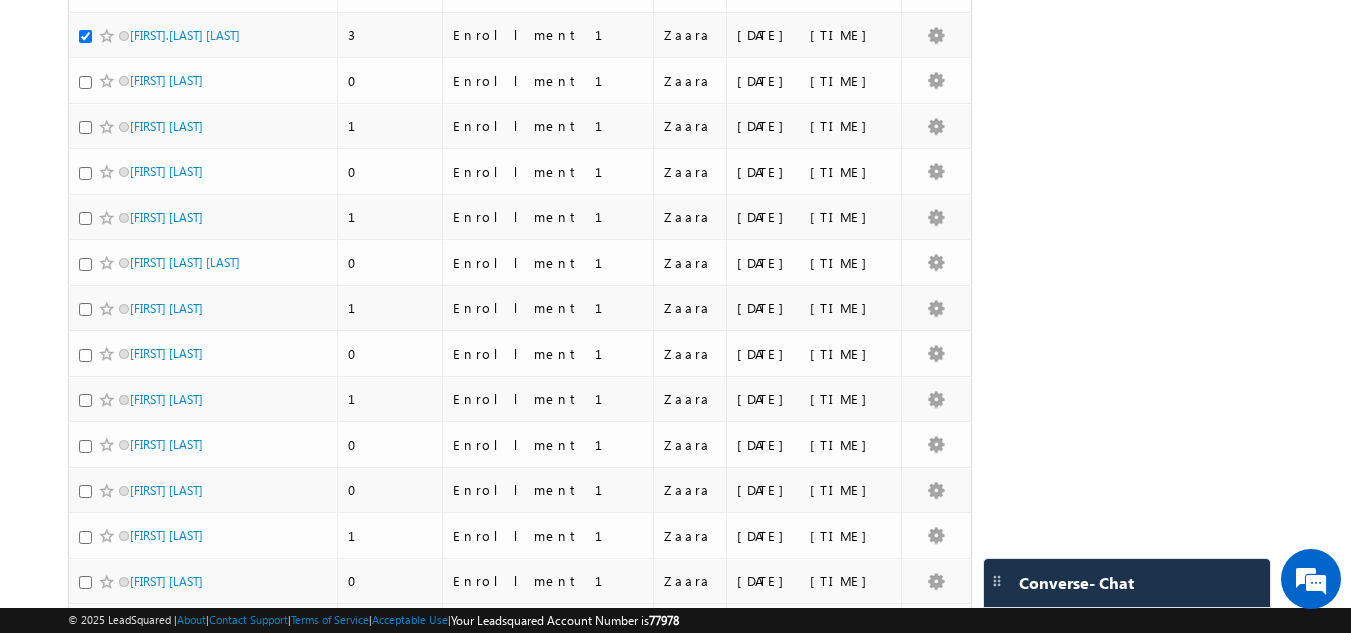 scroll, scrollTop: 438, scrollLeft: 0, axis: vertical 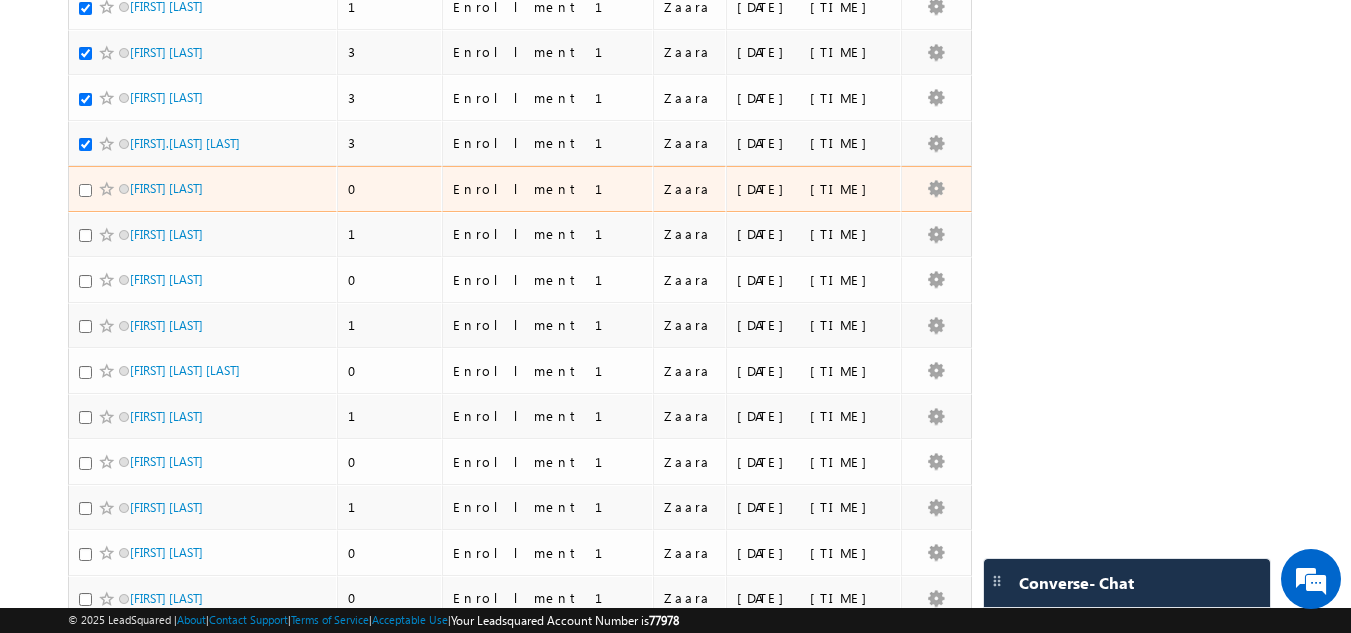 click at bounding box center (85, 190) 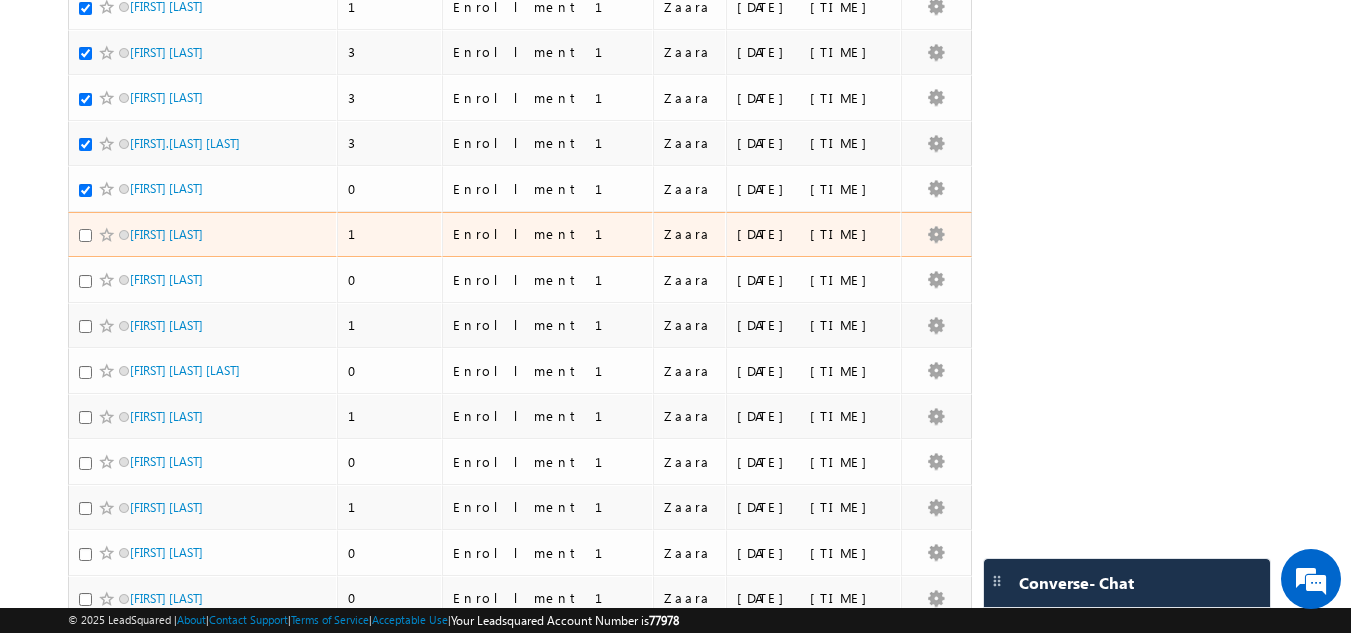 click at bounding box center (85, 235) 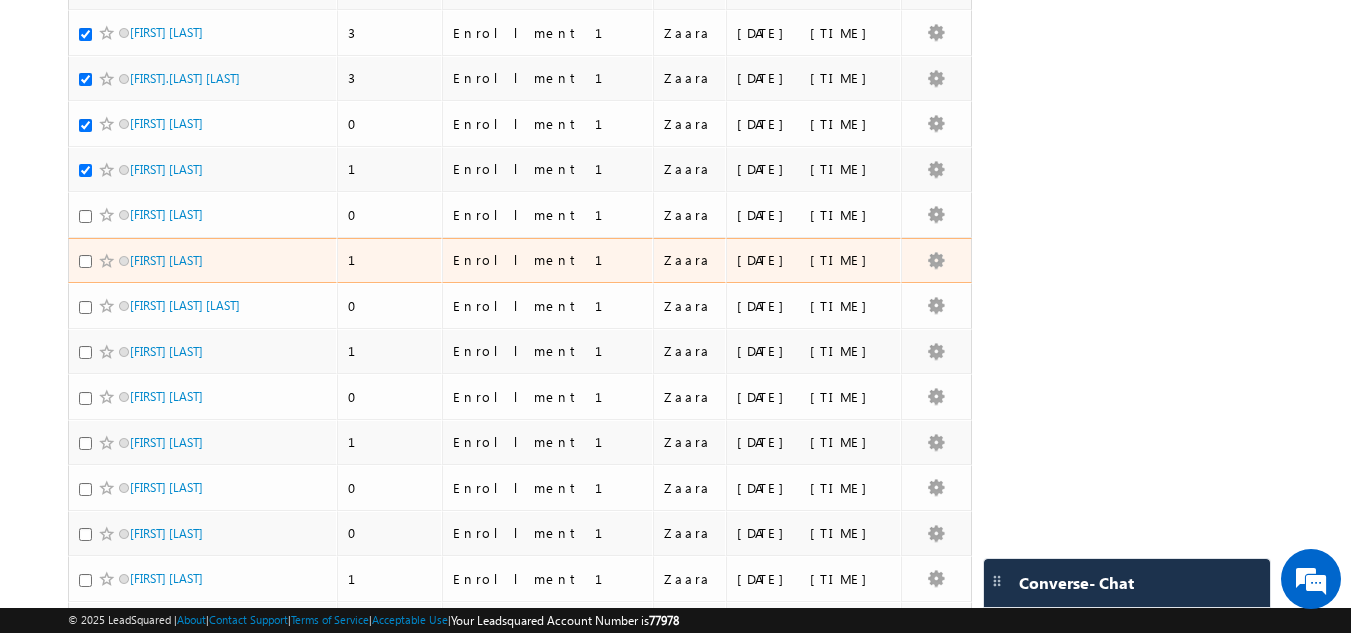 scroll, scrollTop: 538, scrollLeft: 0, axis: vertical 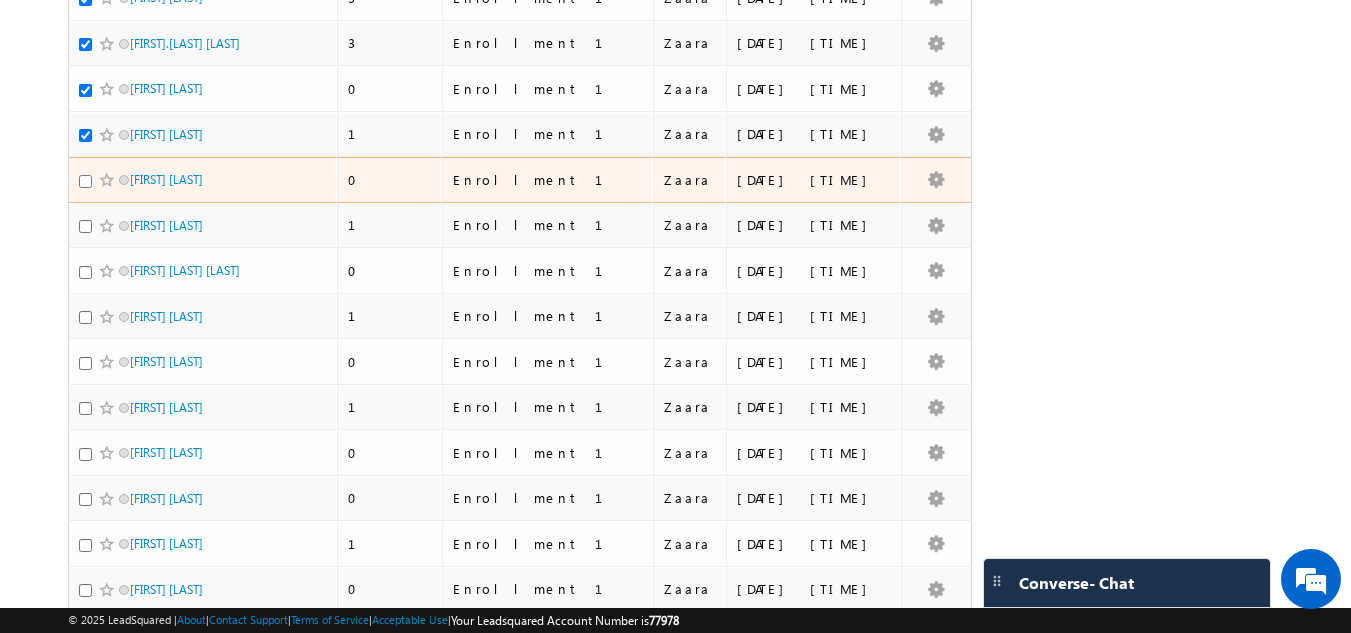 click at bounding box center (85, 181) 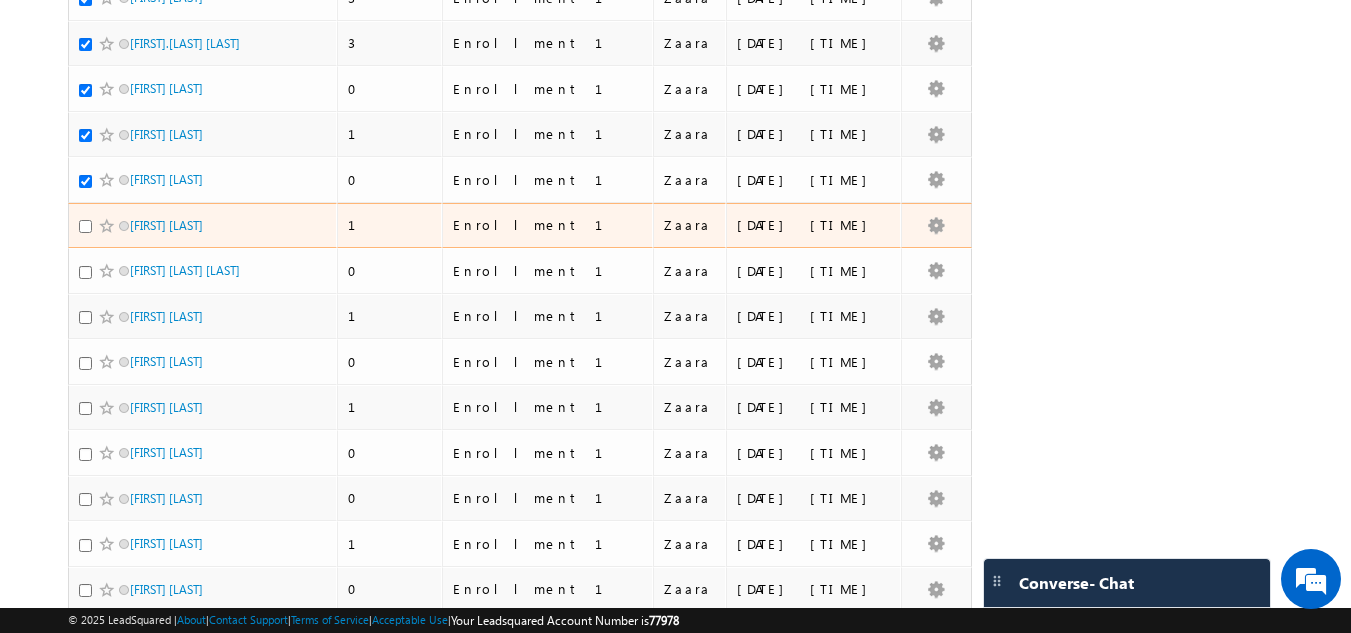 click at bounding box center [85, 226] 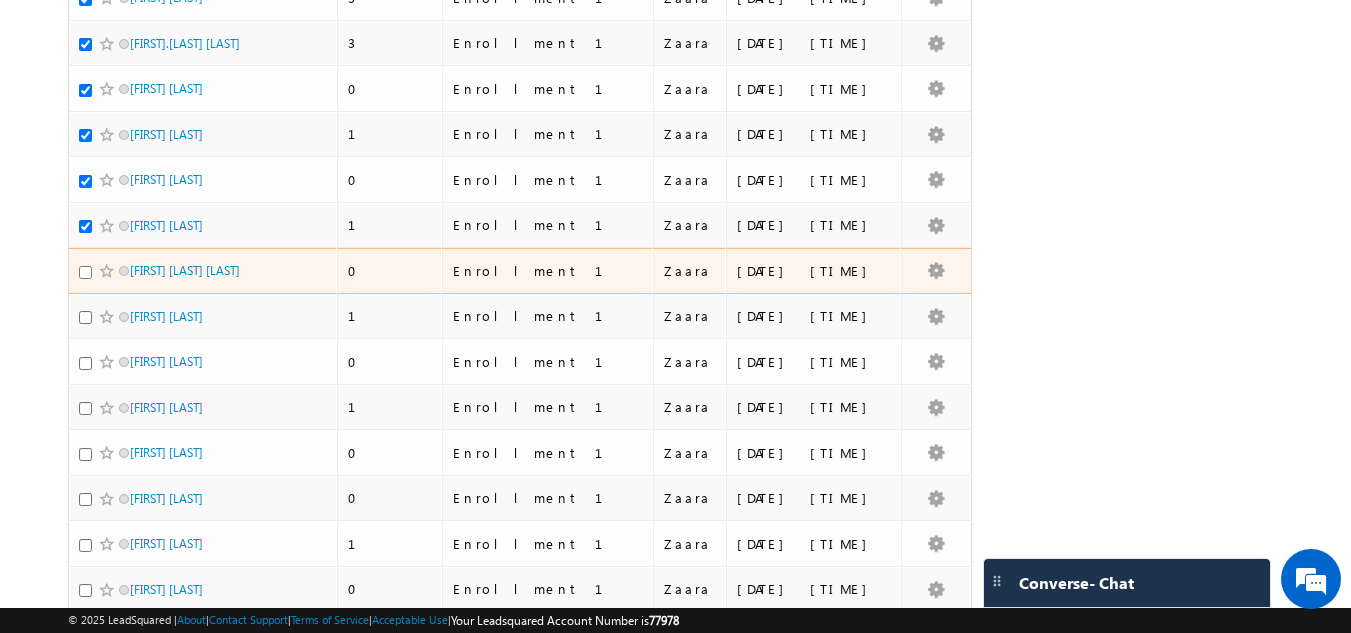 click at bounding box center [85, 272] 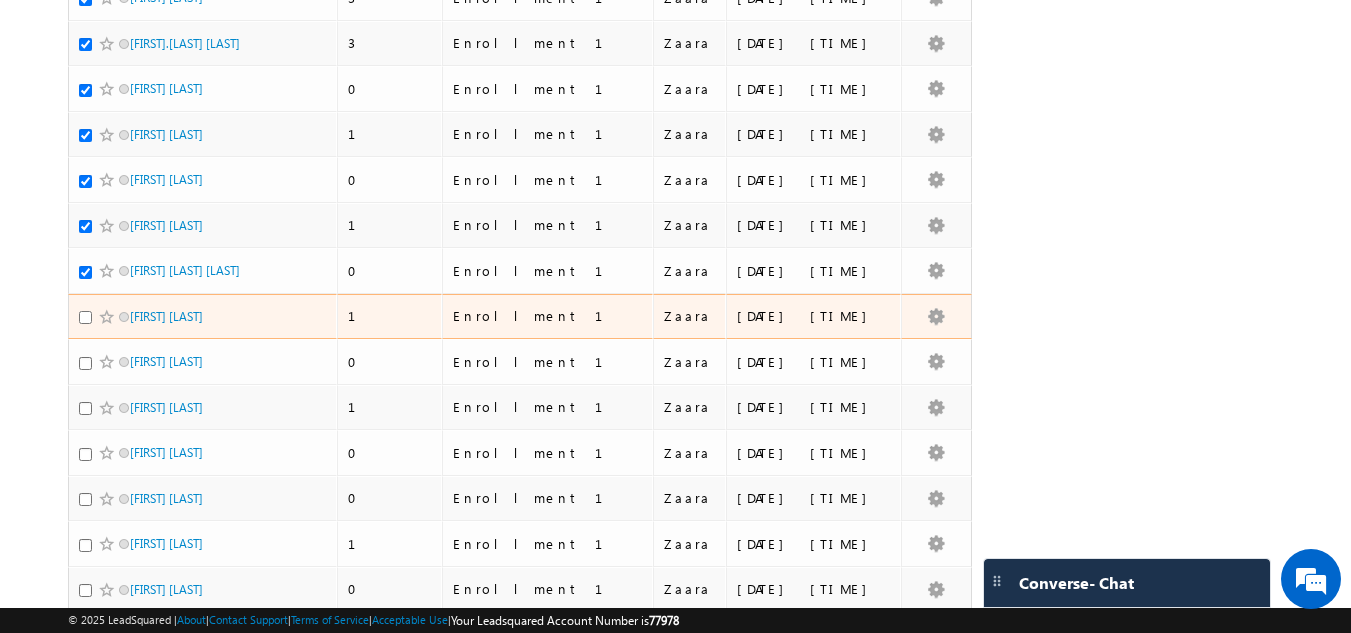click at bounding box center (85, 317) 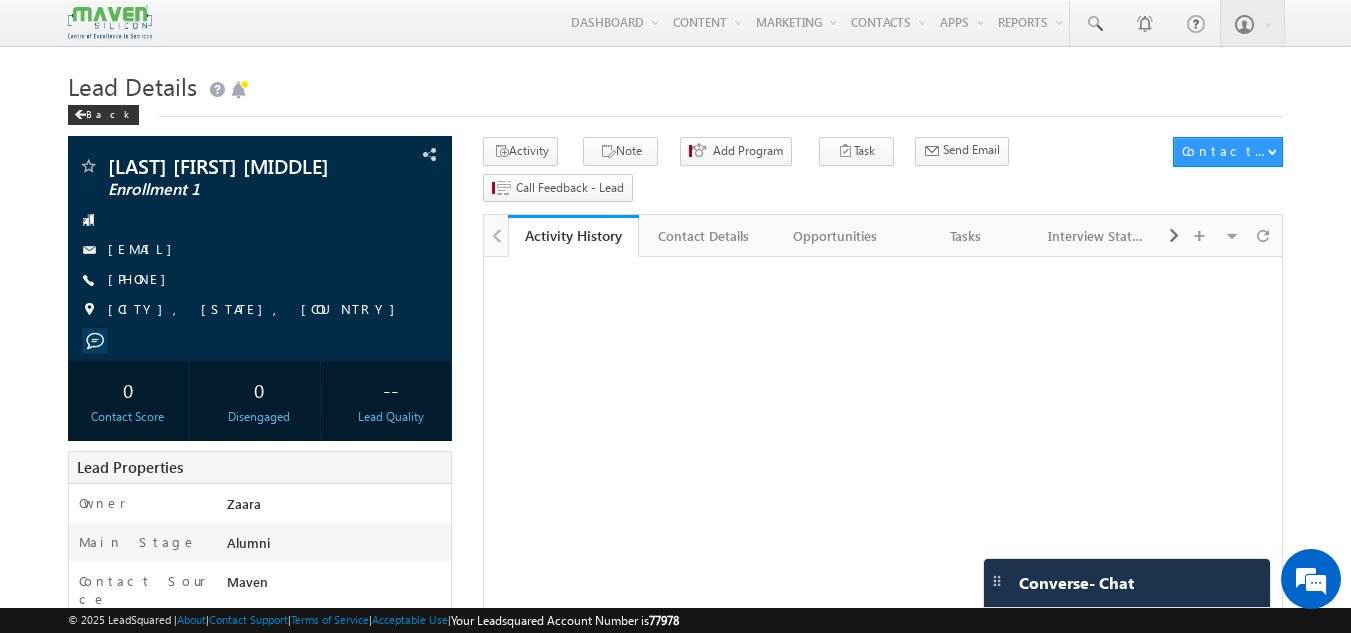 scroll, scrollTop: 0, scrollLeft: 0, axis: both 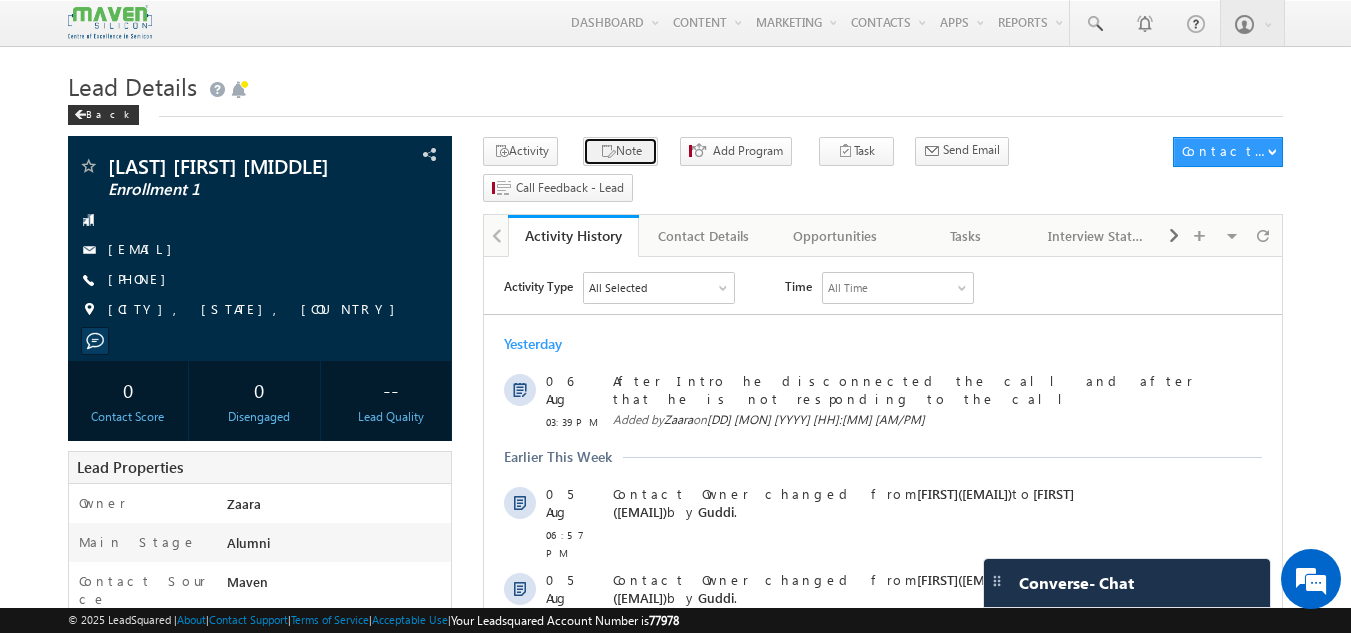 click on "Note" at bounding box center (620, 151) 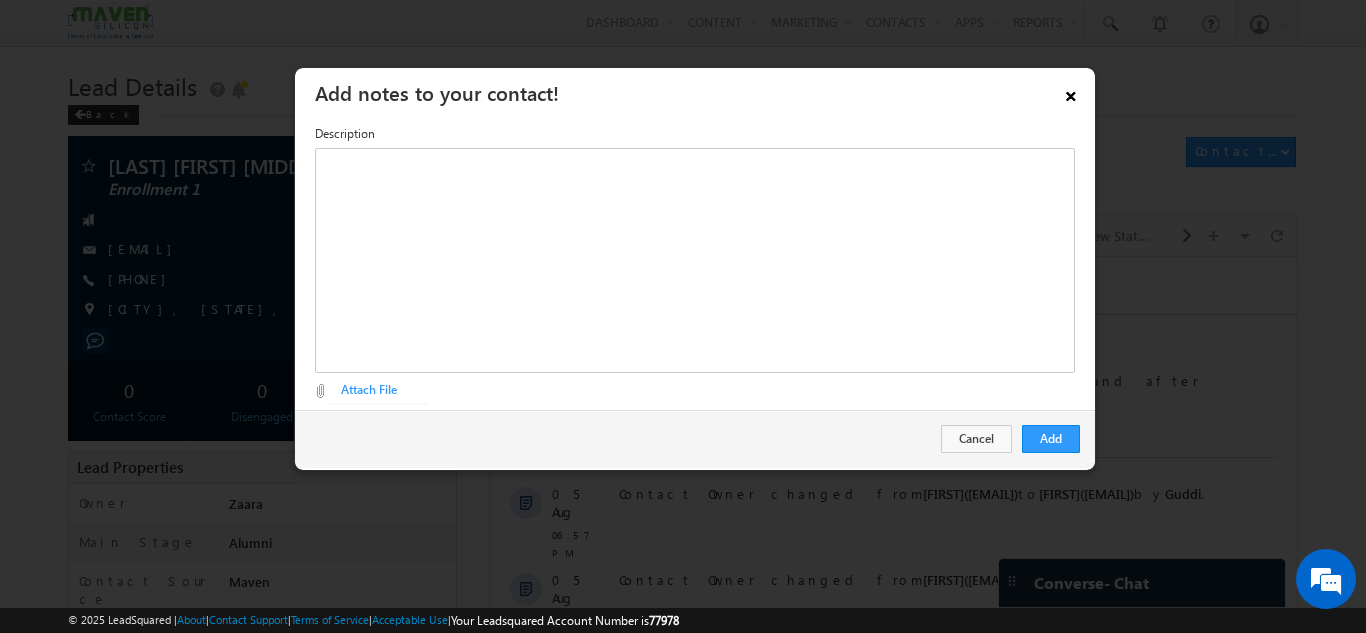 click on "×" at bounding box center [1071, 92] 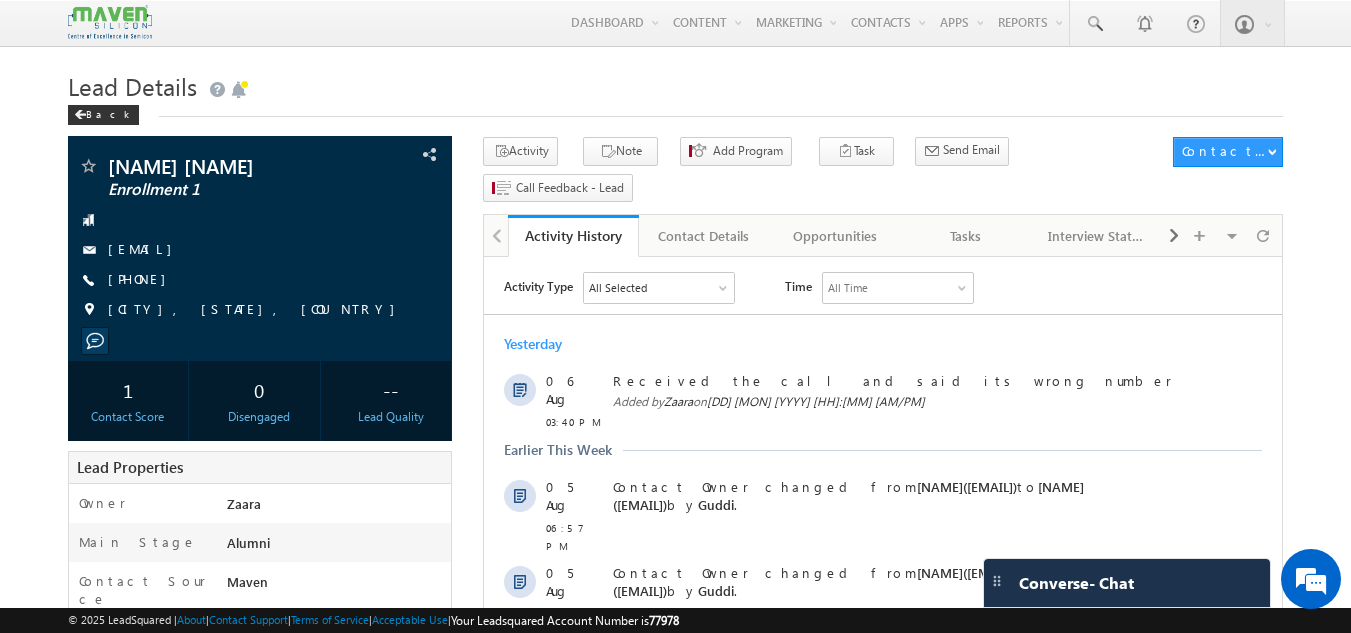 scroll, scrollTop: 0, scrollLeft: 0, axis: both 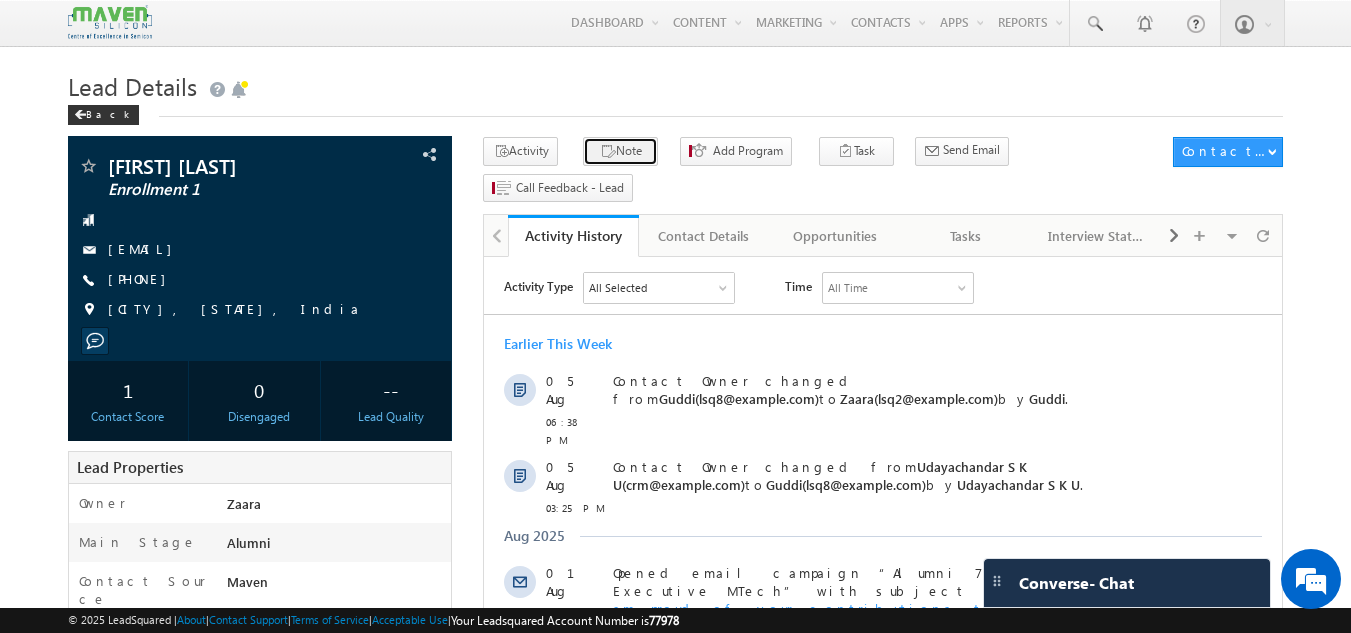click on "Note" at bounding box center (620, 151) 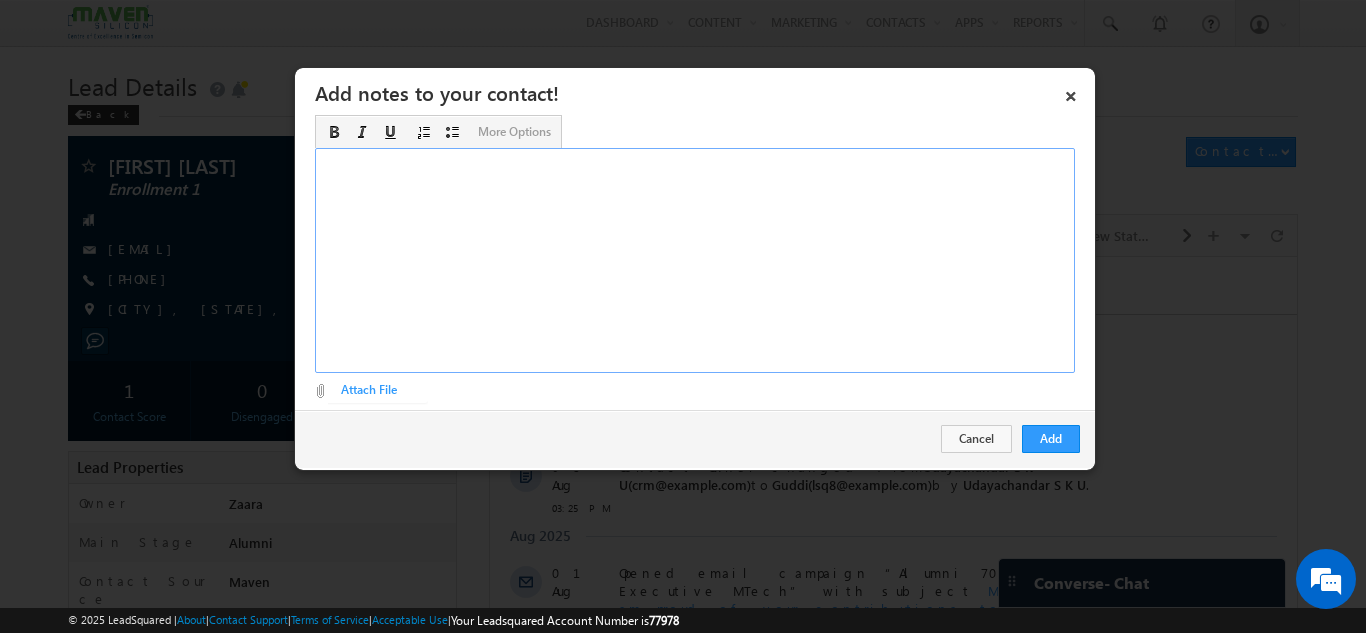 click at bounding box center [695, 260] 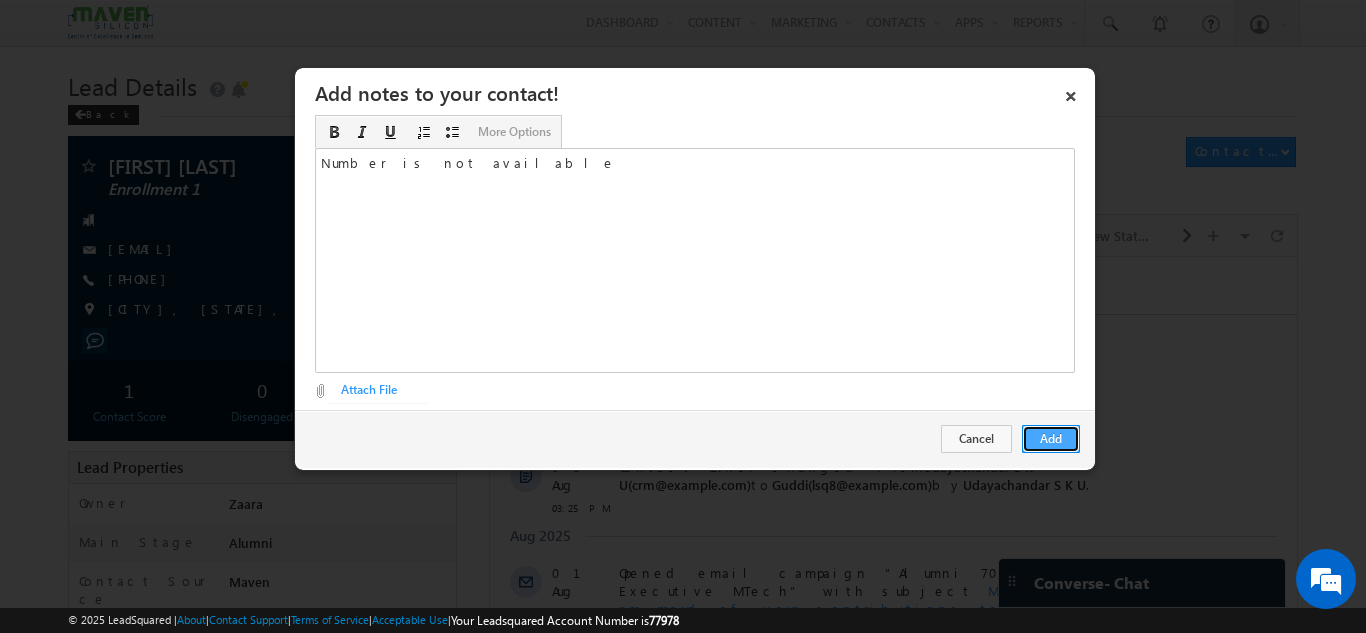 click on "Add" at bounding box center [1051, 439] 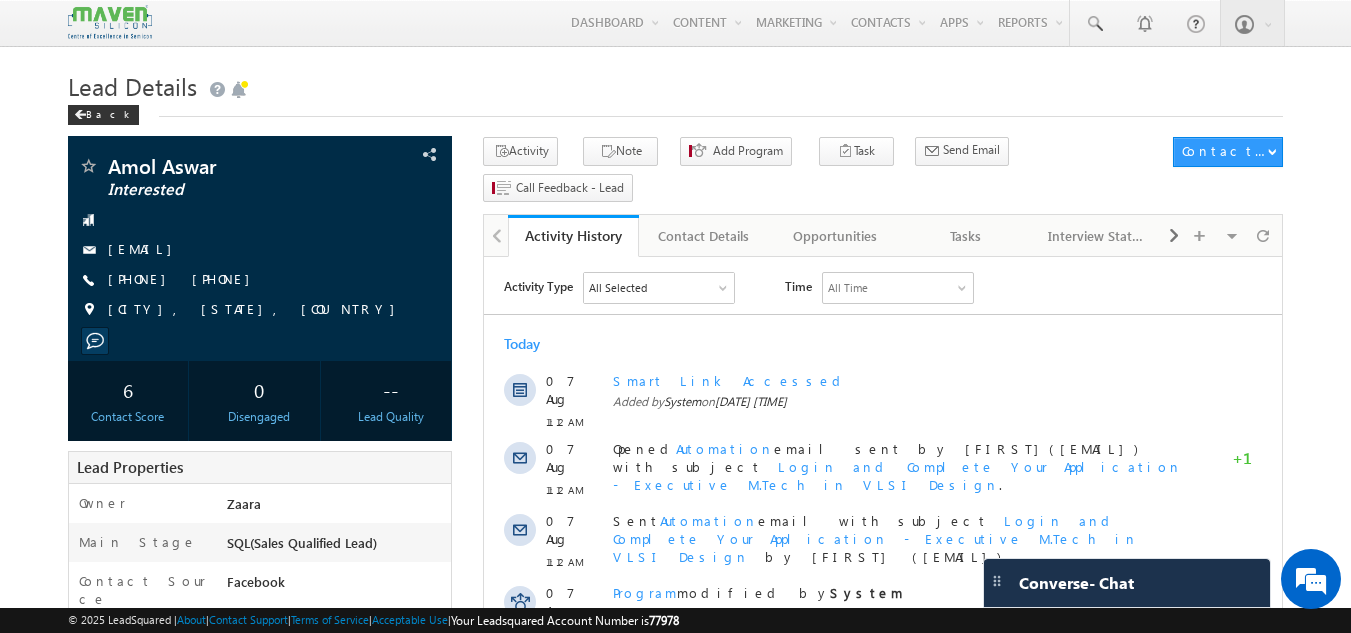 scroll, scrollTop: 0, scrollLeft: 0, axis: both 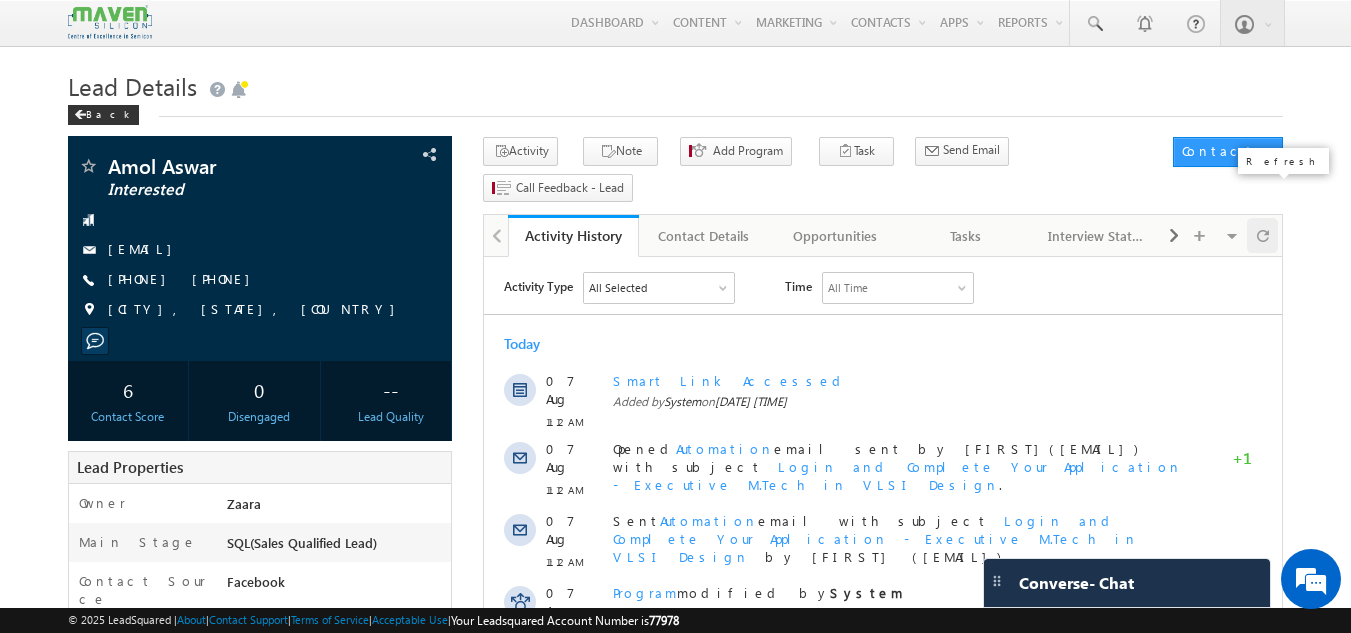 click at bounding box center (1263, 235) 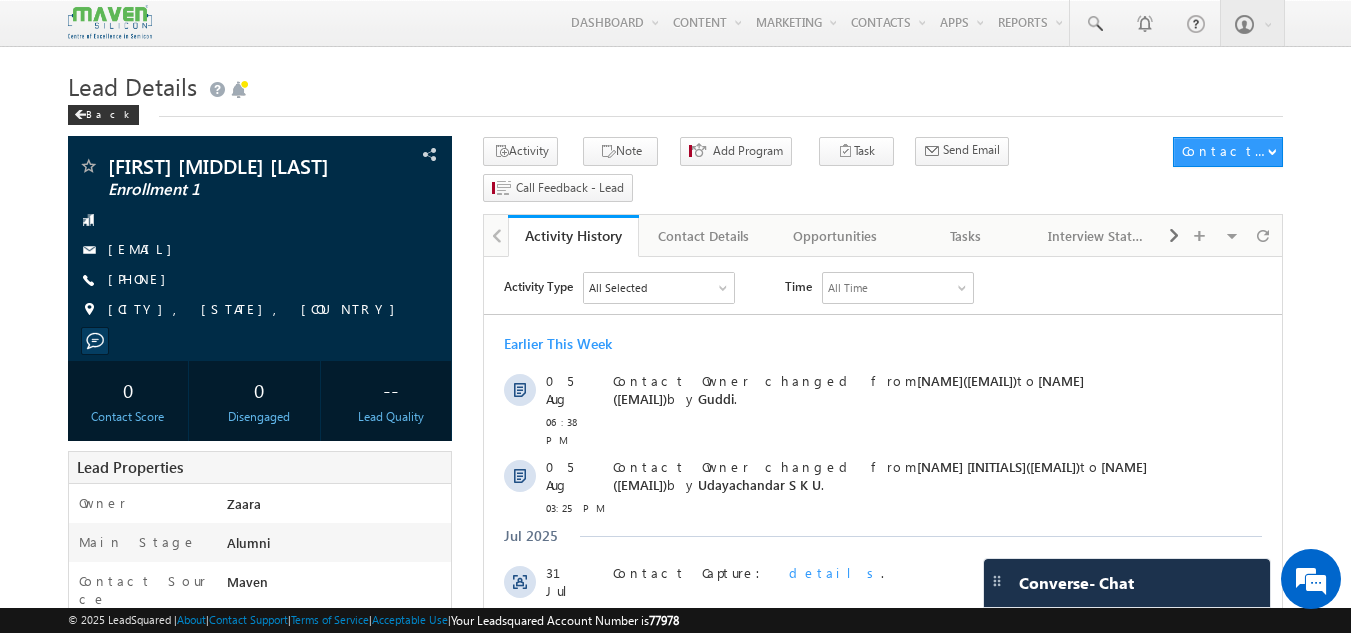scroll, scrollTop: 0, scrollLeft: 0, axis: both 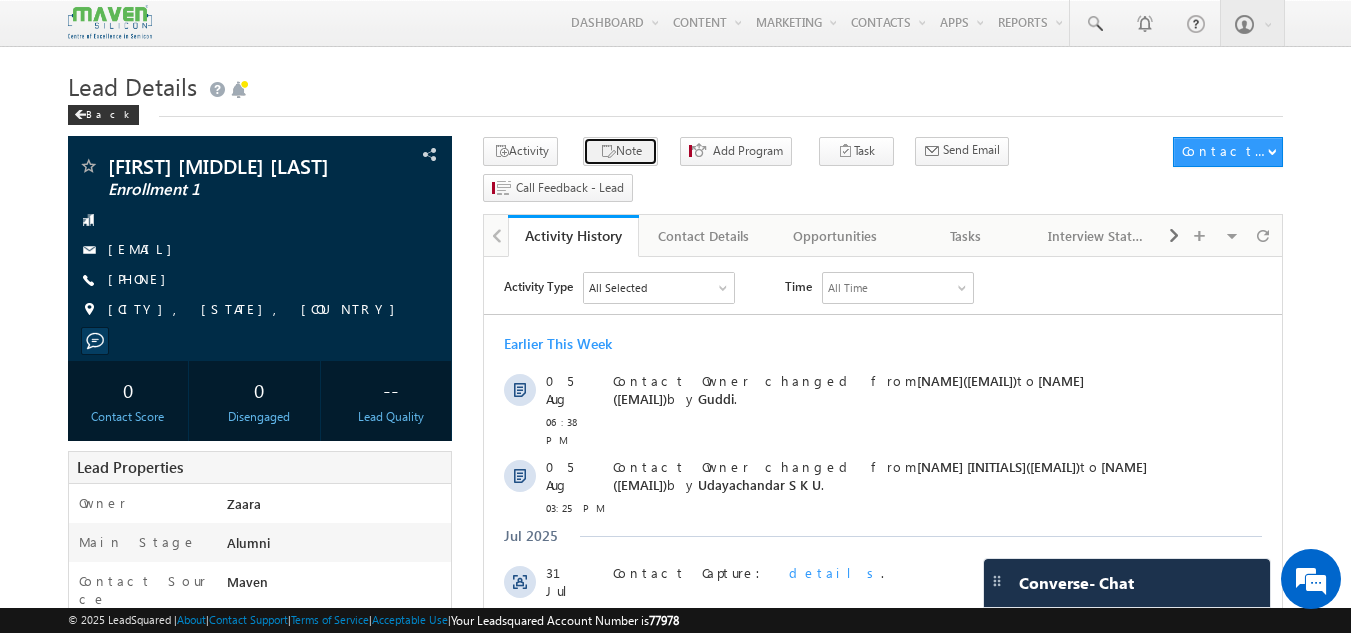 click on "Note" at bounding box center [620, 151] 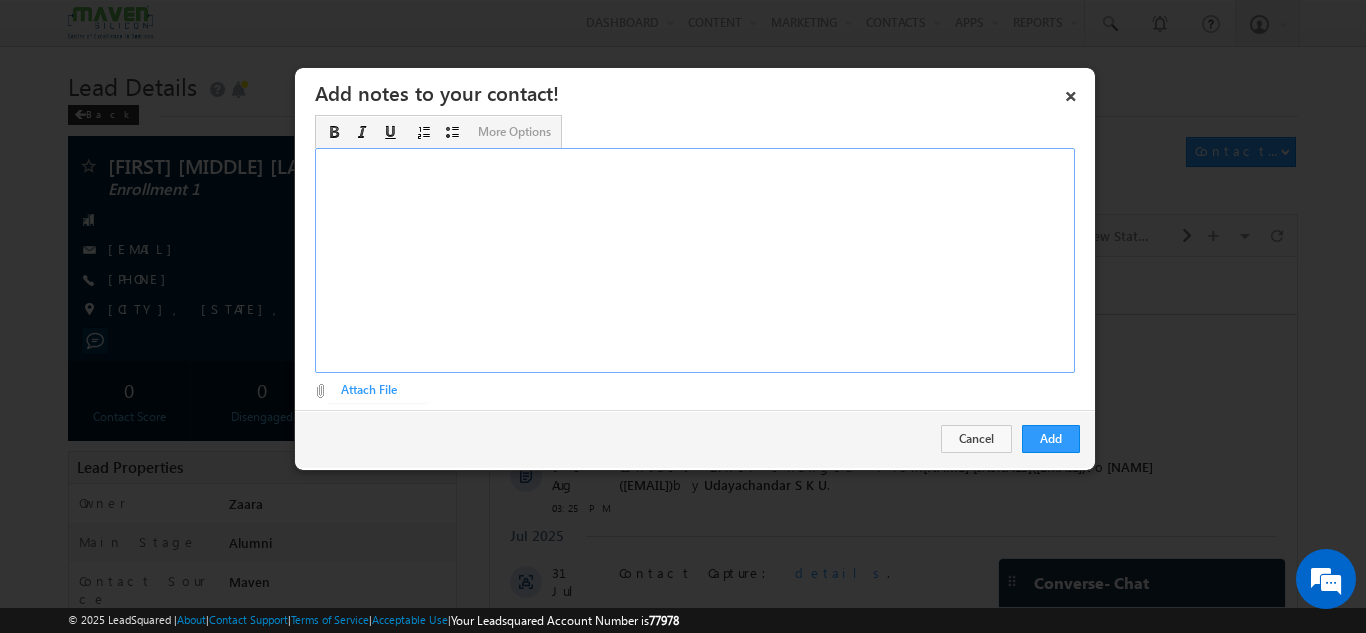 click at bounding box center [695, 260] 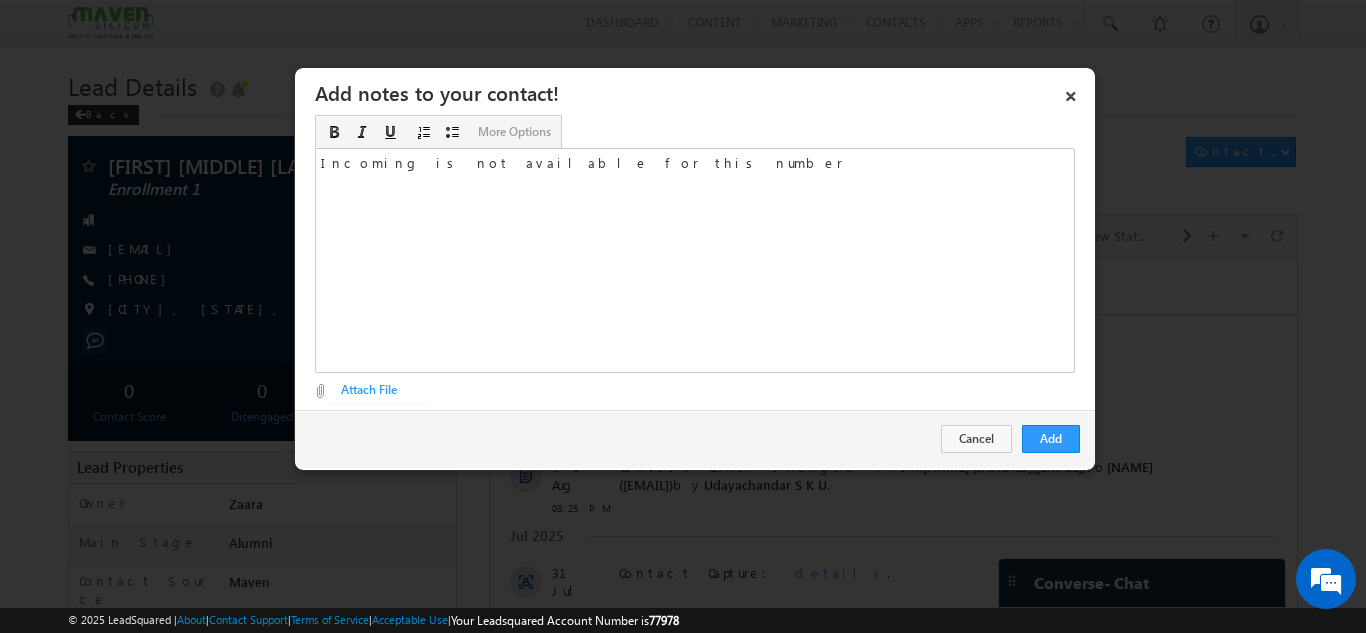 click on "Add
Cancel" at bounding box center [695, 439] 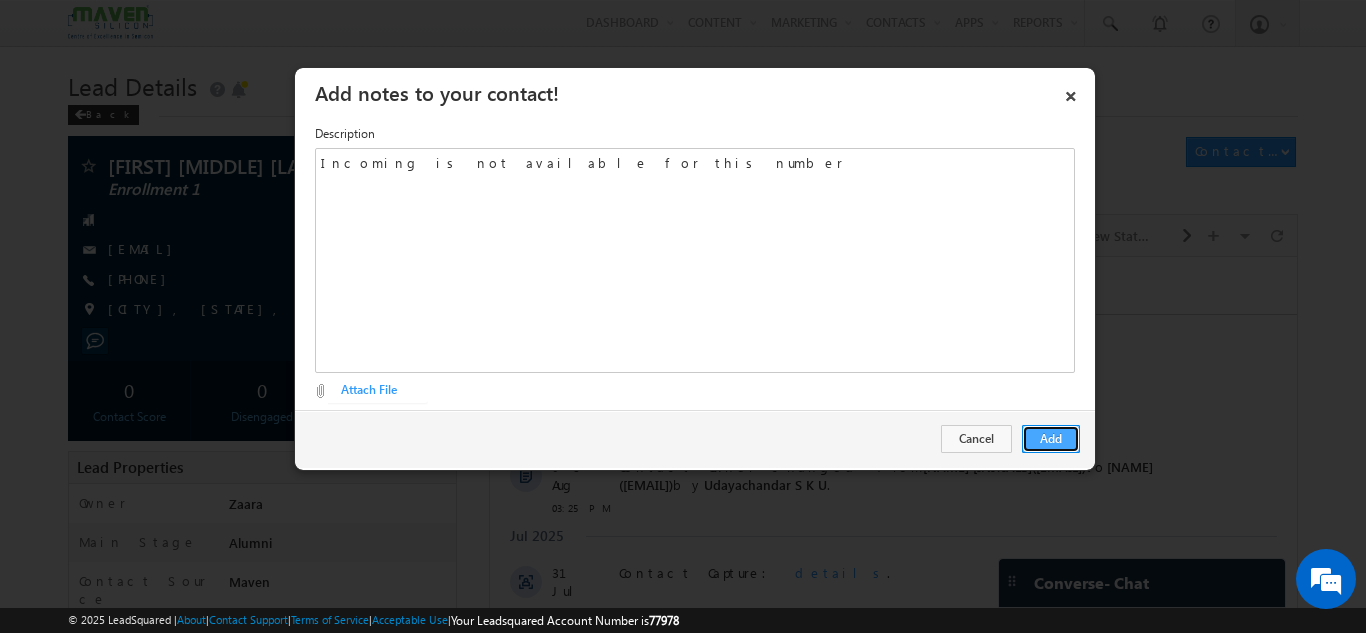 click on "Add" at bounding box center (1051, 439) 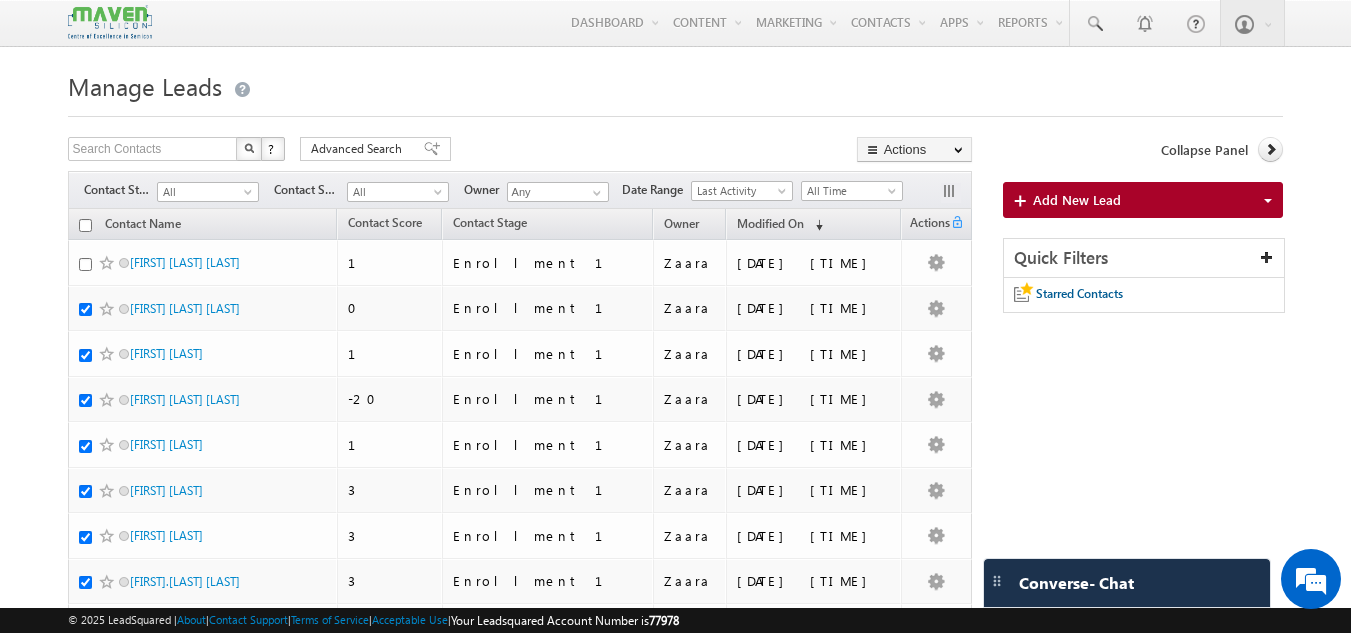 scroll, scrollTop: 779, scrollLeft: 0, axis: vertical 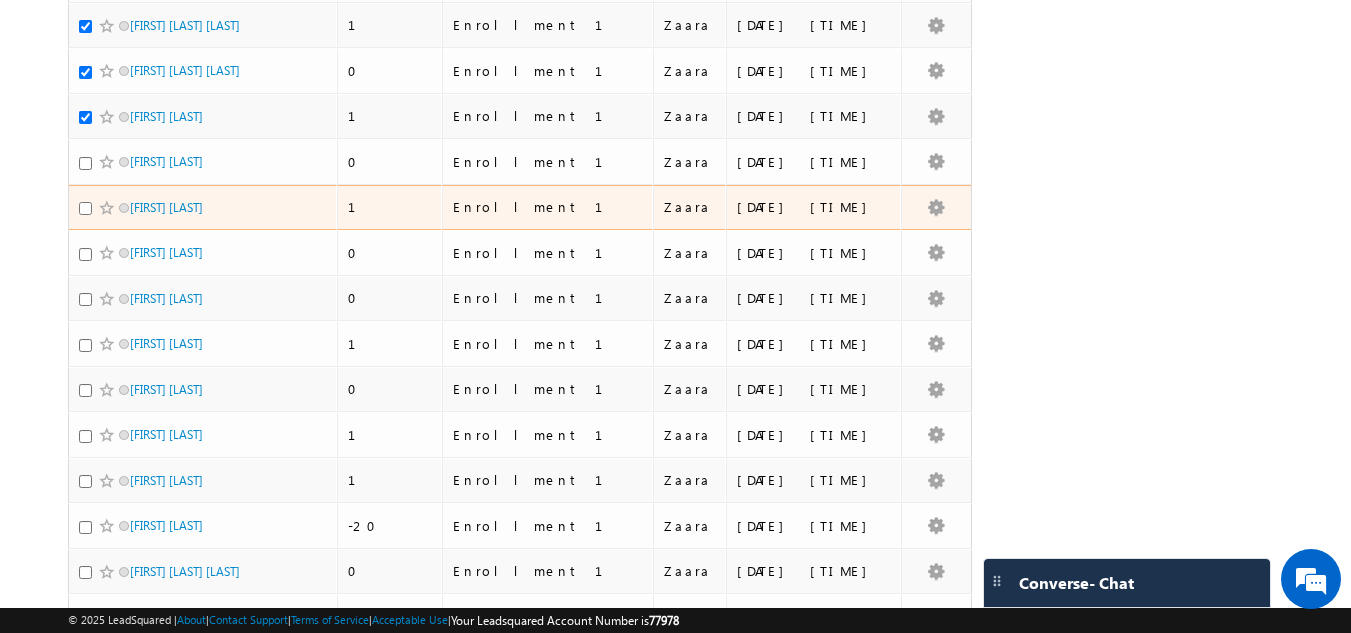 drag, startPoint x: 87, startPoint y: 234, endPoint x: 85, endPoint y: 177, distance: 57.035076 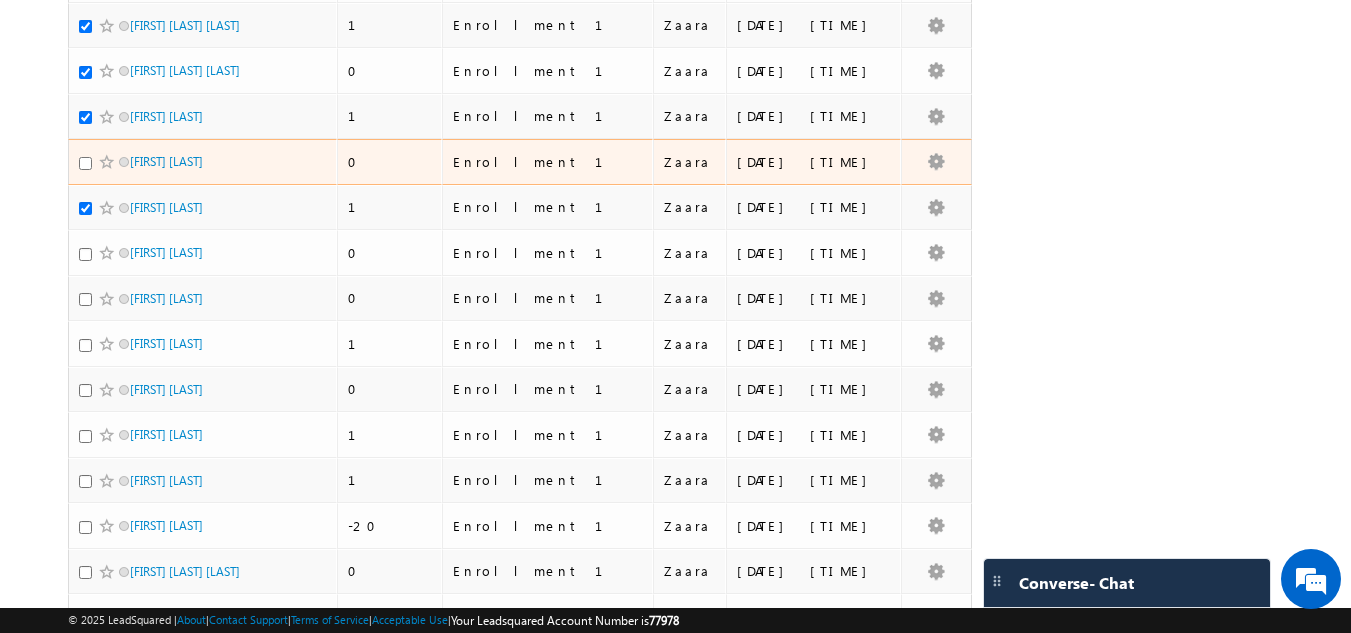 click at bounding box center [85, 163] 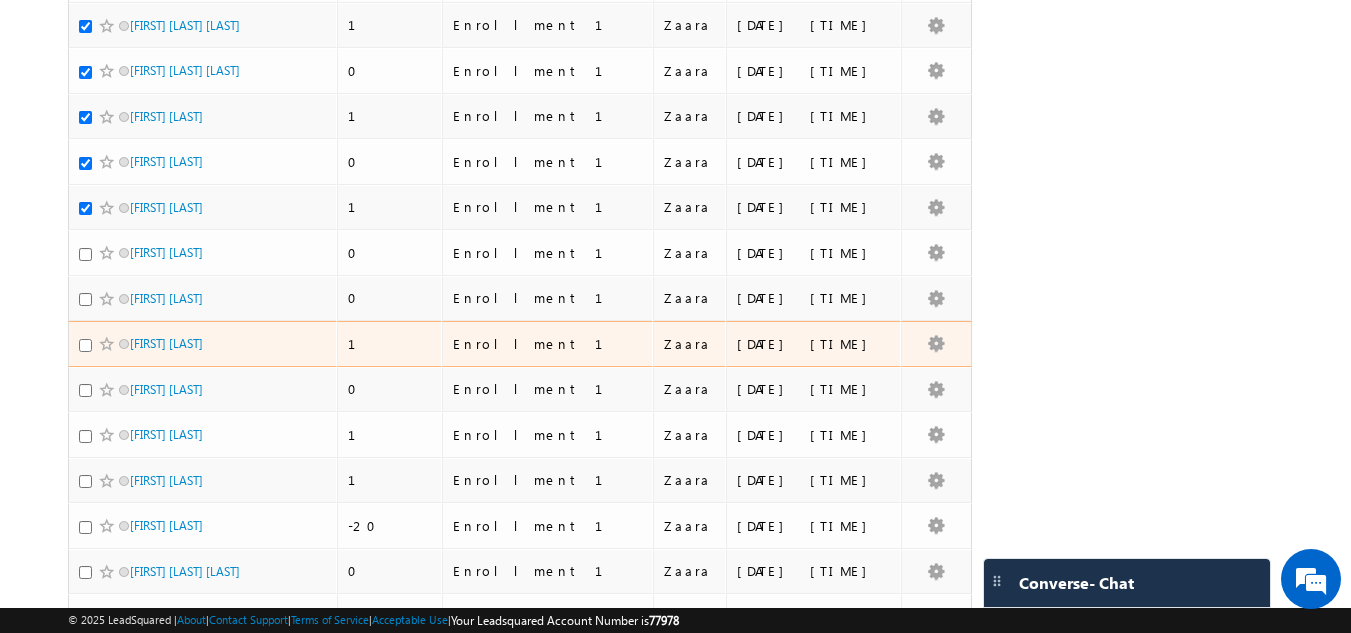 click at bounding box center [85, 345] 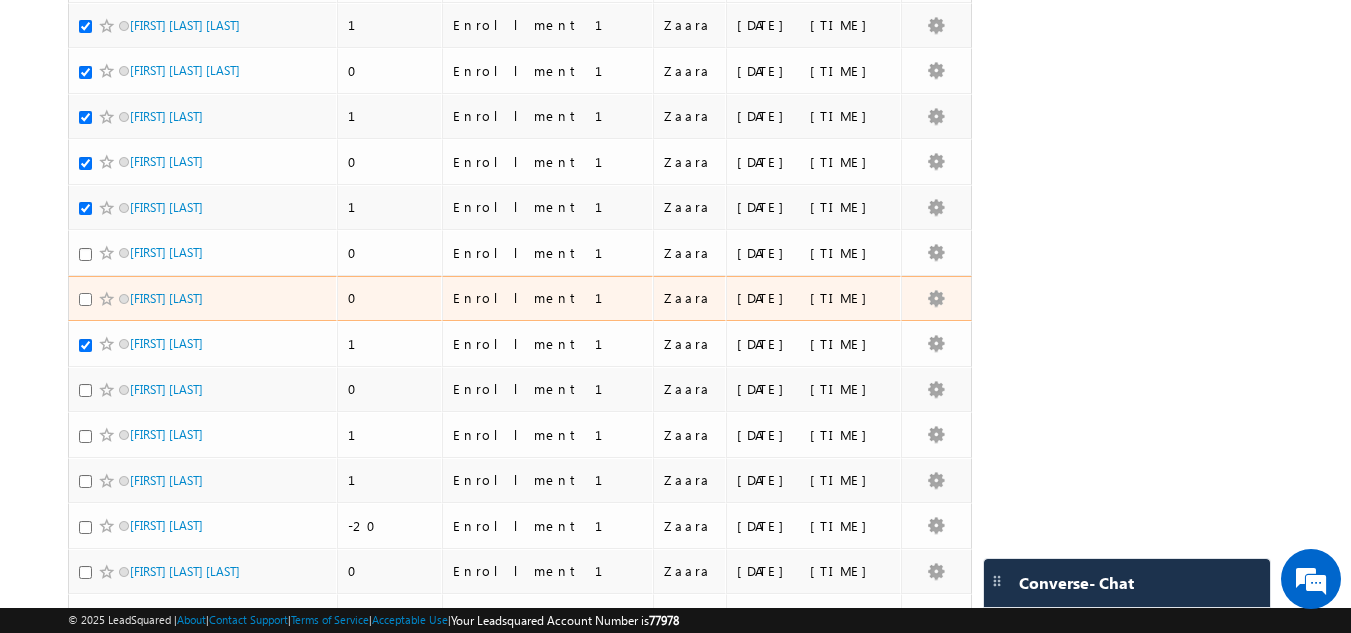 click at bounding box center [85, 299] 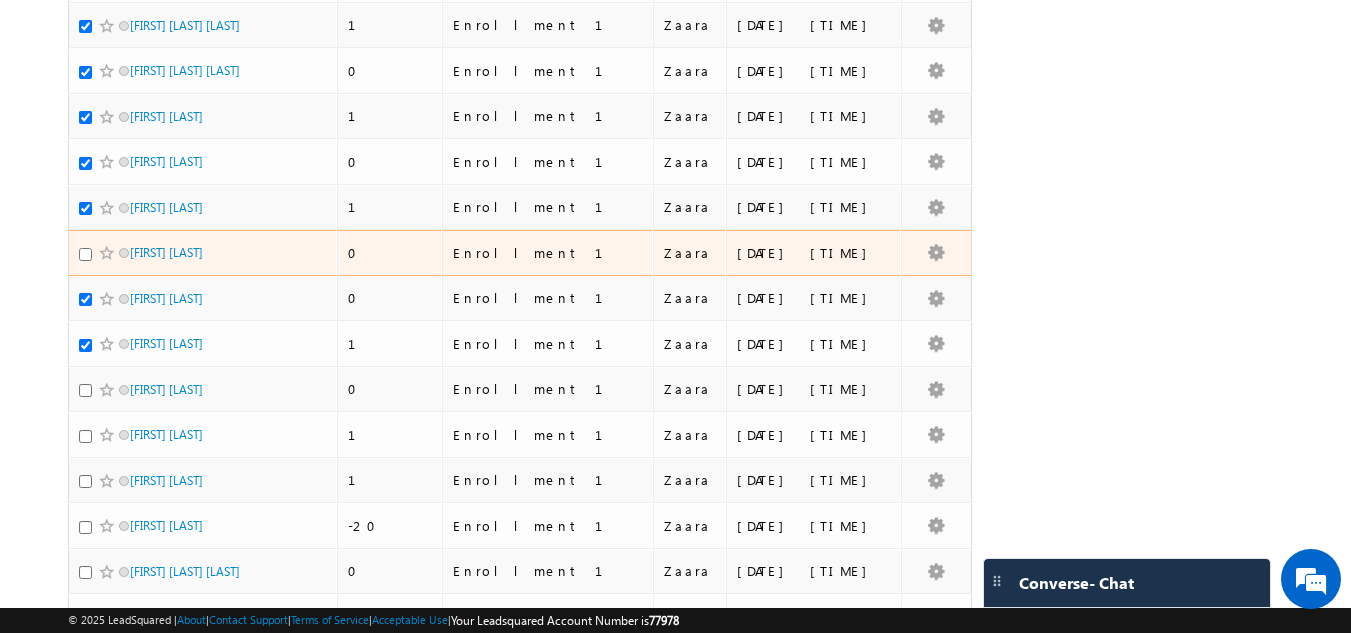 click at bounding box center (85, 254) 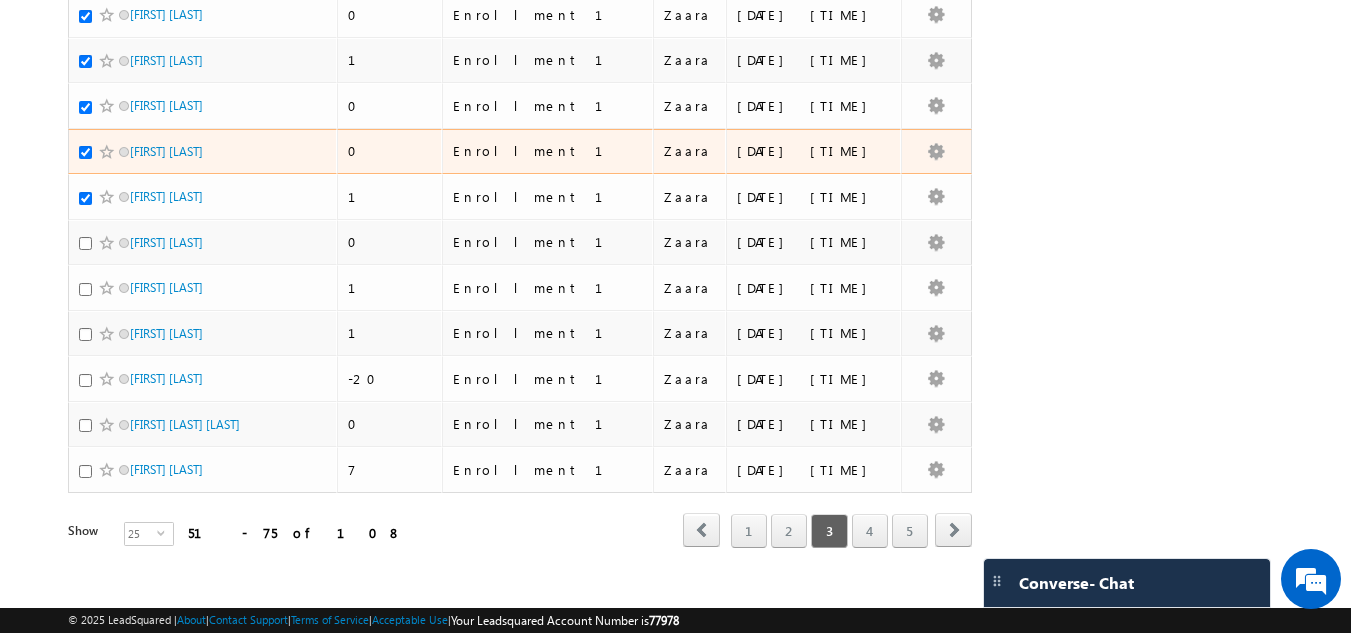 scroll, scrollTop: 938, scrollLeft: 0, axis: vertical 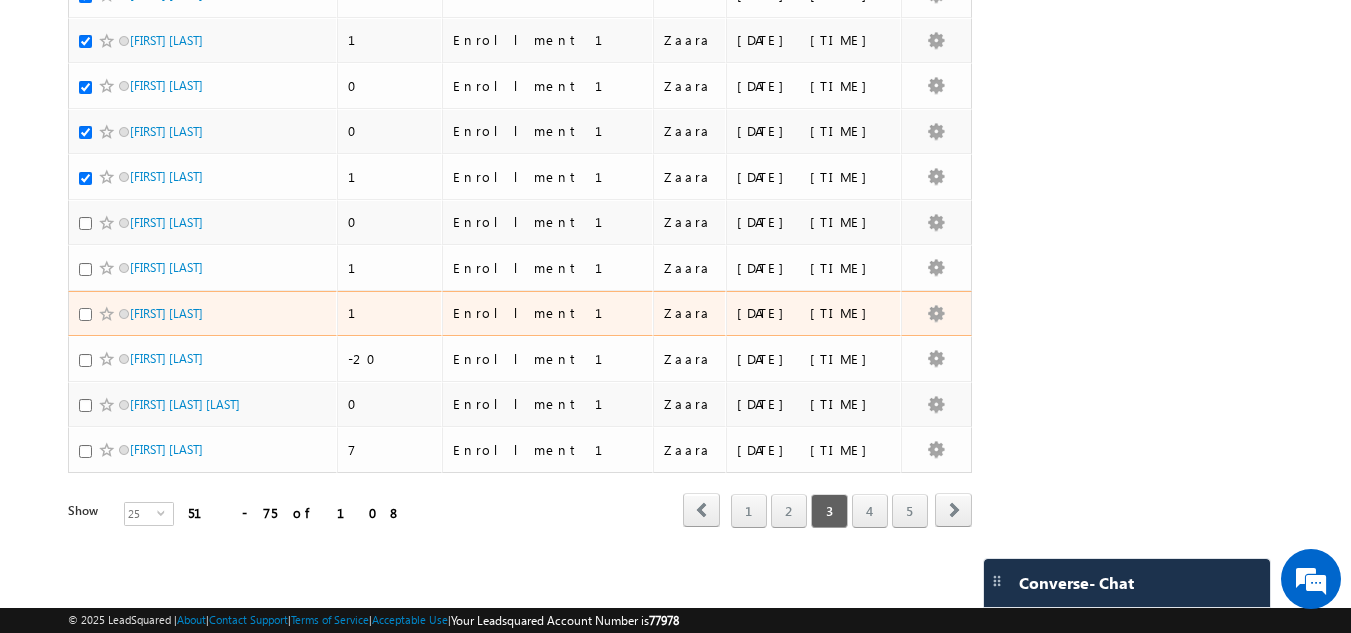 click at bounding box center [85, 314] 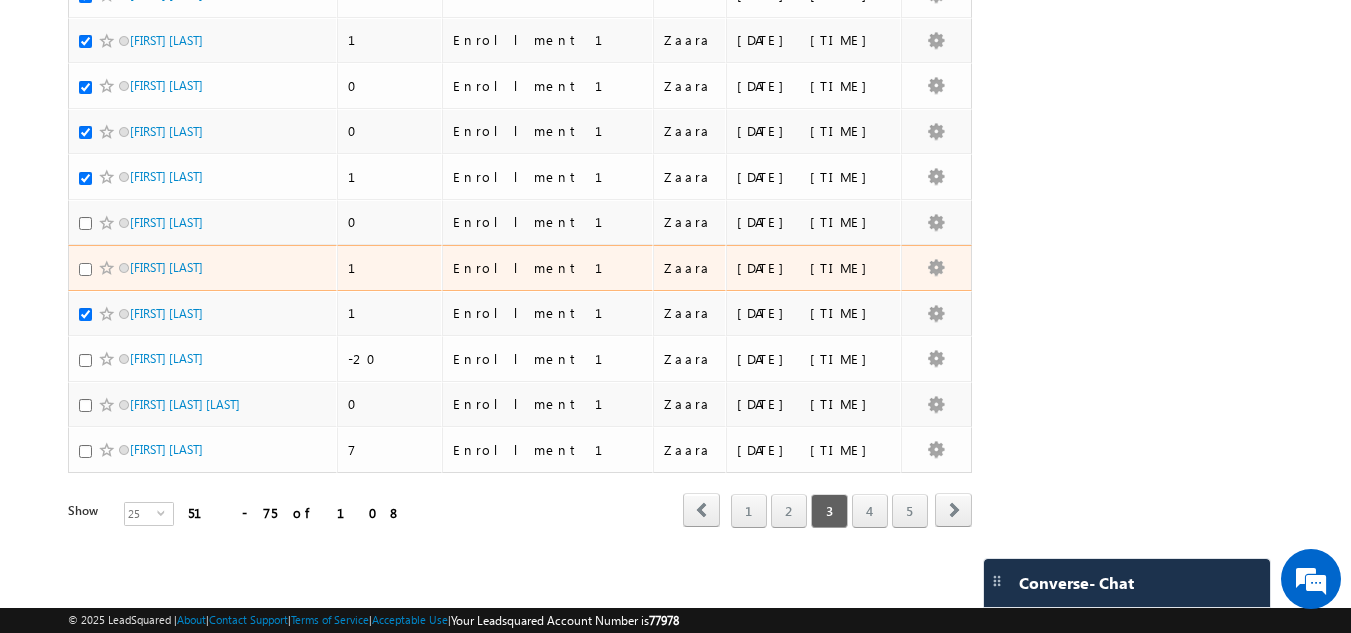 click at bounding box center (85, 269) 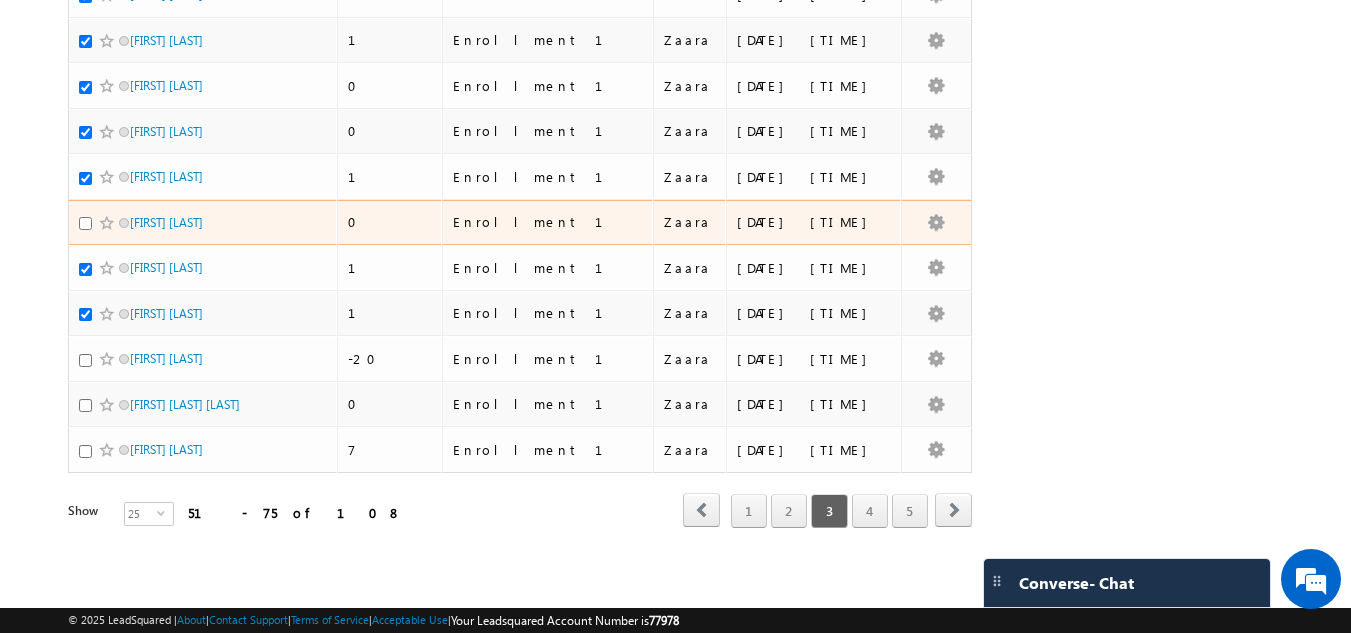 click at bounding box center (85, 223) 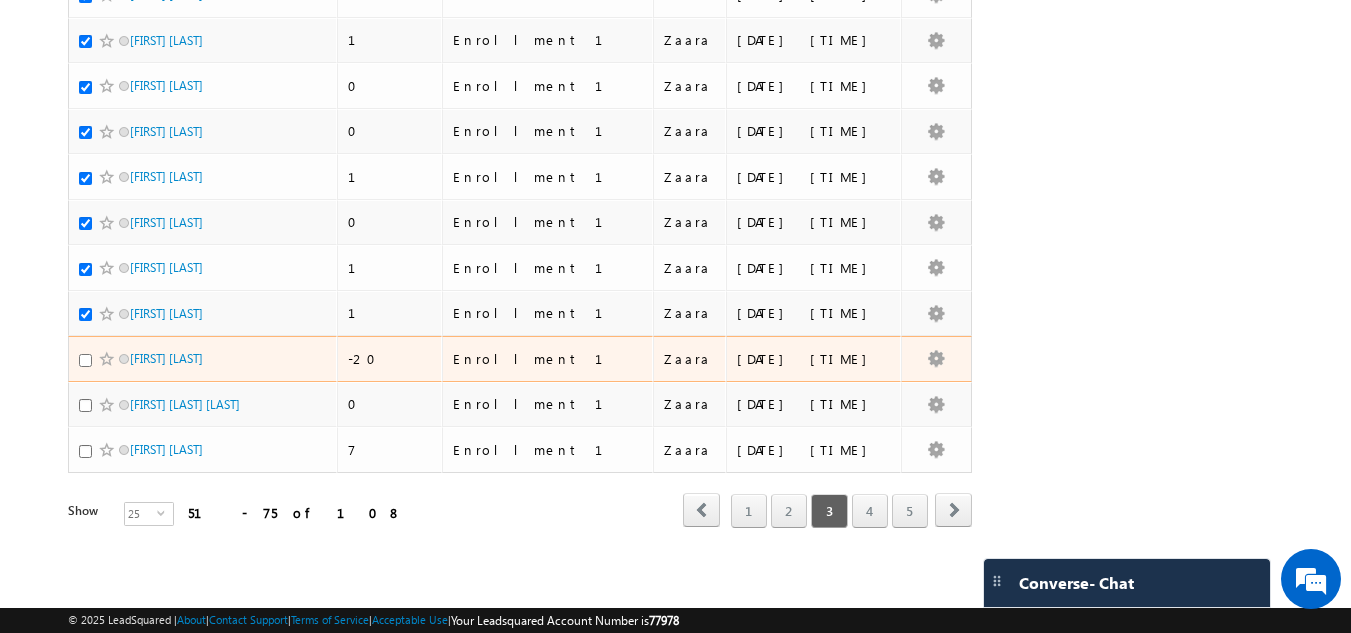 click at bounding box center (85, 360) 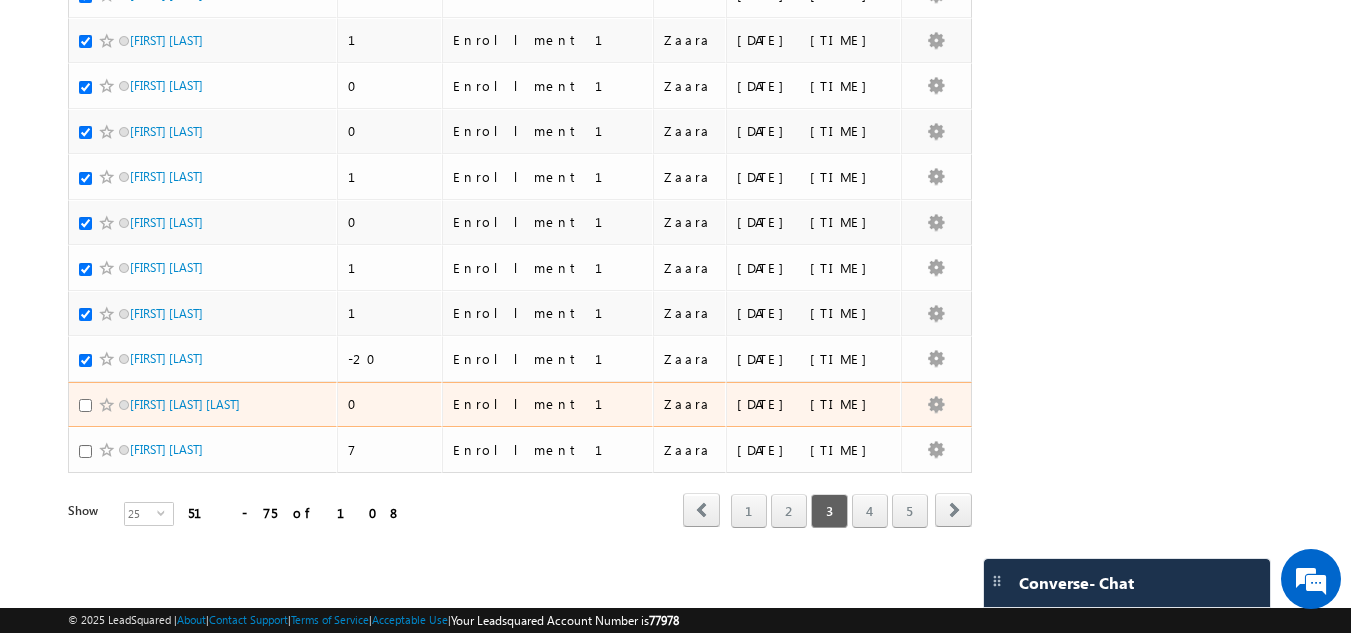 click at bounding box center (85, 405) 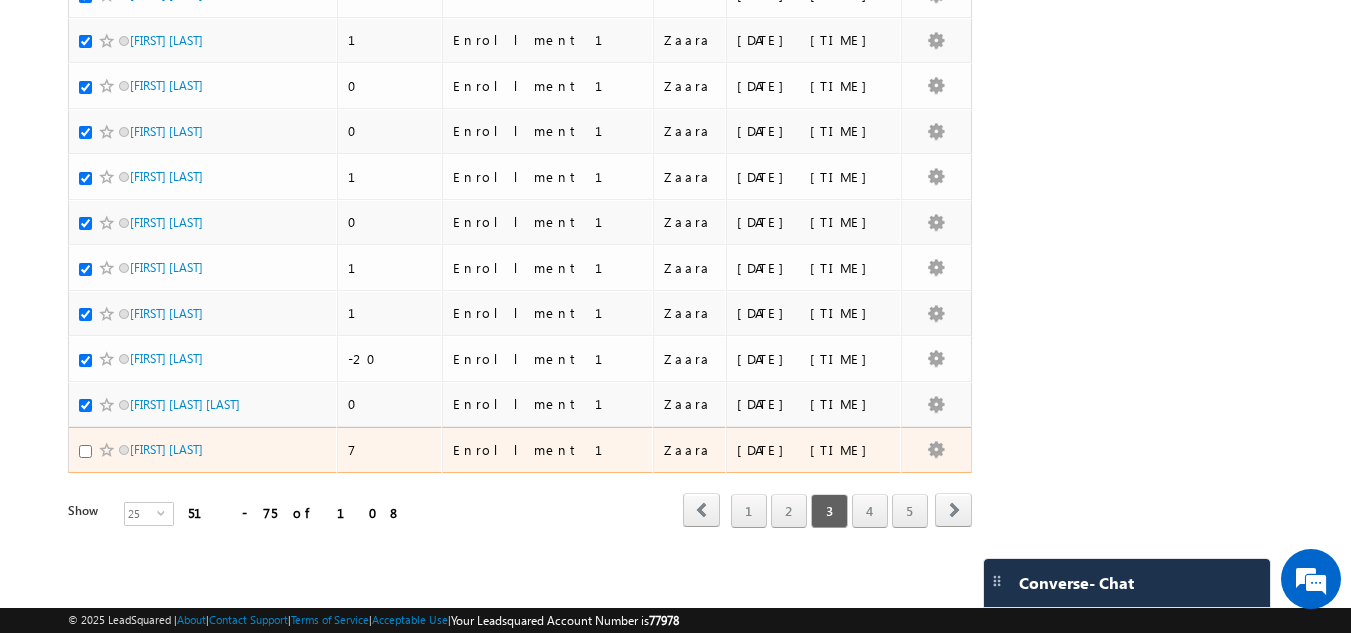 click at bounding box center [85, 451] 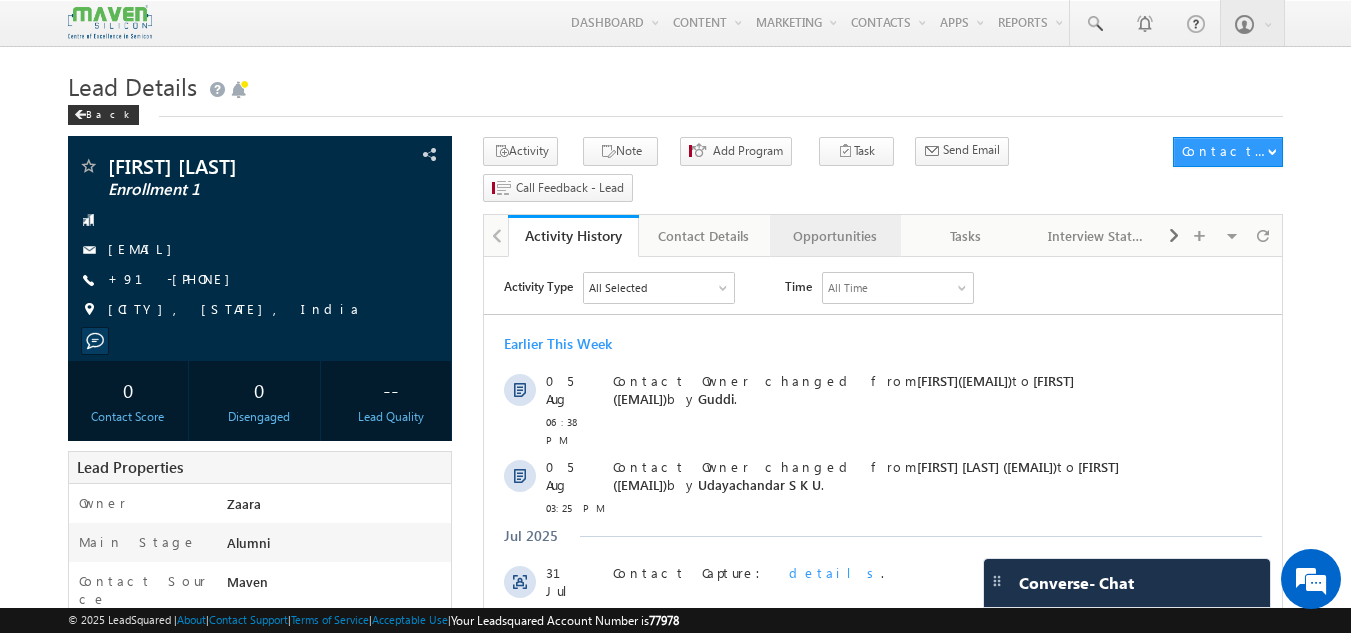 scroll, scrollTop: 0, scrollLeft: 0, axis: both 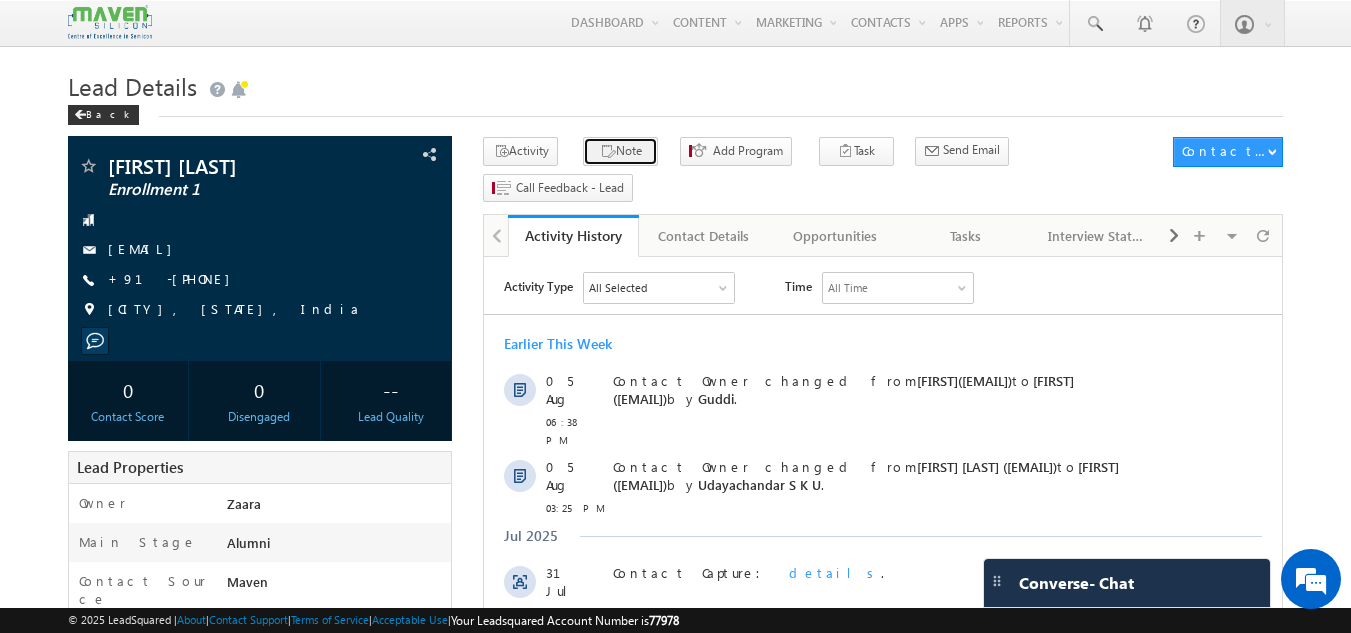 click at bounding box center (608, 152) 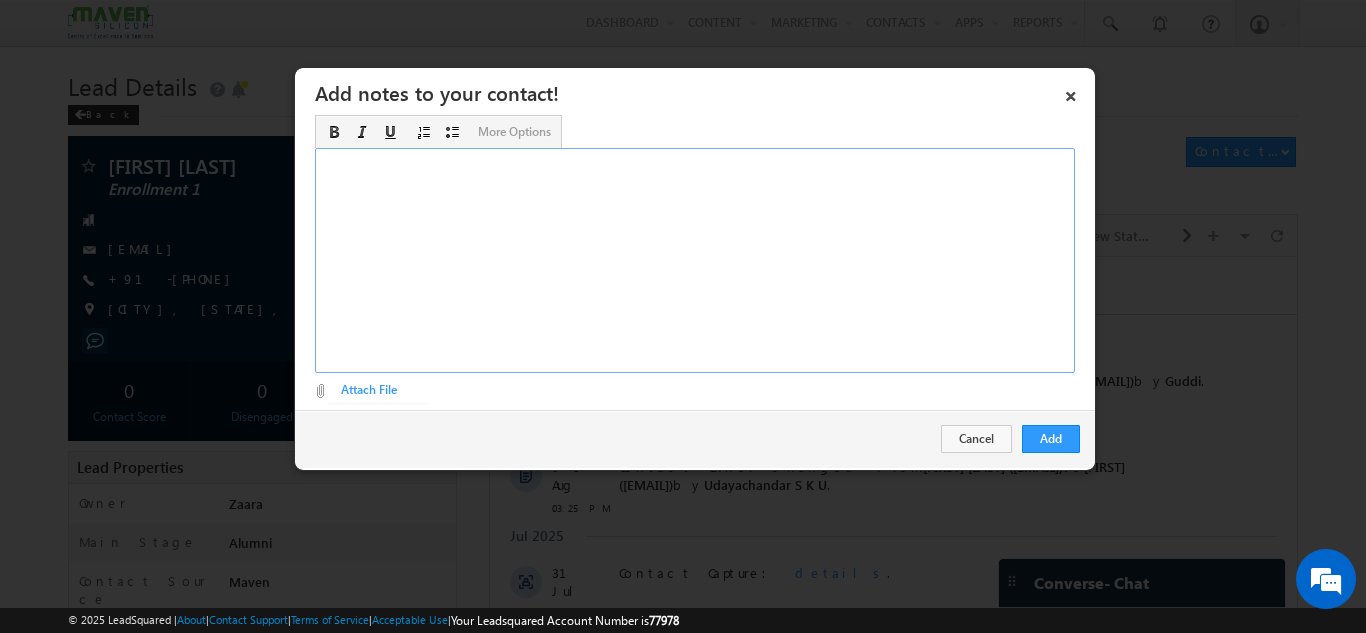 click at bounding box center (695, 260) 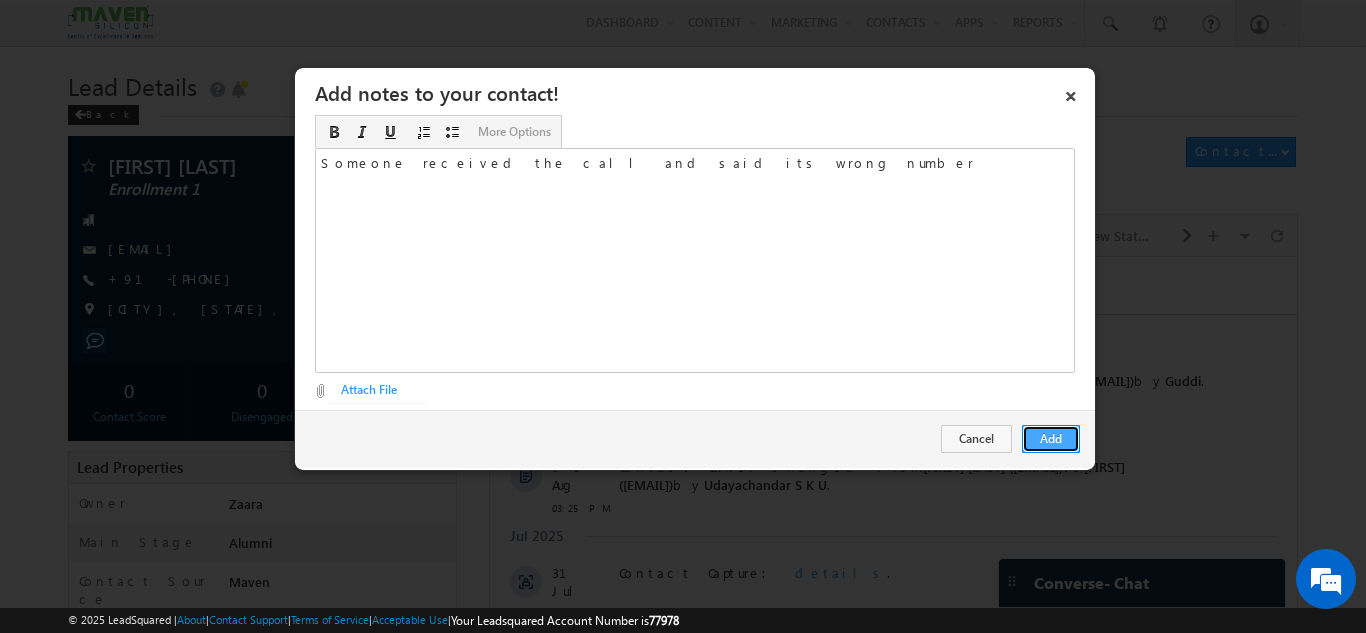 click on "Add" at bounding box center (1051, 439) 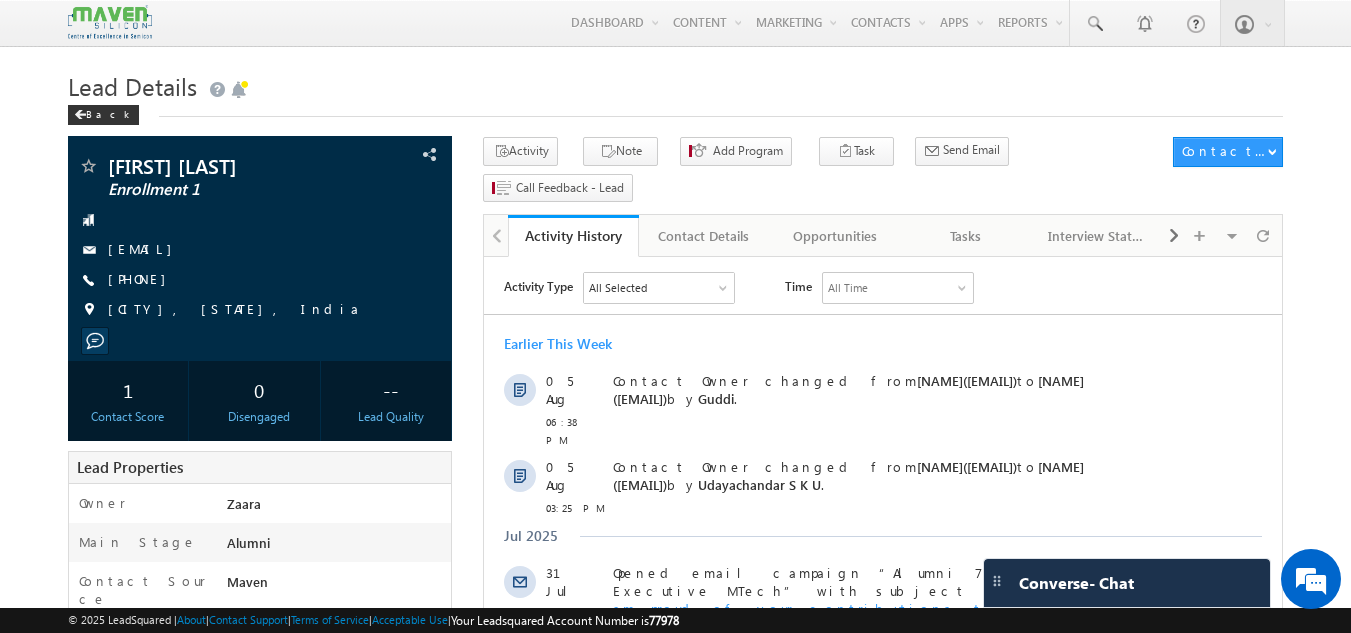 scroll, scrollTop: 0, scrollLeft: 0, axis: both 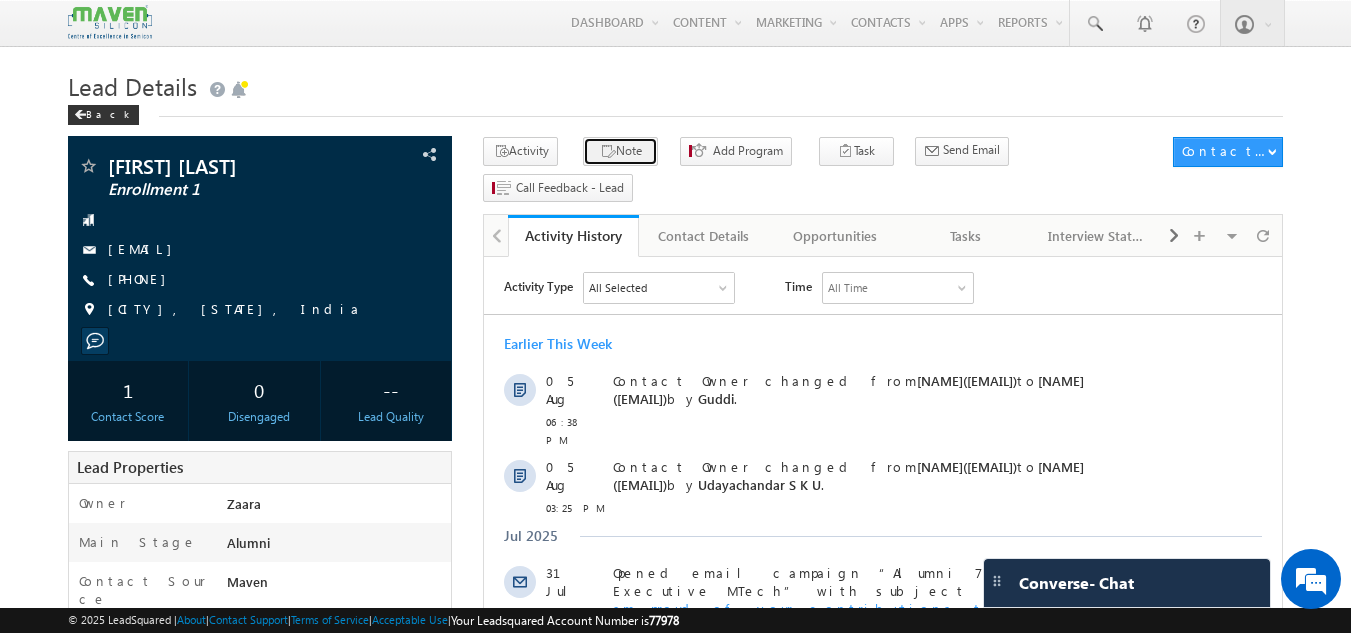 click at bounding box center [608, 152] 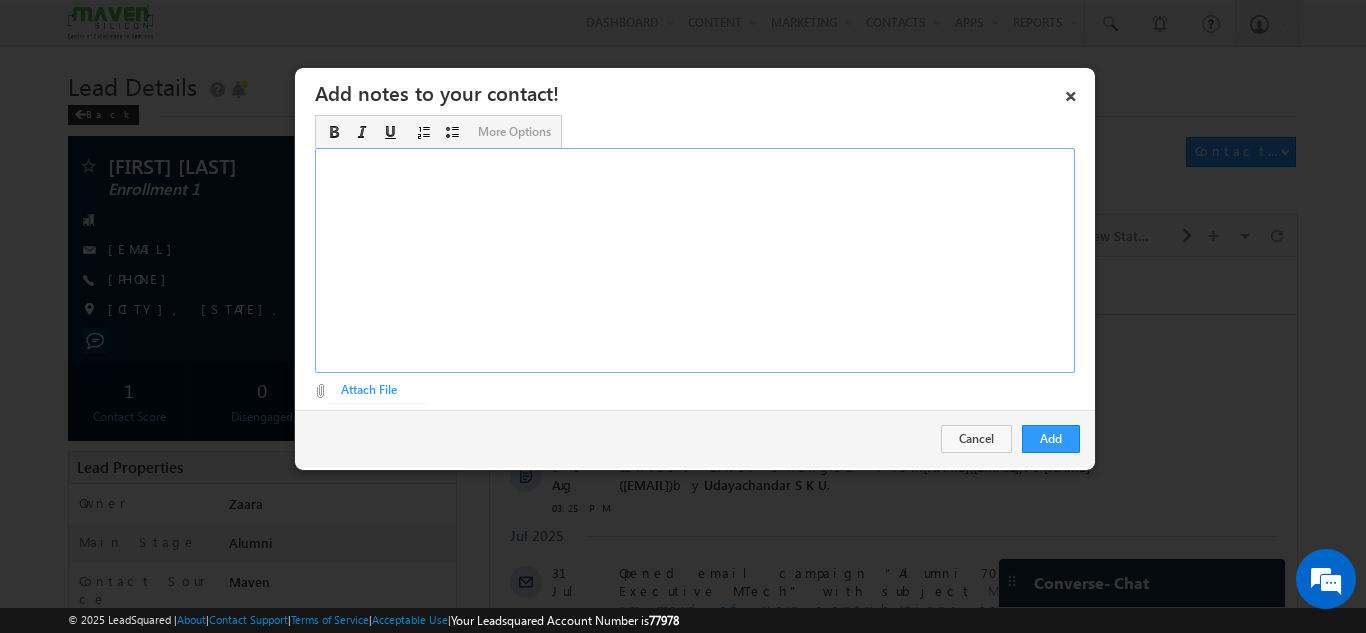 click at bounding box center (695, 260) 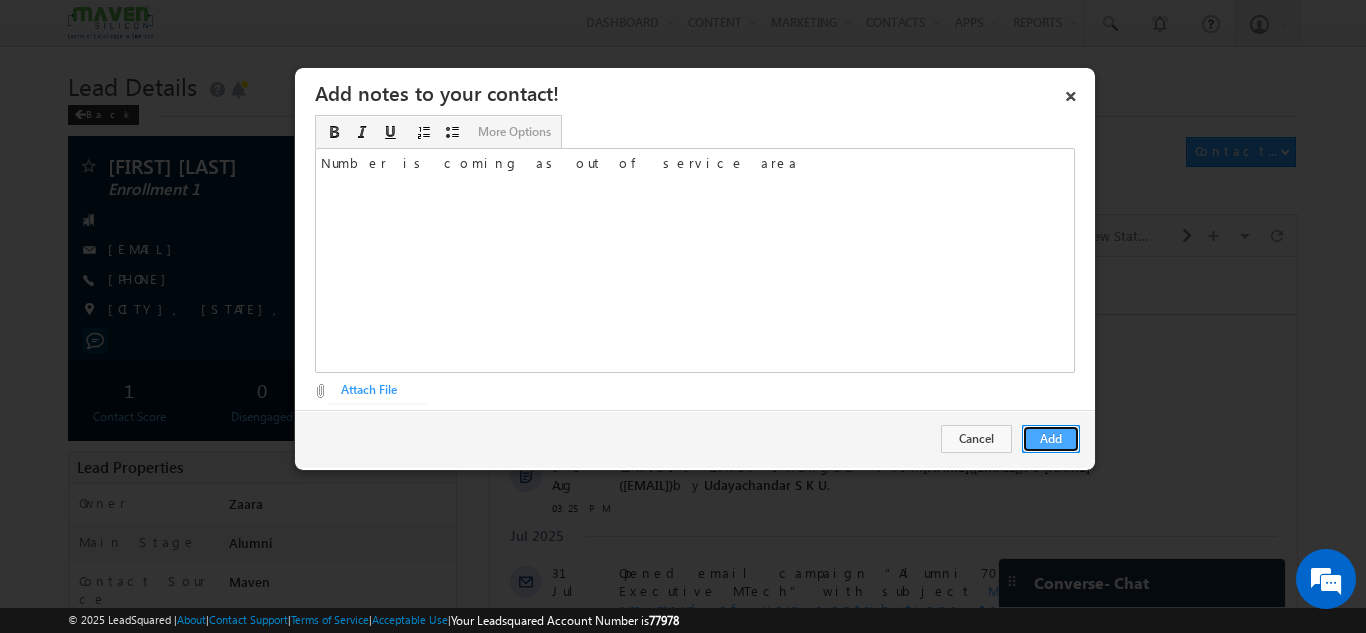 click on "Add" at bounding box center (1051, 439) 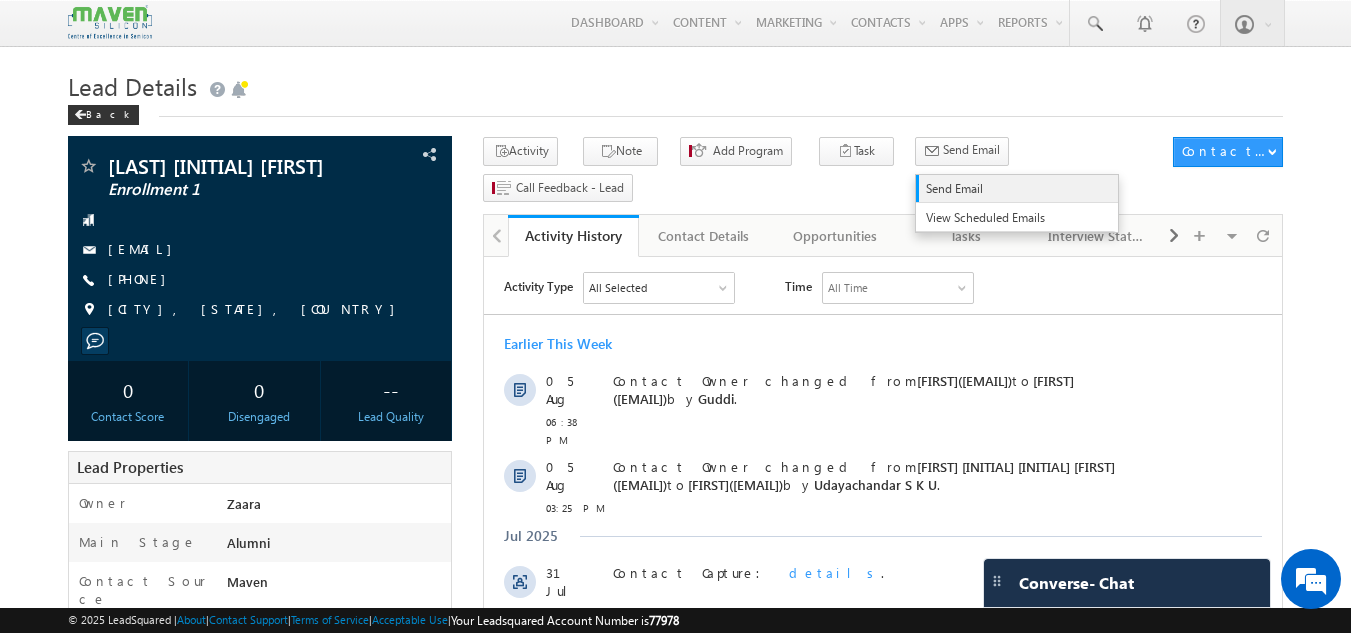 scroll, scrollTop: 0, scrollLeft: 0, axis: both 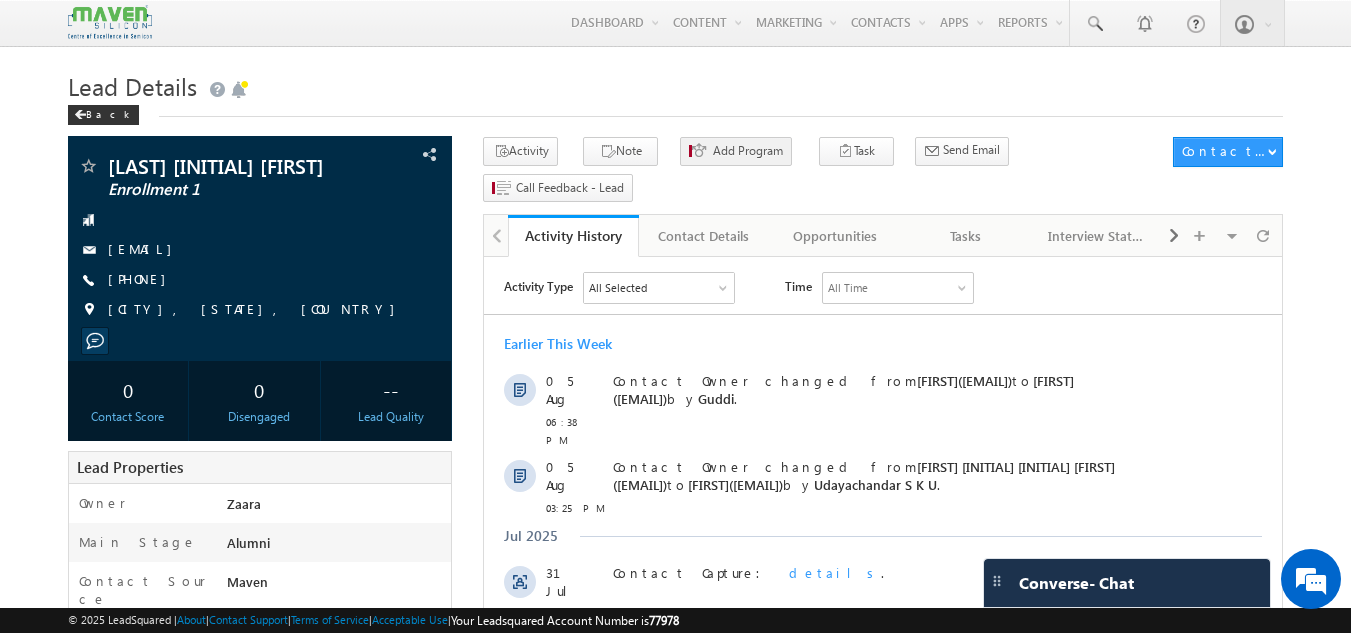 click on "Add Program" at bounding box center [731, 115] 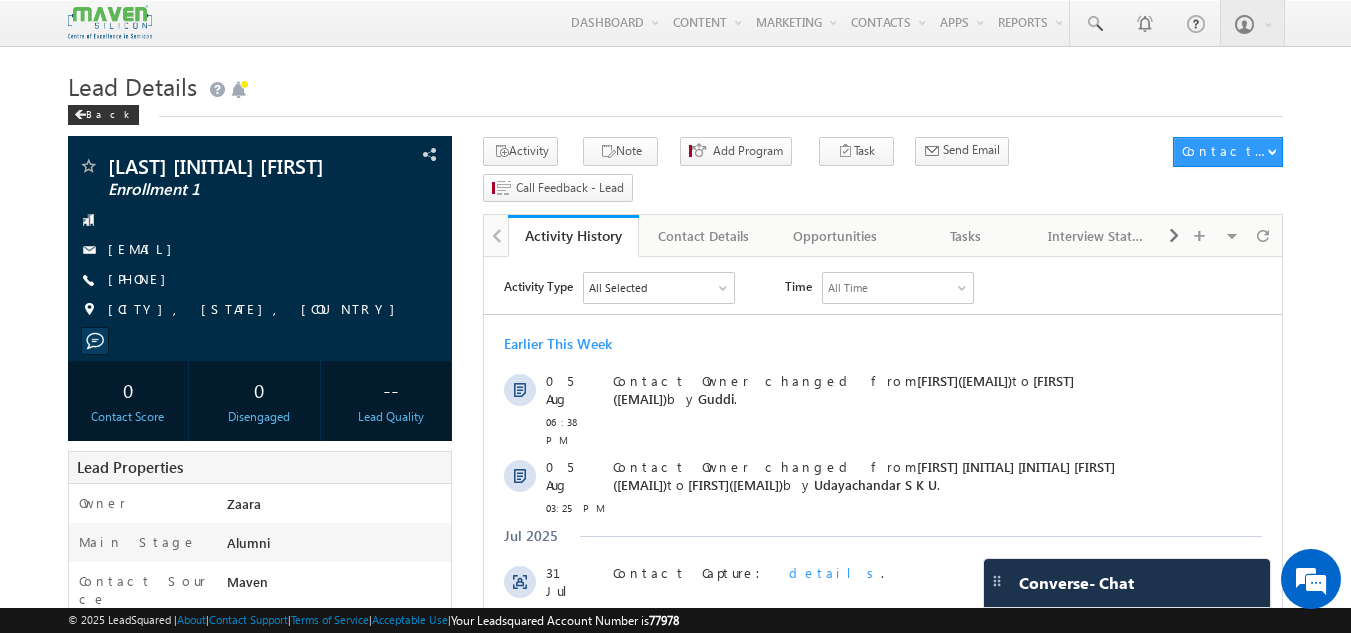 click on "Lead Details" at bounding box center (676, 84) 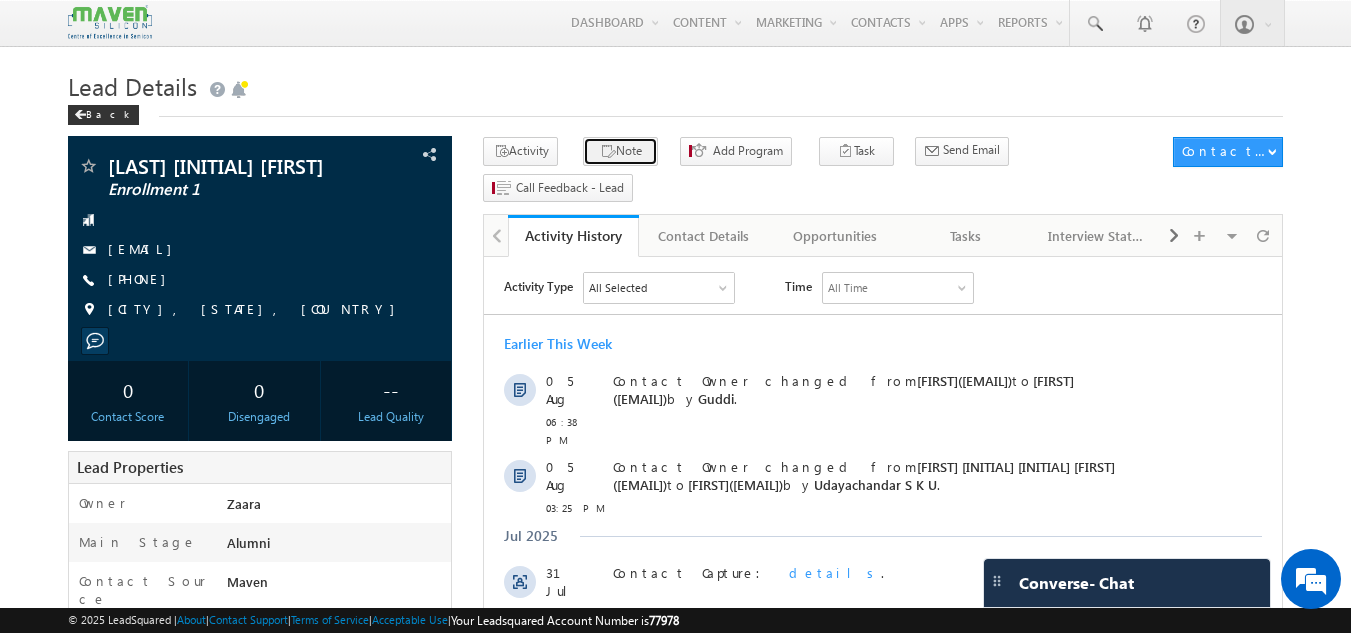 click on "Note" at bounding box center (620, 151) 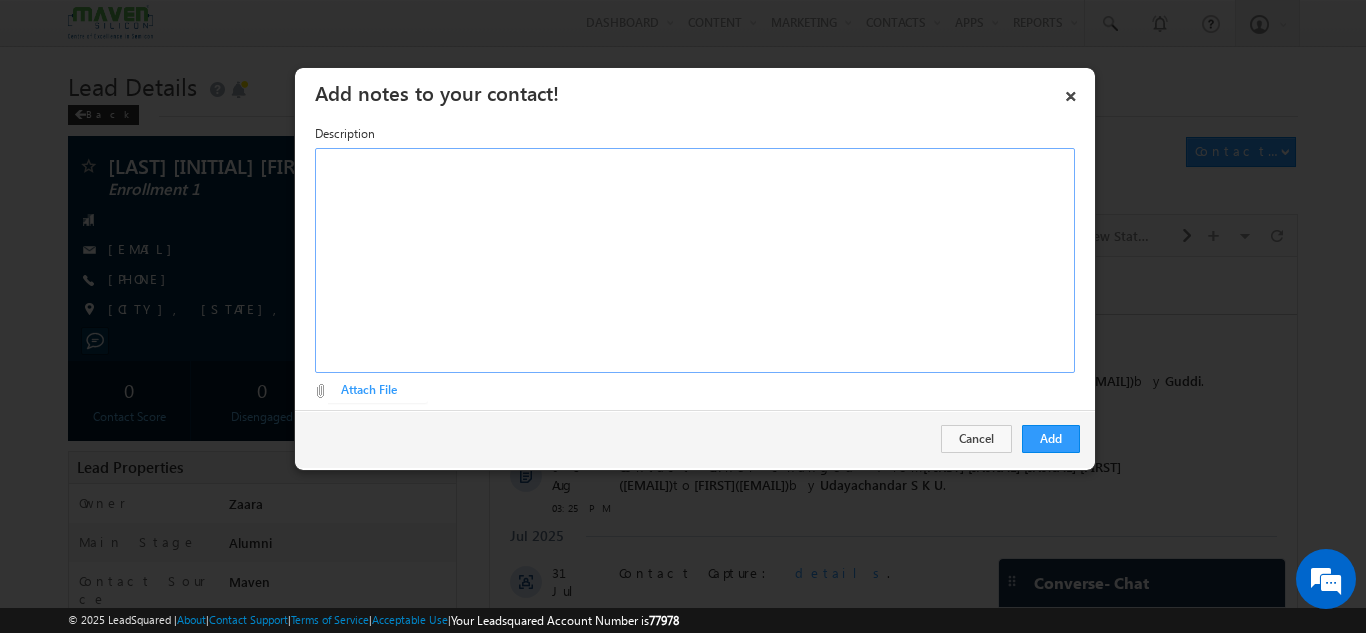 click at bounding box center [695, 260] 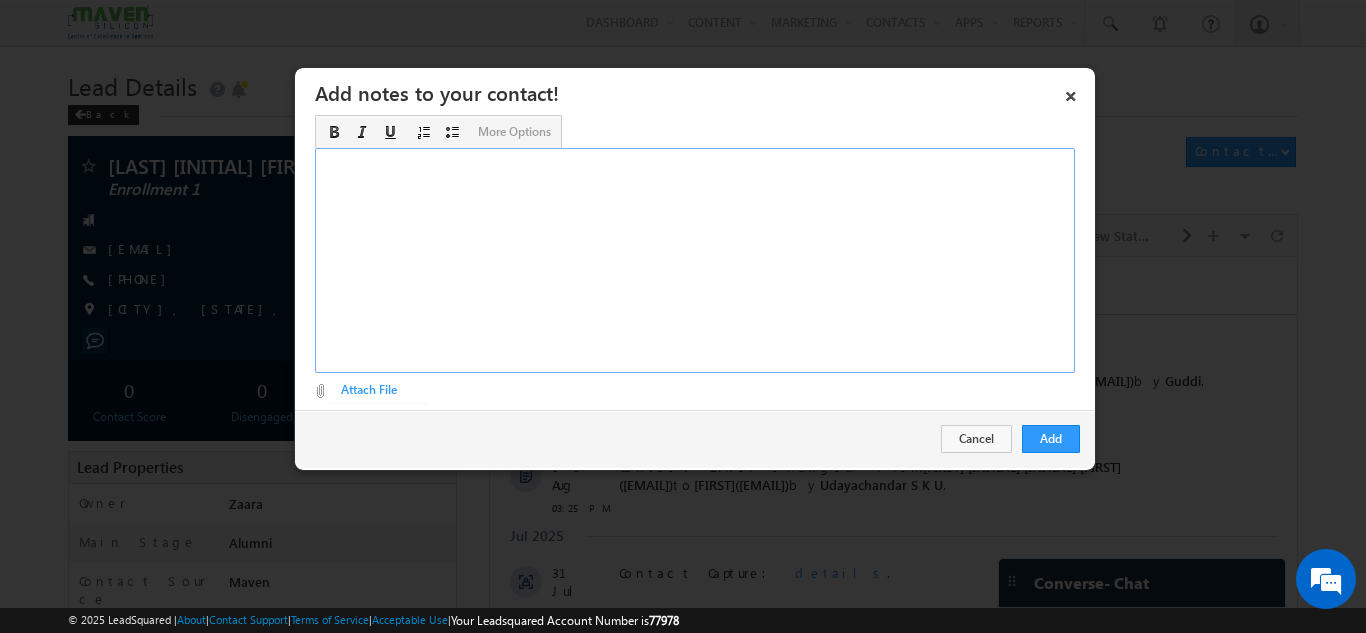 type 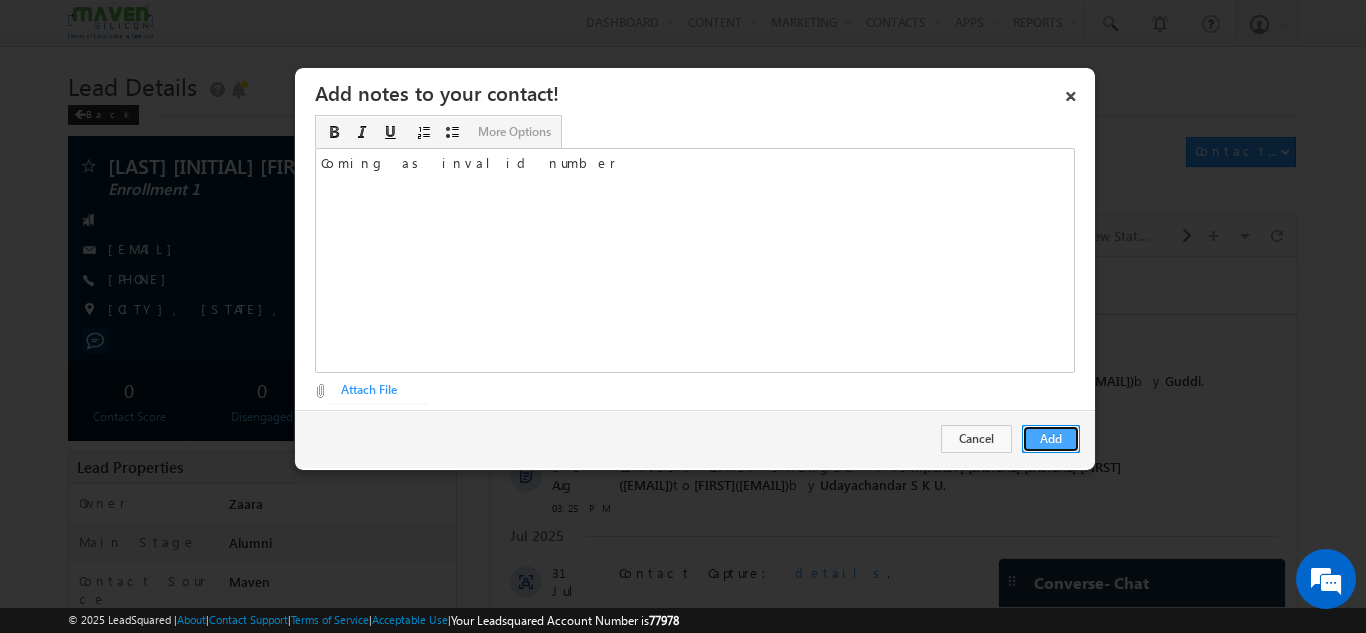 click on "Add" at bounding box center [1051, 439] 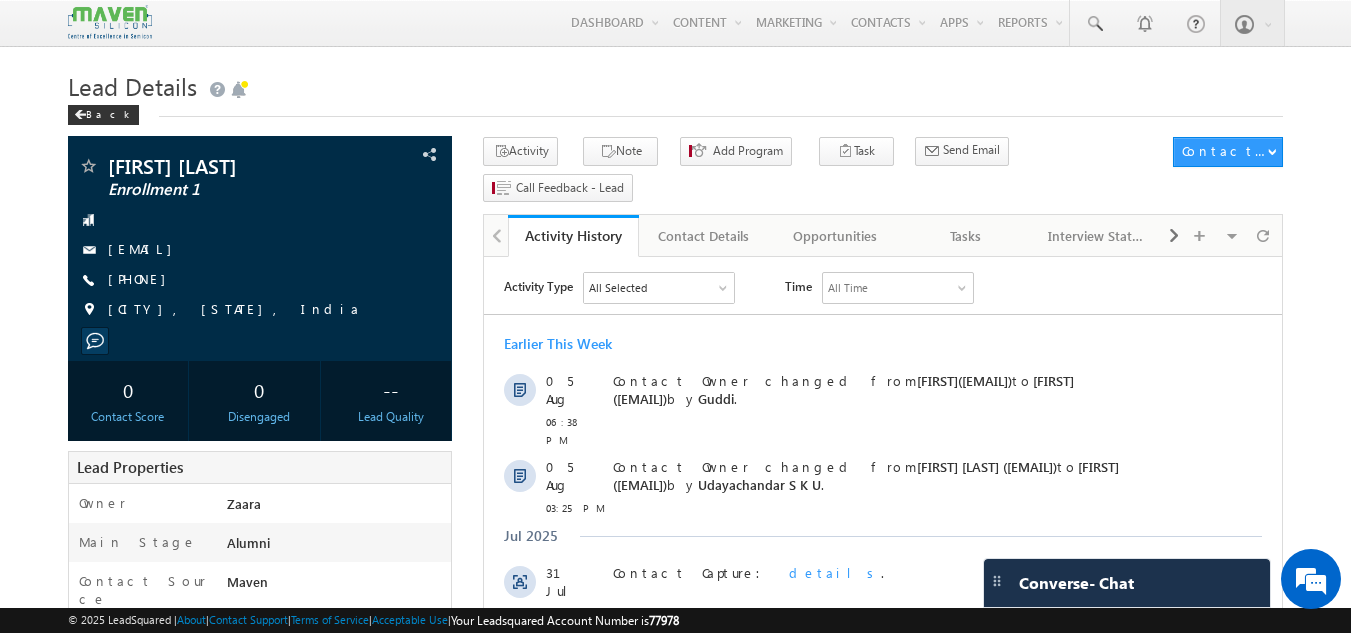 scroll, scrollTop: 0, scrollLeft: 0, axis: both 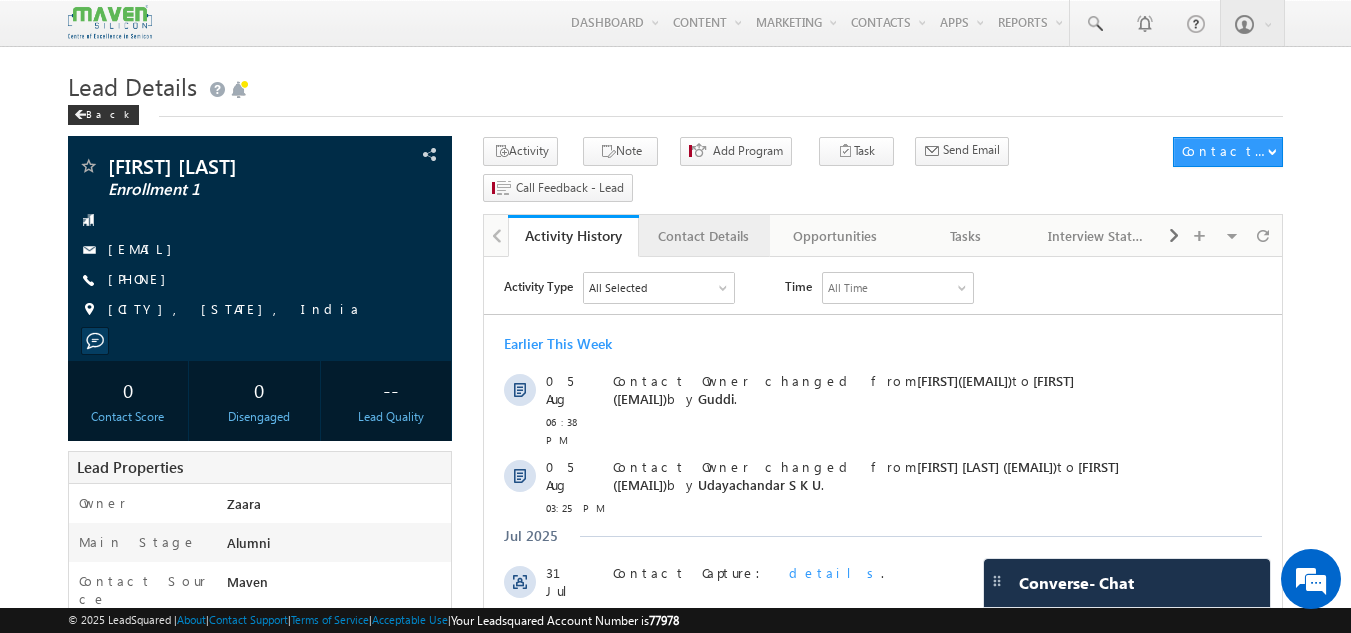click on "Contact Details" at bounding box center [703, 236] 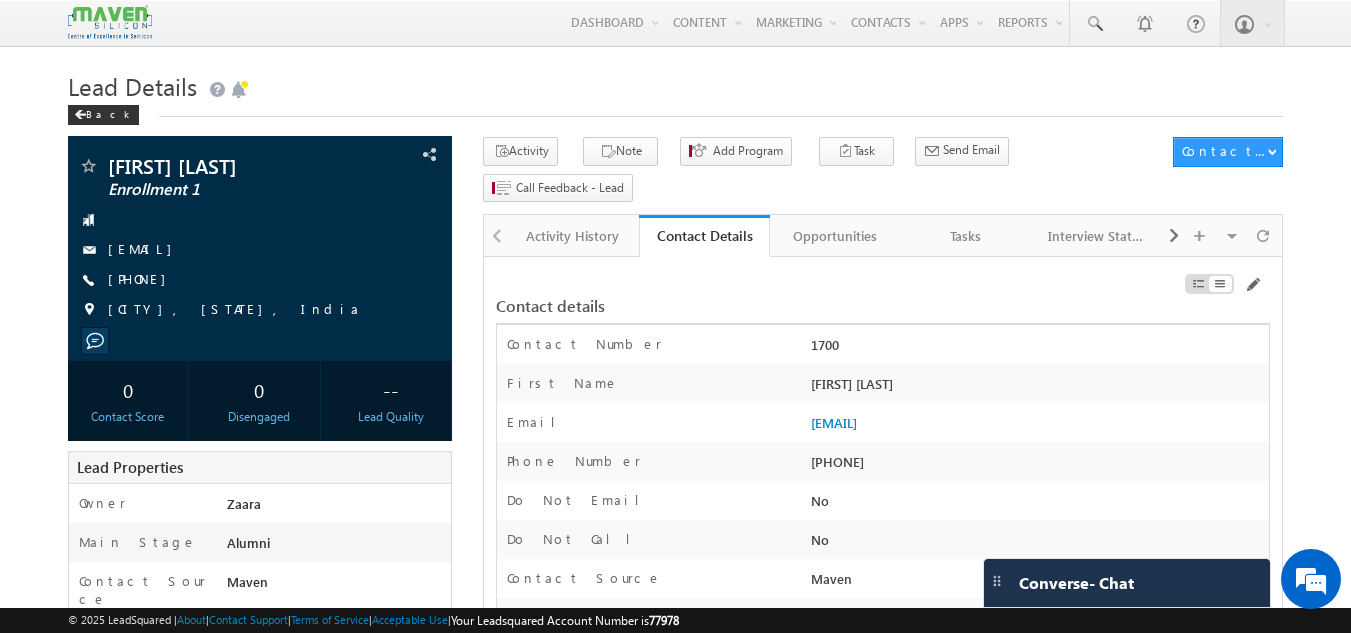 click on "+91-9952465741" at bounding box center [1037, 466] 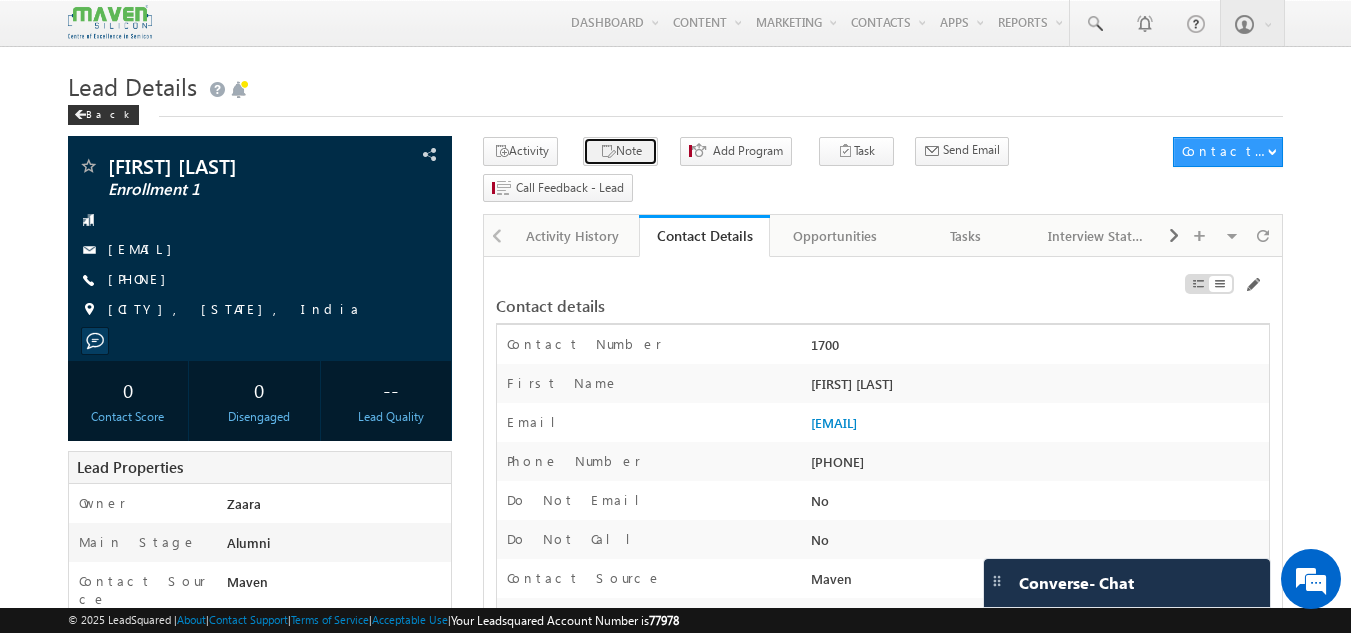 click on "Note" at bounding box center [620, 151] 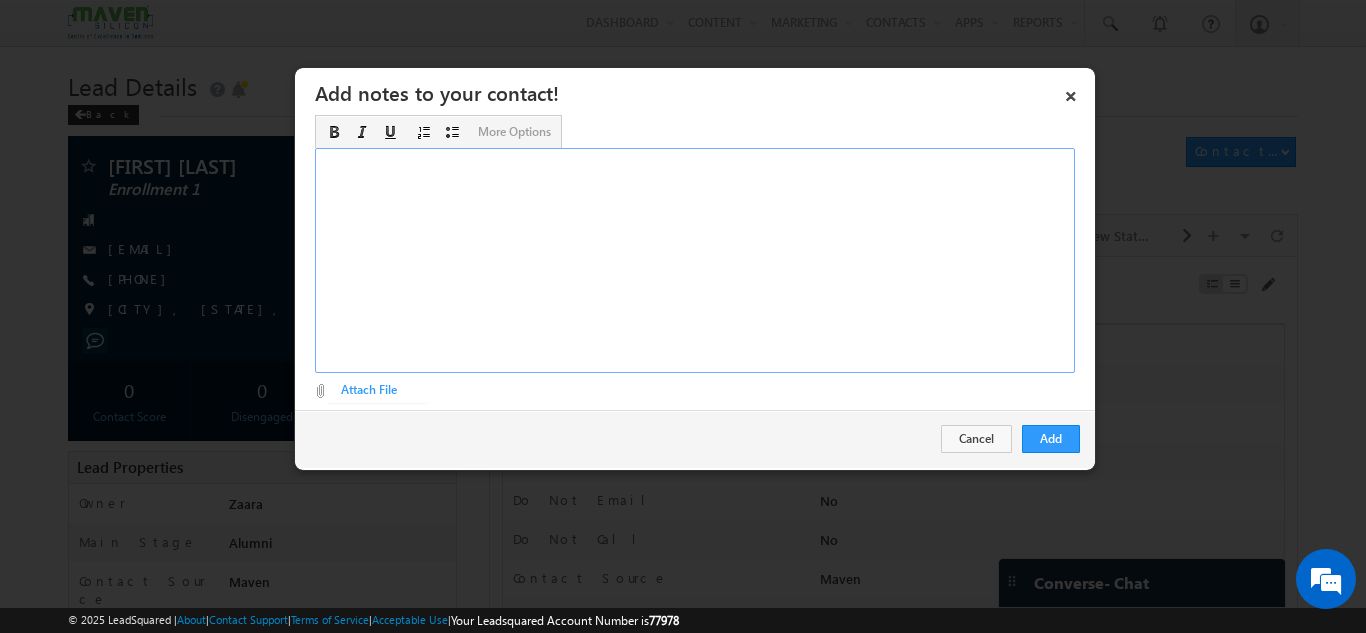 click at bounding box center (695, 260) 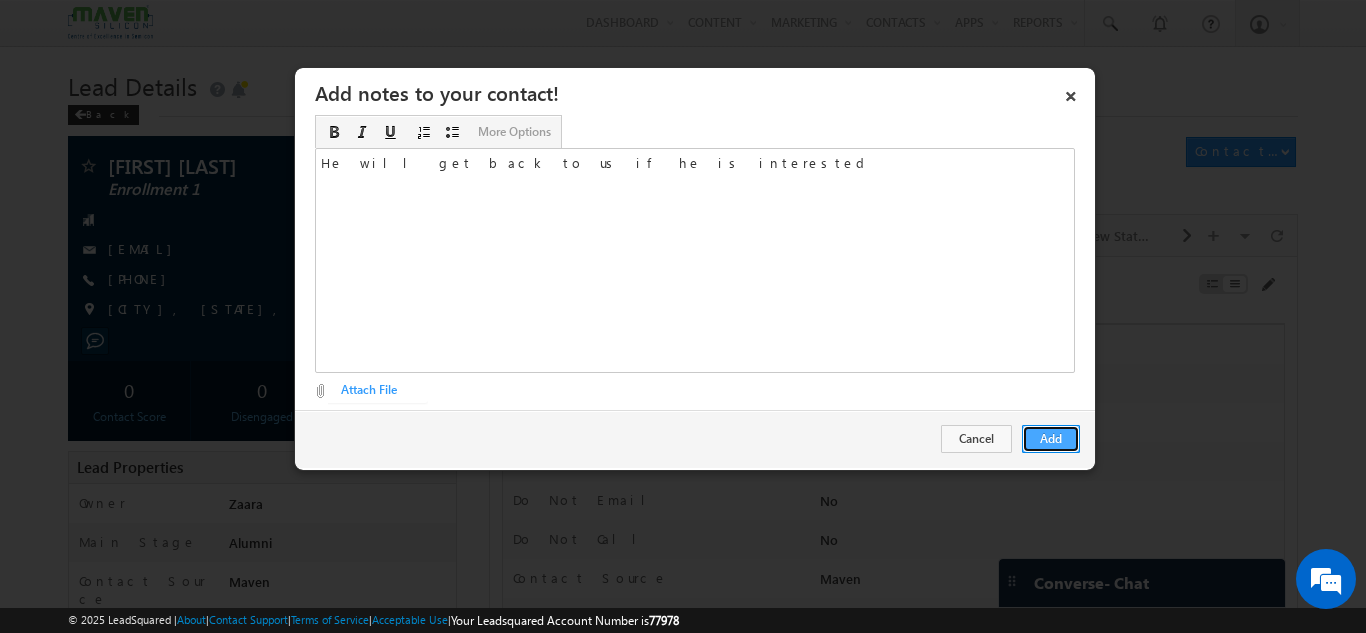 click on "Add" at bounding box center (1051, 439) 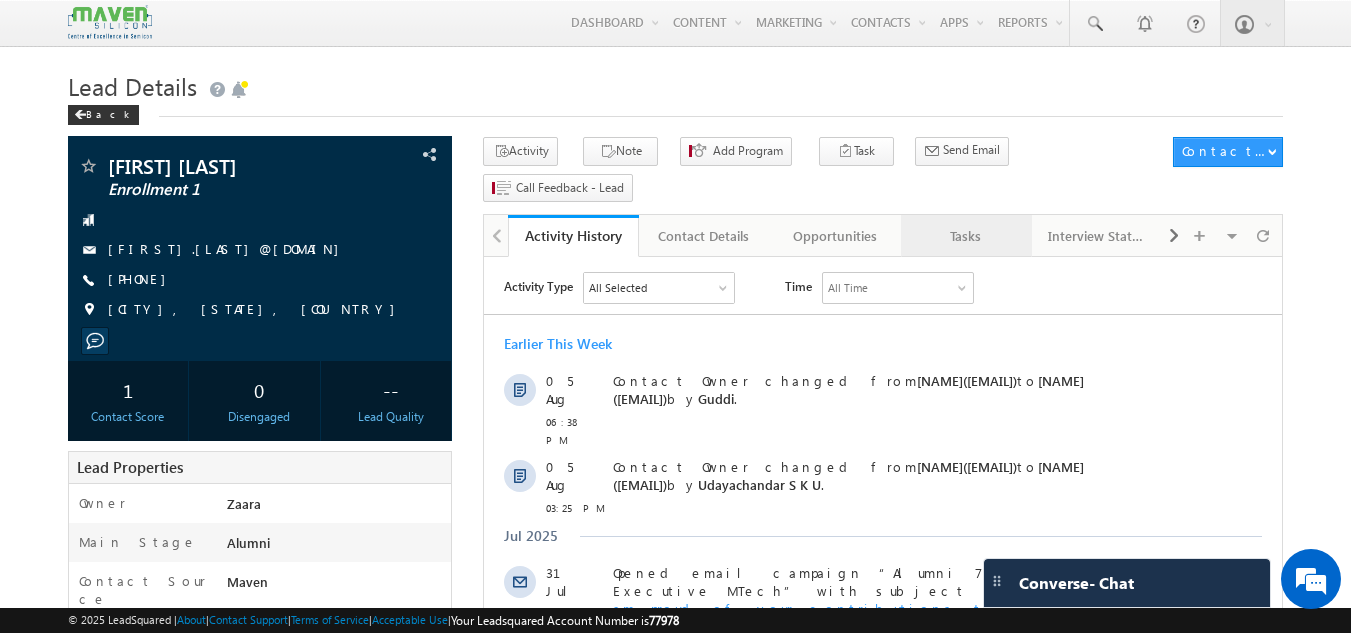 scroll, scrollTop: 0, scrollLeft: 0, axis: both 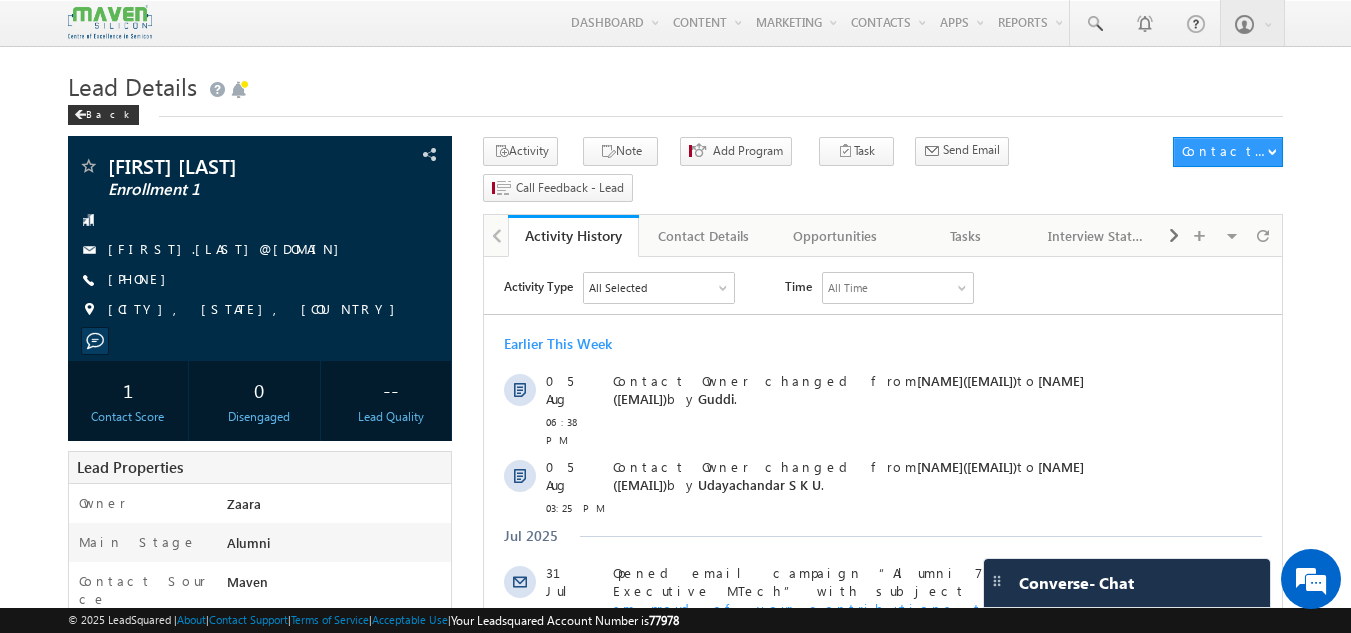 click on "Back" at bounding box center (676, 110) 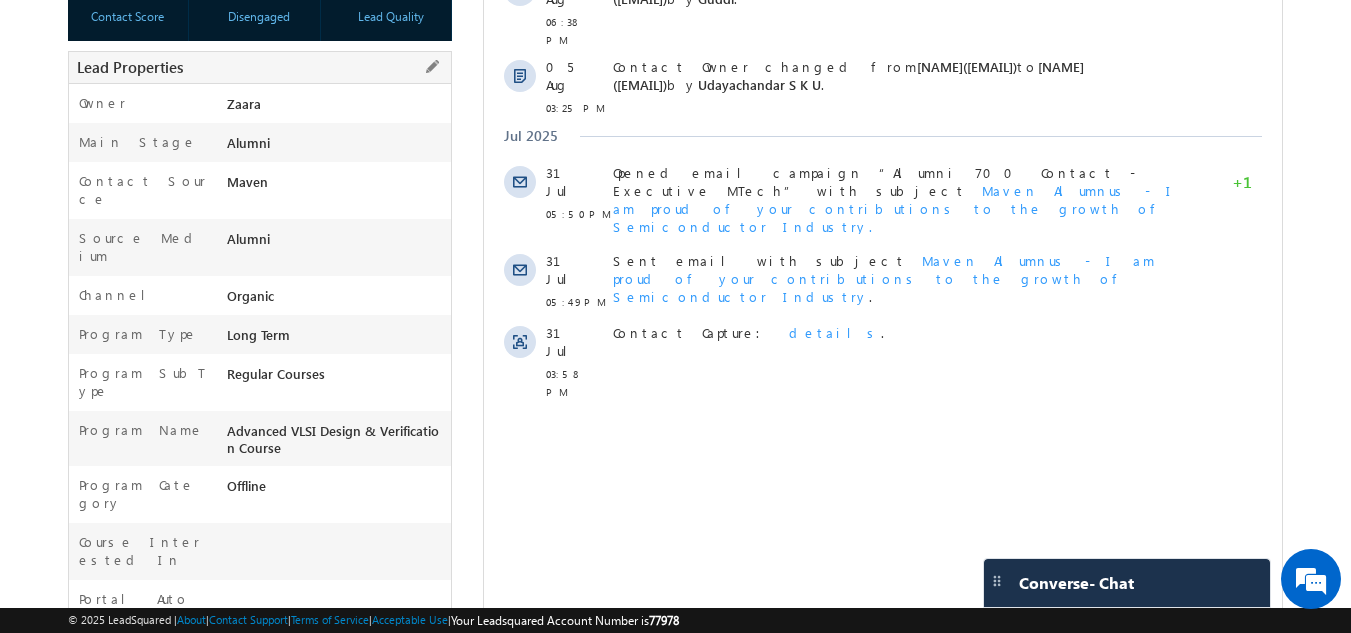 drag, startPoint x: 284, startPoint y: 401, endPoint x: 248, endPoint y: 382, distance: 40.706264 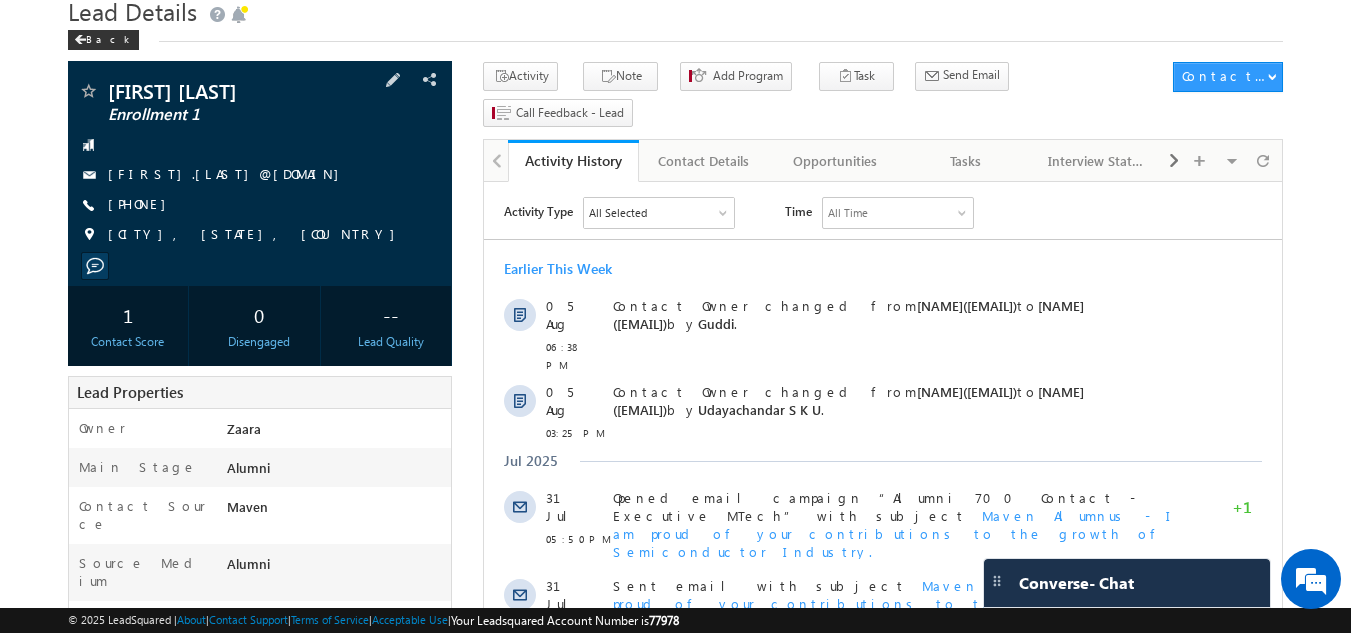 scroll, scrollTop: 0, scrollLeft: 0, axis: both 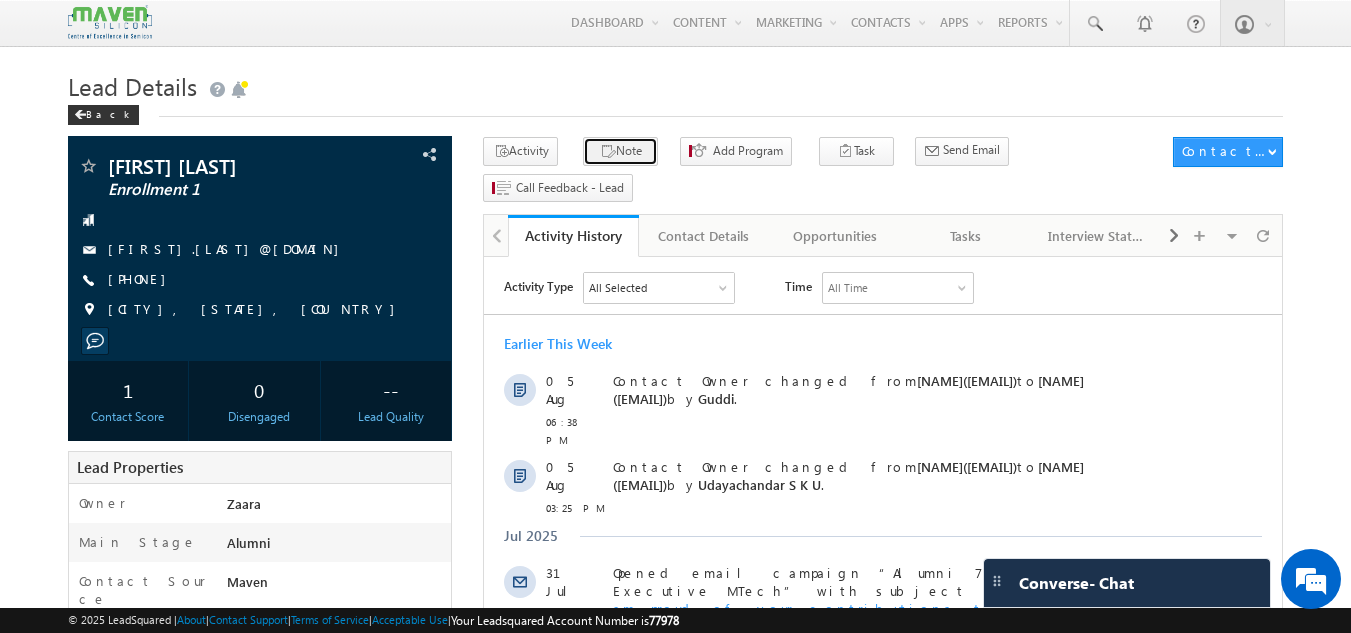 click on "Note" at bounding box center [620, 151] 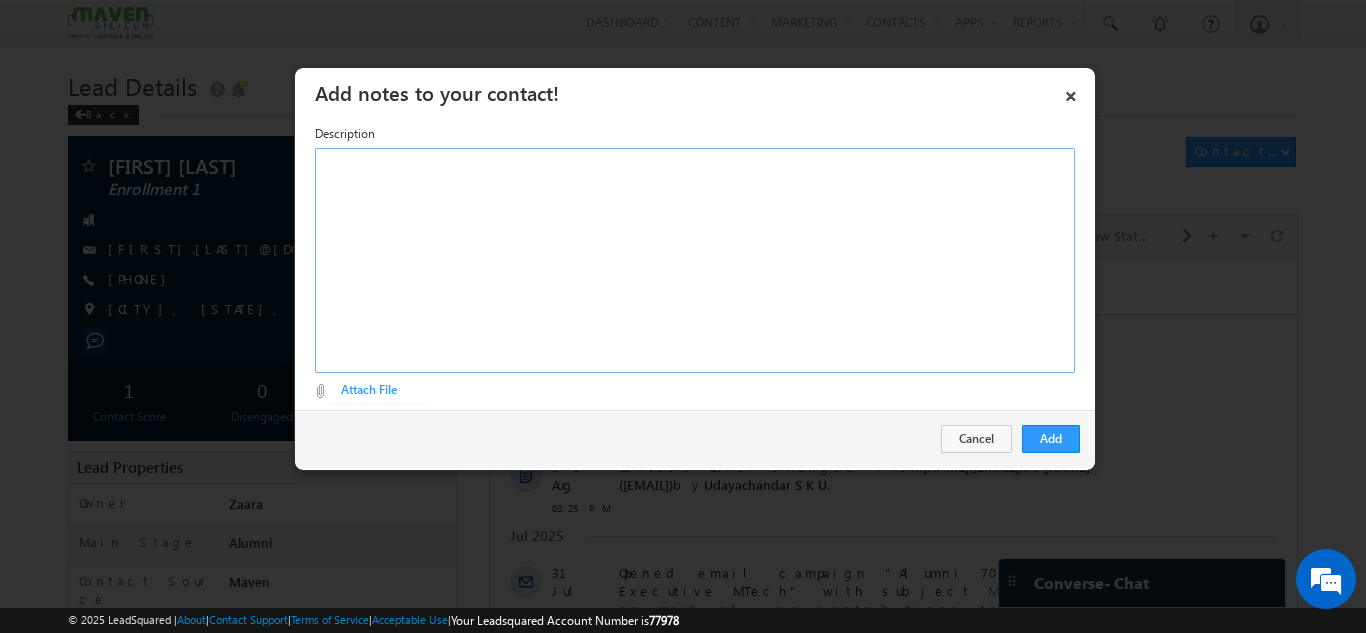 click at bounding box center [695, 260] 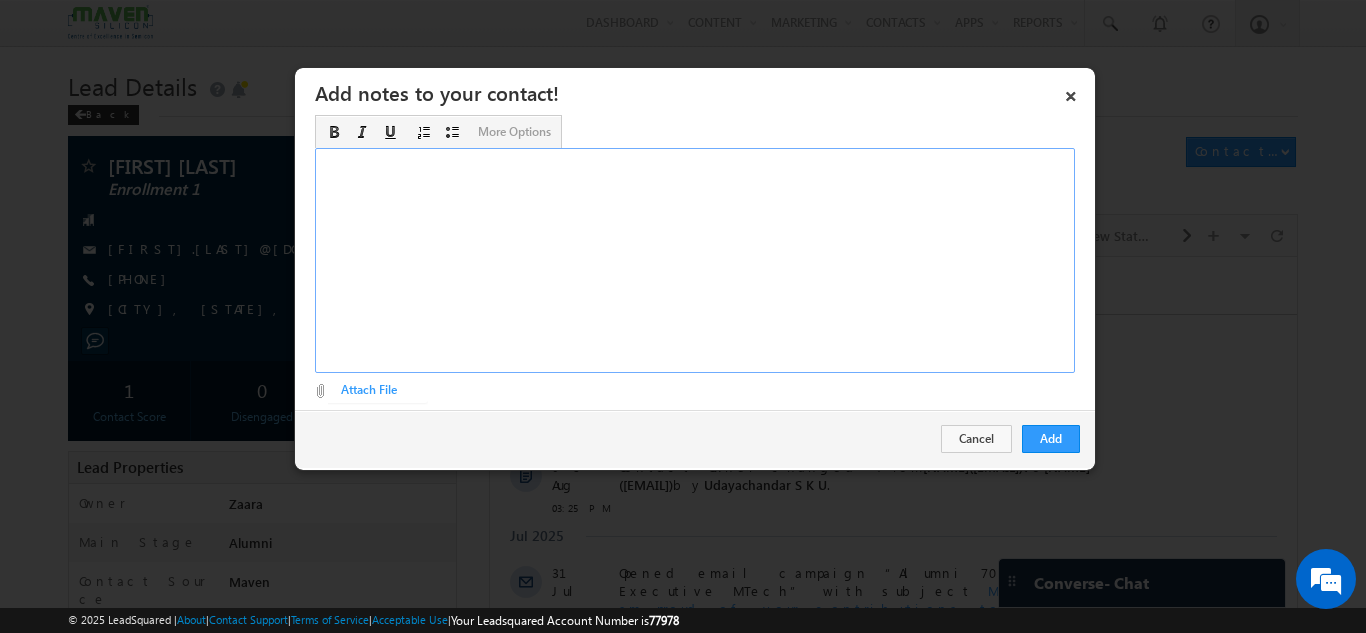 type 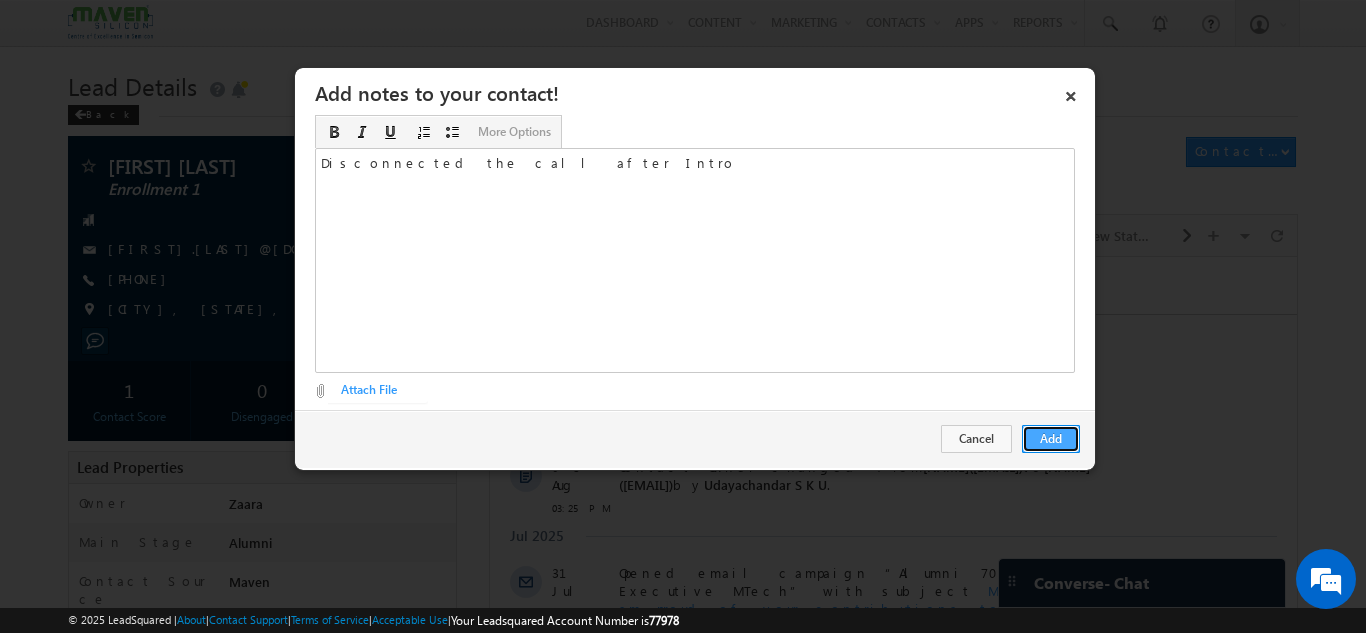 click on "Add" at bounding box center (1051, 439) 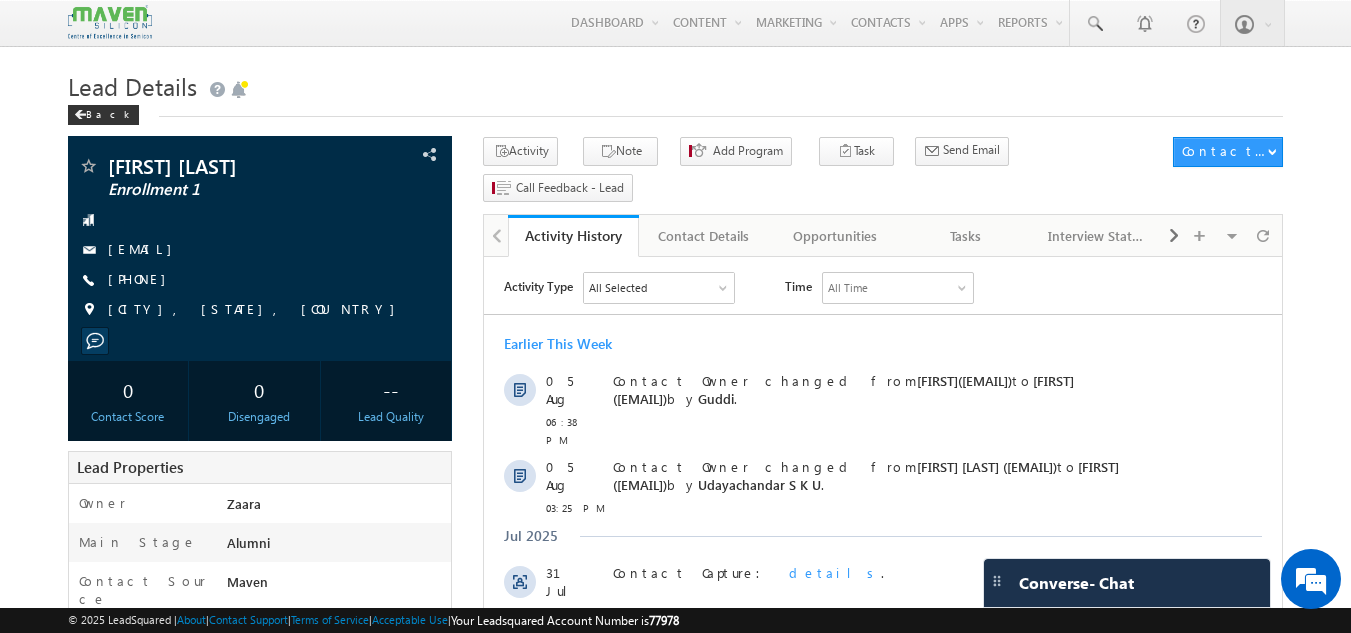 scroll, scrollTop: 0, scrollLeft: 0, axis: both 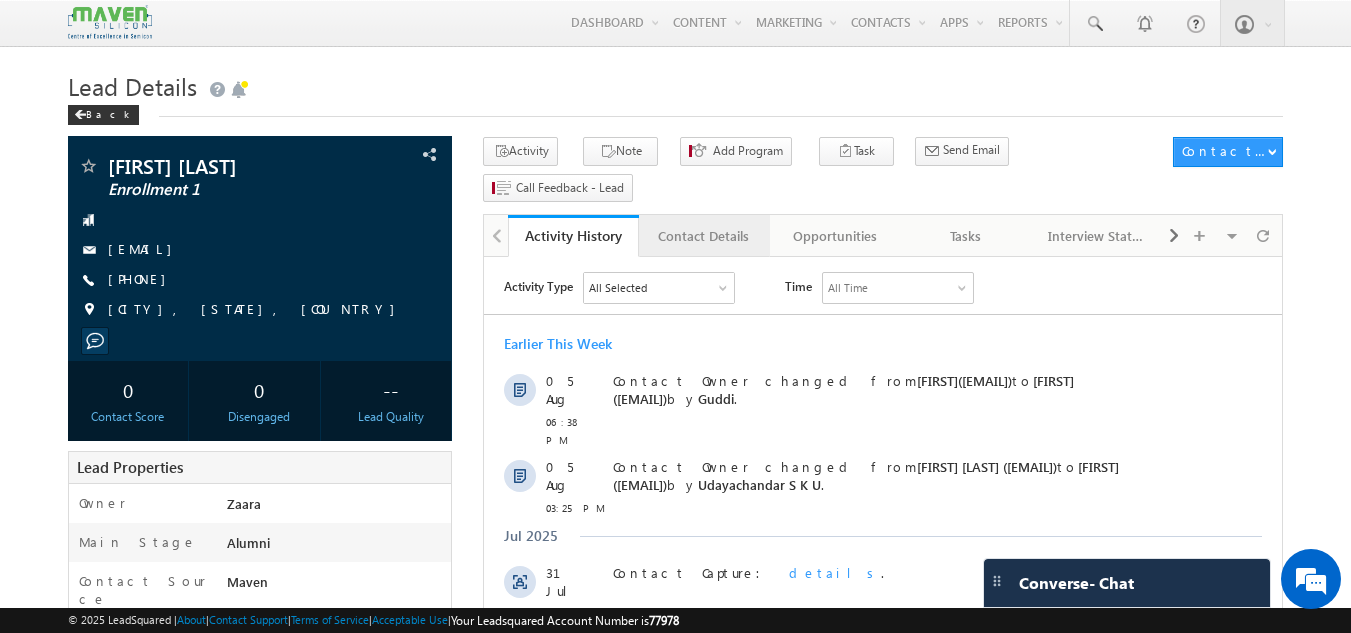 click on "Contact Details" at bounding box center [703, 236] 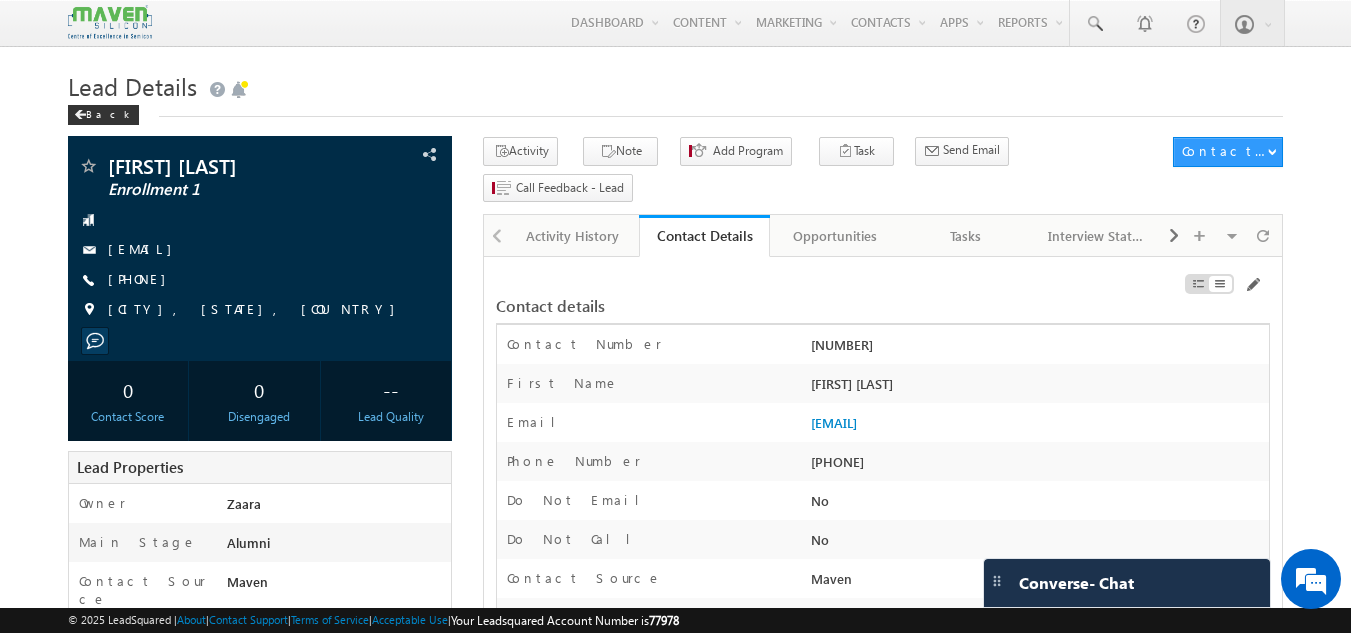 click on "[PHONE]" at bounding box center [1037, 466] 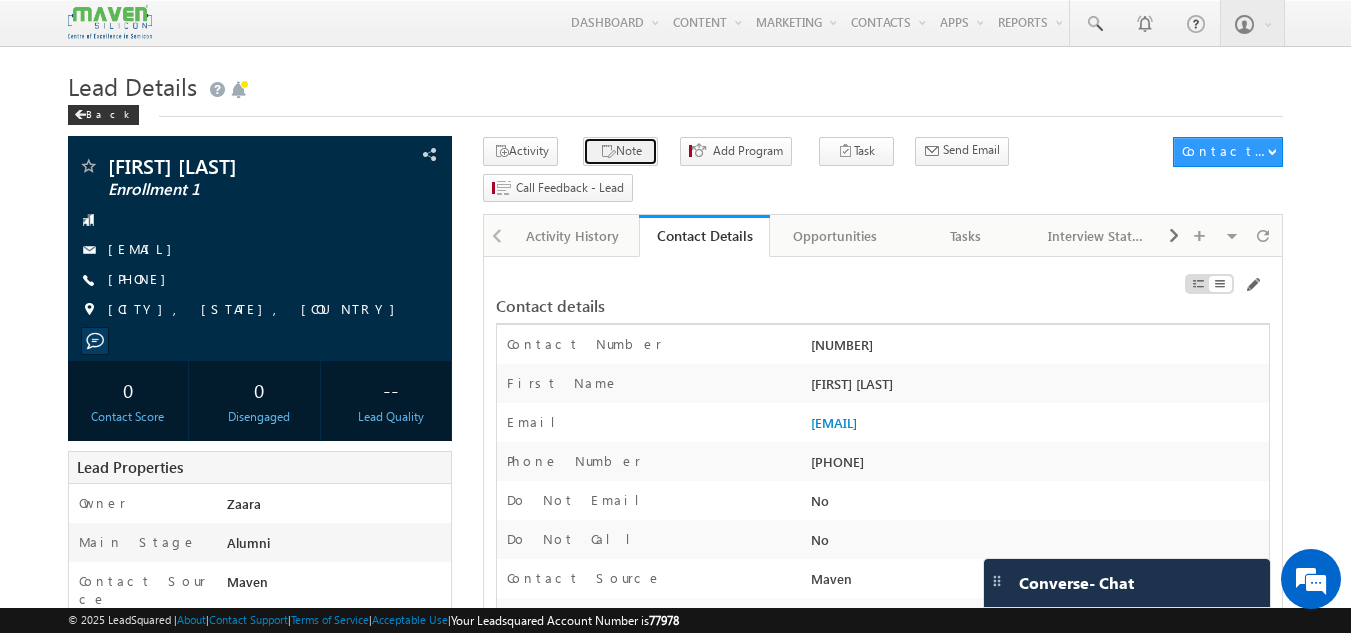 click on "Note" at bounding box center (620, 151) 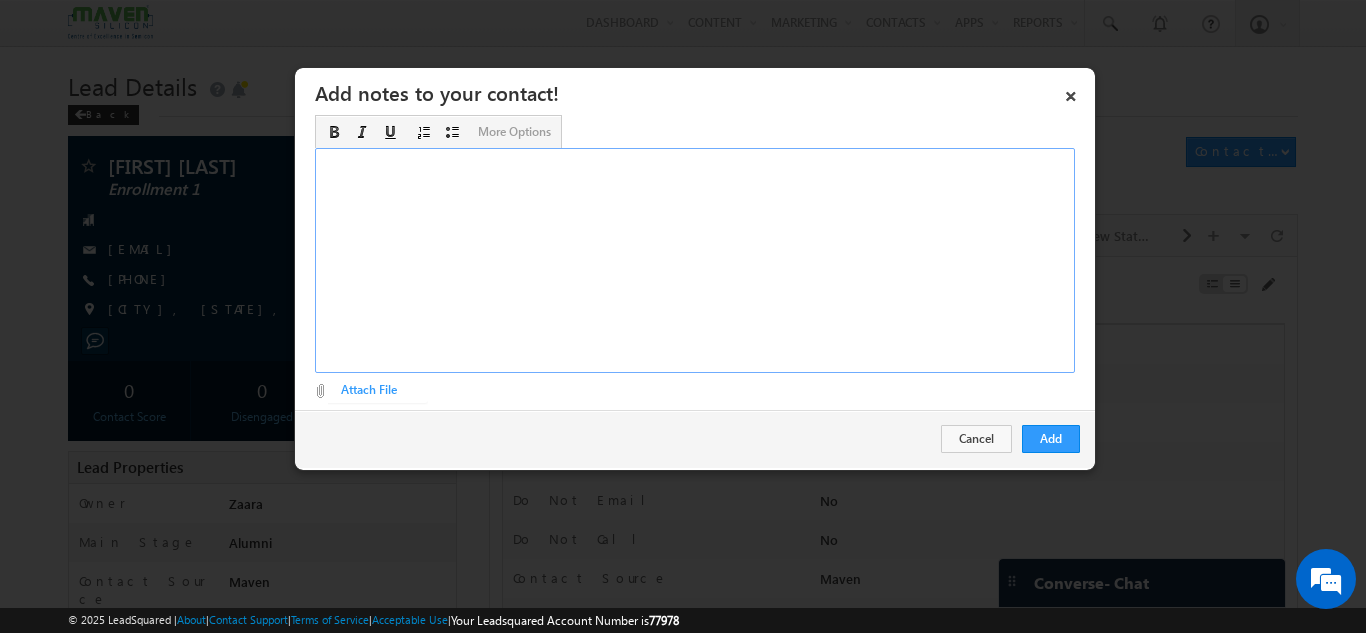 click at bounding box center [695, 260] 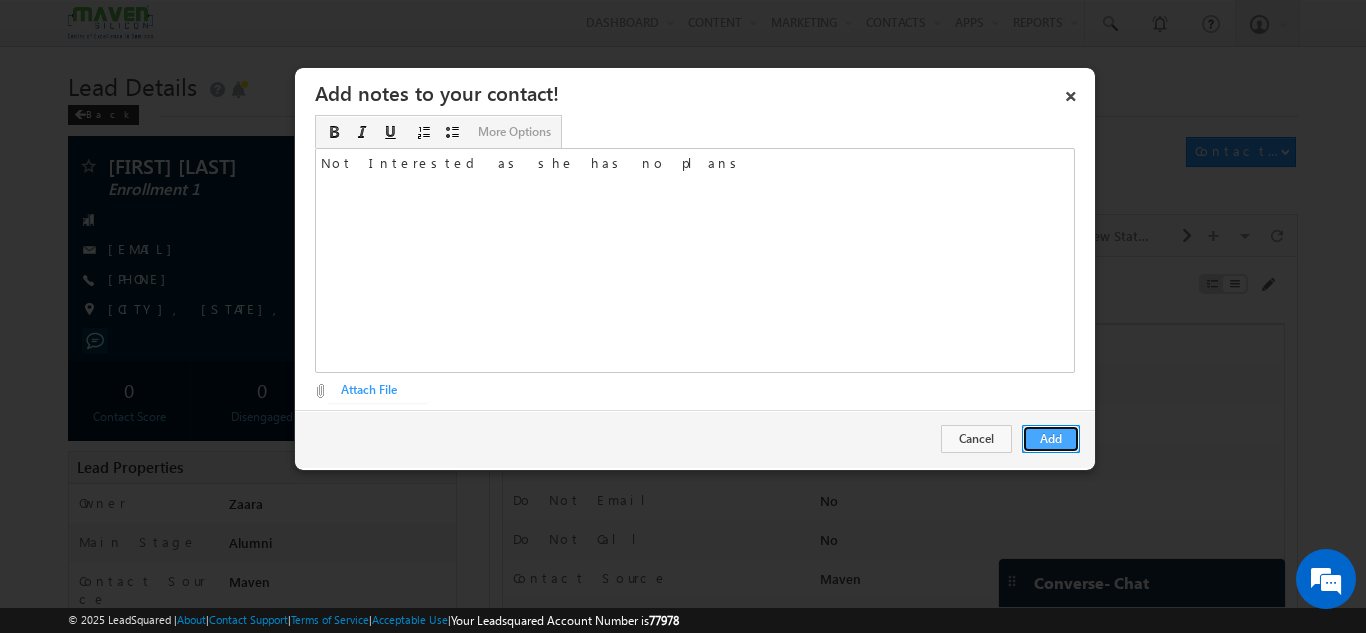 click on "Add" at bounding box center [1051, 439] 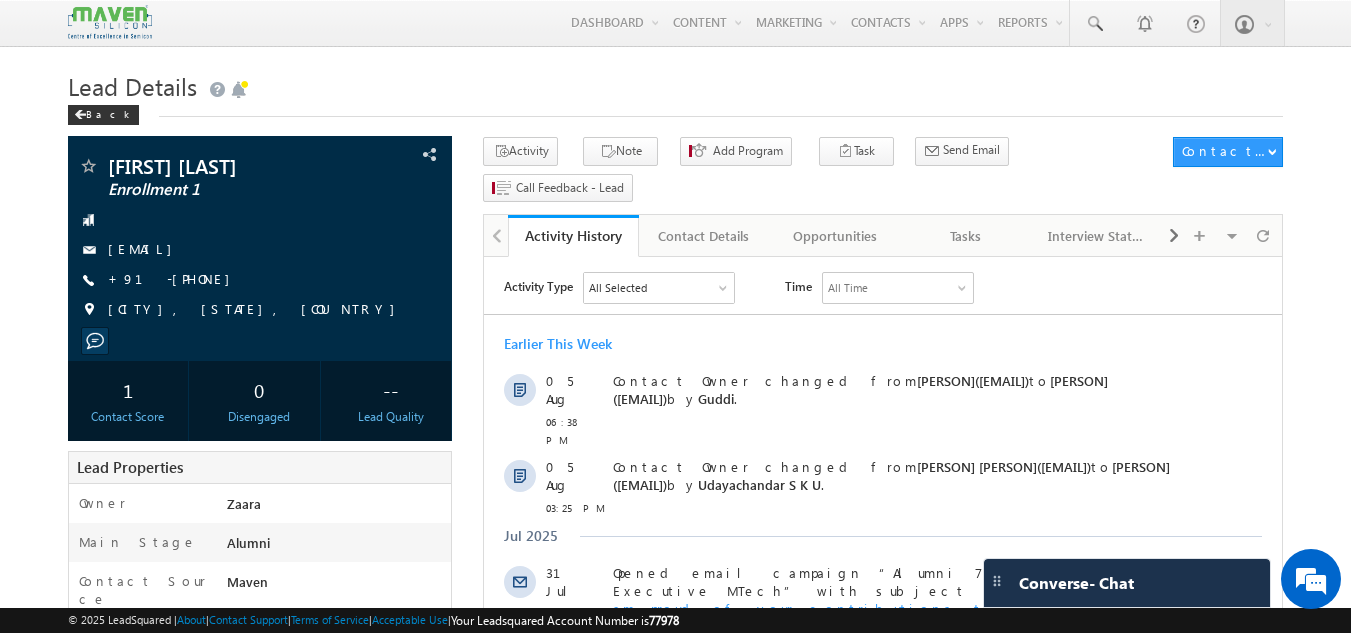 scroll, scrollTop: 0, scrollLeft: 0, axis: both 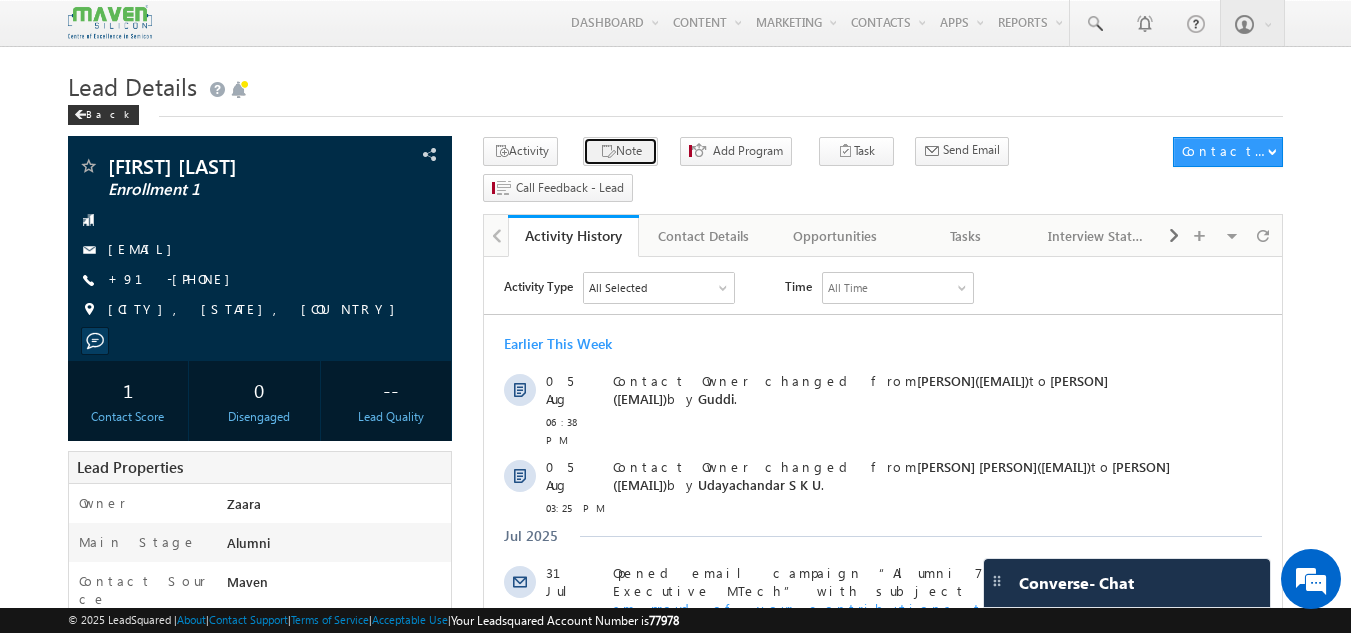 click on "Note" at bounding box center (620, 151) 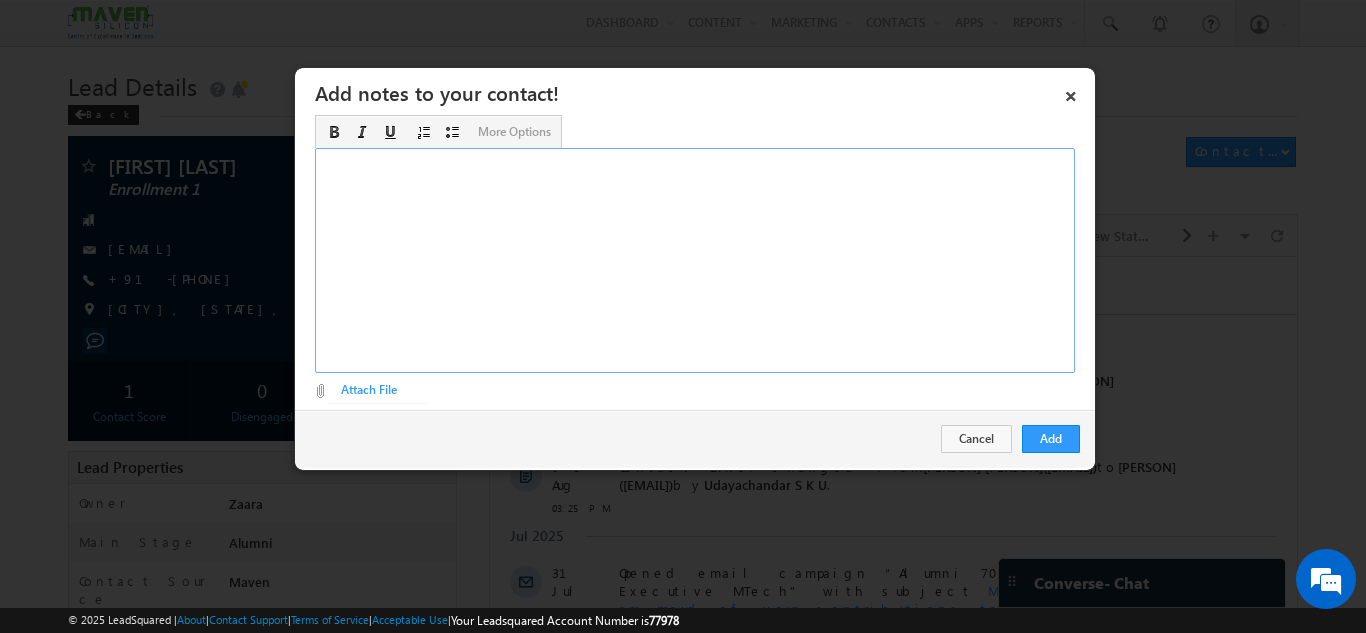 click at bounding box center (695, 260) 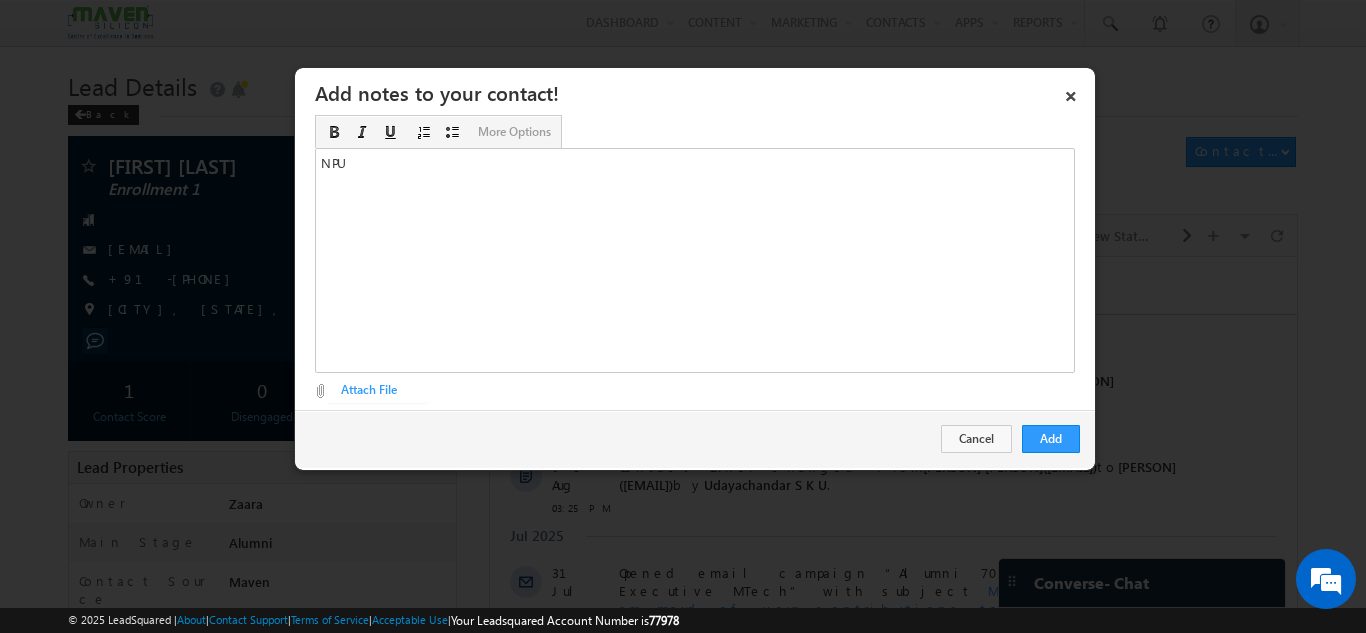 click on "Add
Cancel" at bounding box center (695, 439) 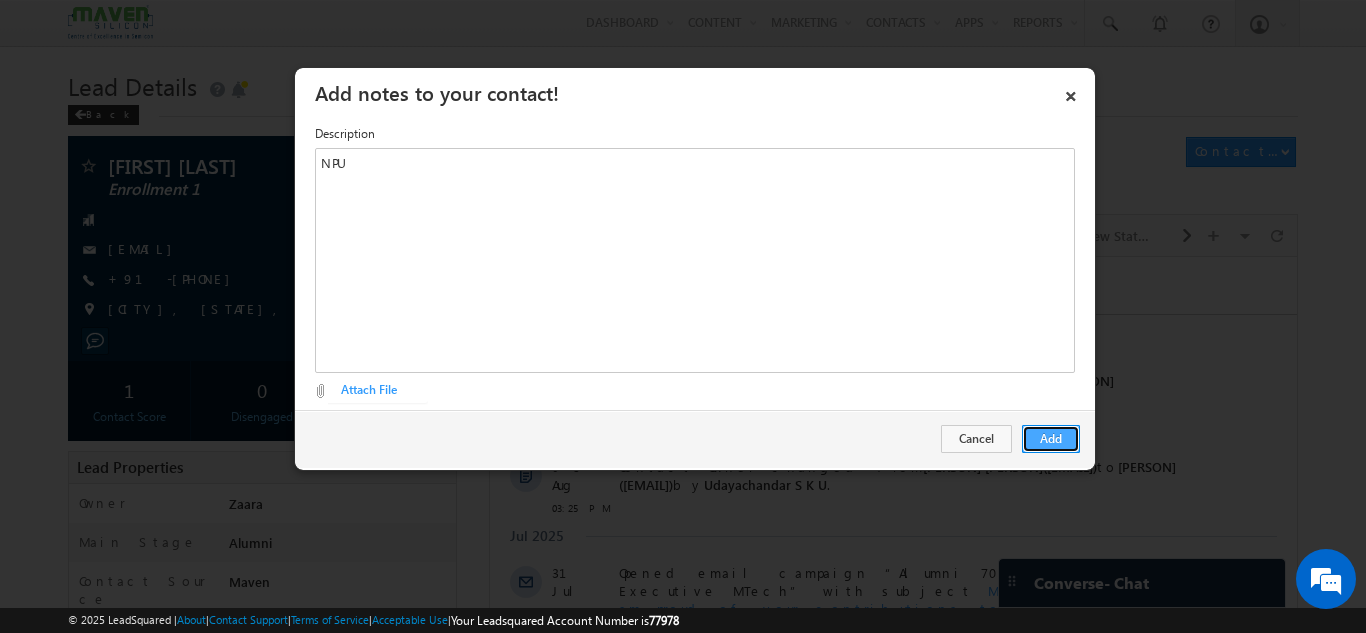 click on "Add" at bounding box center (1051, 439) 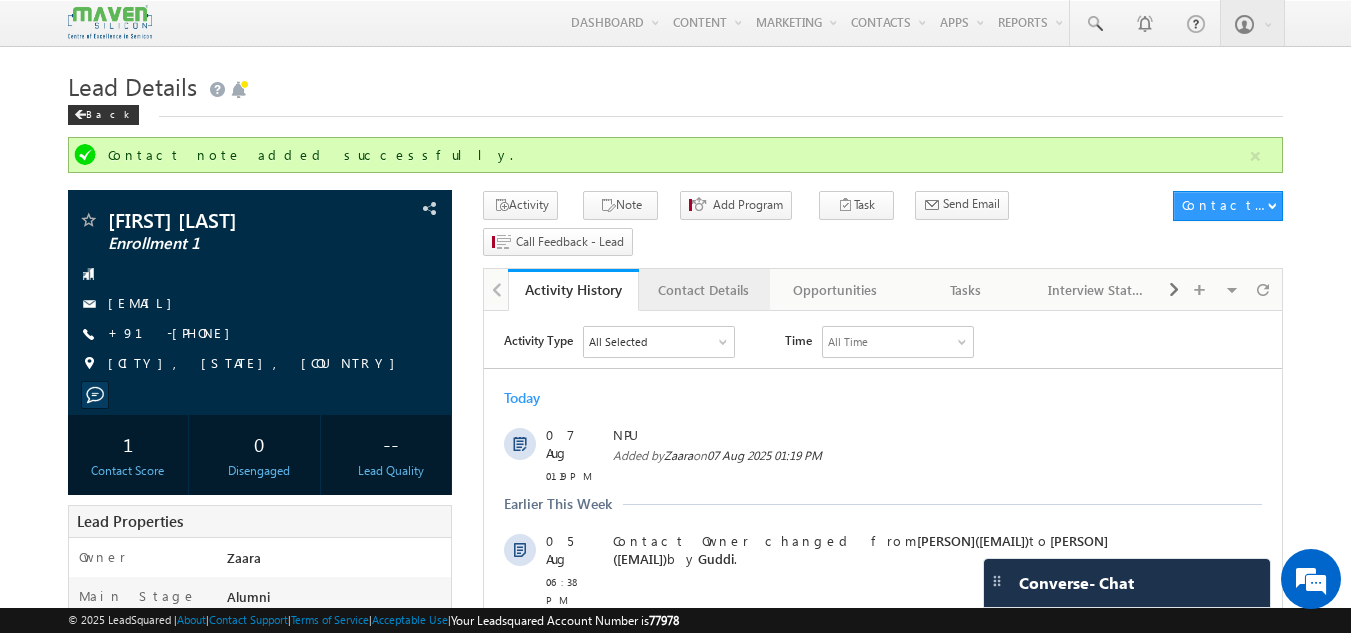 click on "Contact Details" at bounding box center (703, 290) 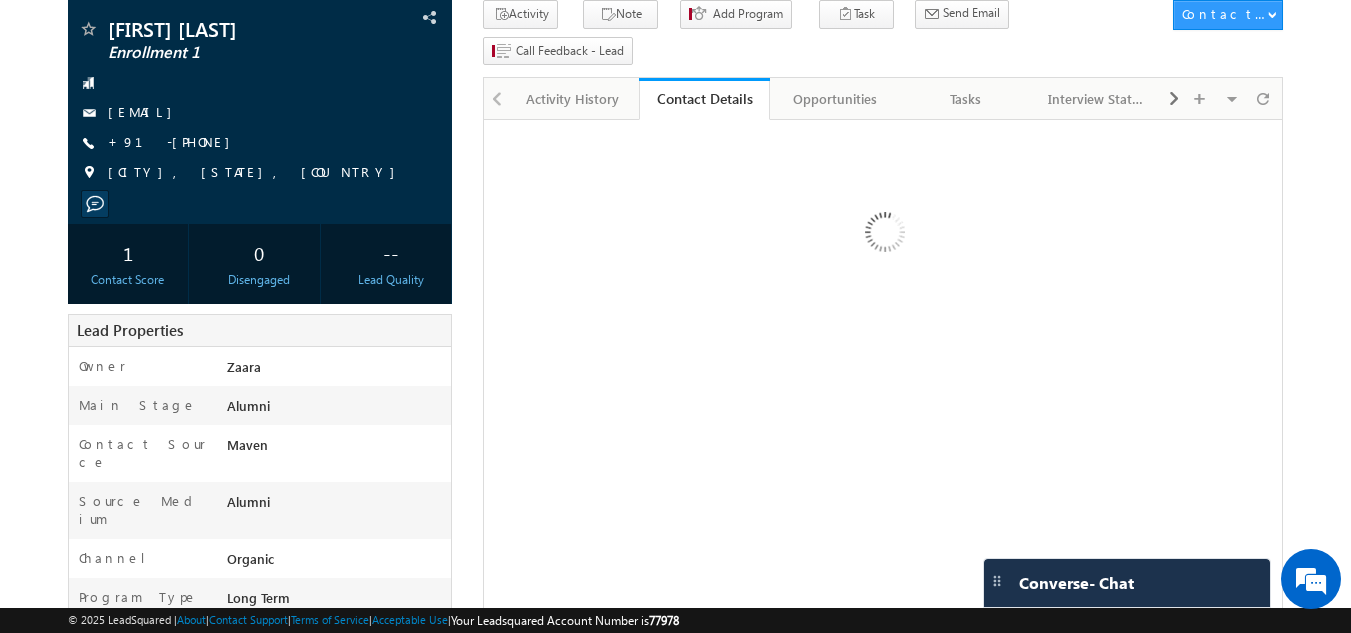 scroll, scrollTop: 200, scrollLeft: 0, axis: vertical 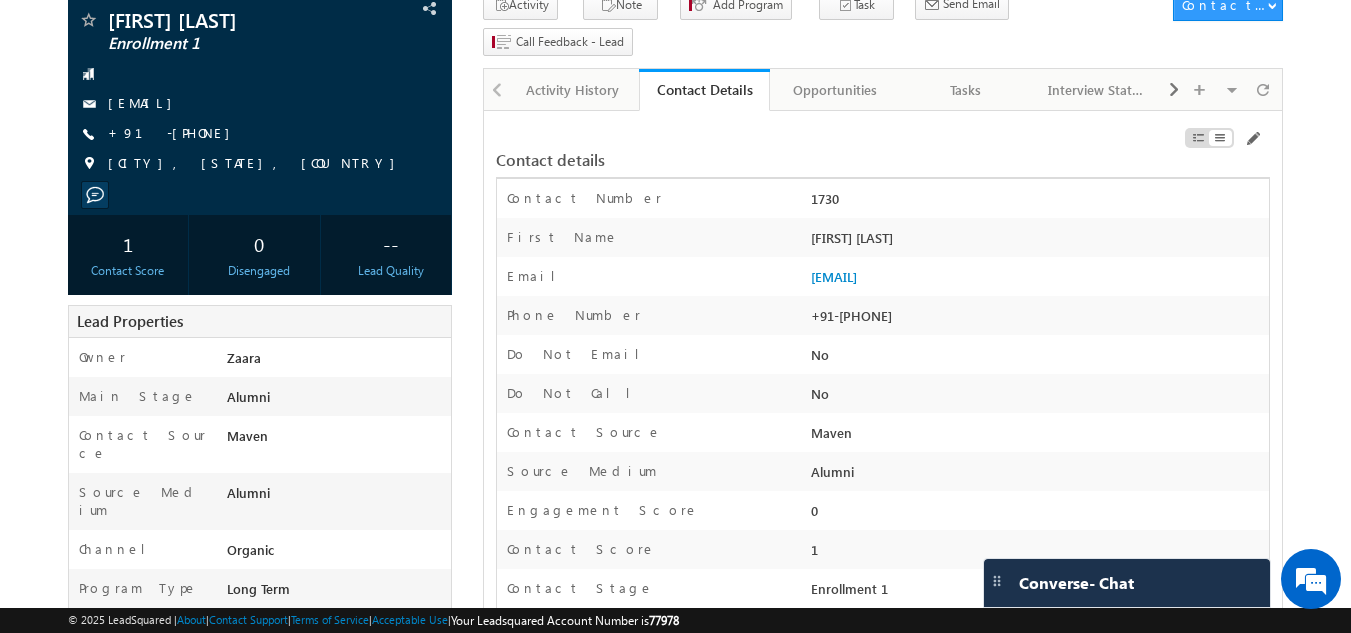 click on "+91-[PHONE]" at bounding box center [1037, 320] 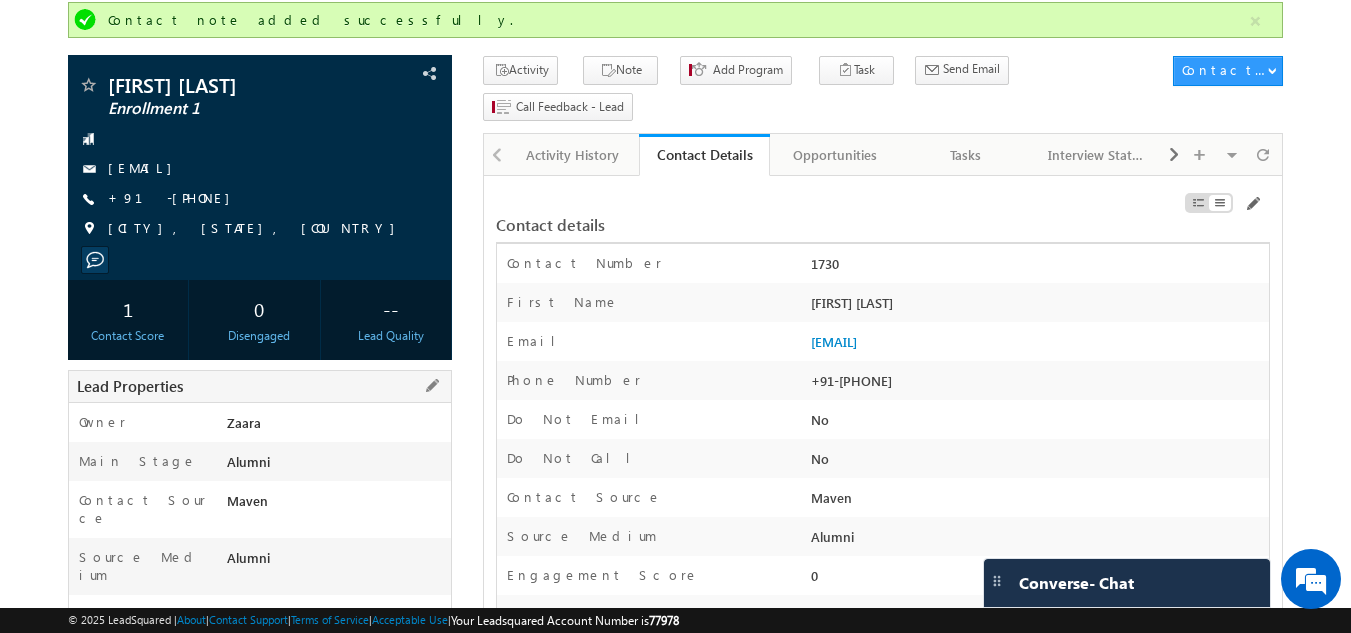 scroll, scrollTop: 100, scrollLeft: 0, axis: vertical 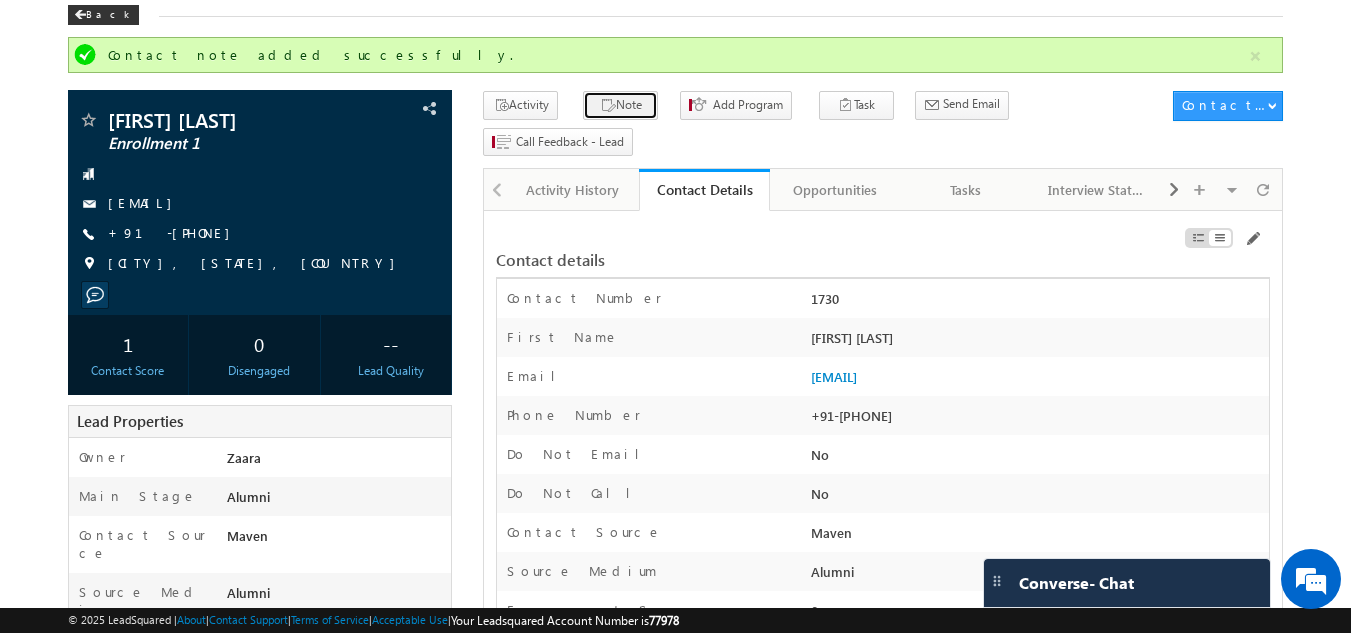 click on "Note" at bounding box center (620, 105) 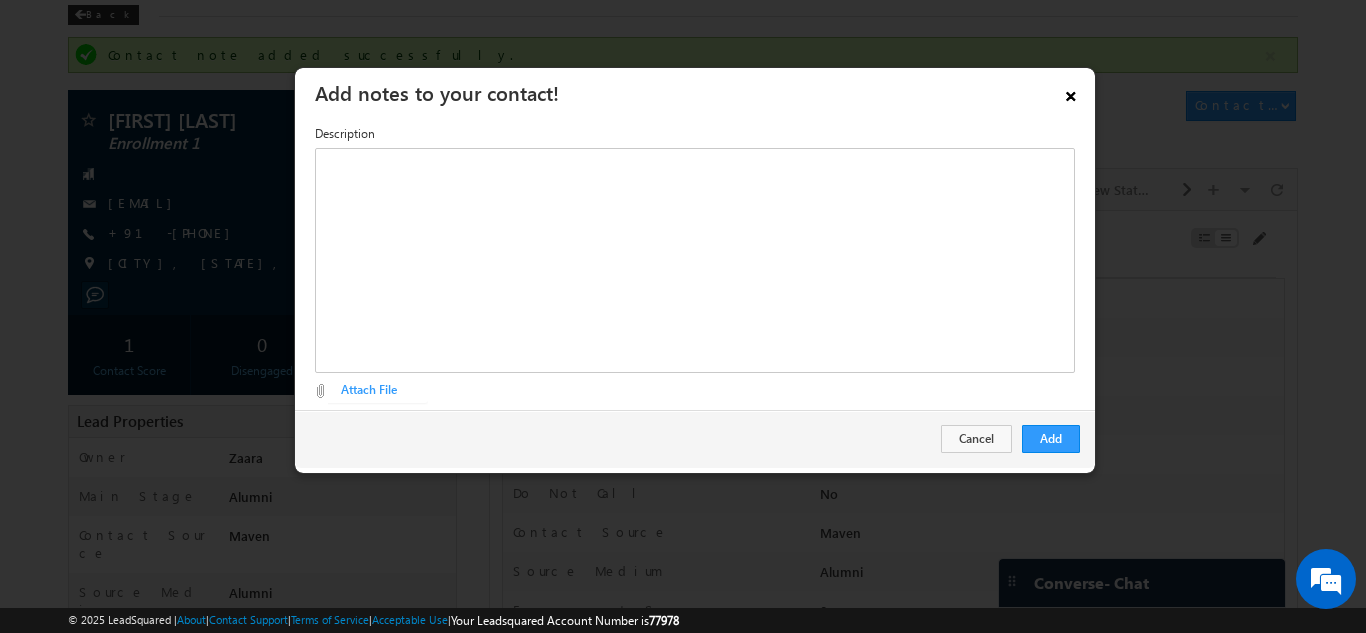 click on "×" at bounding box center [1071, 92] 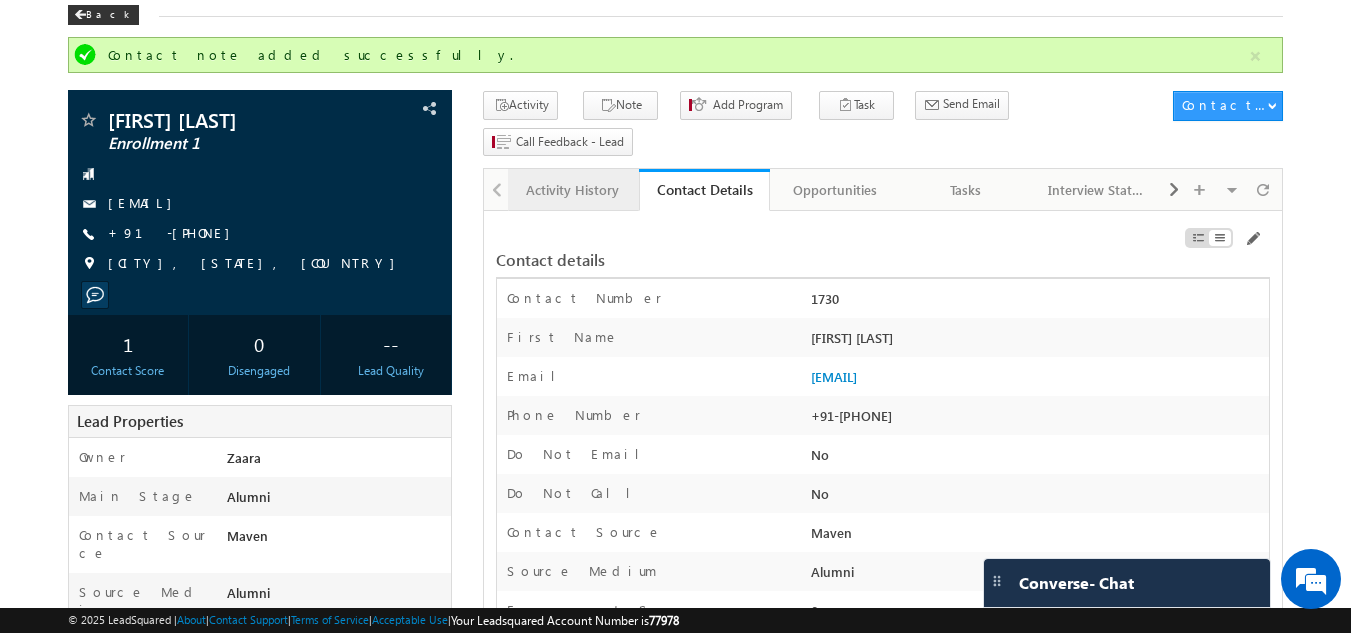 click on "Activity History" at bounding box center (572, 190) 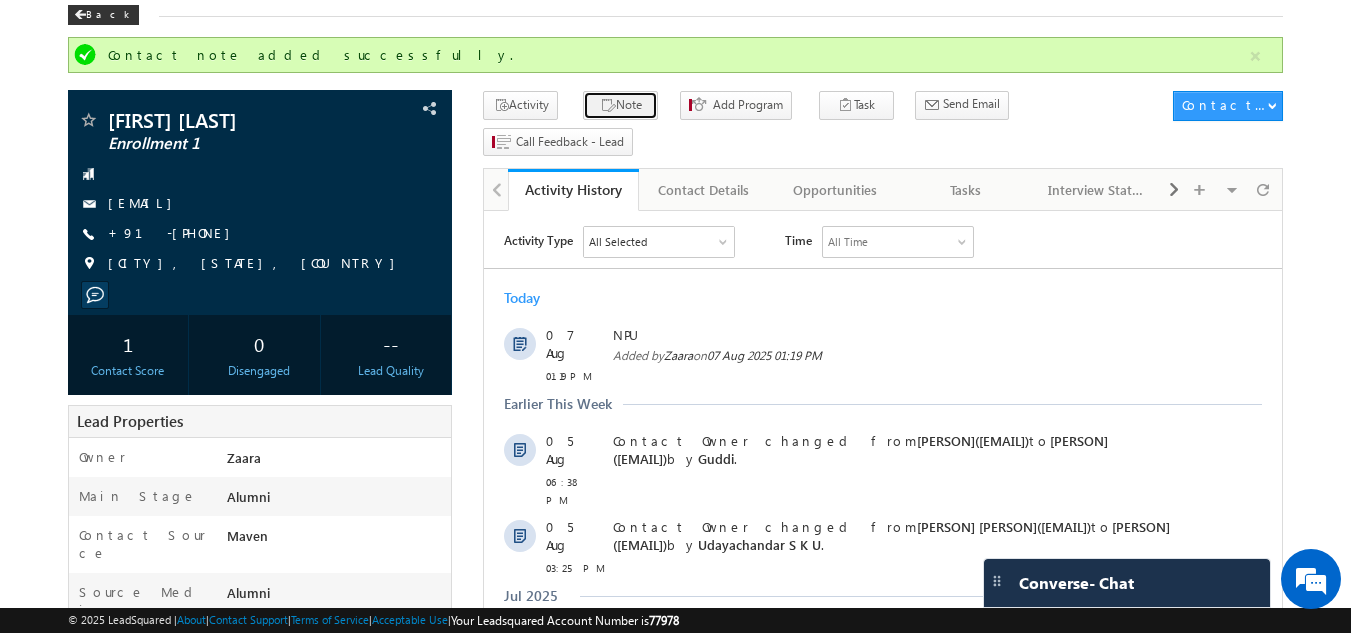 click on "Note" at bounding box center (620, 105) 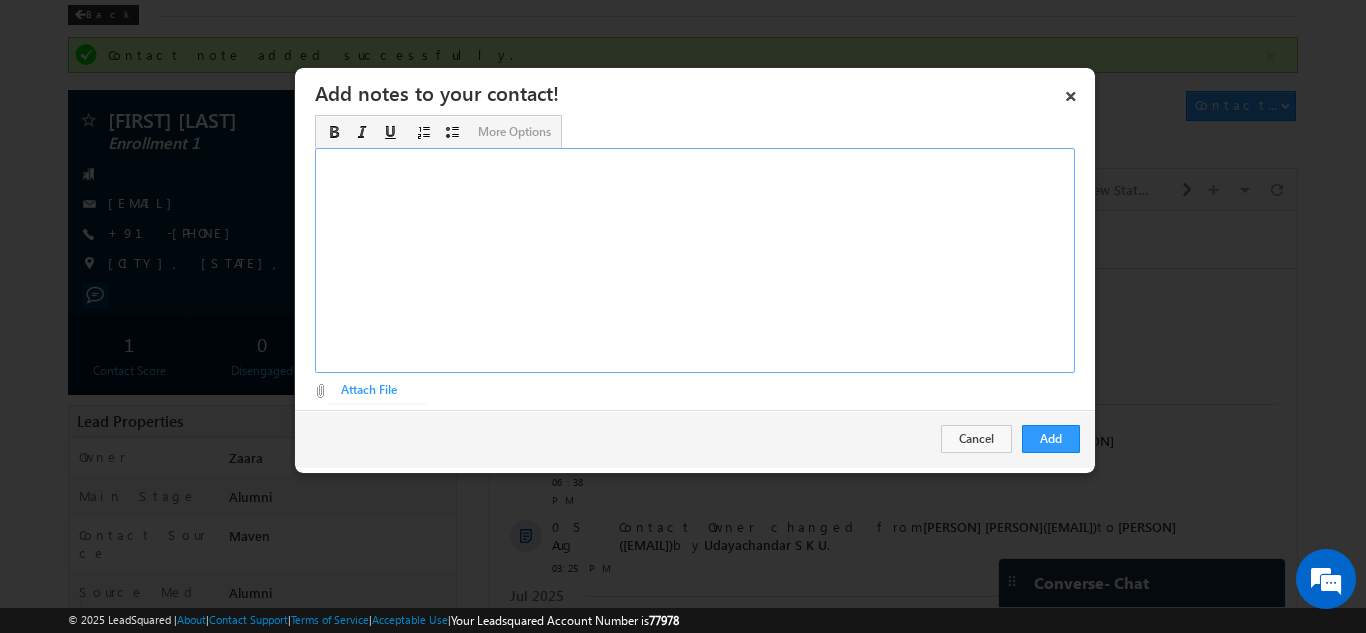 click at bounding box center (695, 260) 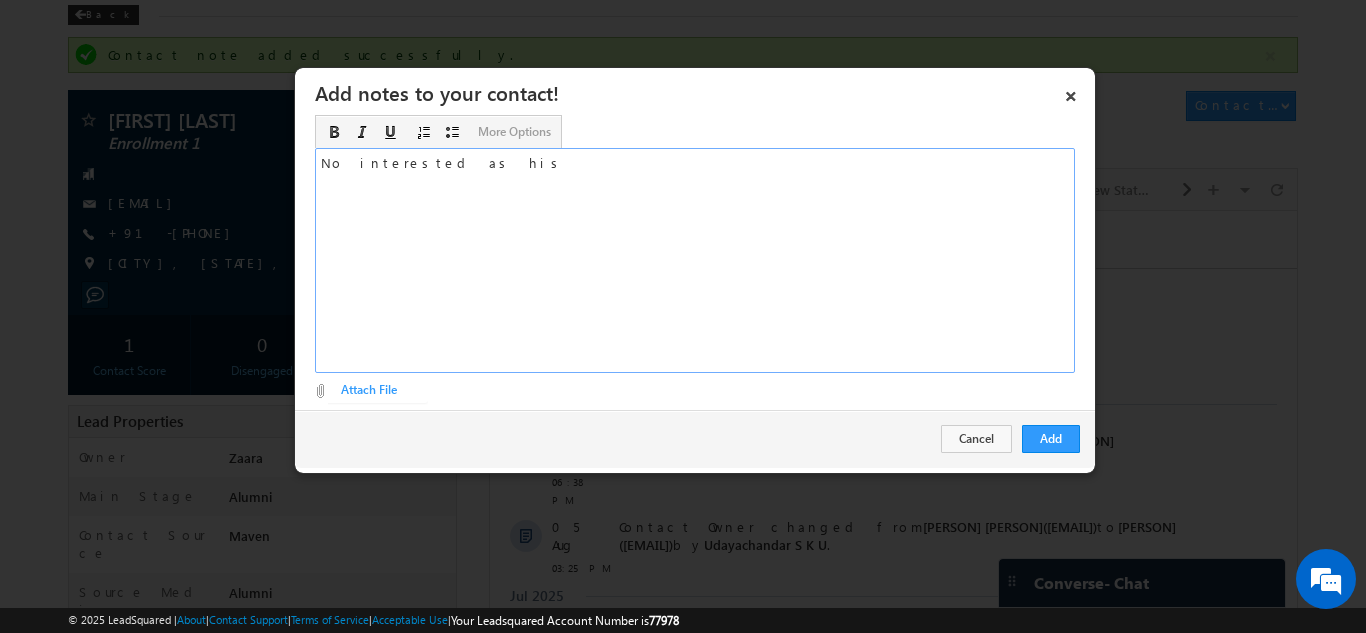 click on "No interested as his" at bounding box center (695, 260) 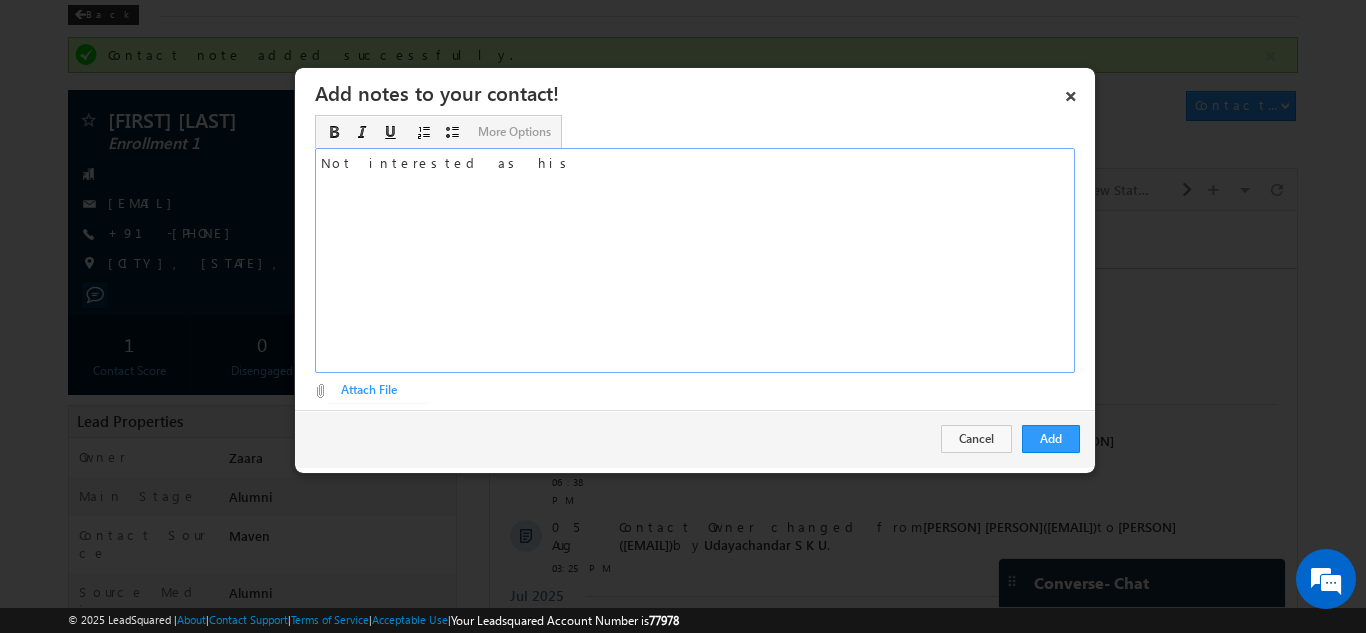 click on "Not interested as his" at bounding box center (695, 260) 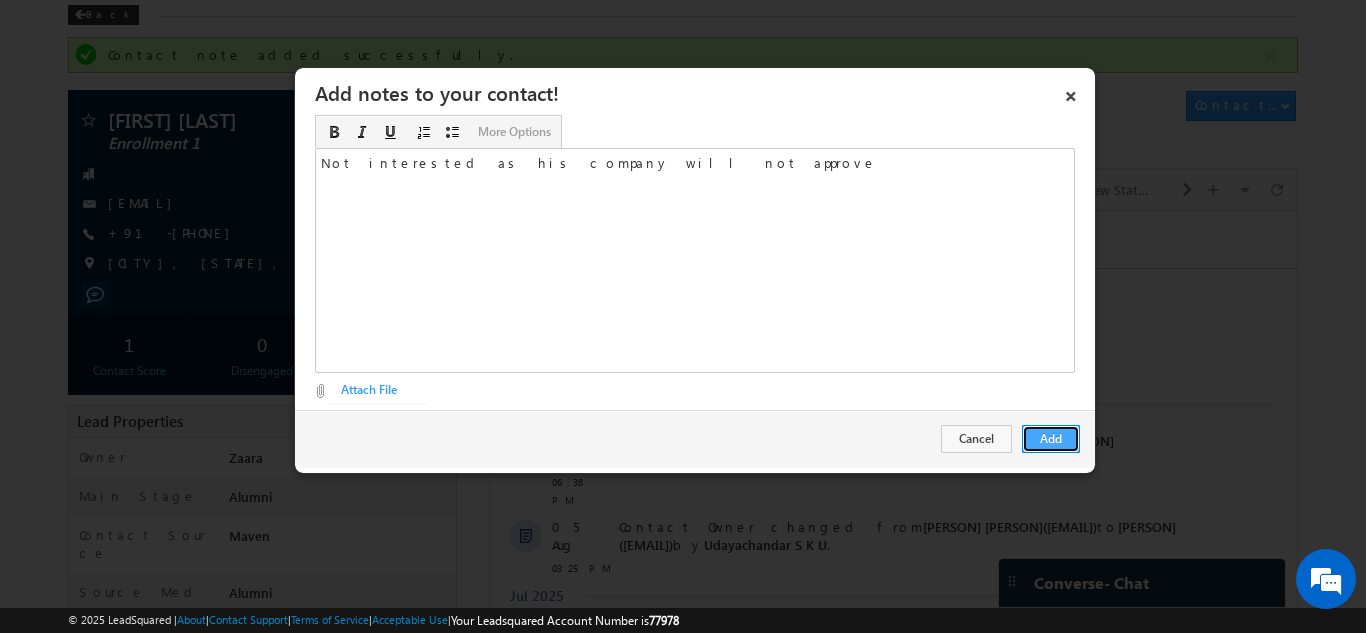 click on "Add" at bounding box center [1051, 439] 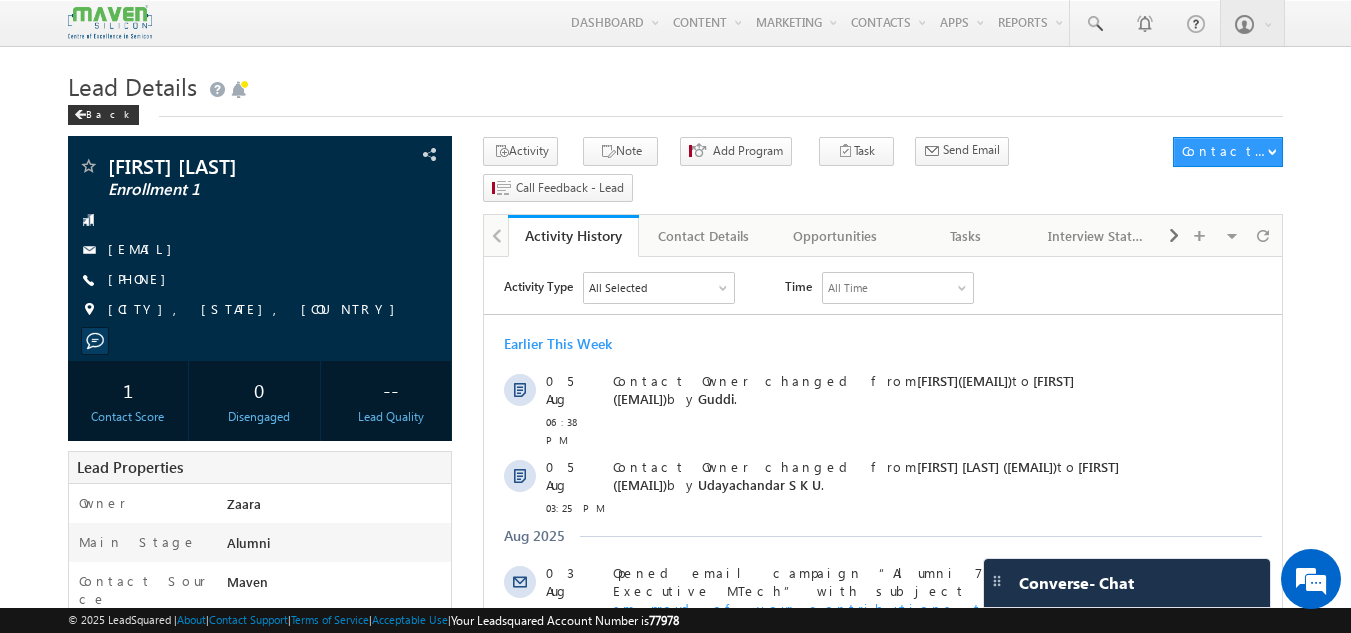 scroll, scrollTop: 0, scrollLeft: 0, axis: both 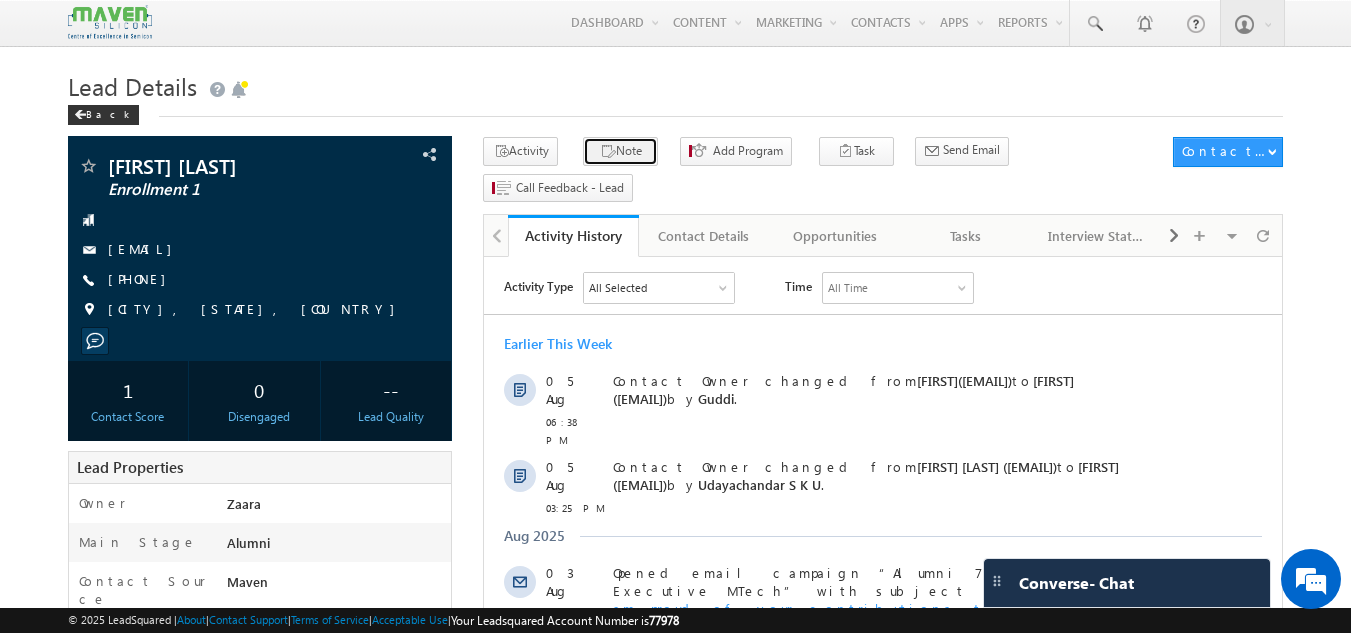 click on "Note" at bounding box center [620, 151] 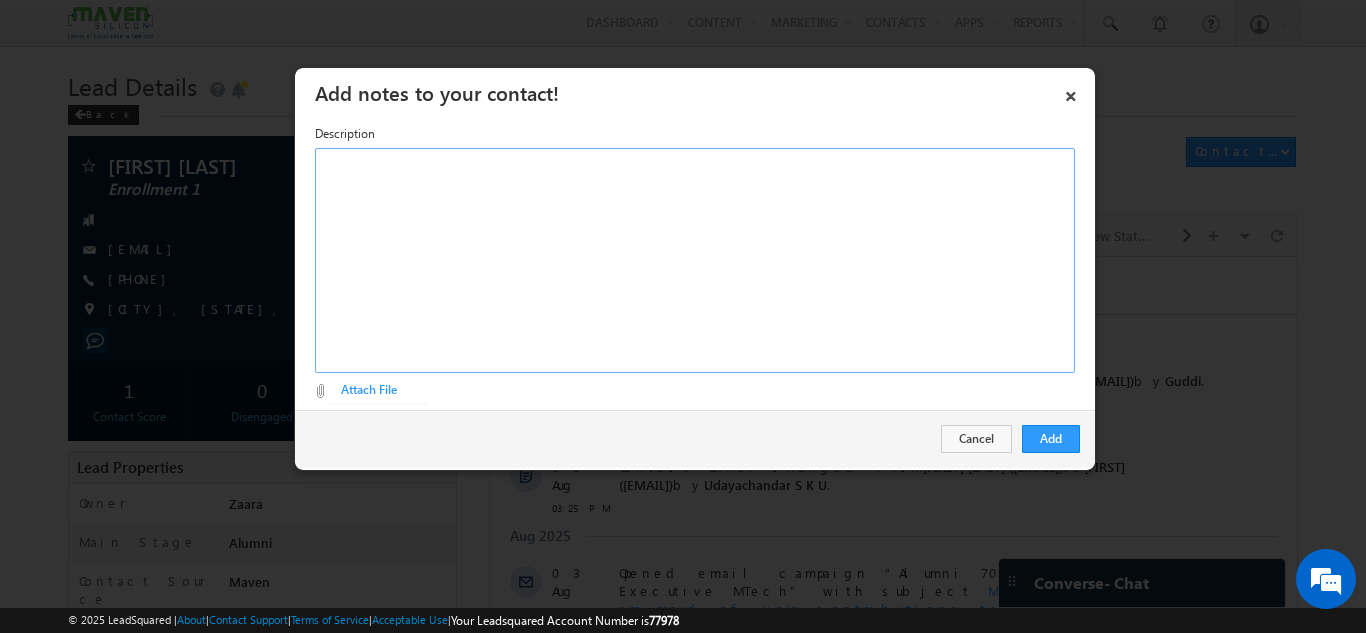 click at bounding box center [695, 260] 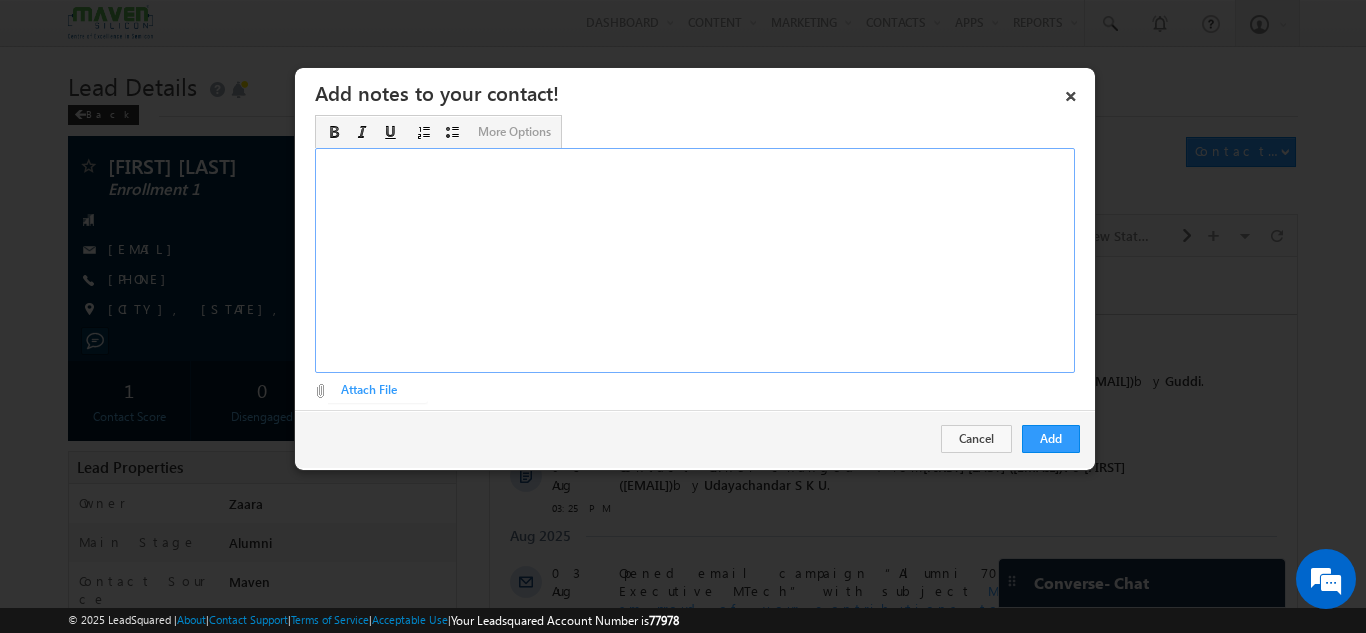 type 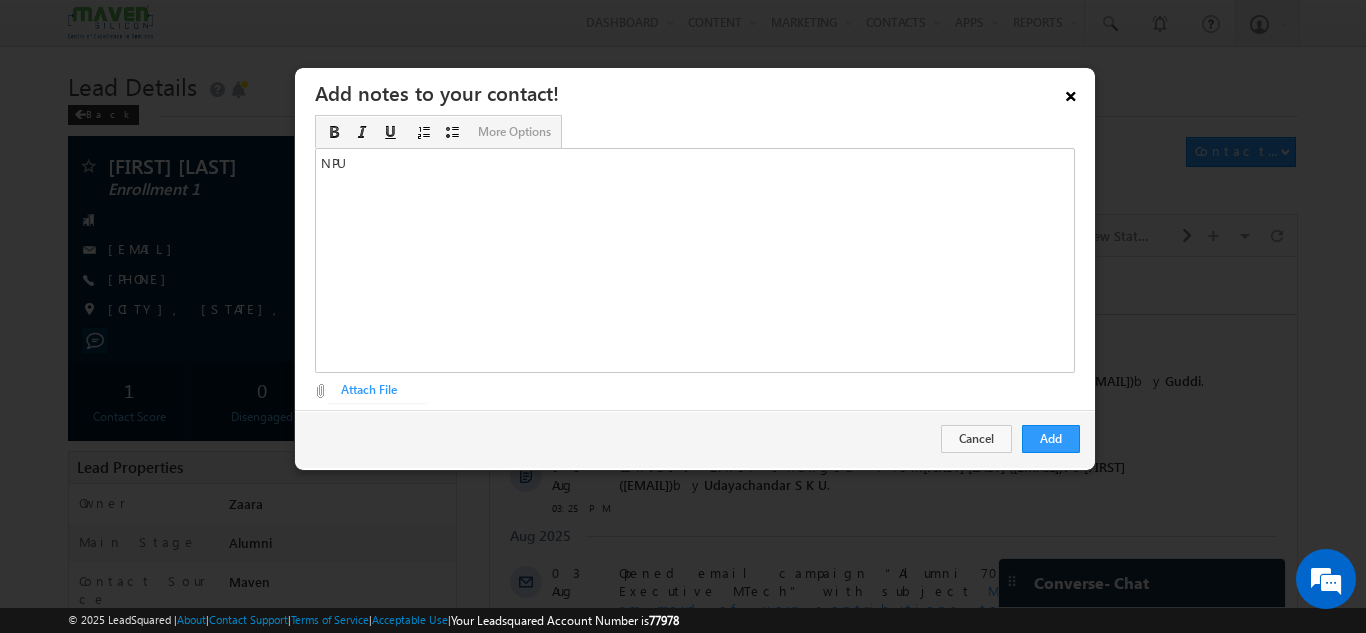 click on "×" at bounding box center (1071, 92) 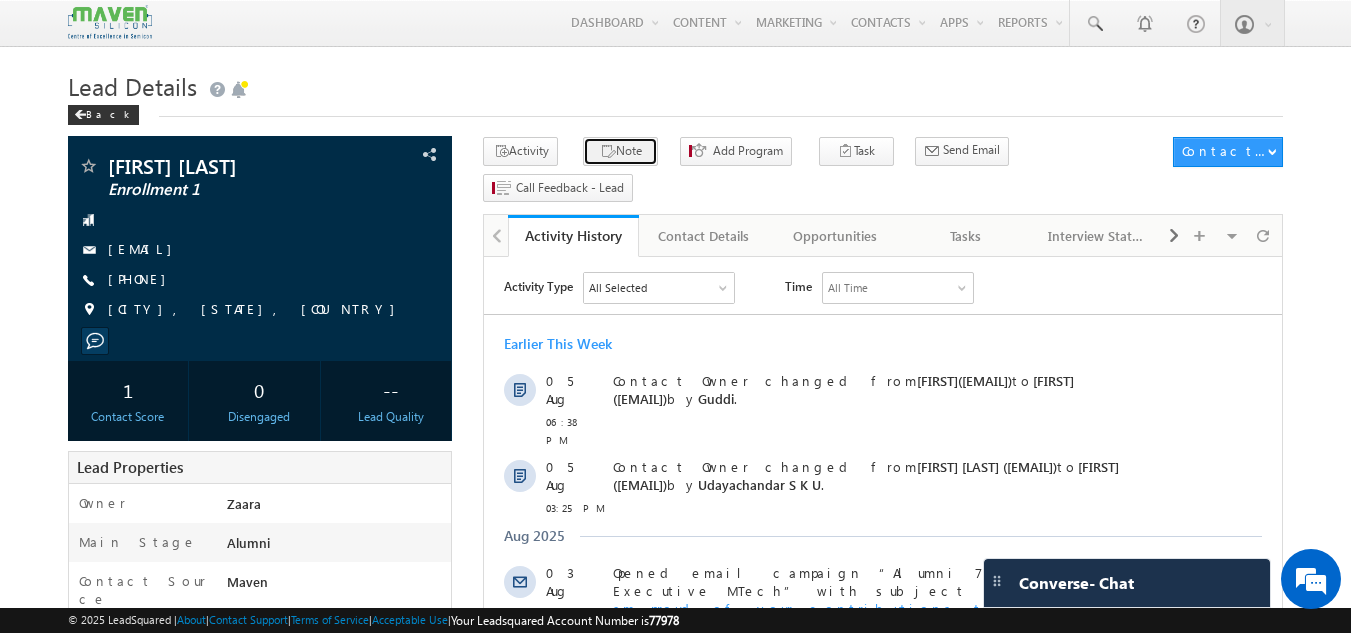 click on "Note" at bounding box center [620, 151] 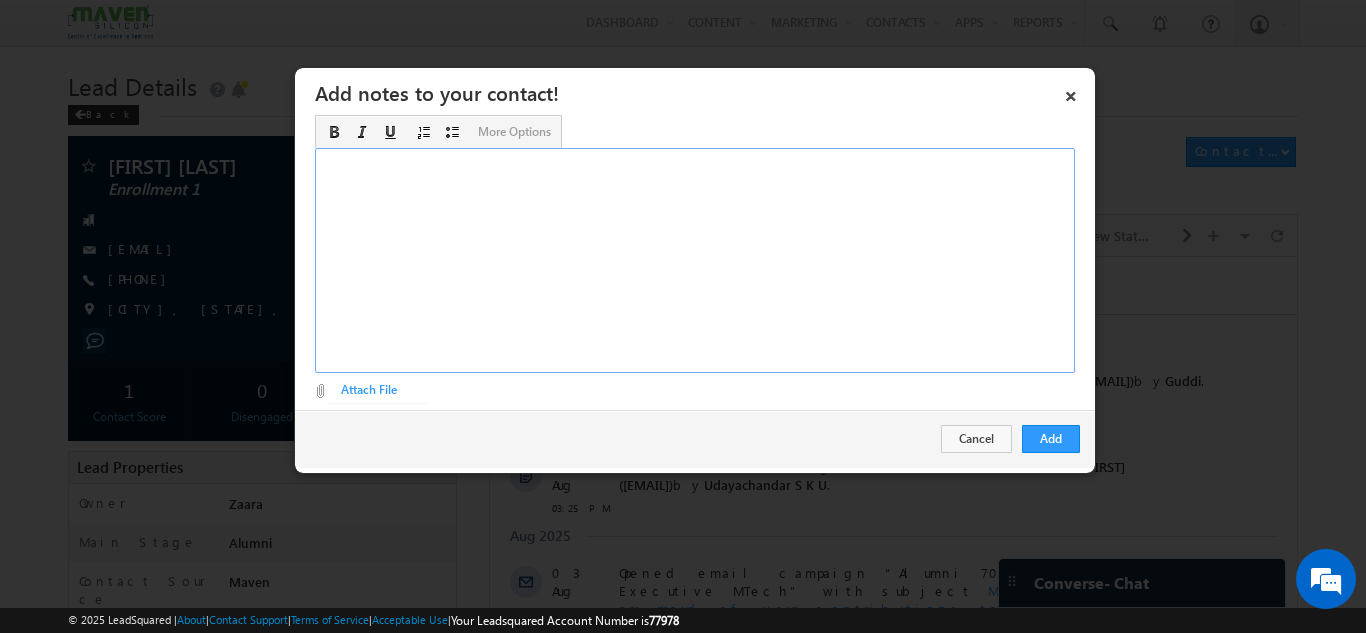 click at bounding box center (695, 260) 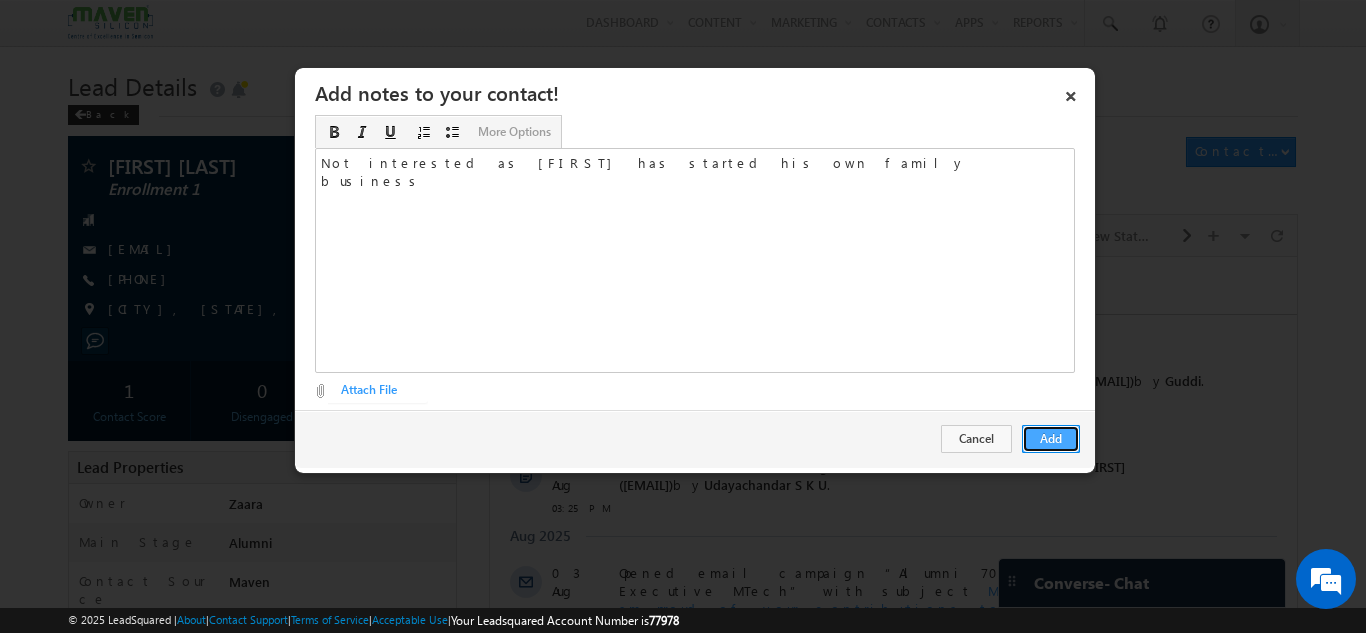 click on "Add" at bounding box center [1051, 439] 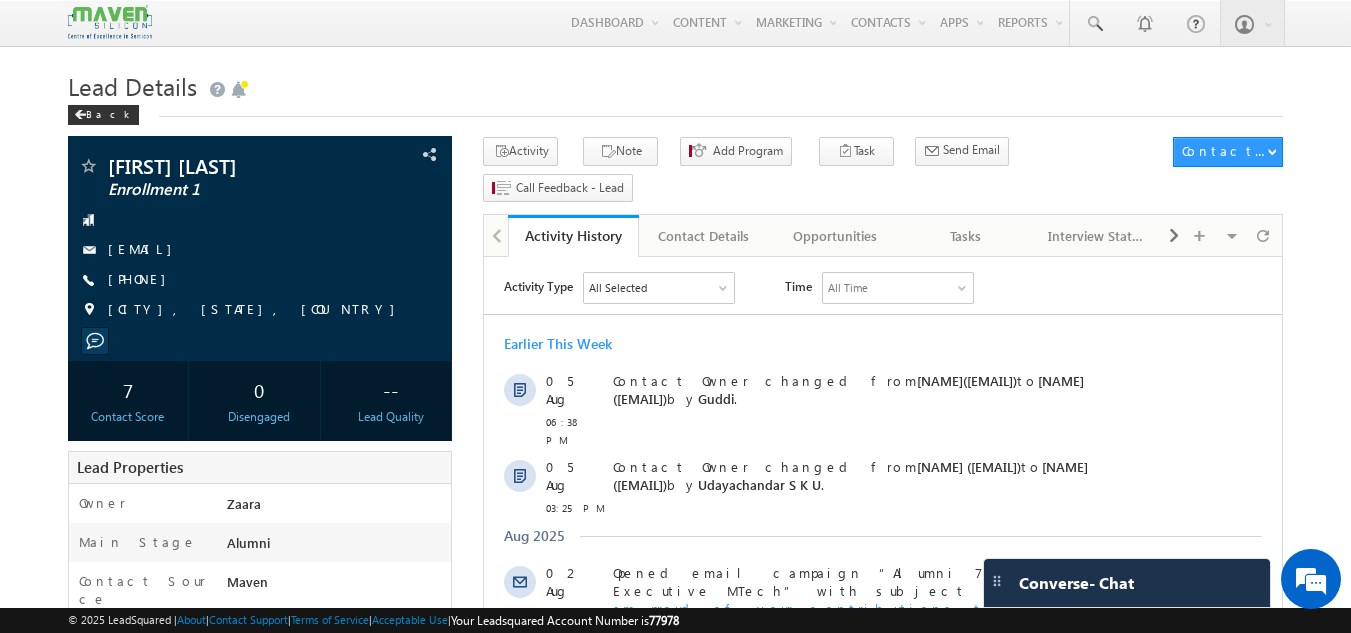 scroll, scrollTop: 0, scrollLeft: 0, axis: both 